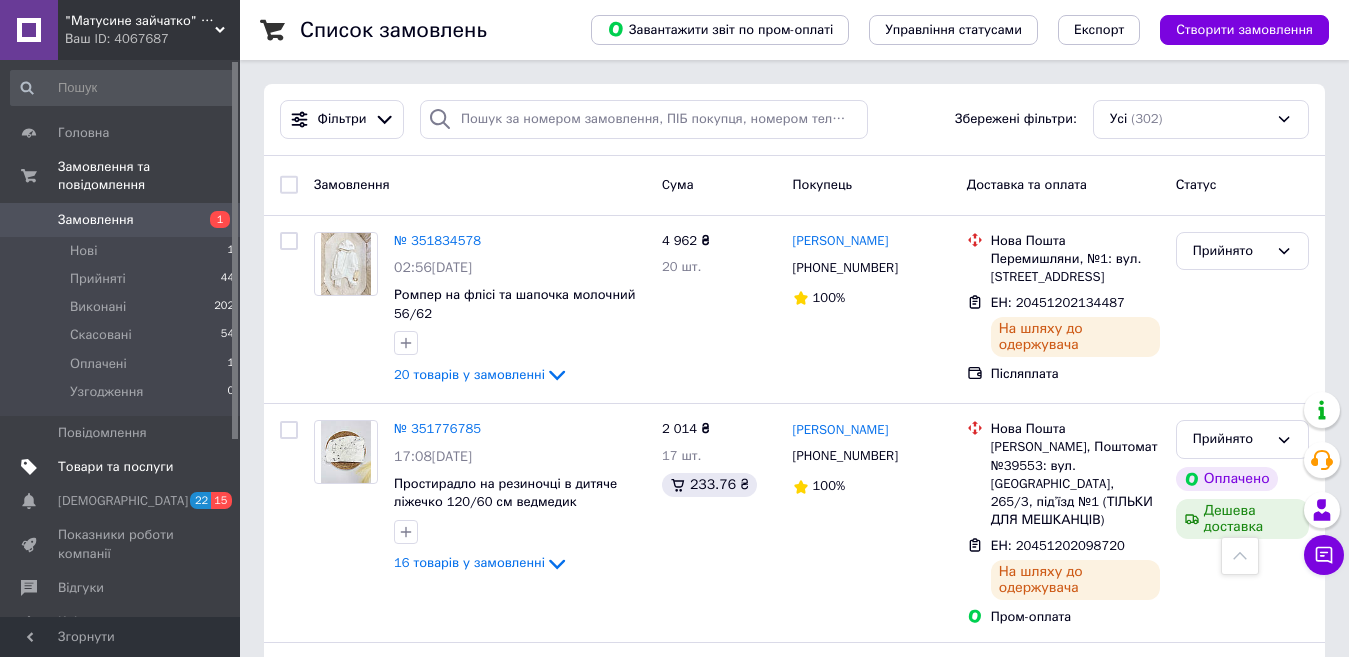click on "Товари та послуги" at bounding box center [115, 467] 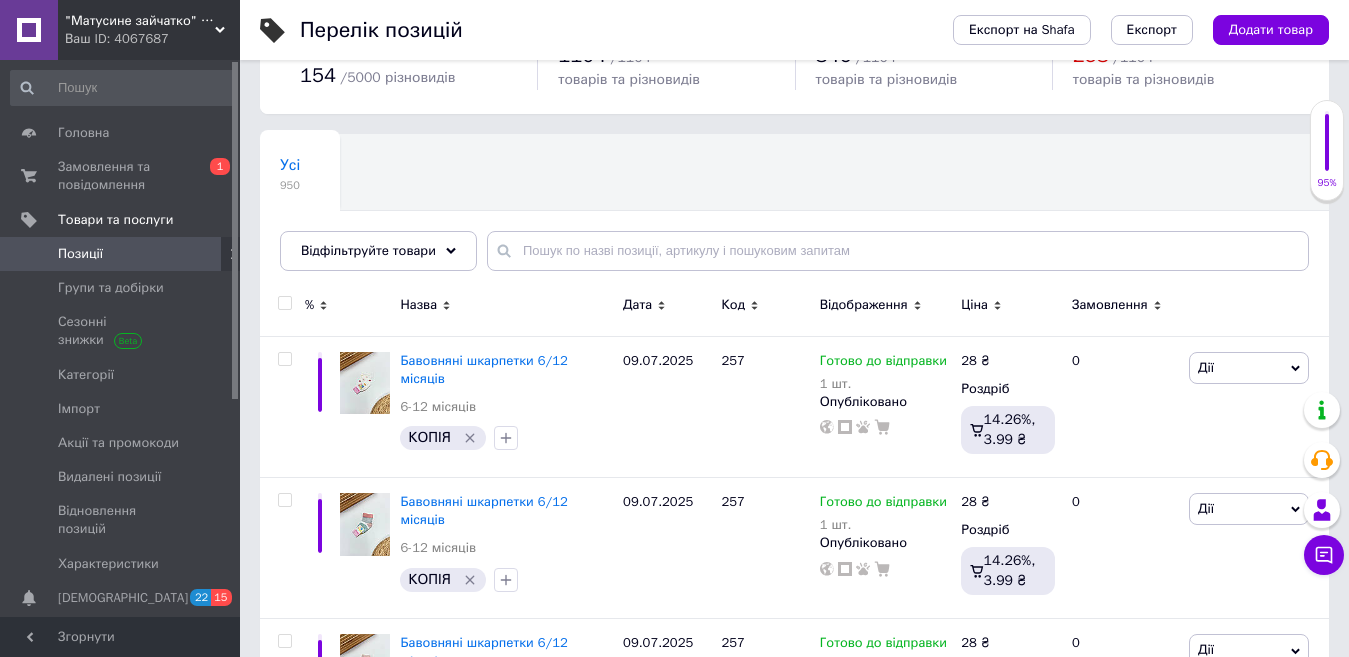 scroll, scrollTop: 100, scrollLeft: 0, axis: vertical 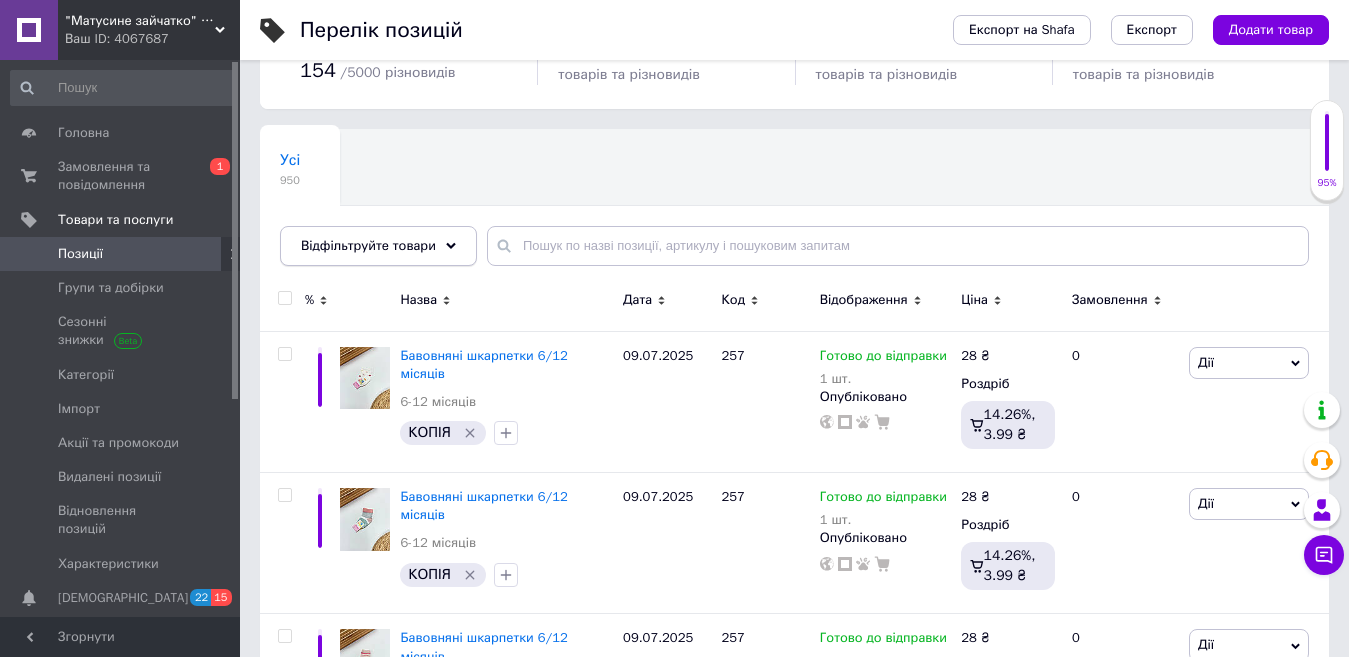 click on "Відфільтруйте товари" at bounding box center (378, 246) 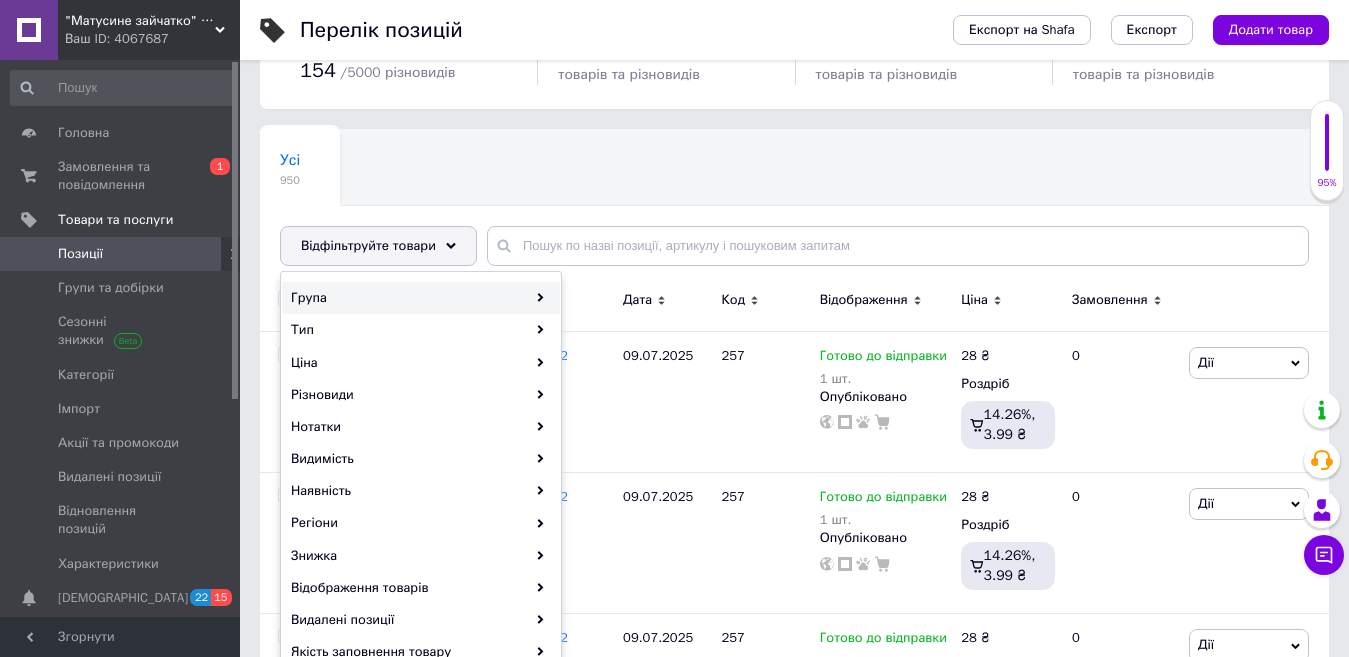click on "Група" at bounding box center [421, 298] 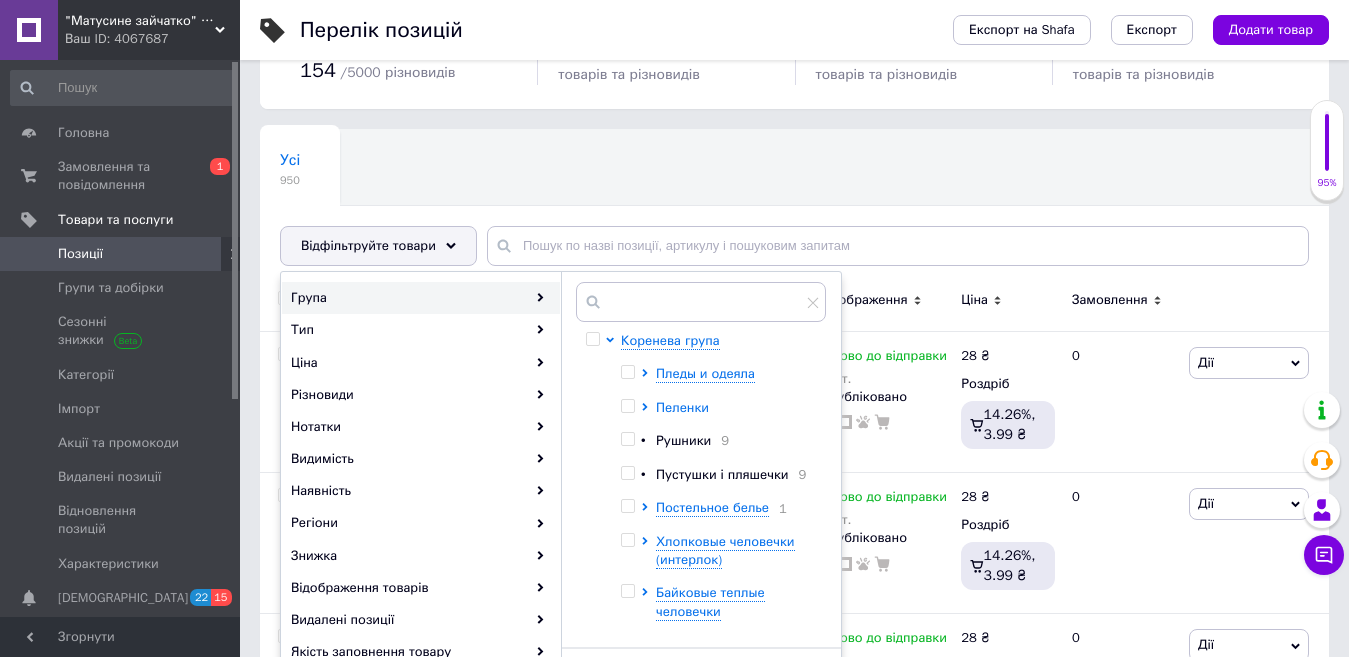 click on "Пеленки" at bounding box center [682, 407] 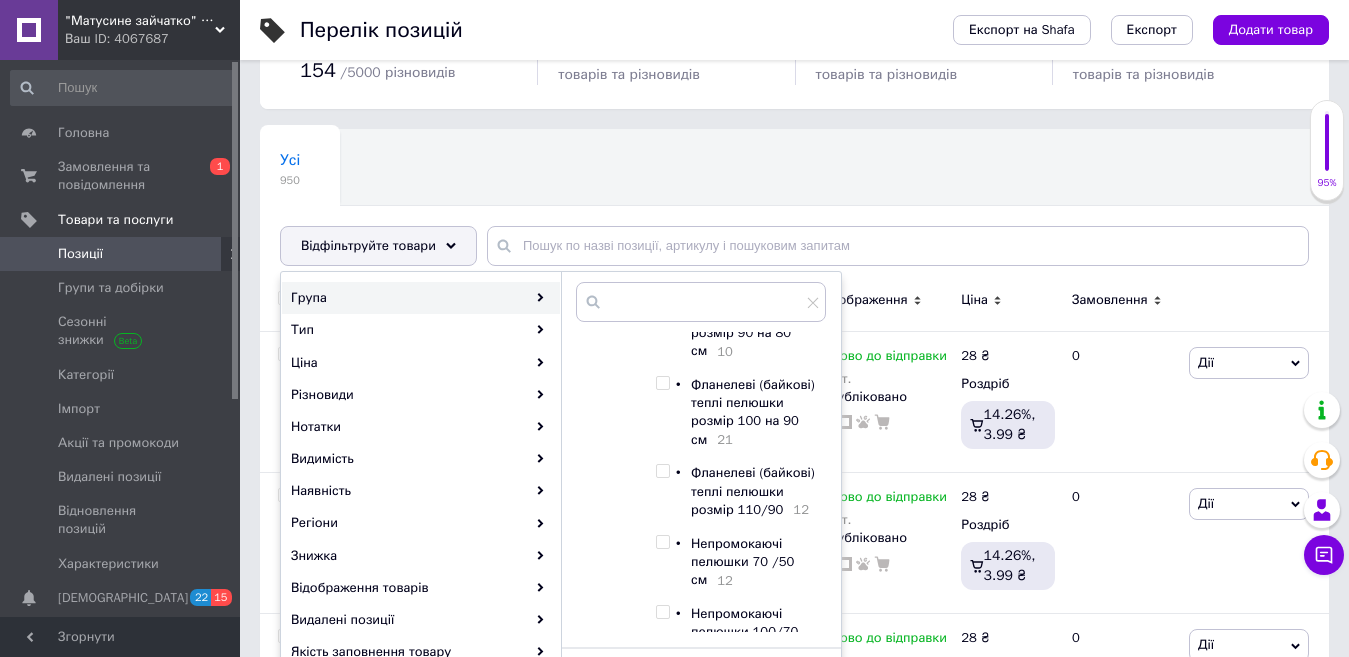 scroll, scrollTop: 200, scrollLeft: 0, axis: vertical 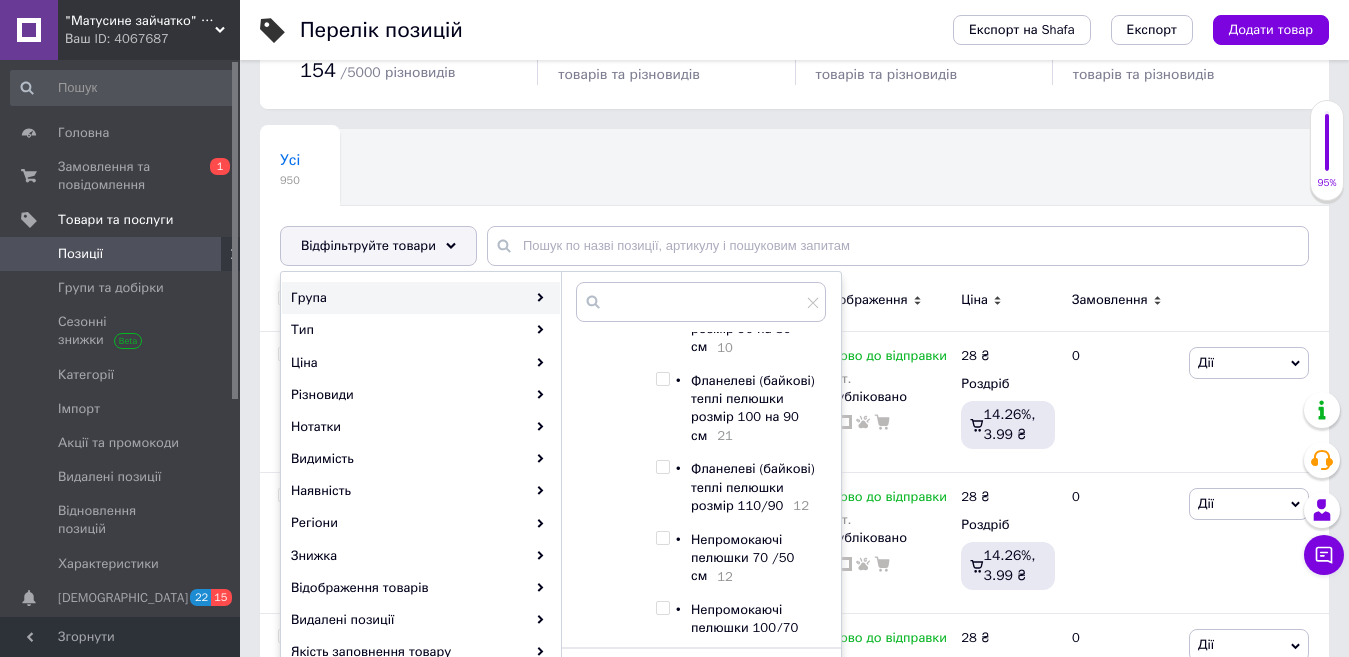 click at bounding box center [662, 379] 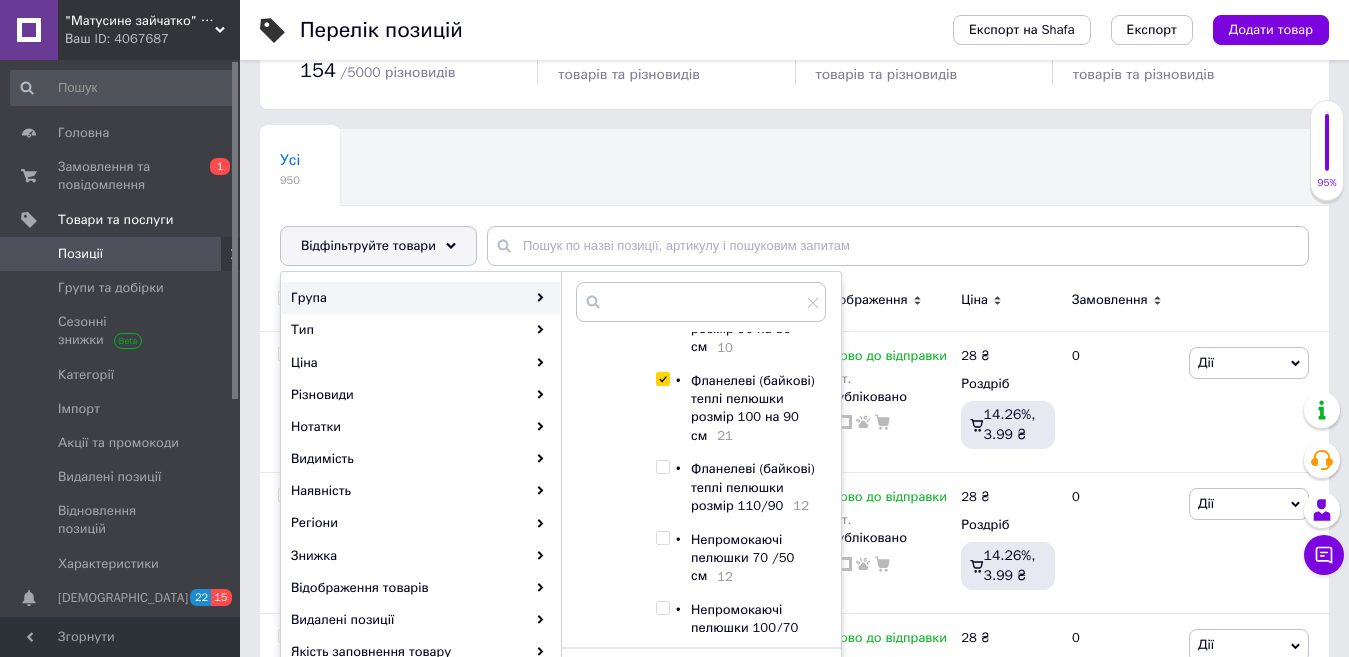 checkbox on "true" 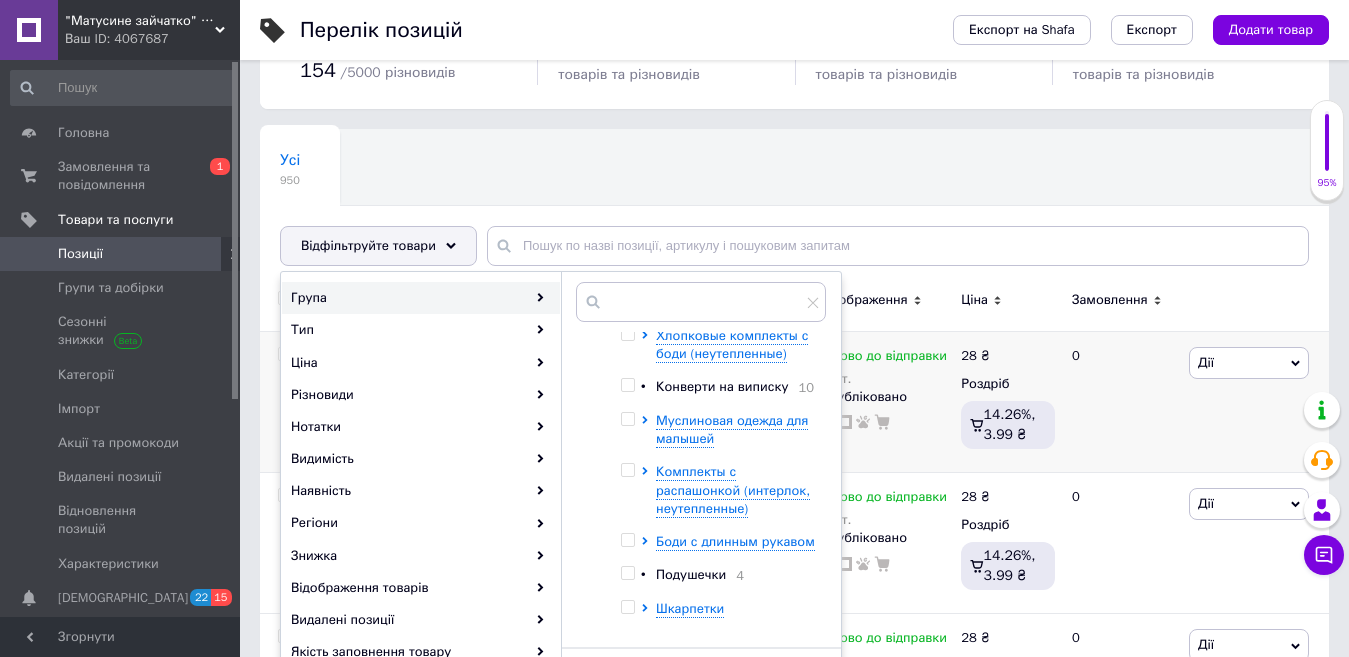 scroll, scrollTop: 1089, scrollLeft: 0, axis: vertical 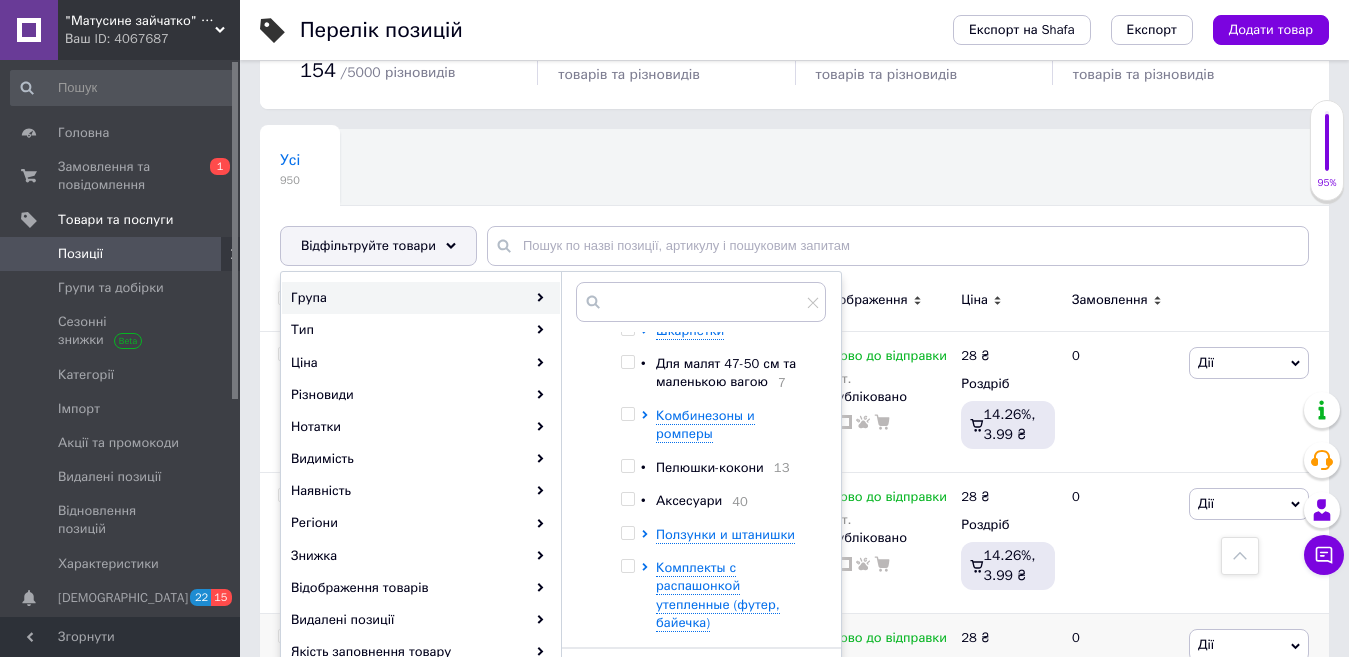 click on "257" at bounding box center (765, 825) 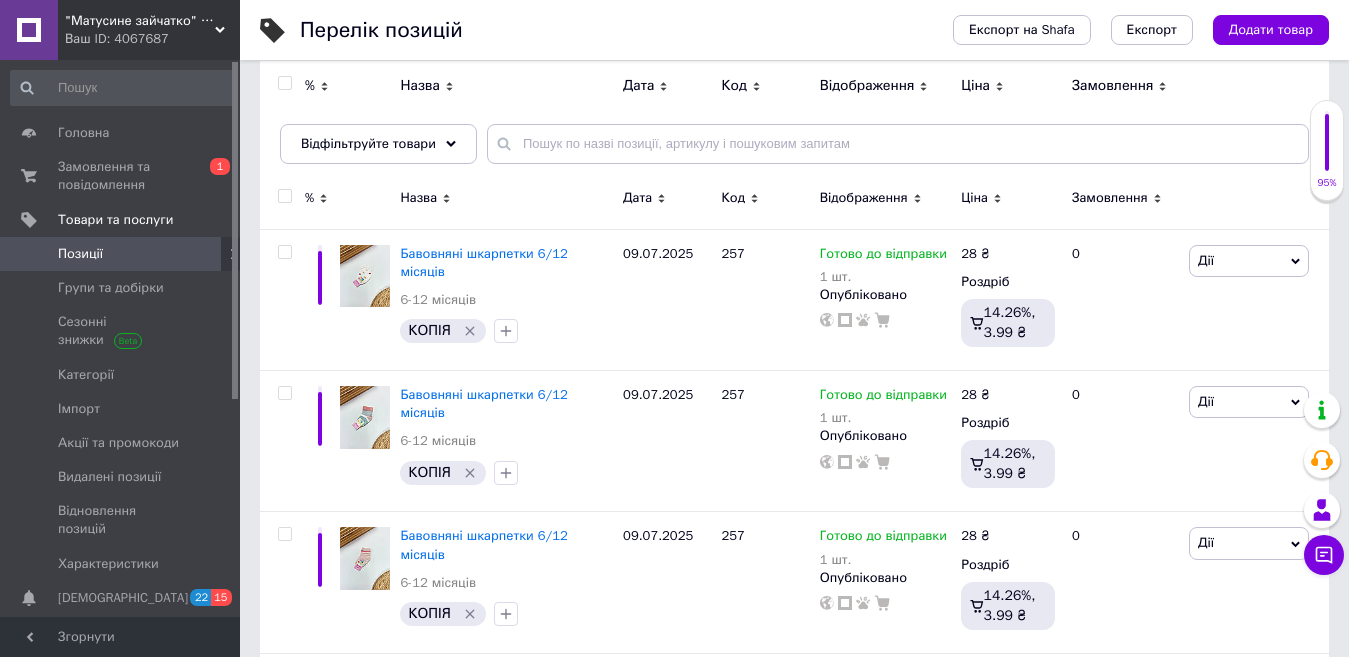 scroll, scrollTop: 0, scrollLeft: 0, axis: both 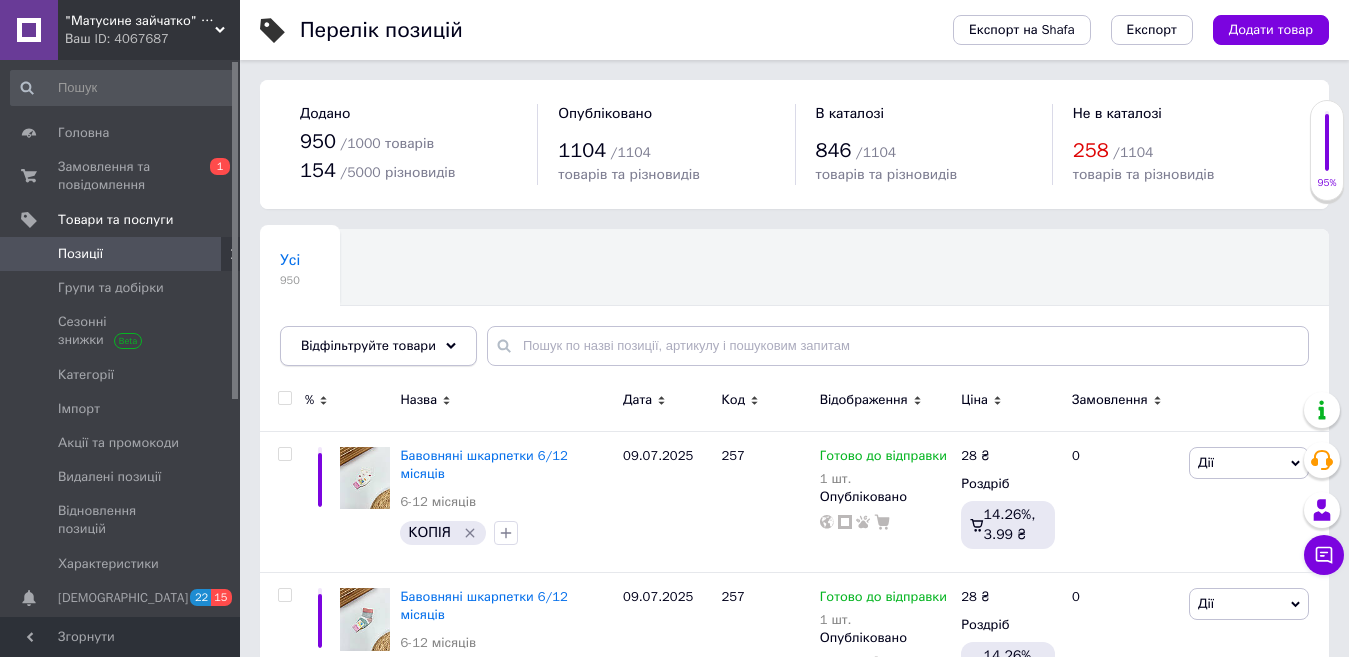 click 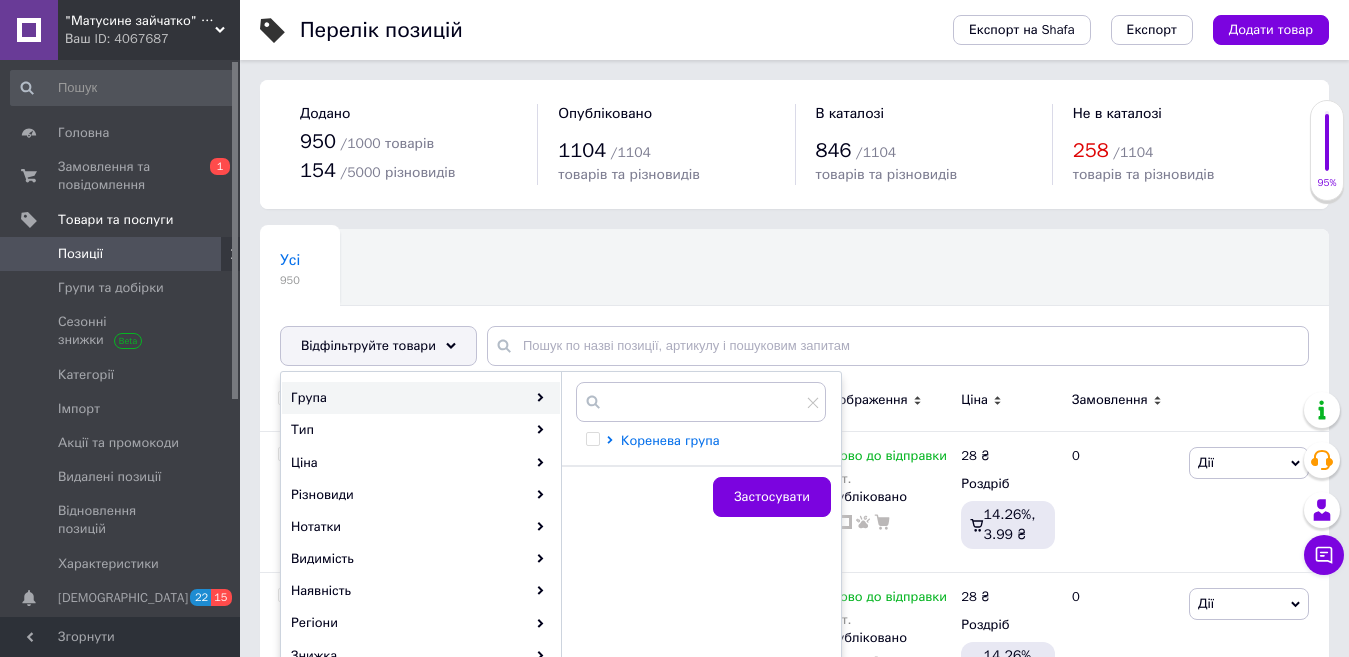 click on "Коренева група" at bounding box center [670, 440] 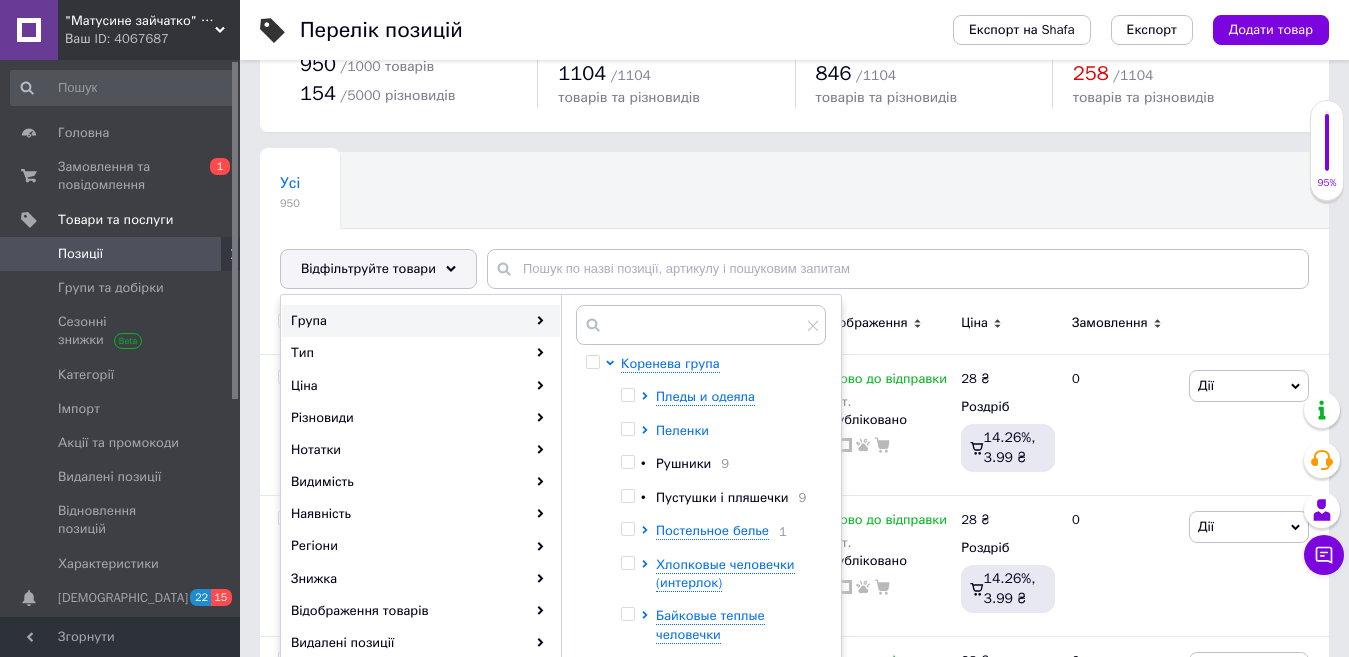 scroll, scrollTop: 100, scrollLeft: 0, axis: vertical 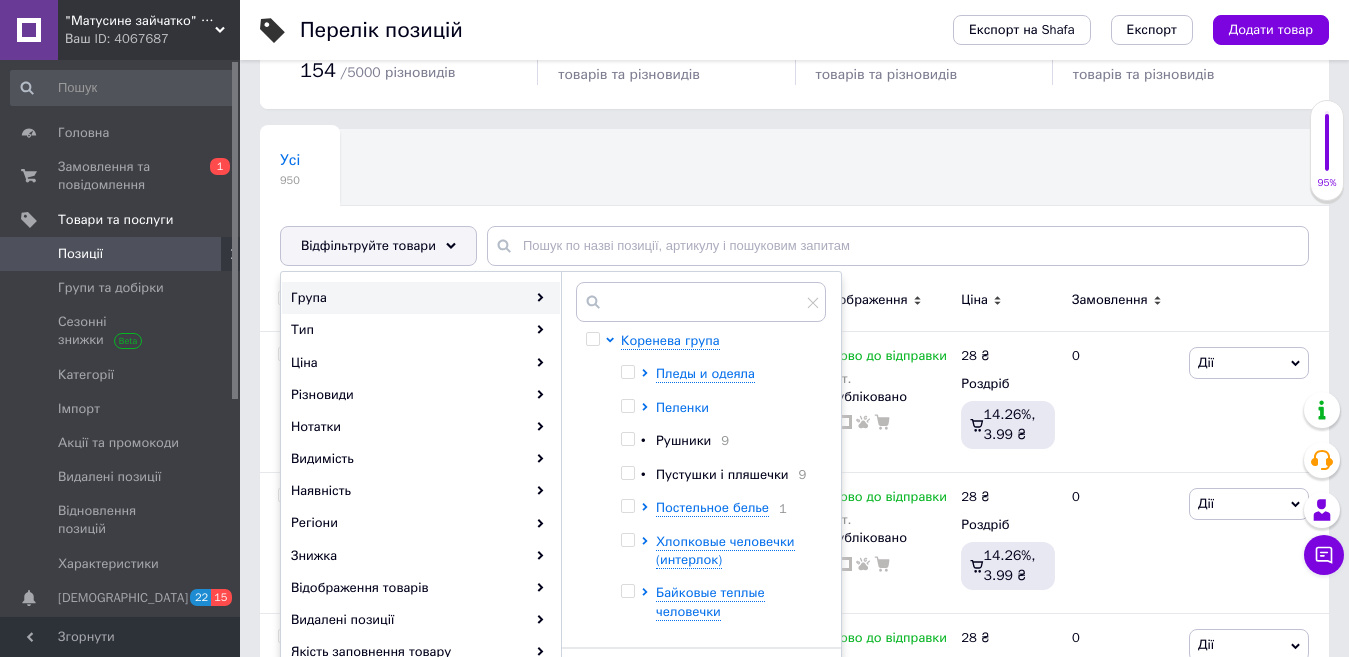 click on "Пеленки" at bounding box center [682, 407] 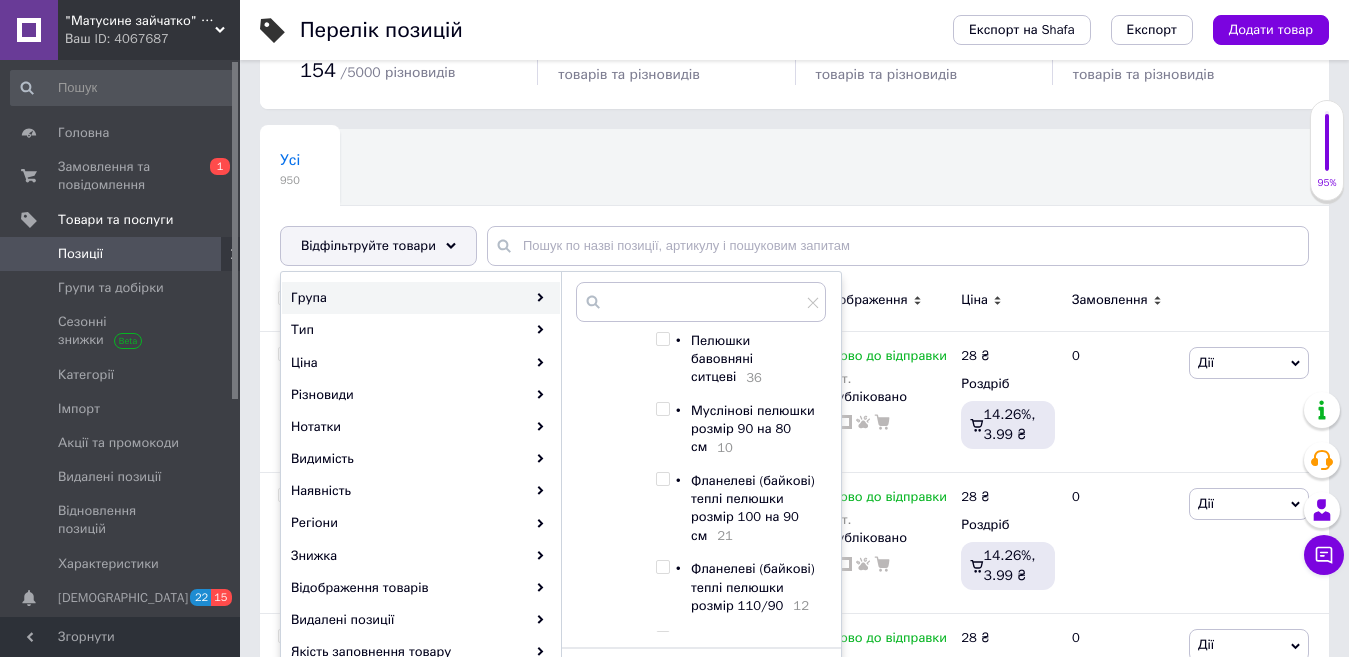 scroll, scrollTop: 200, scrollLeft: 0, axis: vertical 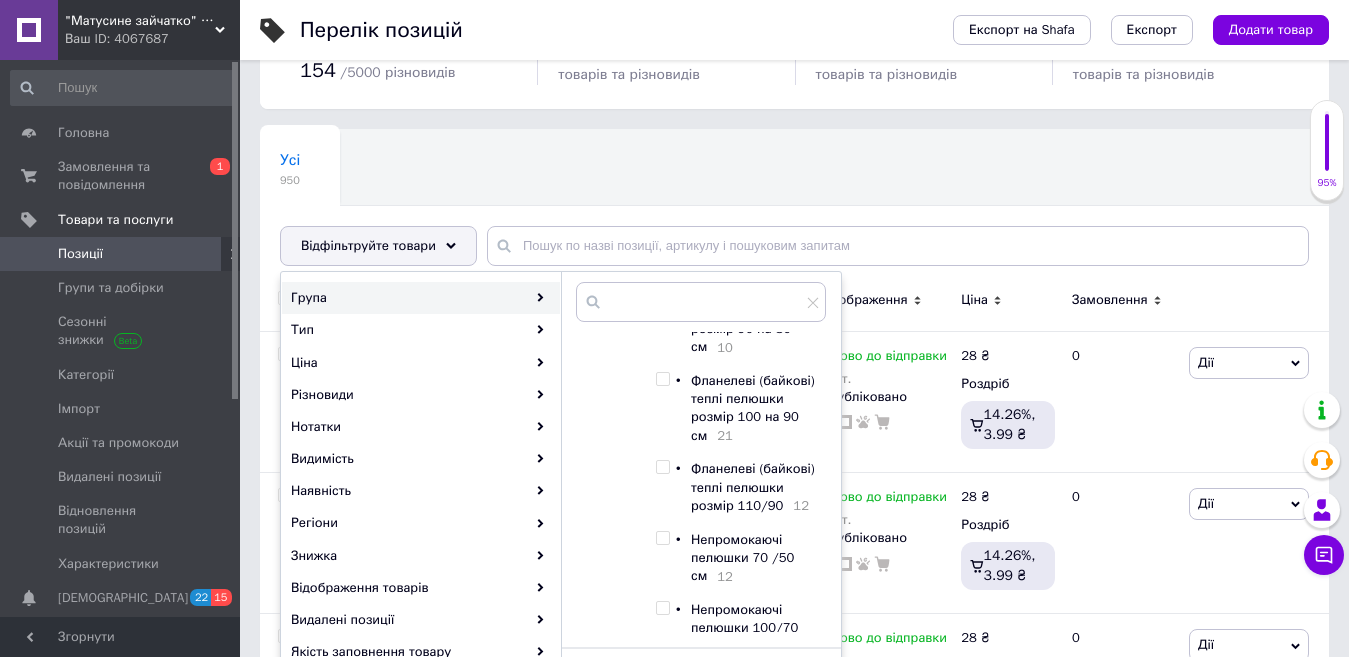 click at bounding box center (662, 379) 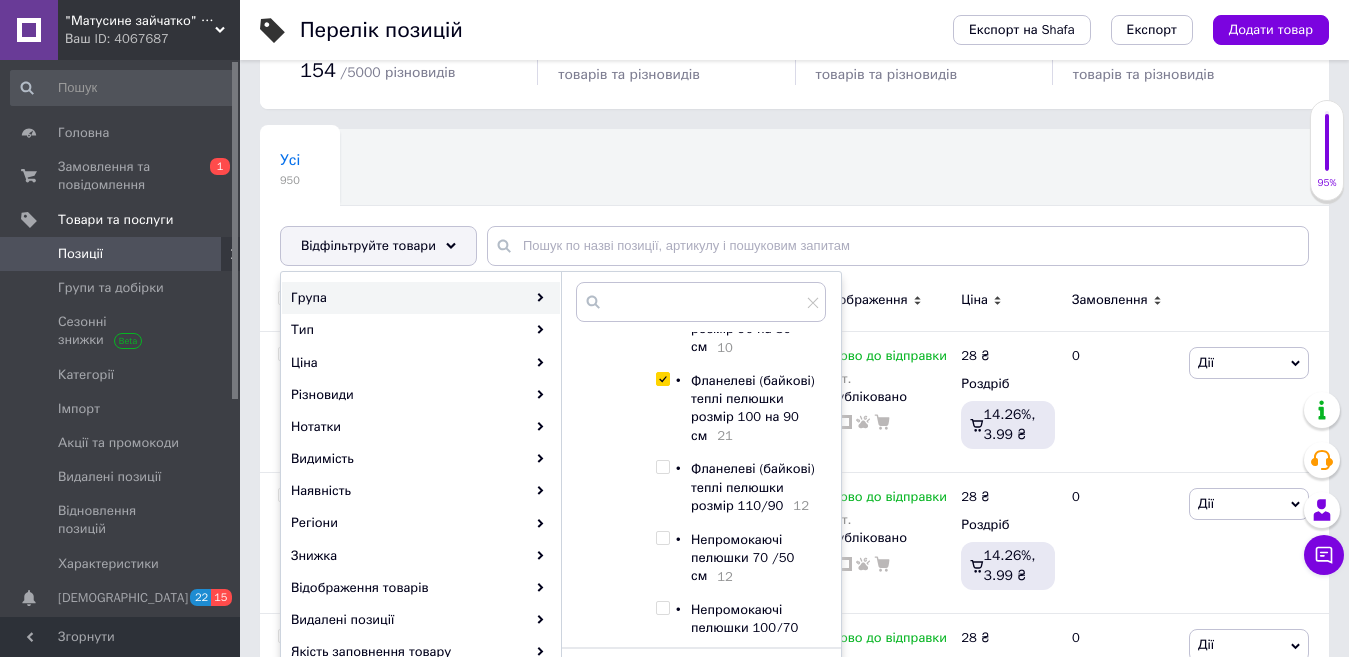 checkbox on "true" 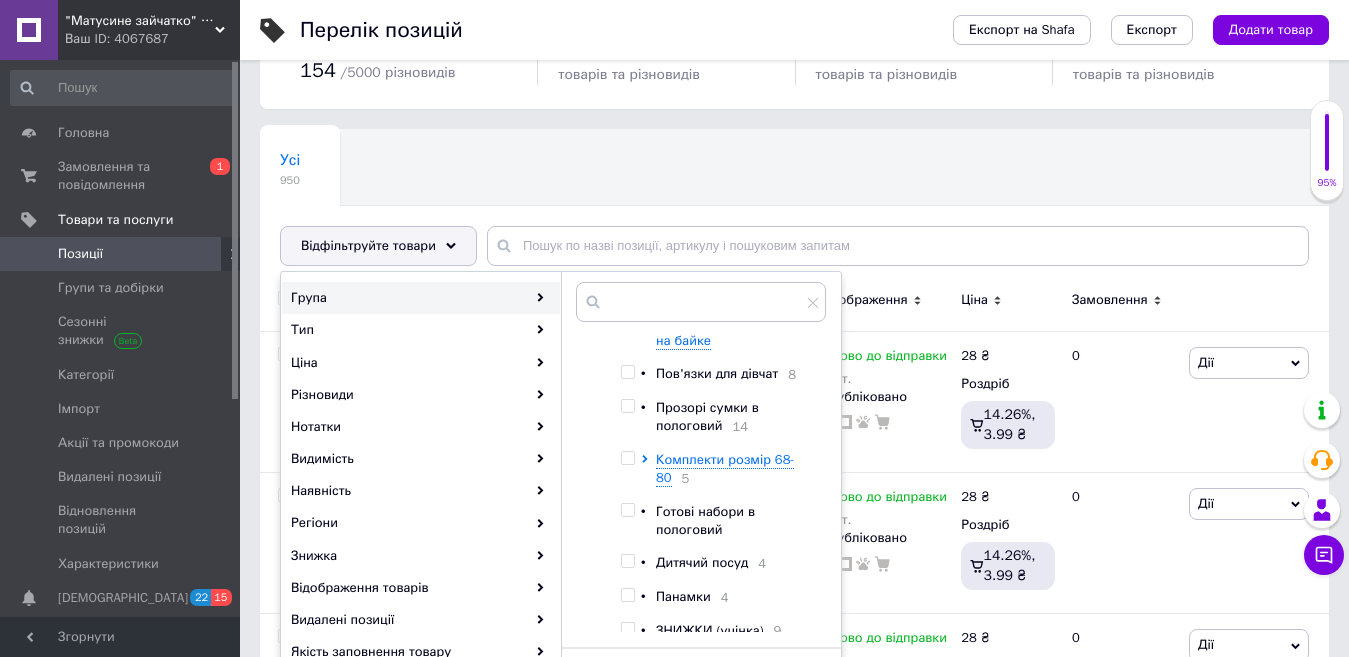 scroll, scrollTop: 1767, scrollLeft: 0, axis: vertical 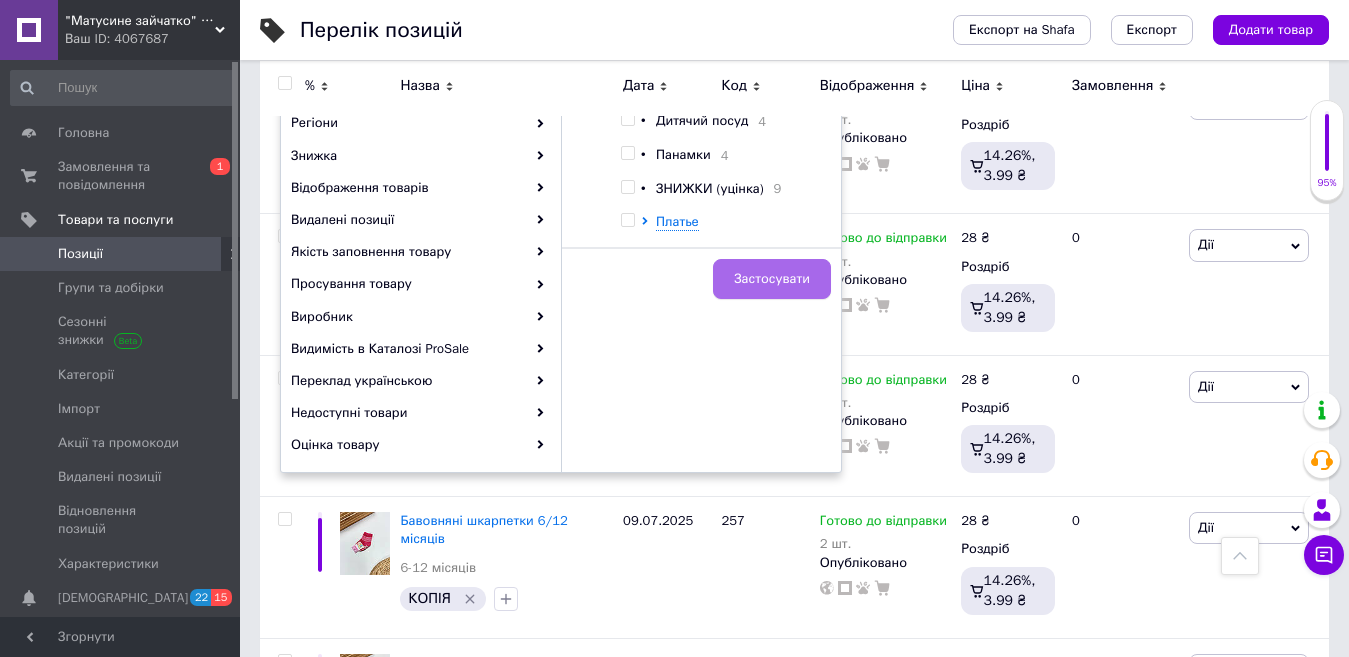 click on "Застосувати" at bounding box center [772, 279] 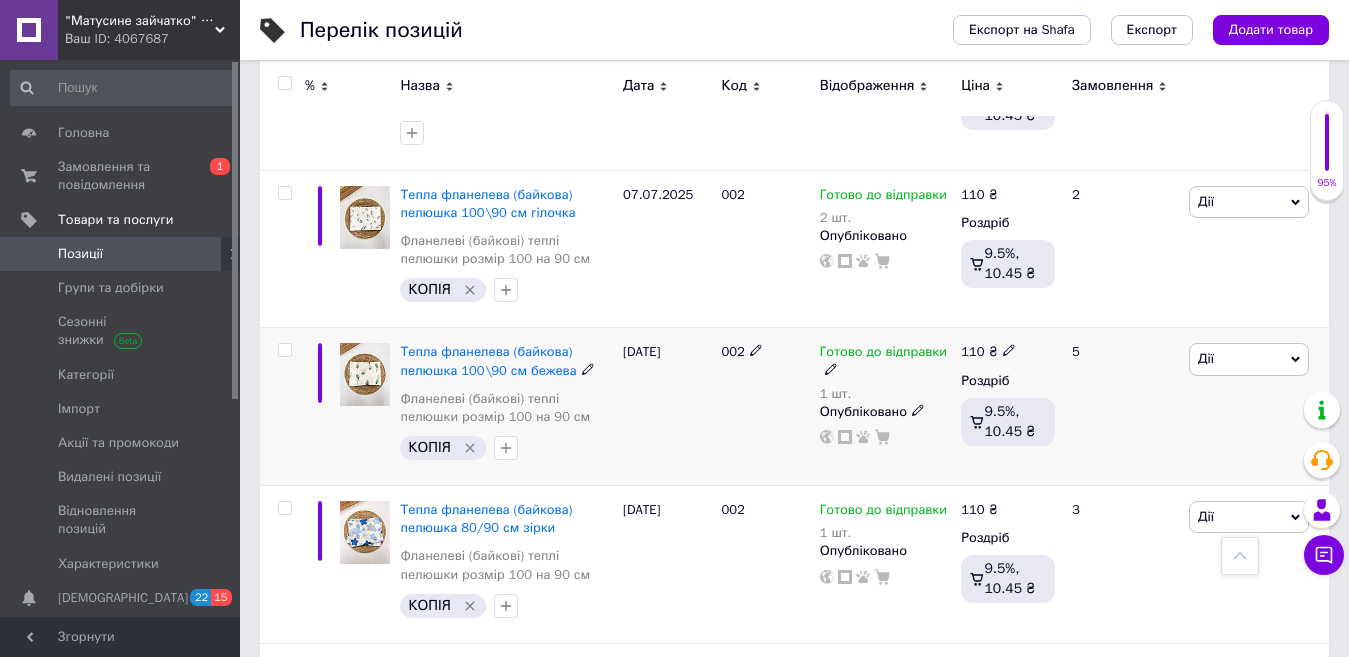 scroll, scrollTop: 335, scrollLeft: 0, axis: vertical 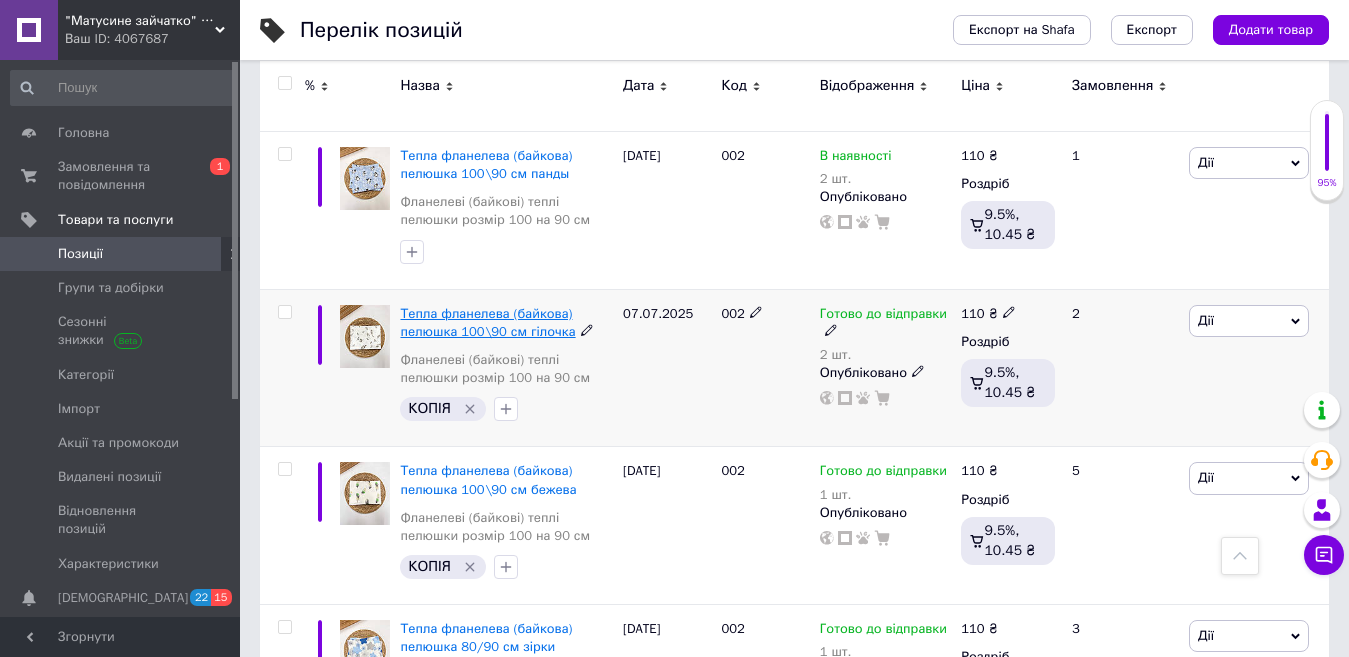 click on "Тепла фланелева (байкова) пелюшка 100\90 см гілочка" at bounding box center (487, 322) 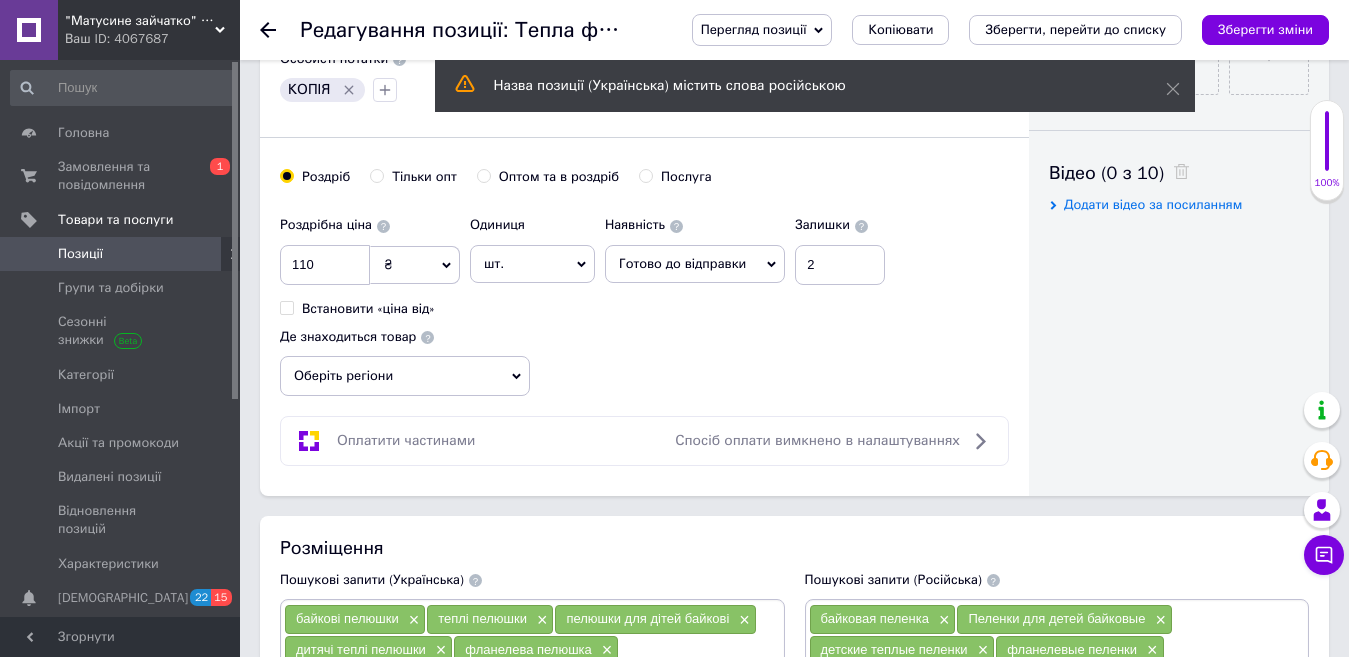 scroll, scrollTop: 0, scrollLeft: 0, axis: both 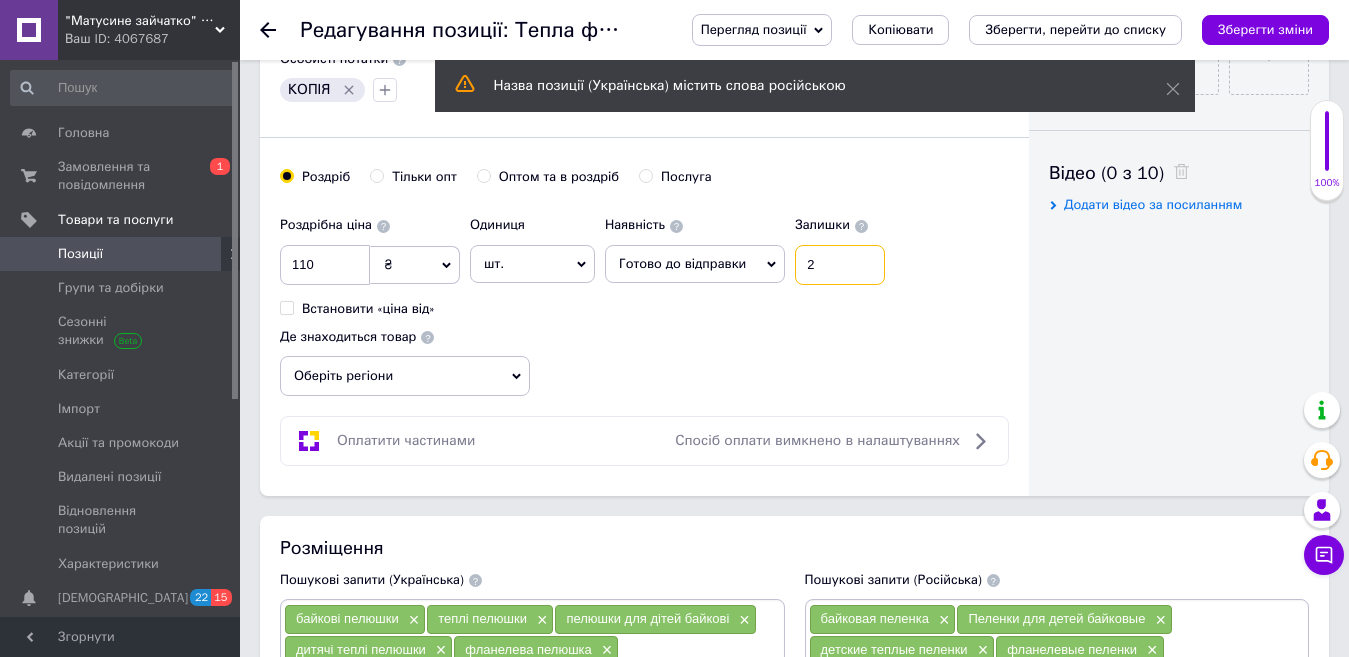 click on "2" at bounding box center [840, 265] 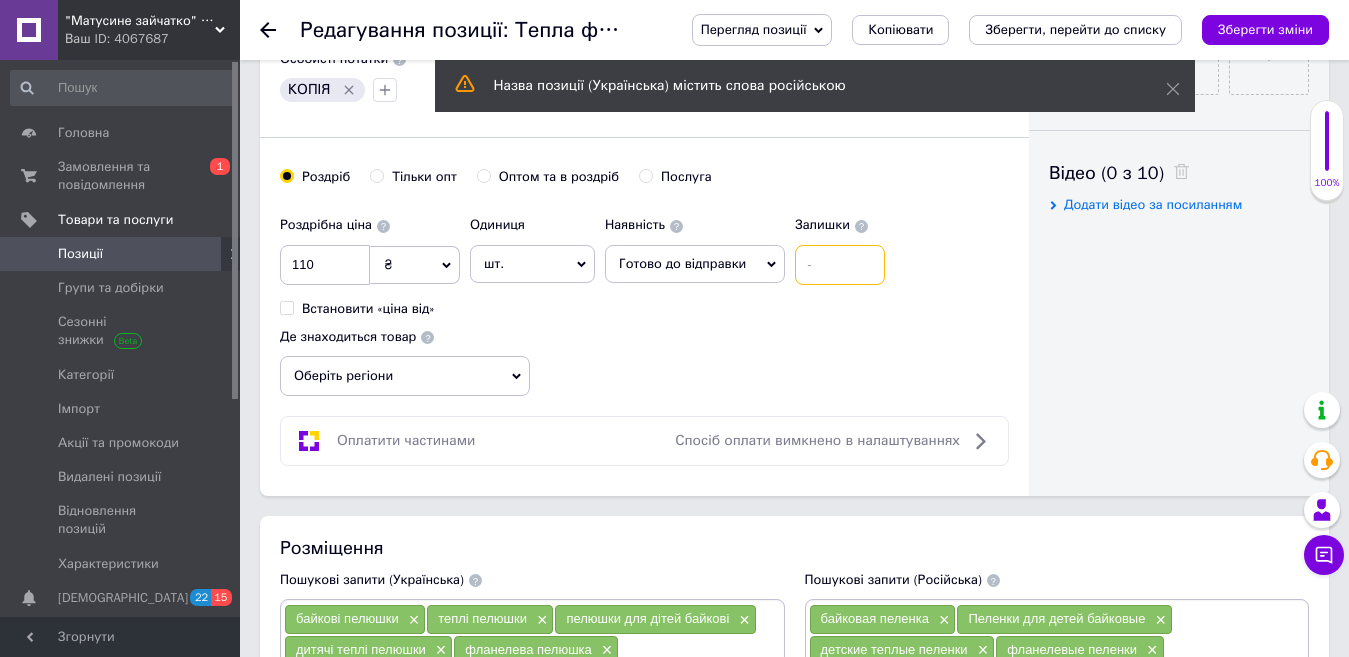 scroll, scrollTop: 0, scrollLeft: 0, axis: both 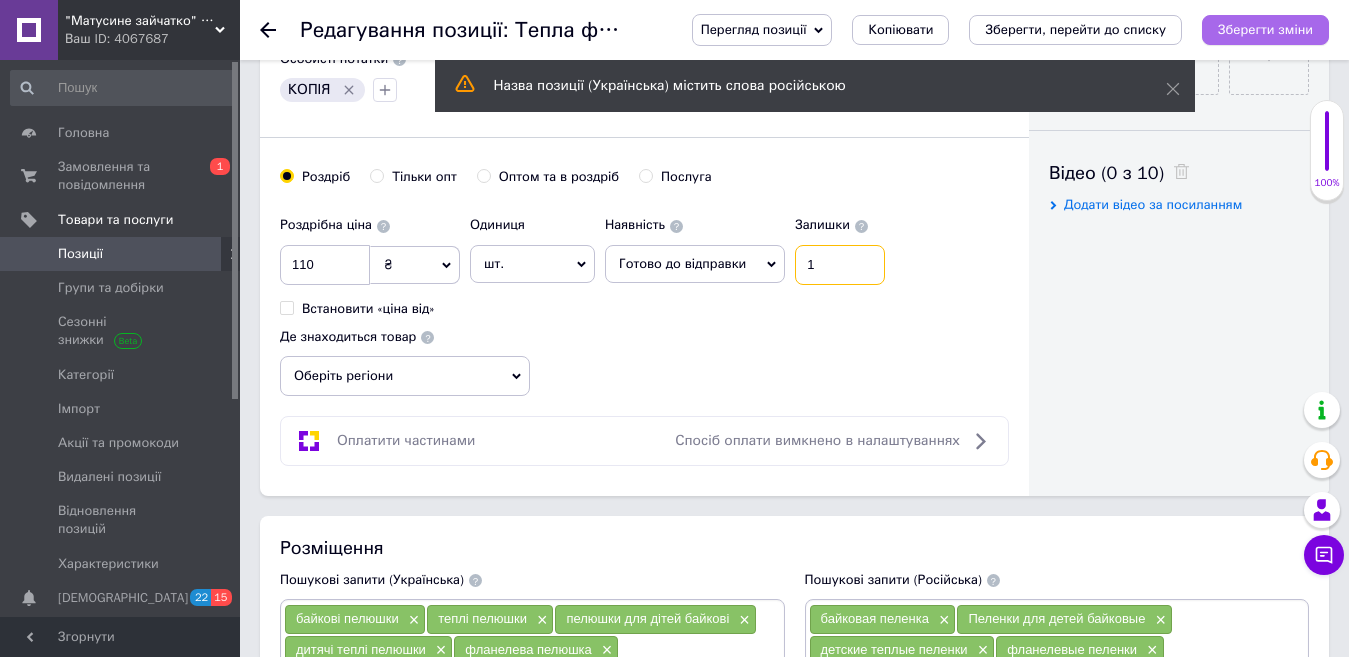 type on "1" 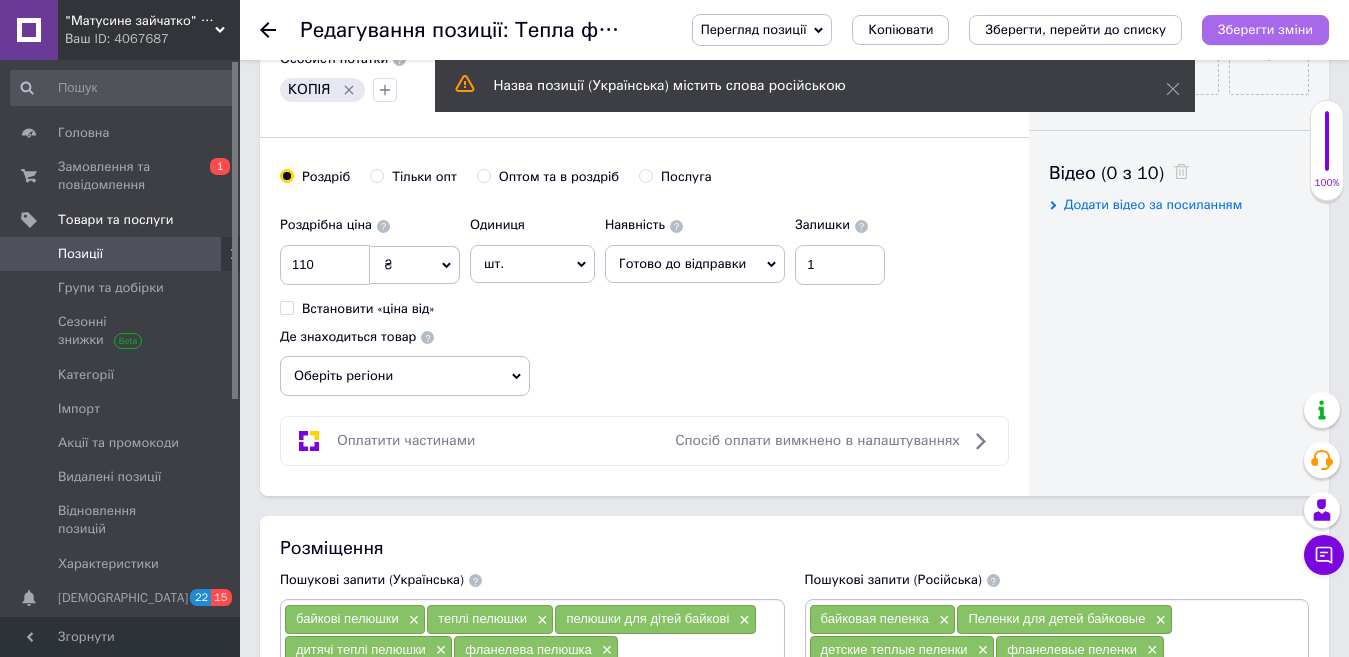 click on "Зберегти зміни" at bounding box center (1265, 29) 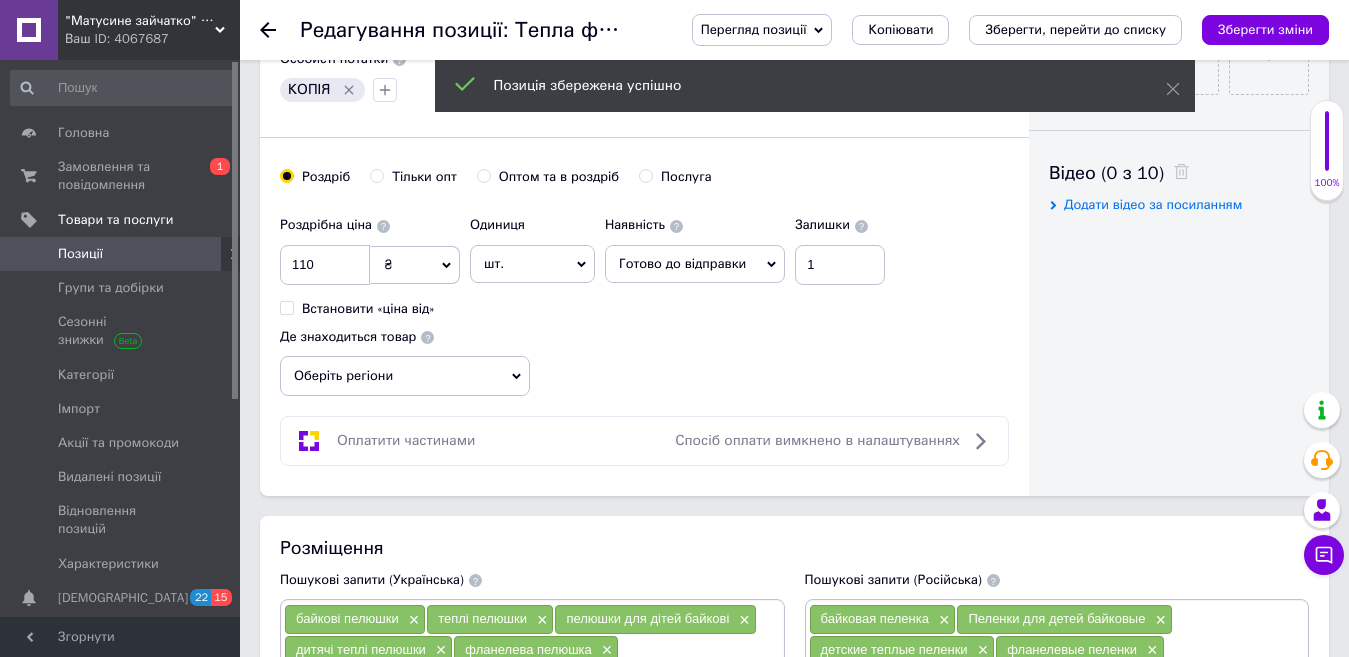 click 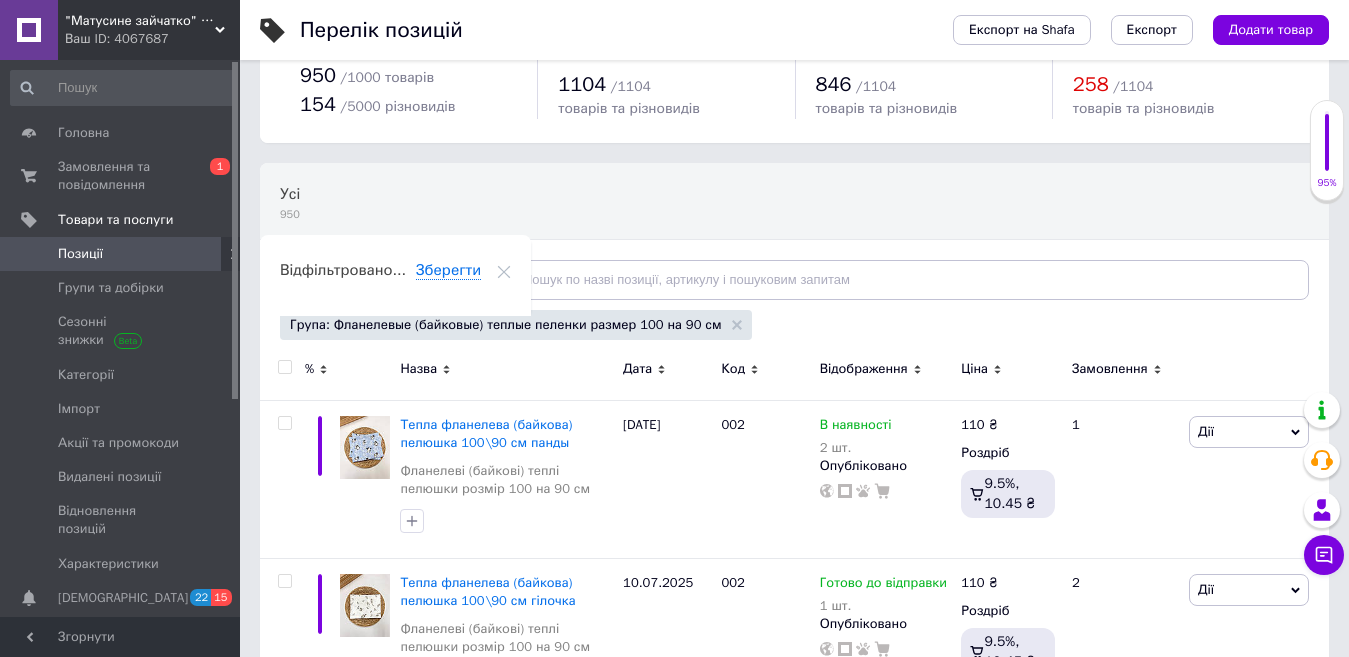 scroll, scrollTop: 200, scrollLeft: 0, axis: vertical 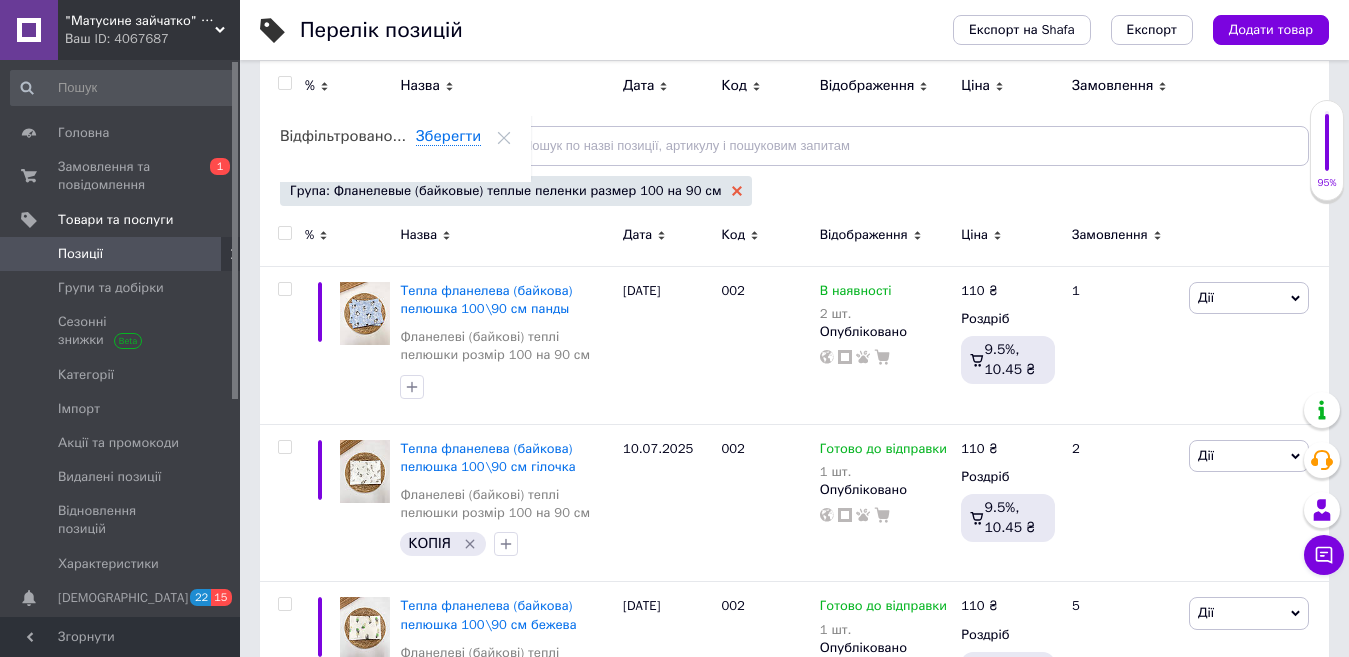 click 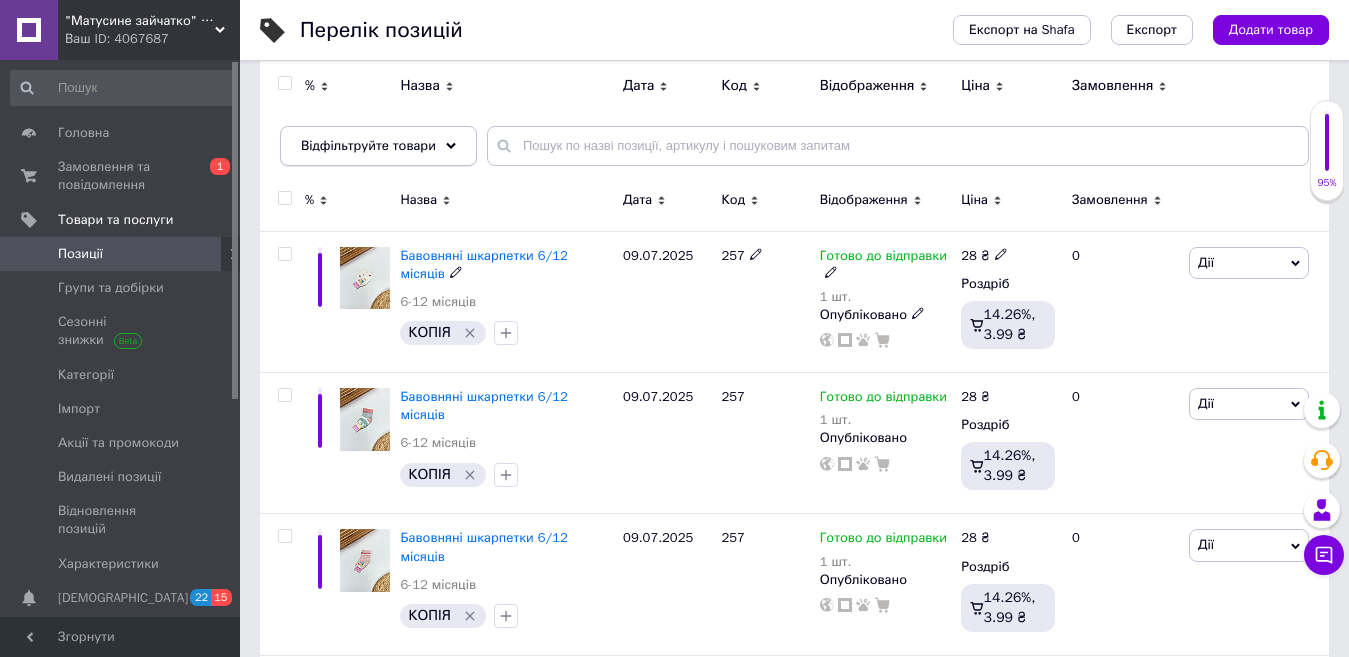 click on "Відфільтруйте товари" at bounding box center (368, 145) 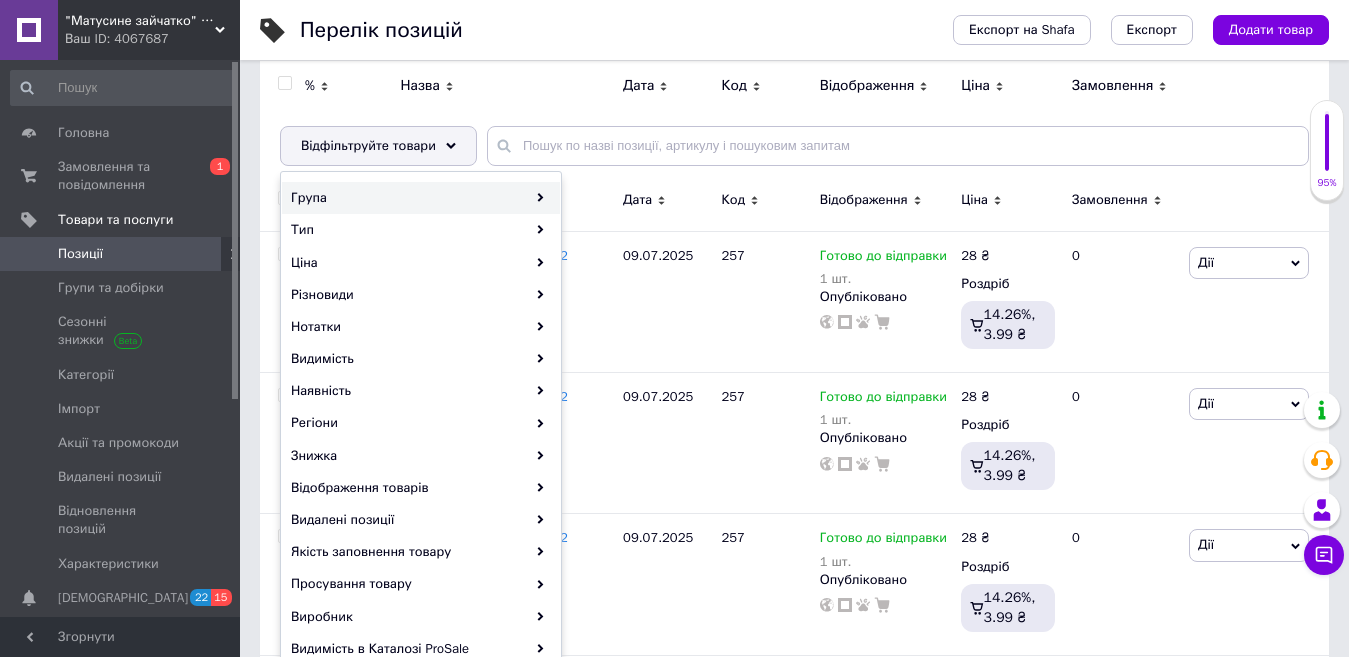 click on "Група" at bounding box center [421, 198] 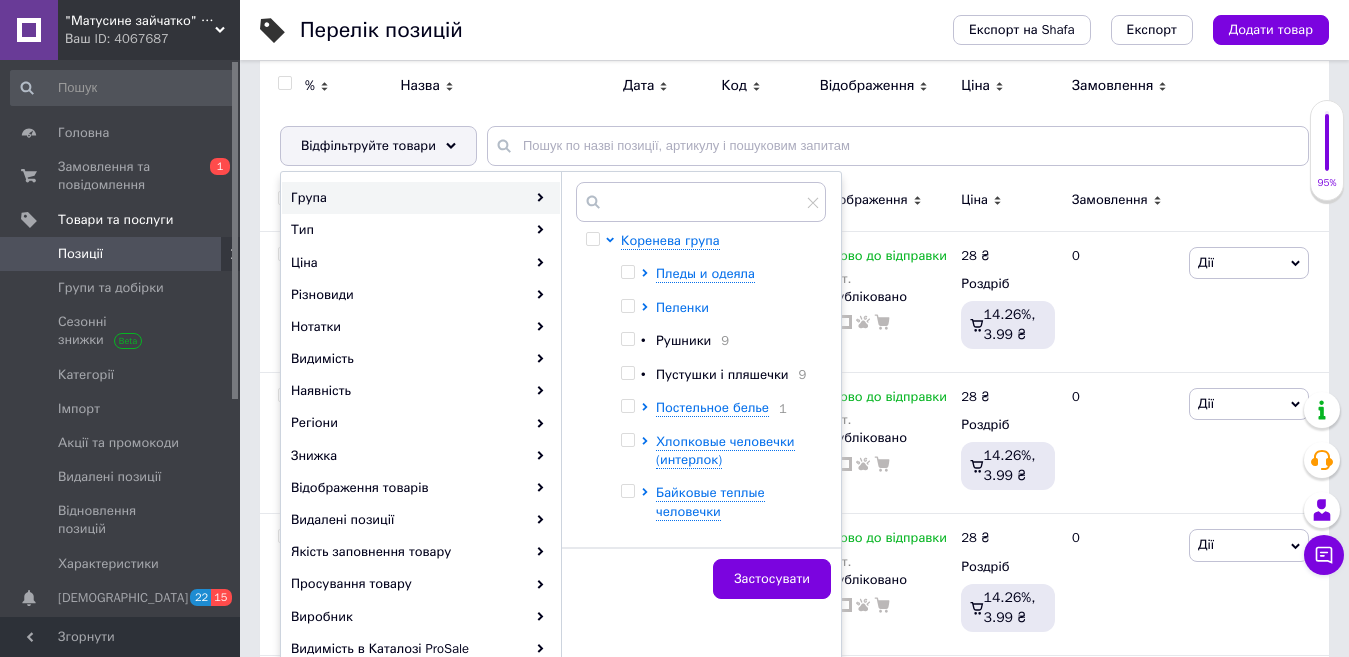 click on "Пеленки" at bounding box center (682, 307) 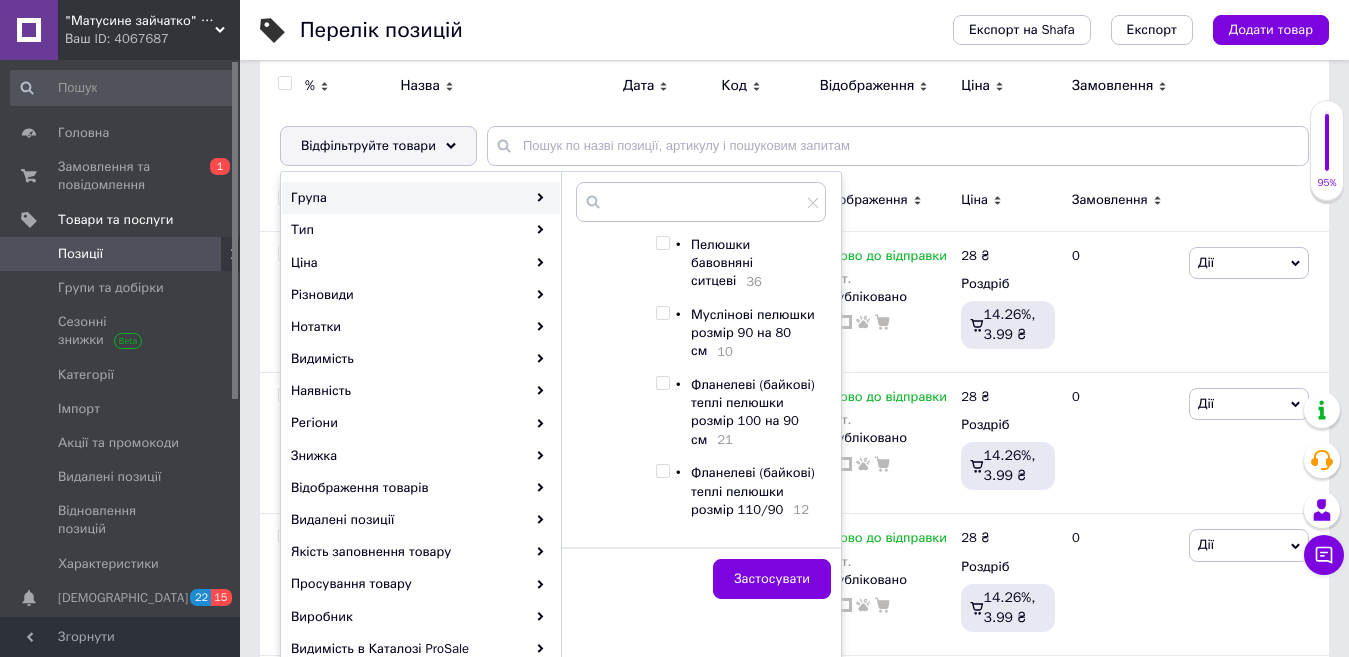scroll, scrollTop: 100, scrollLeft: 0, axis: vertical 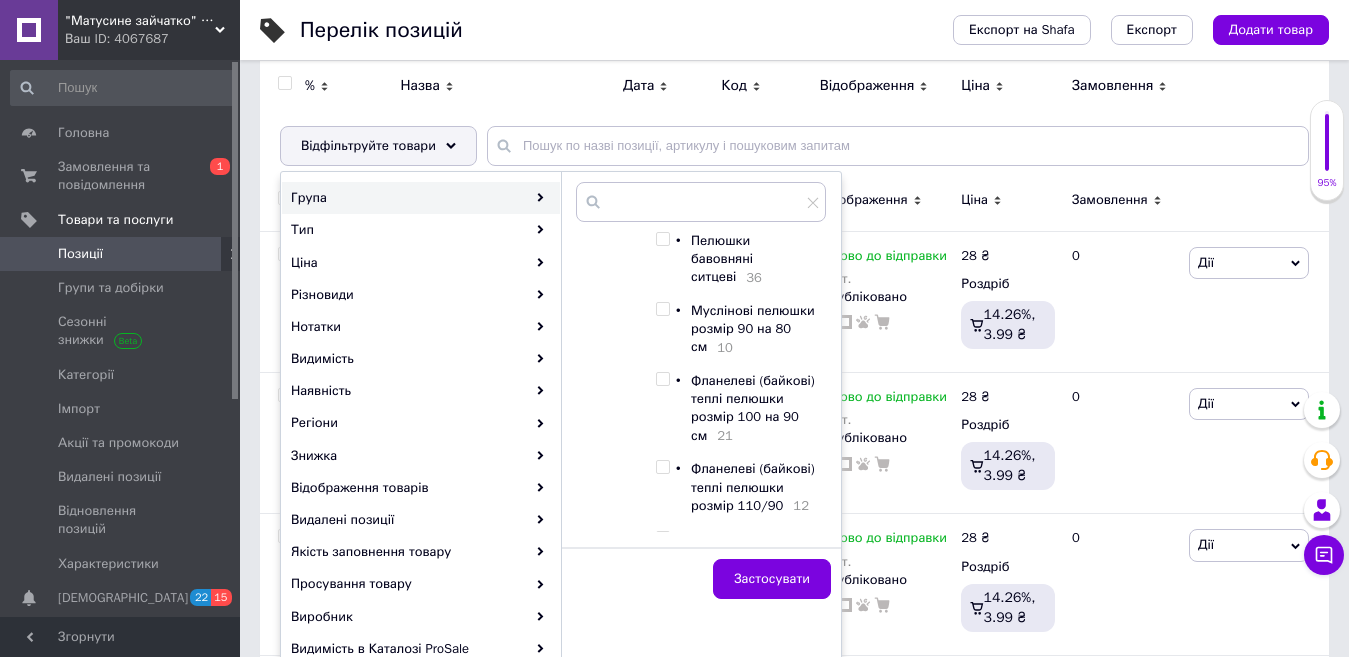 click at bounding box center (662, 239) 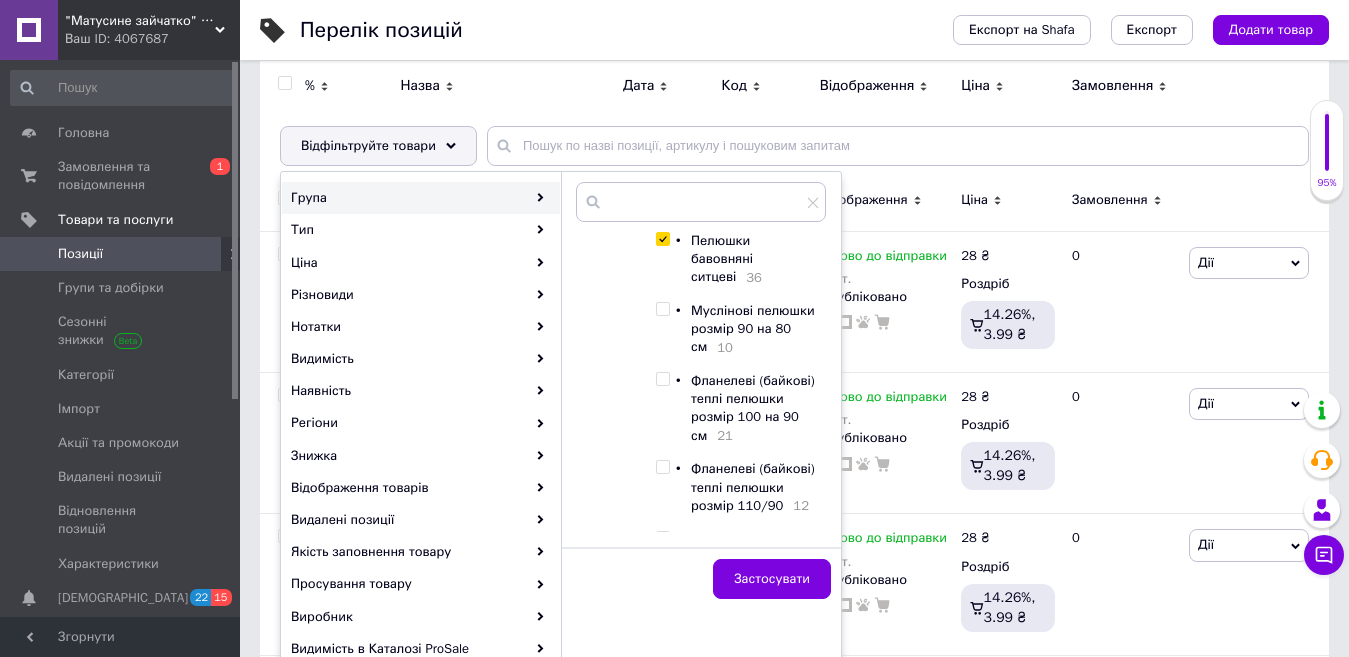 checkbox on "true" 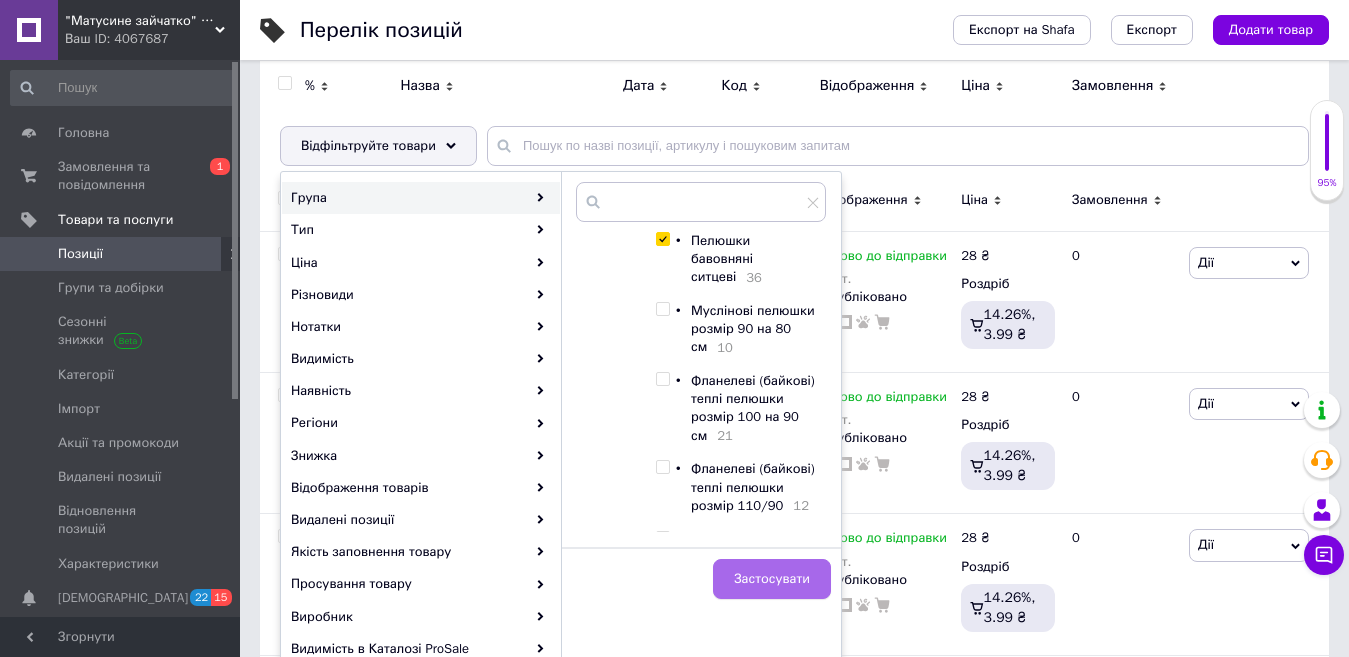 click on "Застосувати" at bounding box center [772, 579] 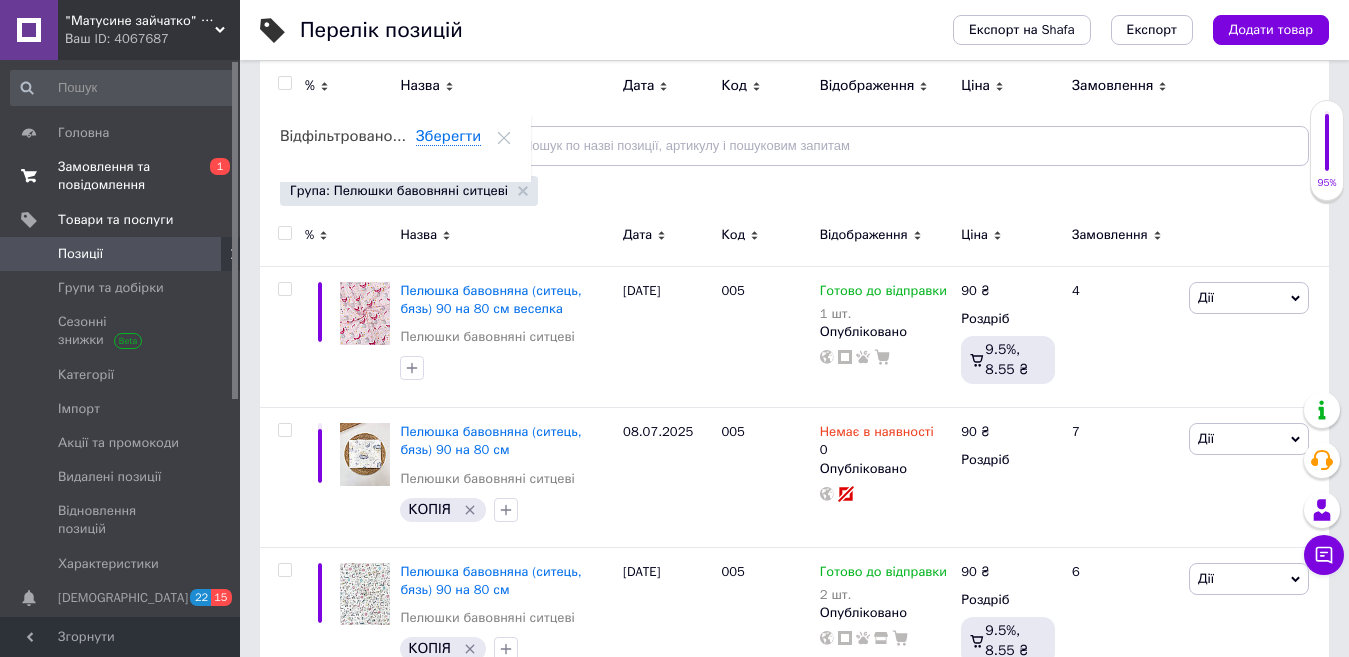 click on "Замовлення та повідомлення" at bounding box center (121, 176) 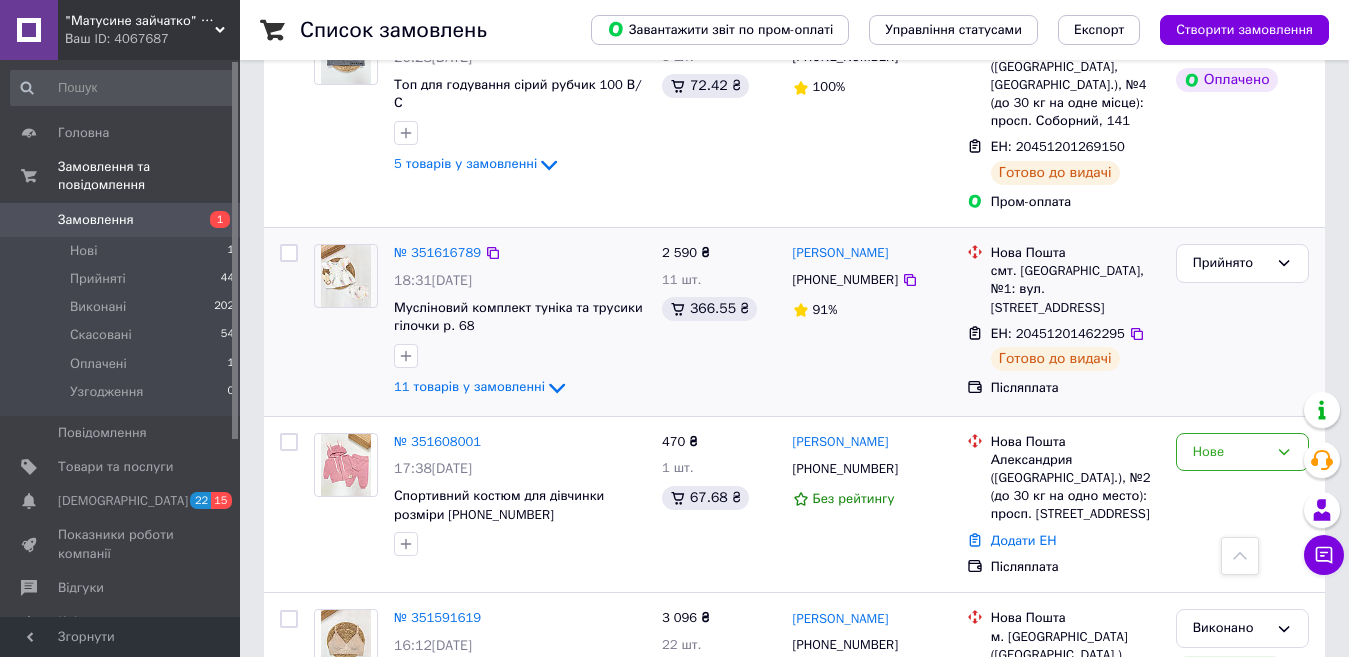 scroll, scrollTop: 1300, scrollLeft: 0, axis: vertical 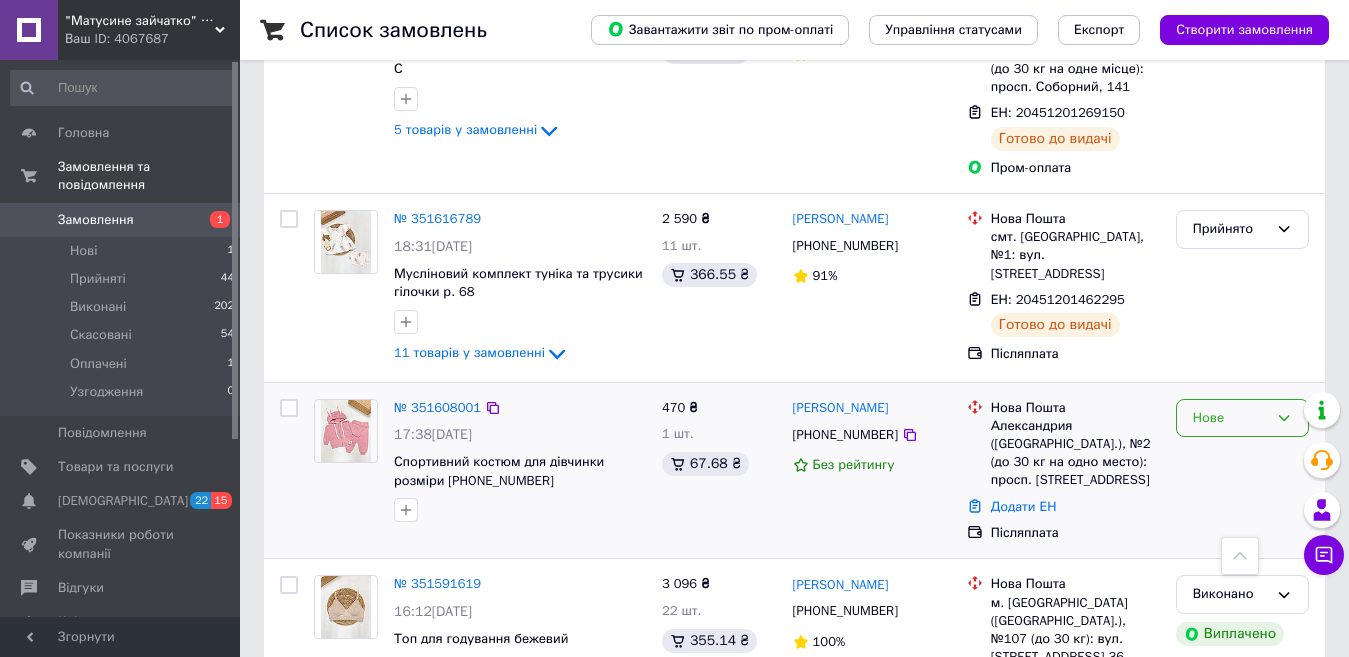 click on "Нове" at bounding box center (1230, 418) 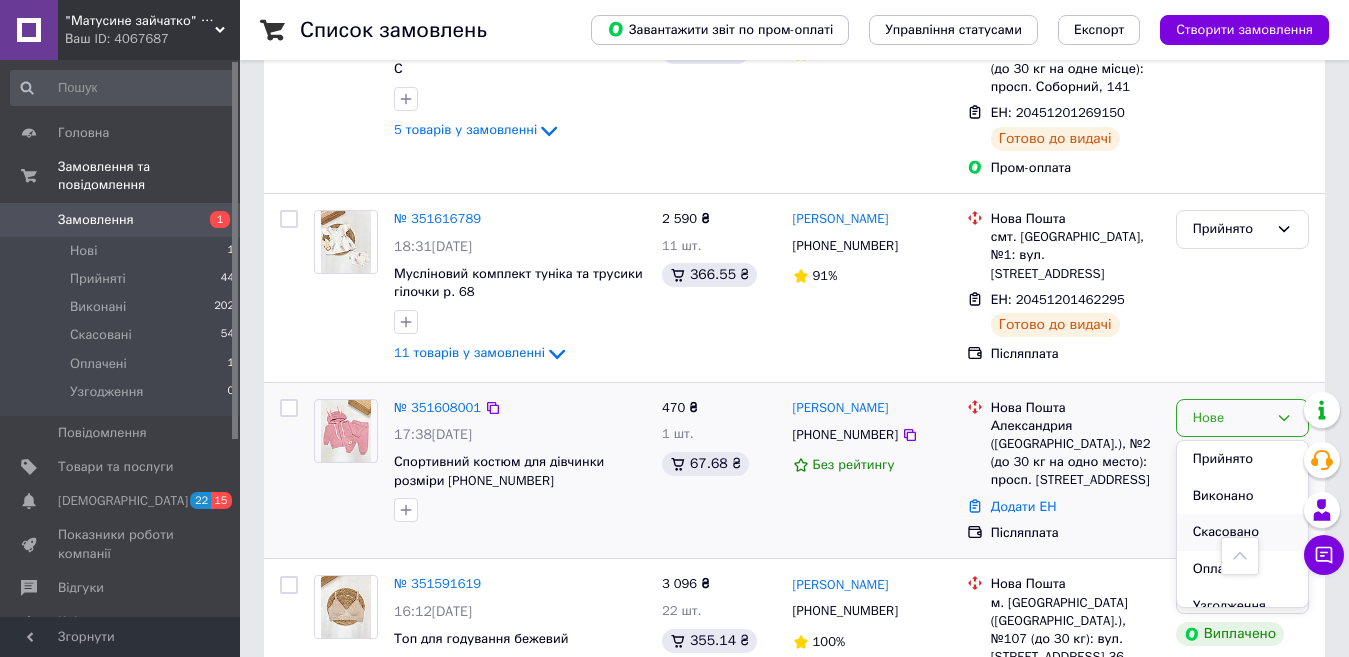 click on "Скасовано" at bounding box center (1242, 532) 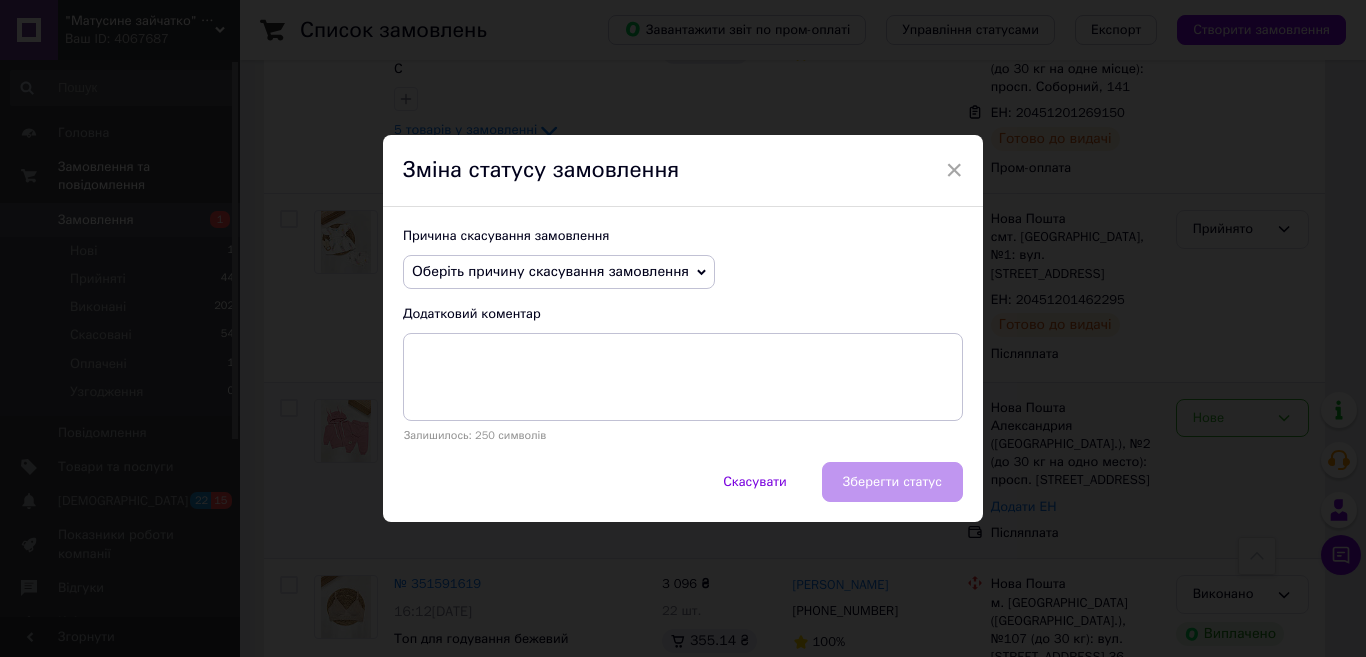 click on "Оберіть причину скасування замовлення" at bounding box center (550, 271) 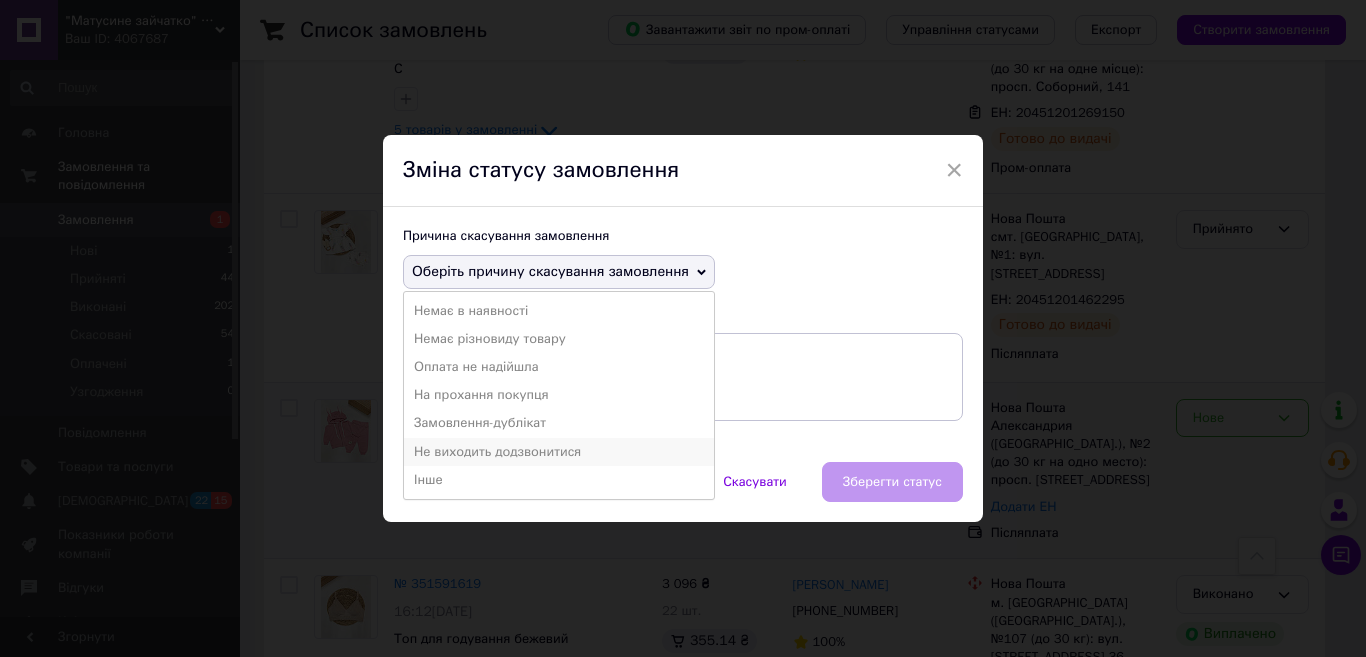 click on "Не виходить додзвонитися" at bounding box center (559, 452) 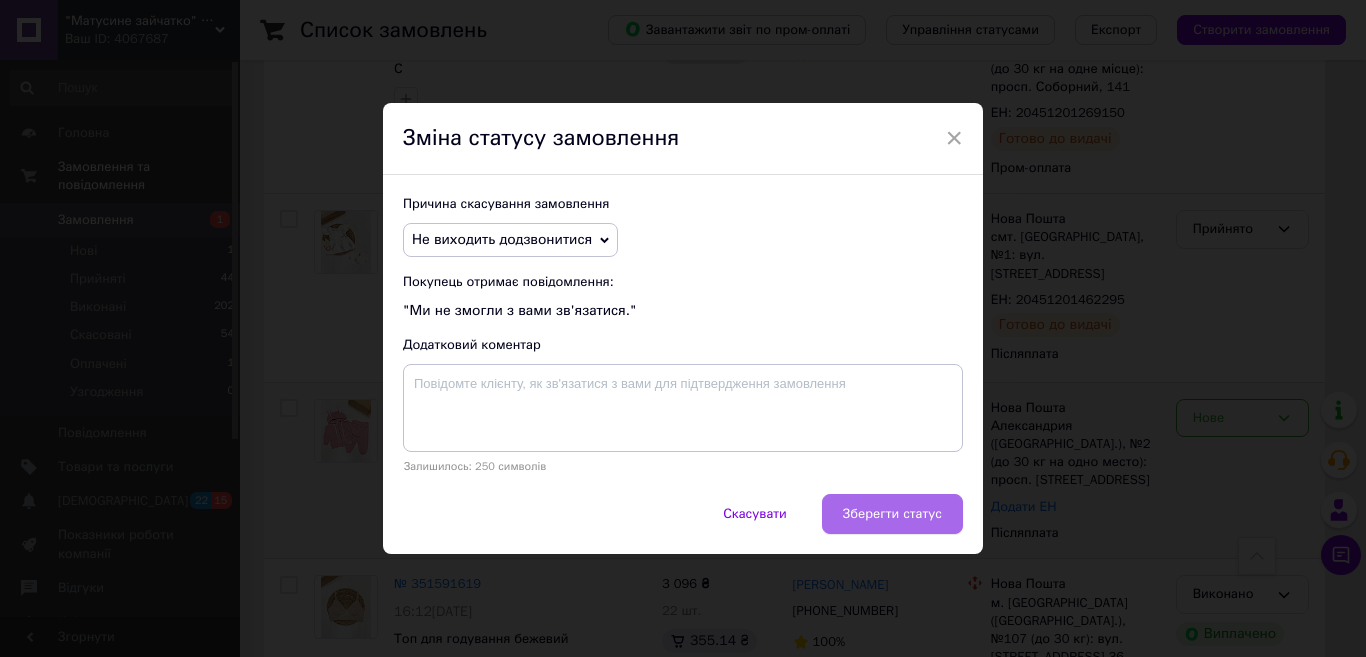 click on "Зберегти статус" at bounding box center [892, 514] 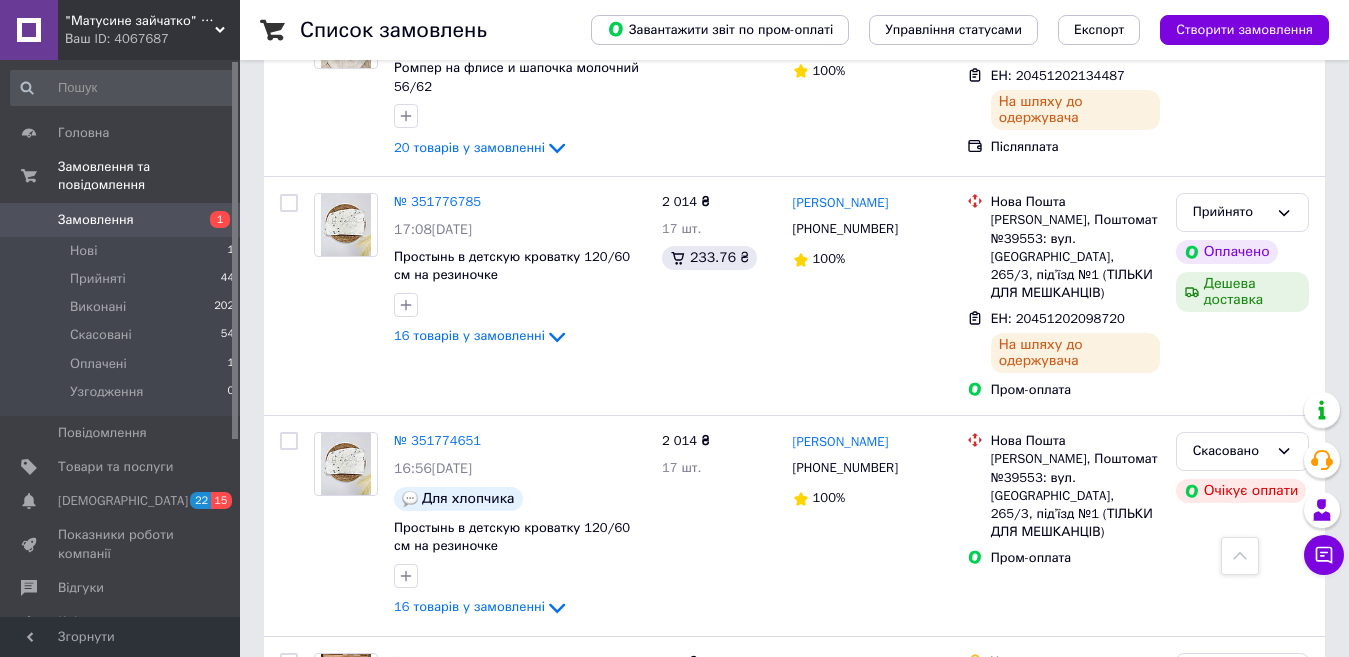 scroll, scrollTop: 0, scrollLeft: 0, axis: both 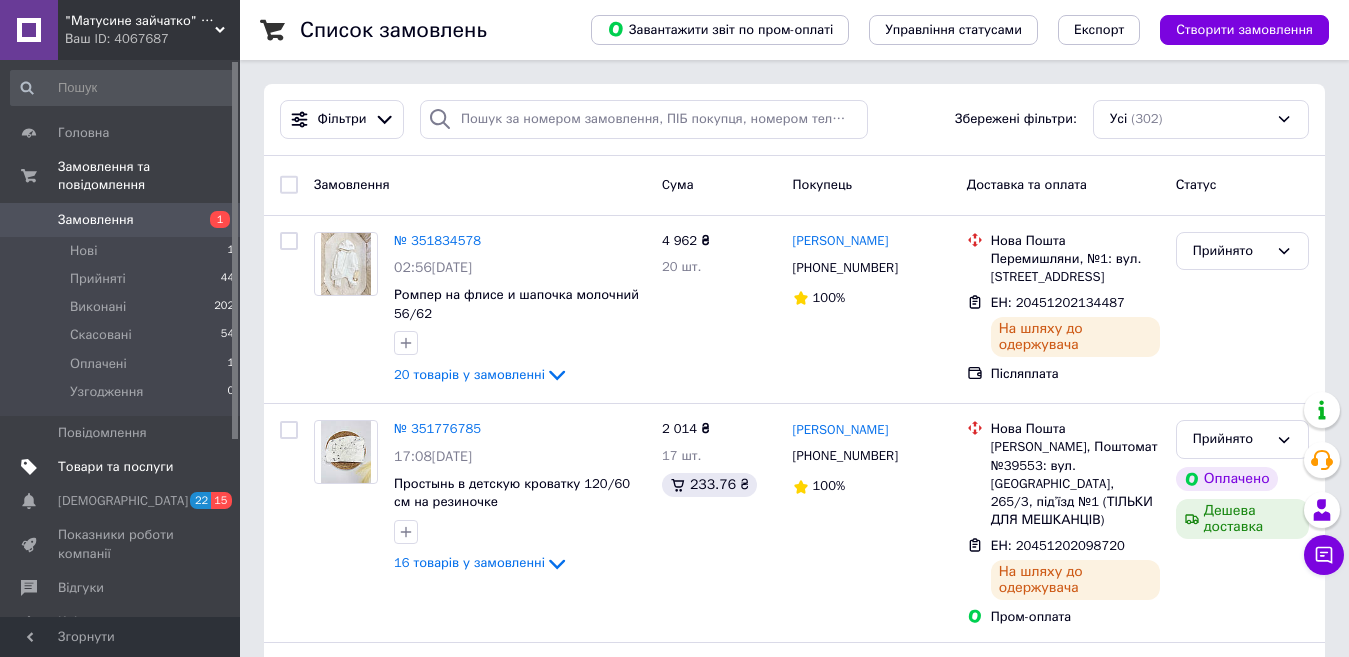 click on "Товари та послуги" at bounding box center [123, 467] 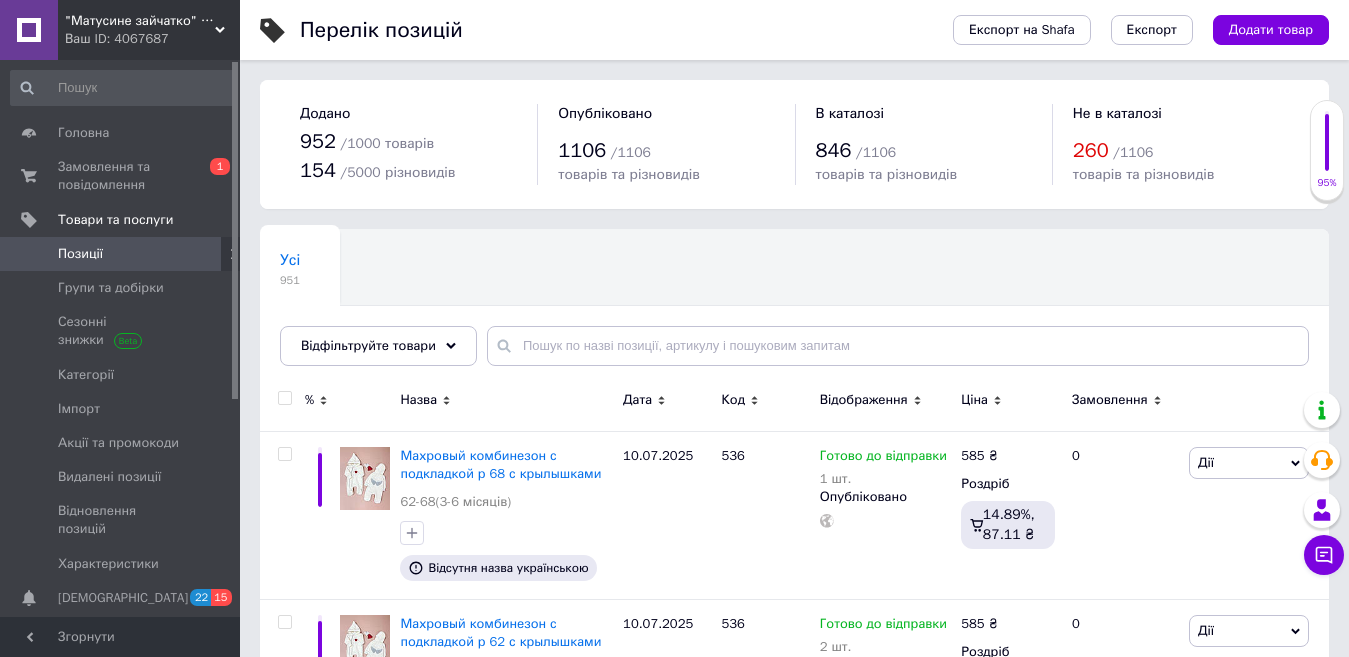 scroll, scrollTop: 100, scrollLeft: 0, axis: vertical 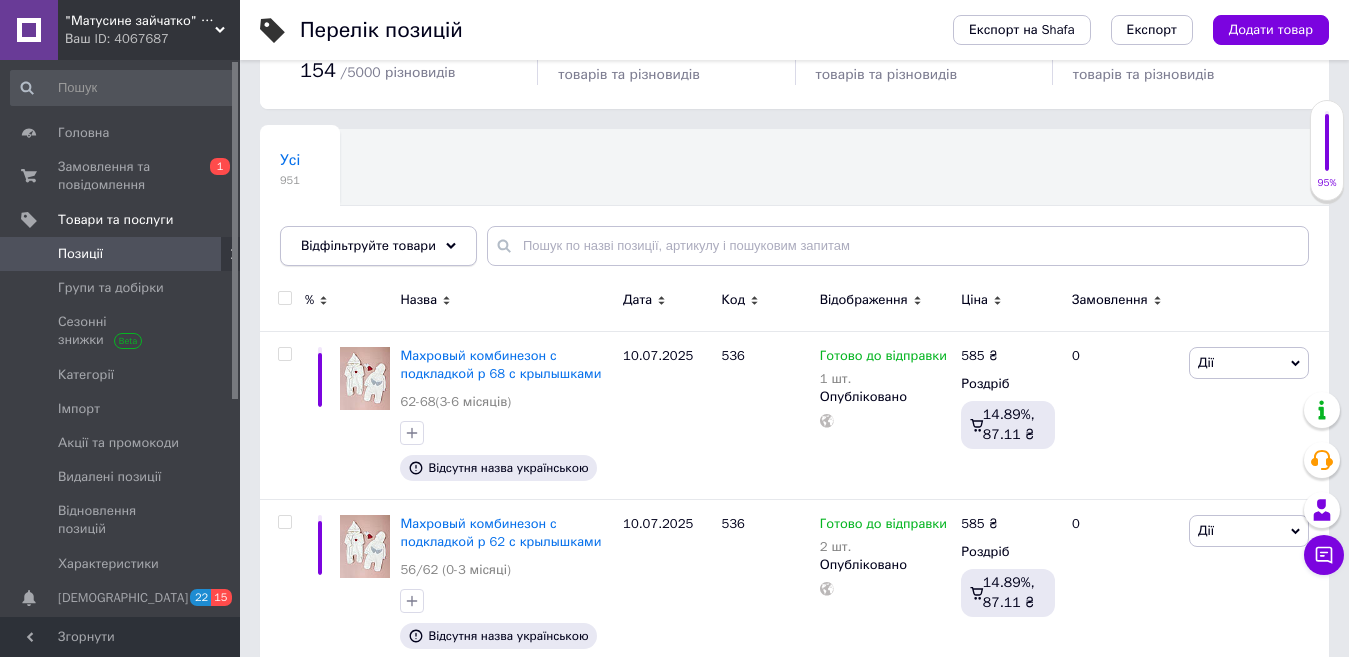 click on "Відфільтруйте товари" at bounding box center (378, 246) 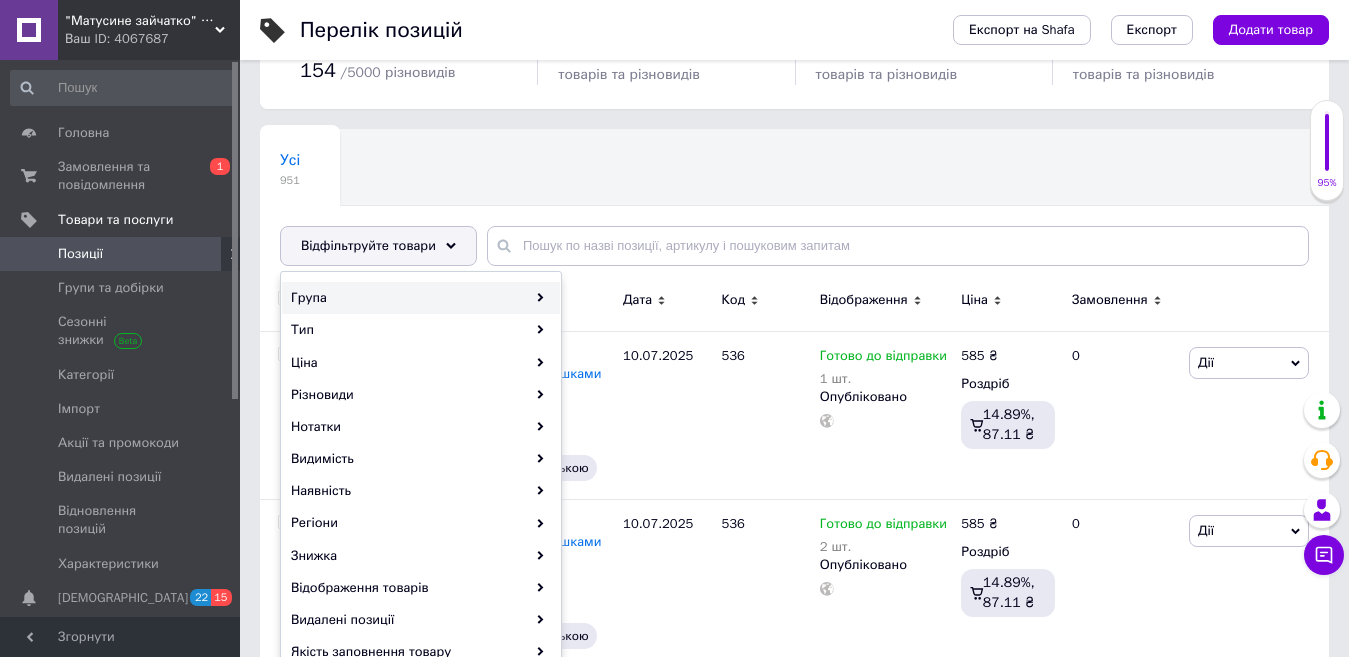 click on "Група" at bounding box center [421, 298] 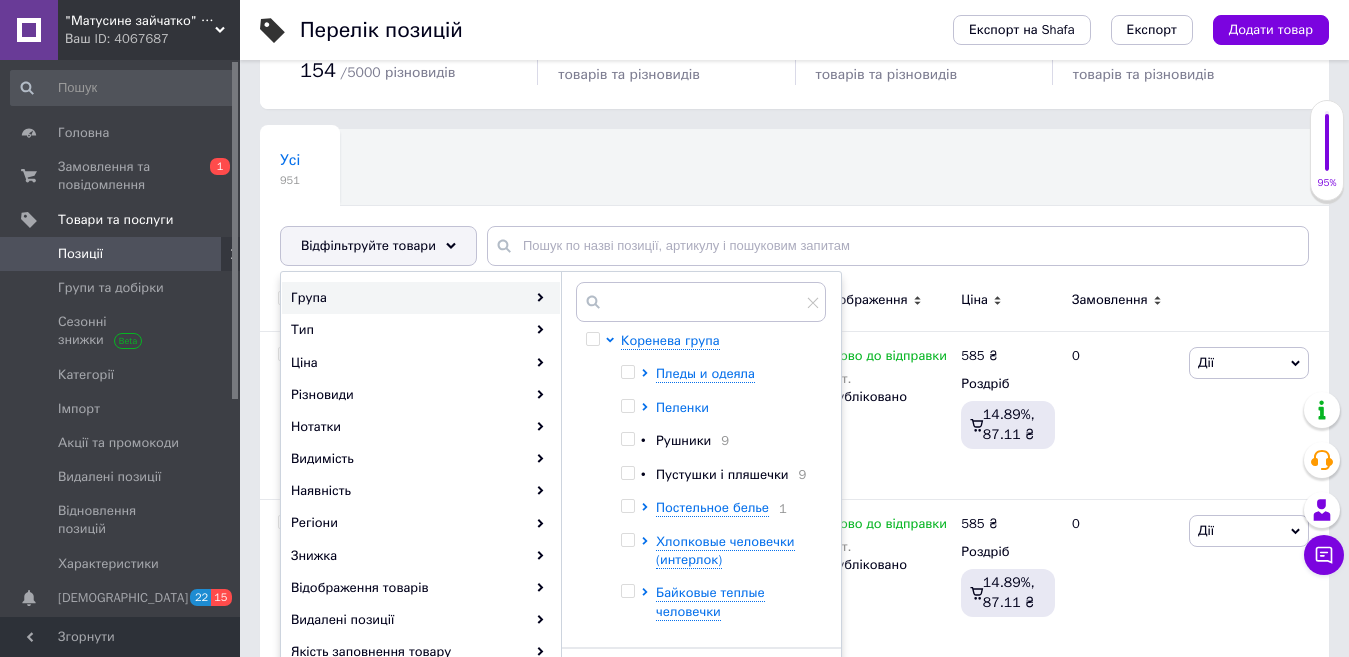 click on "Пеленки" at bounding box center (682, 407) 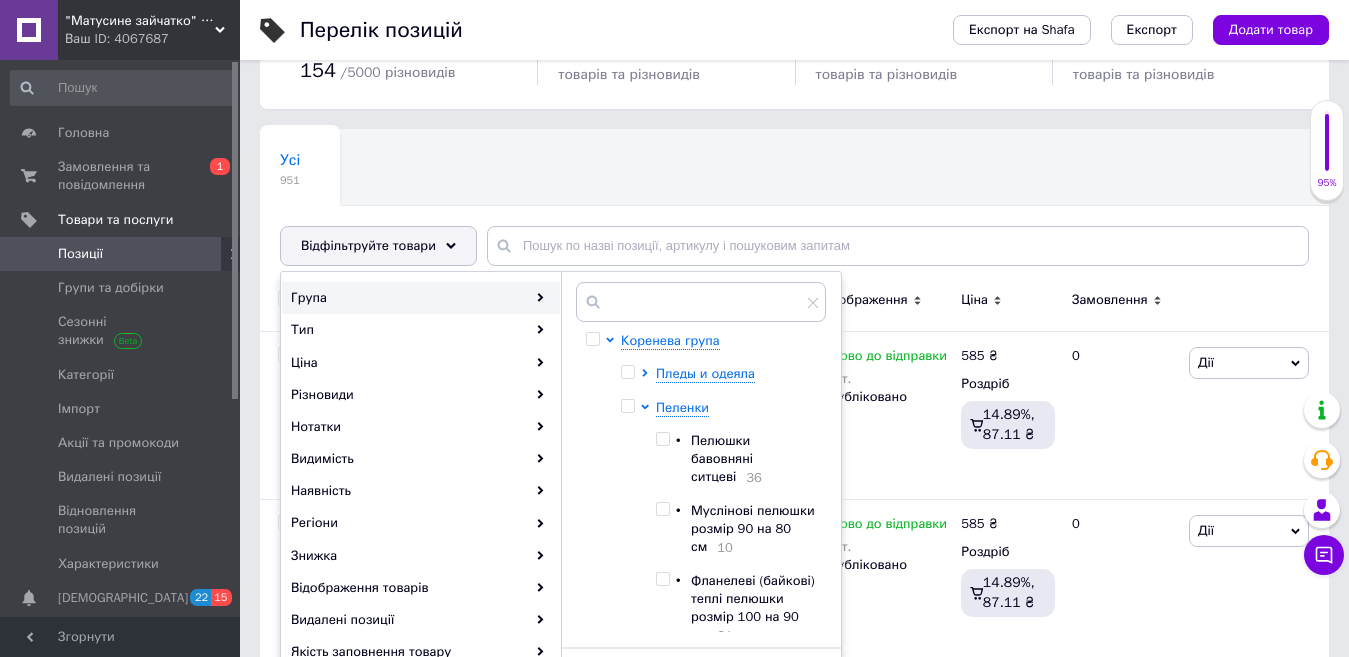 scroll, scrollTop: 100, scrollLeft: 0, axis: vertical 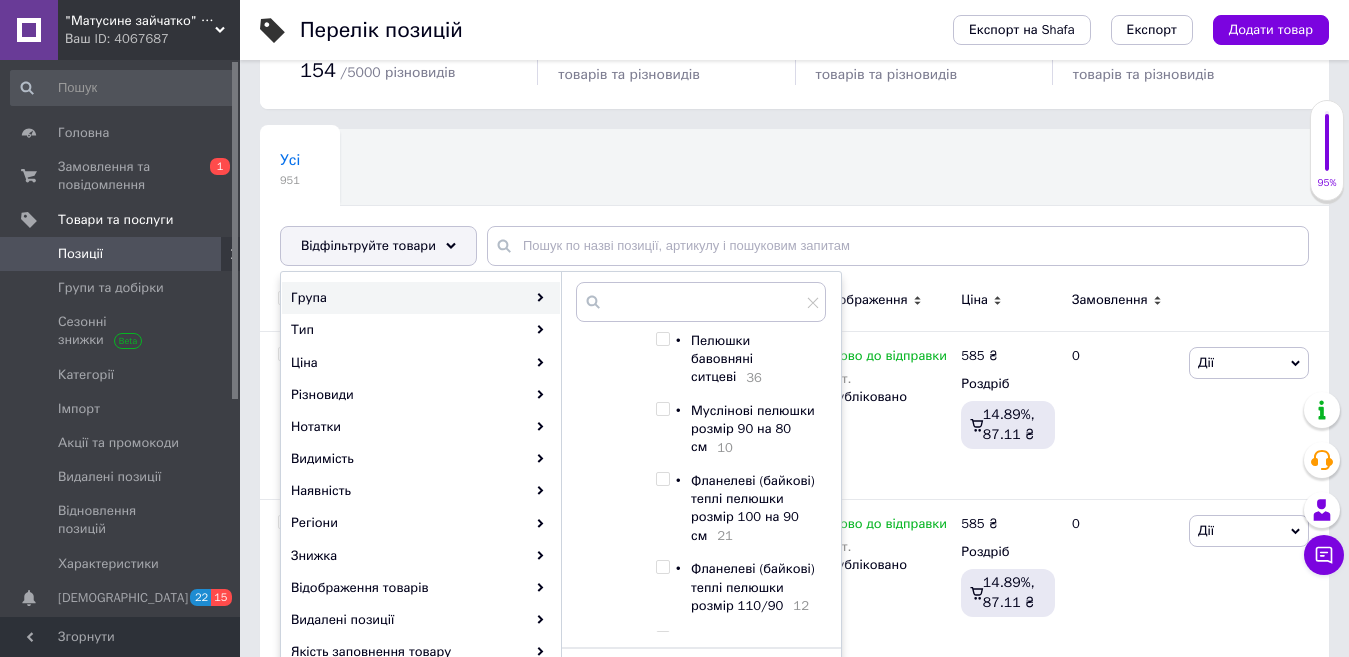 click at bounding box center [662, 339] 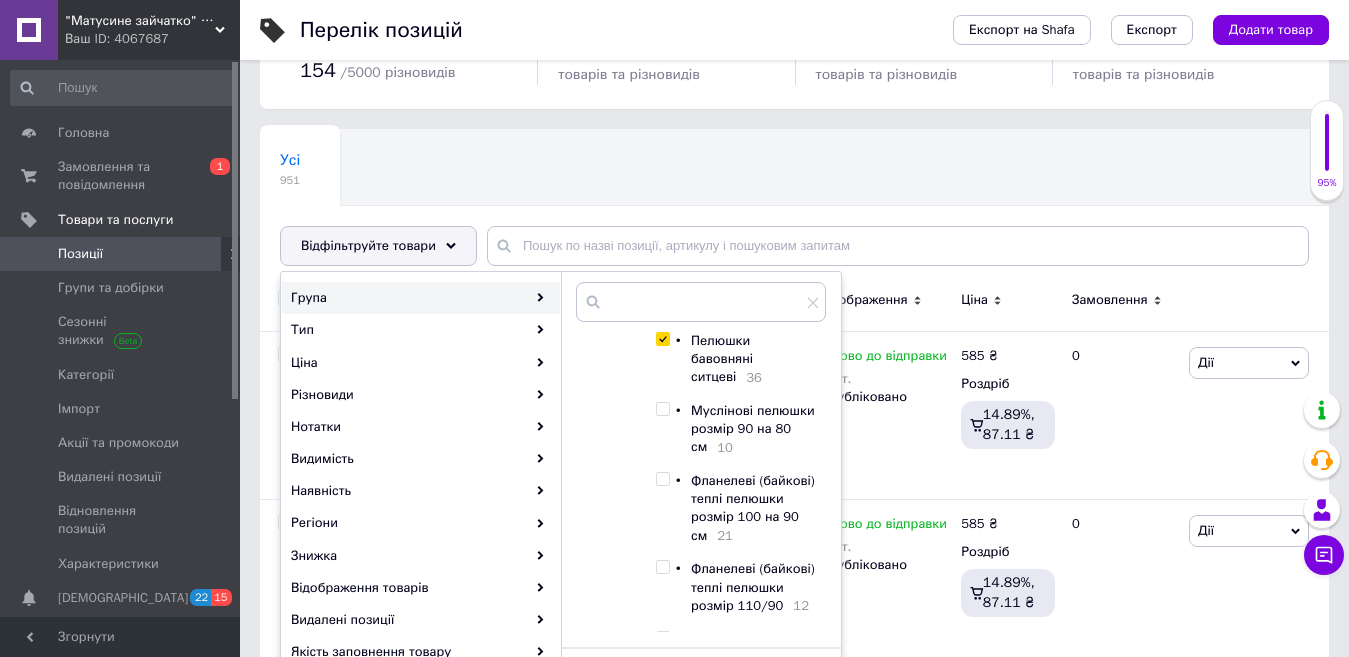 checkbox on "true" 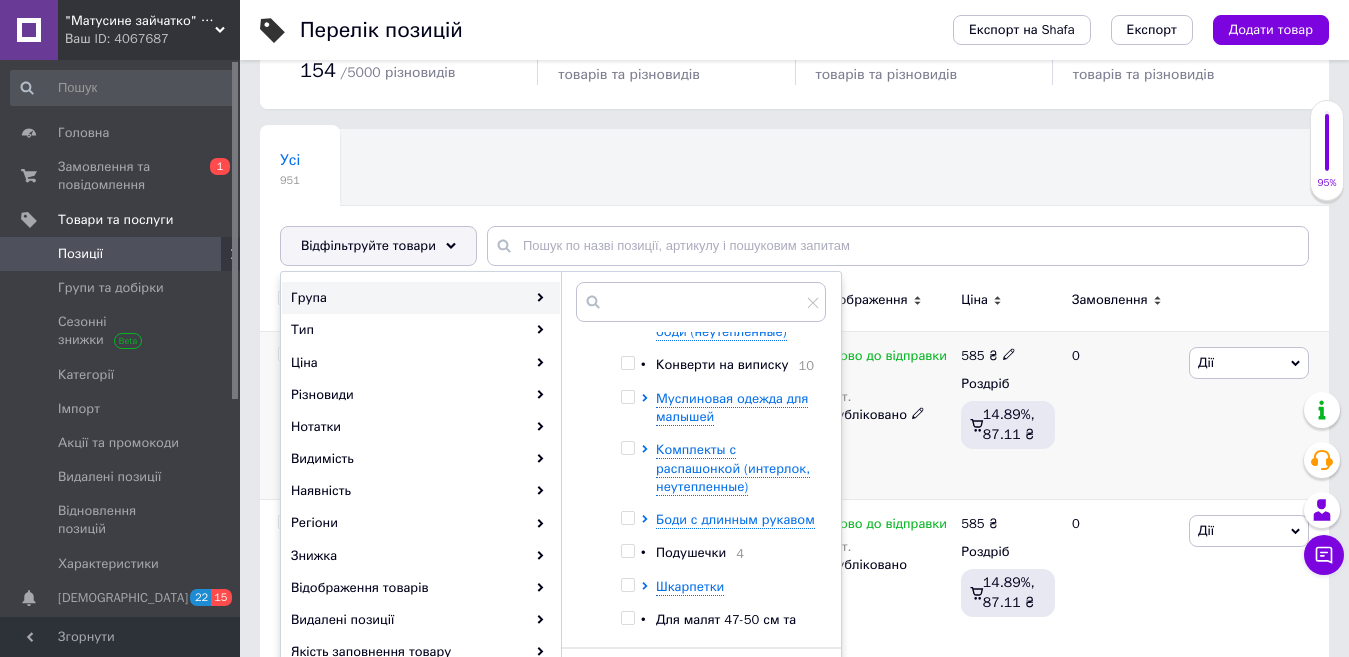 scroll, scrollTop: 1094, scrollLeft: 0, axis: vertical 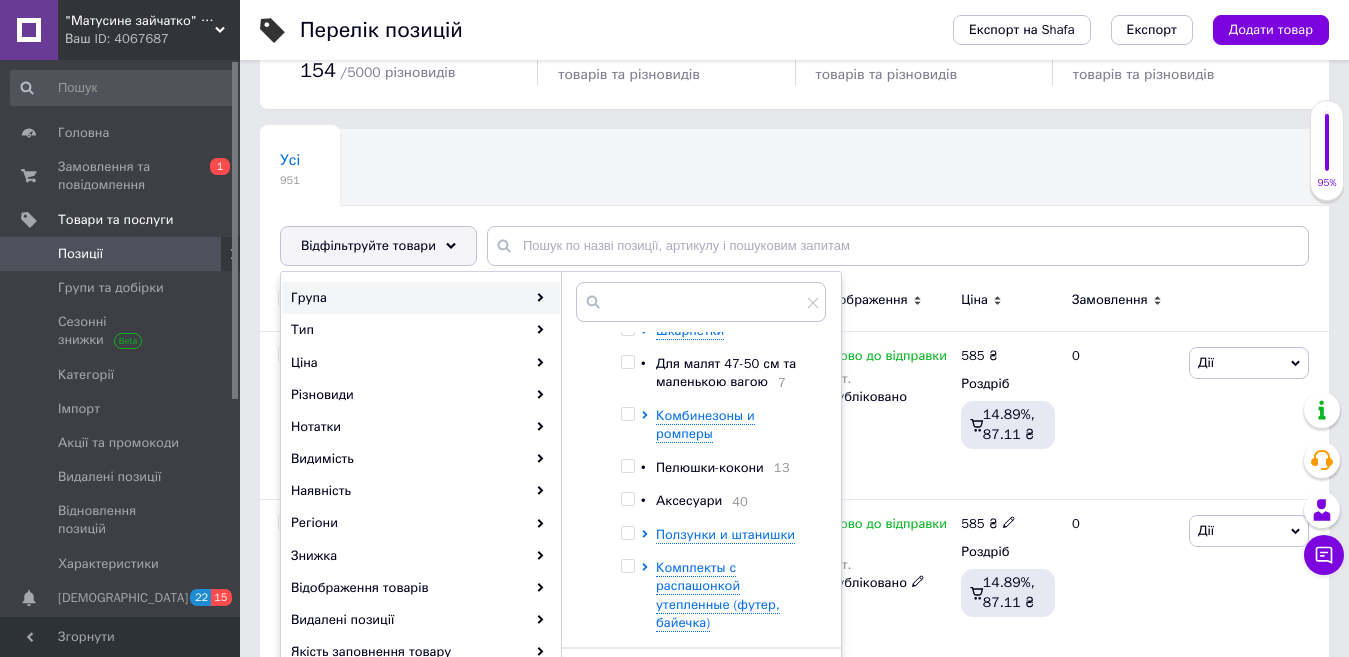 click on "Застосувати" at bounding box center (772, 679) 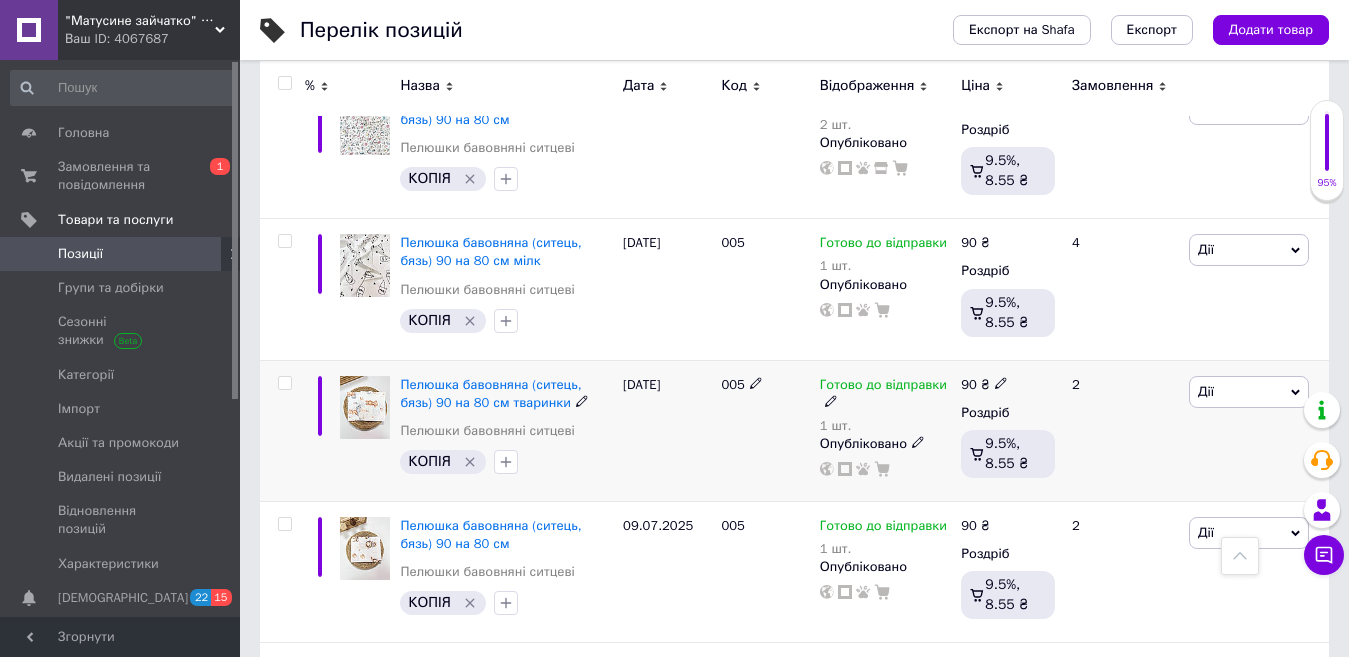 scroll, scrollTop: 800, scrollLeft: 0, axis: vertical 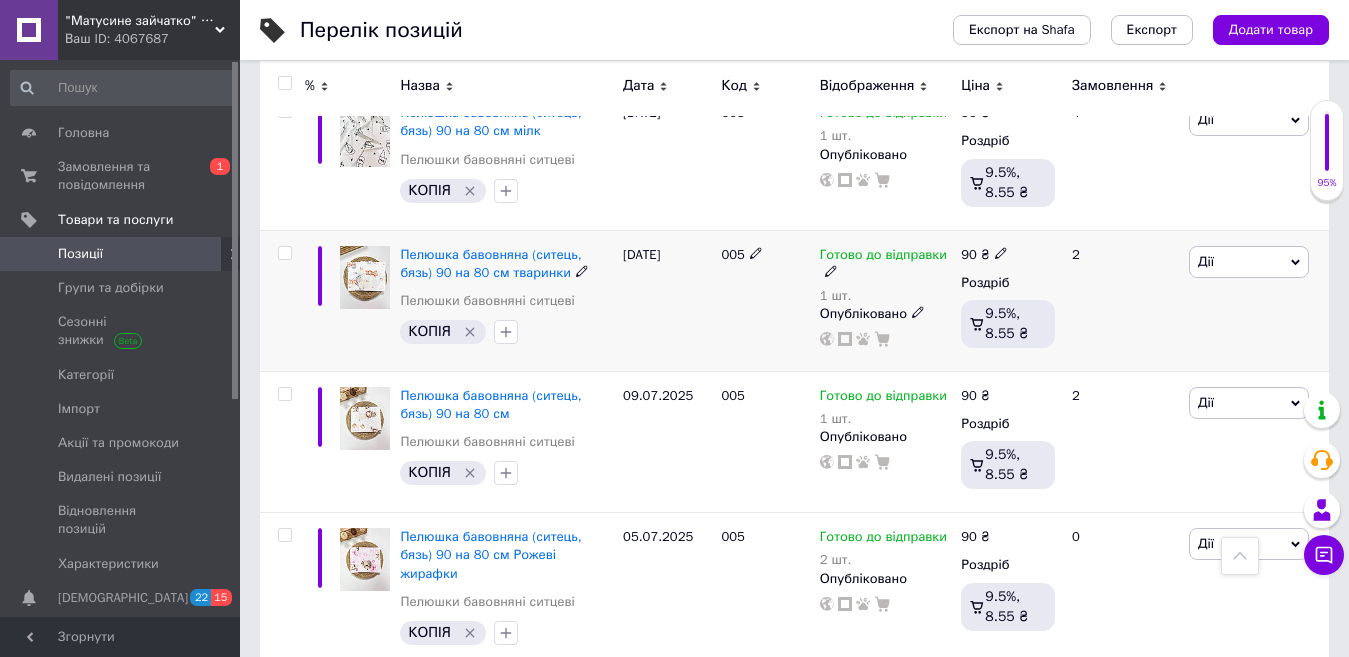click on "Готово до відправки 1 шт. Опубліковано" at bounding box center (886, 300) 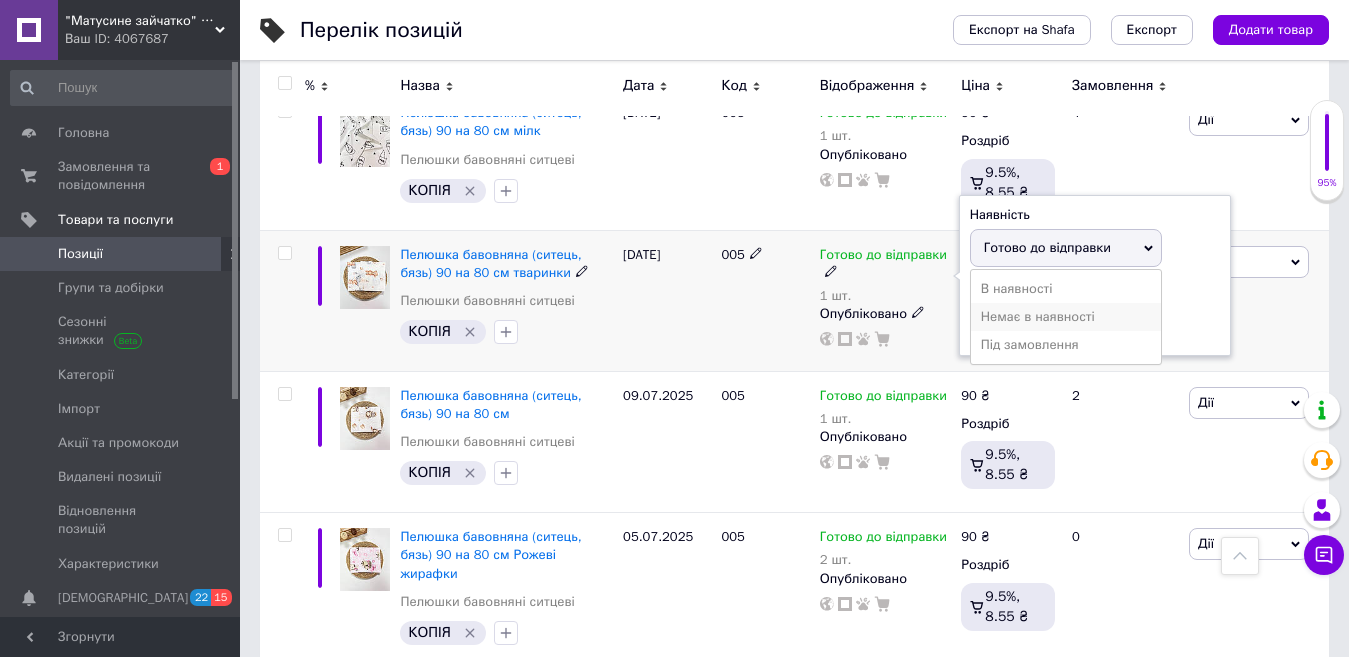 click on "Немає в наявності" at bounding box center [1066, 317] 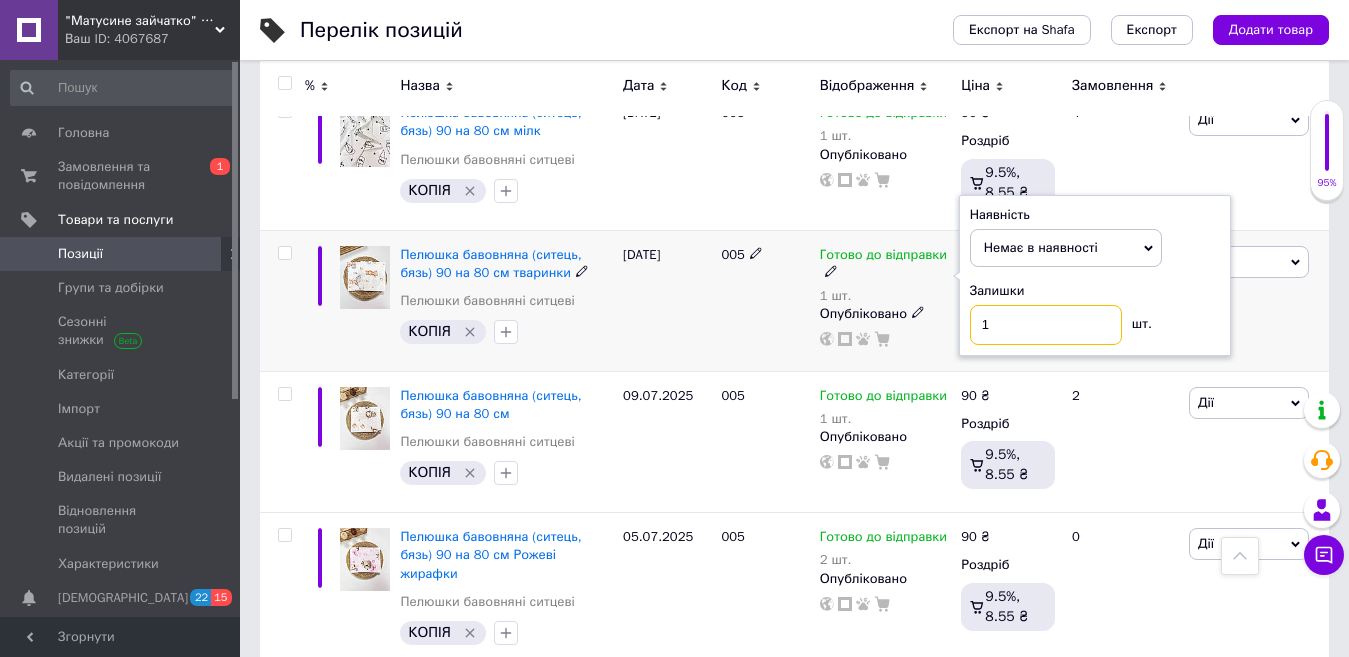click on "1" at bounding box center [1046, 325] 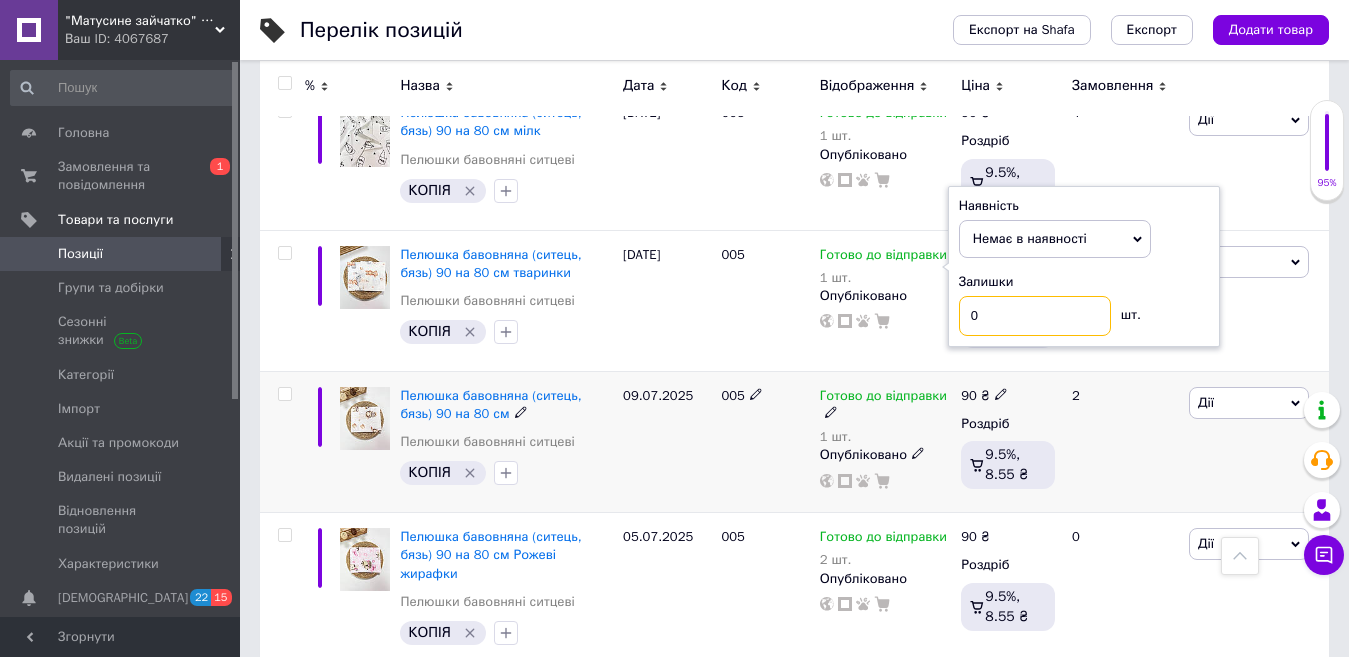 type on "0" 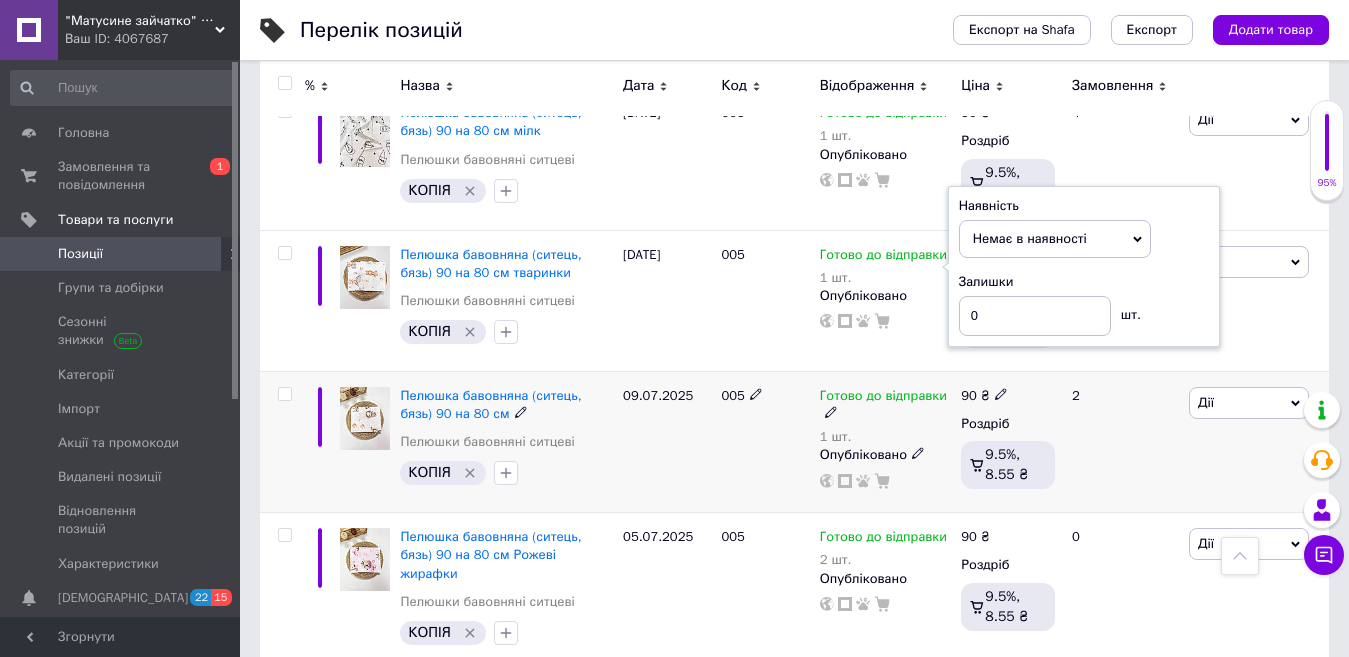 click on "2" at bounding box center [1122, 441] 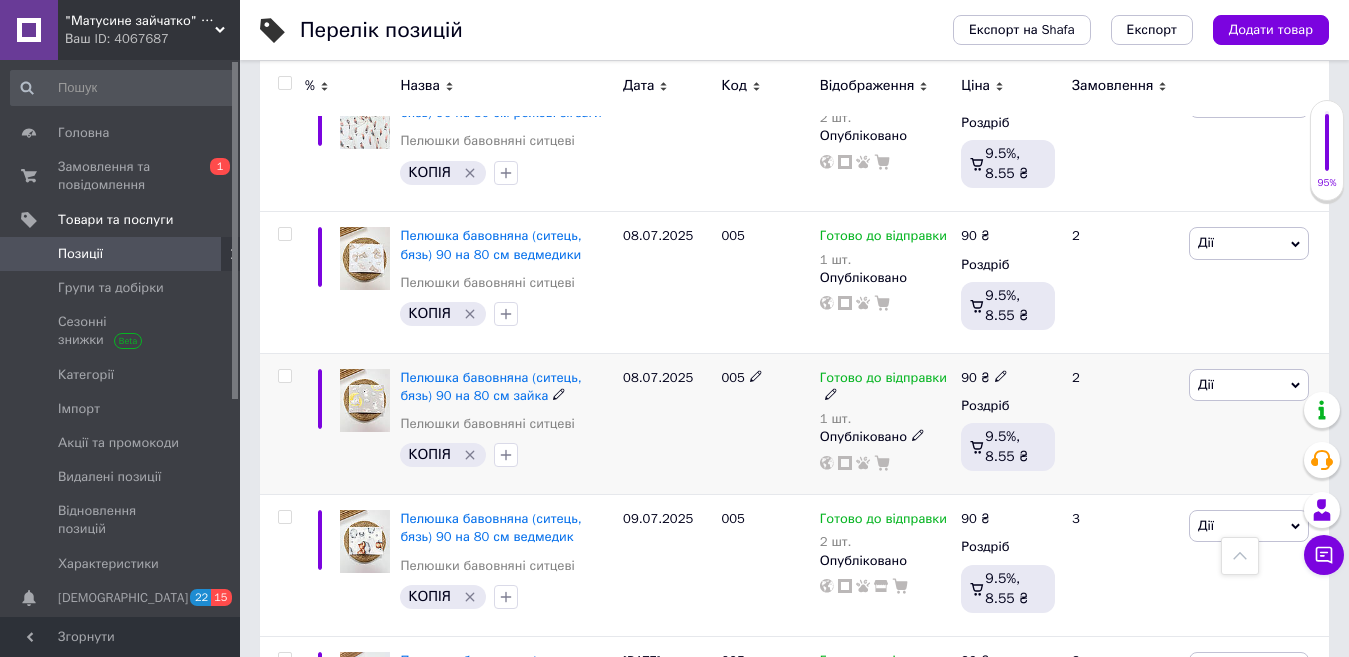scroll, scrollTop: 1600, scrollLeft: 0, axis: vertical 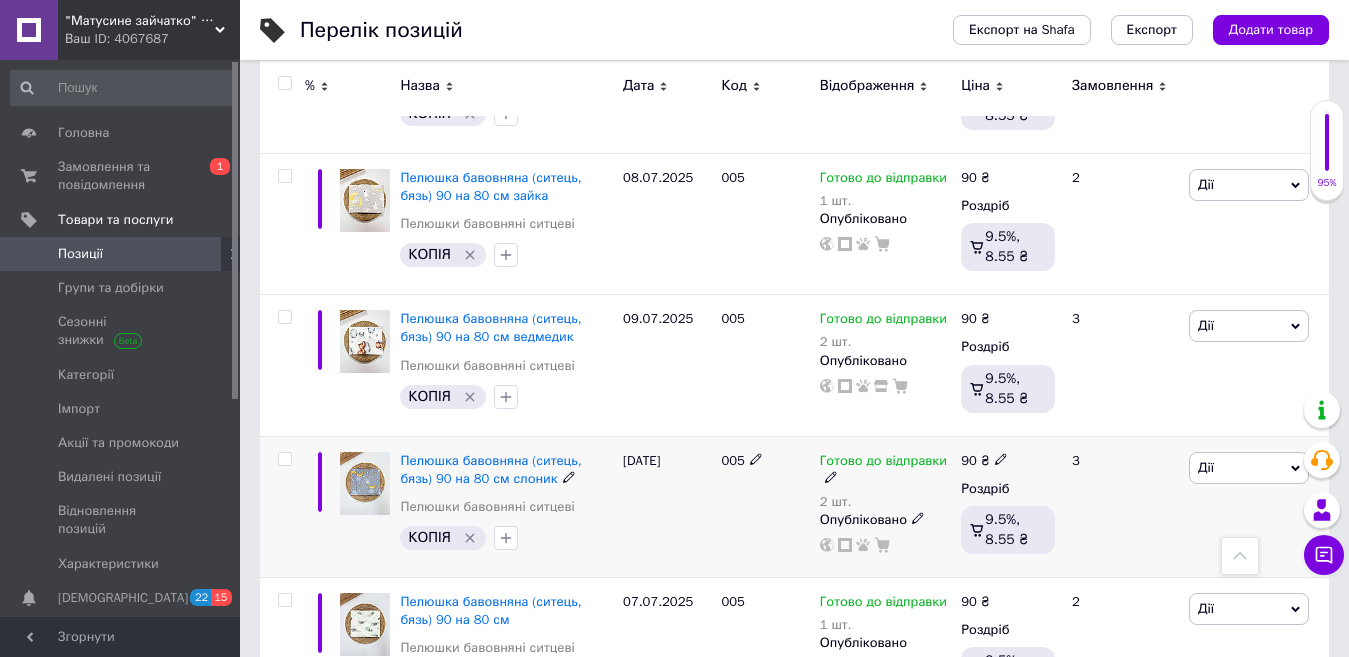 click 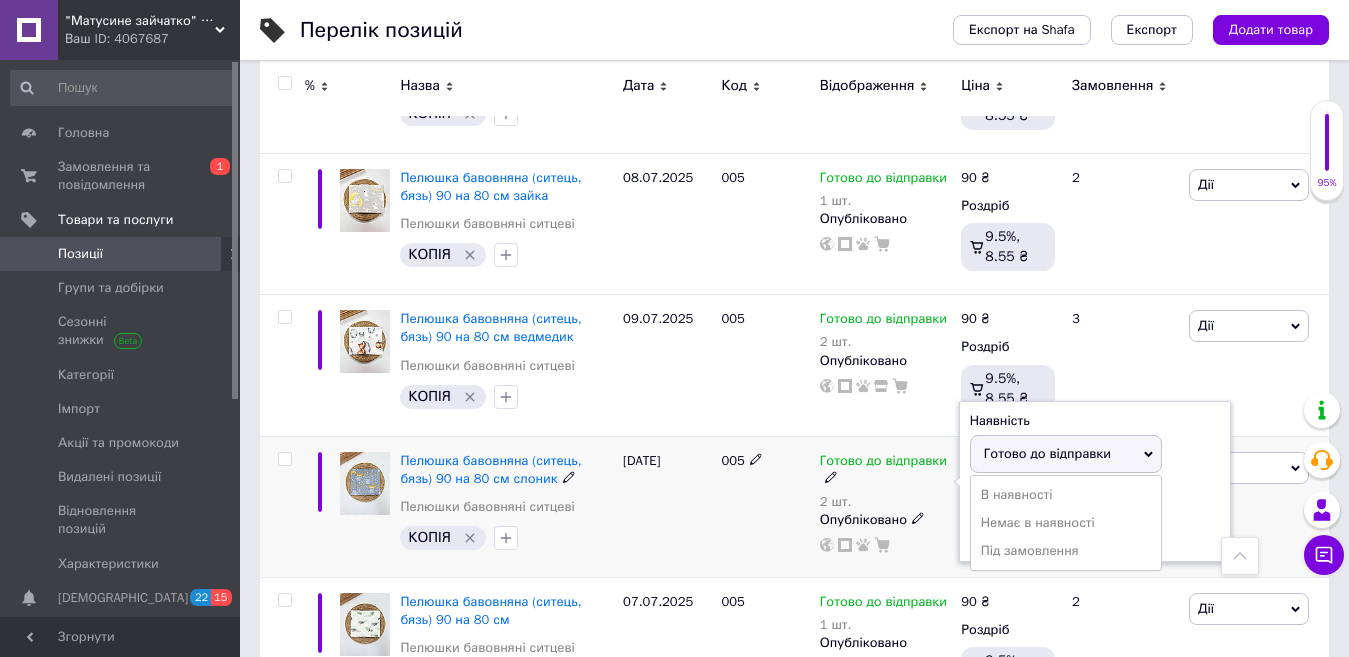 click on "Готово до відправки" at bounding box center (1047, 453) 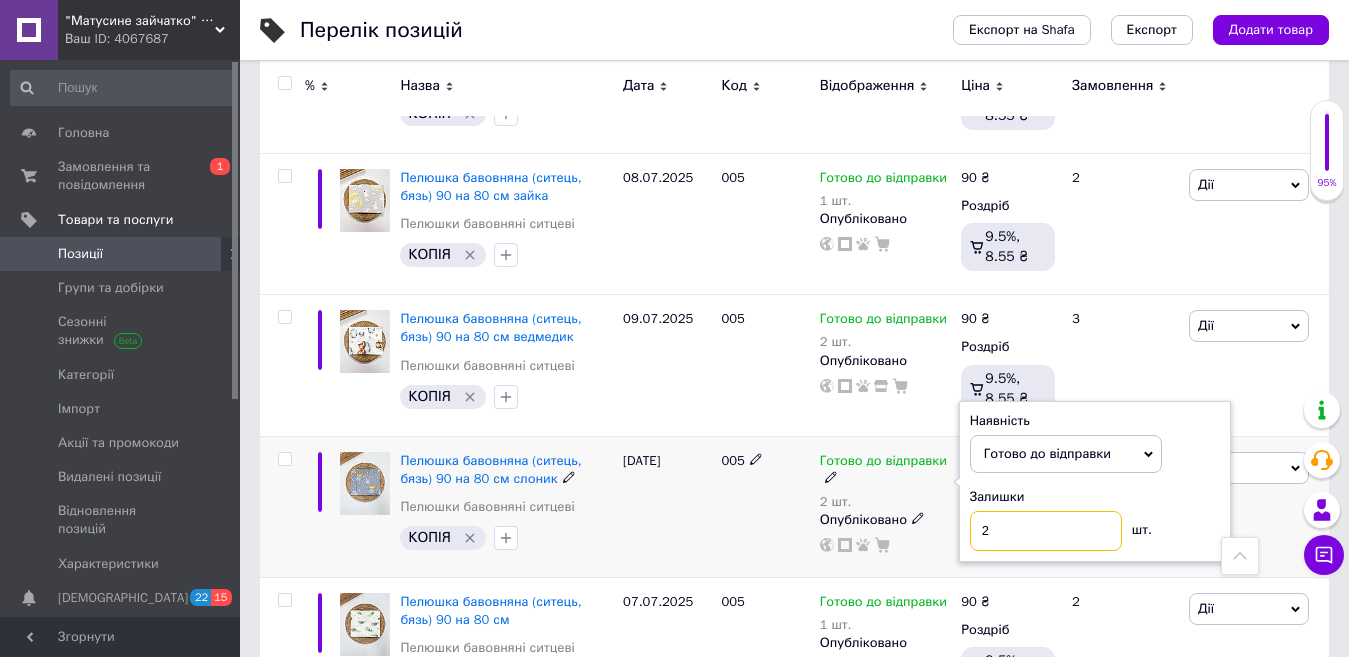 click on "2" at bounding box center (1046, 531) 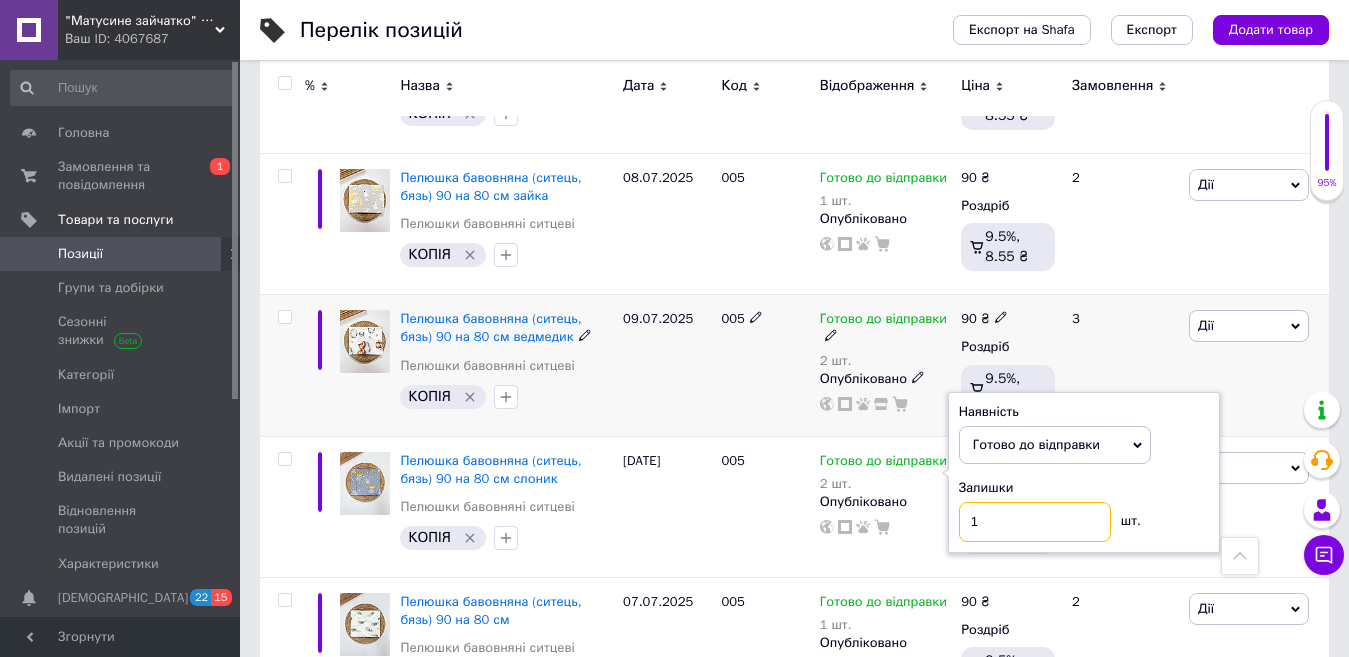 type on "1" 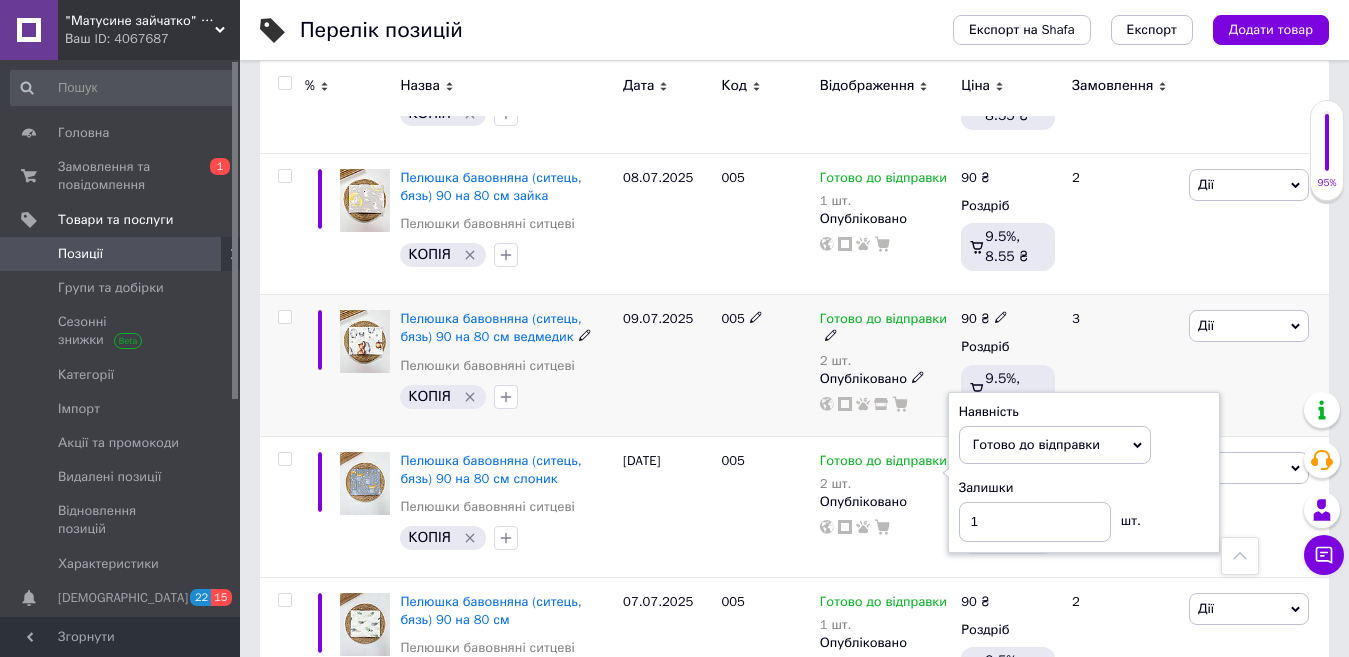 click on "3" at bounding box center [1122, 365] 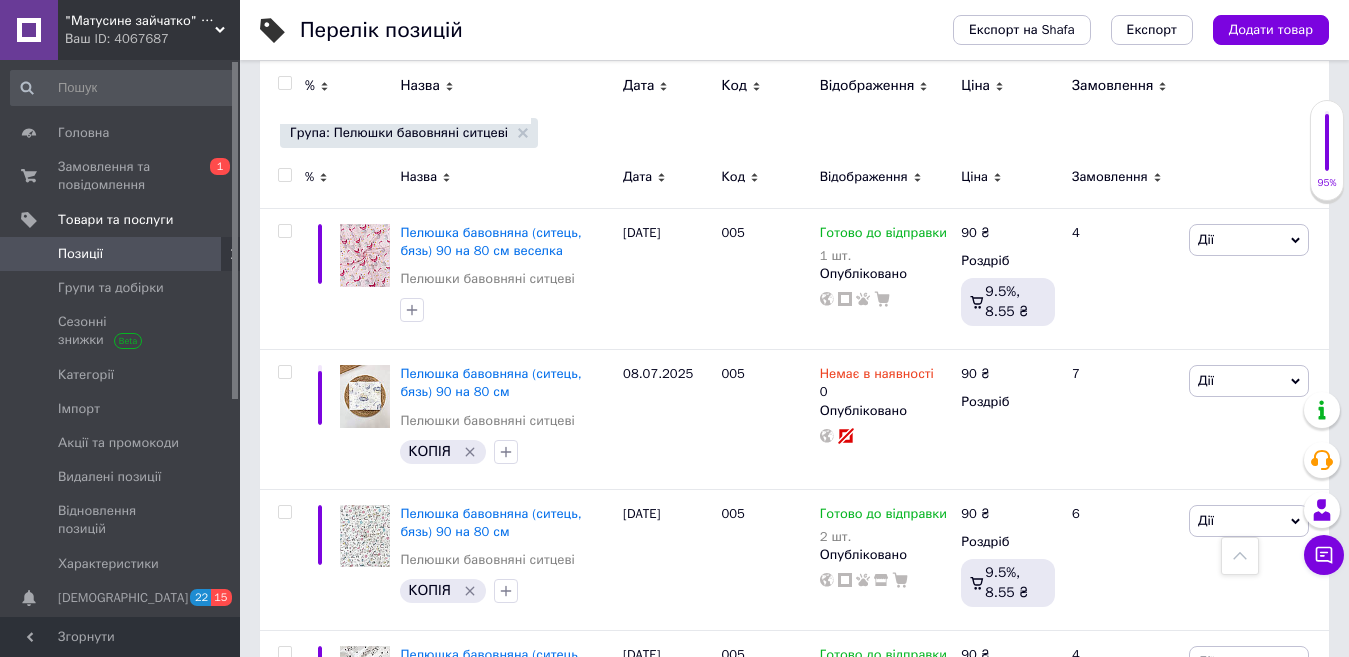 scroll, scrollTop: 0, scrollLeft: 0, axis: both 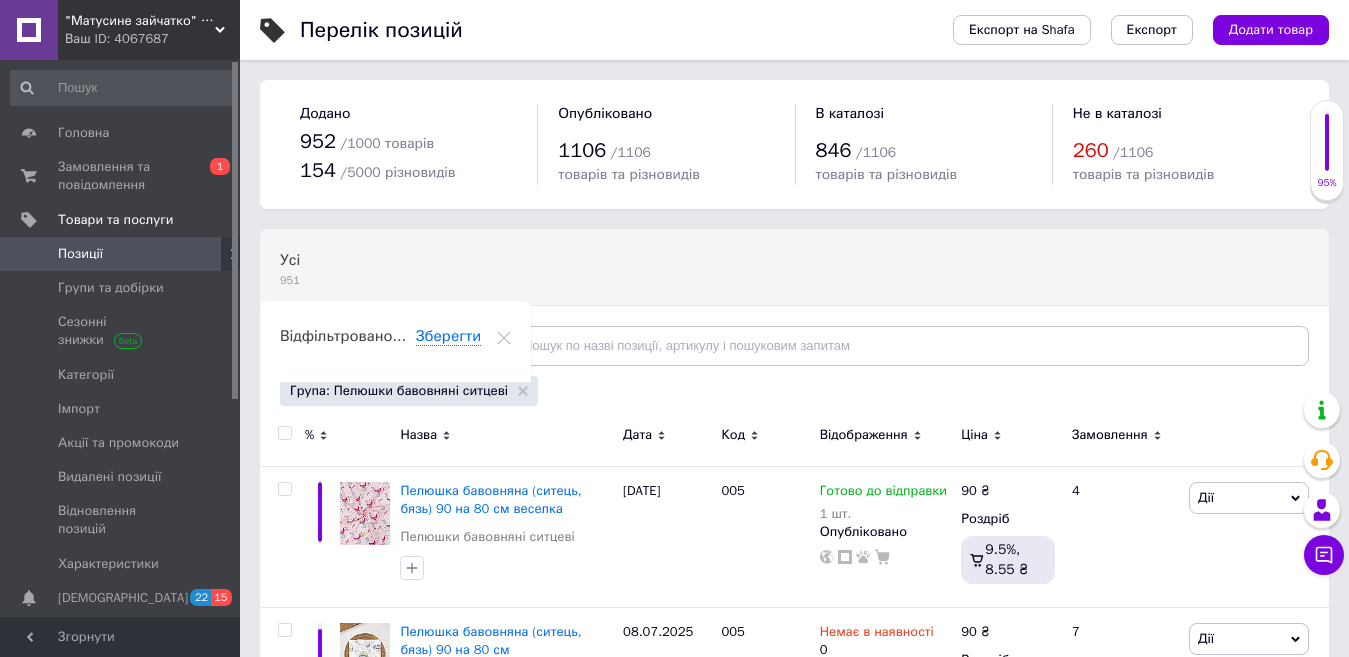 click on "Група: Пелюшки бавовняні ситцеві" at bounding box center (409, 391) 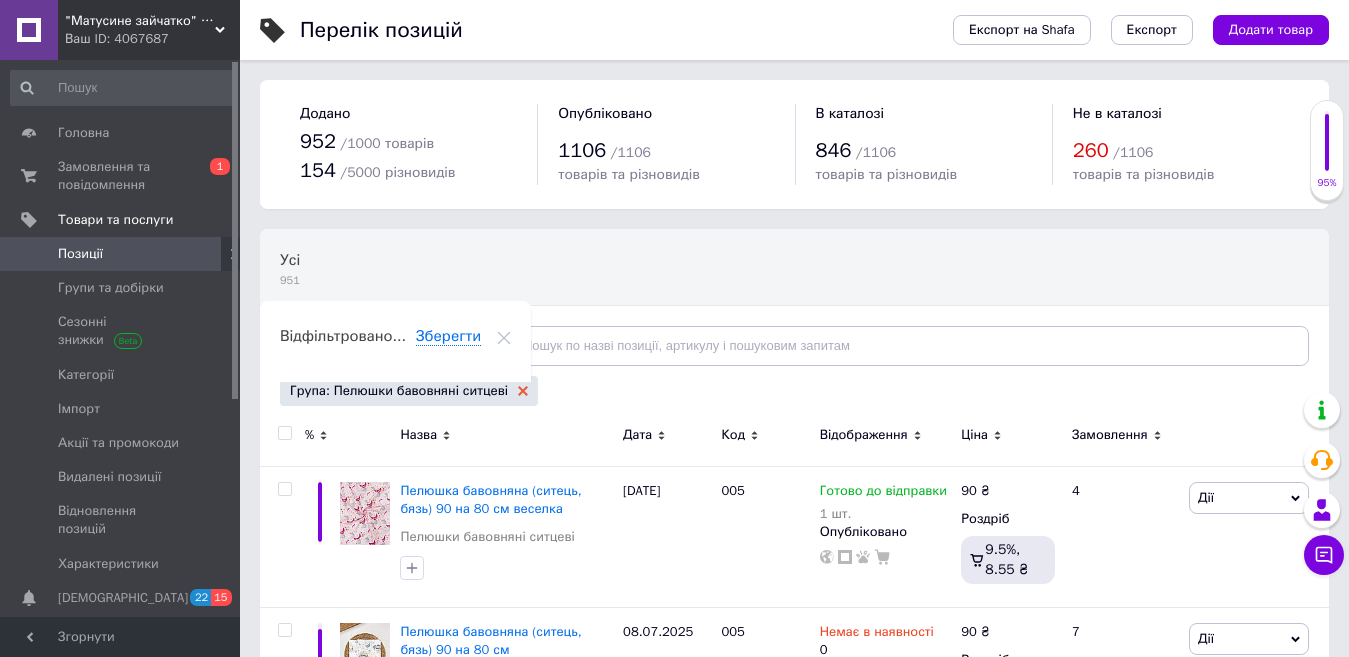 click 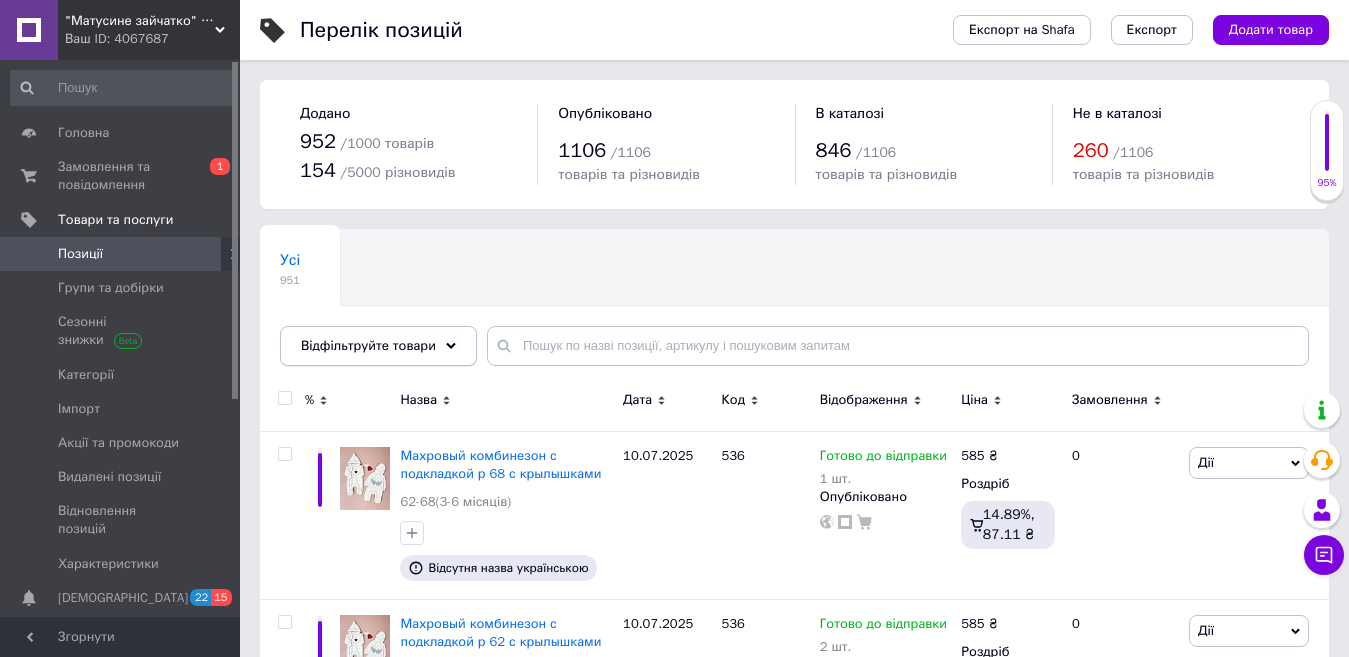 click on "Відфільтруйте товари" at bounding box center [368, 345] 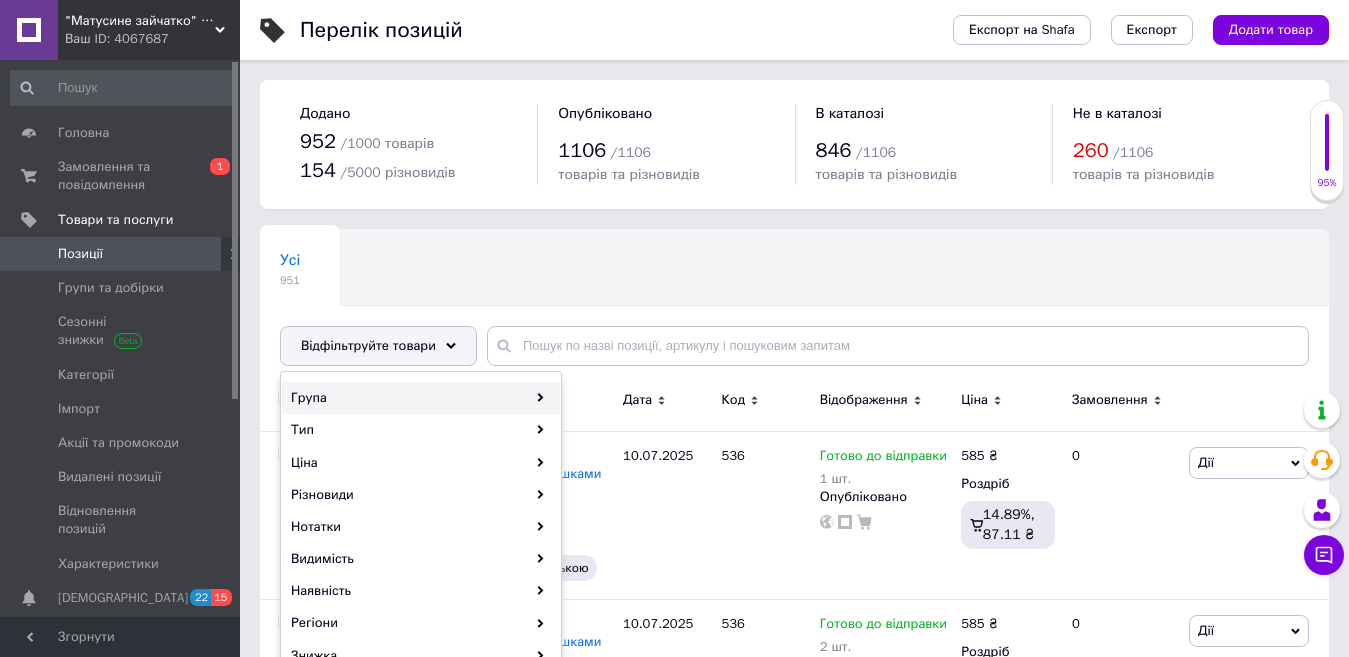 click on "Група" at bounding box center [421, 398] 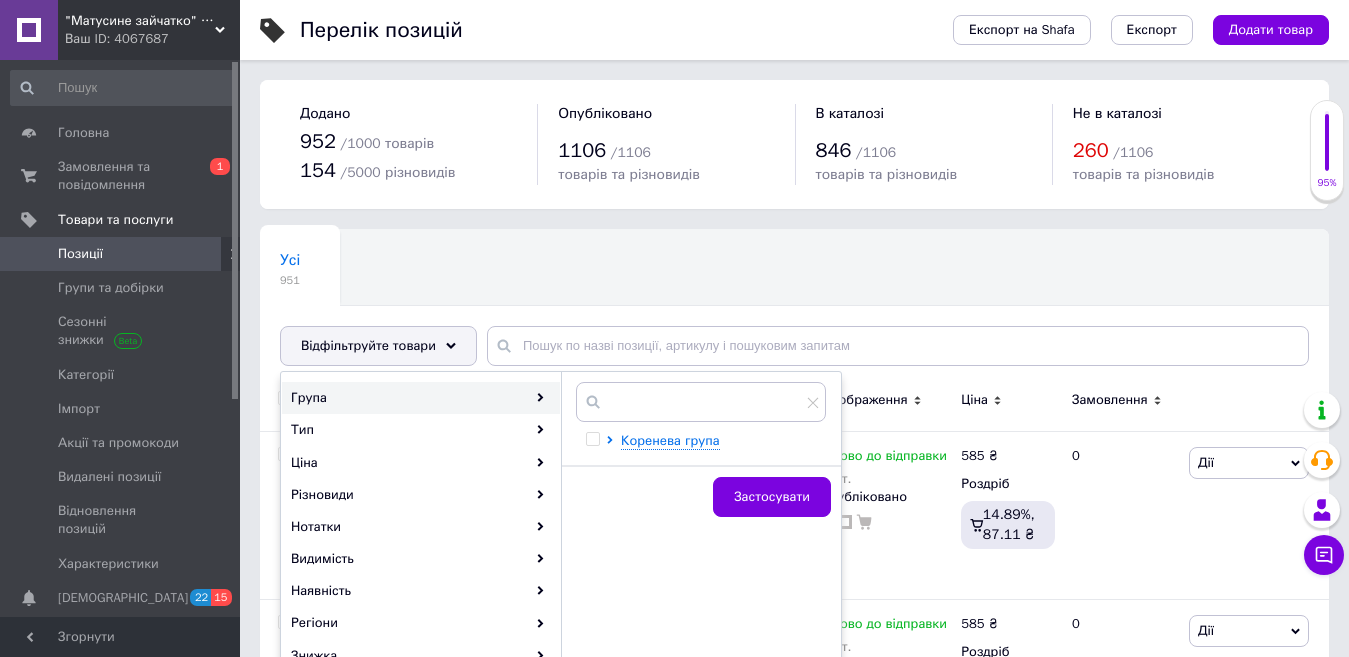 click on "Коренева група" at bounding box center (670, 440) 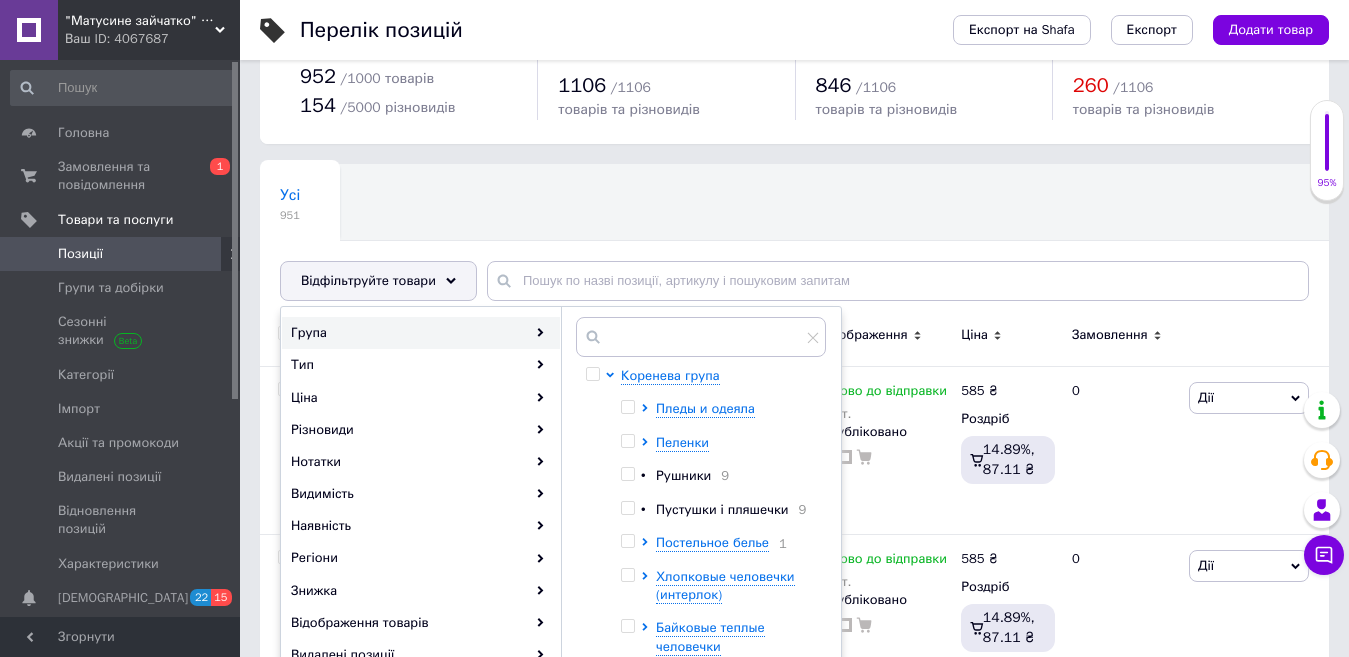 scroll, scrollTop: 100, scrollLeft: 0, axis: vertical 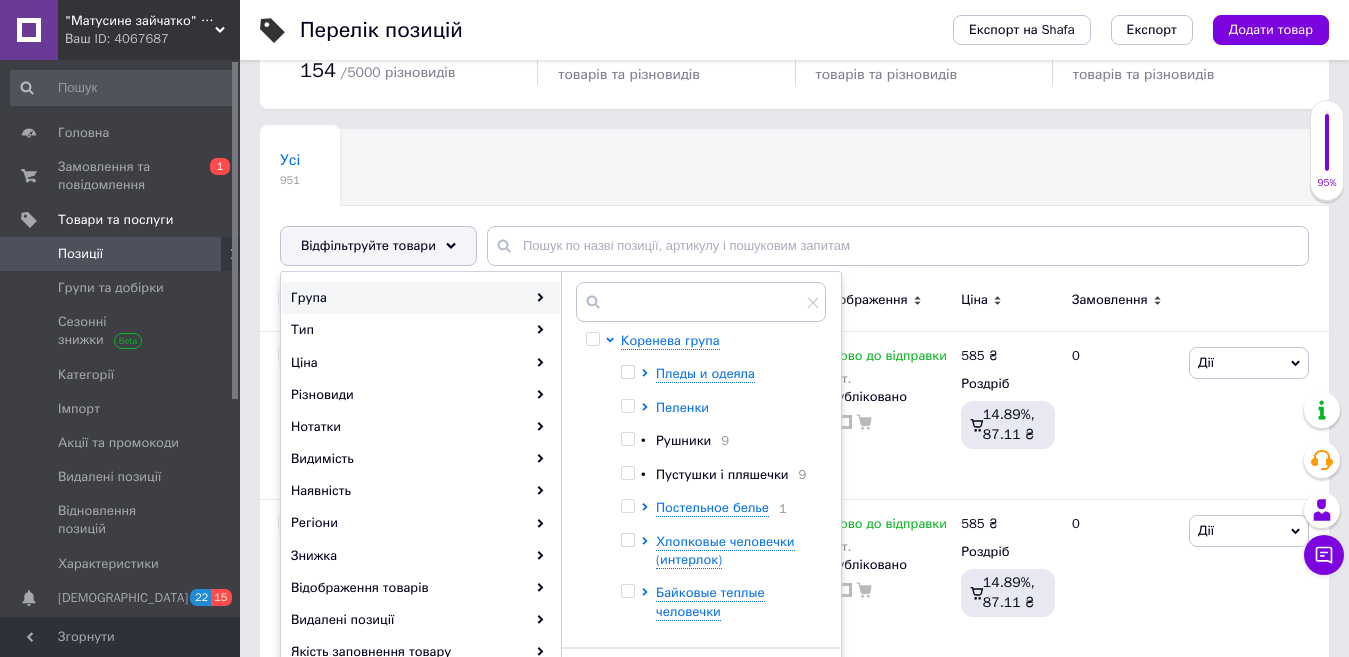 click on "Пеленки" at bounding box center (682, 407) 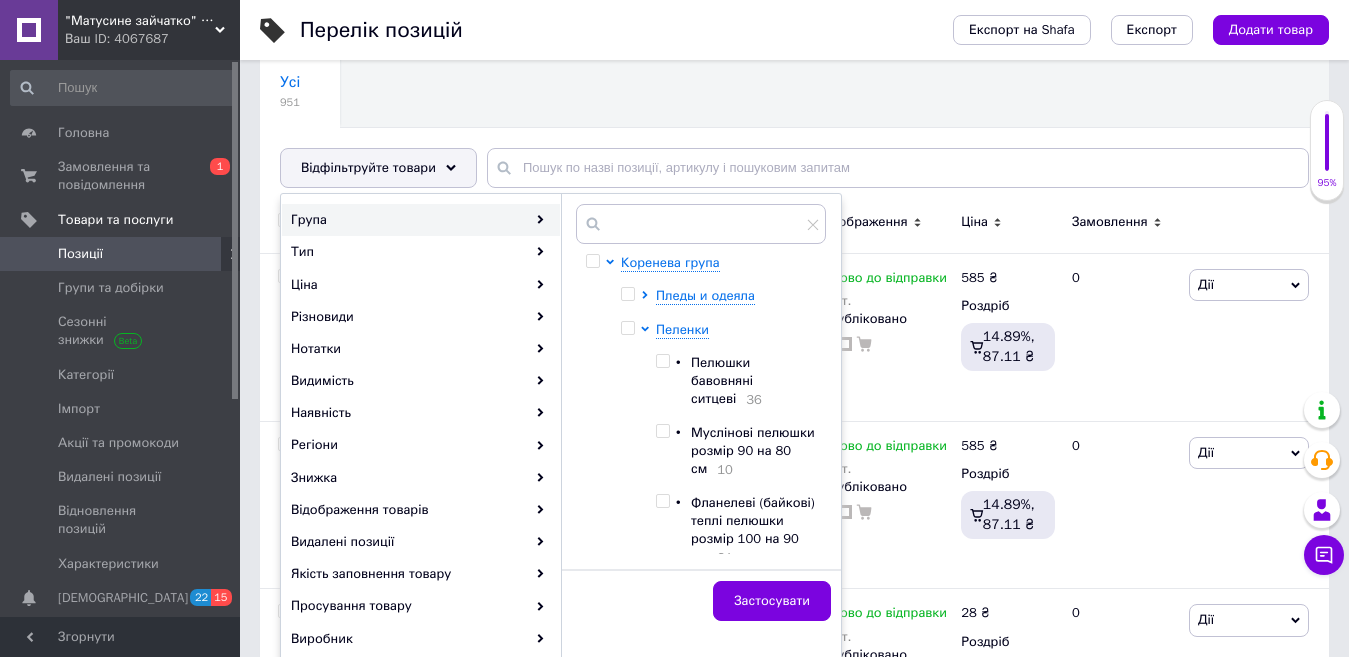 scroll, scrollTop: 200, scrollLeft: 0, axis: vertical 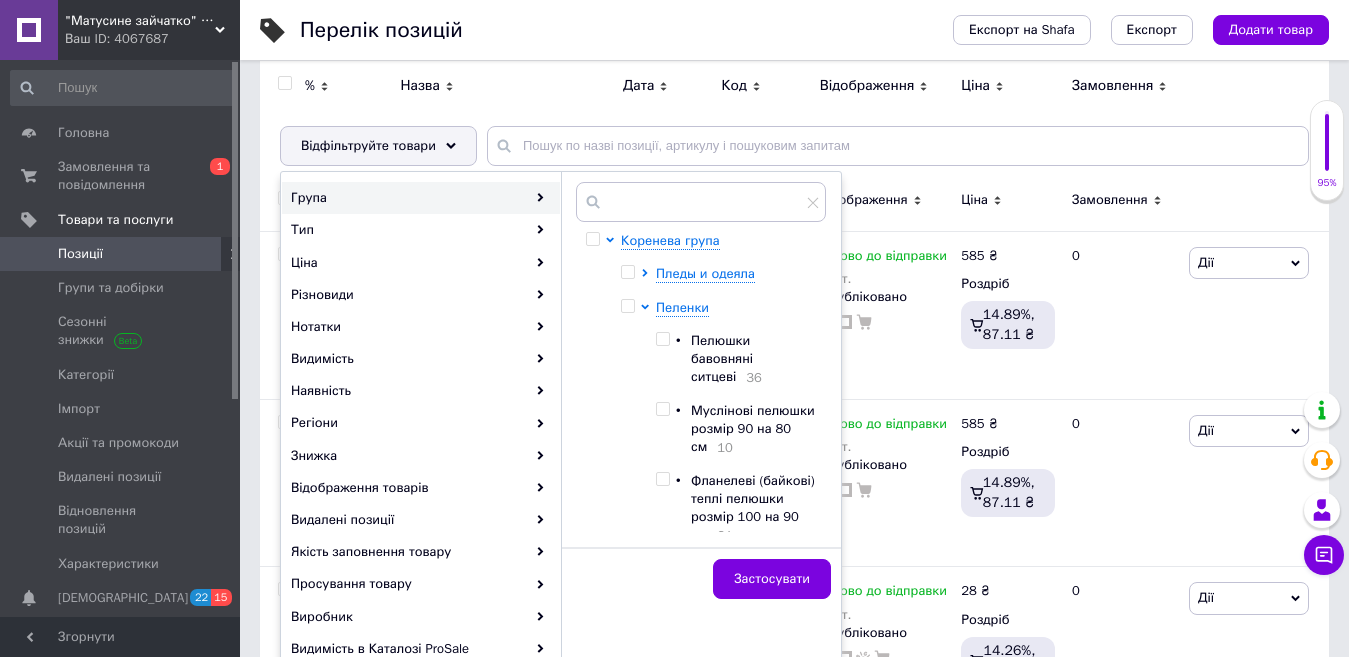 click at bounding box center [662, 409] 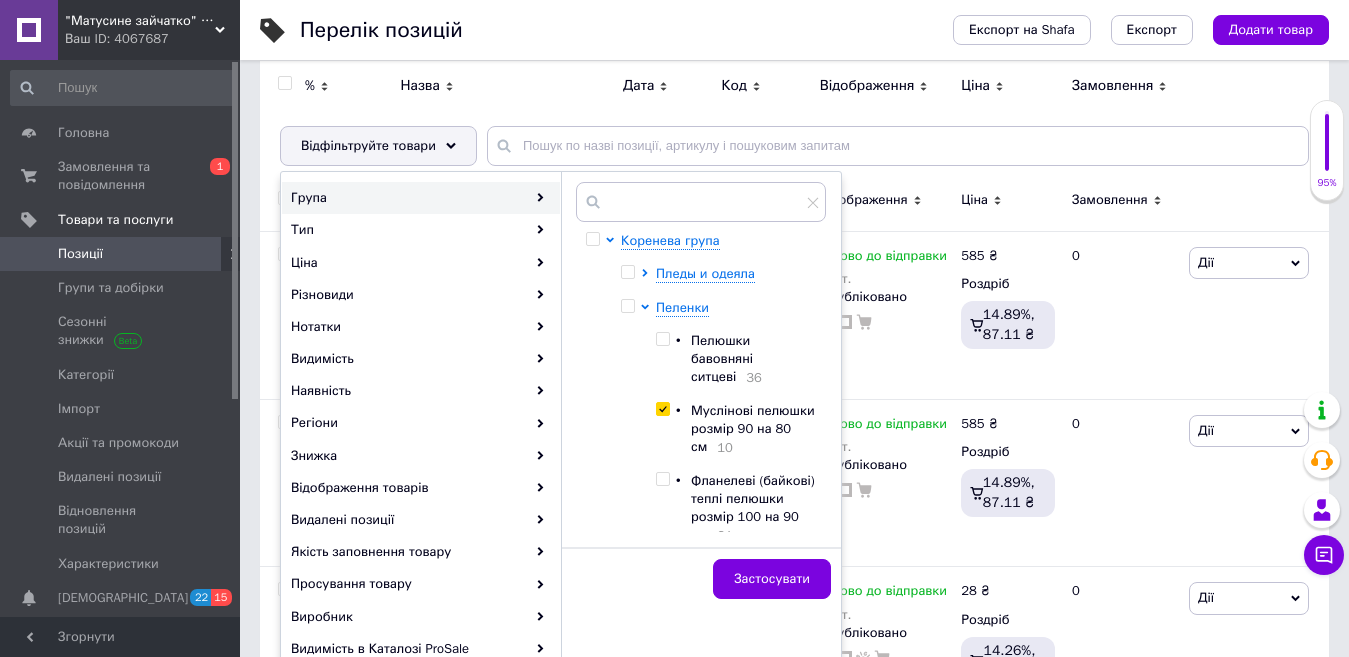 checkbox on "true" 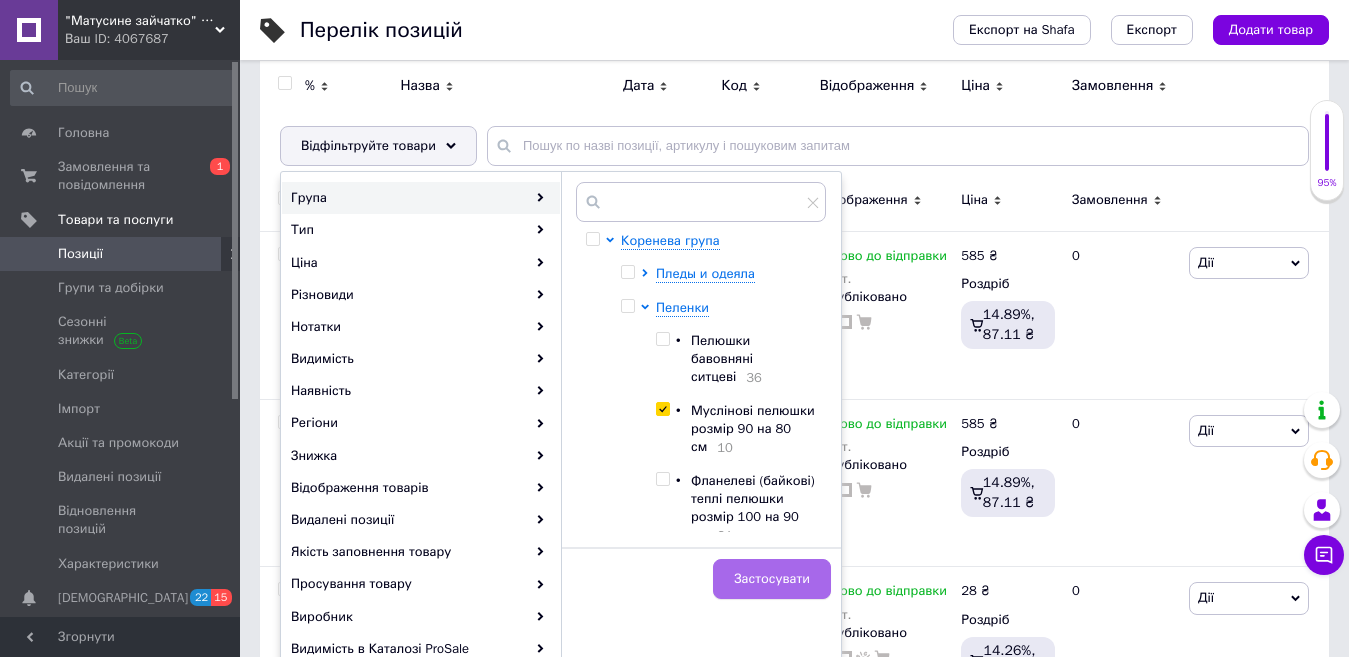 click on "Застосувати" at bounding box center (772, 579) 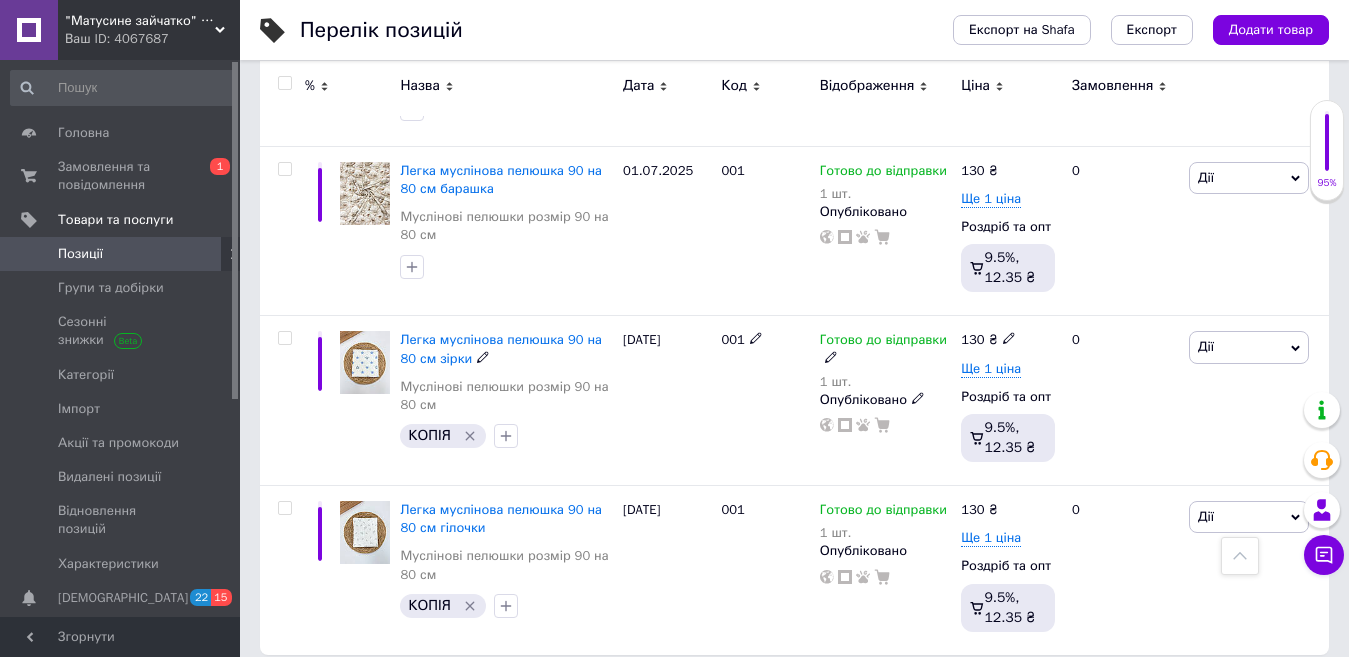 scroll, scrollTop: 1454, scrollLeft: 0, axis: vertical 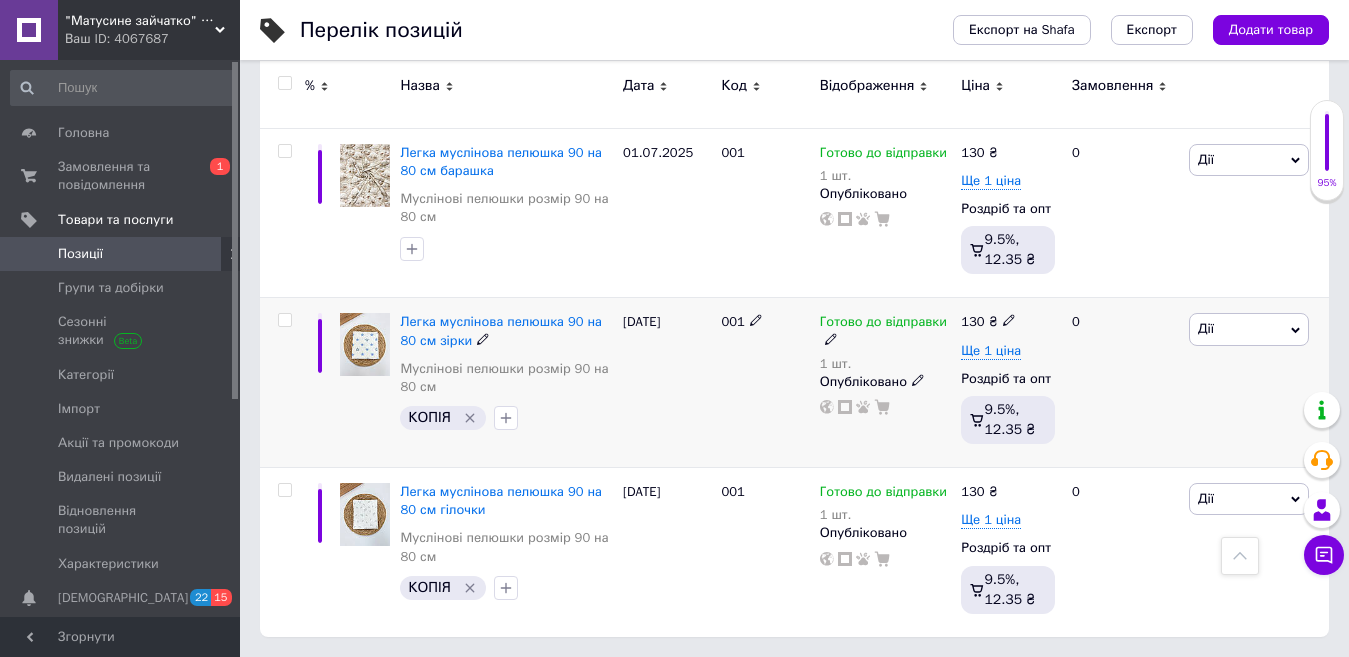 click 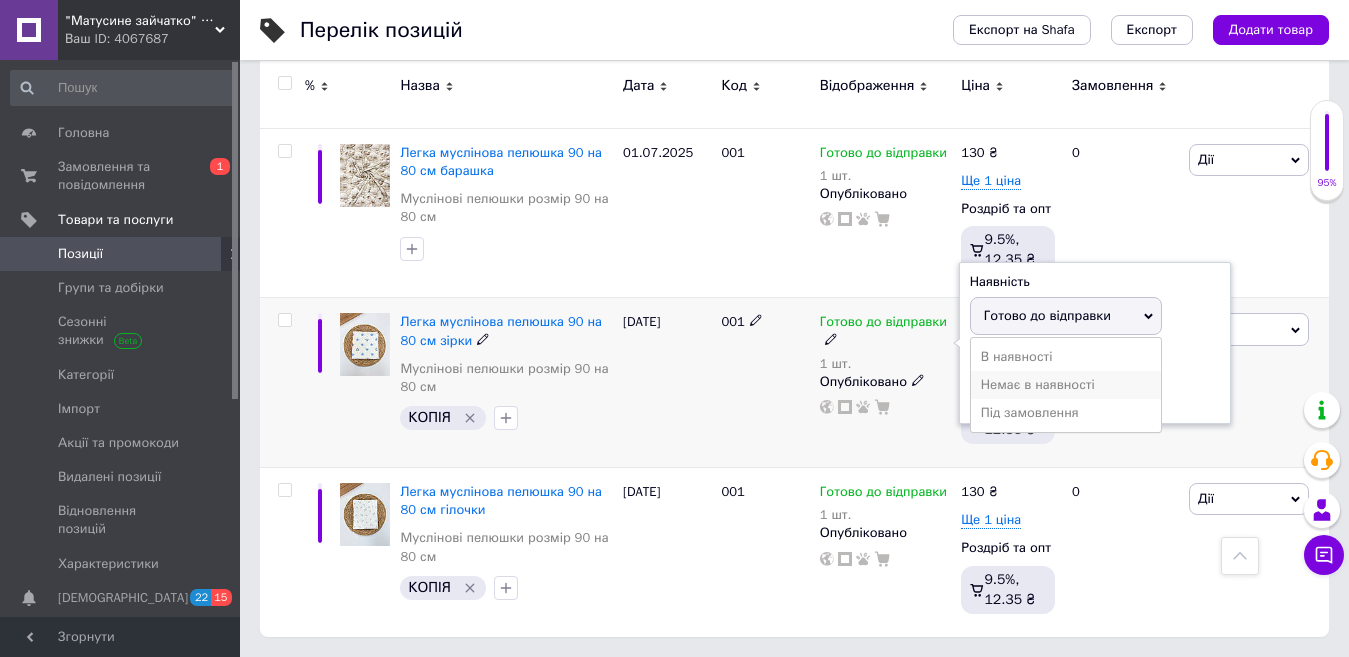 click on "Немає в наявності" at bounding box center (1066, 385) 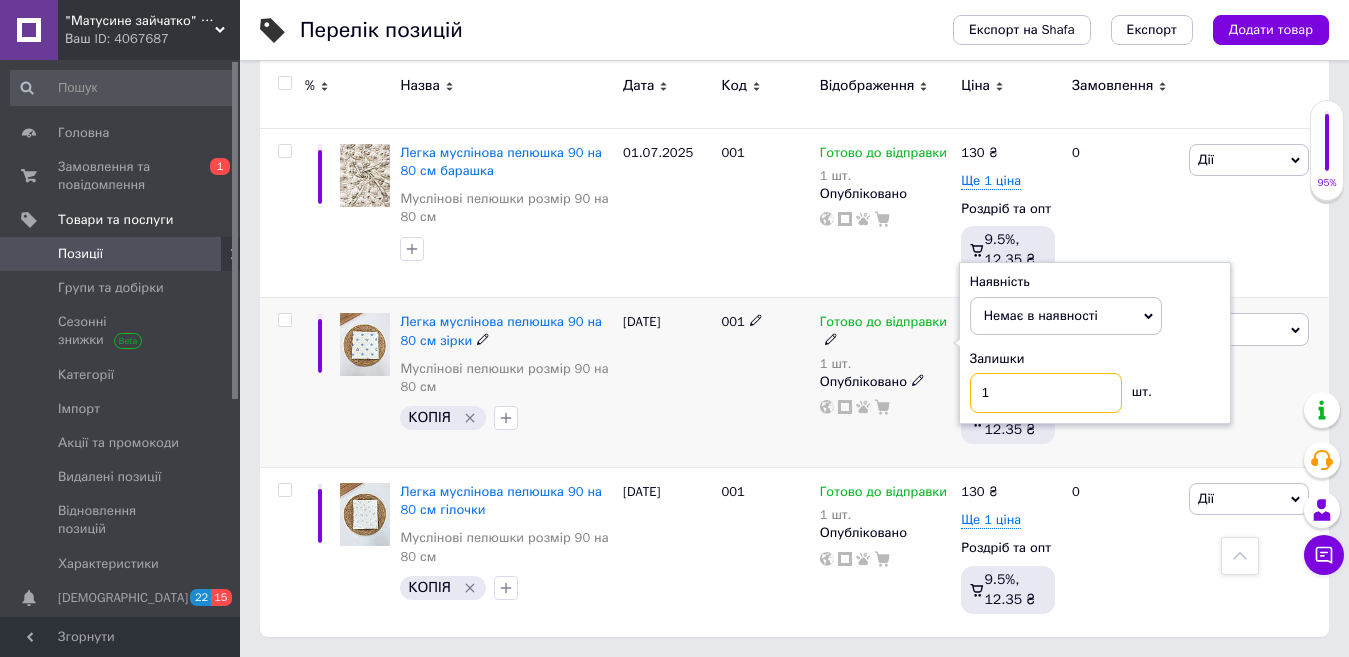click on "1" at bounding box center (1046, 393) 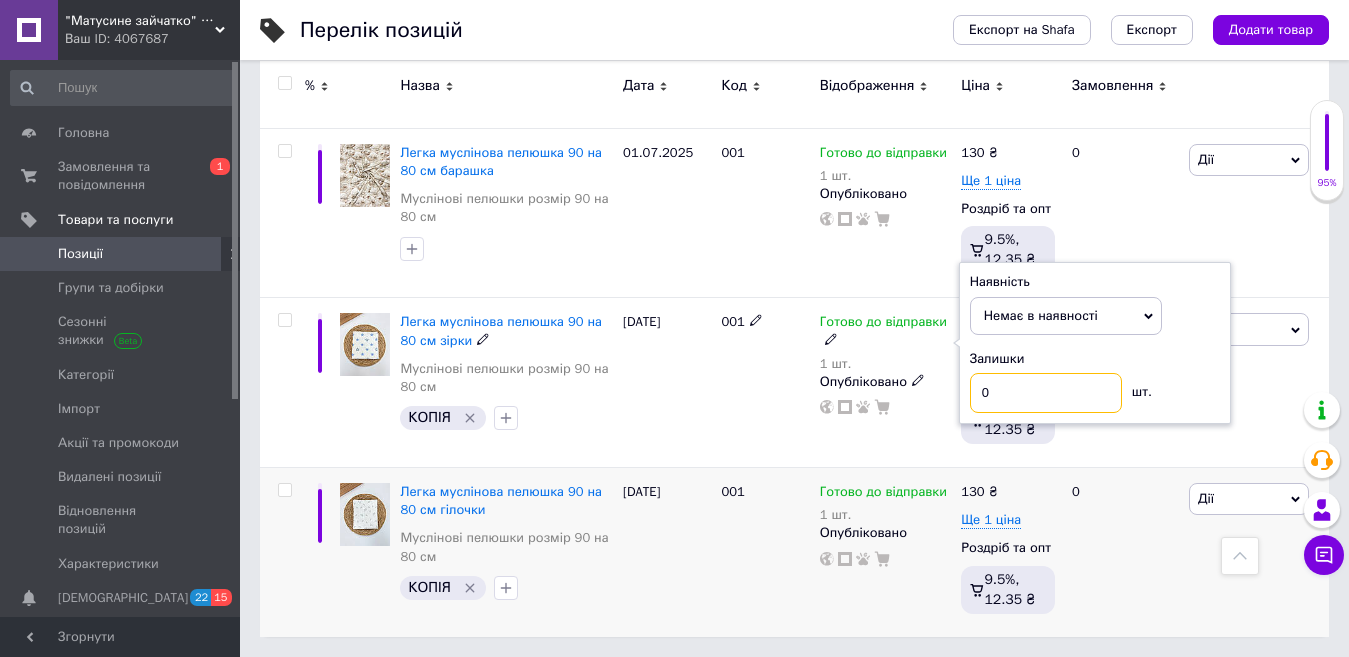 type on "0" 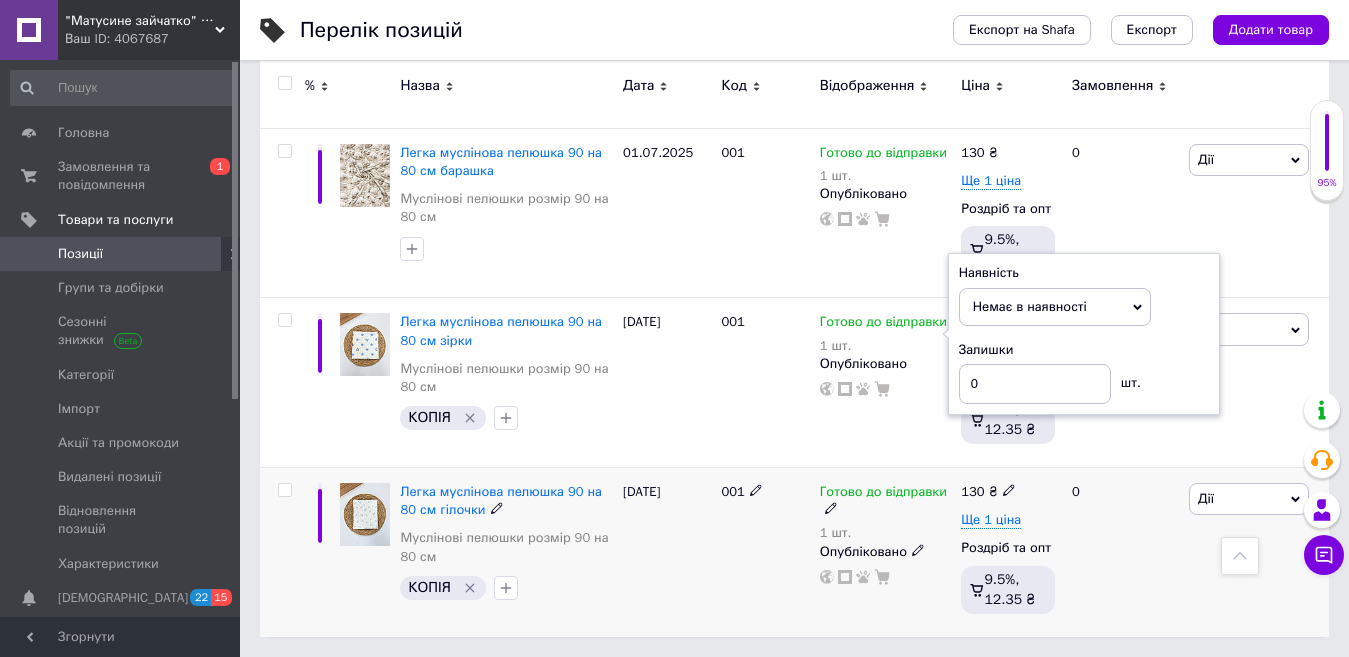 click on "0" at bounding box center (1122, 552) 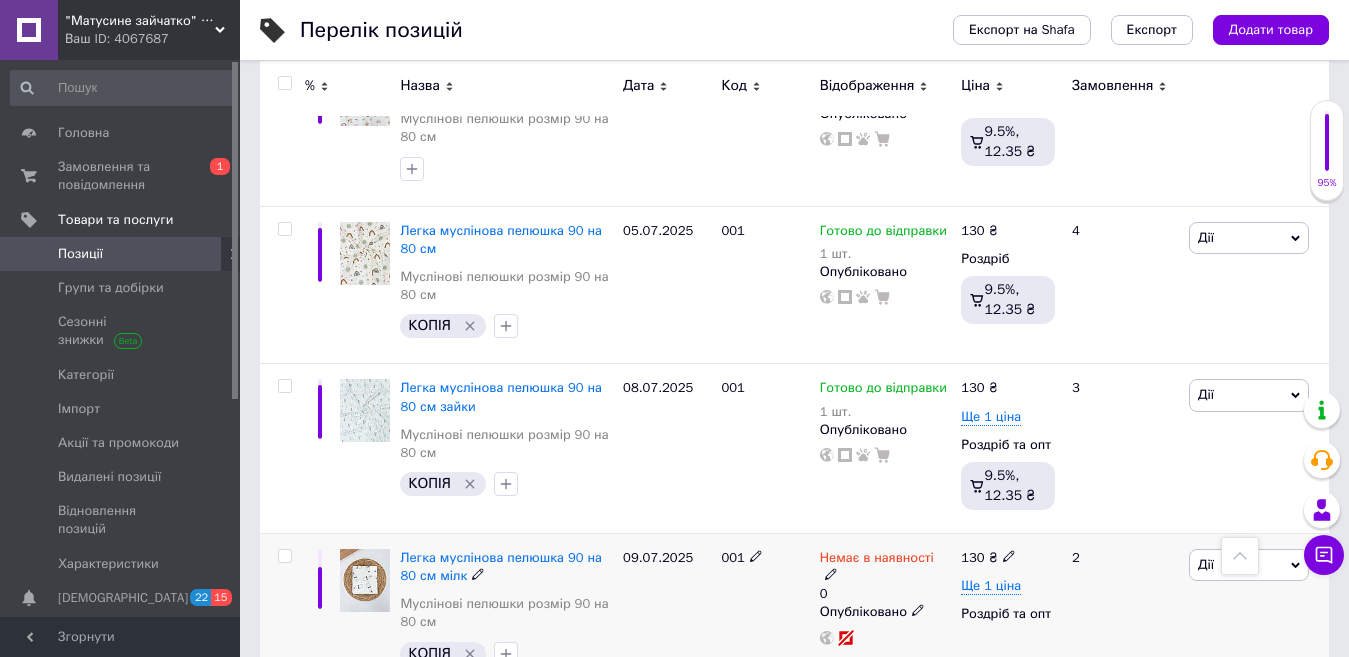 scroll, scrollTop: 154, scrollLeft: 0, axis: vertical 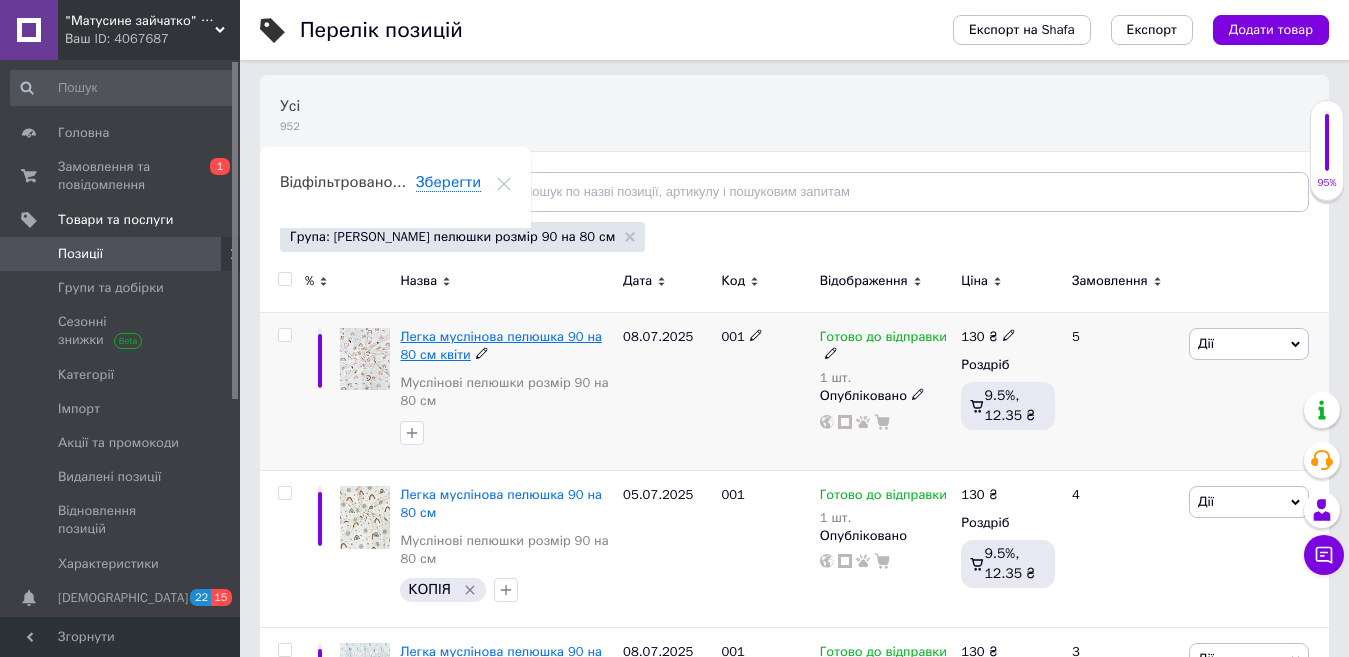 click on "Легка муслінова пелюшка 90 на 80 см квіти" at bounding box center (500, 345) 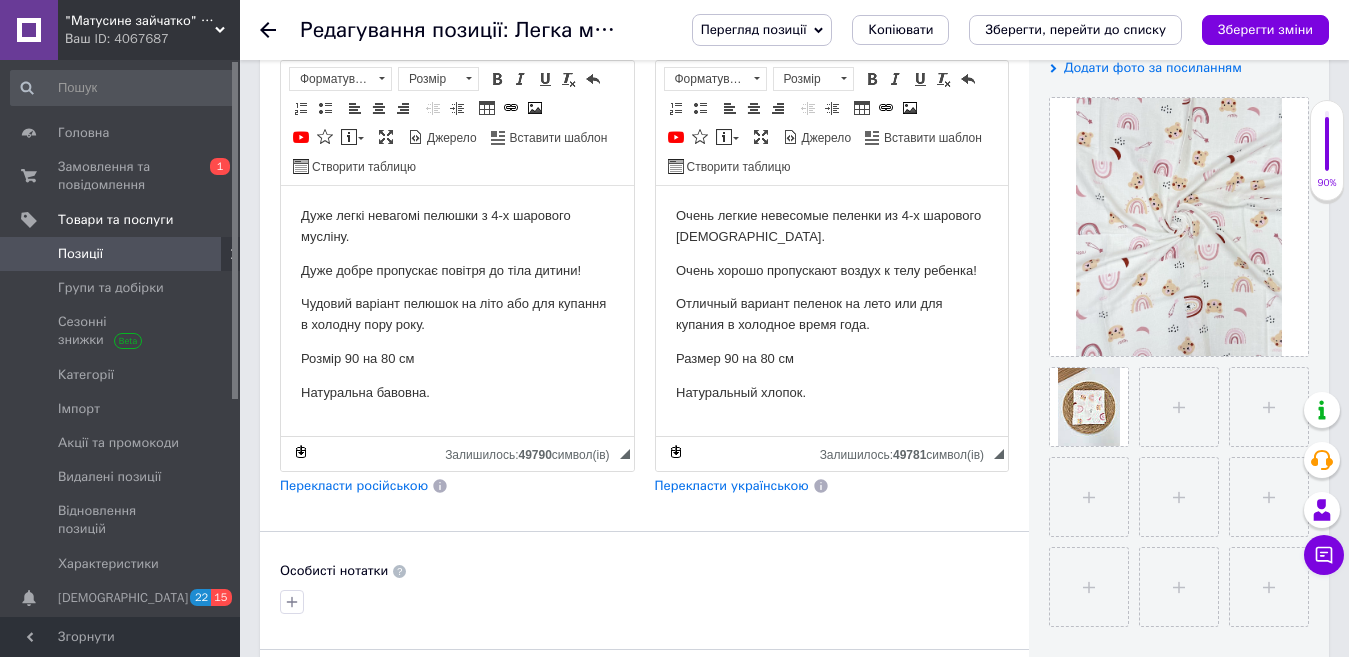 scroll, scrollTop: 0, scrollLeft: 0, axis: both 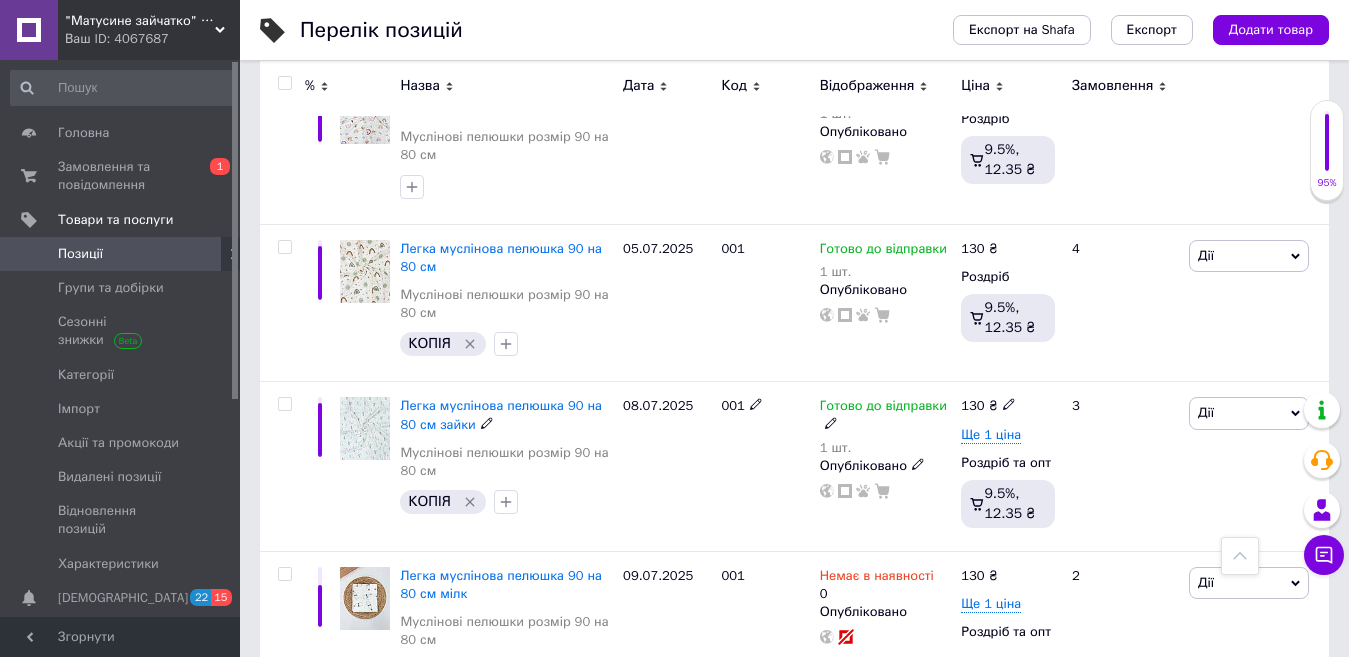 click on "Легка муслінова пелюшка 90 на 80 см зайки" at bounding box center (500, 414) 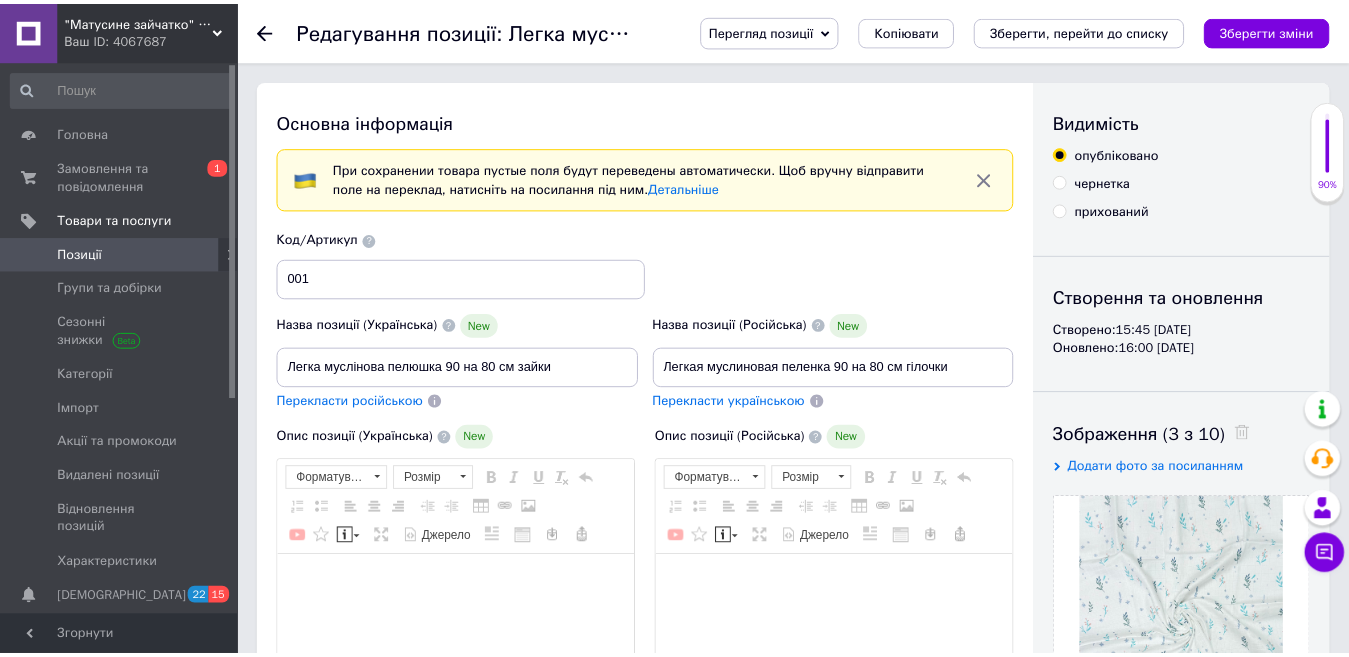 scroll, scrollTop: 300, scrollLeft: 0, axis: vertical 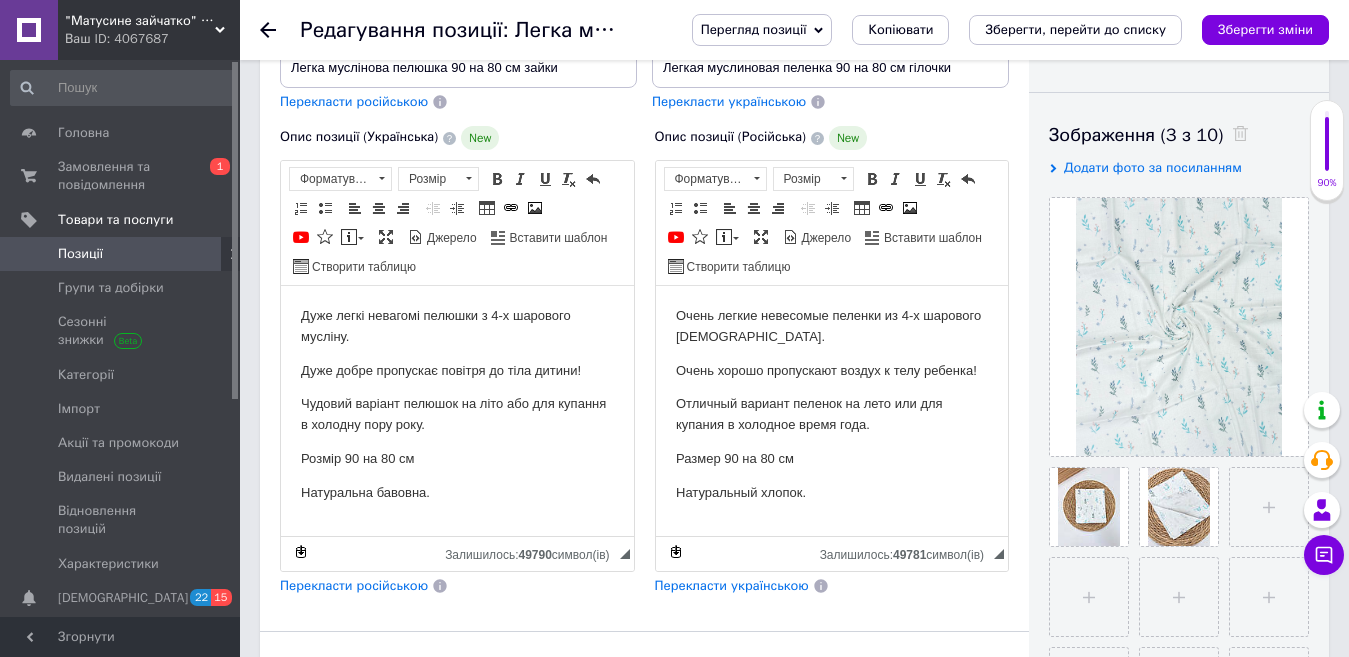 click 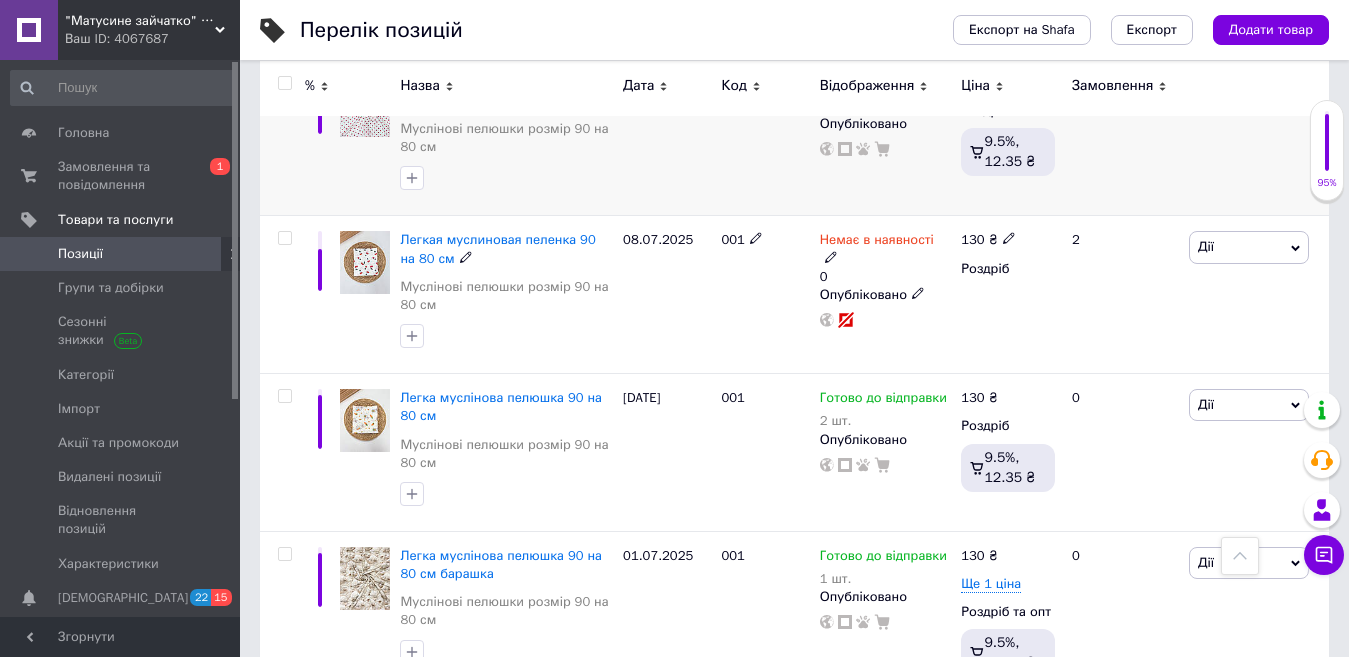 scroll, scrollTop: 1100, scrollLeft: 0, axis: vertical 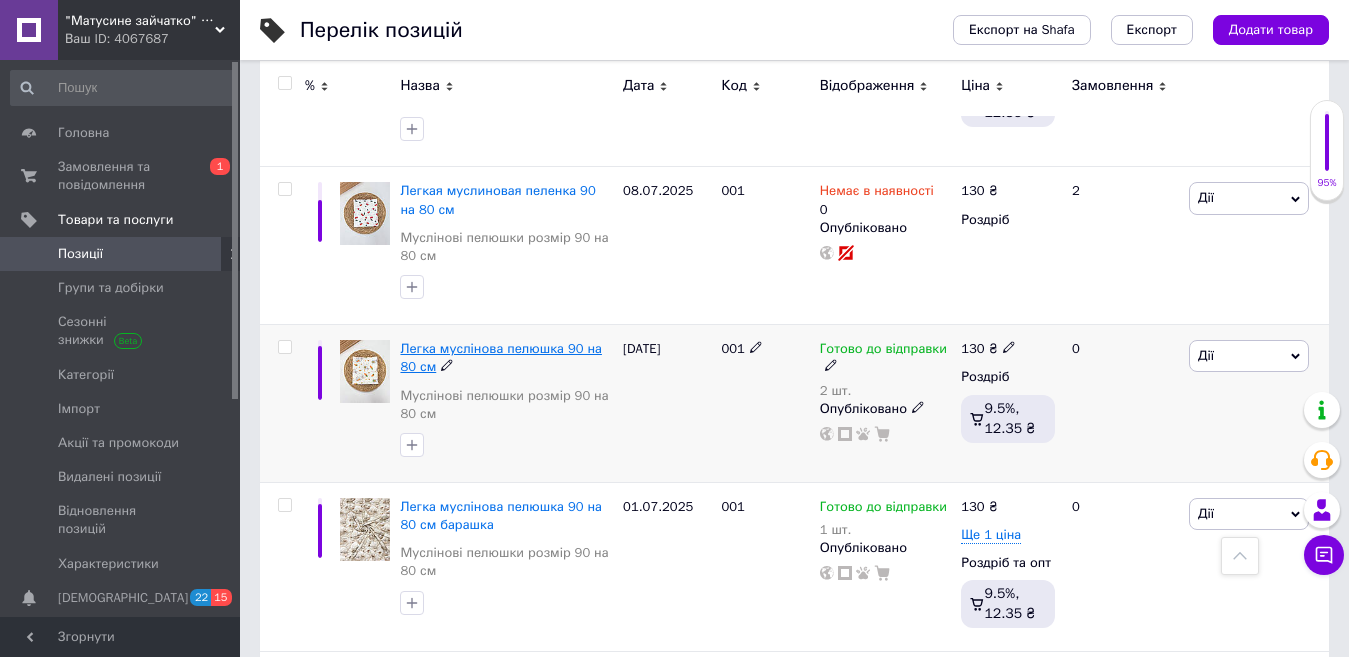 click on "Легка муслінова пелюшка 90 на 80 см" at bounding box center [500, 357] 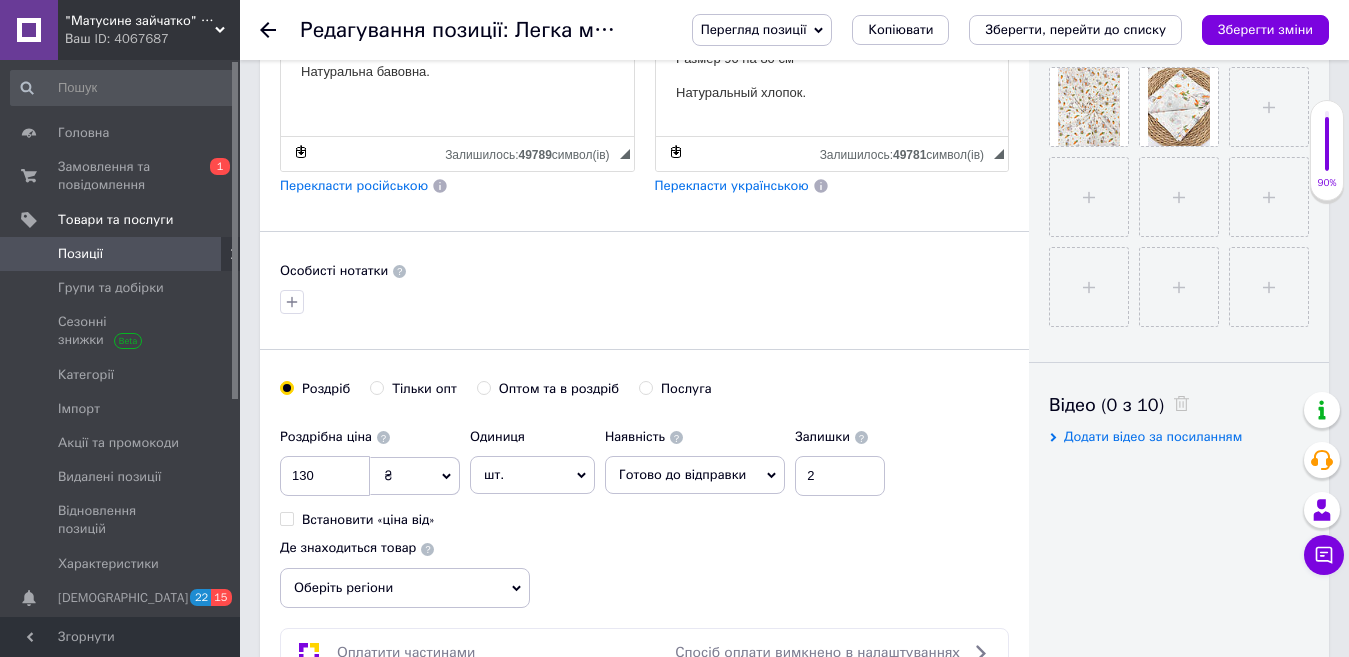 scroll, scrollTop: 0, scrollLeft: 0, axis: both 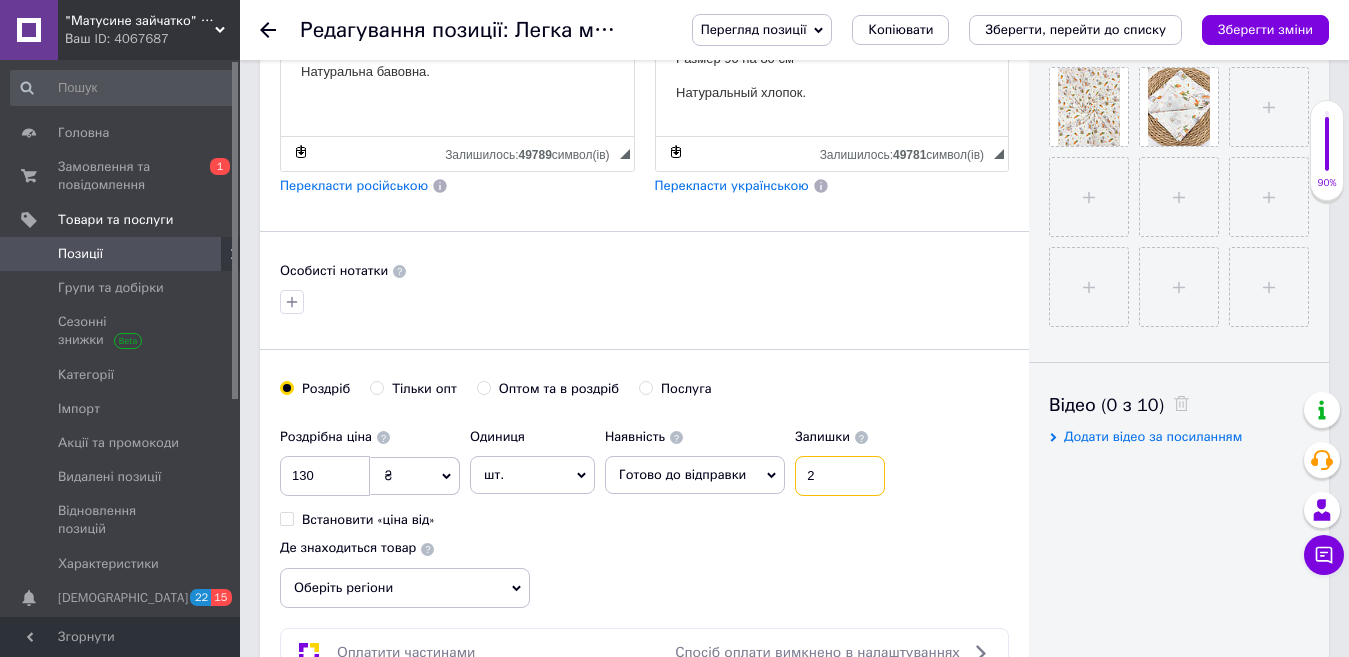 click on "2" at bounding box center (840, 476) 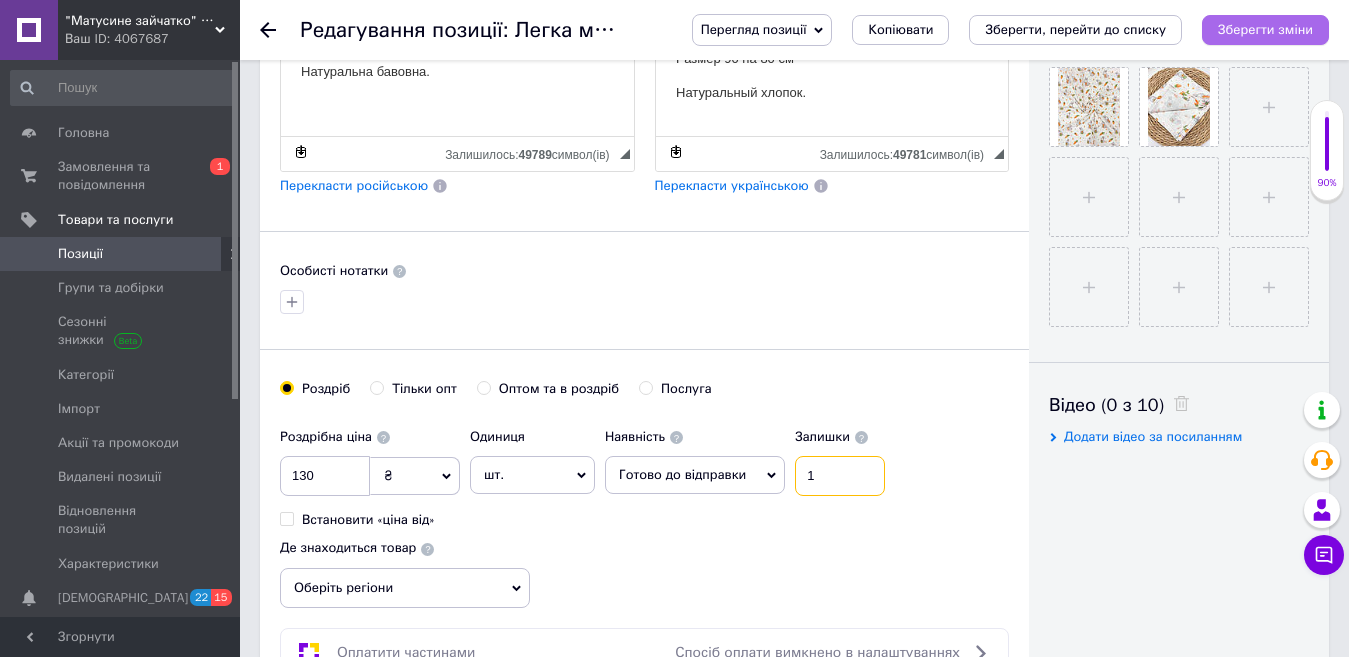 type on "1" 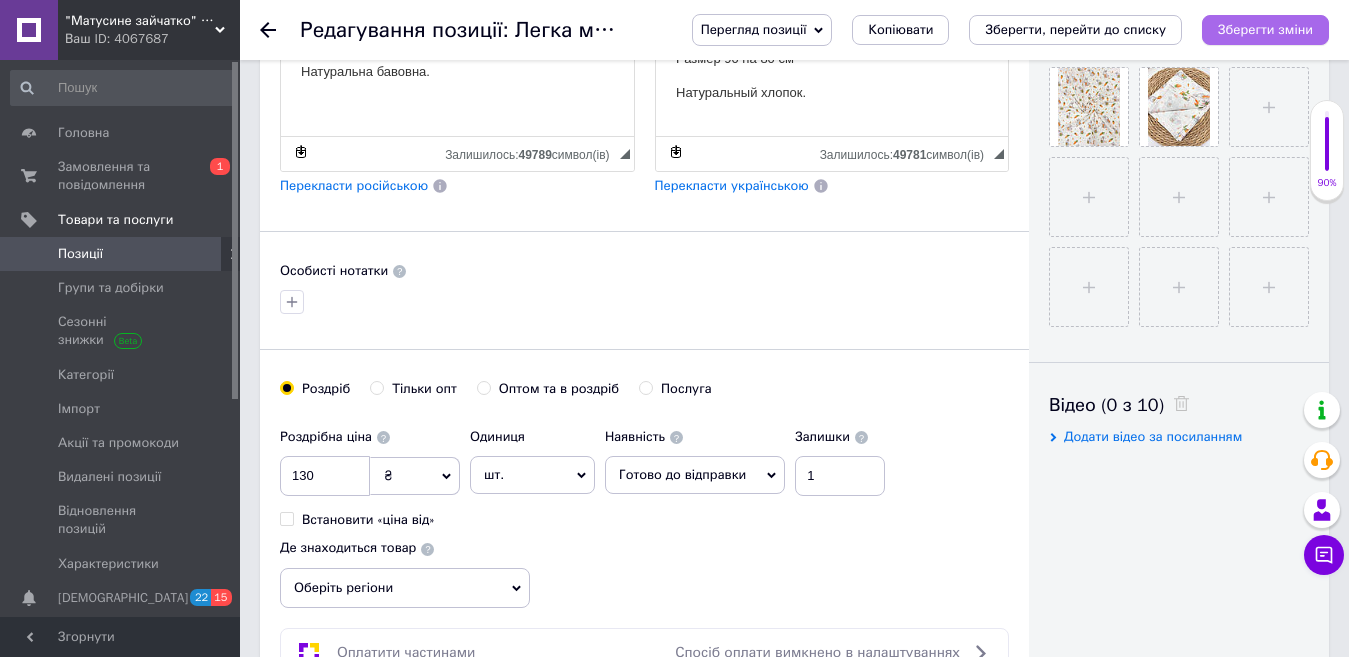 click on "Зберегти зміни" at bounding box center (1265, 29) 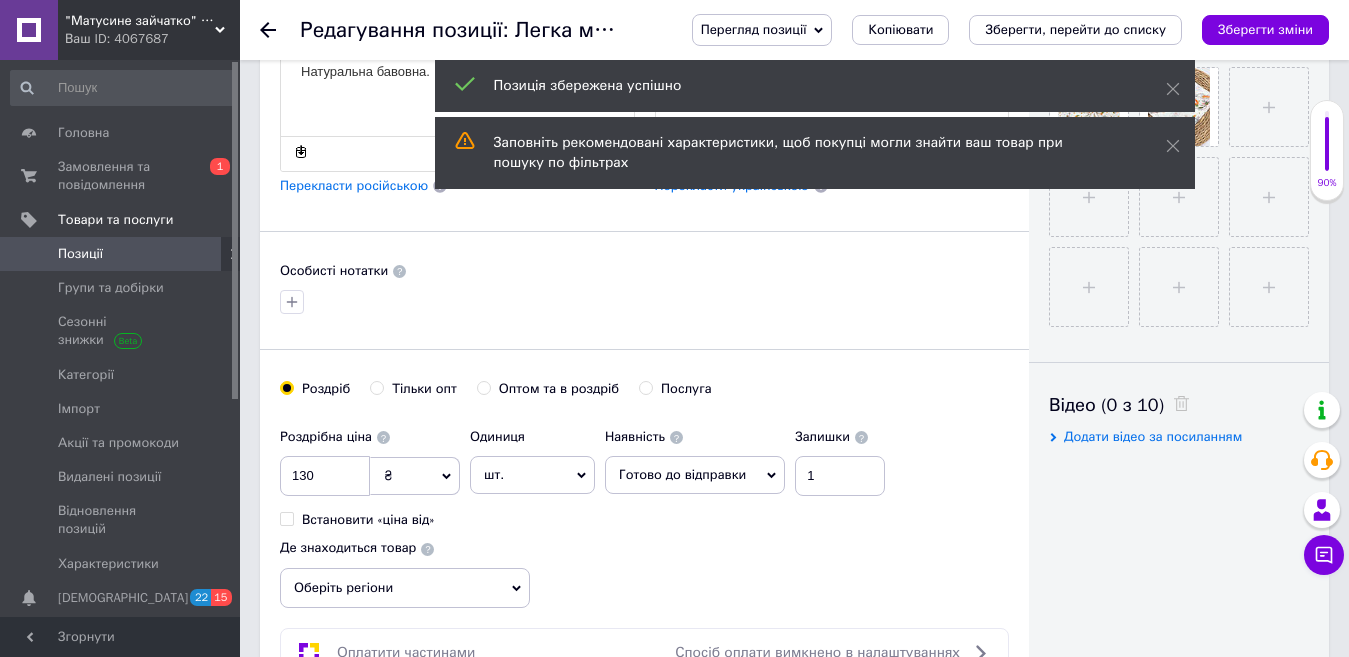 click 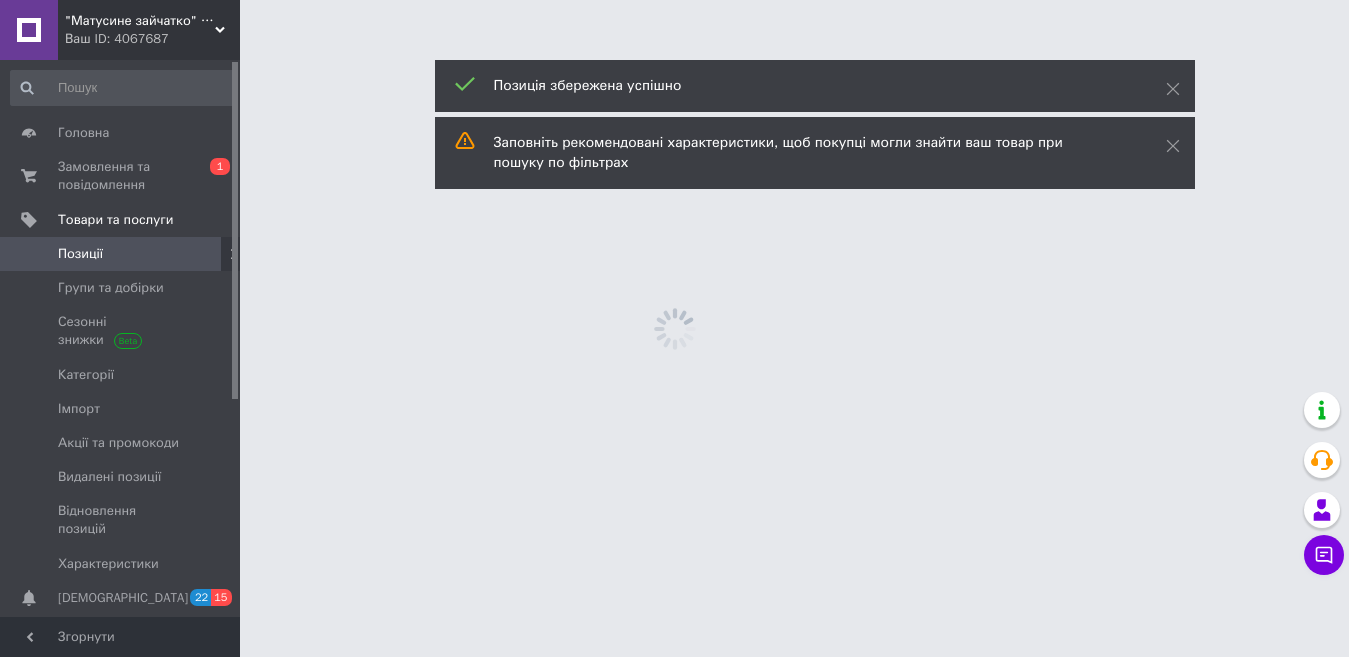 scroll, scrollTop: 0, scrollLeft: 0, axis: both 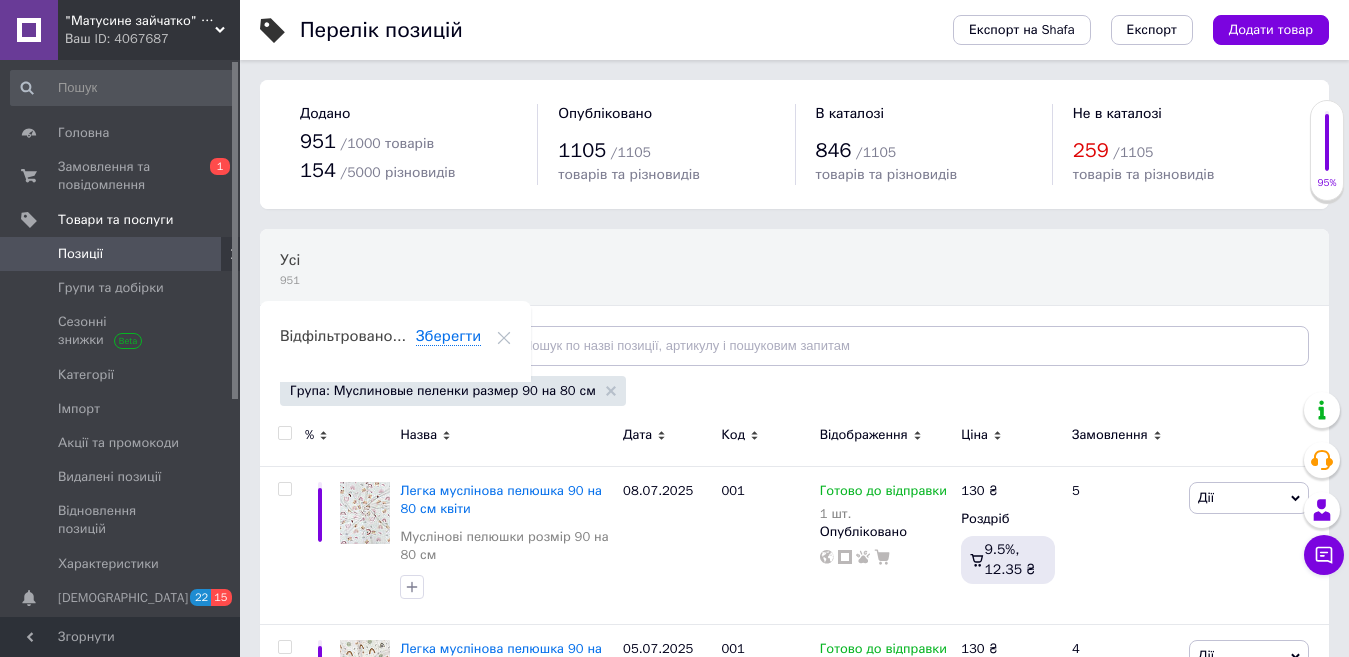 click on "Група: Муслиновые пеленки размер 90 на 80 см" at bounding box center [453, 391] 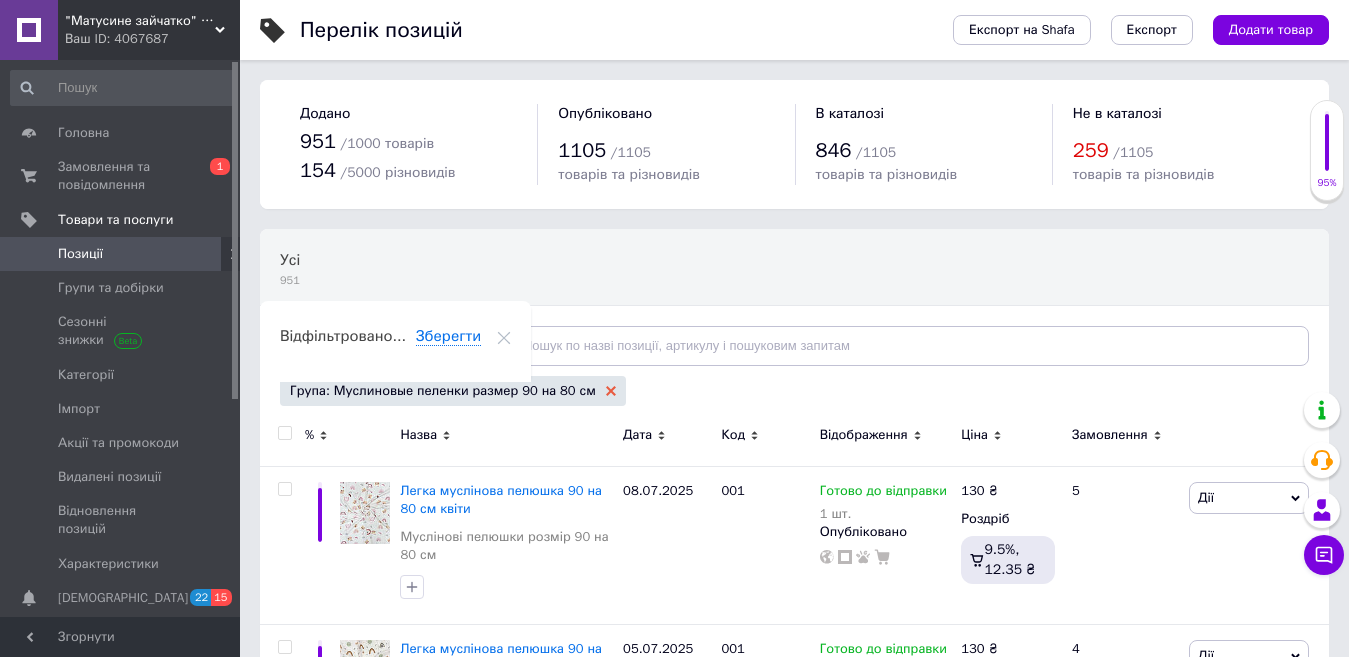 click 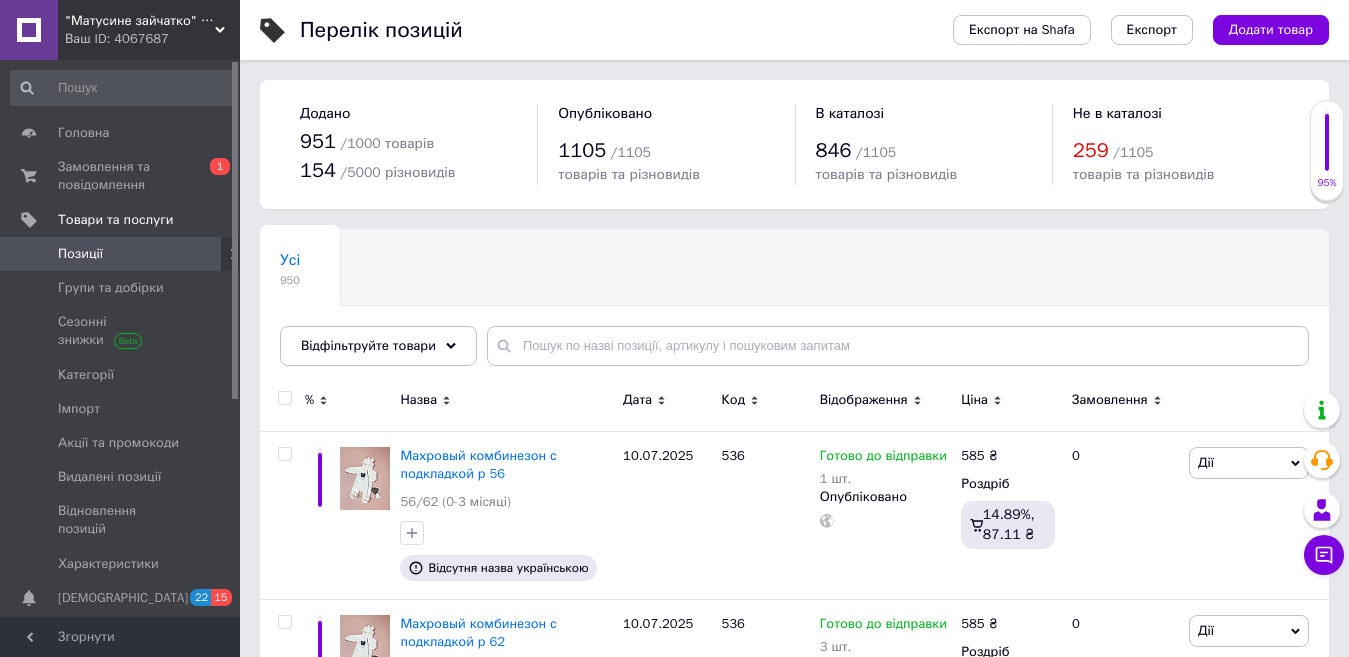 click on "Відфільтруйте товари" at bounding box center [378, 346] 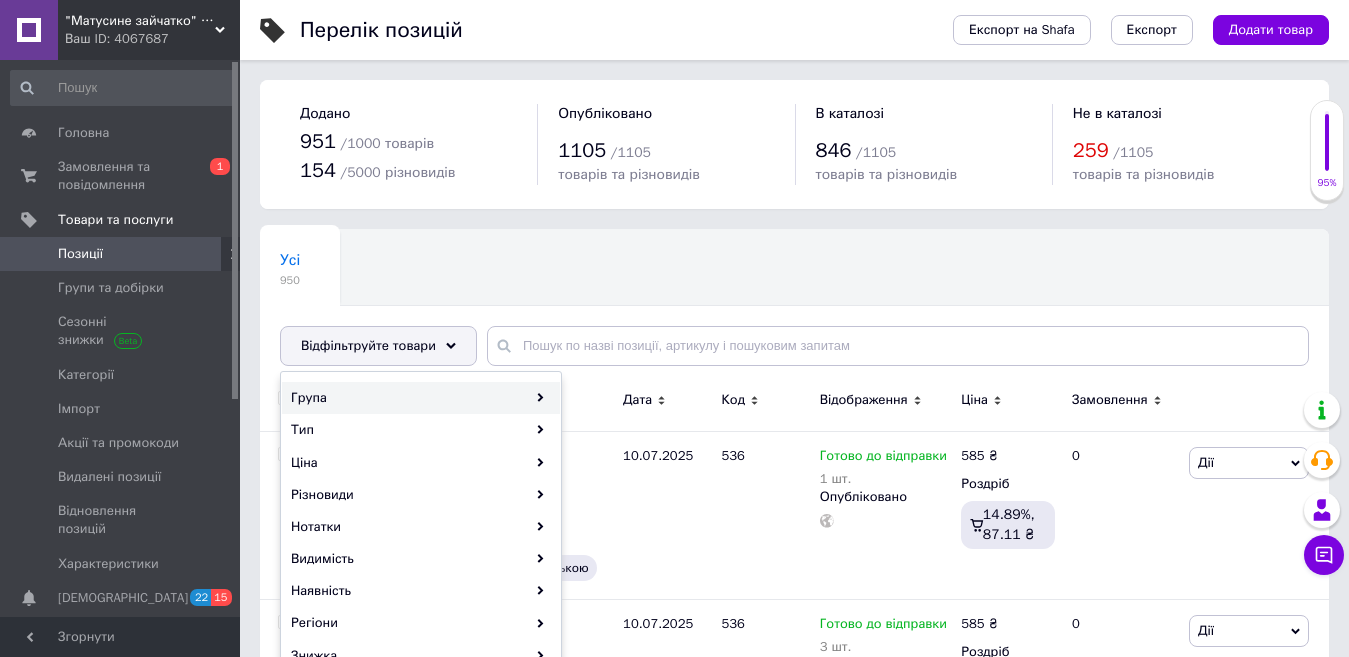 click on "Група" at bounding box center [421, 398] 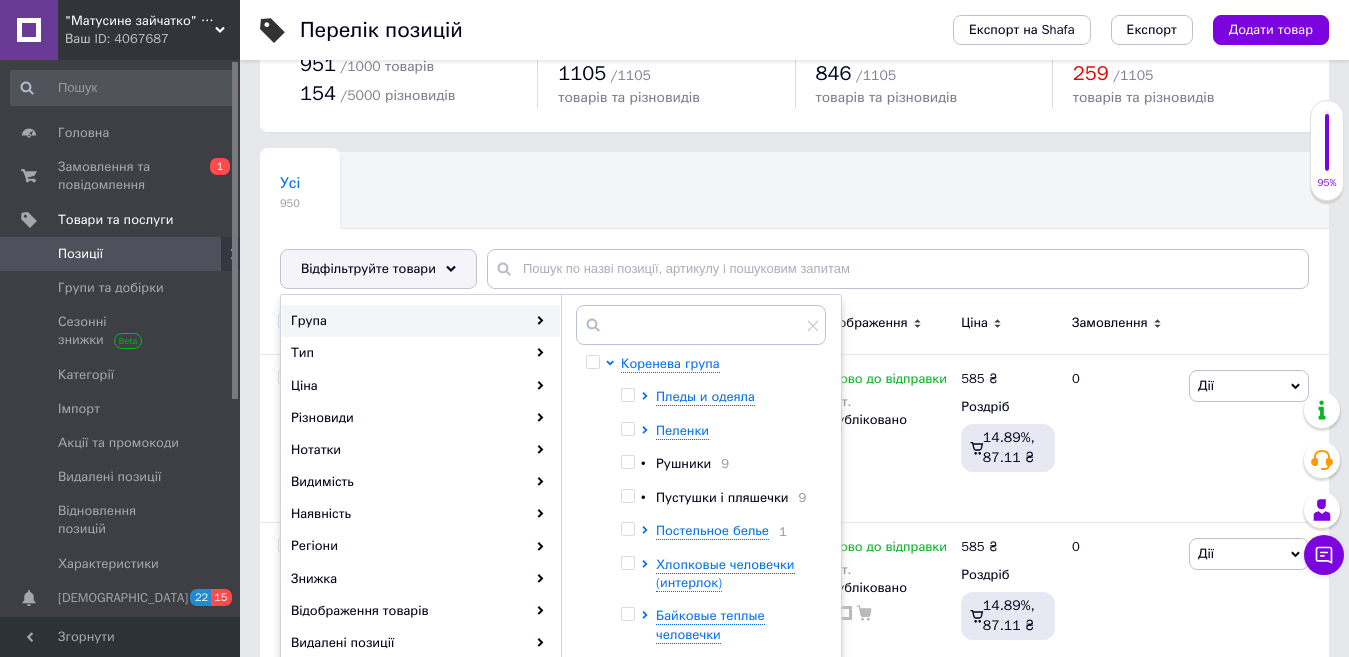 scroll, scrollTop: 200, scrollLeft: 0, axis: vertical 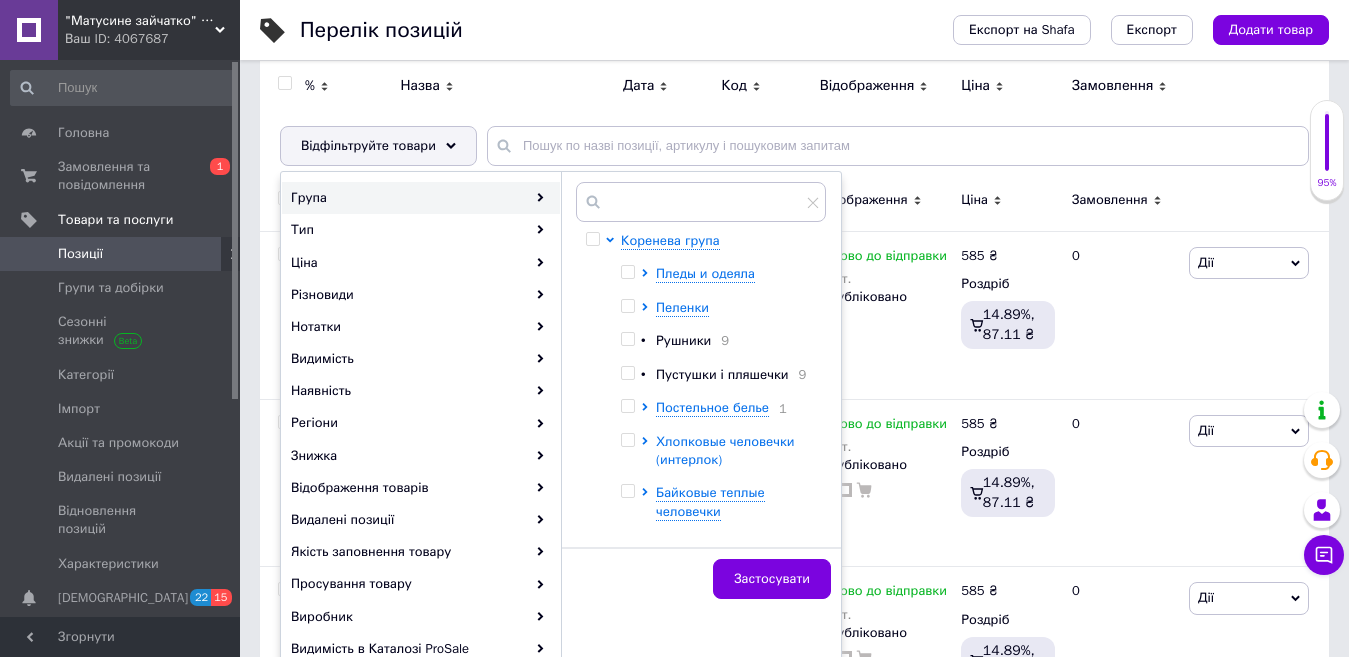 click on "Хлопковые человечки (интерлок)" at bounding box center [725, 450] 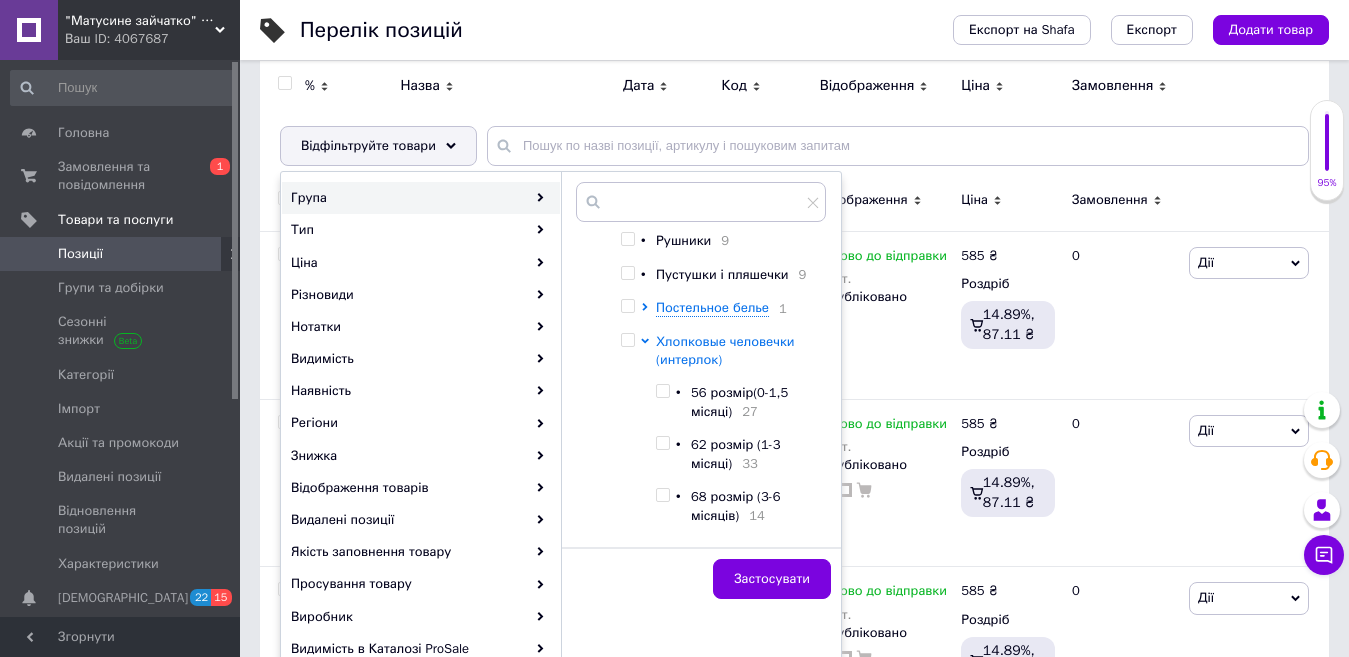 scroll, scrollTop: 200, scrollLeft: 0, axis: vertical 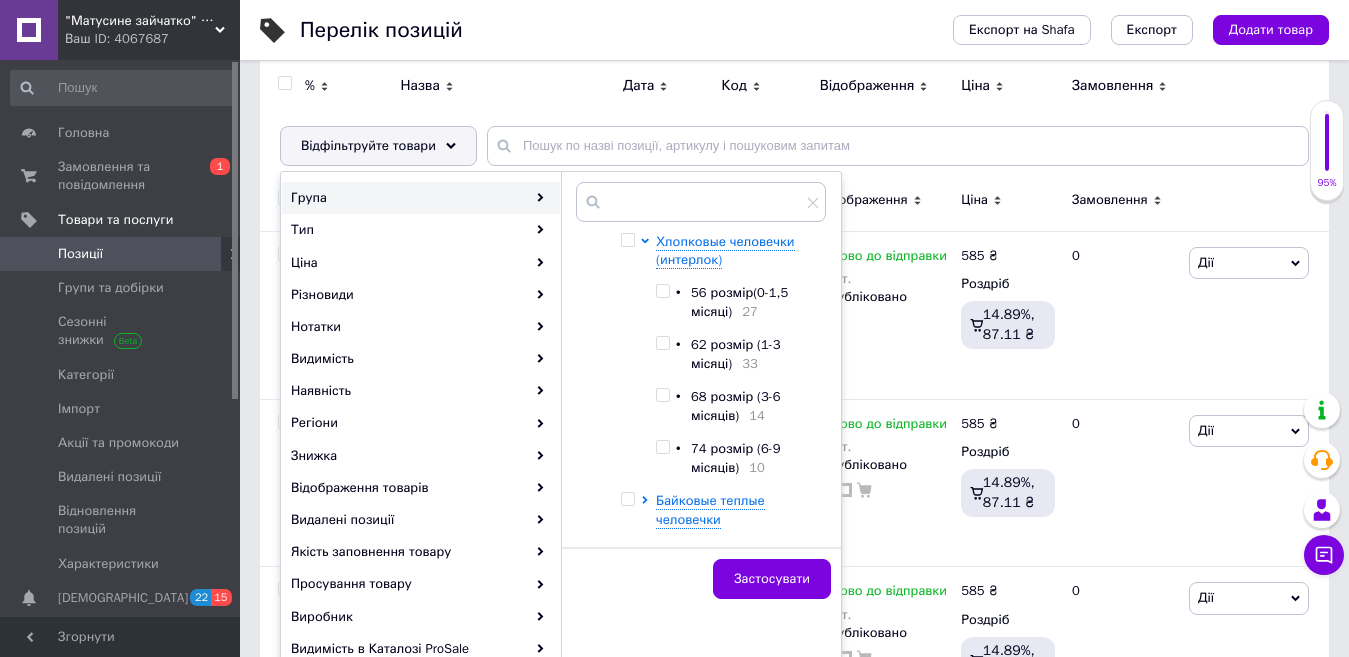 click at bounding box center [662, 343] 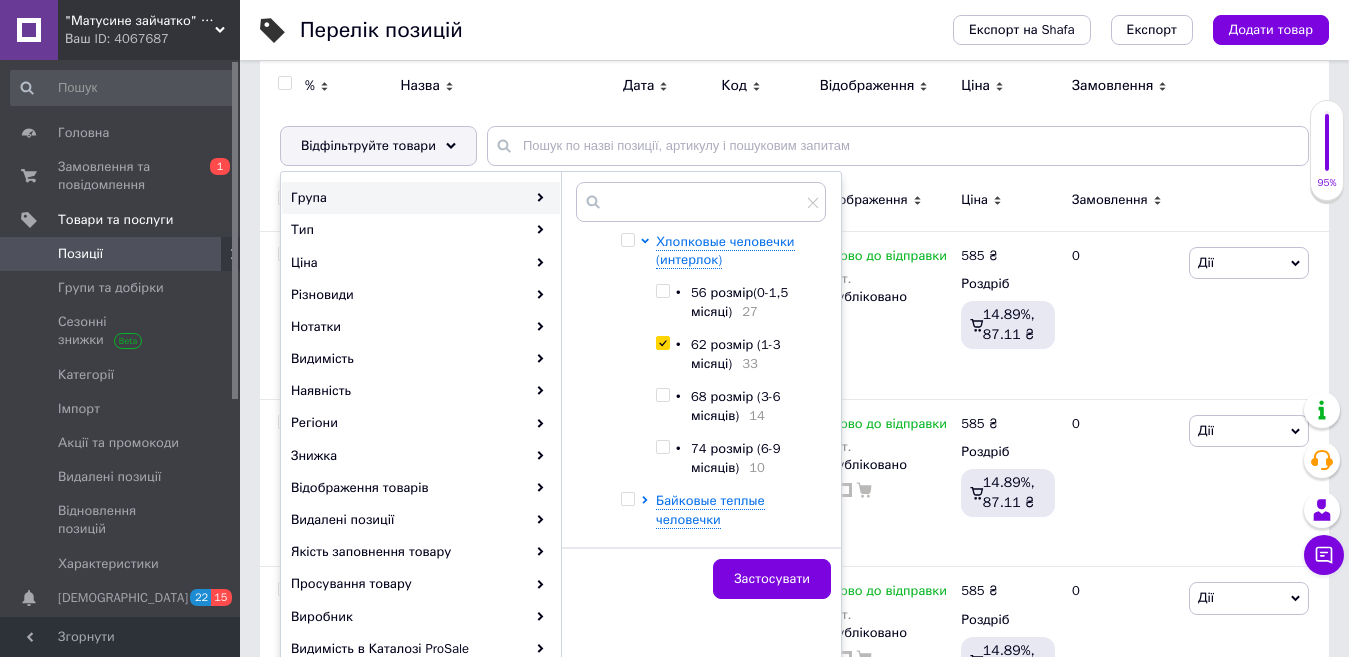 checkbox on "true" 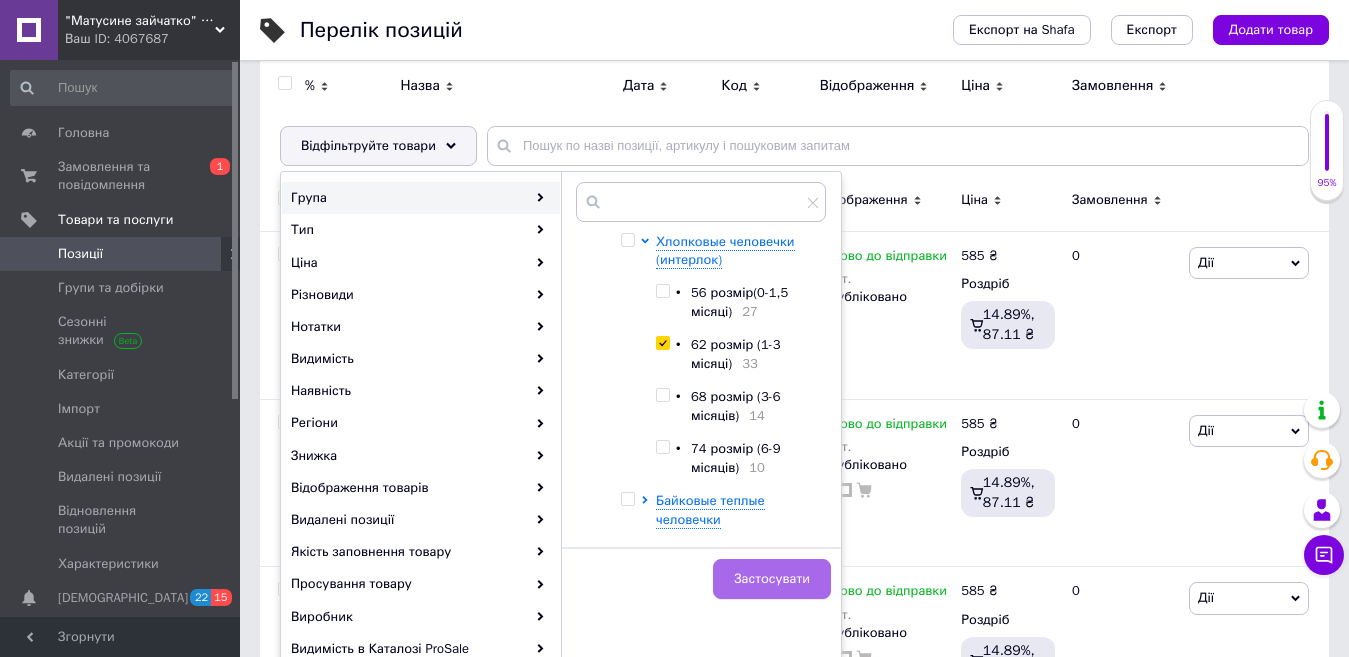 click on "Застосувати" at bounding box center [772, 579] 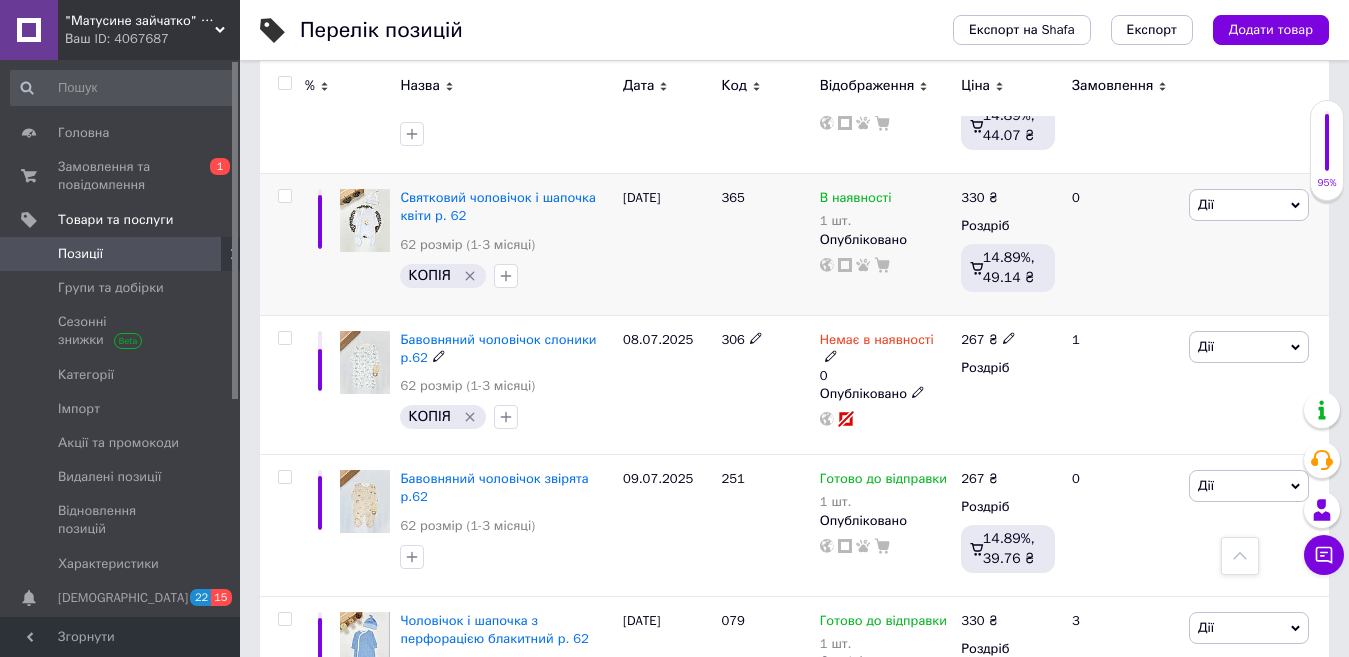 scroll, scrollTop: 4300, scrollLeft: 0, axis: vertical 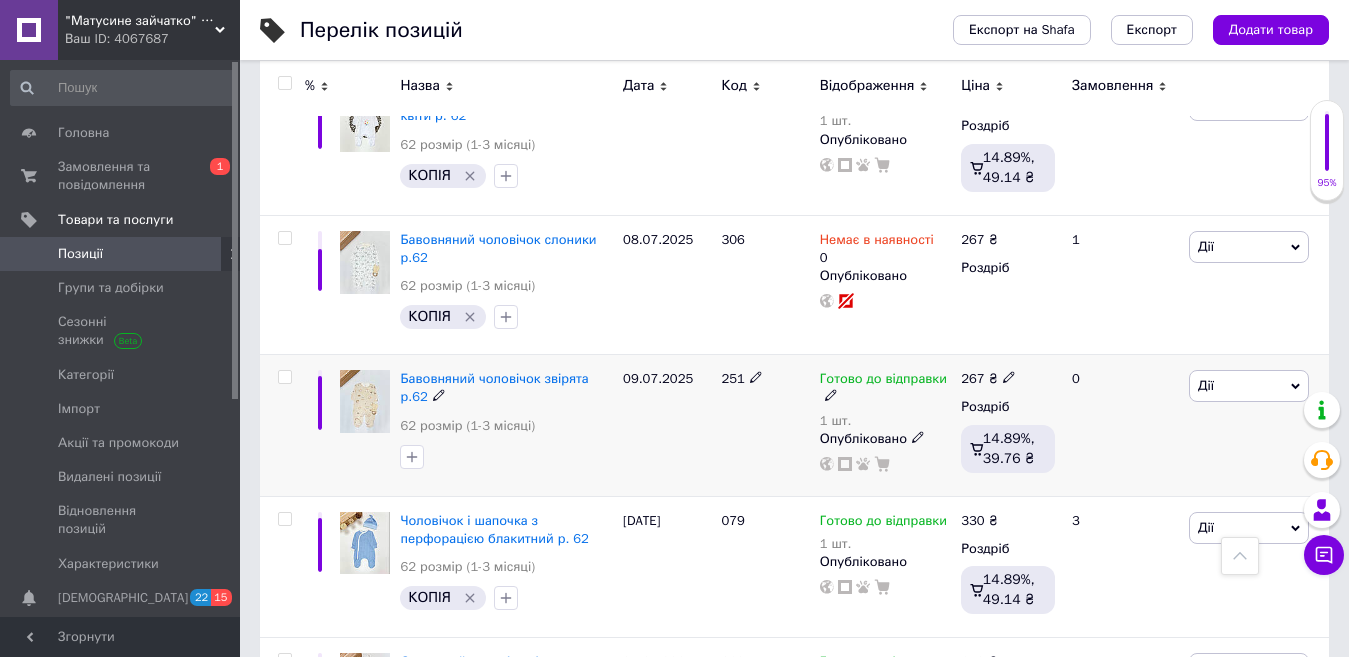 click on "Готово до відправки" at bounding box center (886, 388) 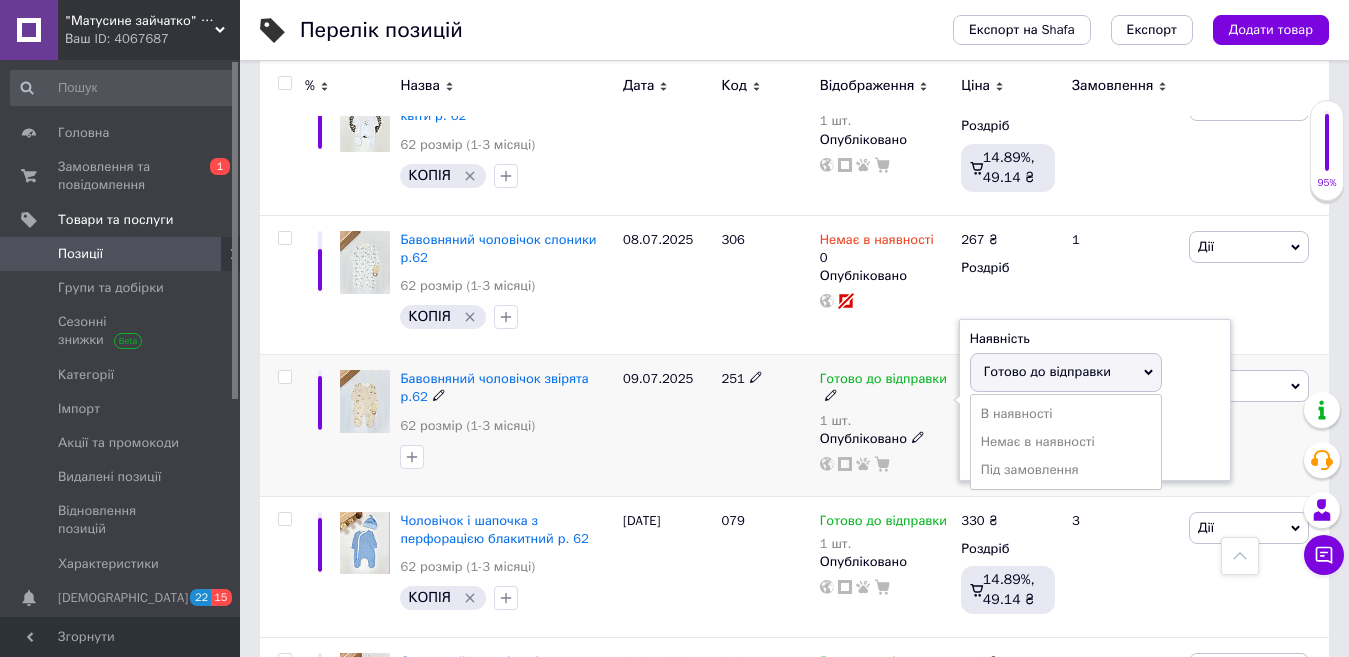 click on "Готово до відправки" at bounding box center [886, 388] 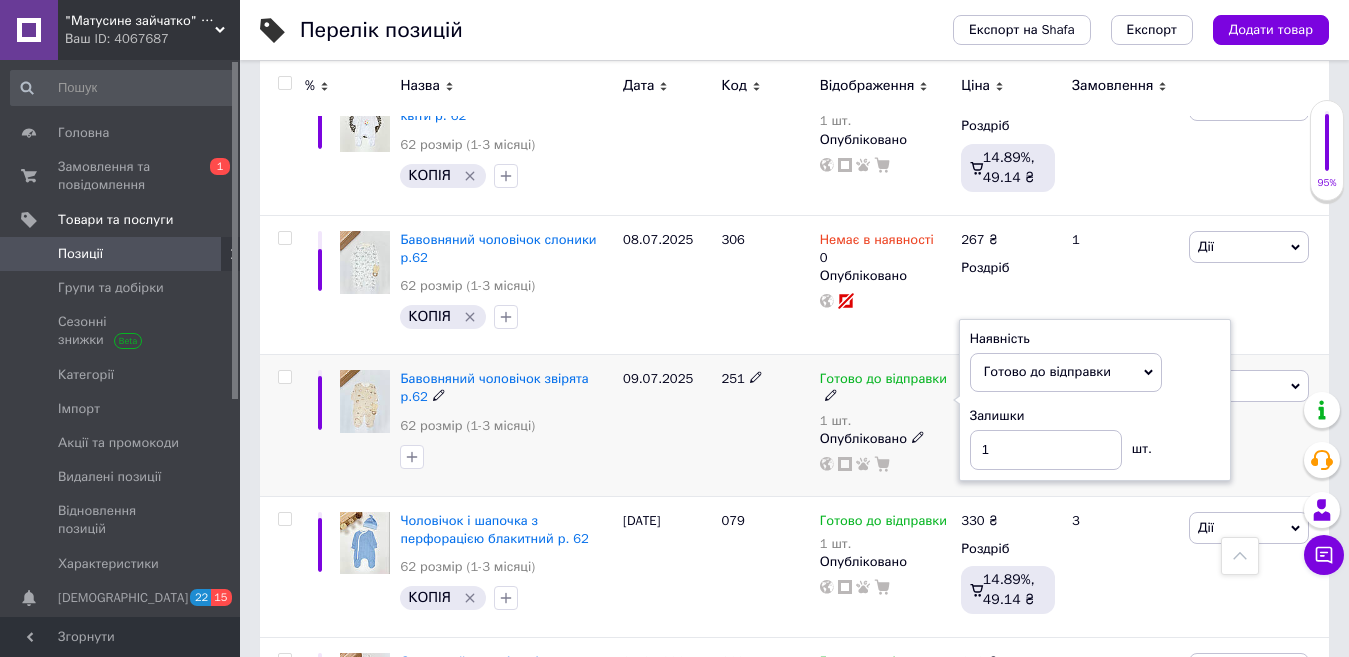 click on "Готово до відправки" at bounding box center (1047, 371) 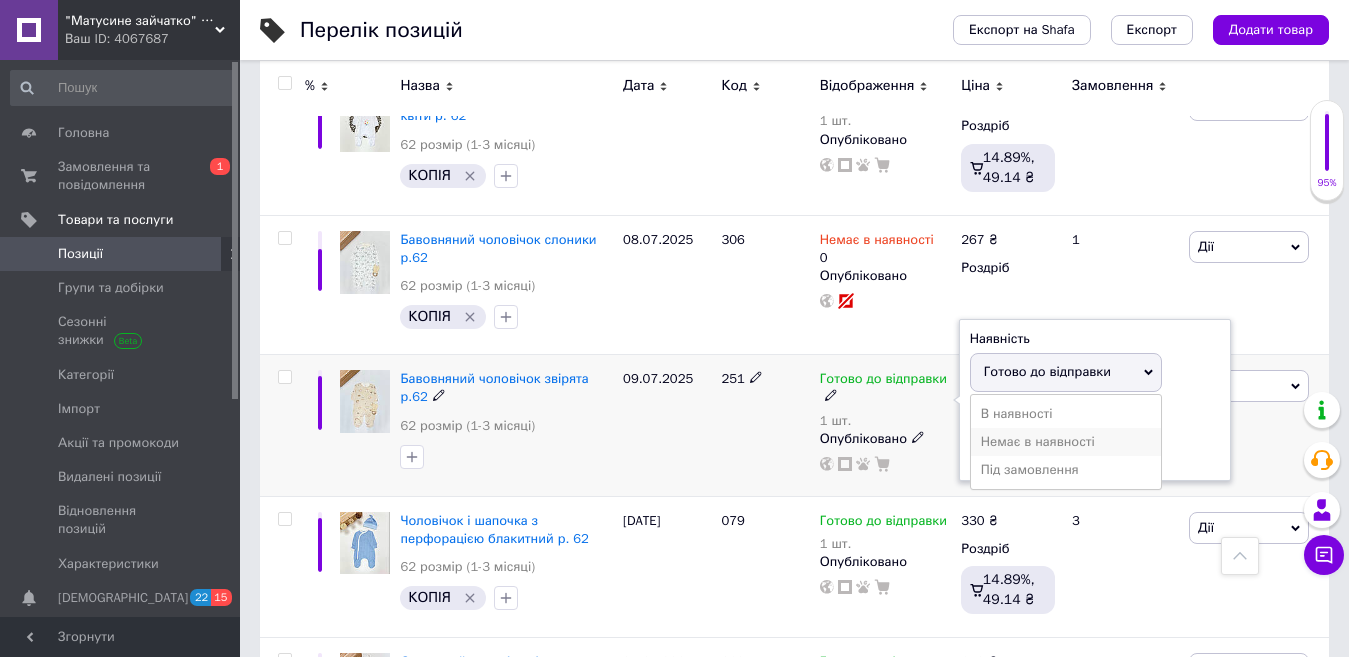 click on "Немає в наявності" at bounding box center [1066, 442] 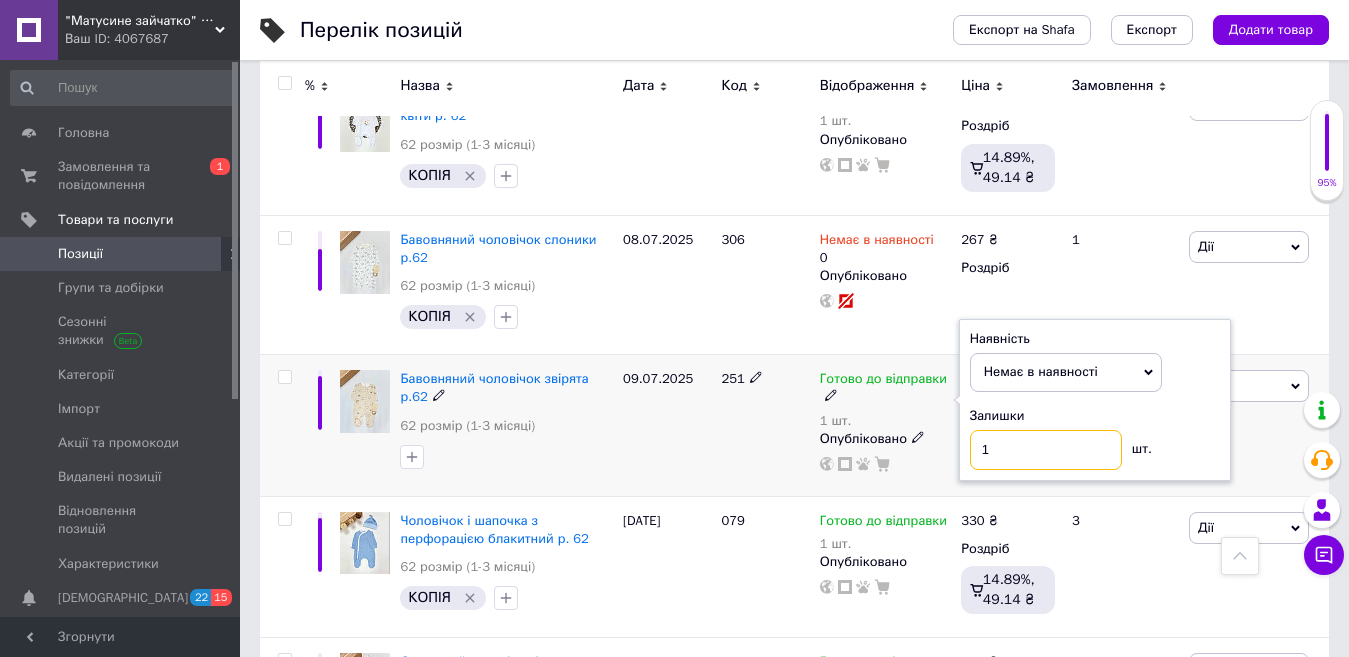 drag, startPoint x: 1033, startPoint y: 404, endPoint x: 1025, endPoint y: 394, distance: 12.806249 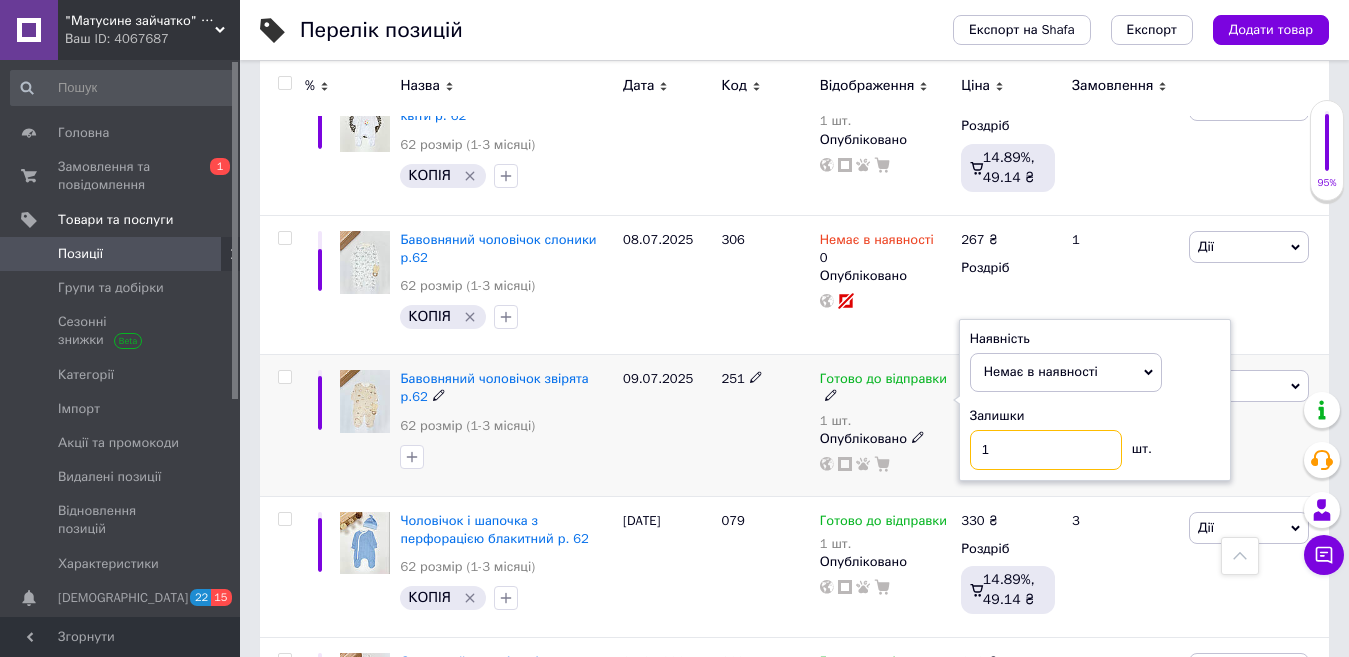 click on "1" at bounding box center (1046, 450) 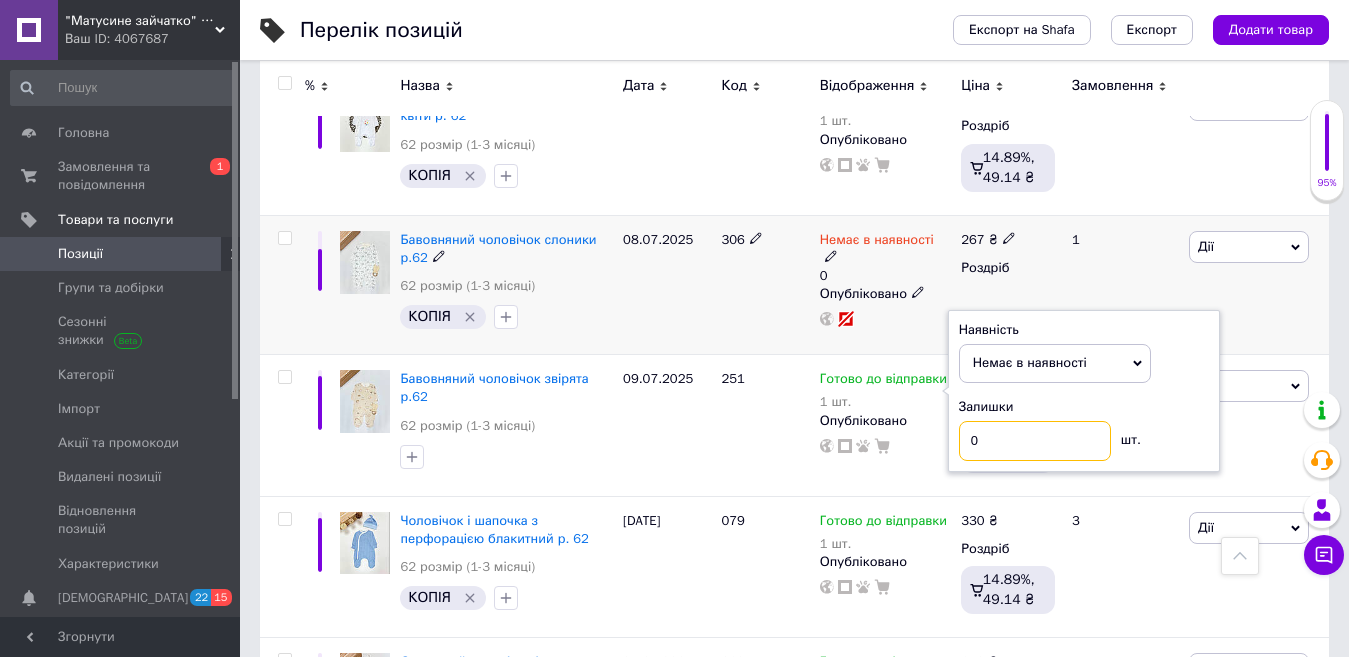 type on "0" 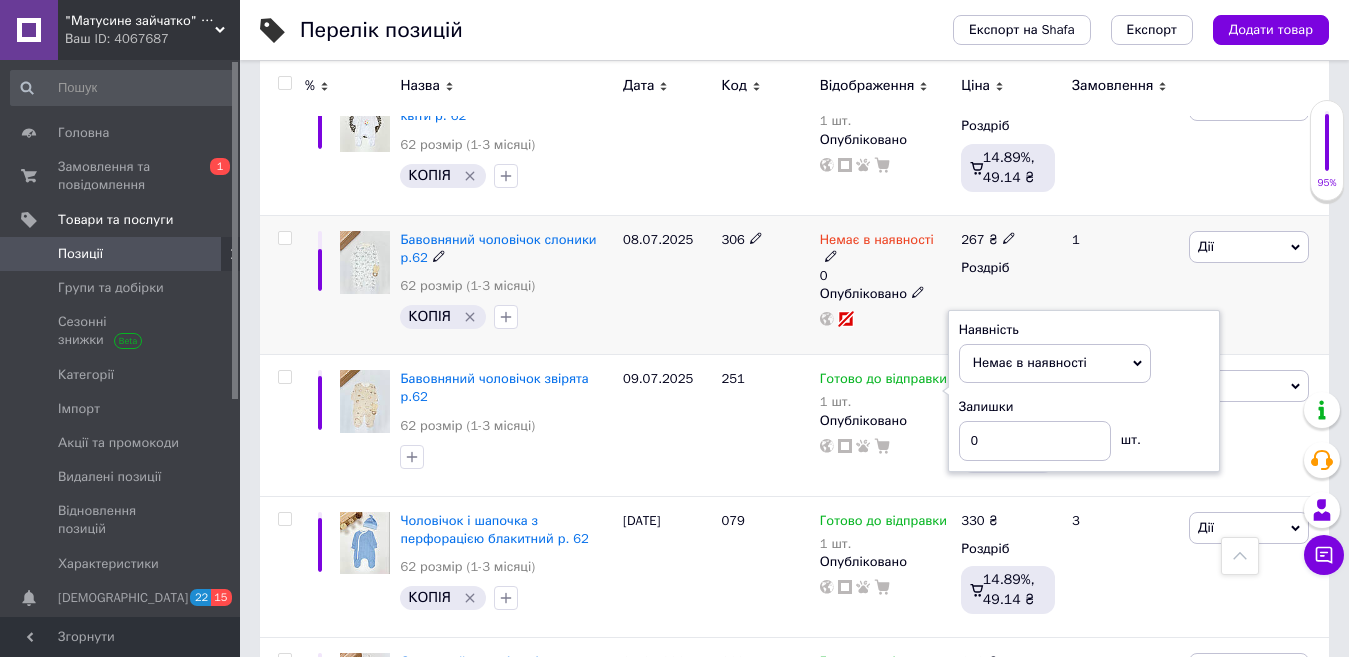 click on "1" at bounding box center (1122, 285) 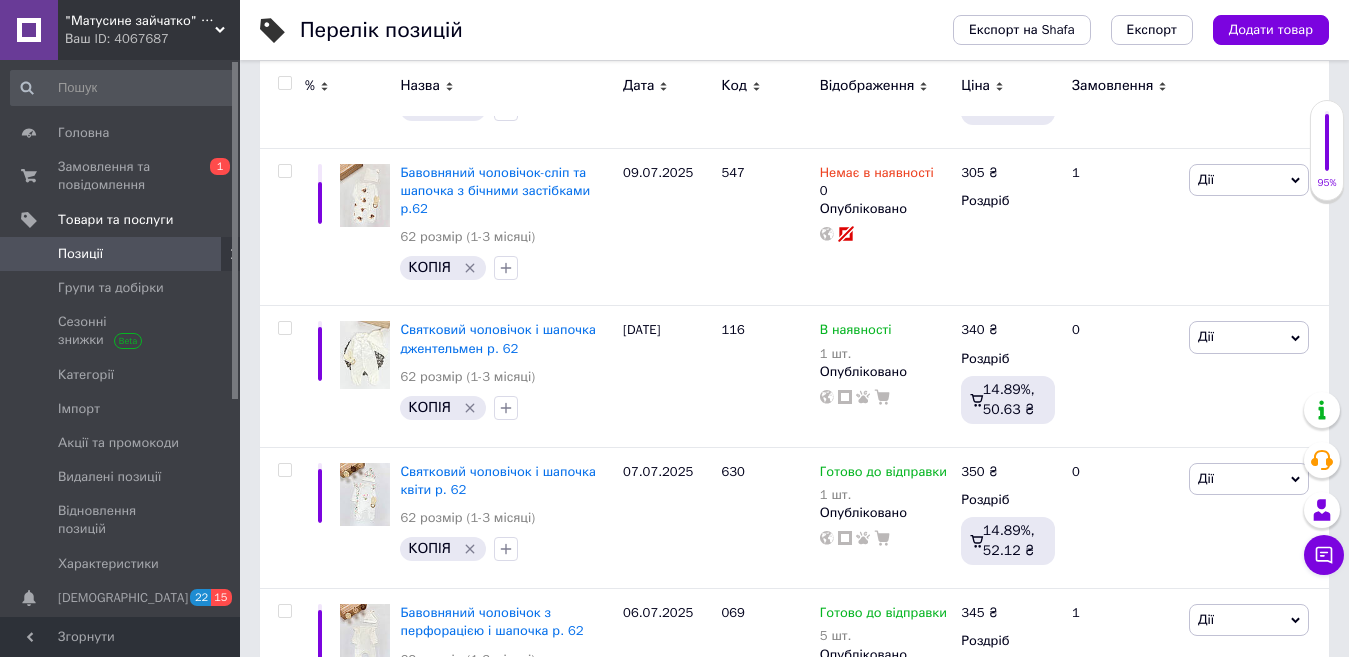 scroll, scrollTop: 0, scrollLeft: 0, axis: both 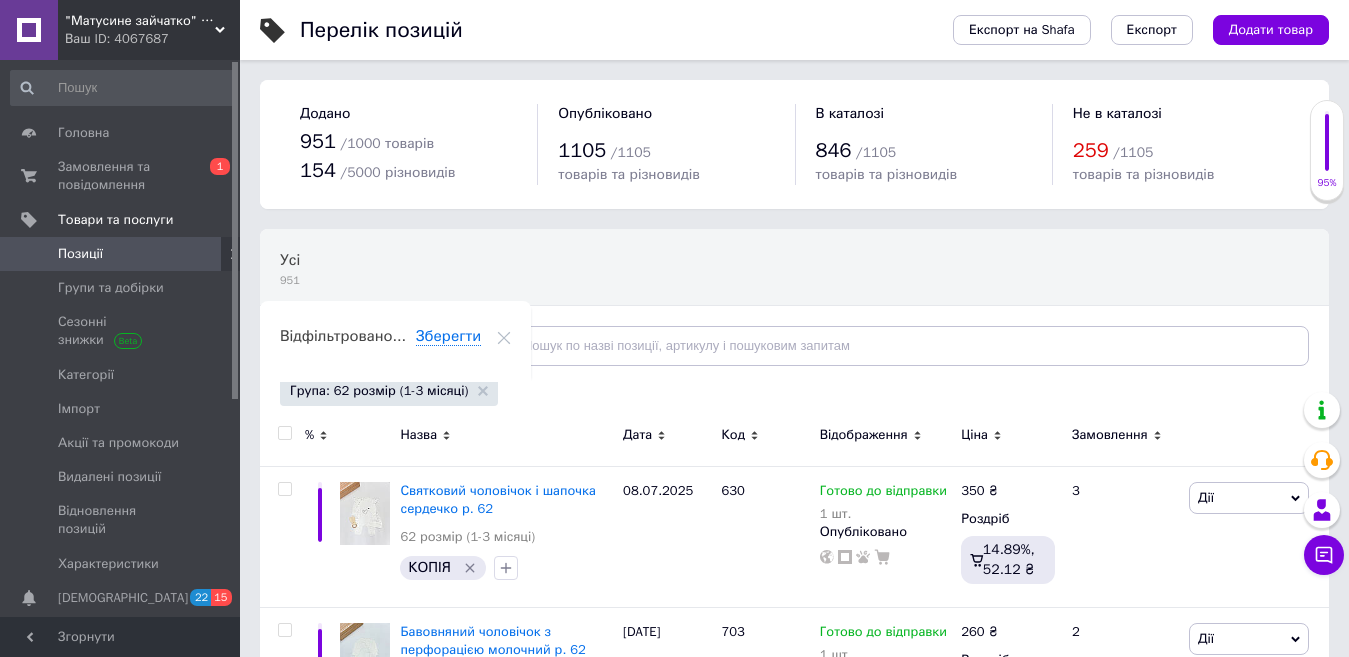 click on "Група: 62 розмір (1-3 місяці)" at bounding box center (389, 391) 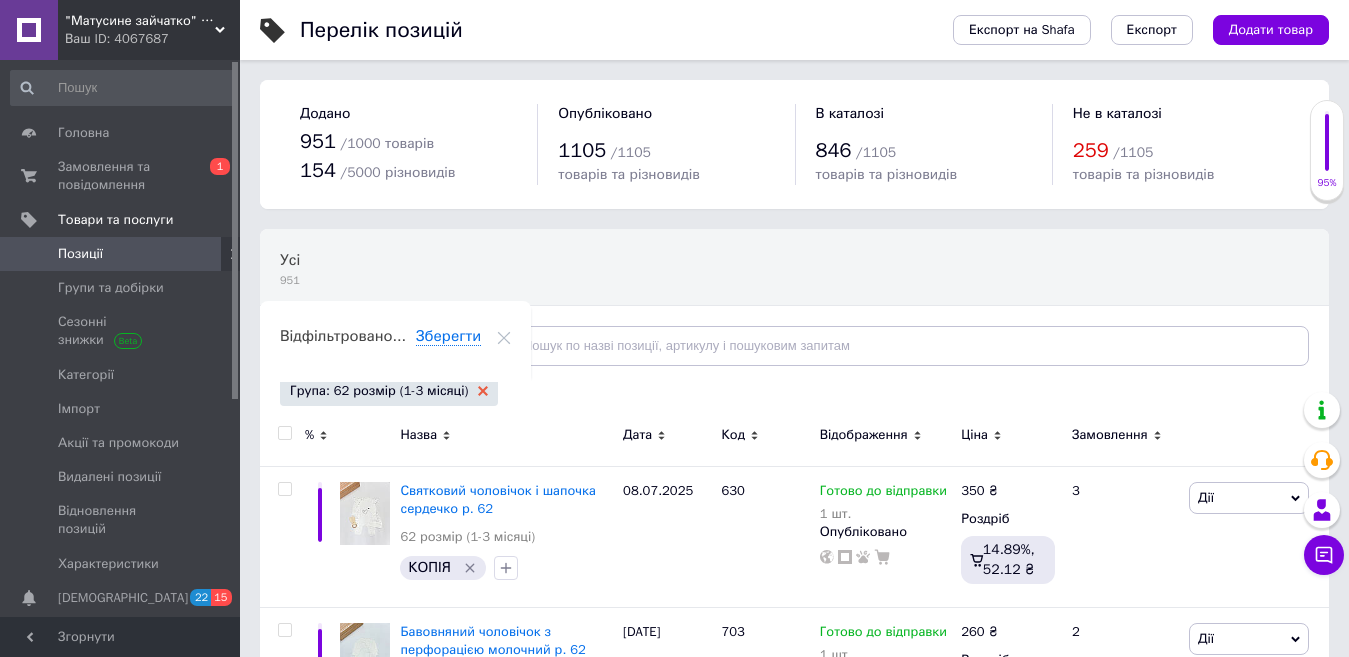 click 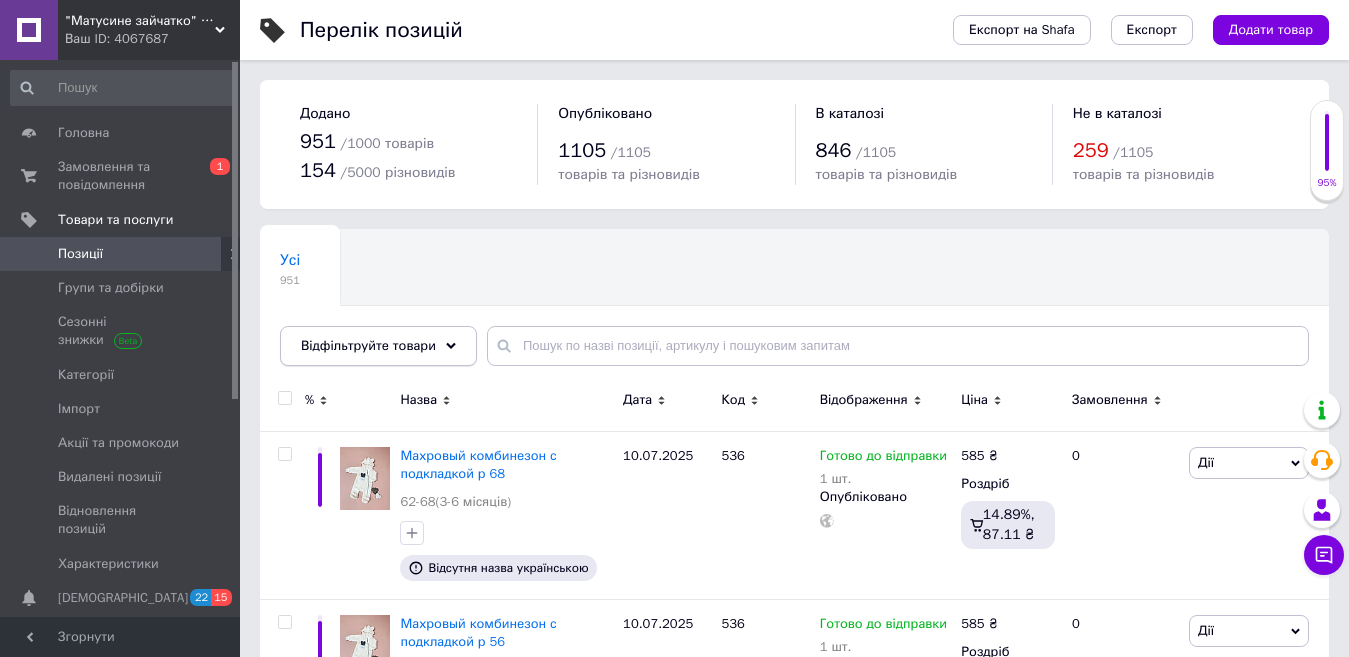 click on "Відфільтруйте товари" at bounding box center (378, 346) 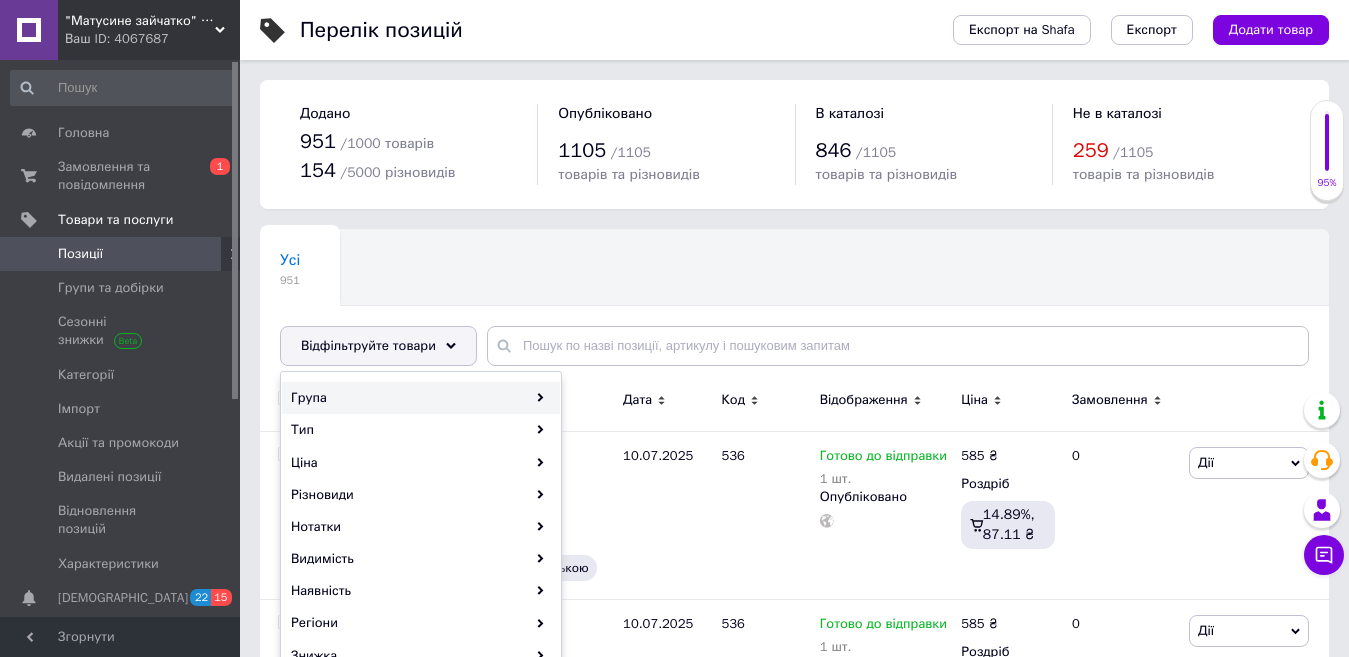 click on "Група" at bounding box center [421, 398] 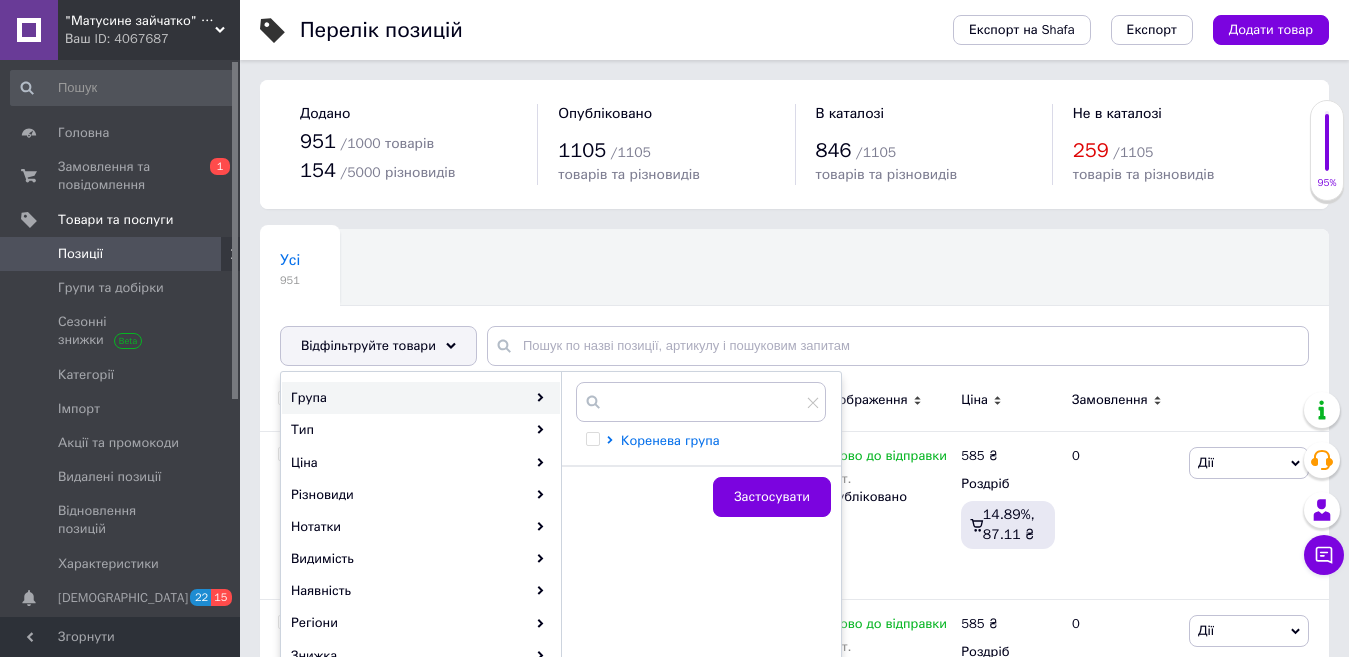 click on "Коренева група" at bounding box center [670, 440] 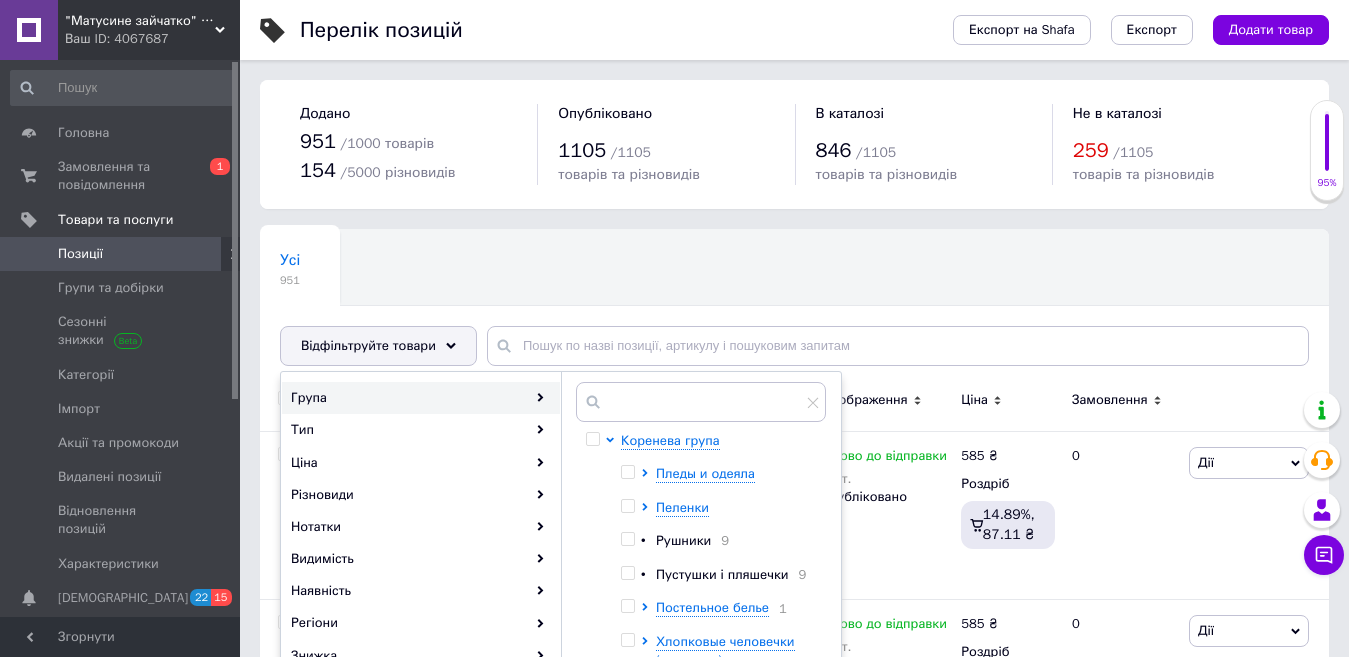 scroll, scrollTop: 100, scrollLeft: 0, axis: vertical 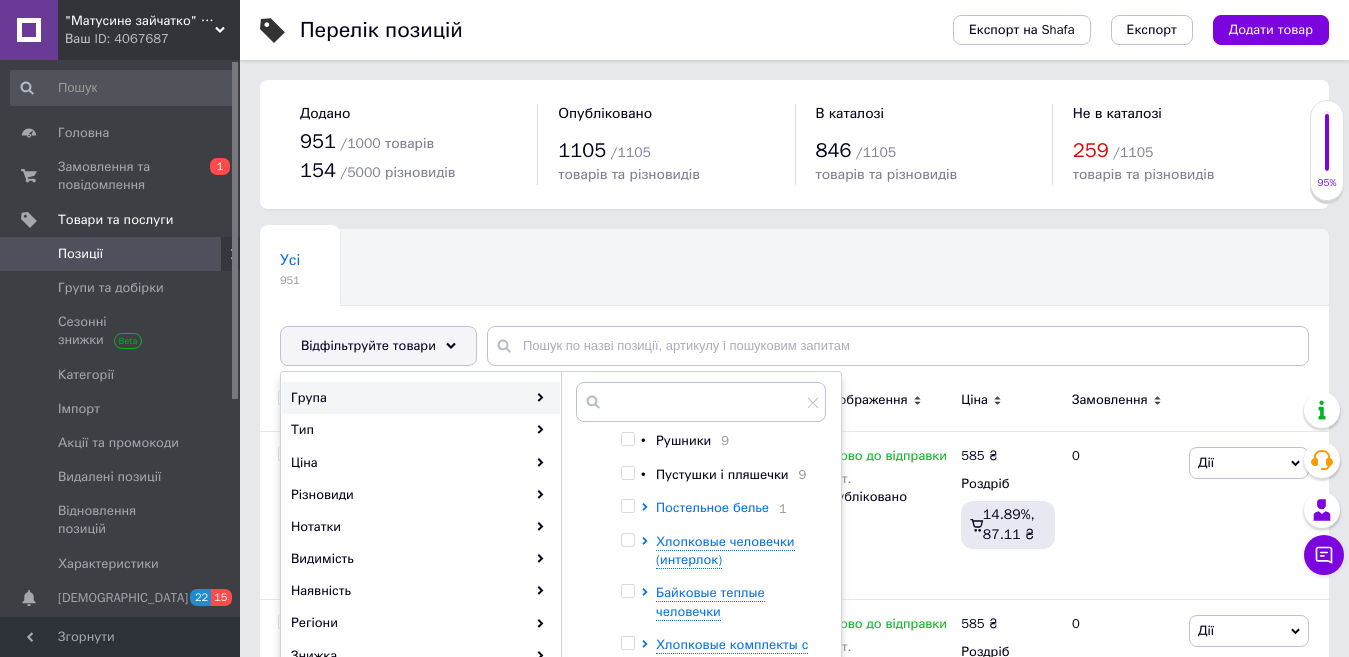 click on "Байковые теплые человечки" at bounding box center (710, 601) 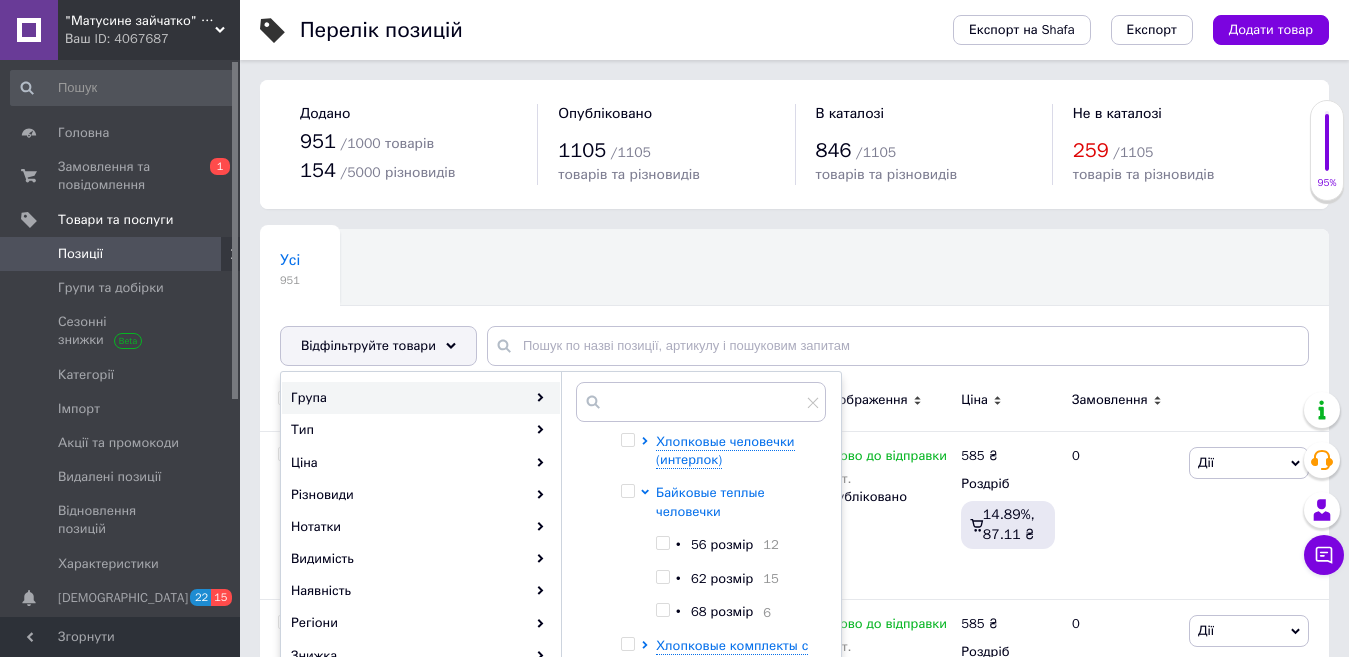 scroll, scrollTop: 300, scrollLeft: 0, axis: vertical 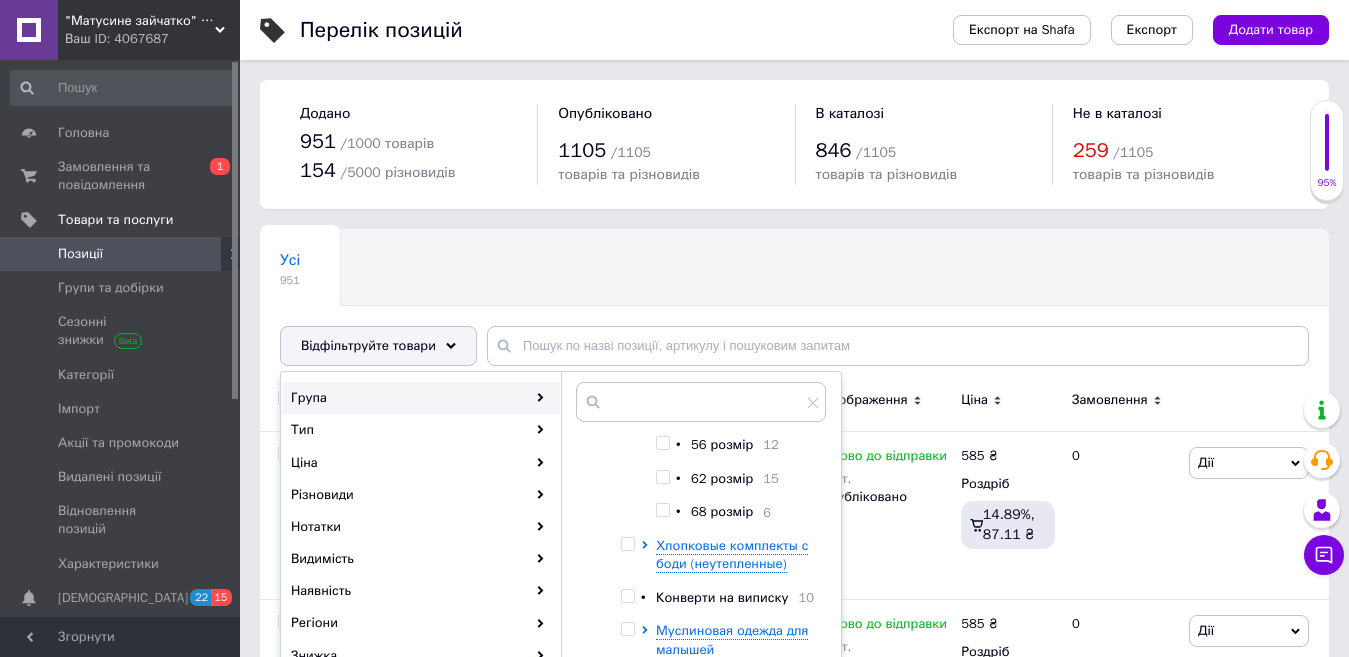 click at bounding box center [662, 477] 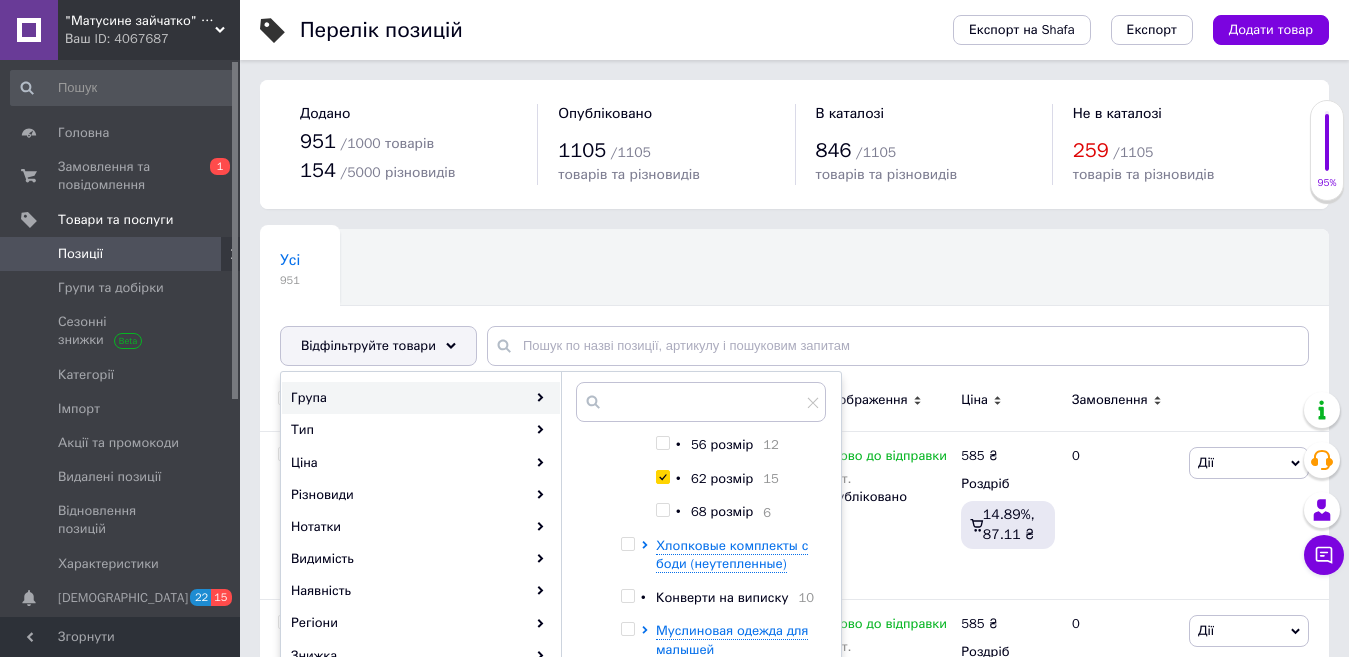 checkbox on "true" 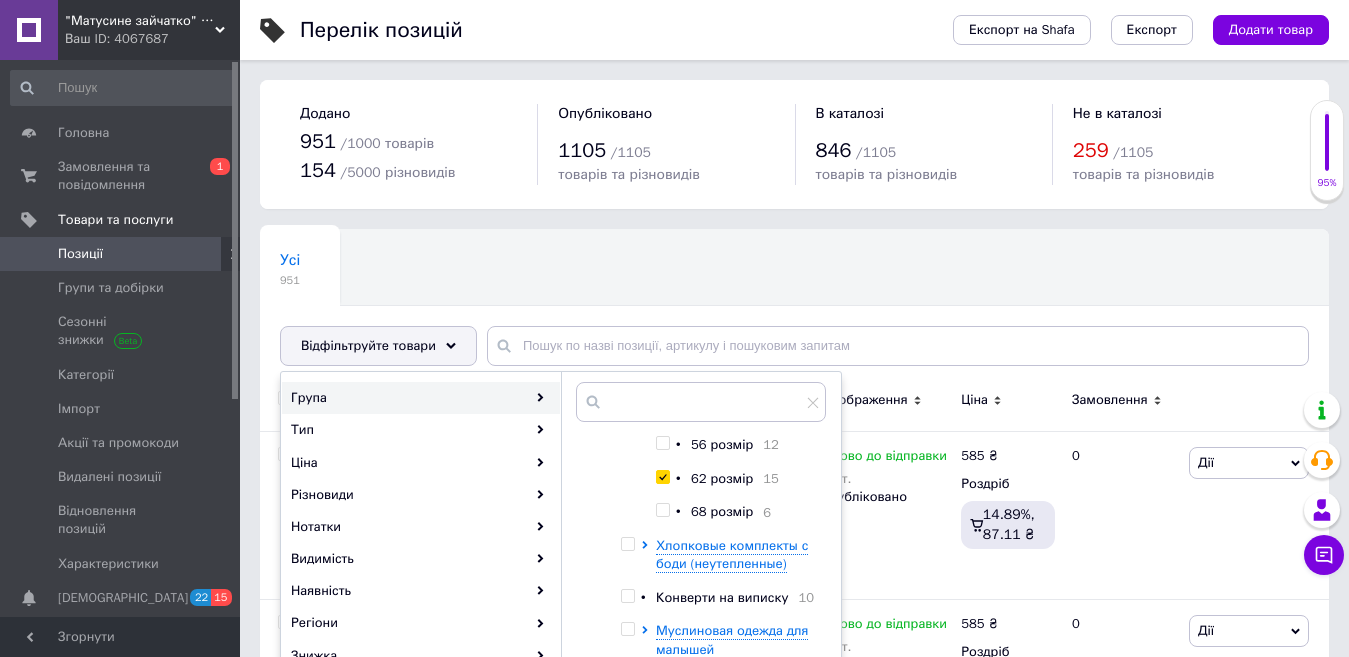 scroll, scrollTop: 681, scrollLeft: 0, axis: vertical 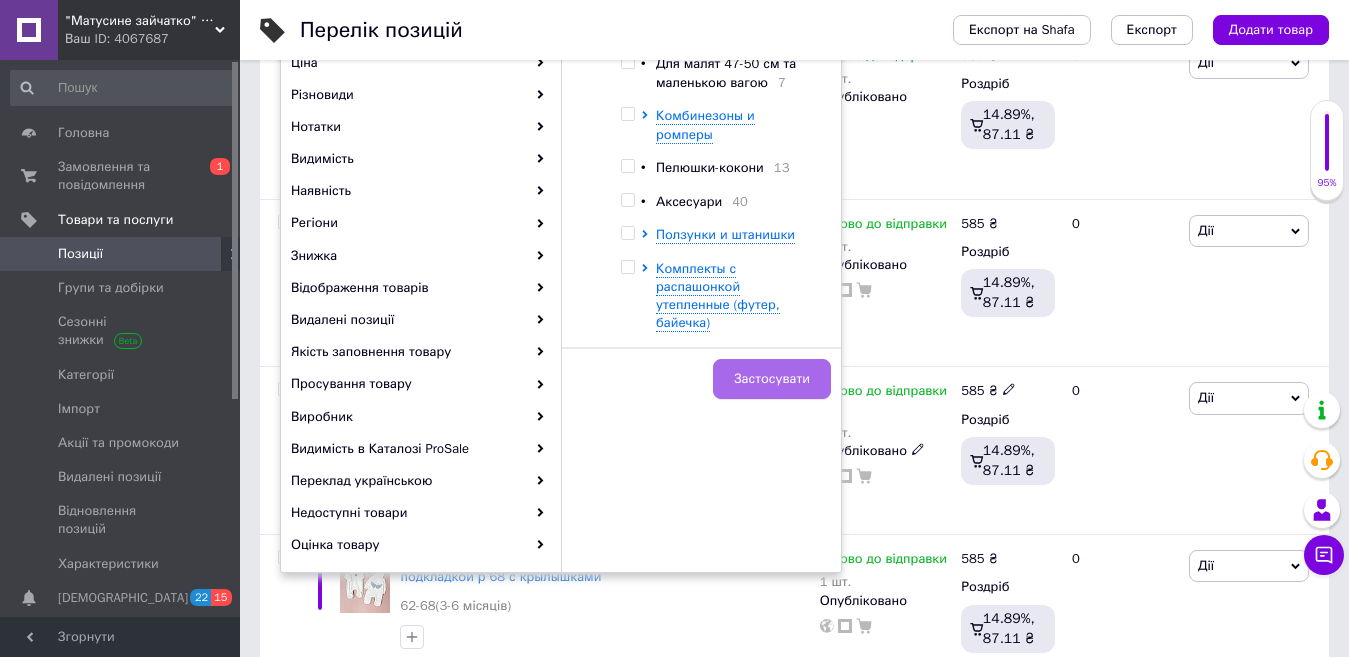 click on "Застосувати" at bounding box center [772, 379] 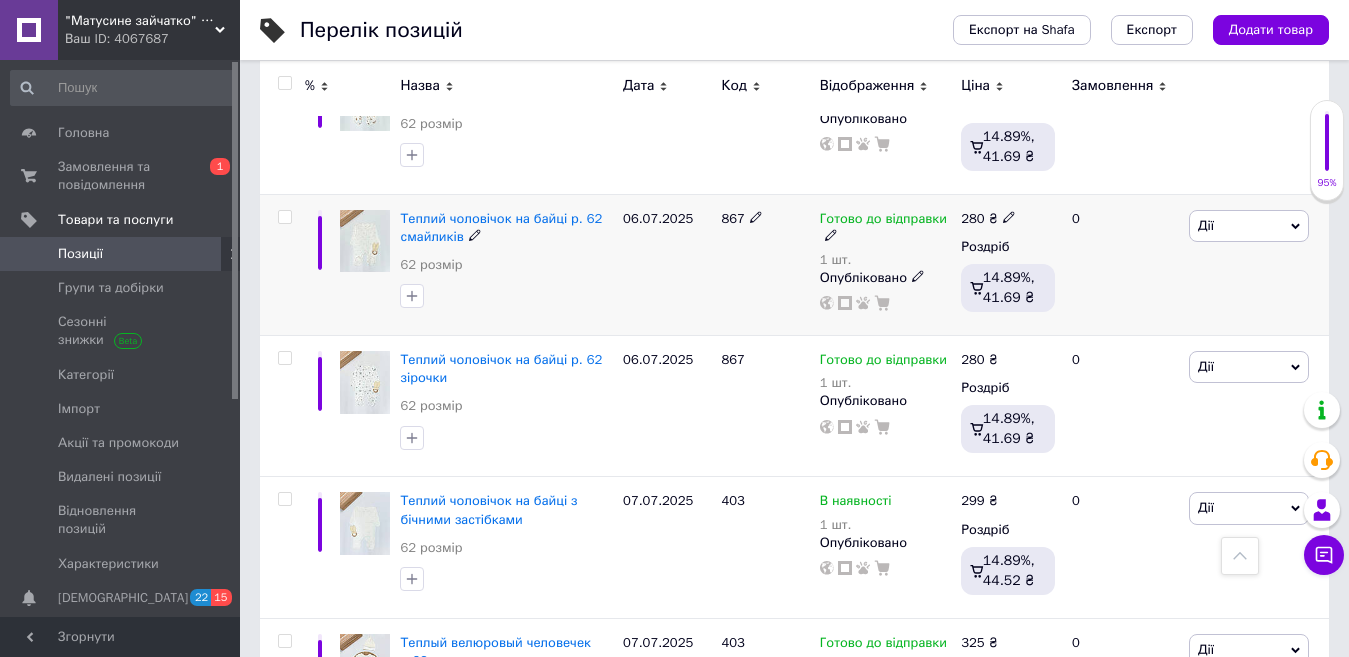 scroll, scrollTop: 1735, scrollLeft: 0, axis: vertical 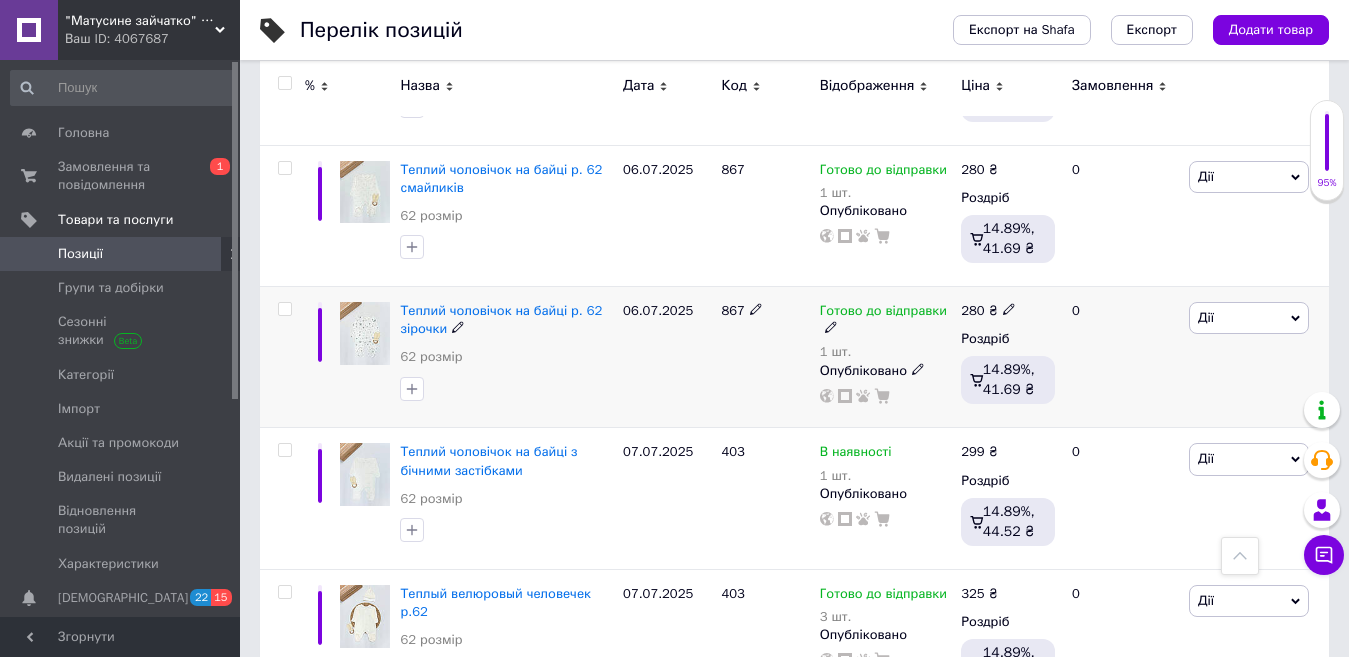 click 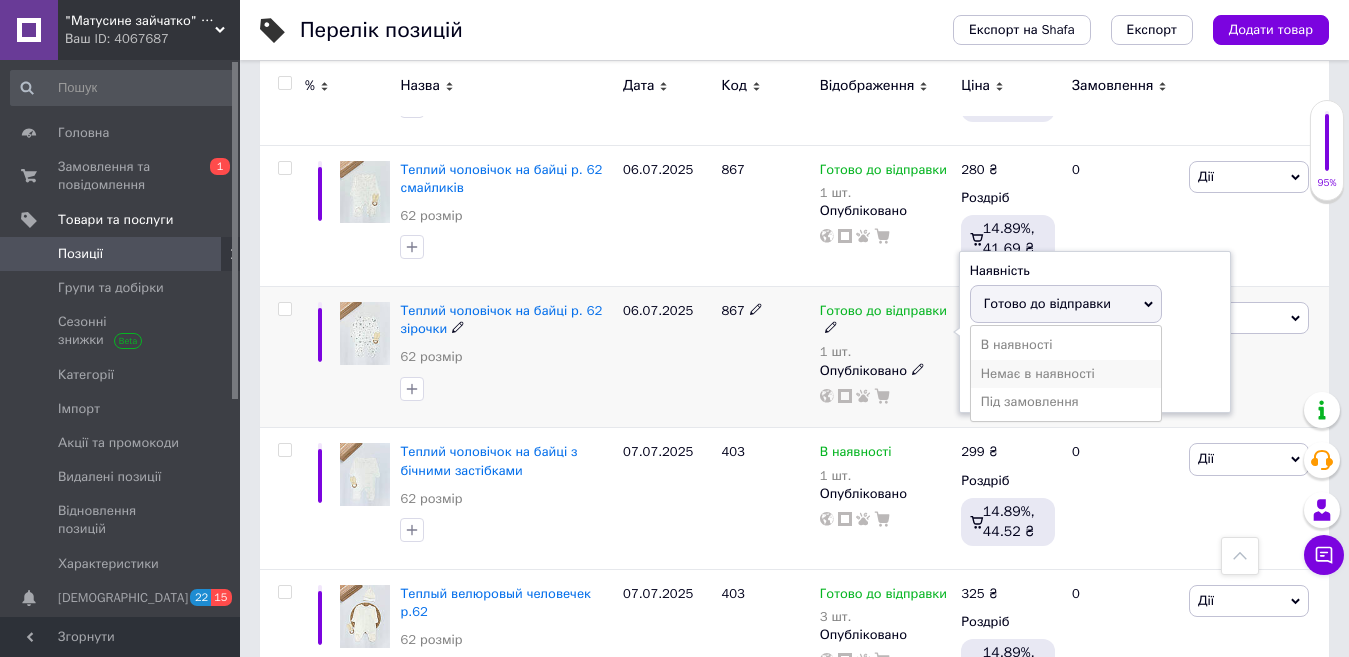 click on "Немає в наявності" at bounding box center [1066, 374] 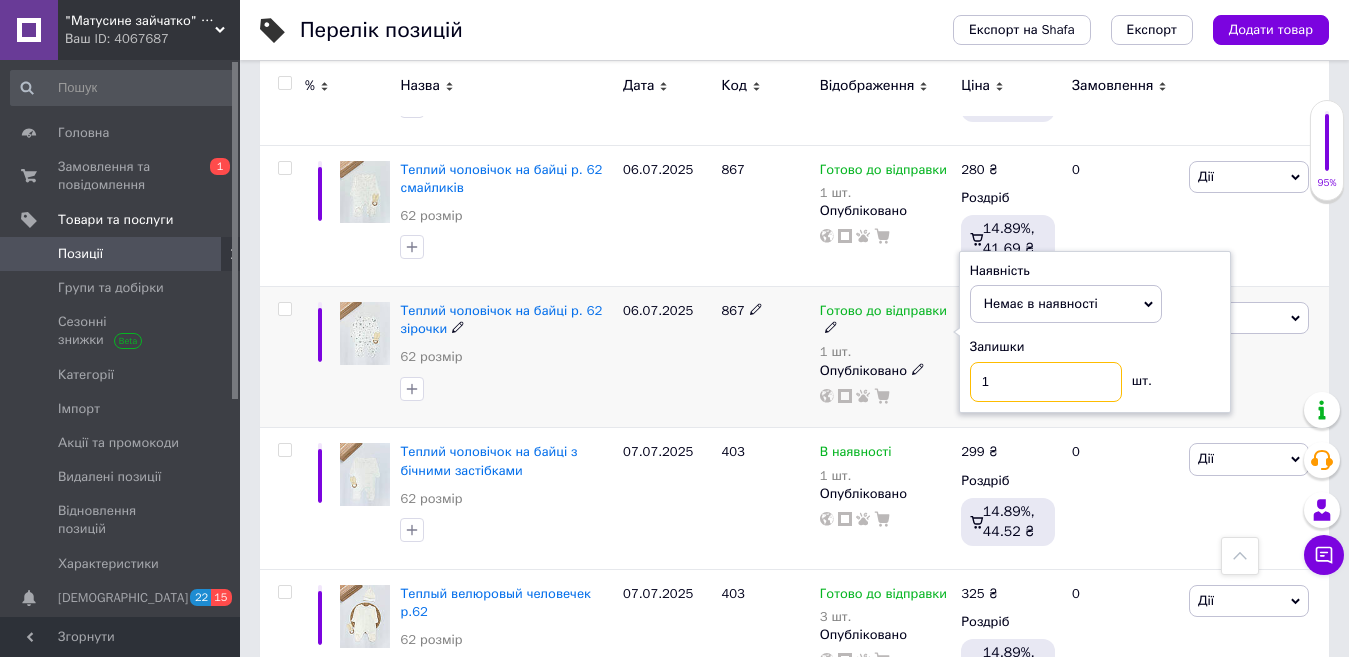 click on "1" at bounding box center [1046, 382] 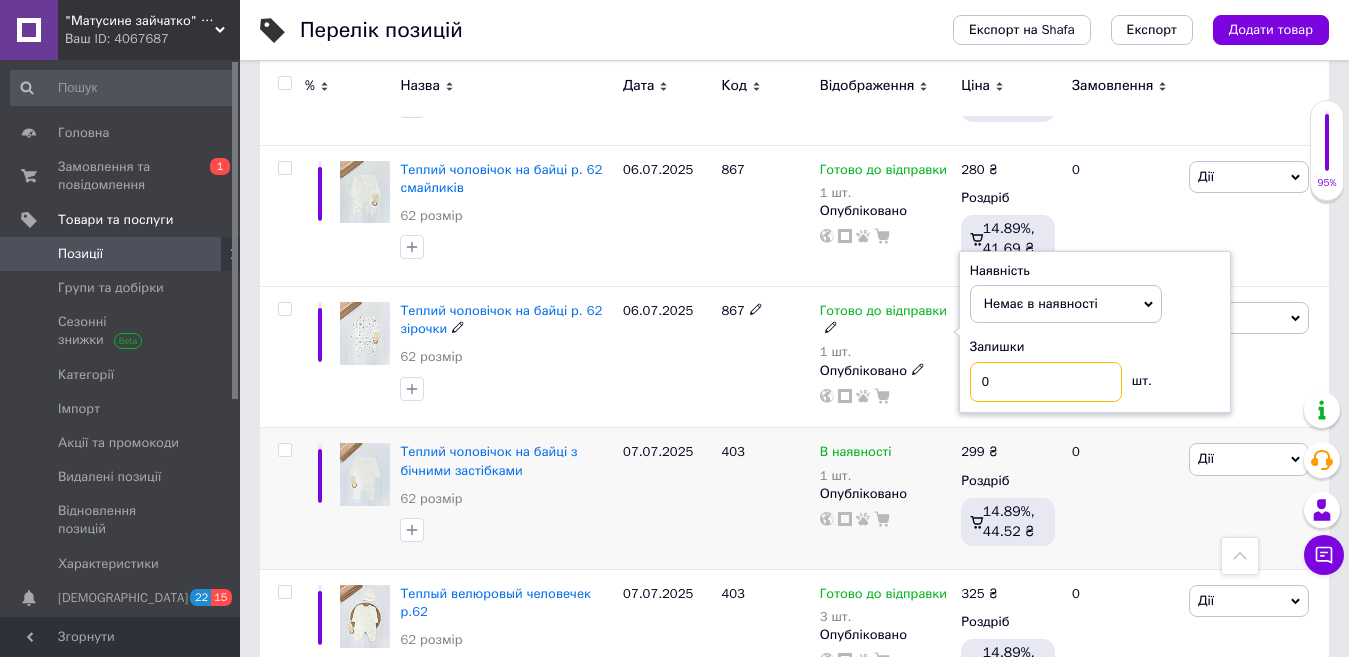 type on "0" 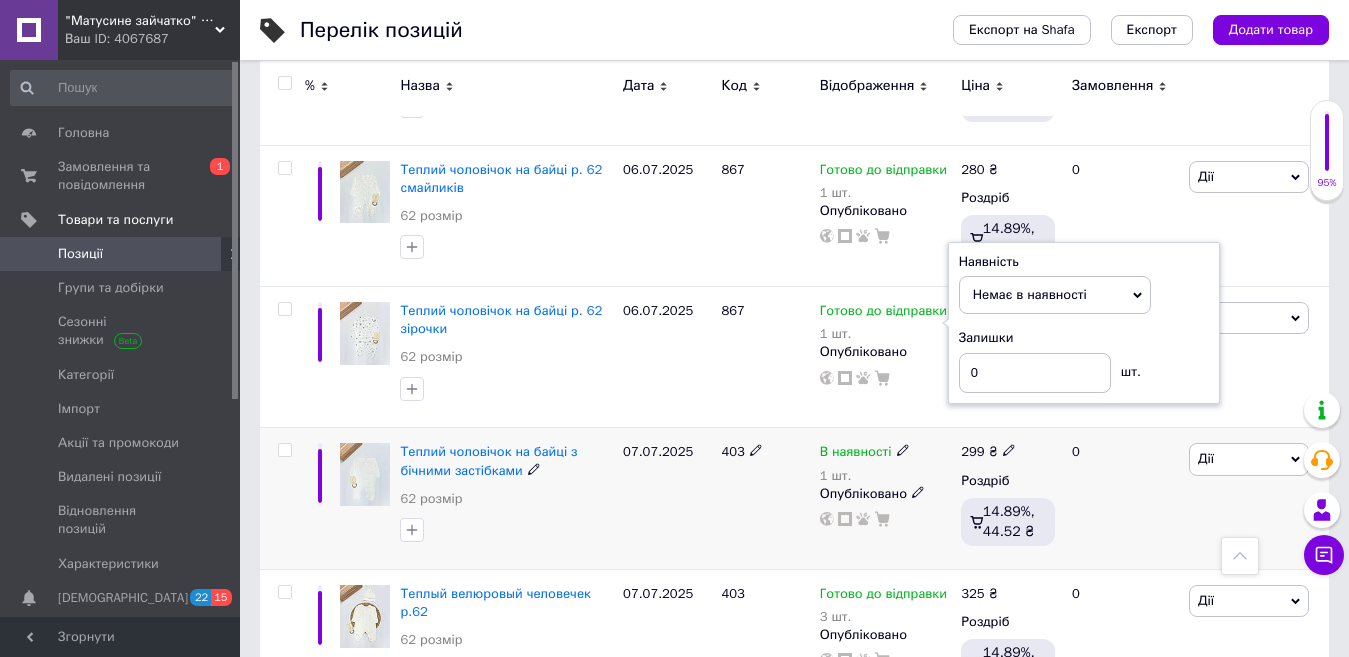 click on "0" at bounding box center (1122, 498) 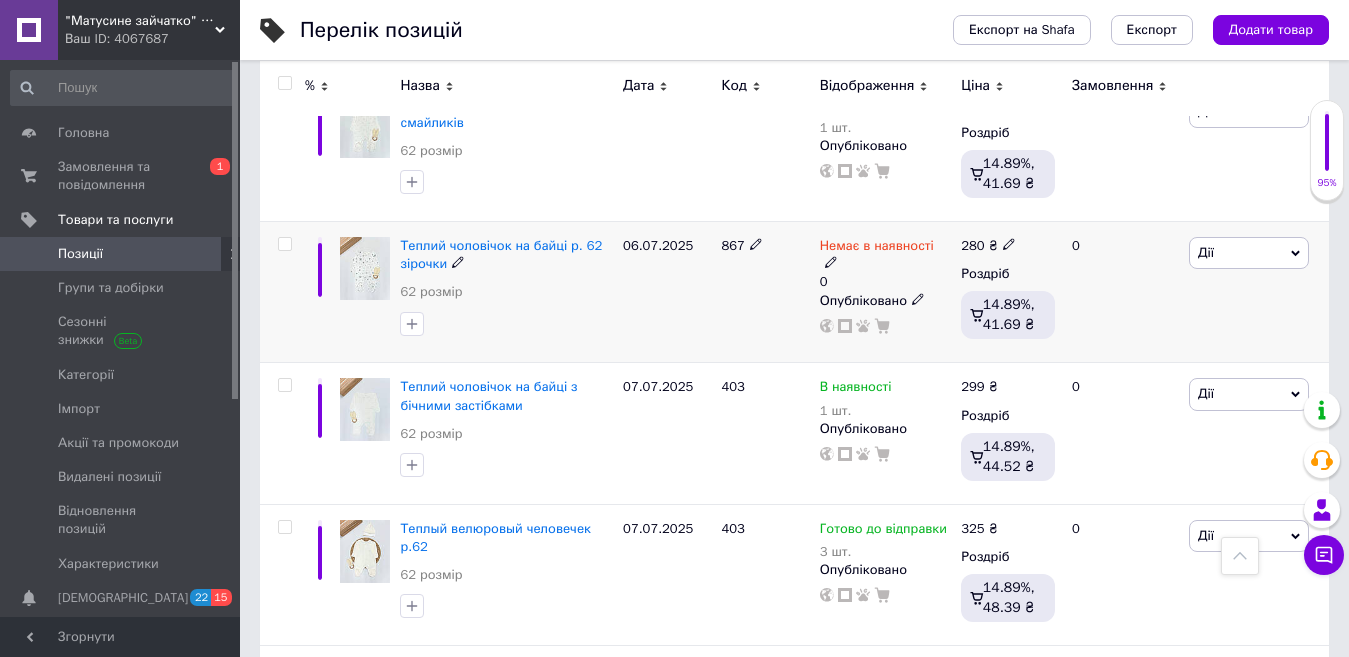 scroll, scrollTop: 1935, scrollLeft: 0, axis: vertical 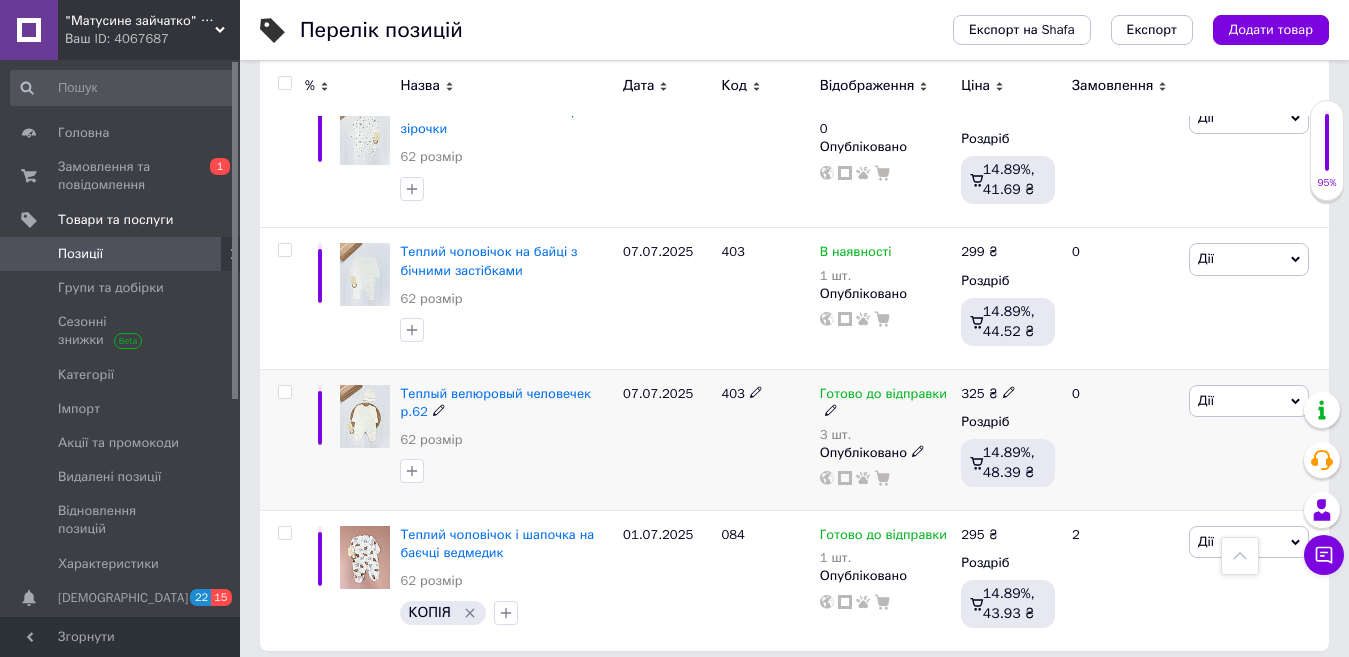 click 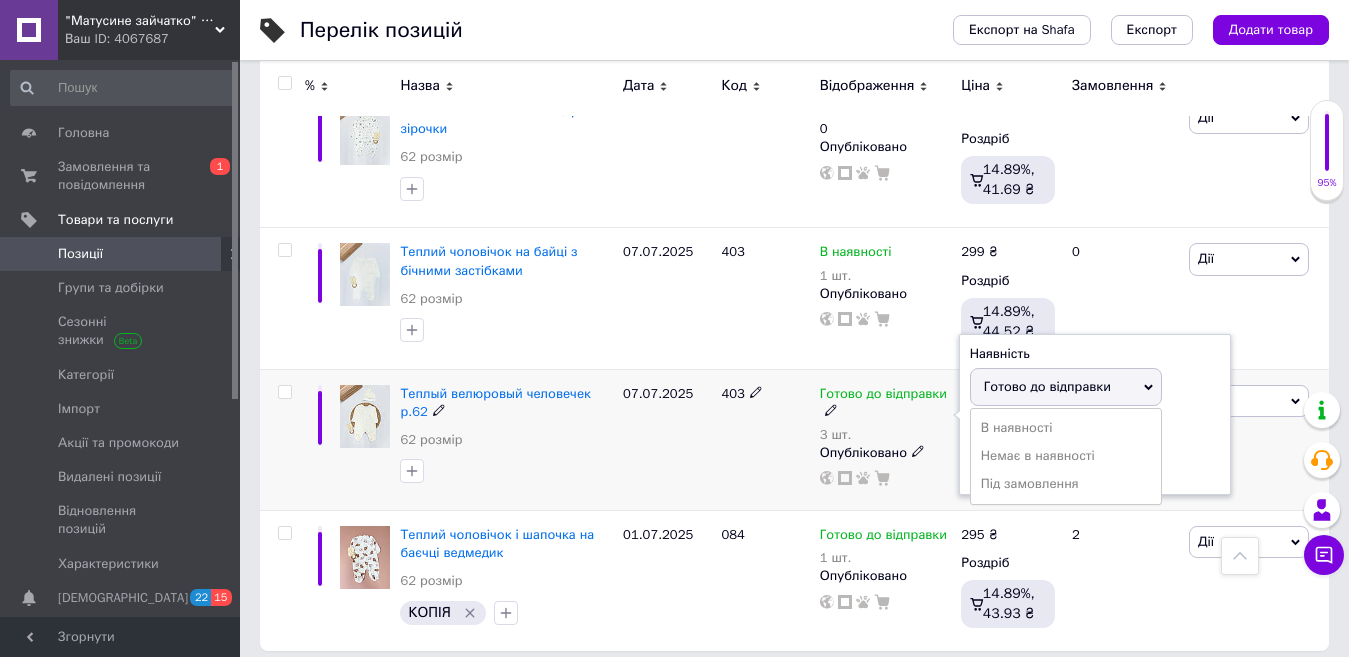 click on "Готово до відправки" at bounding box center [1047, 386] 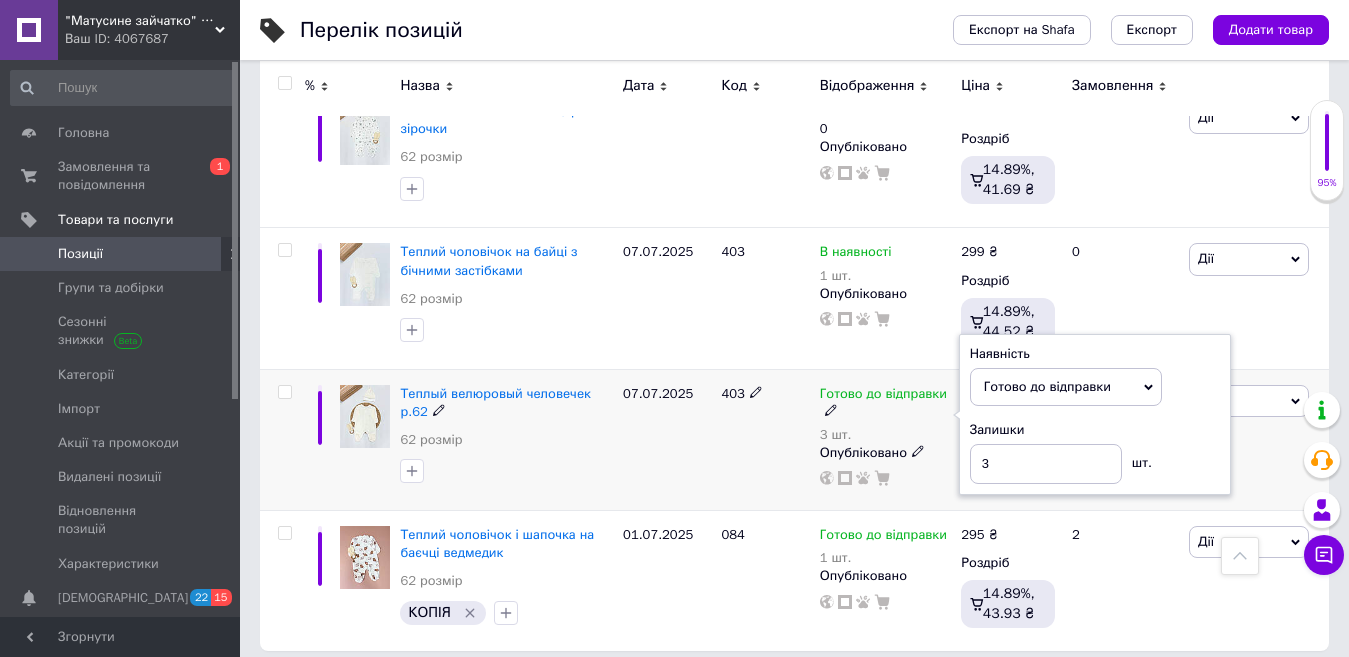 click on "Залишки 3 шт." at bounding box center (1095, 452) 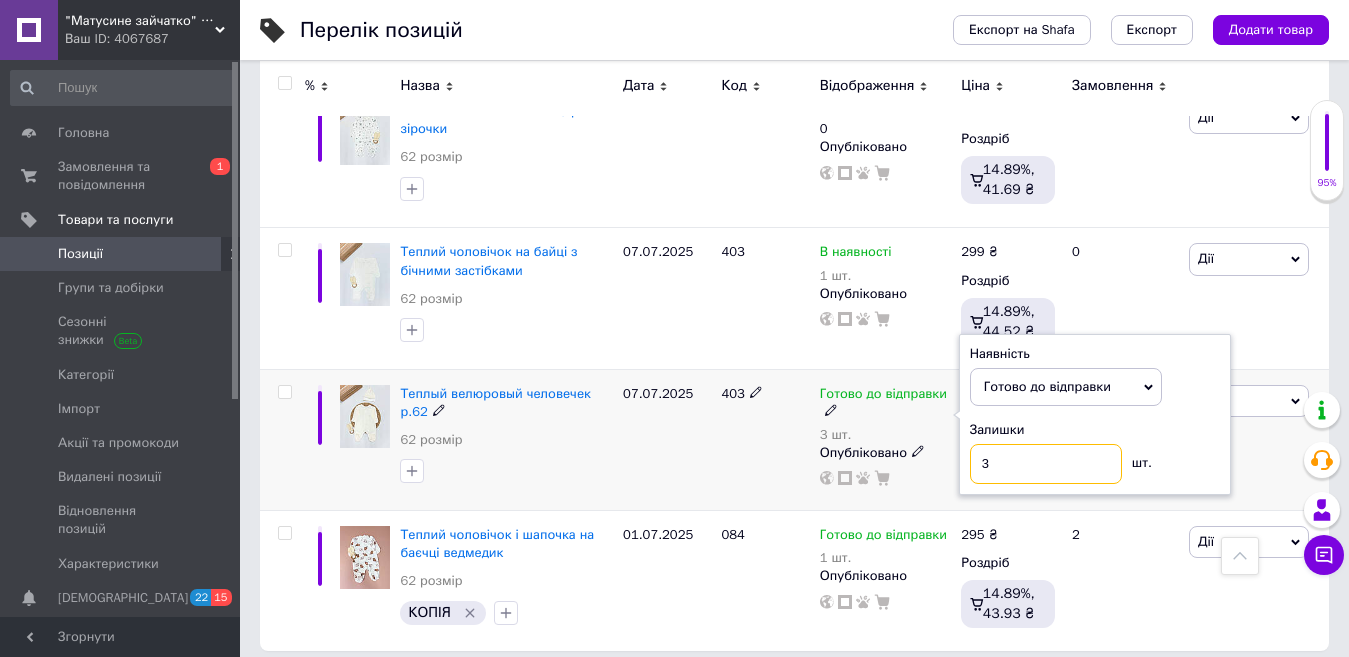 click on "3" at bounding box center [1046, 464] 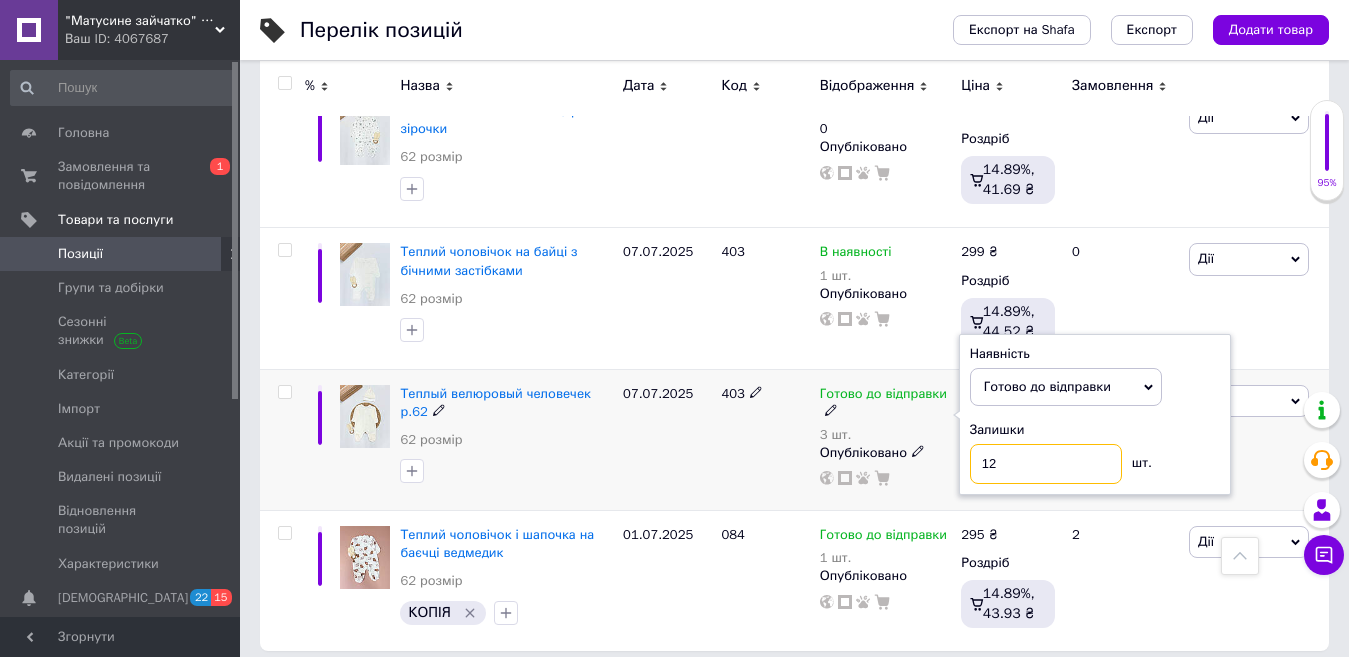 type on "1" 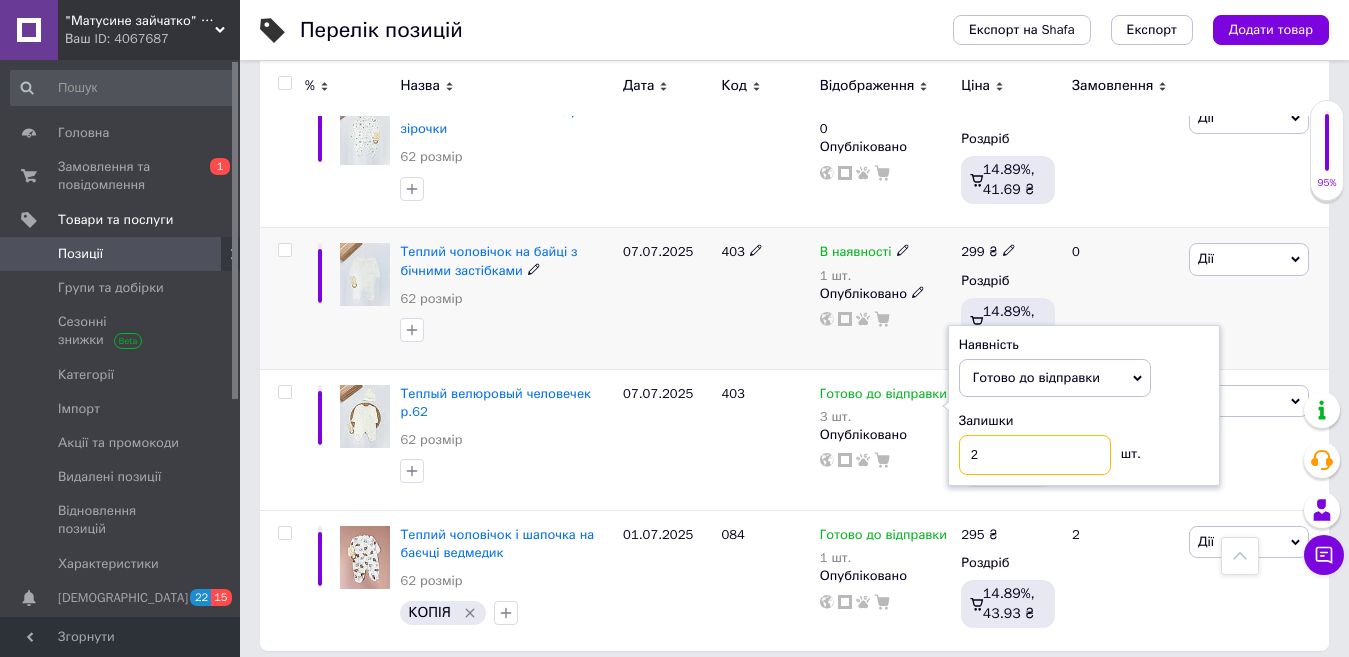 type on "2" 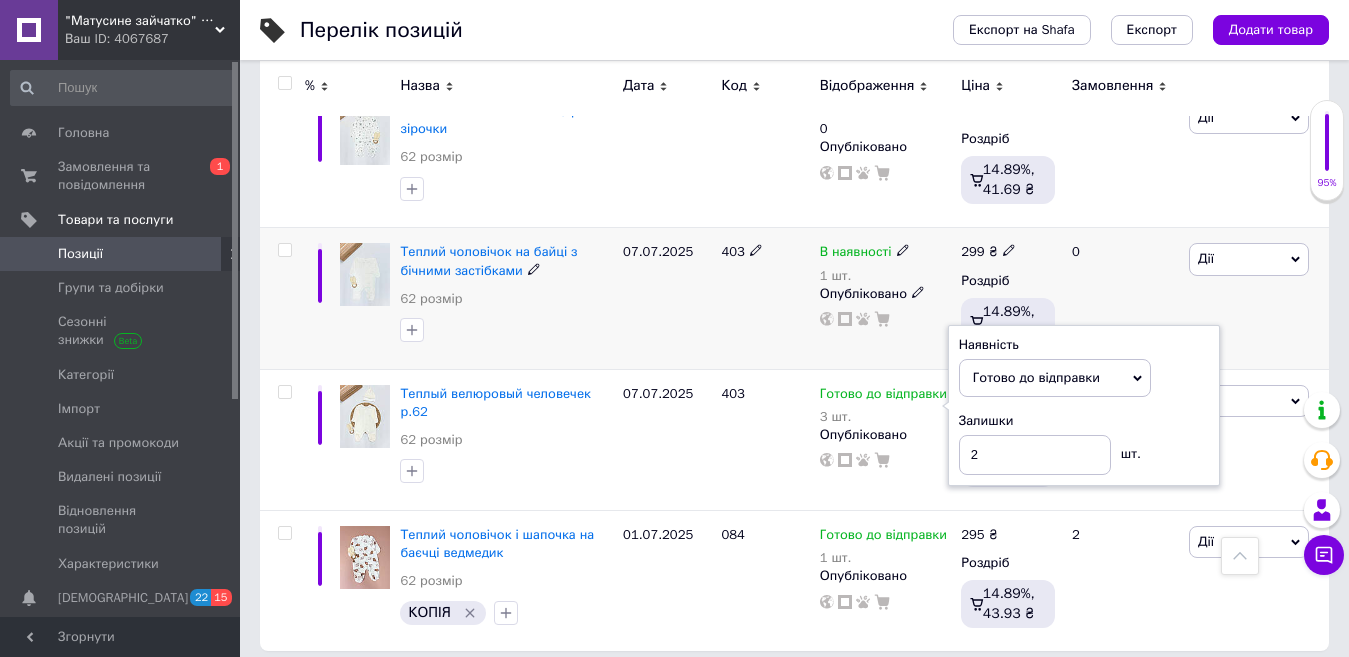 click on "0" at bounding box center (1122, 298) 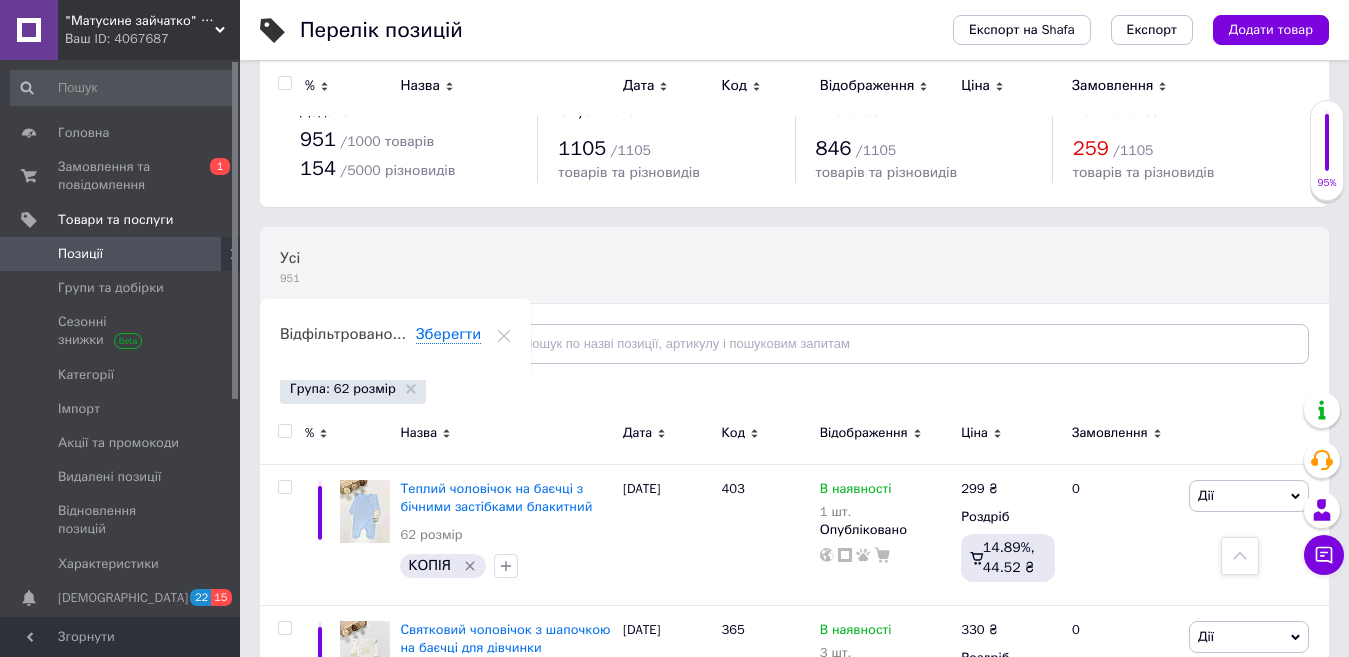 scroll, scrollTop: 0, scrollLeft: 0, axis: both 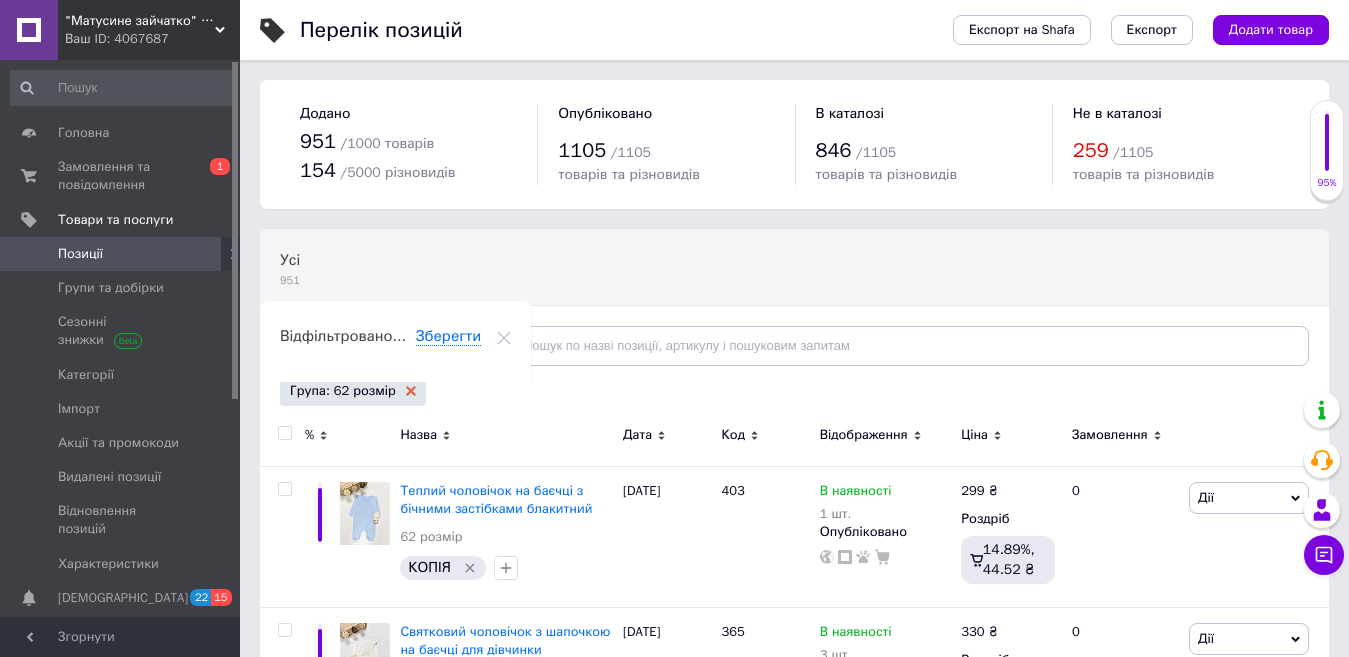 click 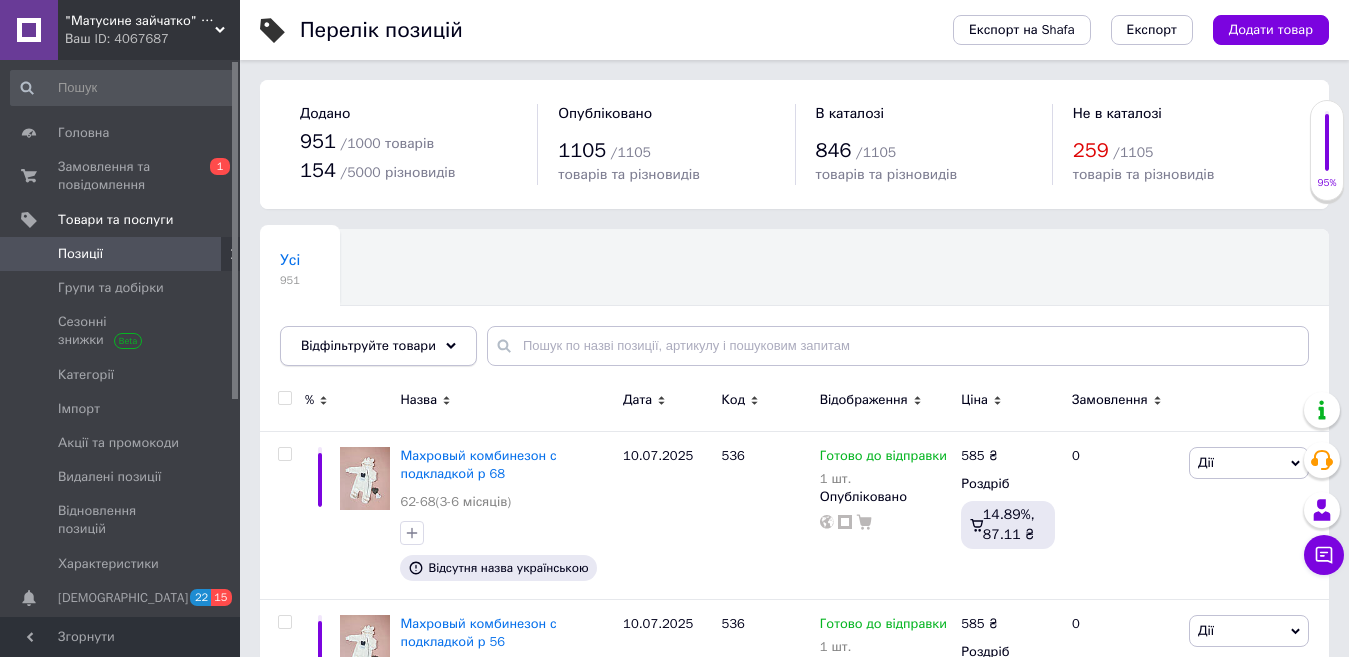 click on "Відфільтруйте товари" at bounding box center [368, 345] 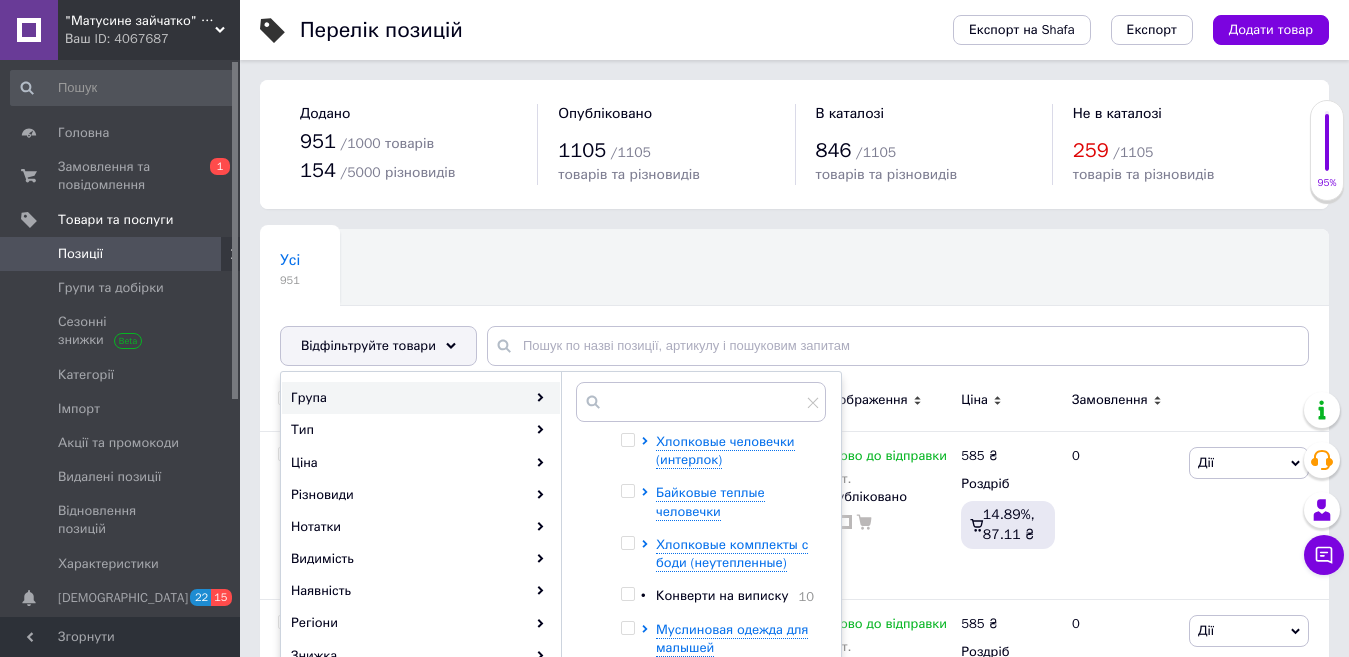 scroll, scrollTop: 400, scrollLeft: 0, axis: vertical 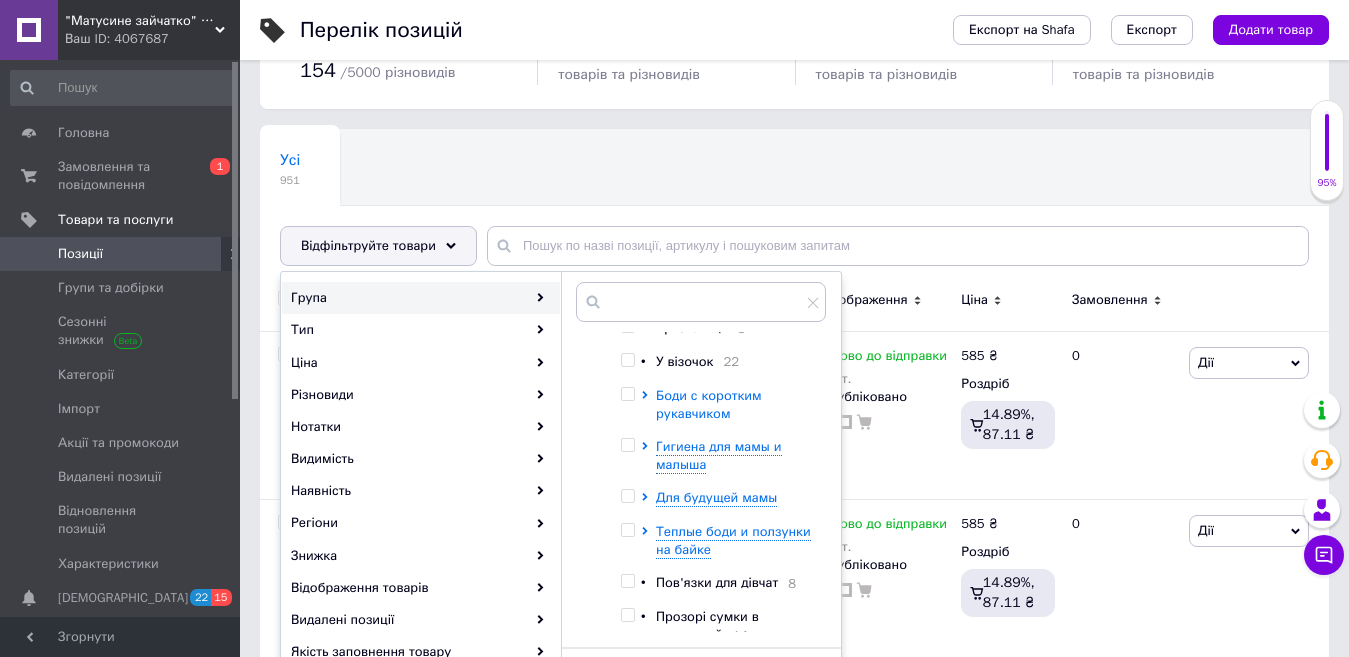 click on "Боди с коротким рукавчиком" at bounding box center (709, 404) 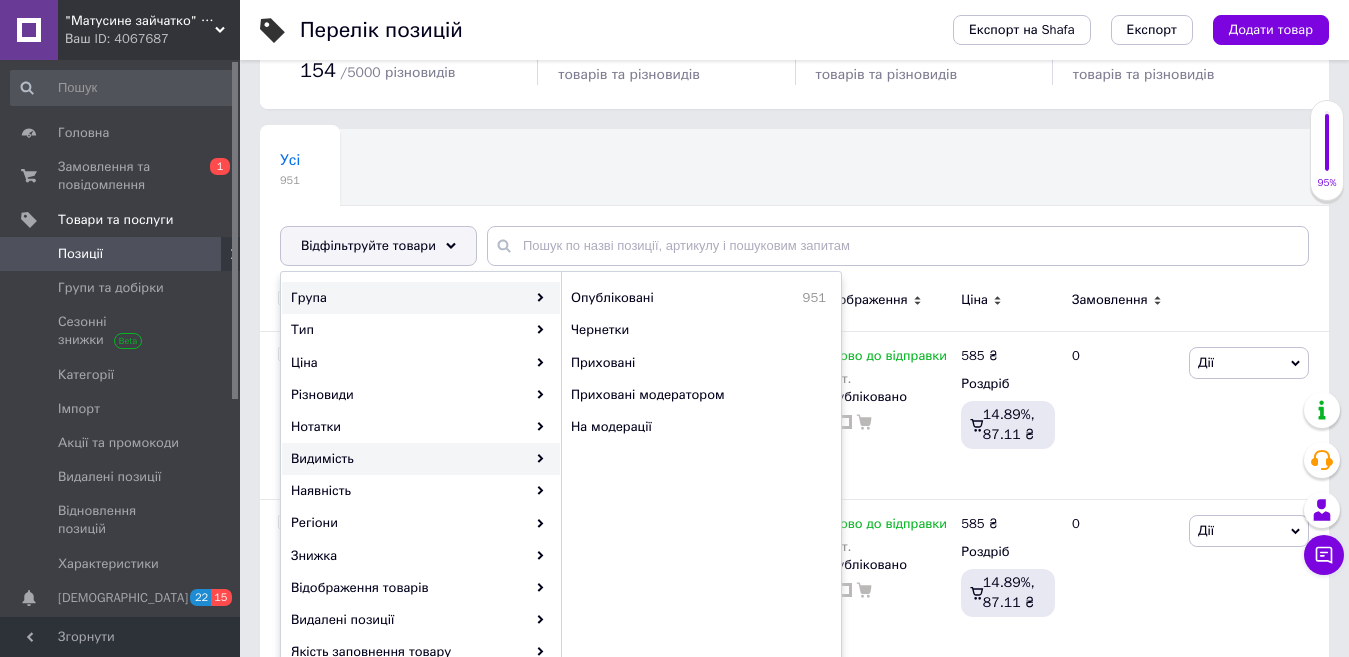 scroll, scrollTop: 0, scrollLeft: 0, axis: both 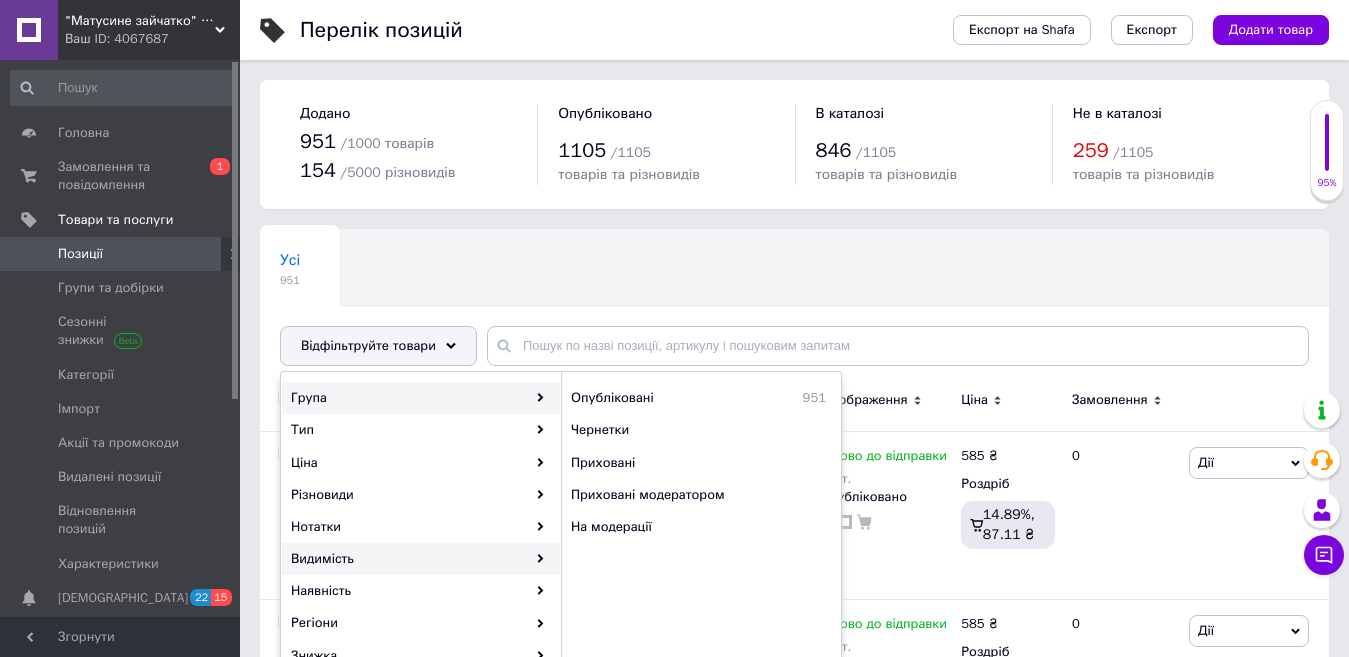 click on "Група" at bounding box center (421, 398) 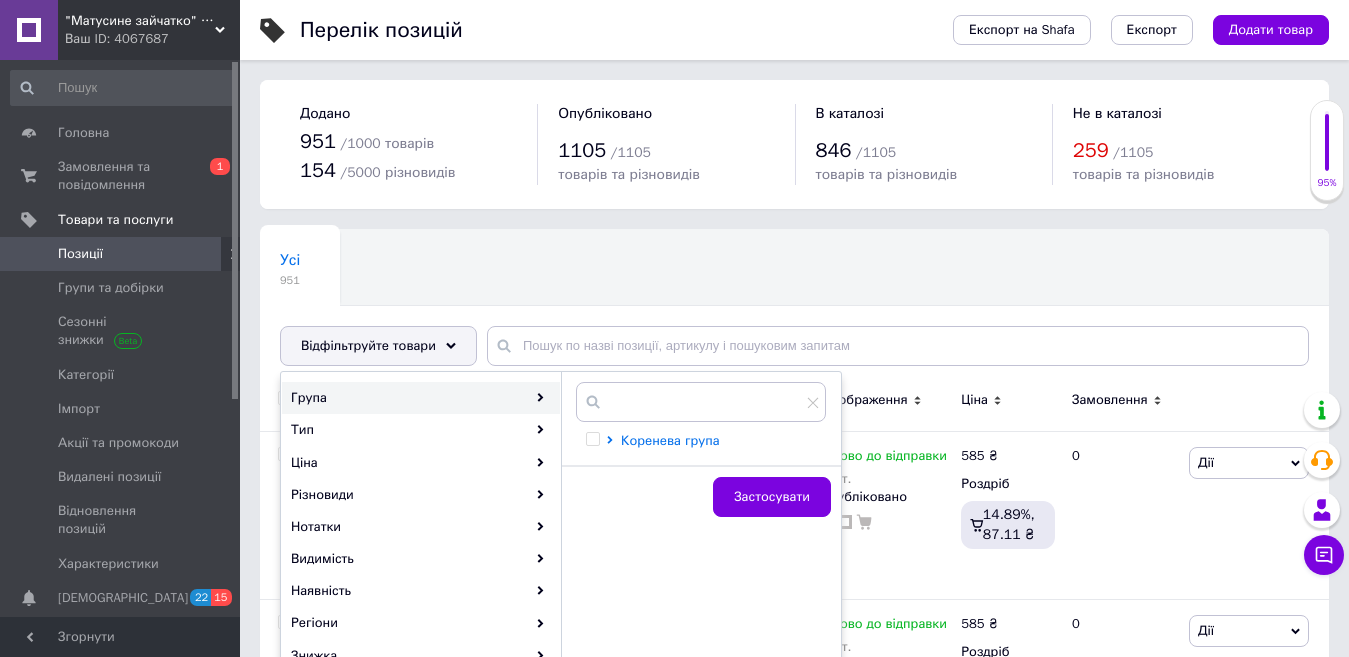 click on "Коренева група" at bounding box center (670, 440) 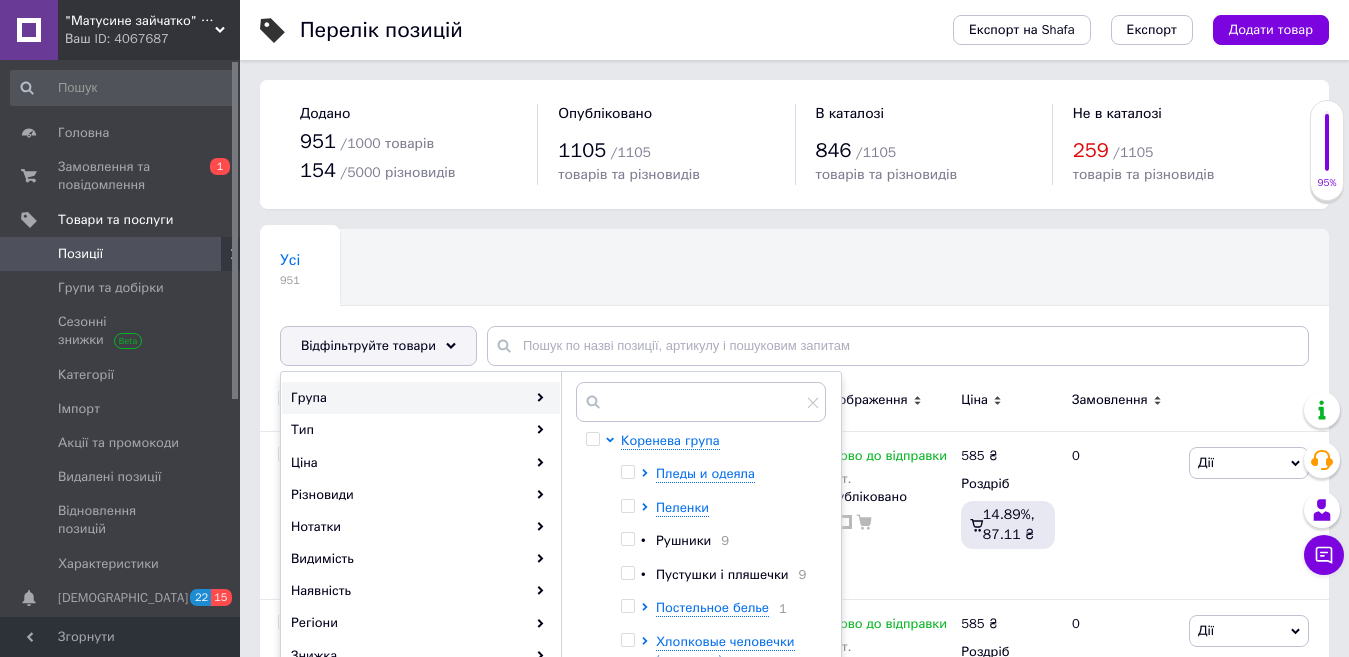 scroll, scrollTop: 100, scrollLeft: 0, axis: vertical 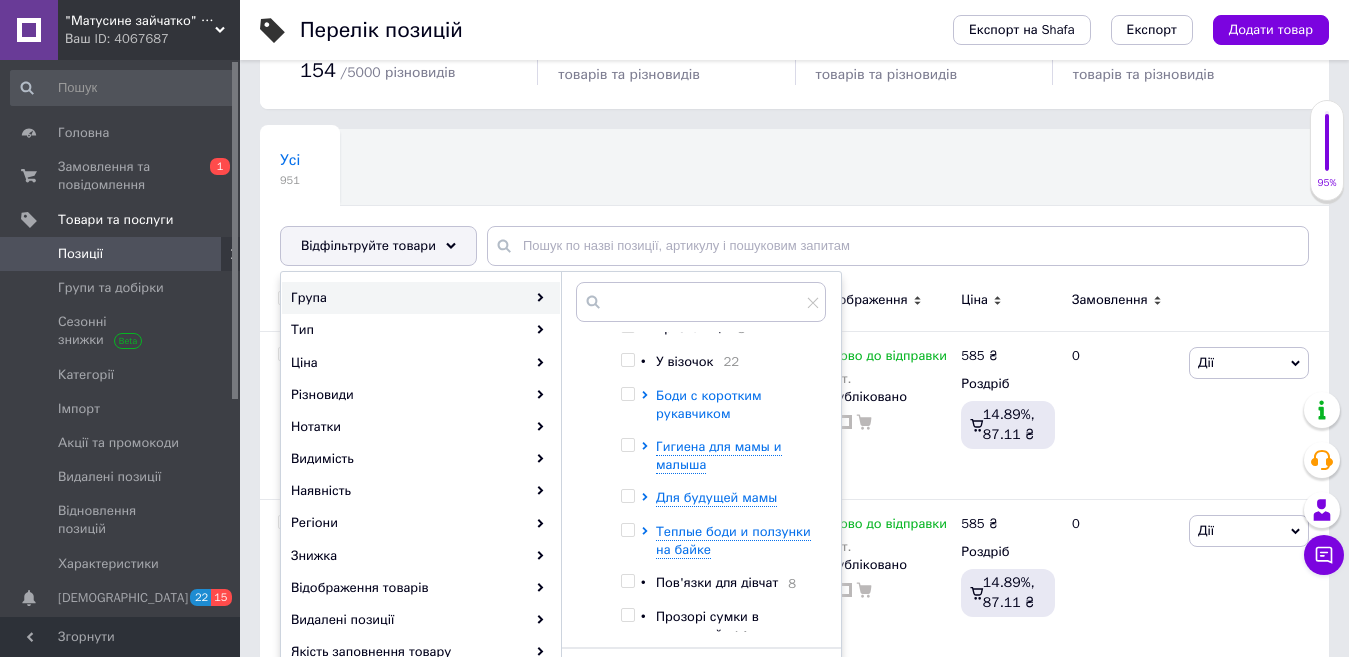 click on "Боди с коротким рукавчиком" at bounding box center (709, 404) 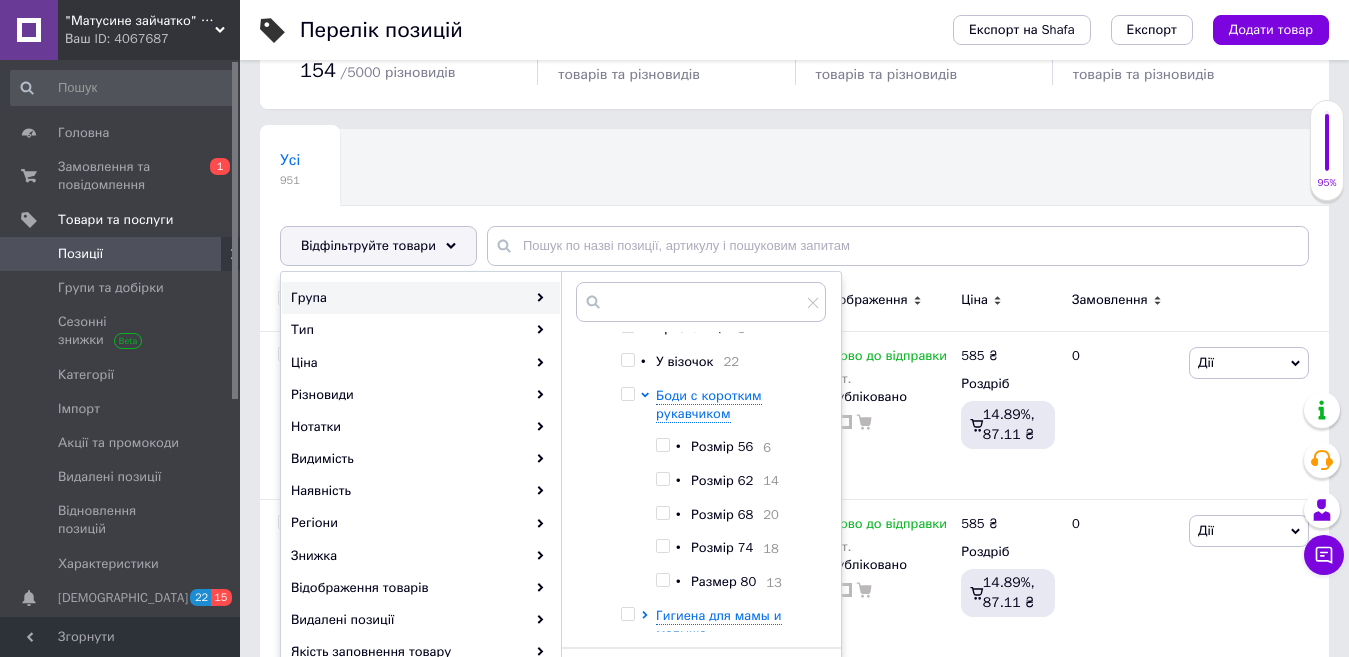 click at bounding box center (662, 445) 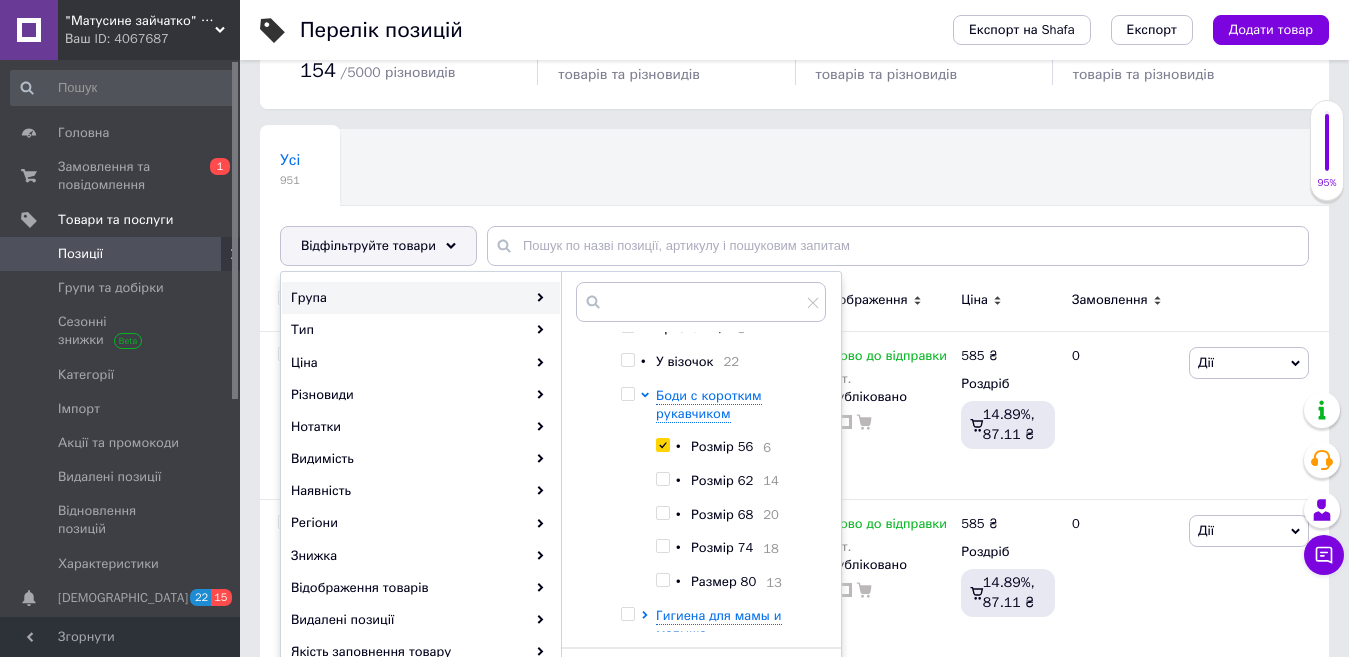 checkbox on "true" 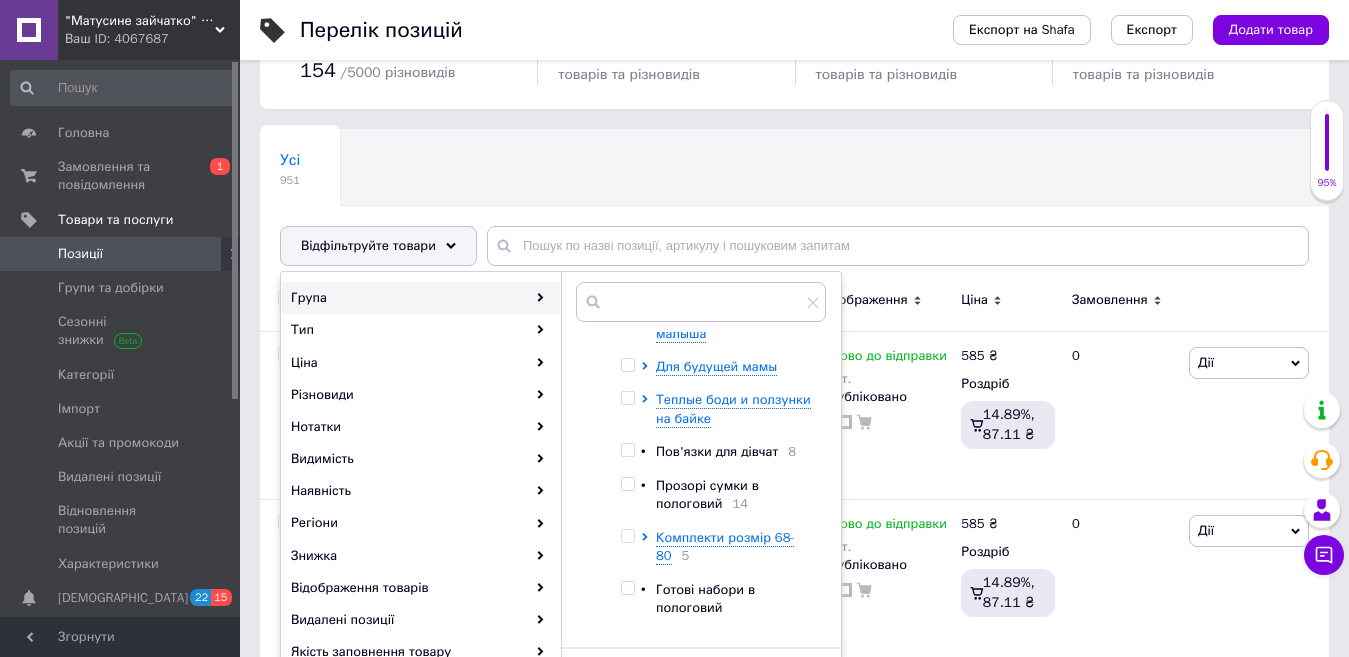 scroll, scrollTop: 1443, scrollLeft: 0, axis: vertical 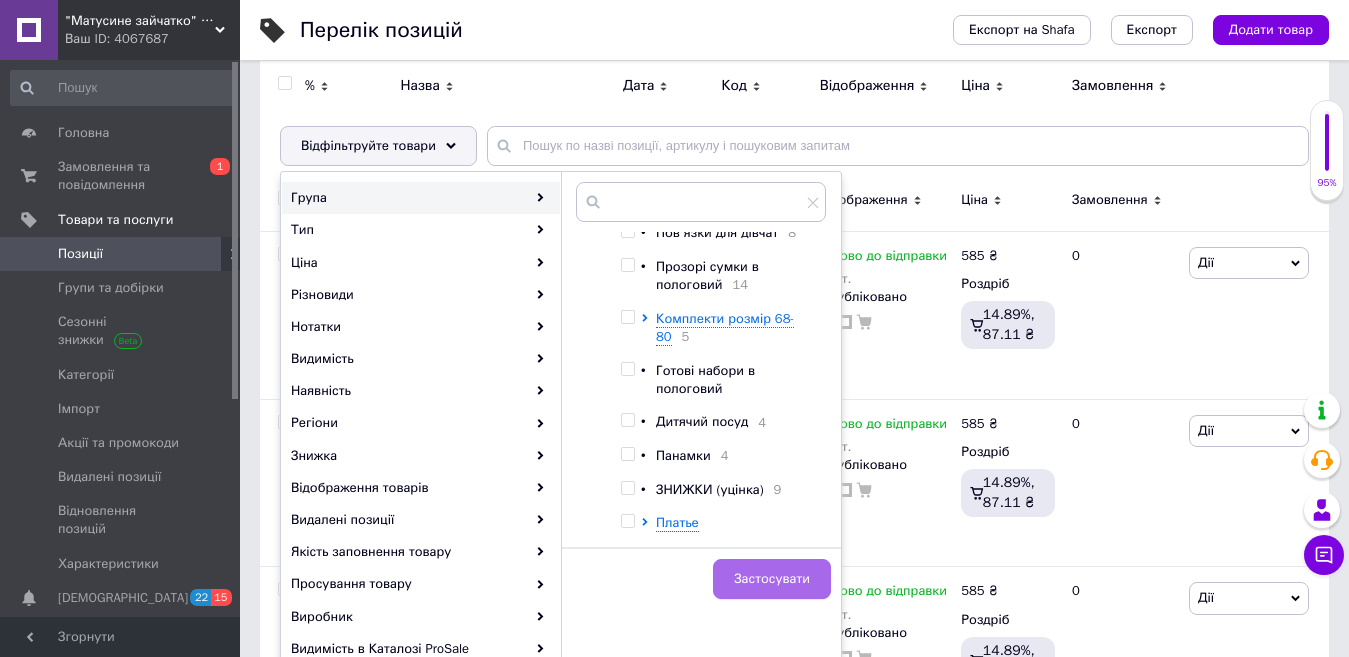 click on "Застосувати" at bounding box center [772, 579] 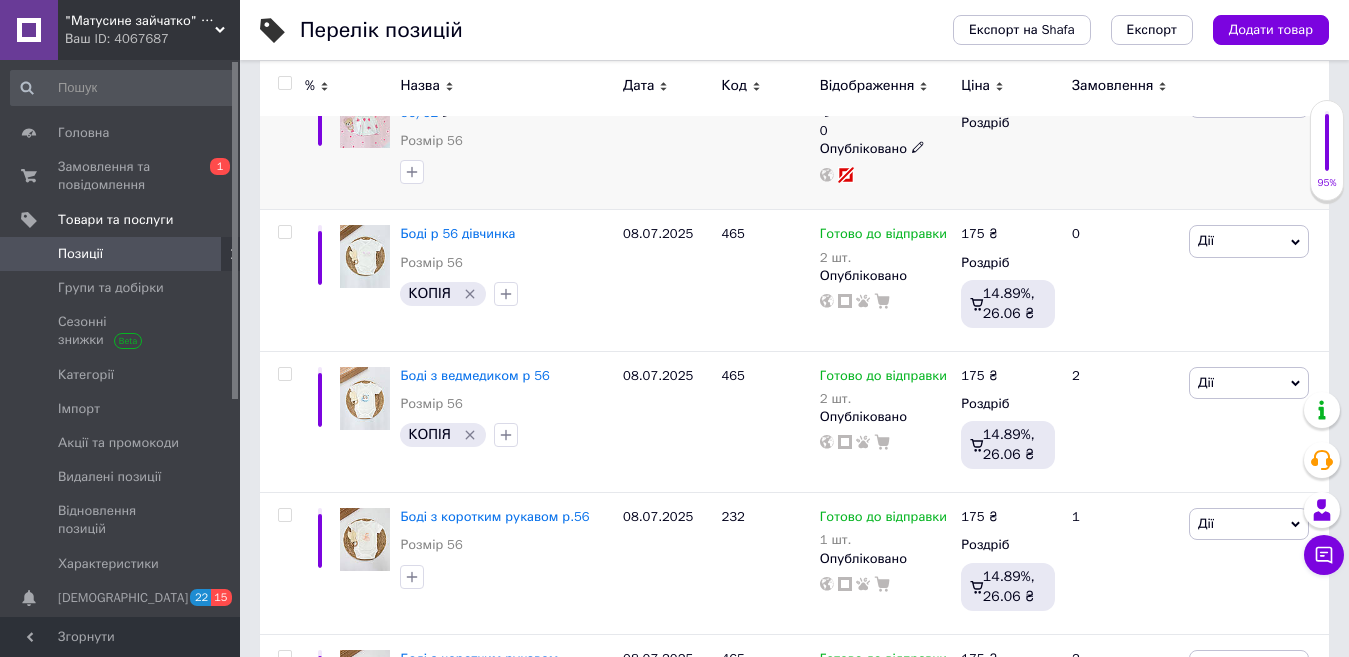 scroll, scrollTop: 400, scrollLeft: 0, axis: vertical 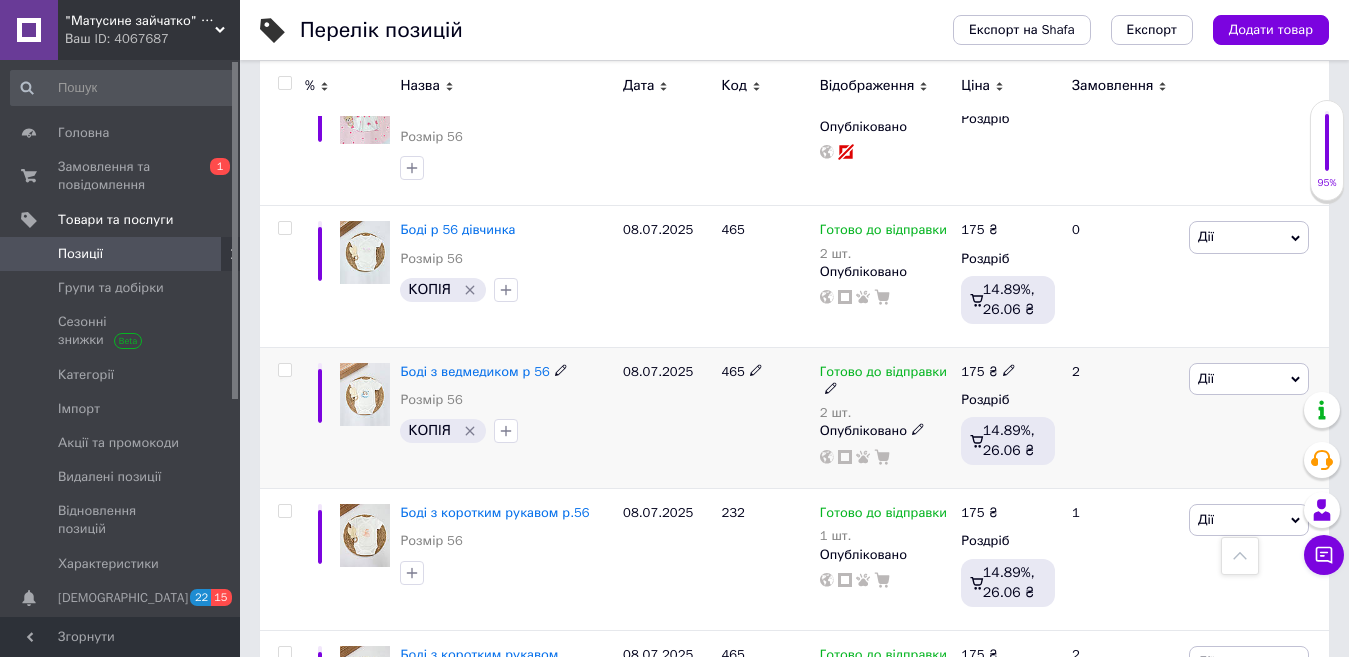 click 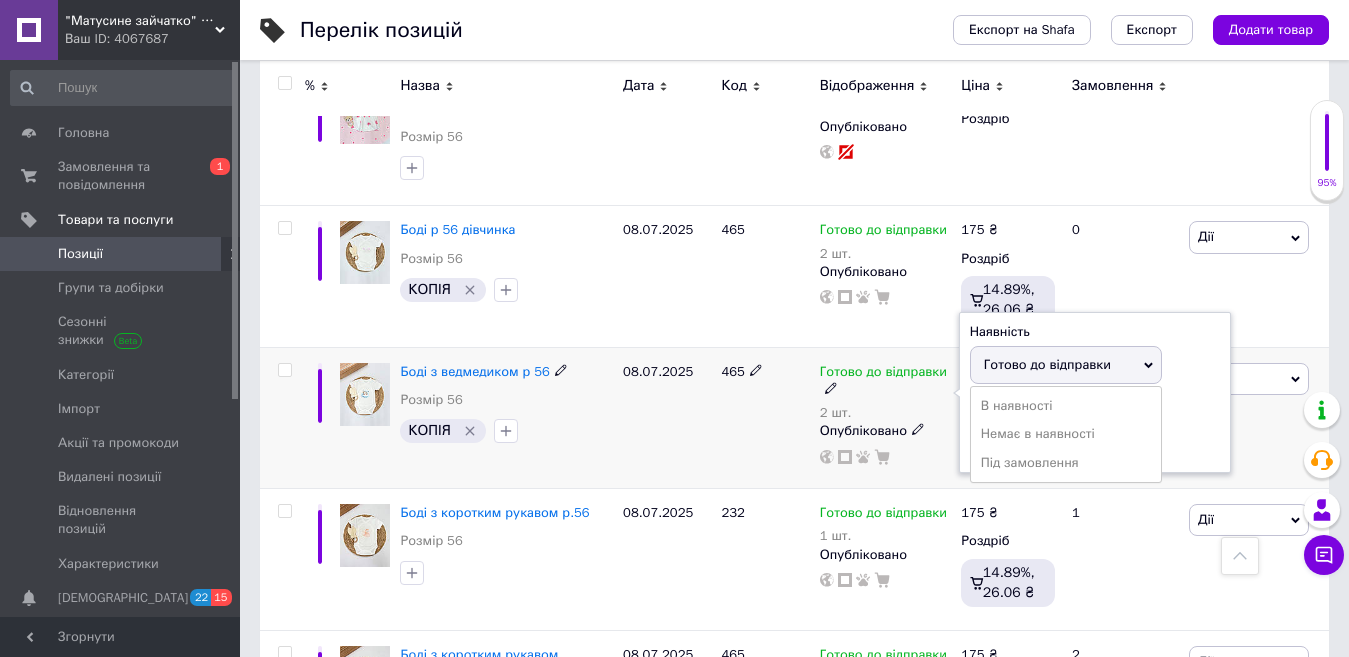 click on "Готово до відправки" at bounding box center (1047, 364) 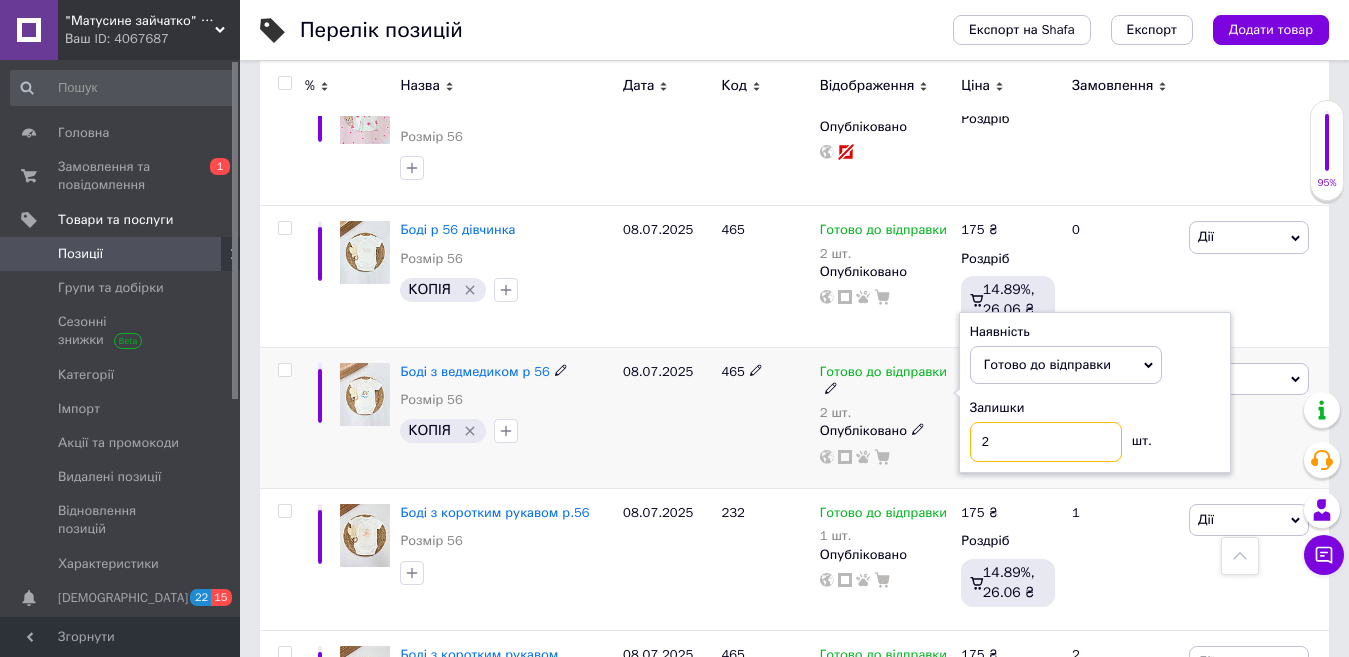 click on "2" at bounding box center (1046, 442) 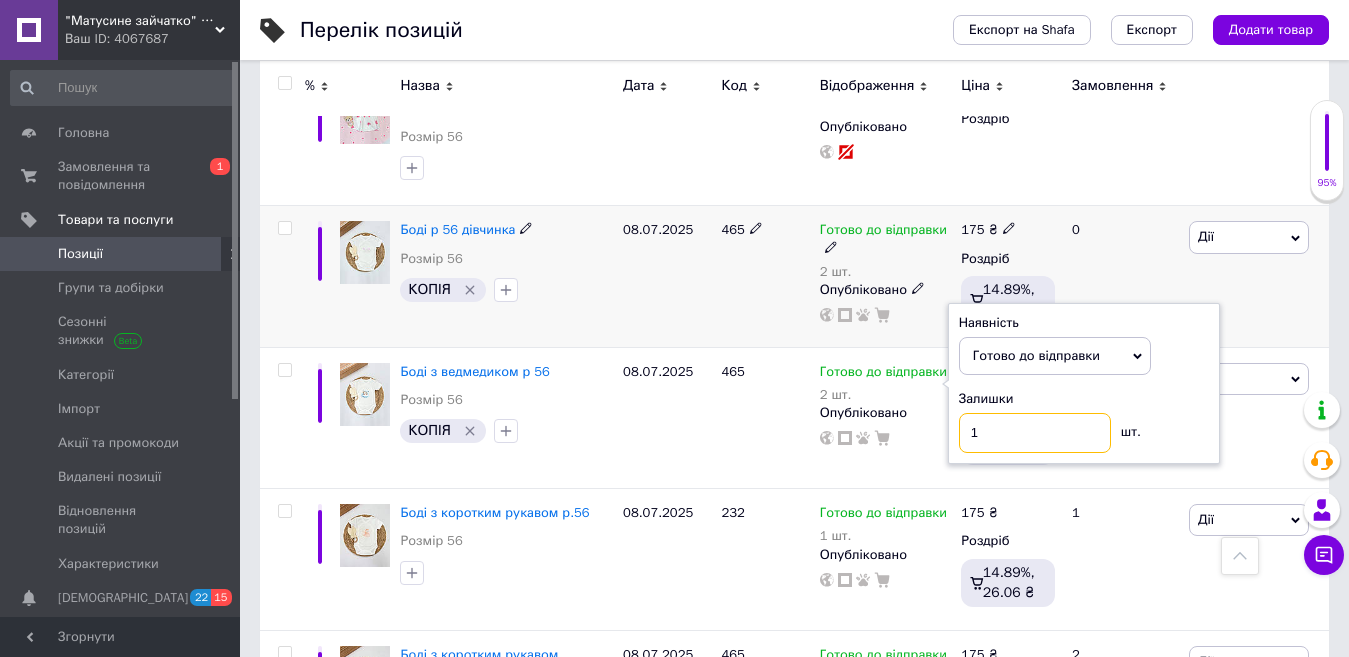 type on "1" 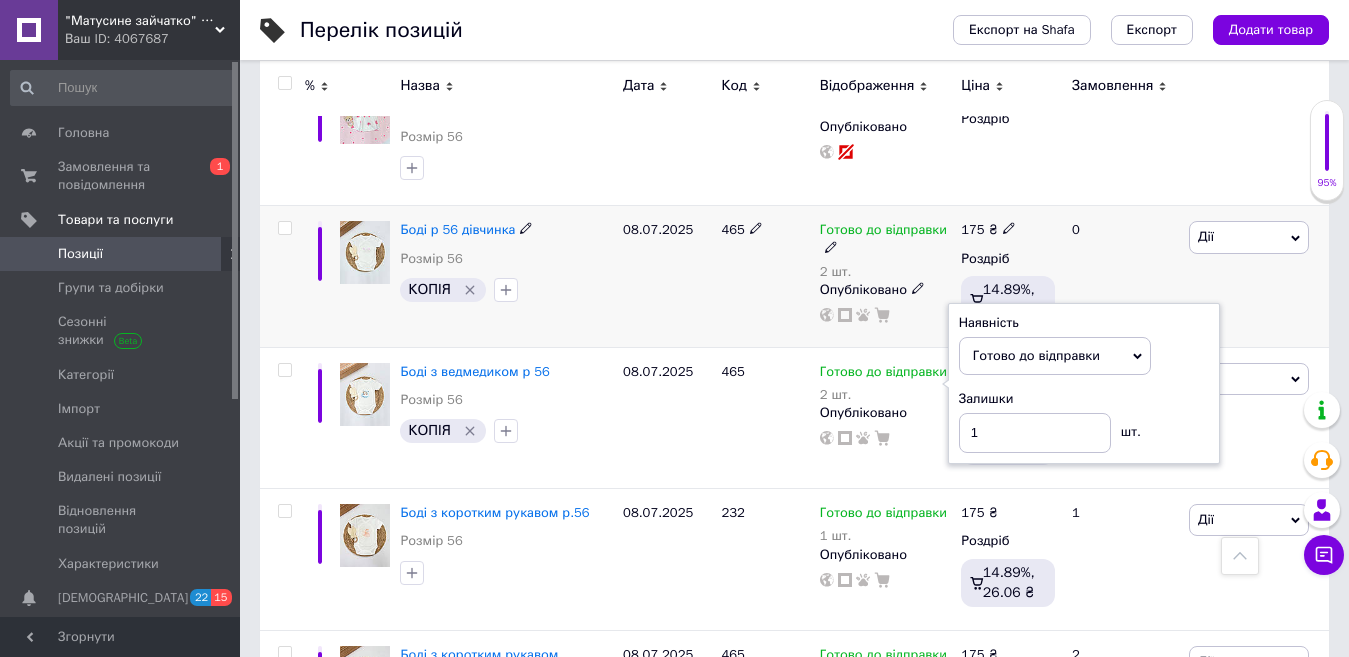 click on "0" at bounding box center (1122, 276) 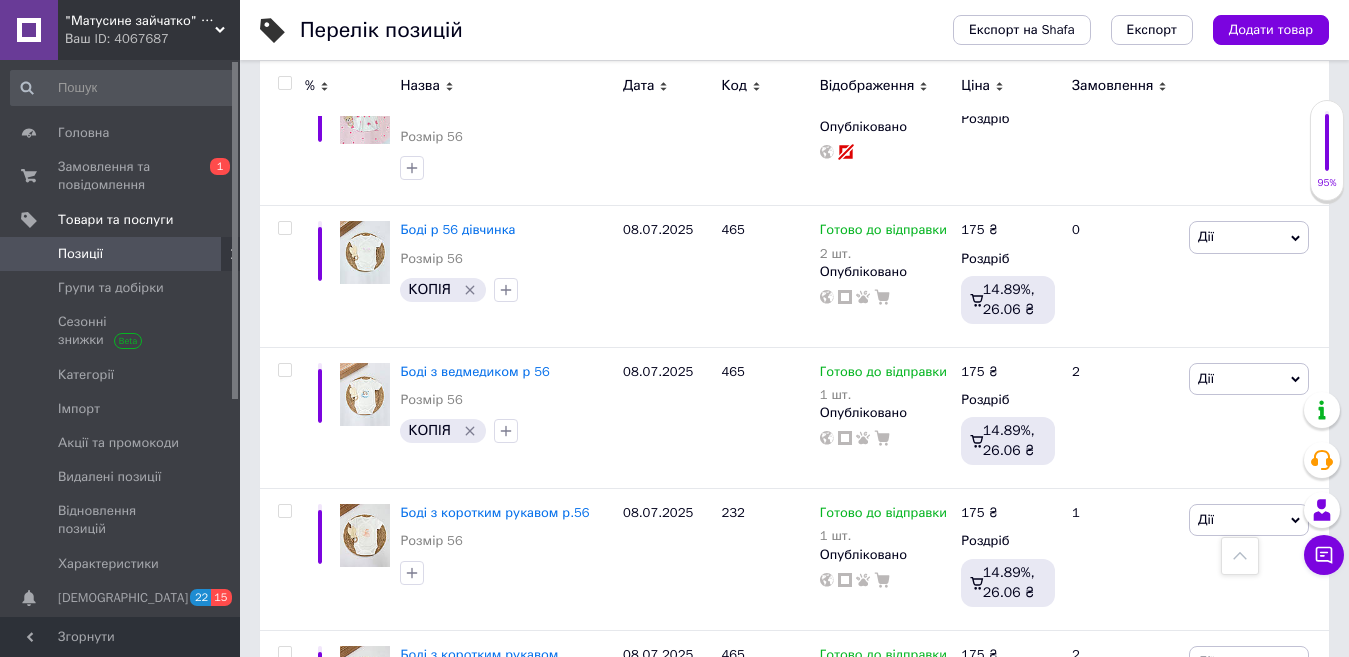 scroll, scrollTop: 0, scrollLeft: 0, axis: both 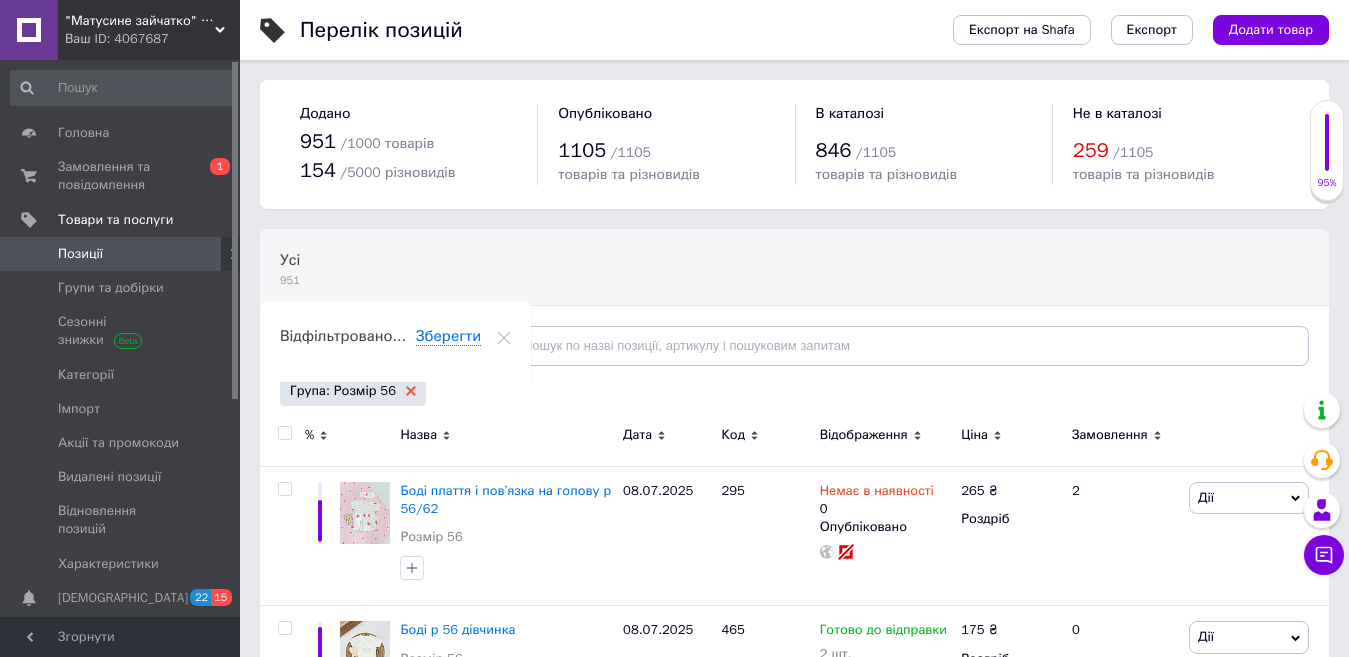 click 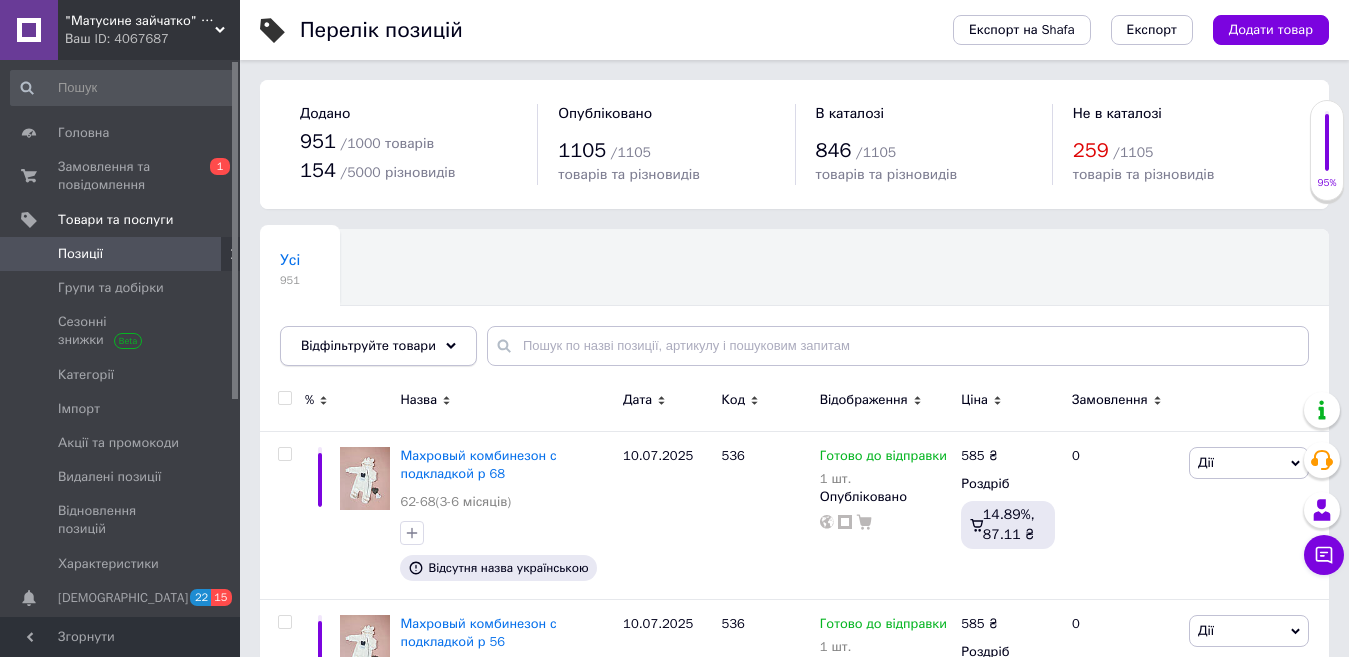 click on "Відфільтруйте товари" at bounding box center [378, 346] 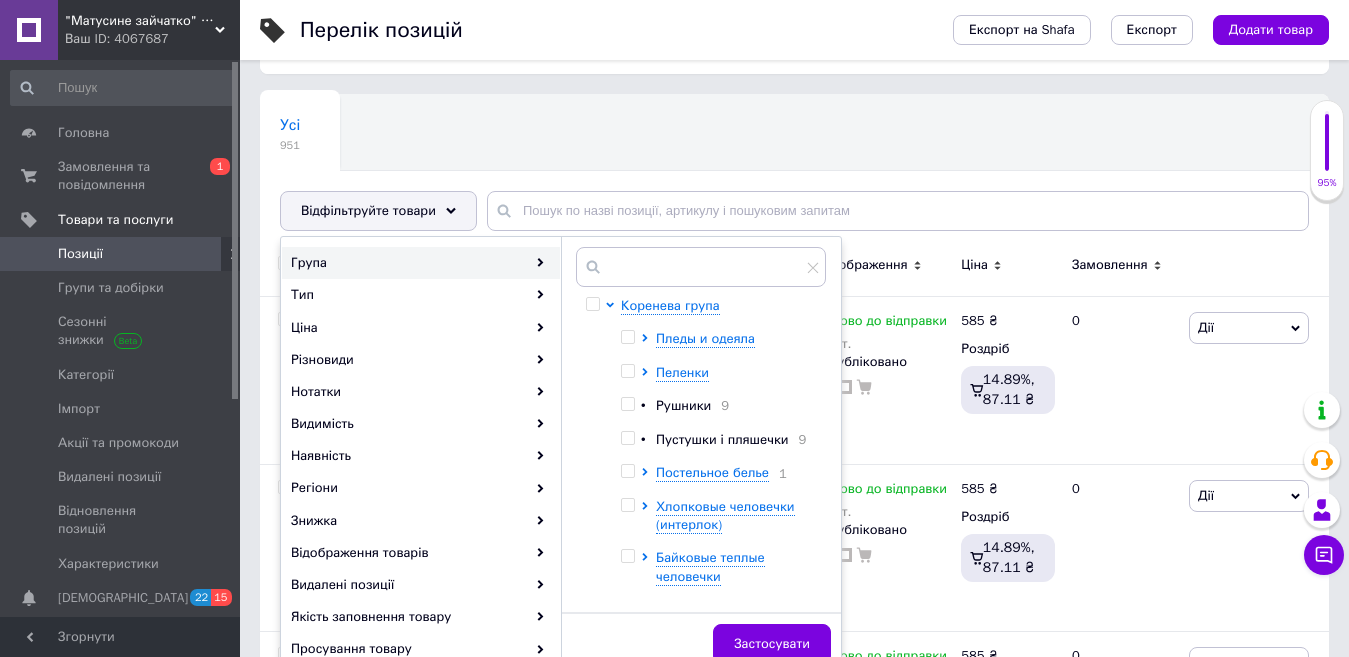 scroll, scrollTop: 200, scrollLeft: 0, axis: vertical 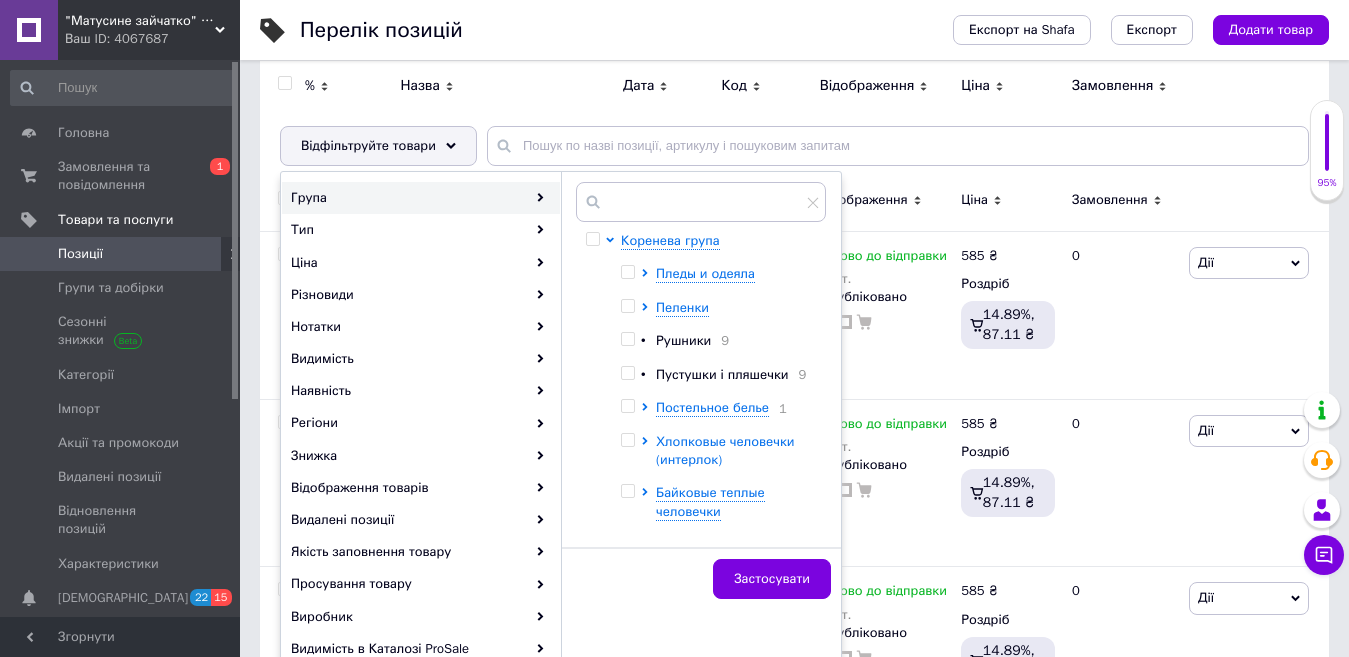 click on "Хлопковые человечки (интерлок)" at bounding box center [725, 450] 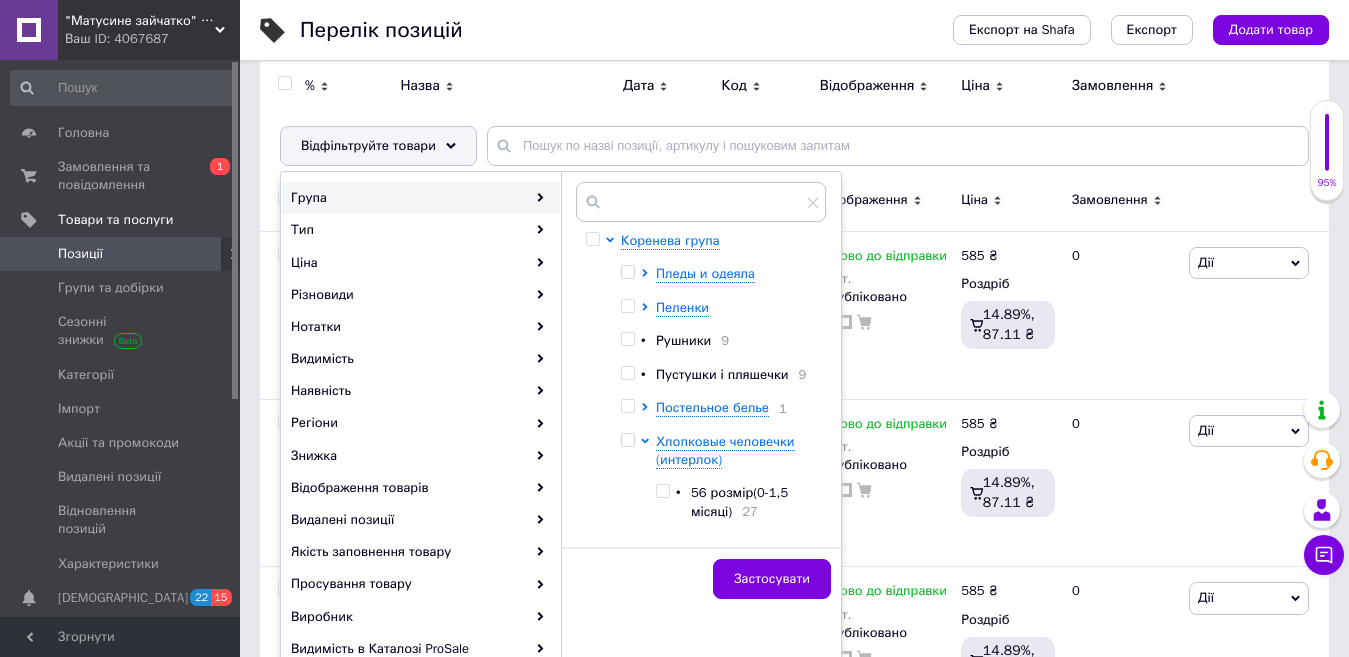 scroll, scrollTop: 100, scrollLeft: 0, axis: vertical 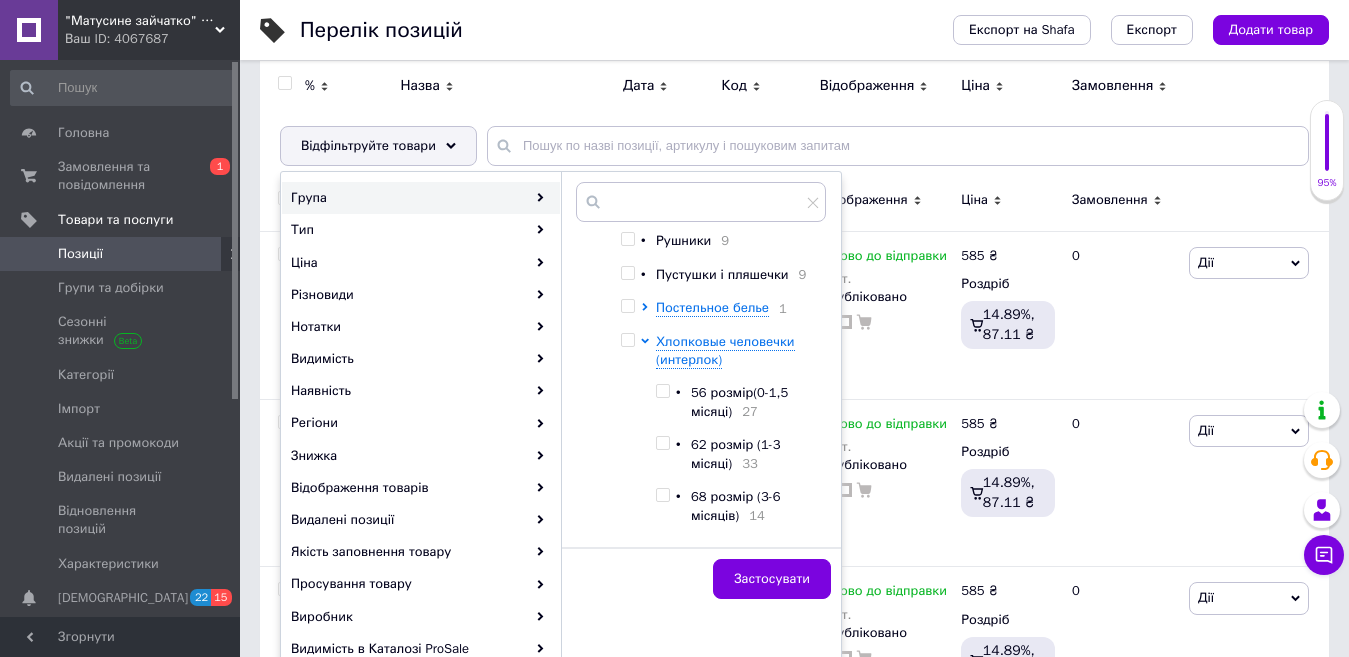 click at bounding box center (662, 391) 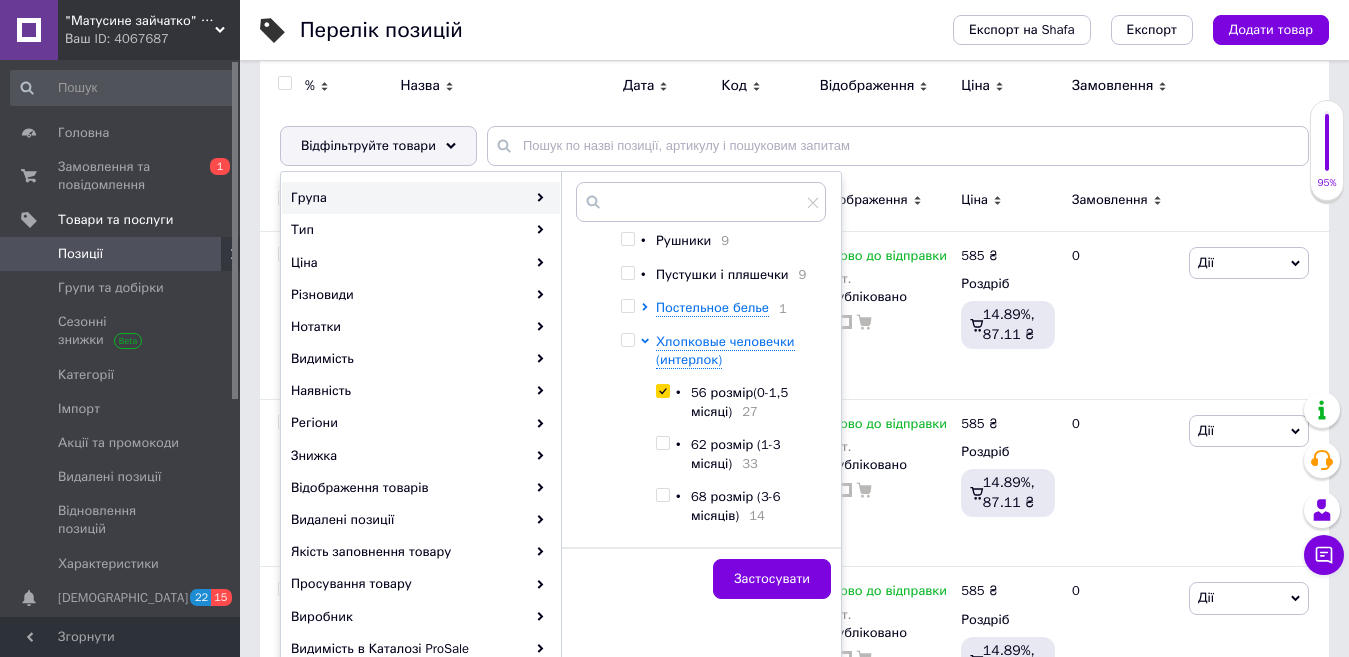 checkbox on "true" 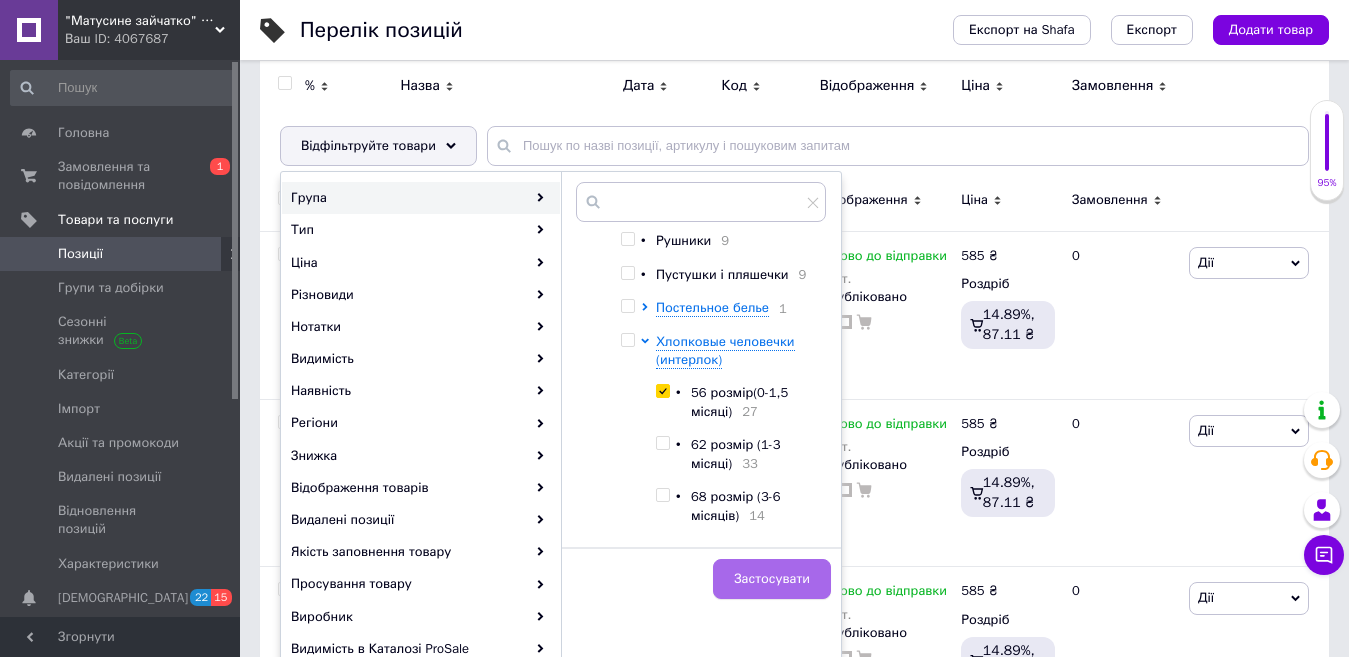 click on "Застосувати" at bounding box center [772, 579] 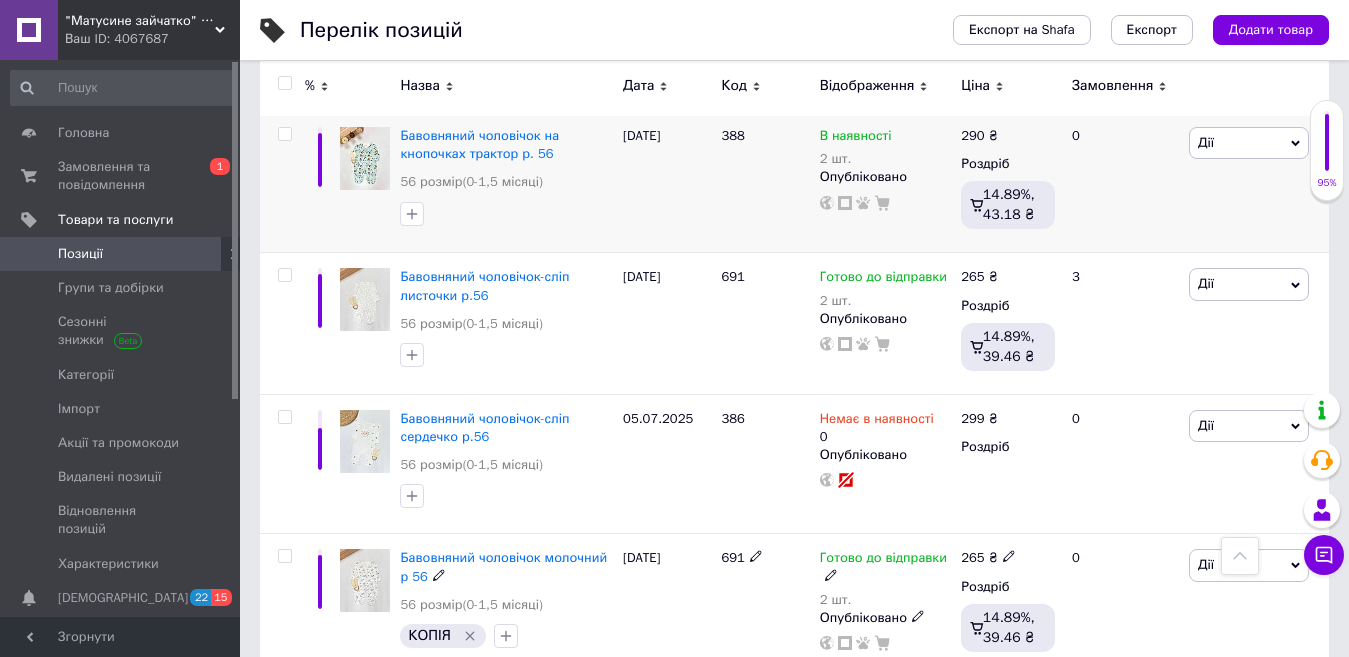 scroll, scrollTop: 2500, scrollLeft: 0, axis: vertical 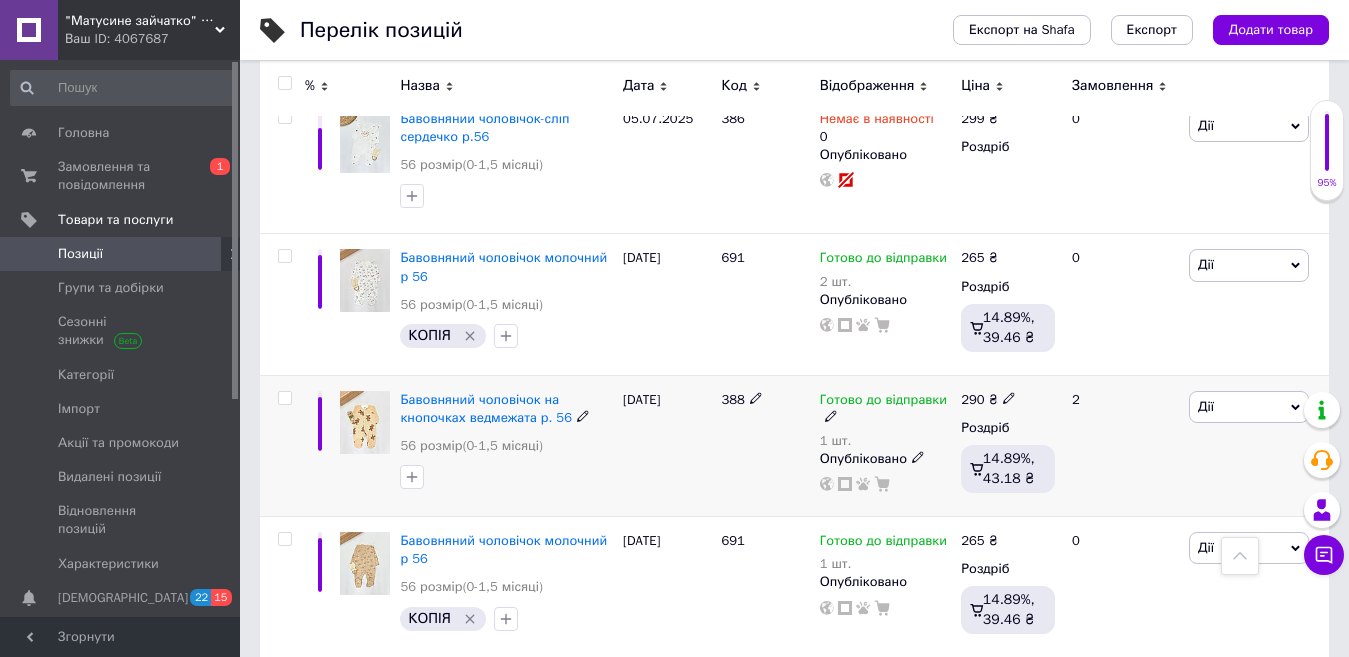 click 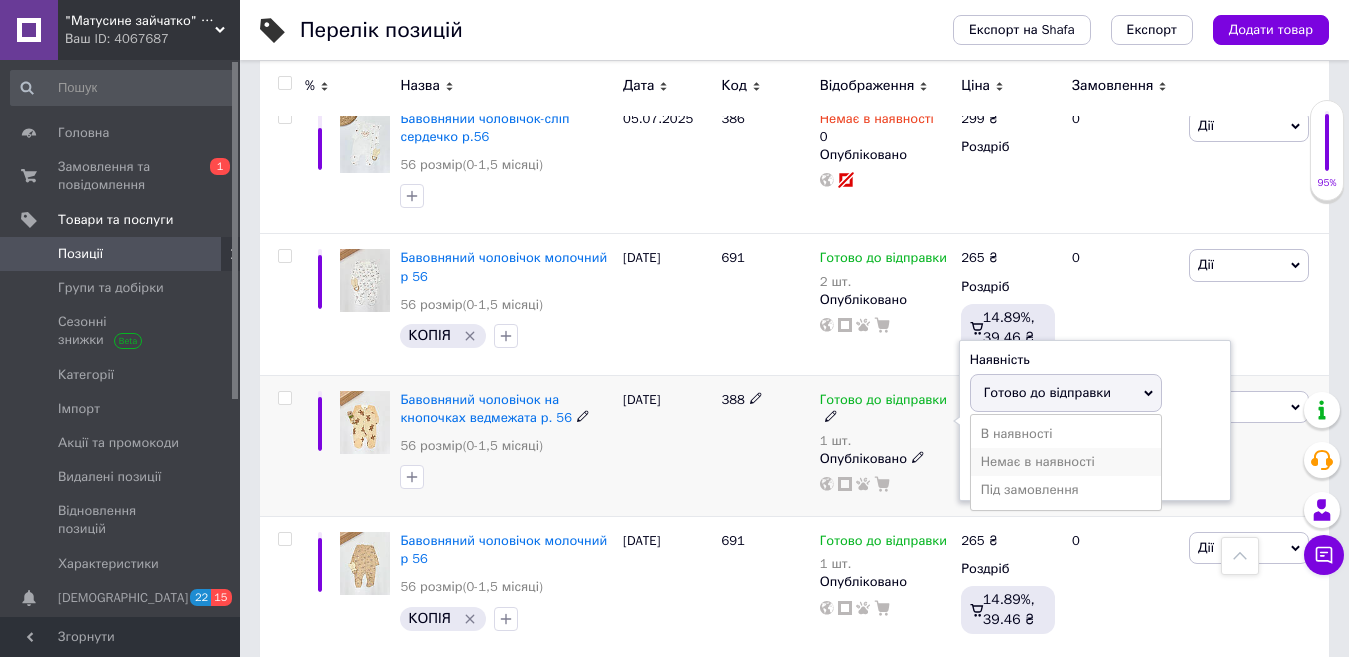 click on "Немає в наявності" at bounding box center (1066, 462) 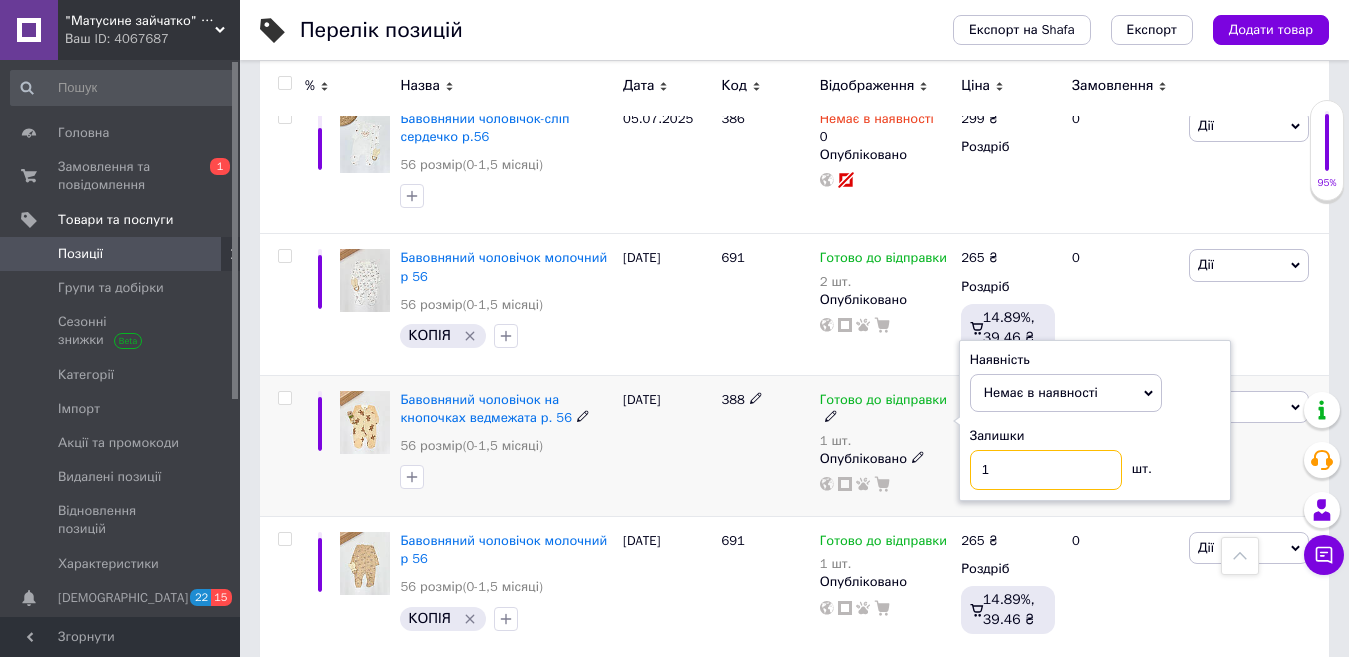 click on "1" at bounding box center (1046, 470) 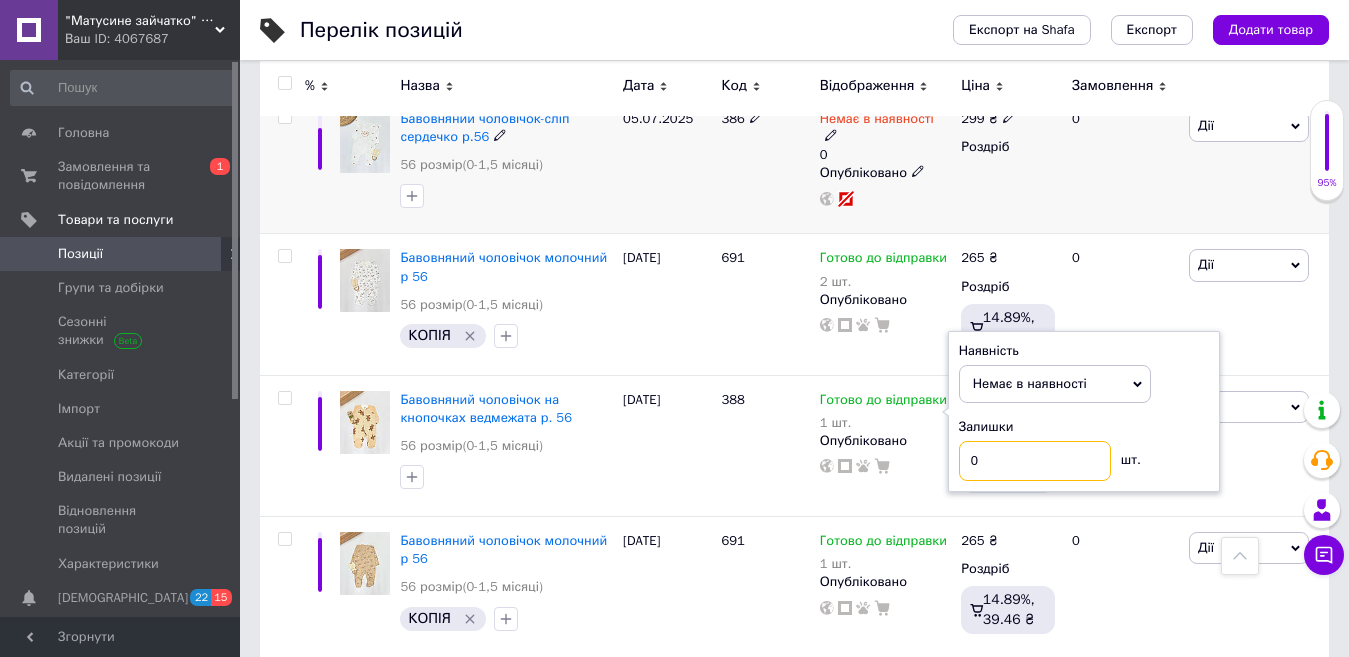 type on "0" 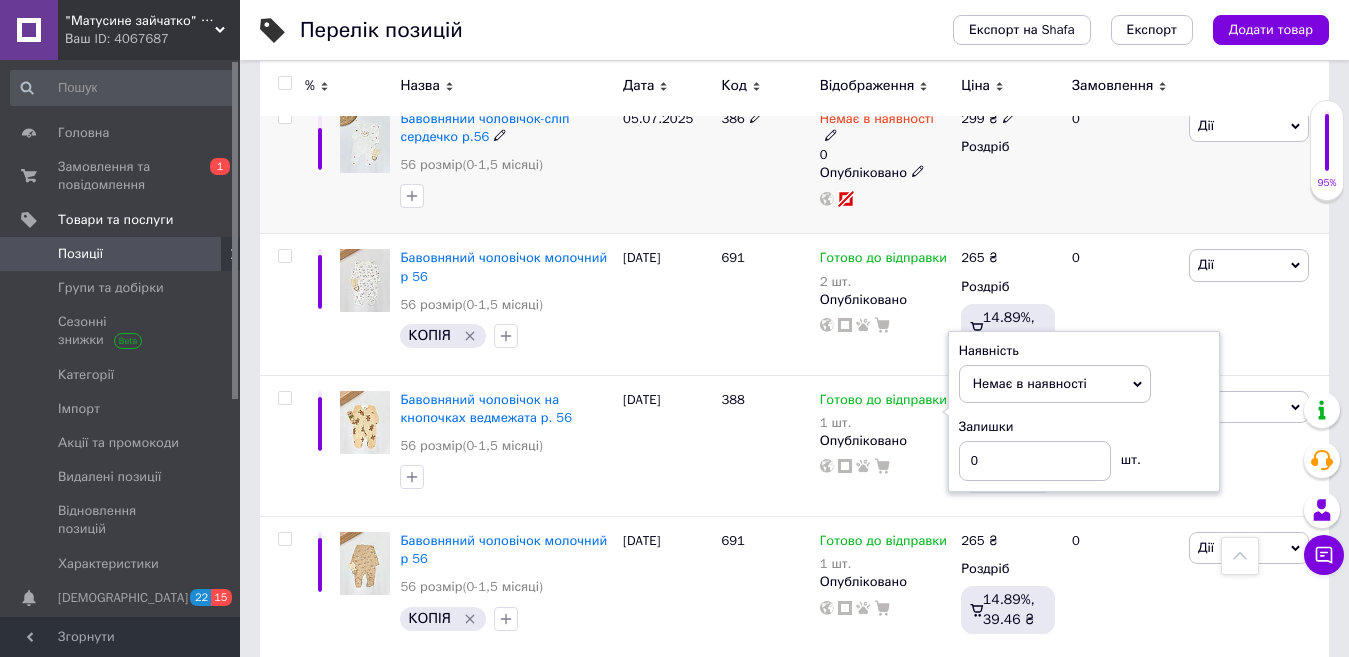 click on "0" at bounding box center [1122, 164] 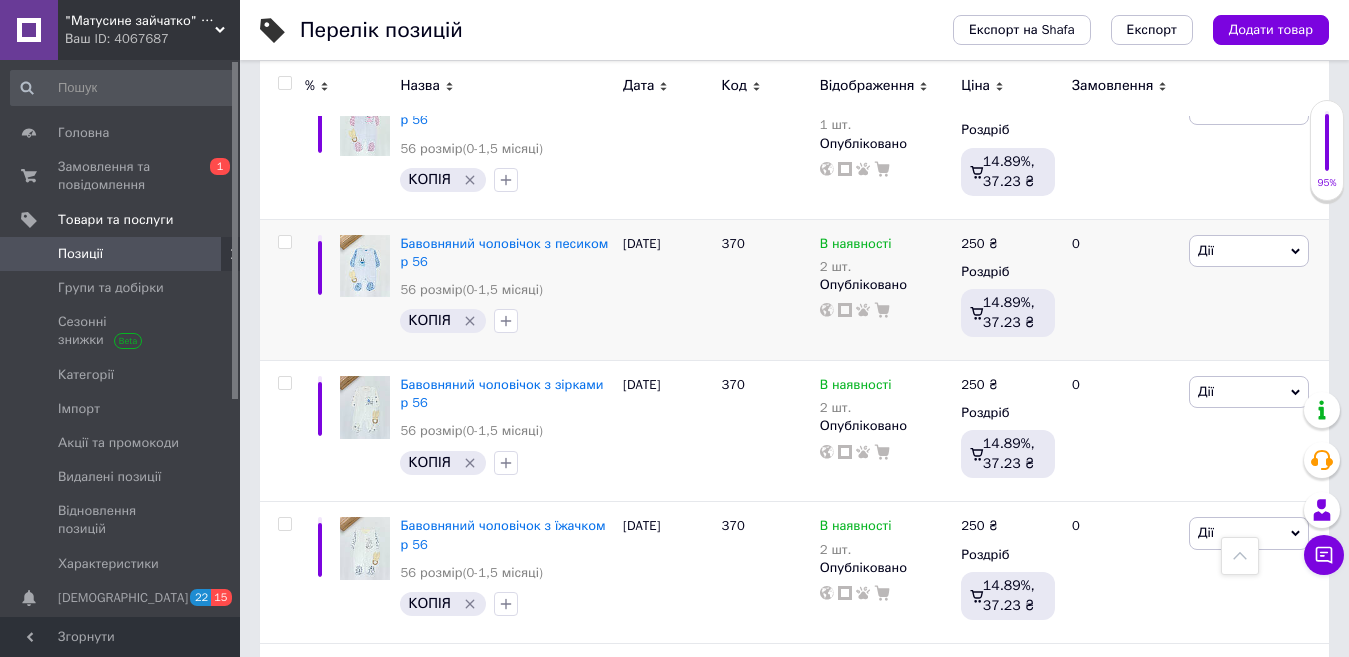 scroll, scrollTop: 3400, scrollLeft: 0, axis: vertical 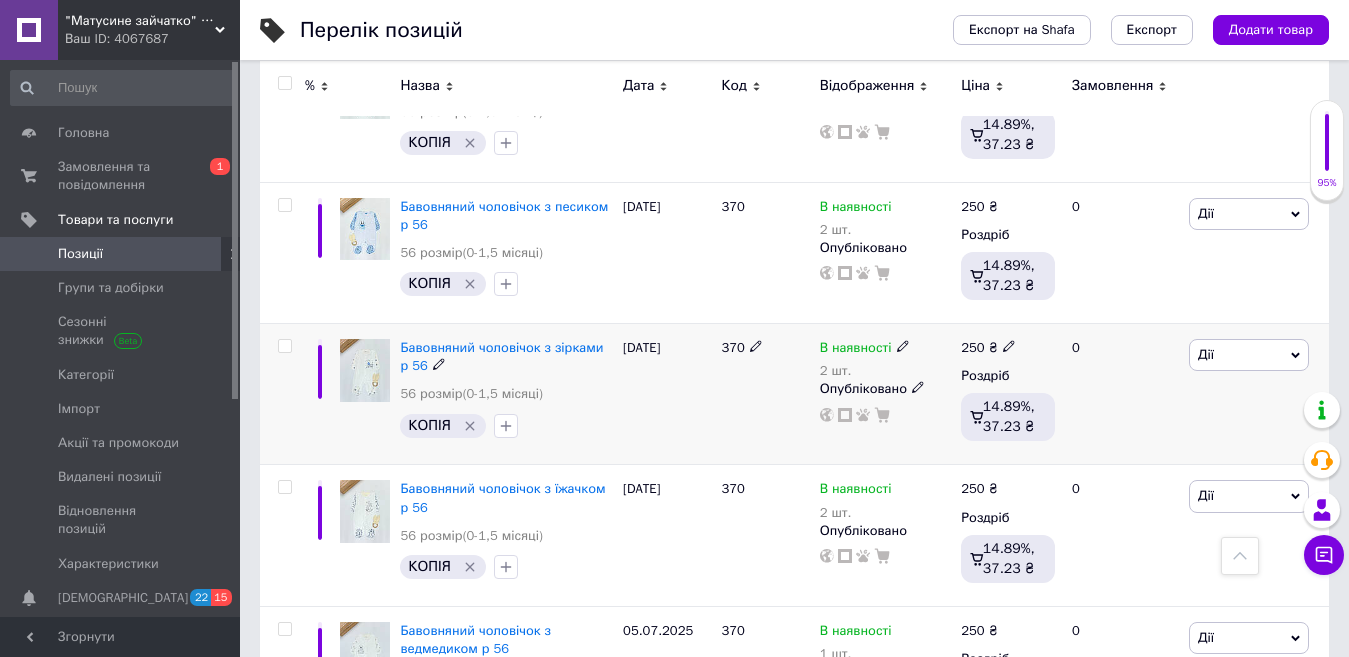 click 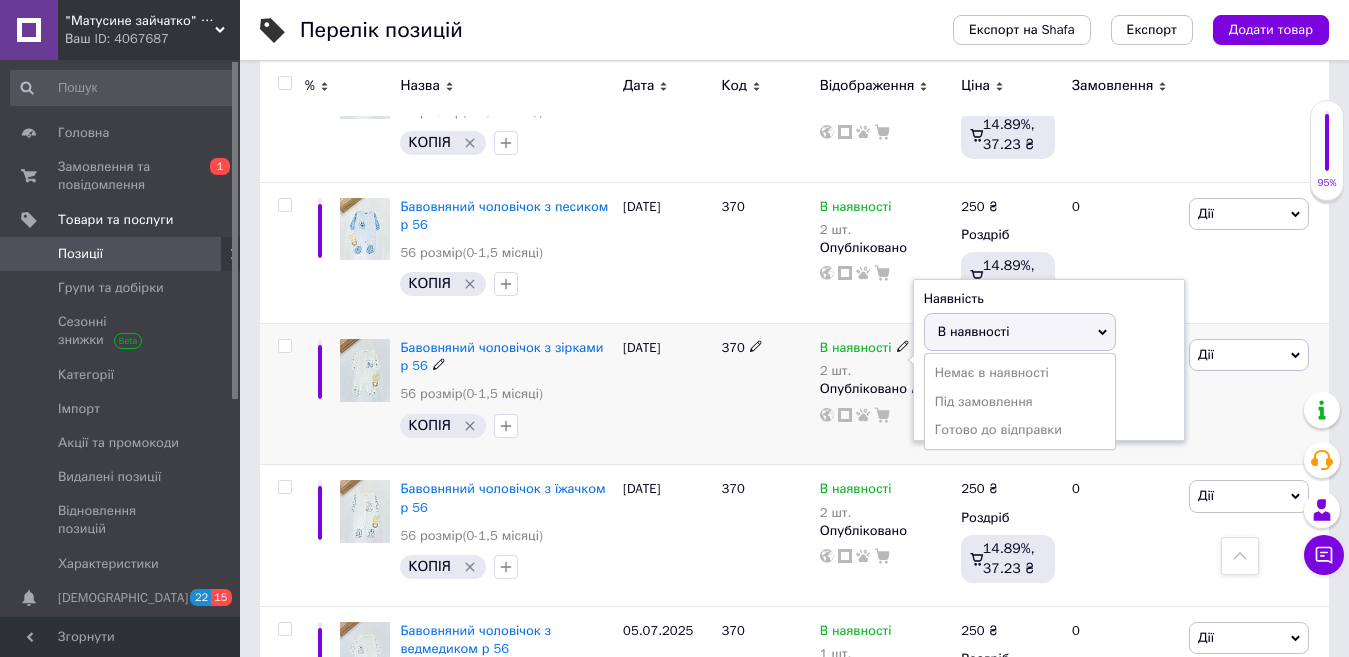 click on "В наявності" at bounding box center (974, 331) 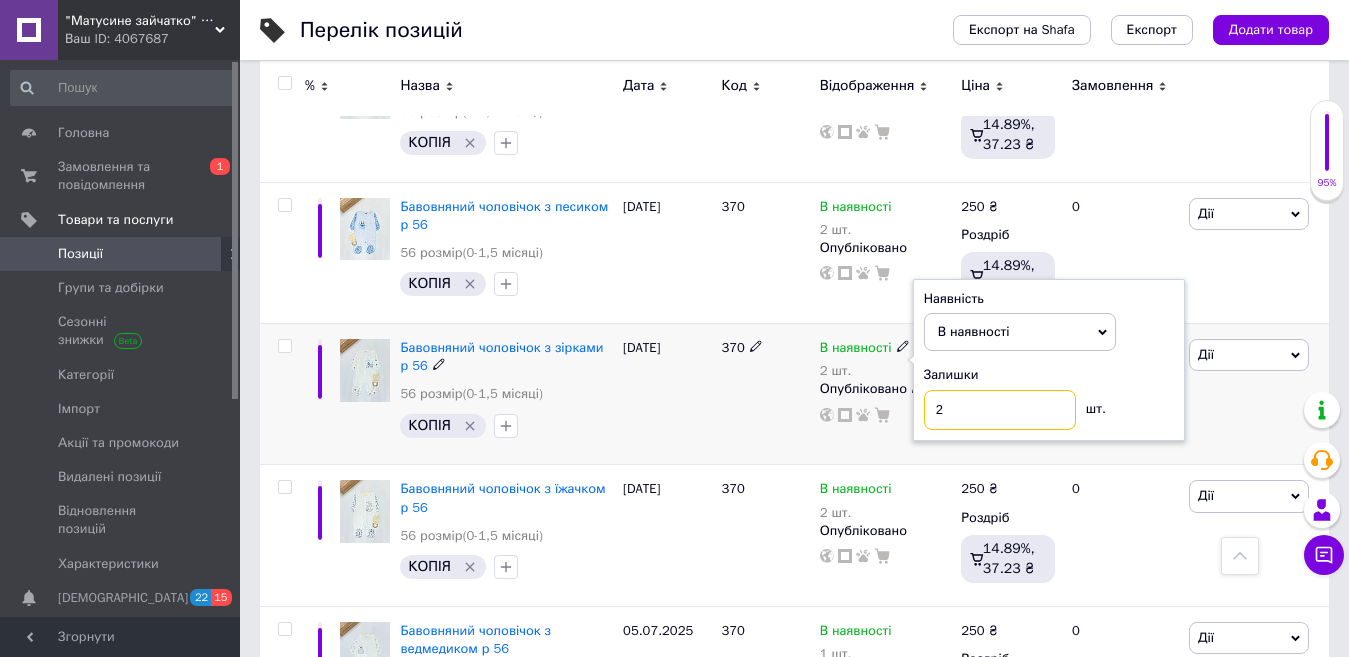 click on "2" at bounding box center (1000, 410) 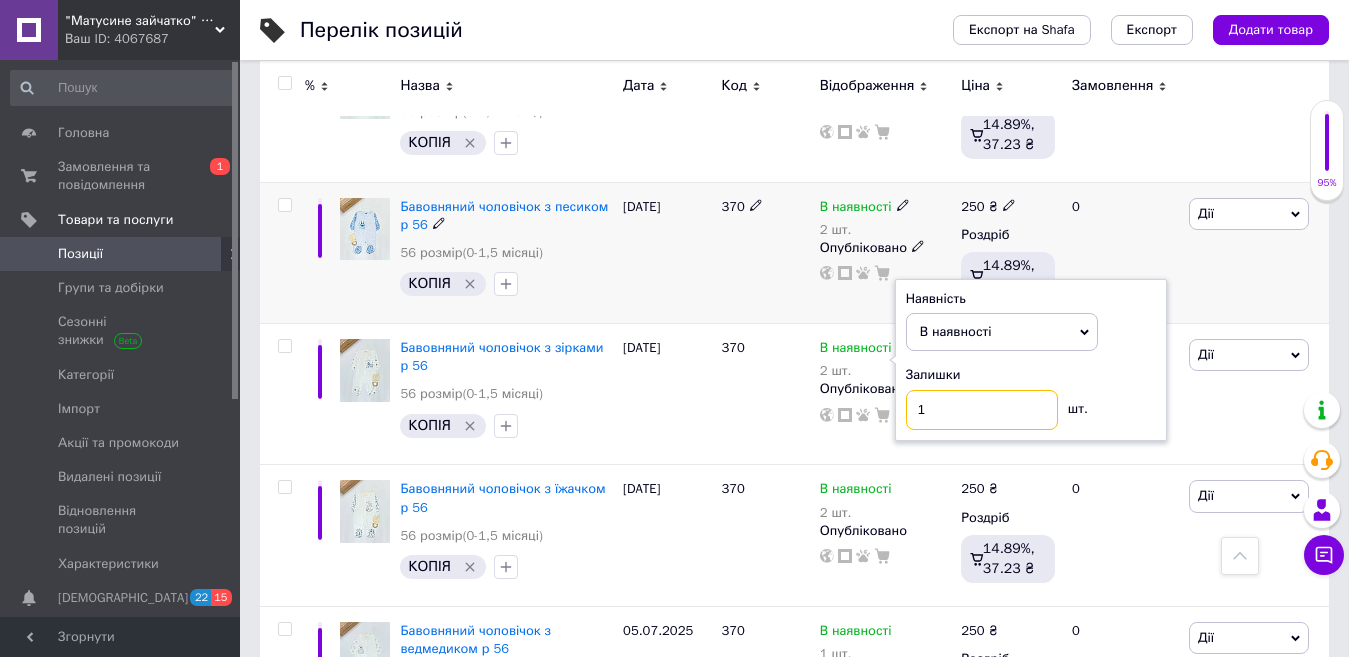 type on "1" 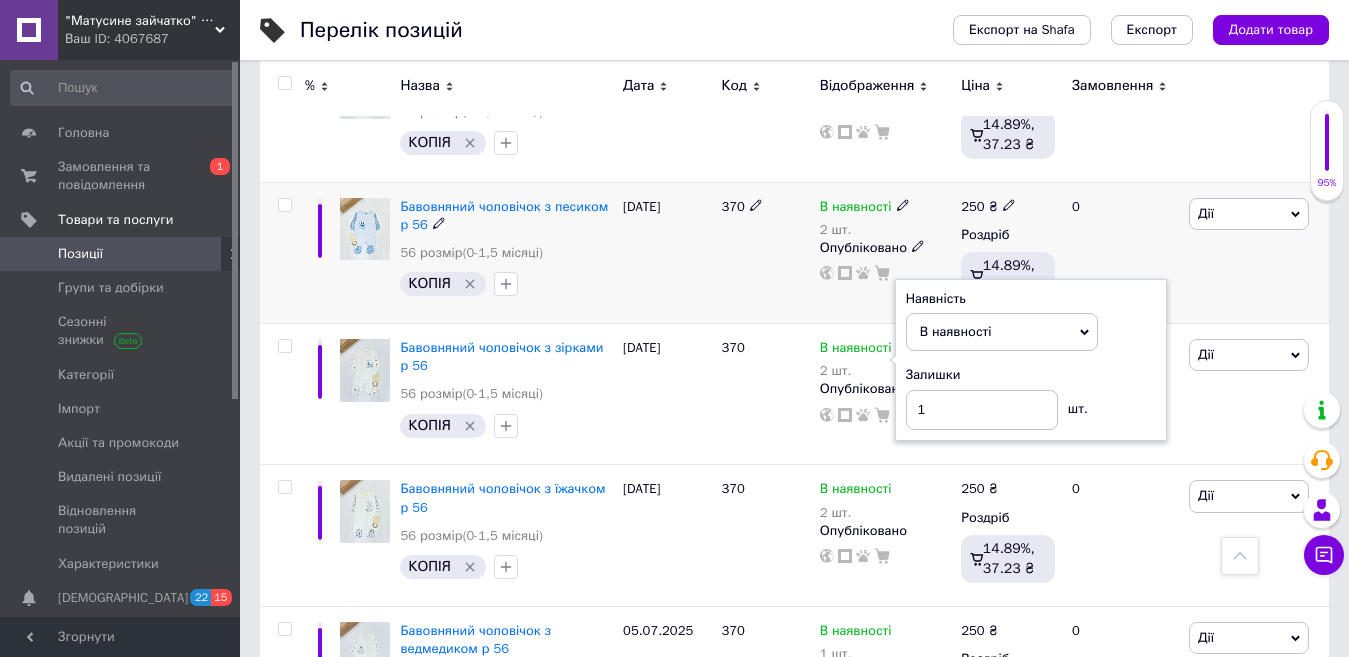 click on "[PERSON_NAME] Підняти на початок групи Копіювати Знижка Подарунок Супутні Приховати Ярлик Додати на вітрину Додати в кампанію Каталог ProSale Видалити" at bounding box center [1256, 252] 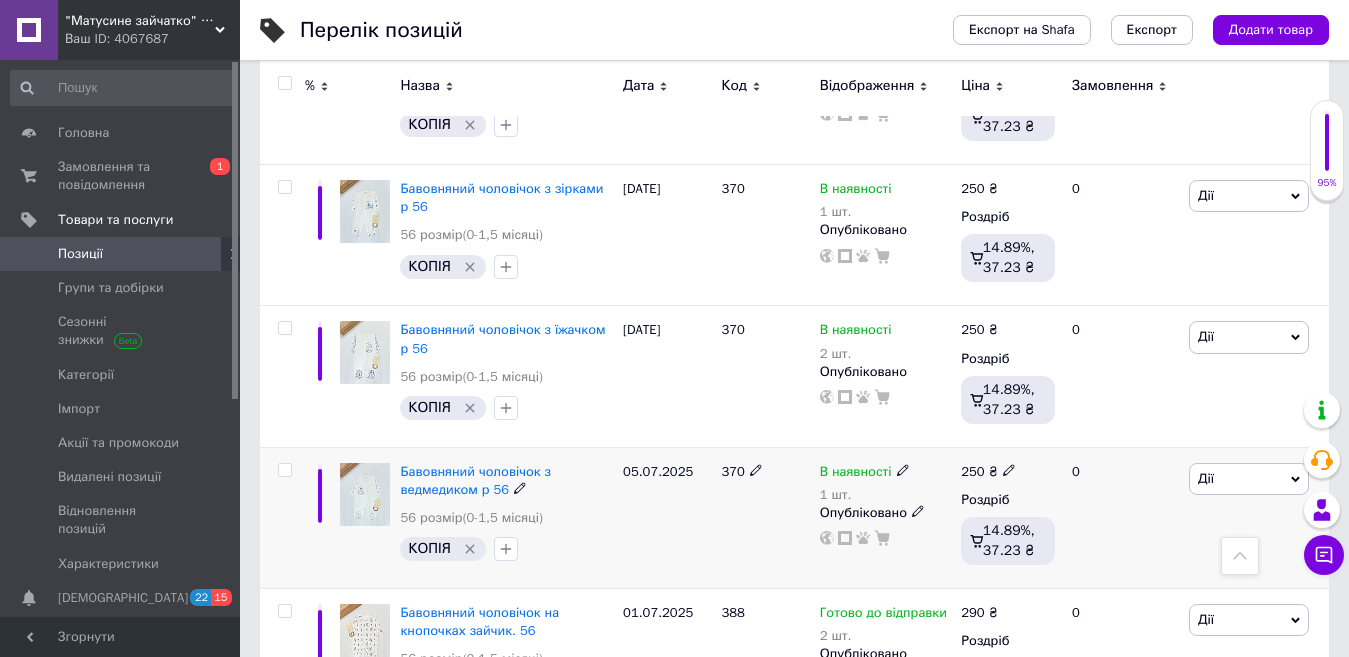 scroll, scrollTop: 3600, scrollLeft: 0, axis: vertical 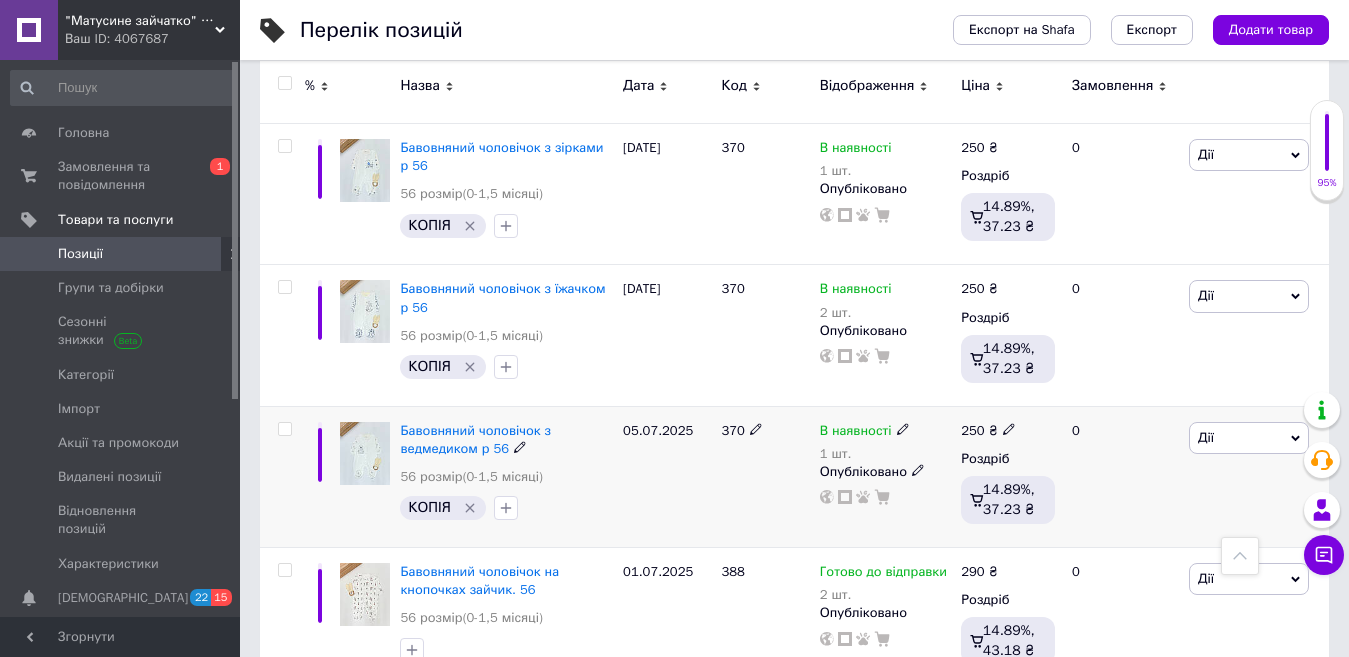 click 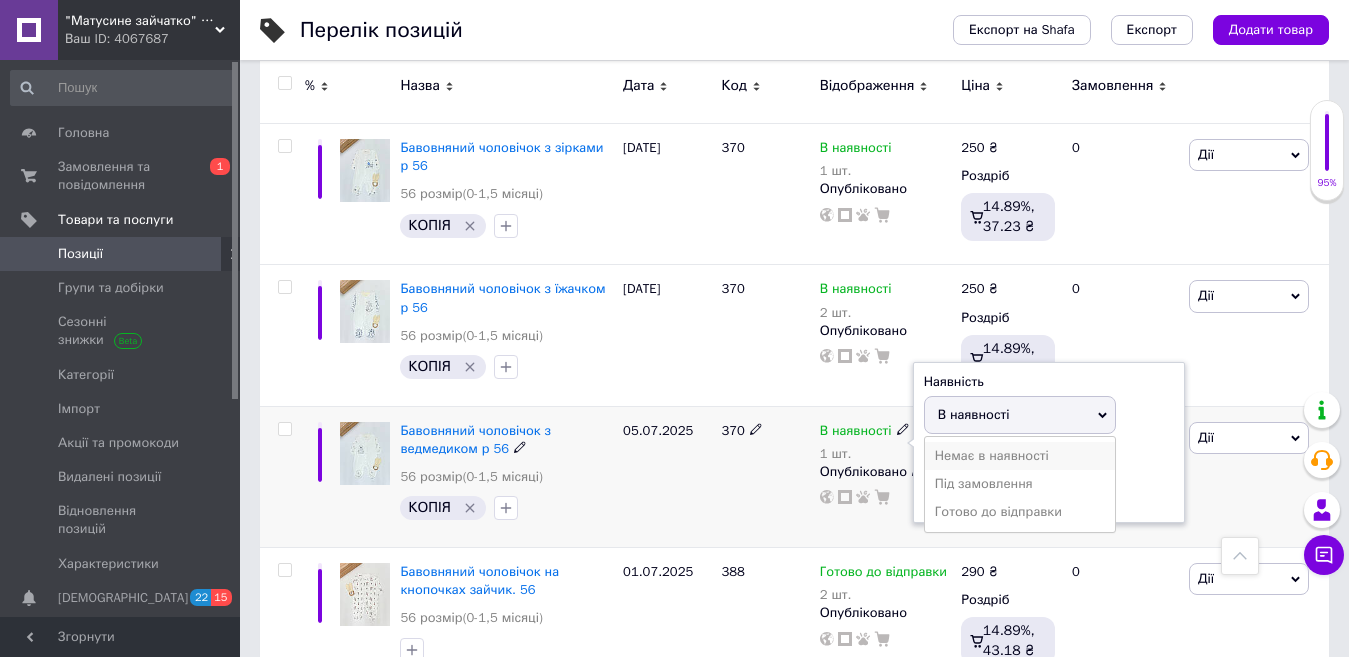 click on "Немає в наявності" at bounding box center (1020, 456) 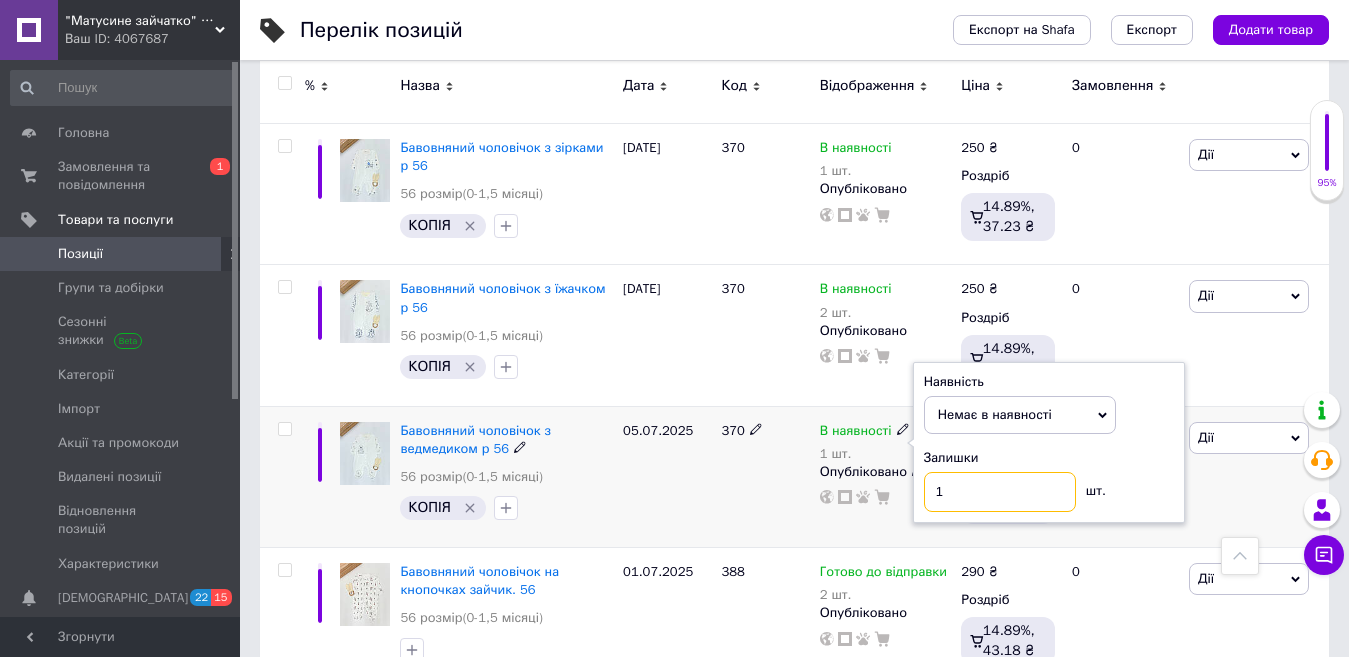 click on "1" at bounding box center (1000, 492) 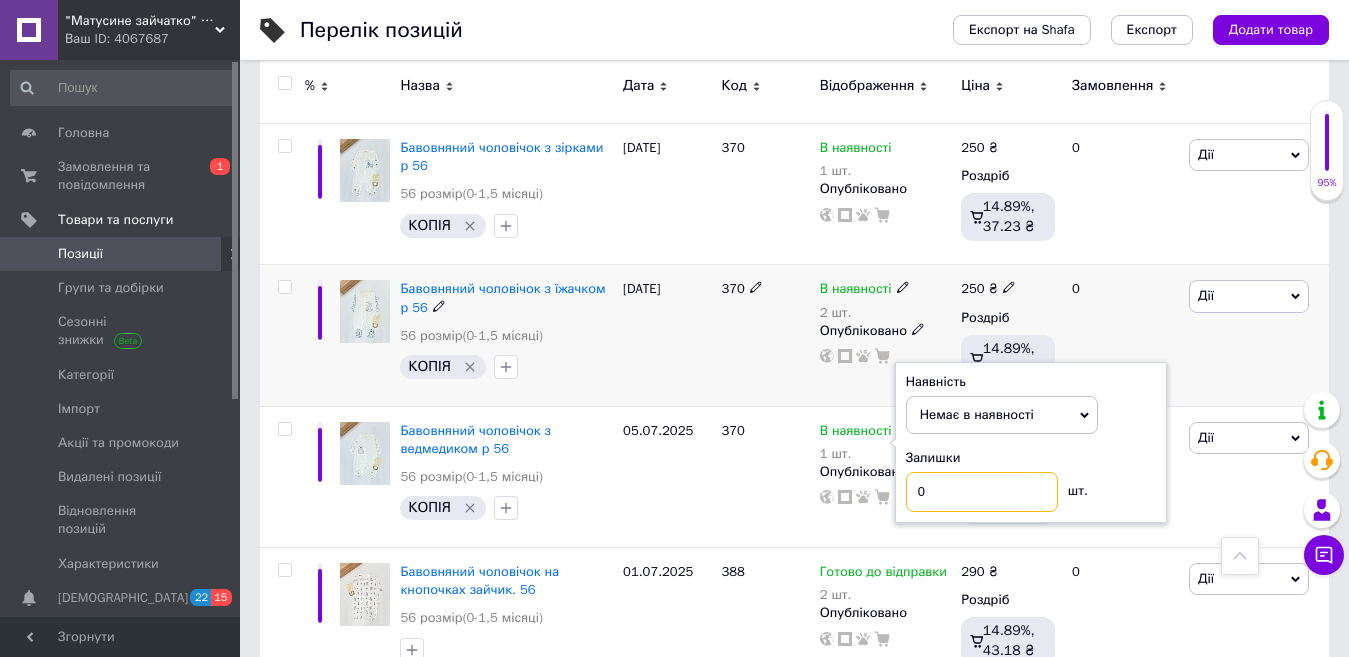 type on "0" 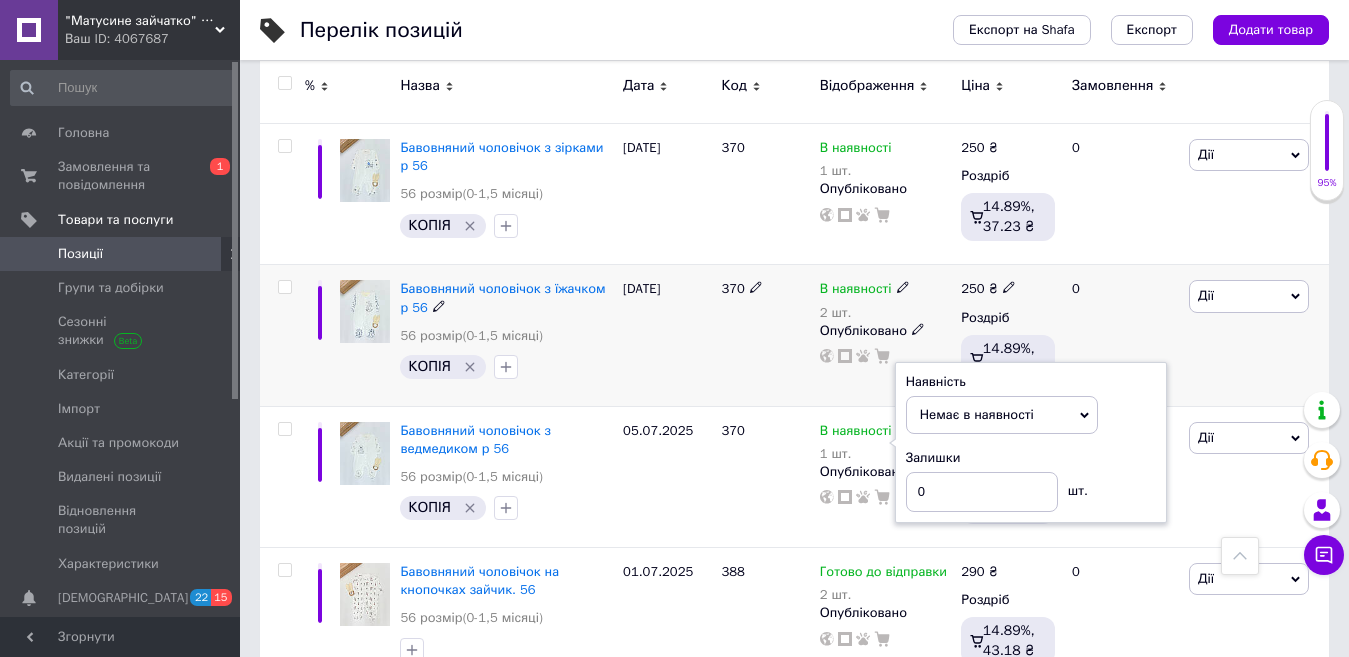 click on "0" at bounding box center (1122, 335) 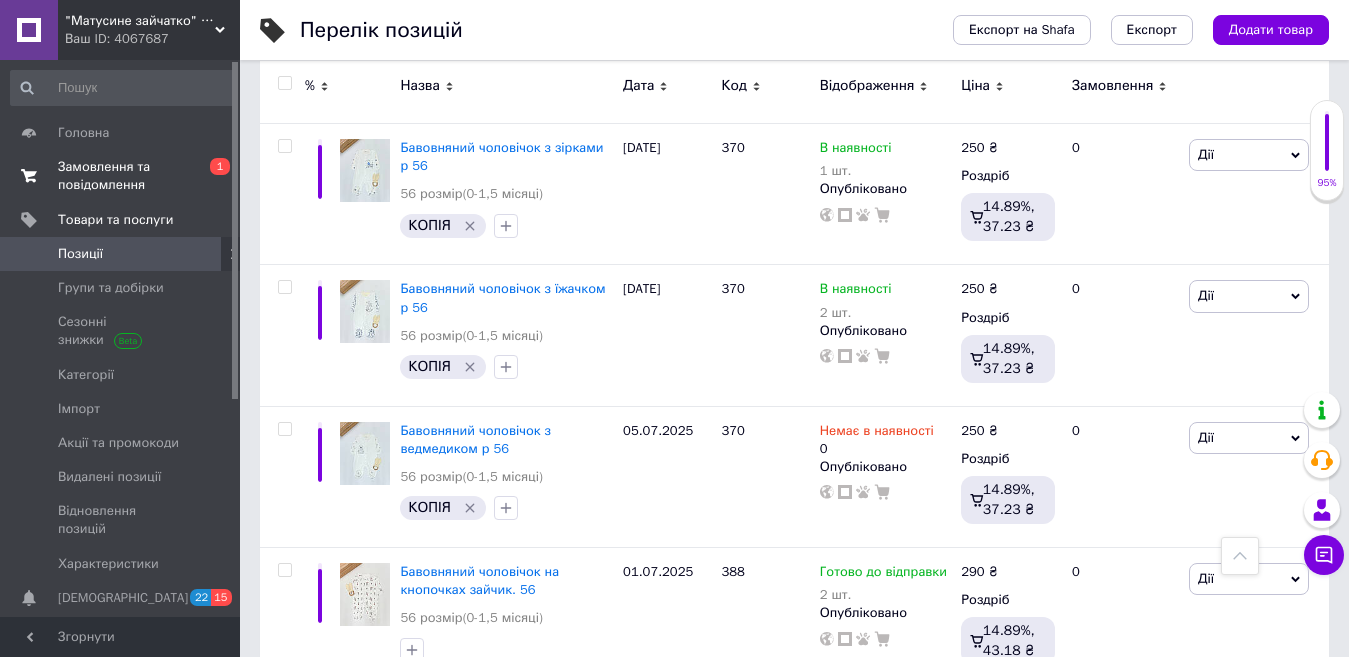 click on "0 1" at bounding box center [212, 176] 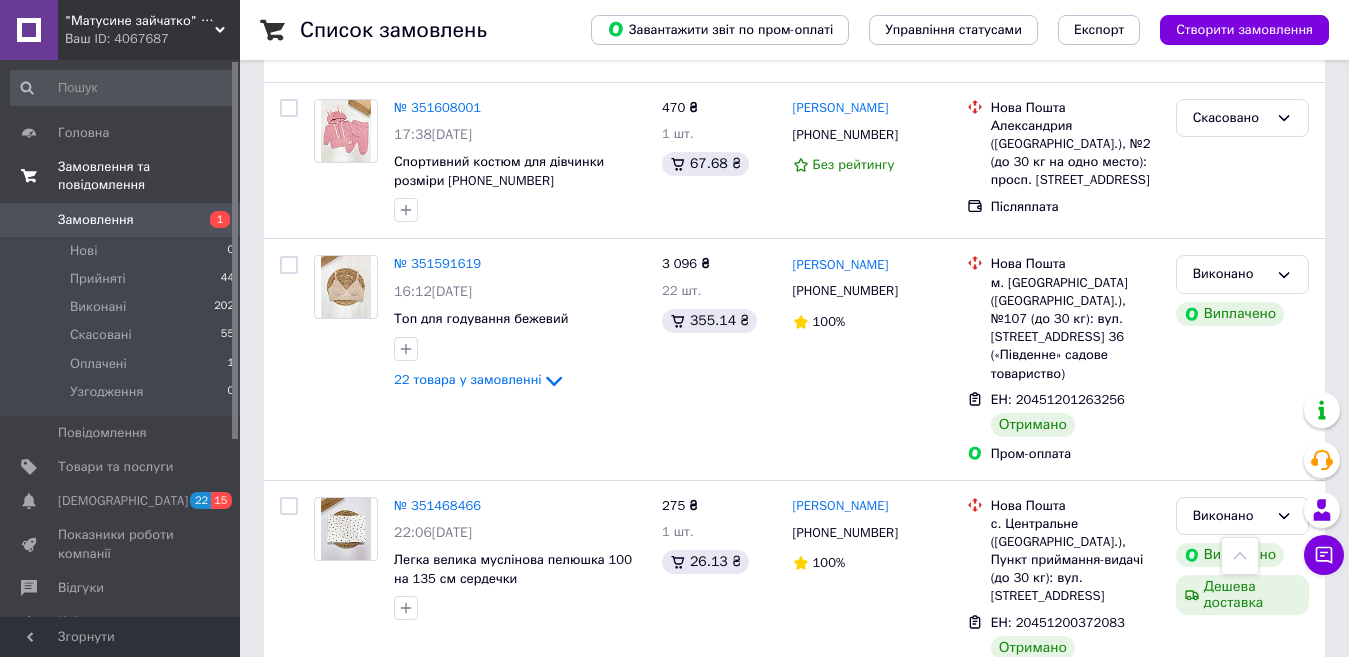scroll, scrollTop: 1700, scrollLeft: 0, axis: vertical 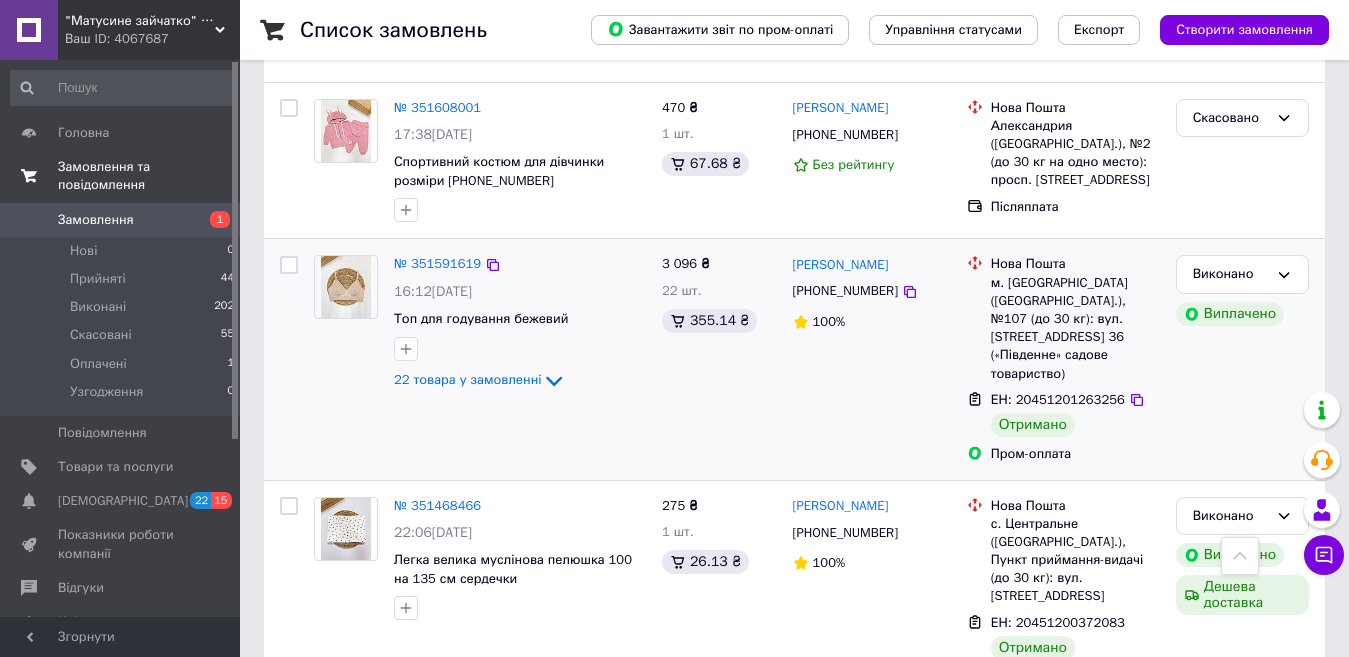 drag, startPoint x: 533, startPoint y: 331, endPoint x: 588, endPoint y: 302, distance: 62.177166 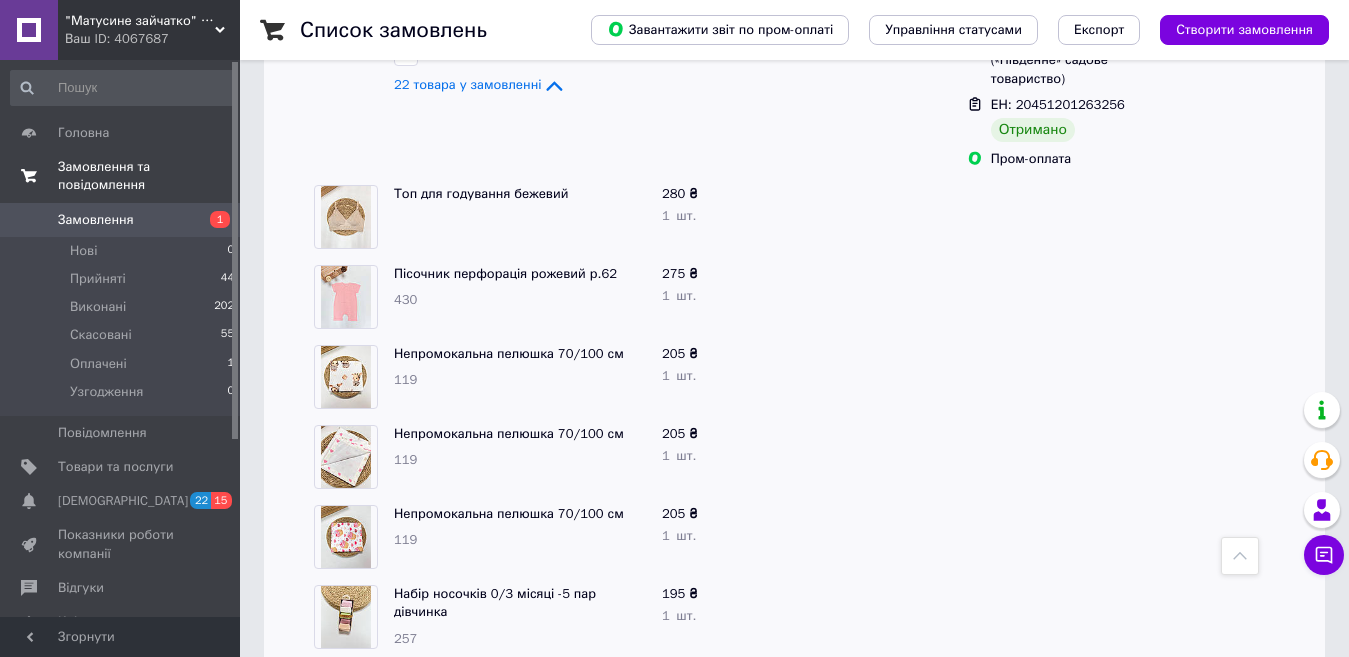 scroll, scrollTop: 1900, scrollLeft: 0, axis: vertical 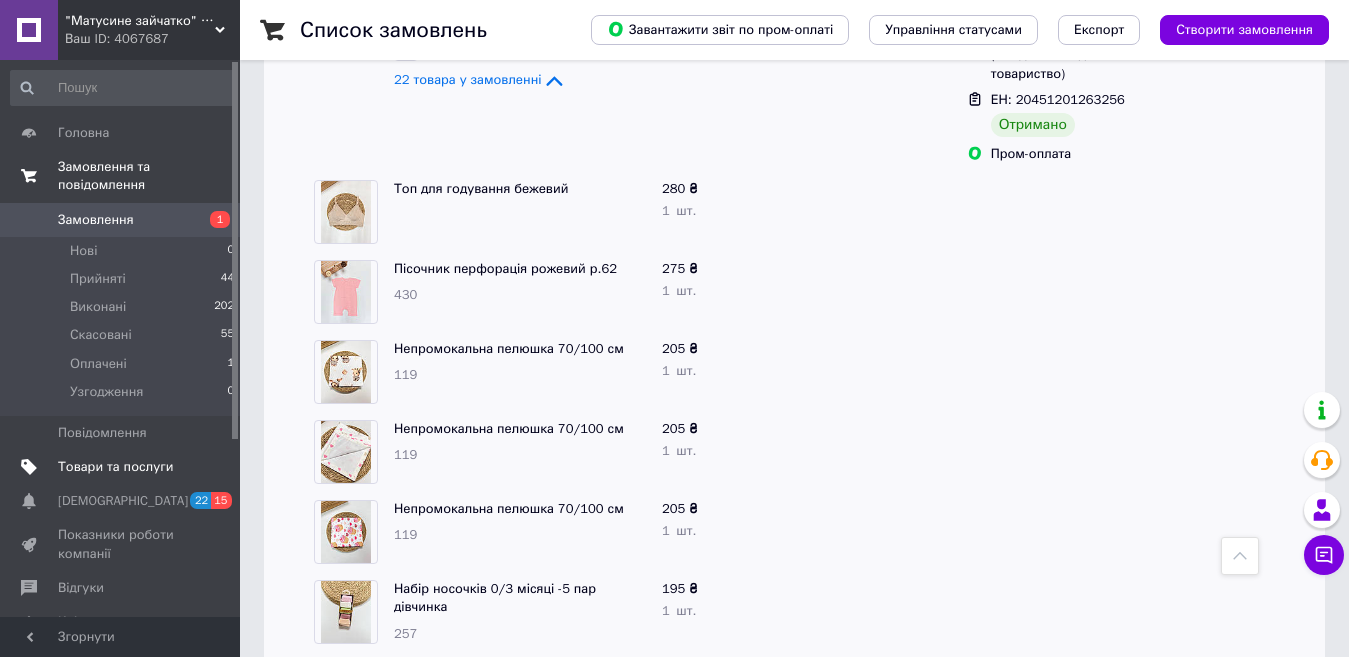 click on "Товари та послуги" at bounding box center (115, 467) 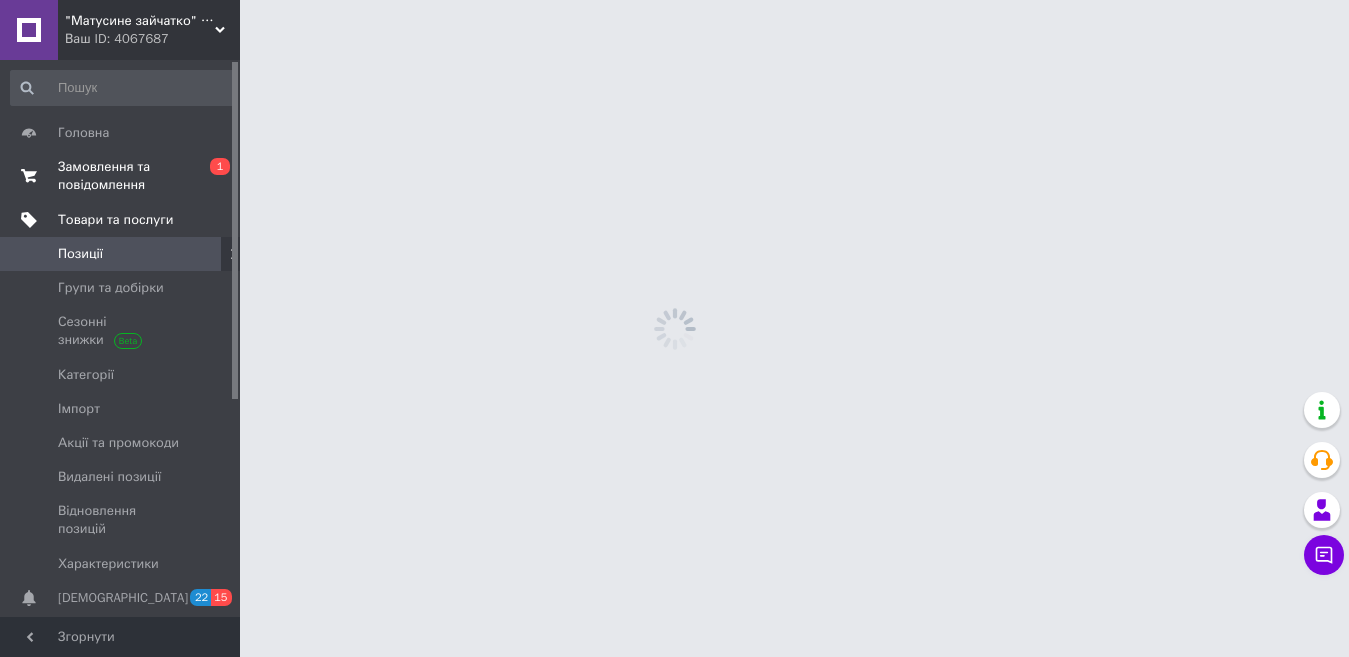 scroll, scrollTop: 0, scrollLeft: 0, axis: both 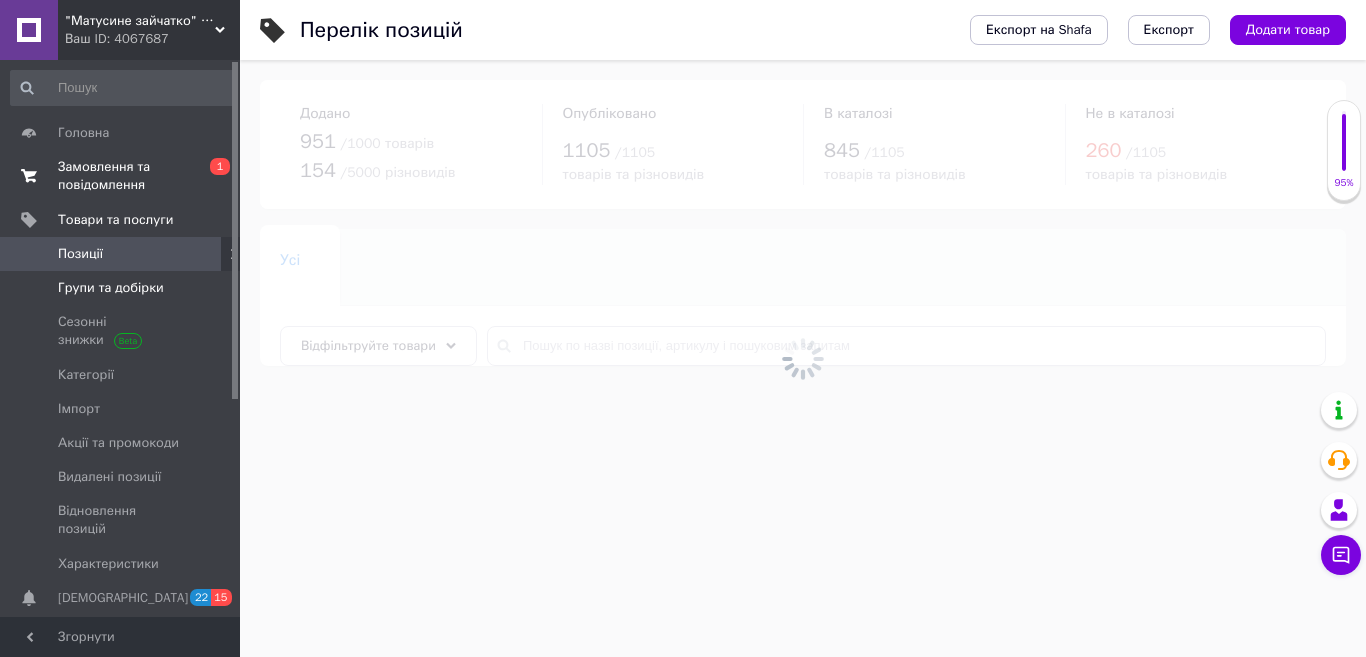 click on "Групи та добірки" at bounding box center (111, 288) 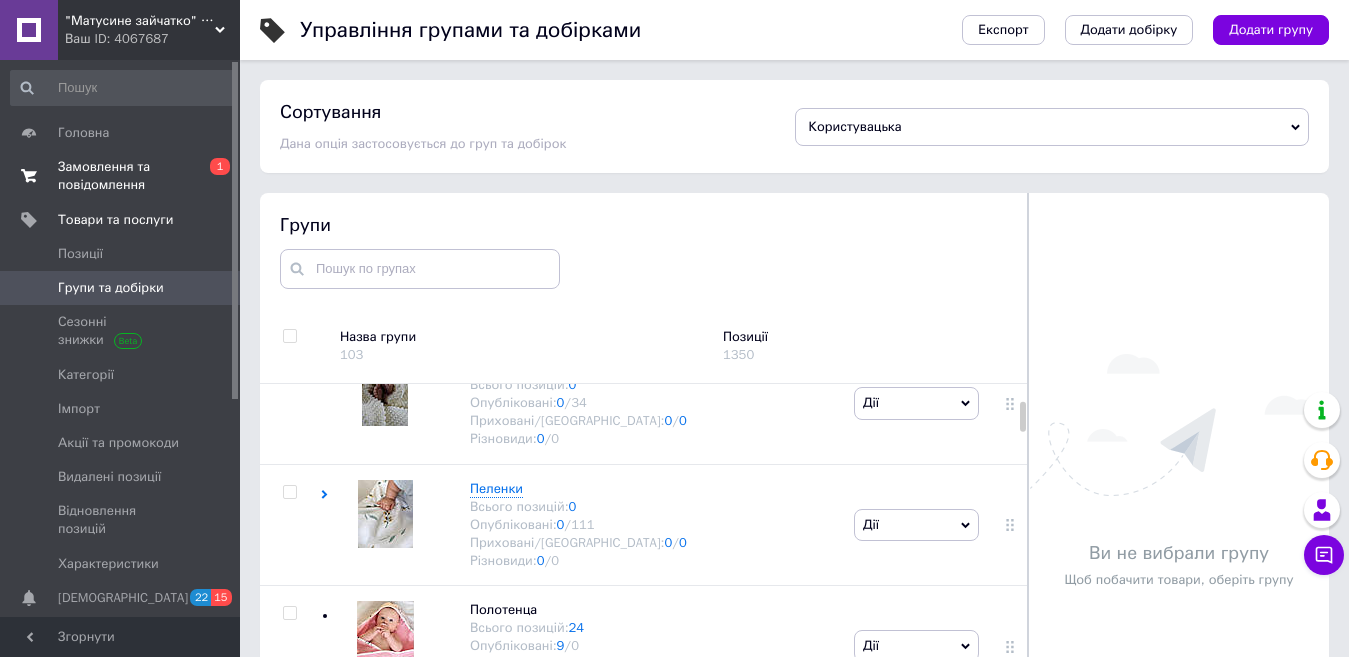 scroll, scrollTop: 200, scrollLeft: 0, axis: vertical 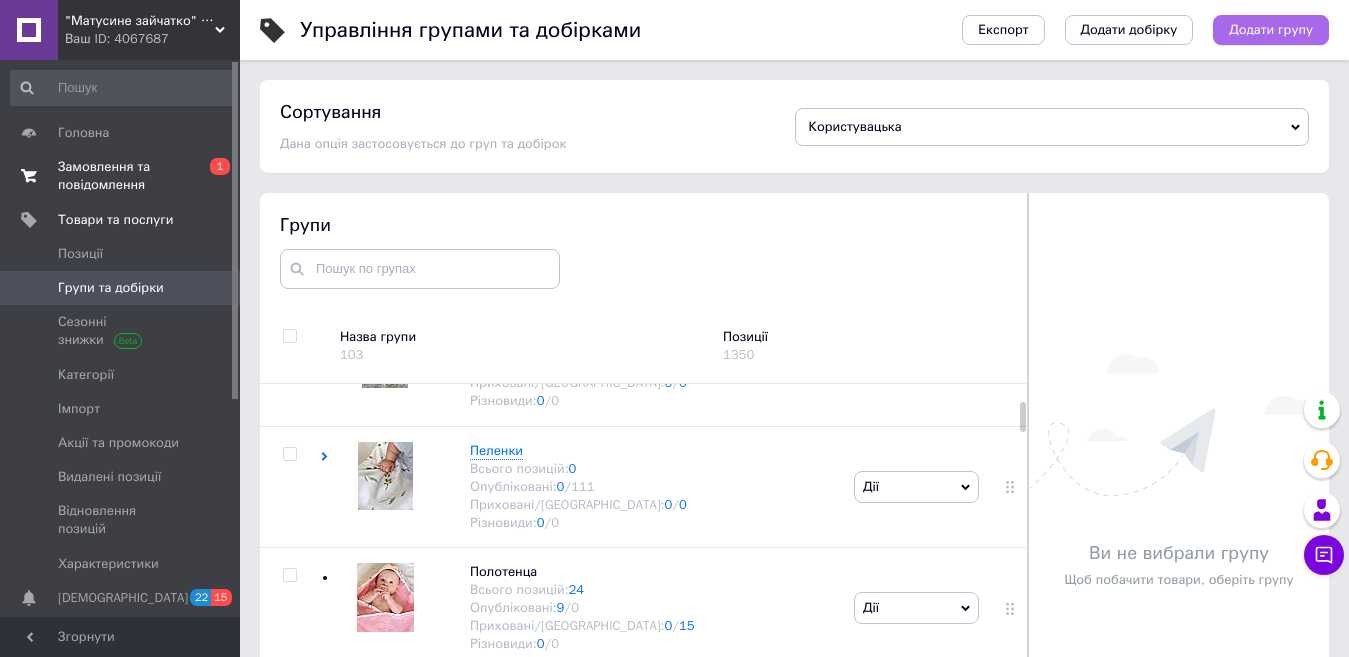 click on "Додати групу" at bounding box center (1271, 30) 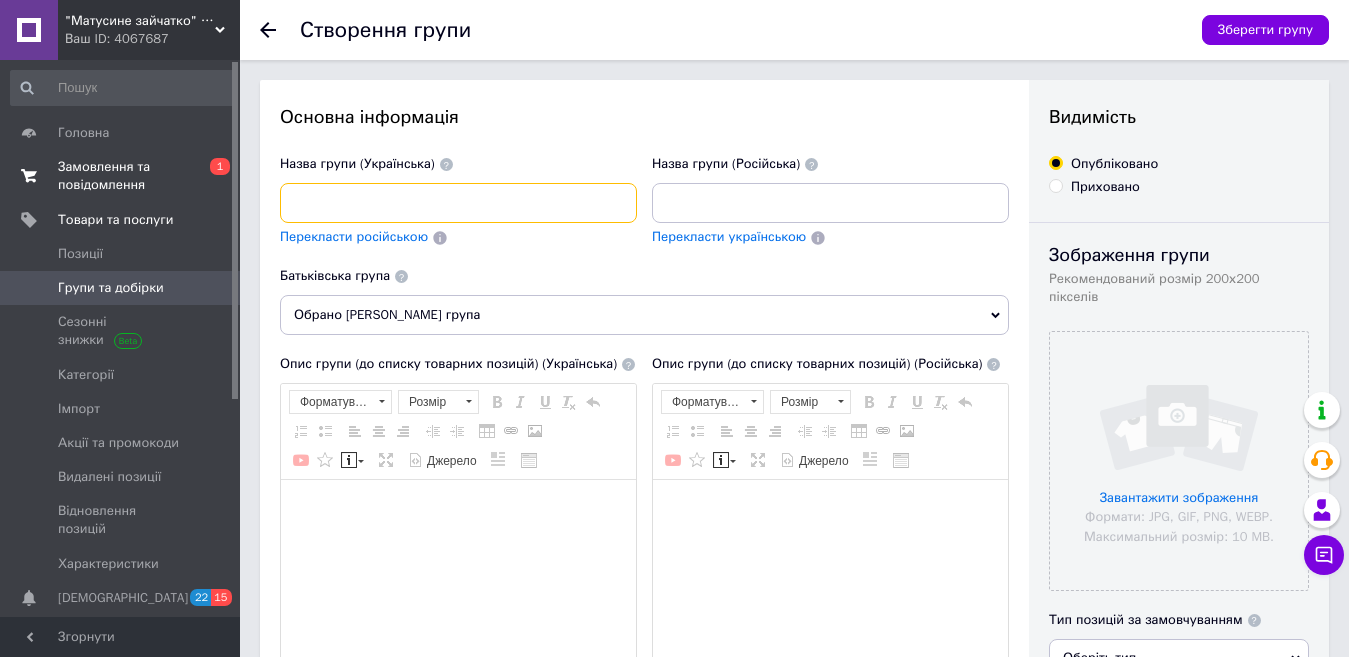 click at bounding box center [458, 203] 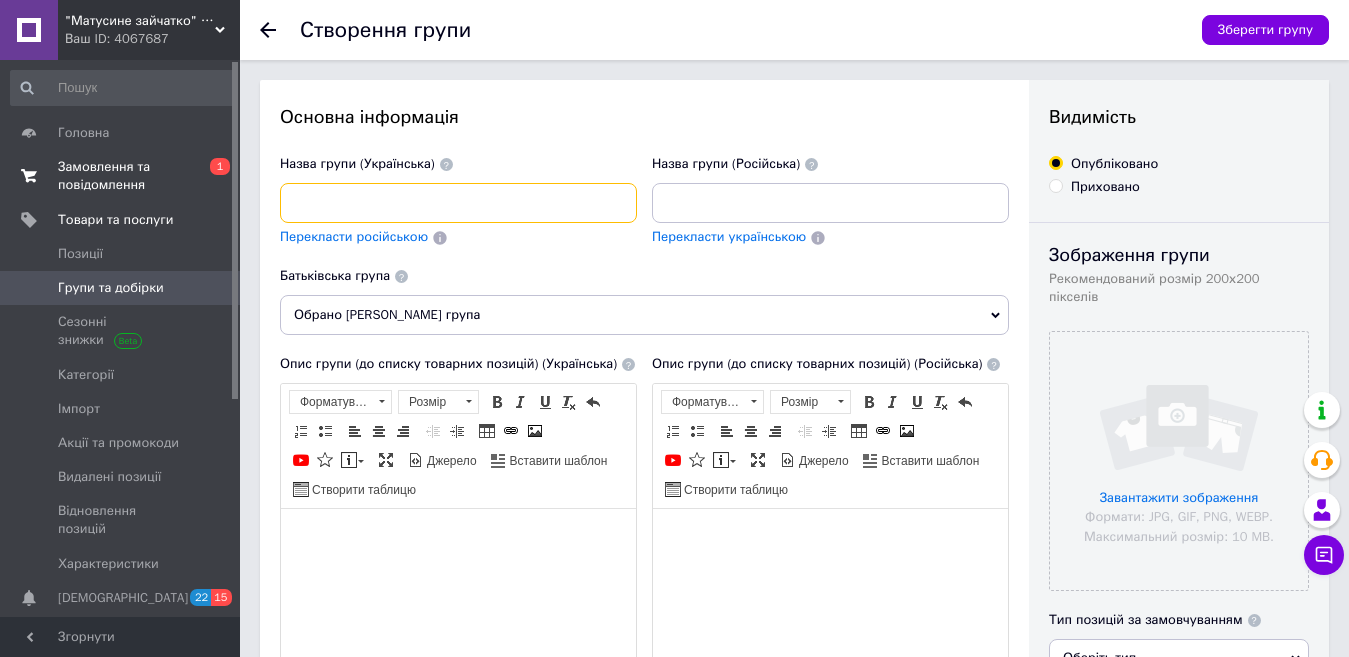 scroll, scrollTop: 0, scrollLeft: 0, axis: both 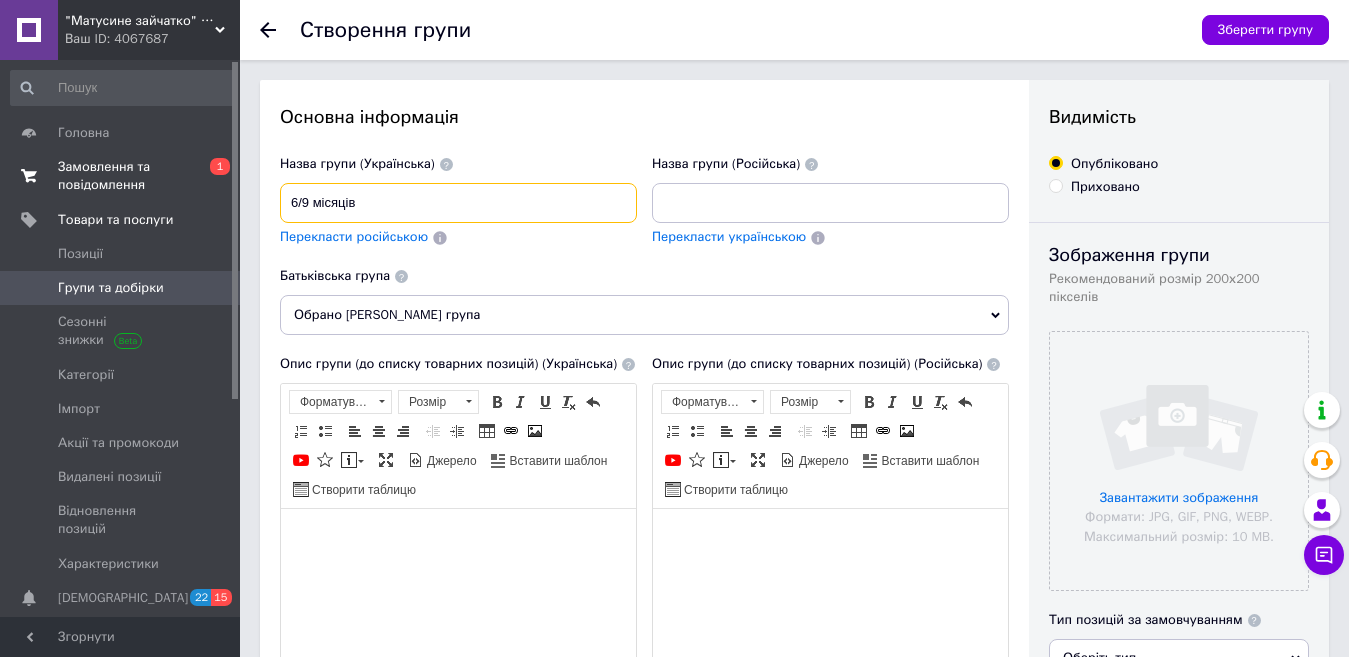 type on "6/9 місяців" 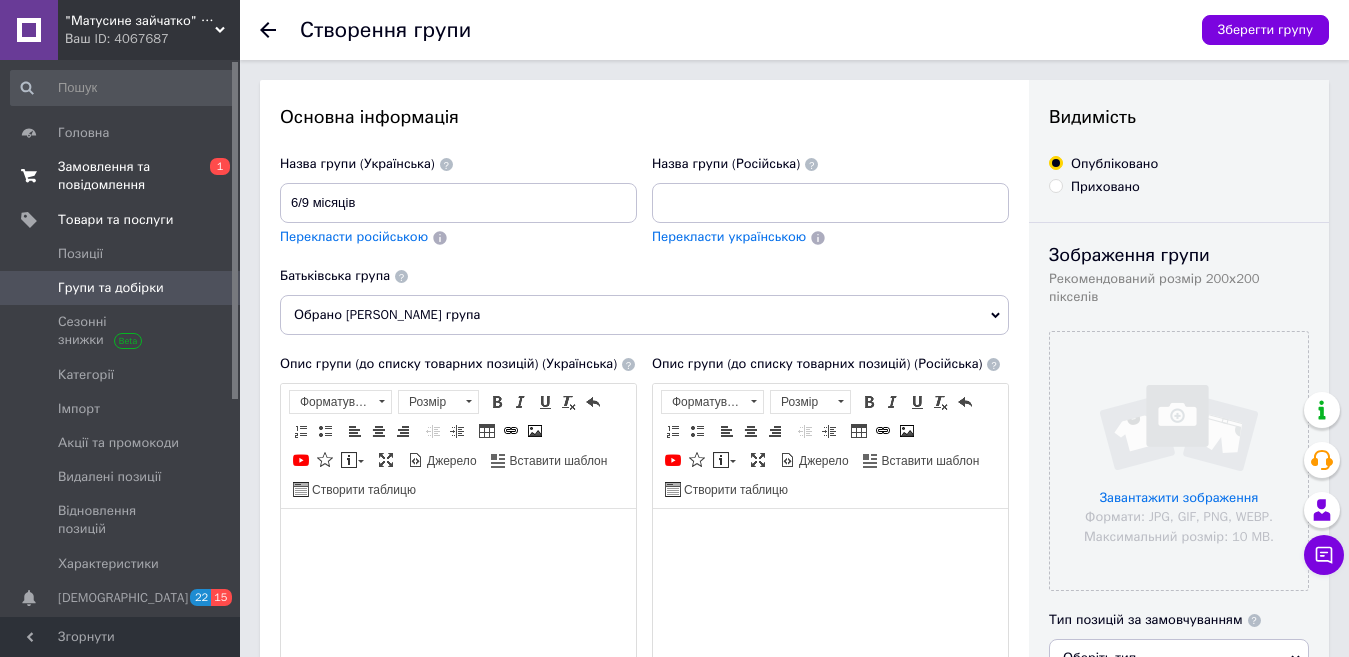 click on "Перекласти російською" at bounding box center (354, 237) 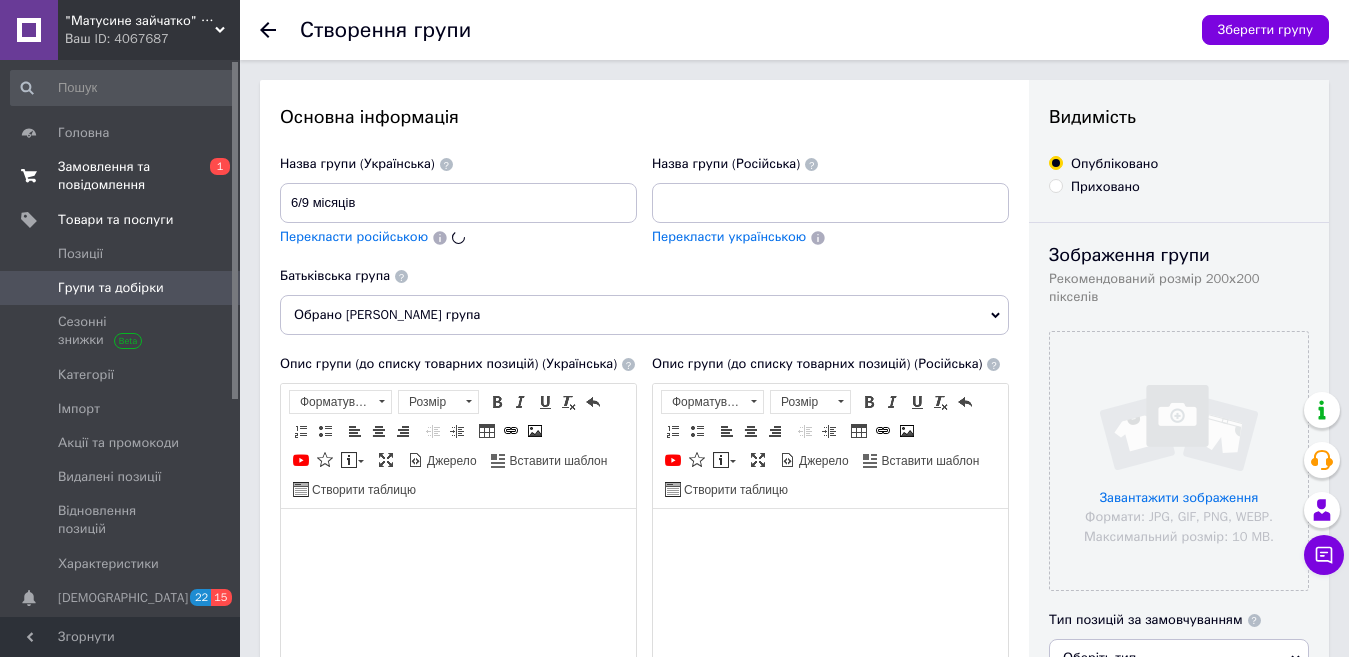 type on "6/9 месяцев" 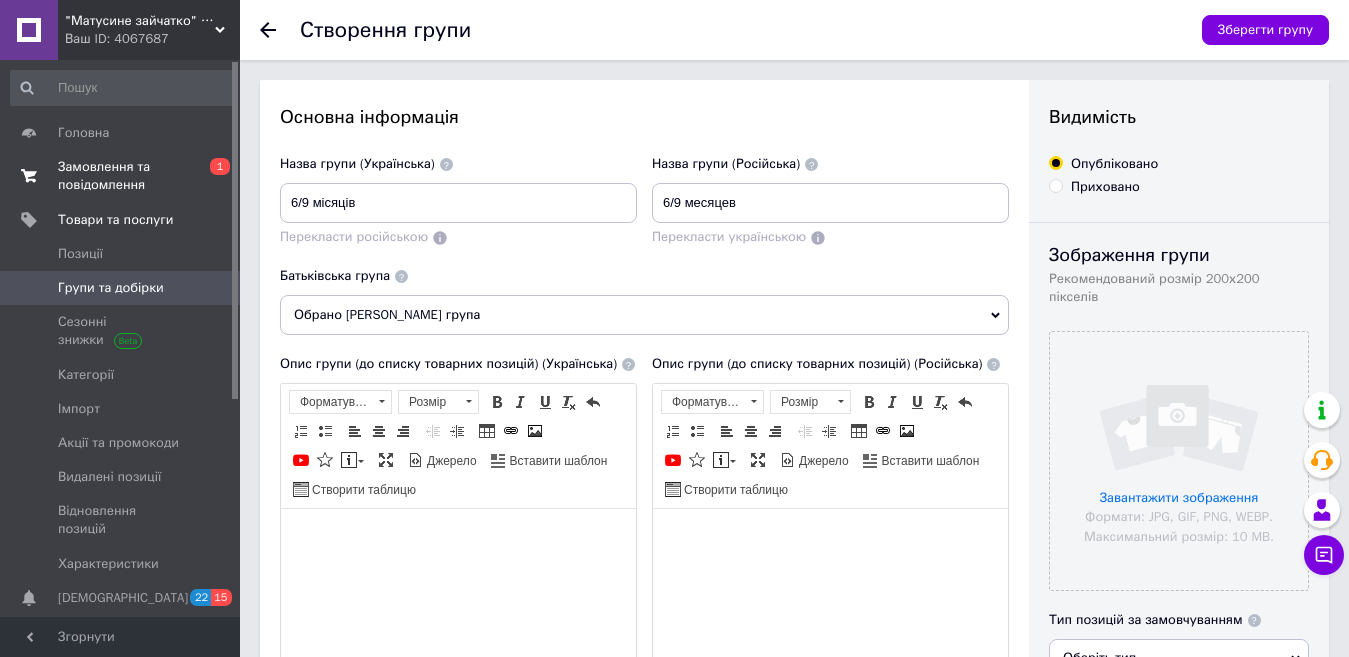click on "Обрано [PERSON_NAME] група" at bounding box center (644, 315) 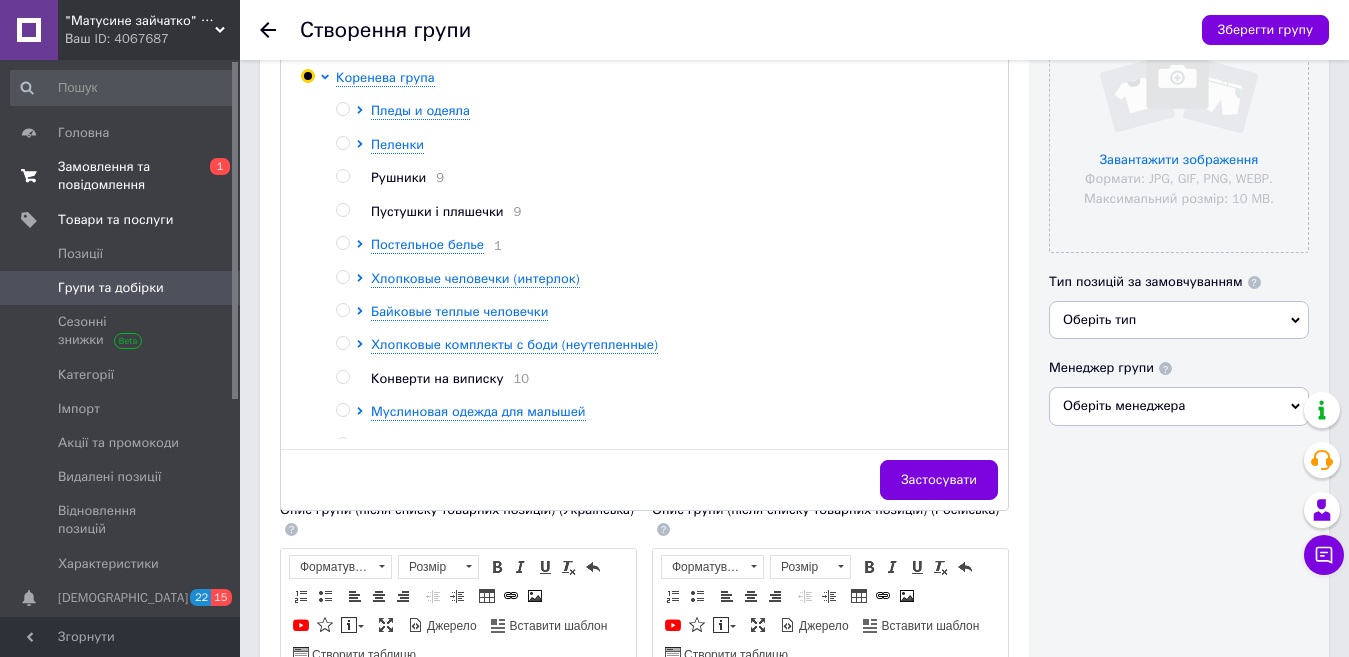 scroll, scrollTop: 400, scrollLeft: 0, axis: vertical 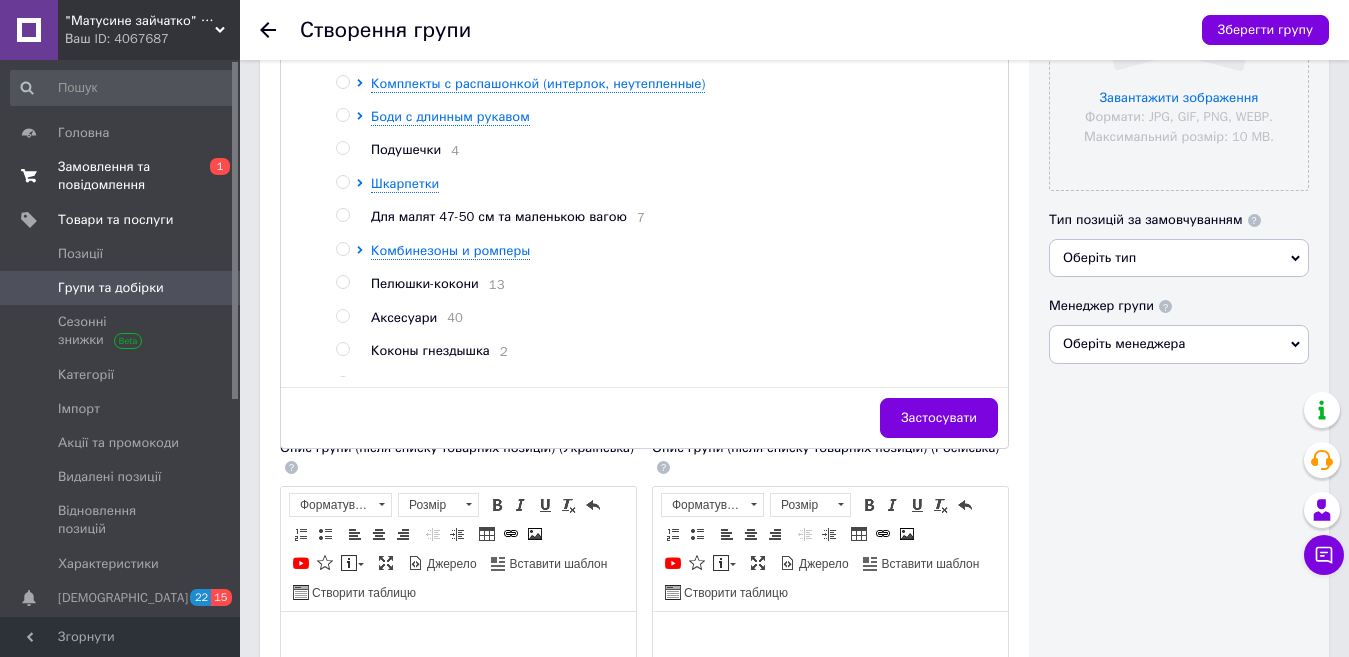 click at bounding box center [342, 249] 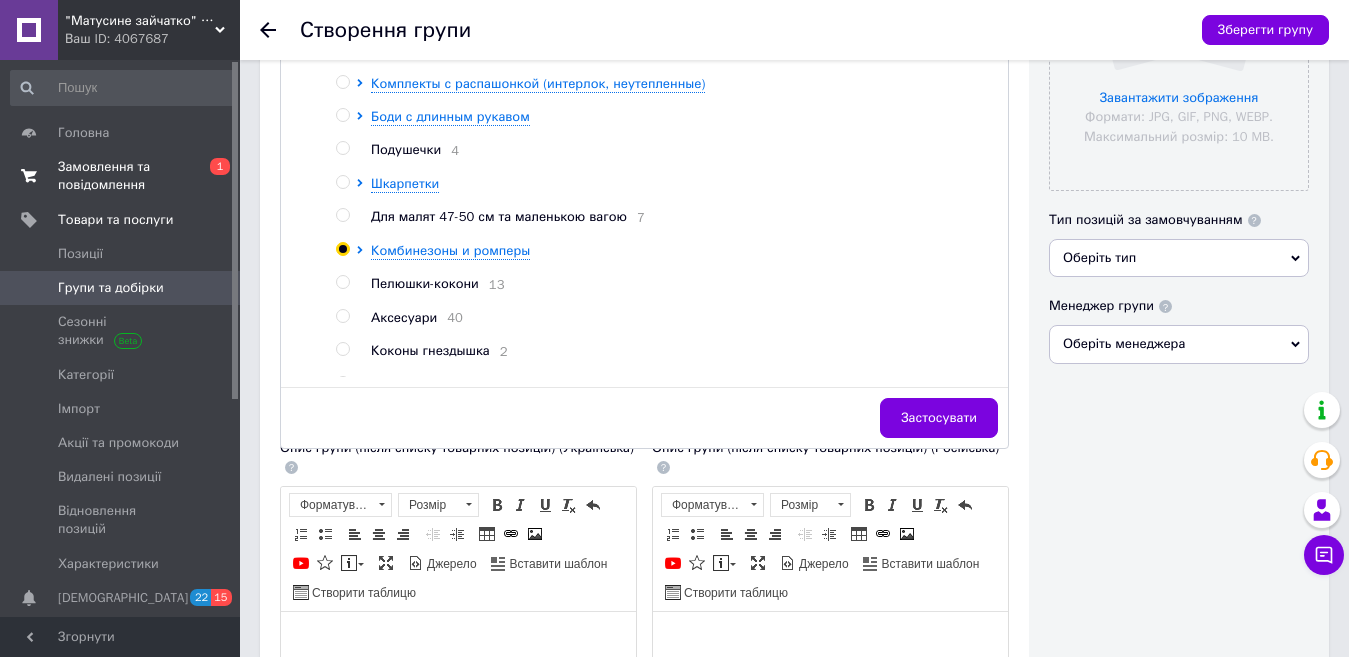 radio on "true" 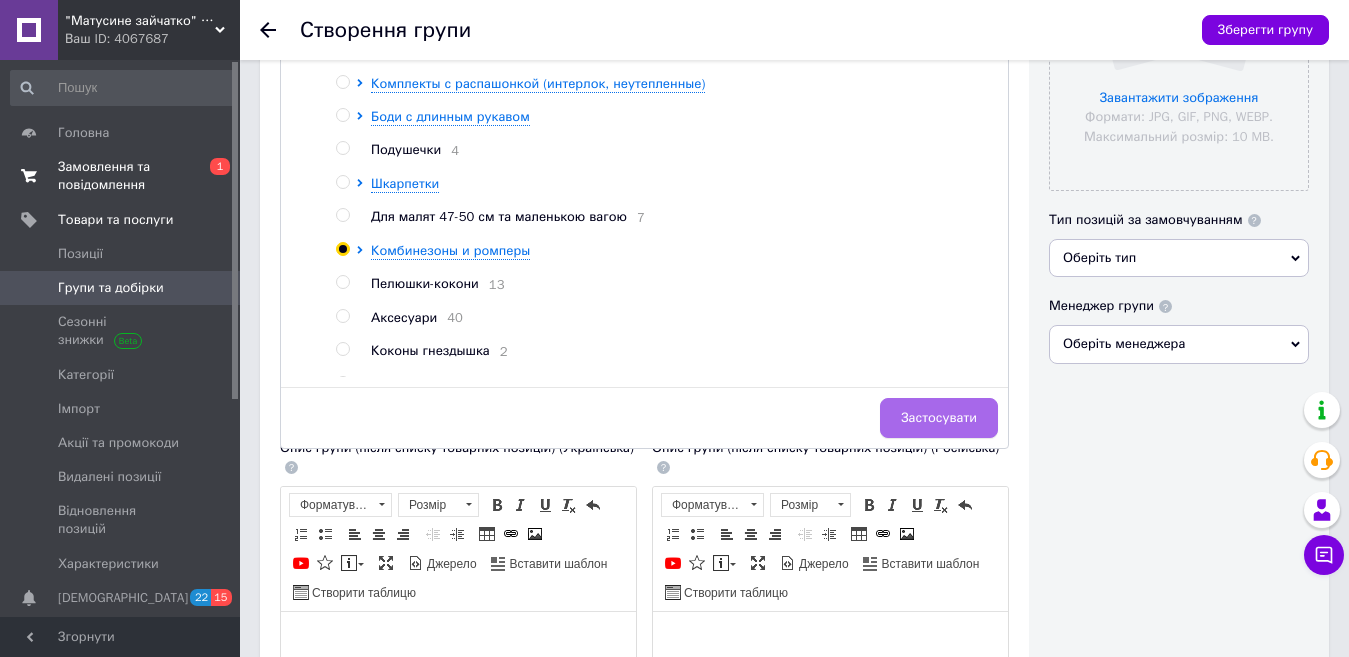 click on "Застосувати" at bounding box center (939, 418) 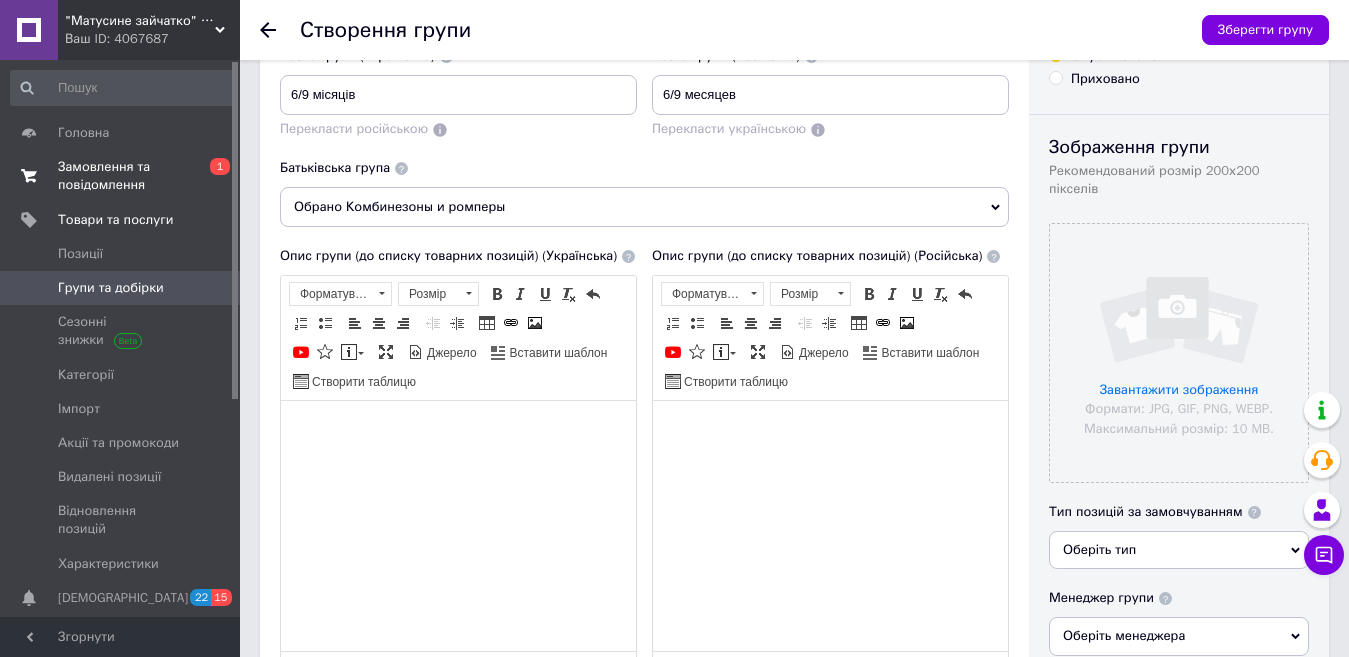 scroll, scrollTop: 100, scrollLeft: 0, axis: vertical 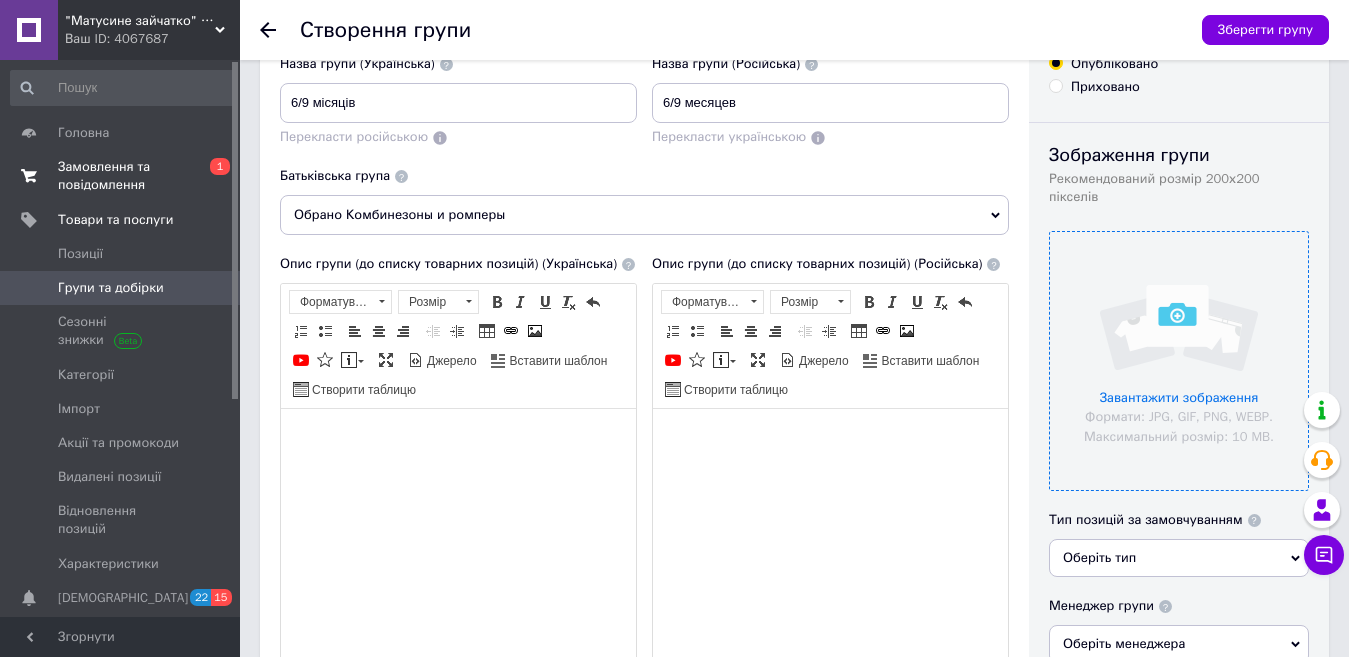 click at bounding box center (1179, 361) 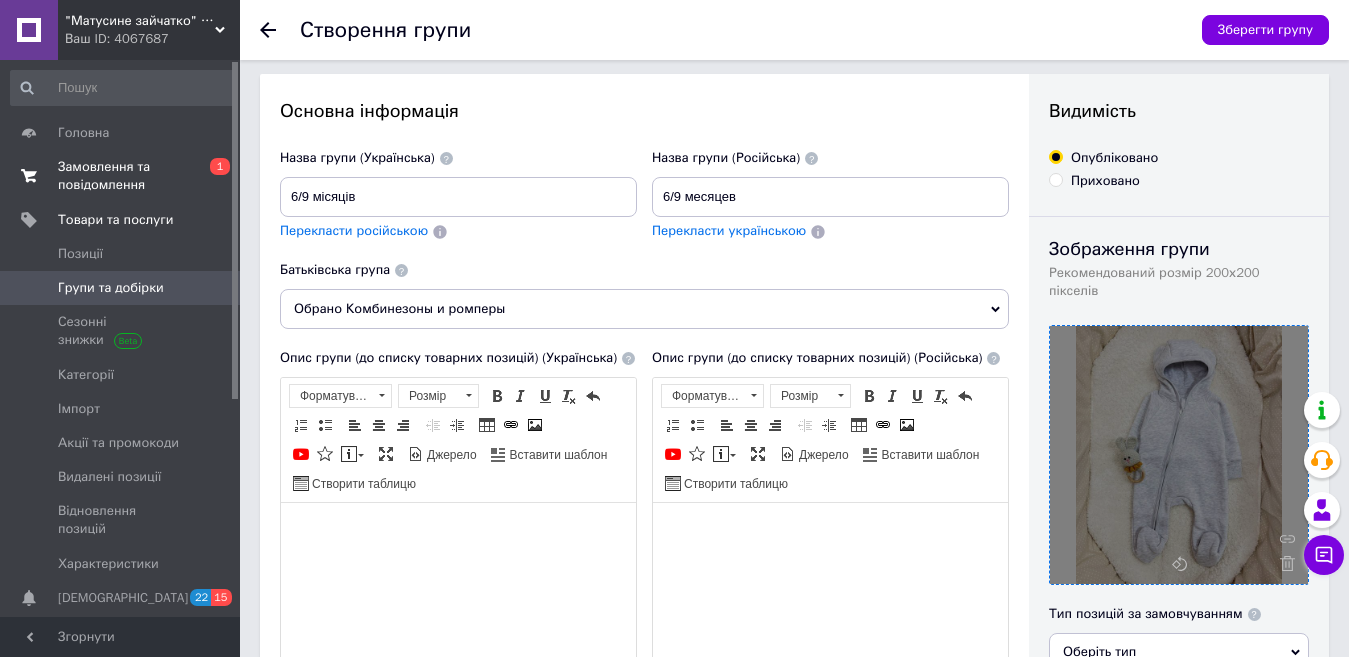 scroll, scrollTop: 0, scrollLeft: 0, axis: both 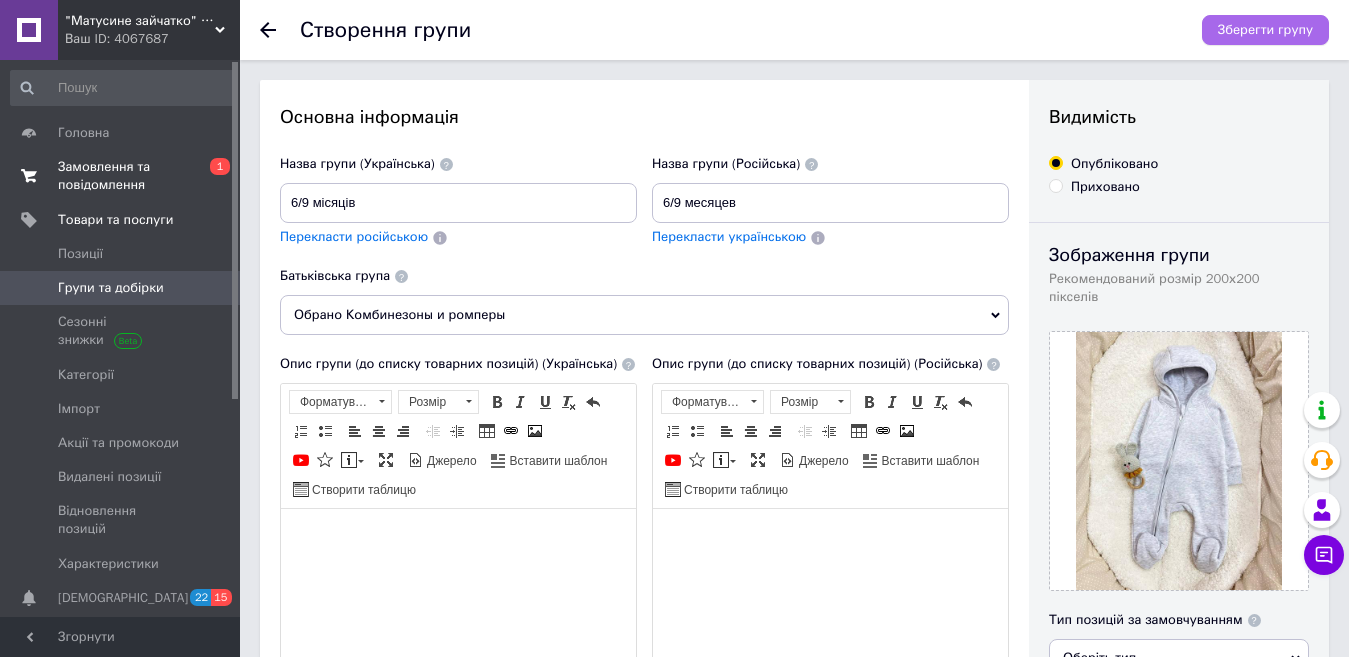 click on "Зберегти групу" at bounding box center (1265, 30) 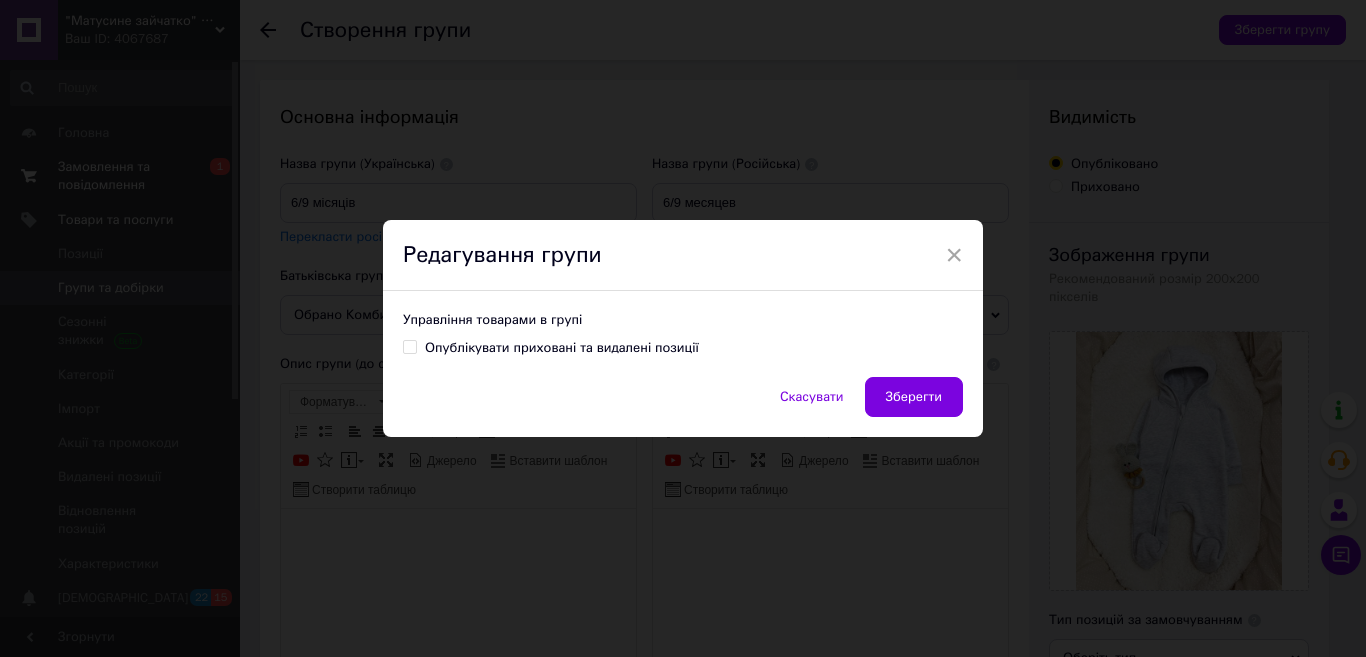 click on "Скасувати Зберегти" at bounding box center [683, 407] 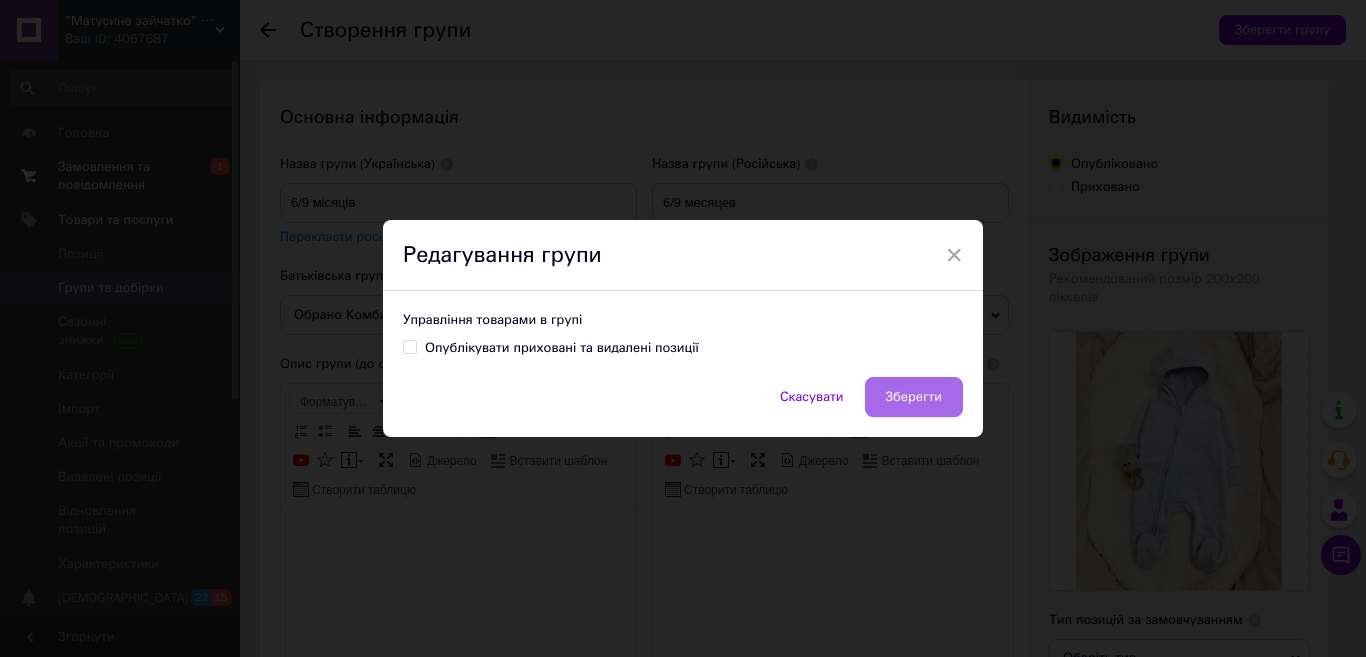 click on "Зберегти" at bounding box center [914, 397] 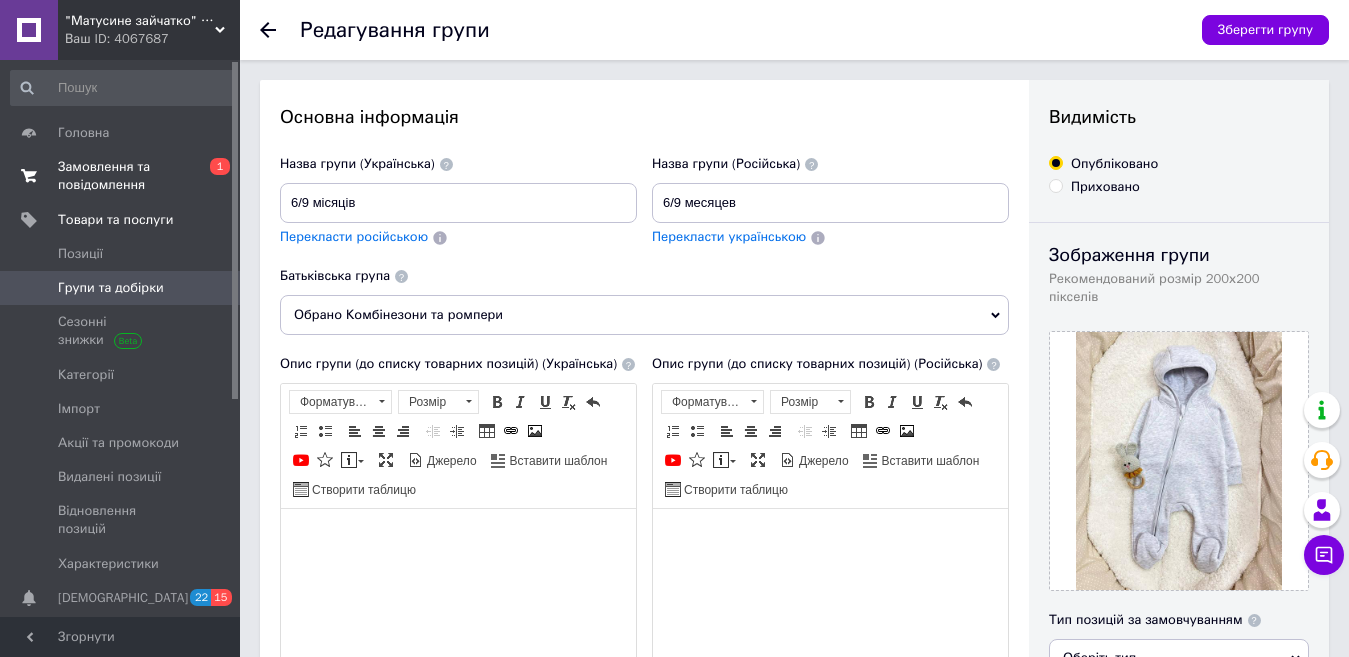 click 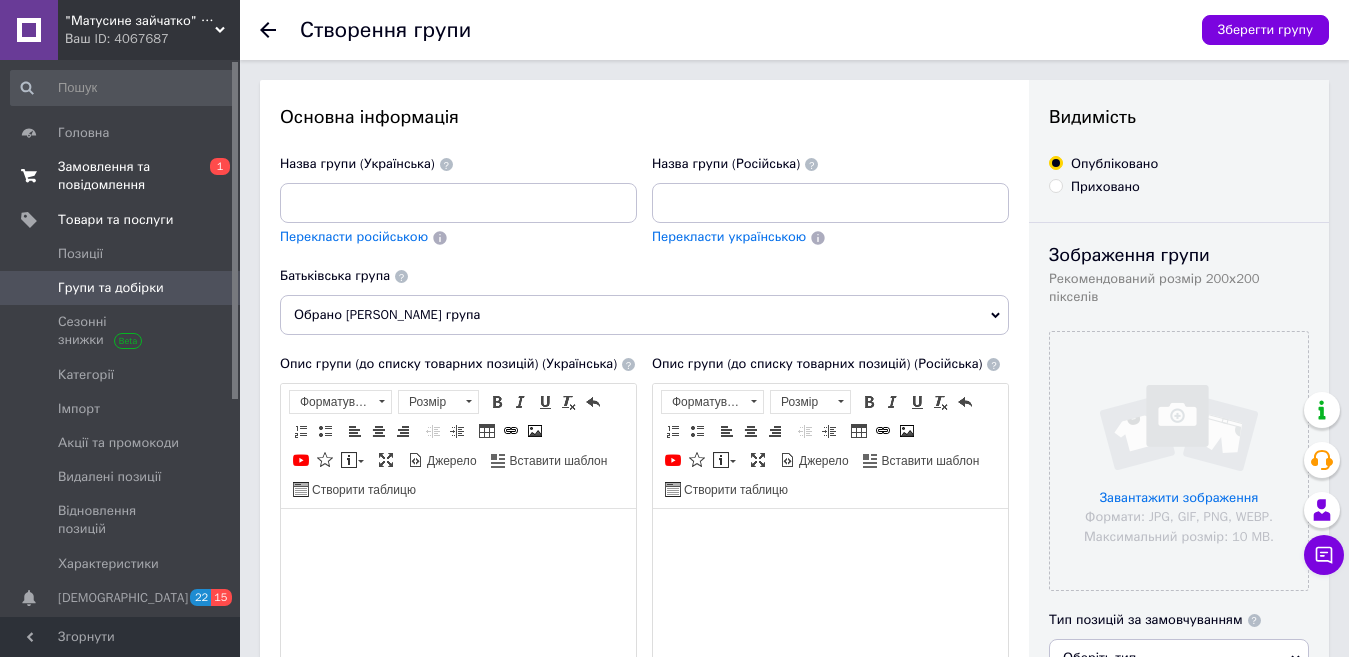 scroll, scrollTop: 0, scrollLeft: 0, axis: both 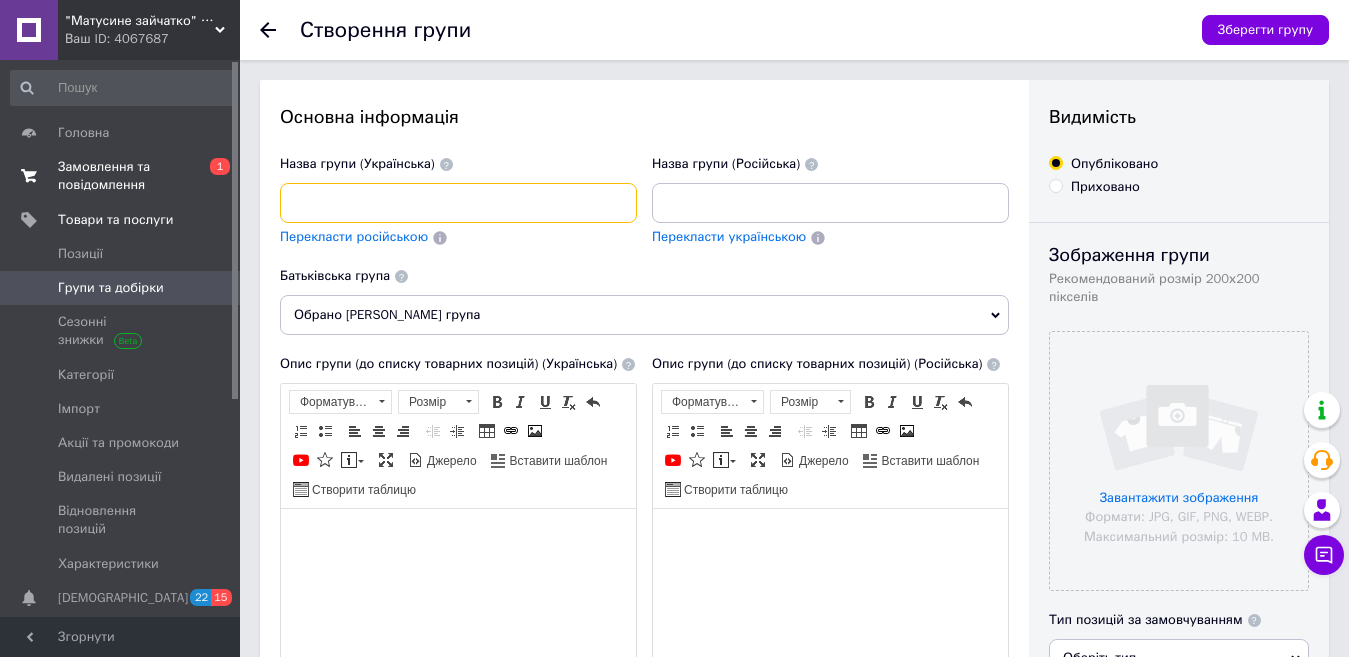 click at bounding box center (458, 203) 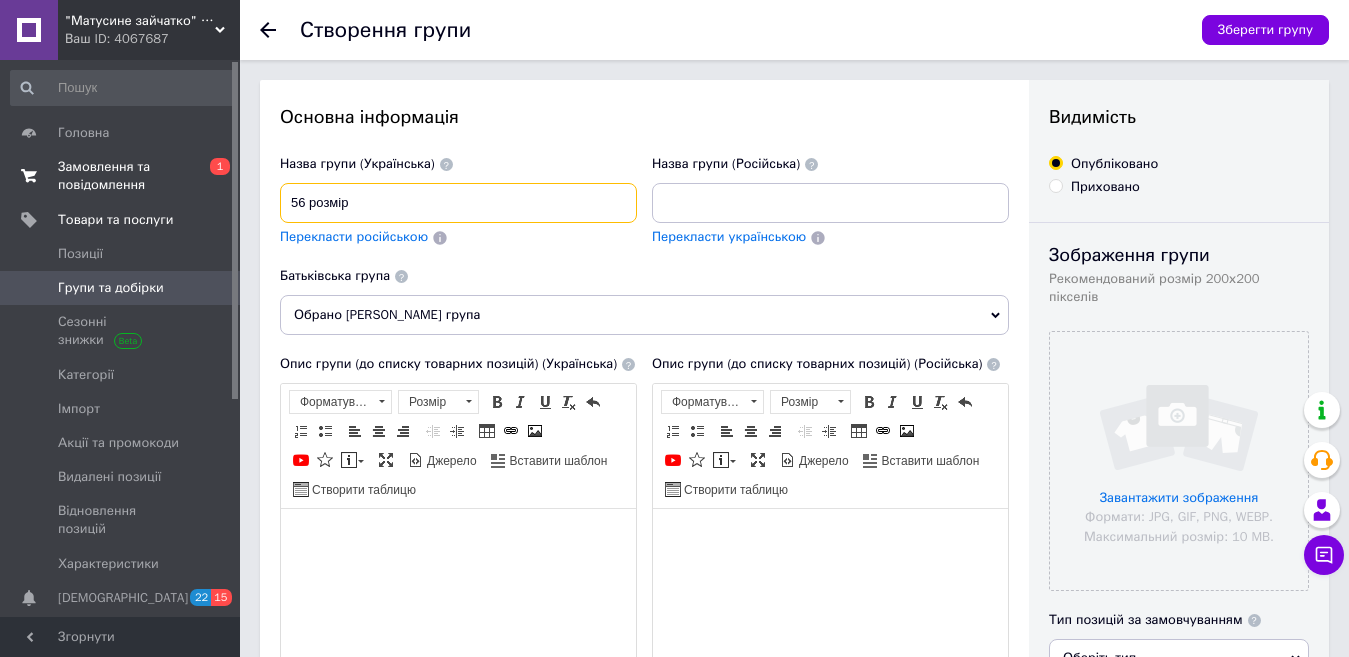 type on "56 розмір" 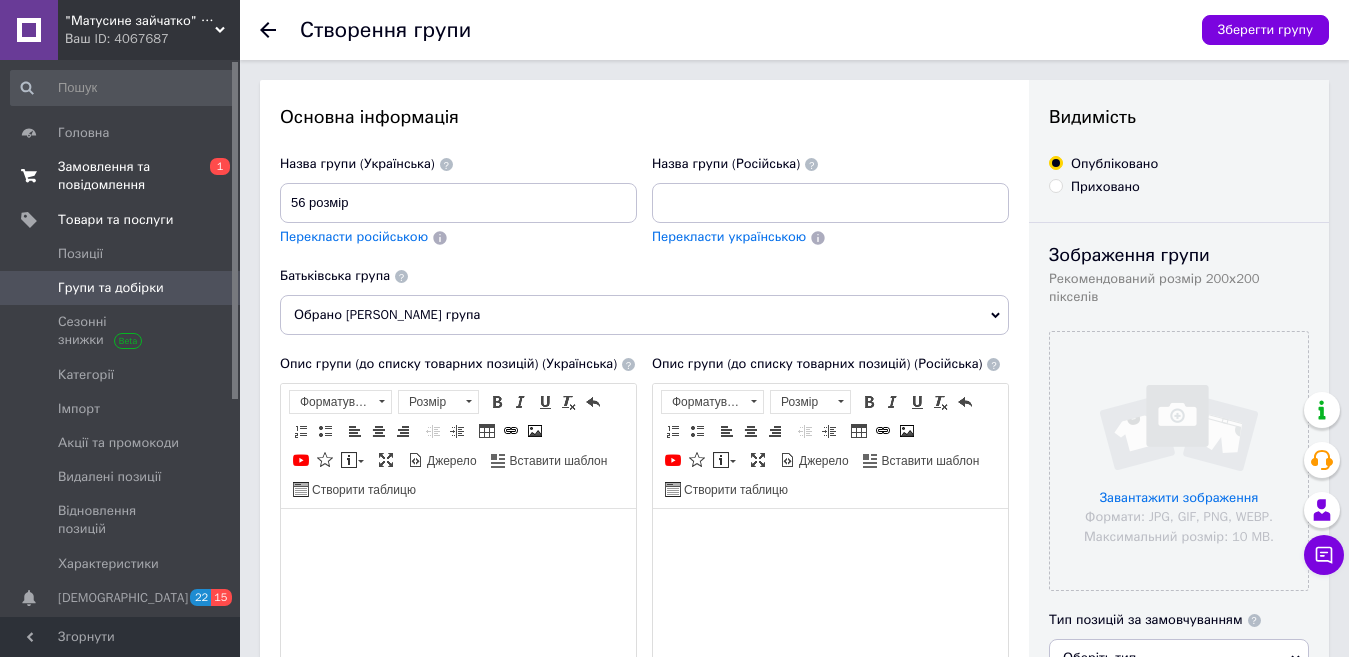 click on "Перекласти російською" at bounding box center [354, 236] 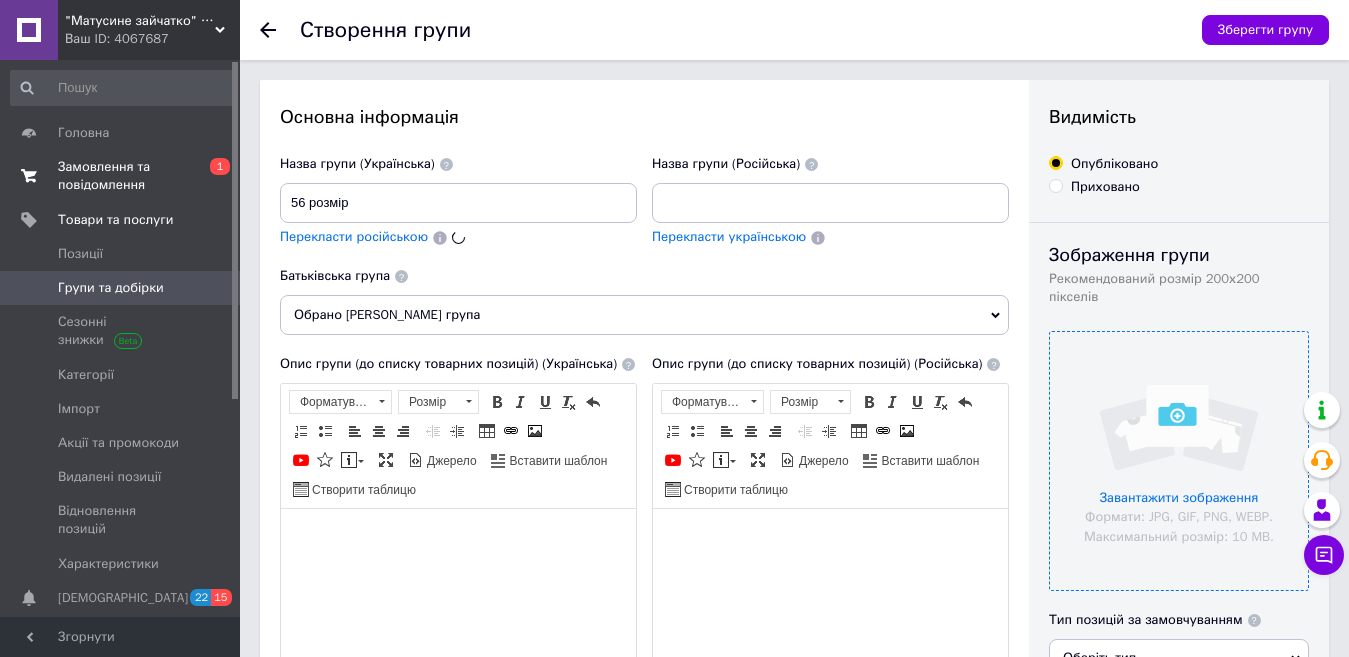 type on "56 размер" 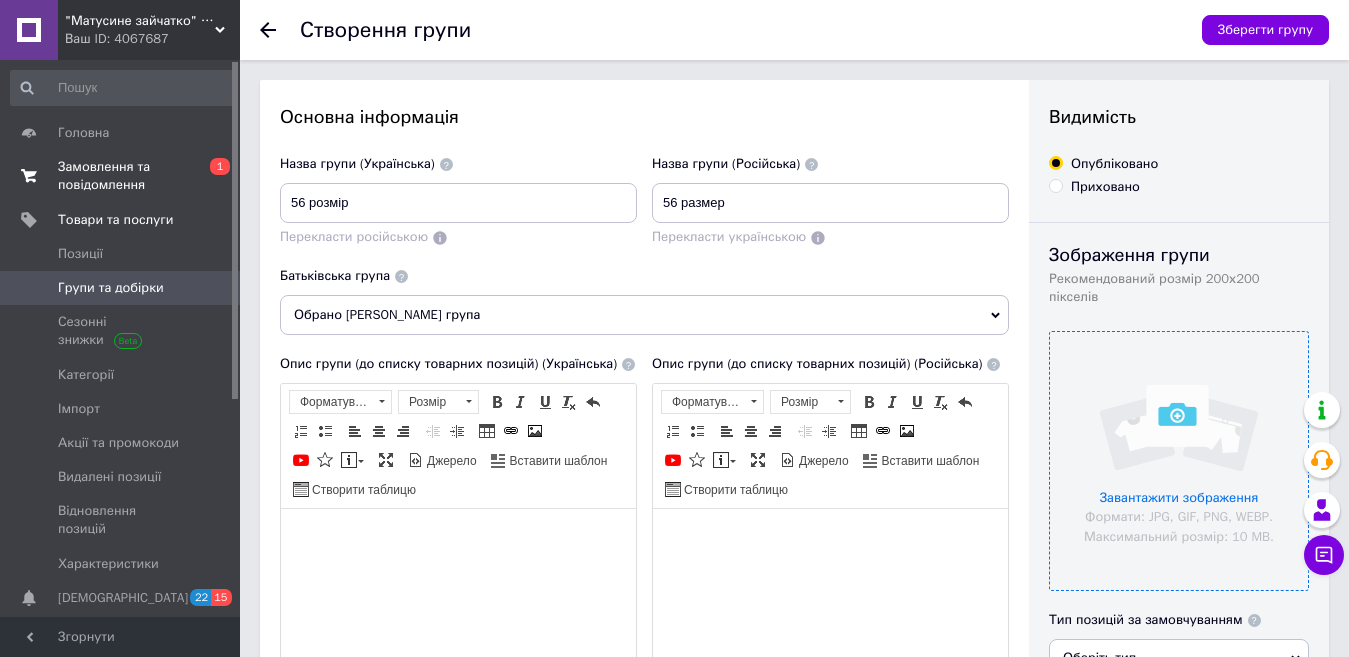 scroll, scrollTop: 100, scrollLeft: 0, axis: vertical 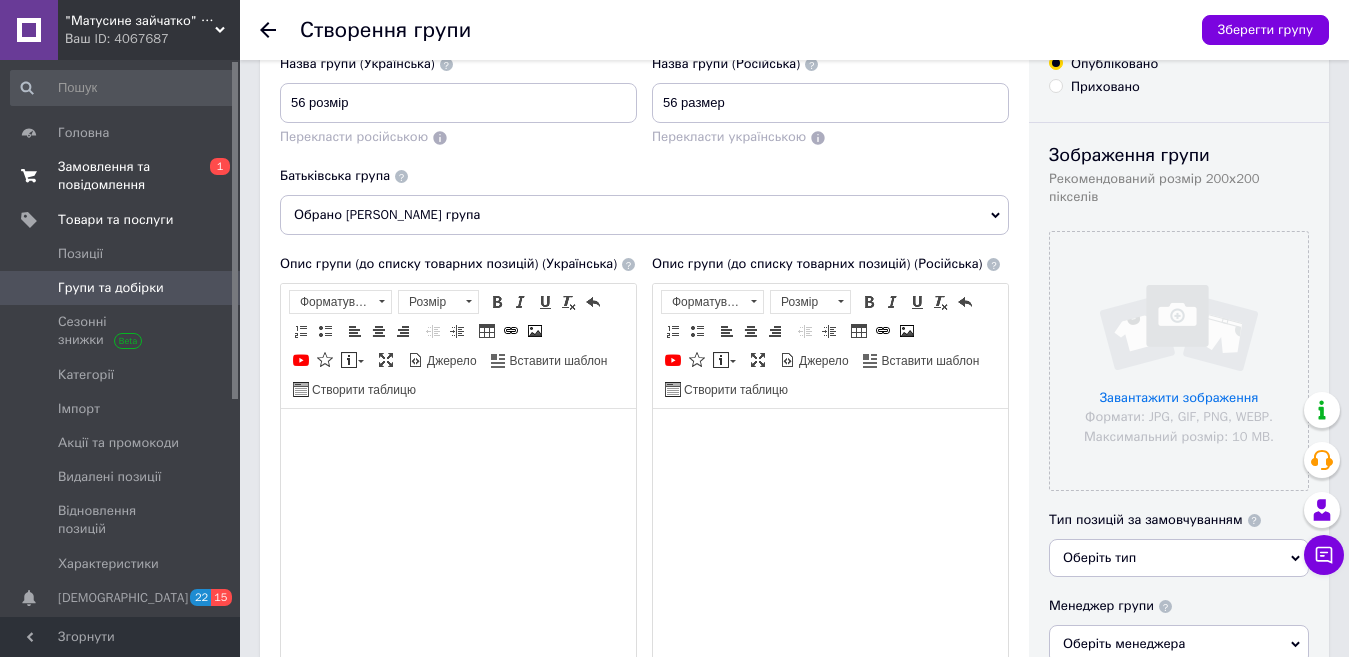 click on "Обрано [PERSON_NAME] група" at bounding box center [644, 215] 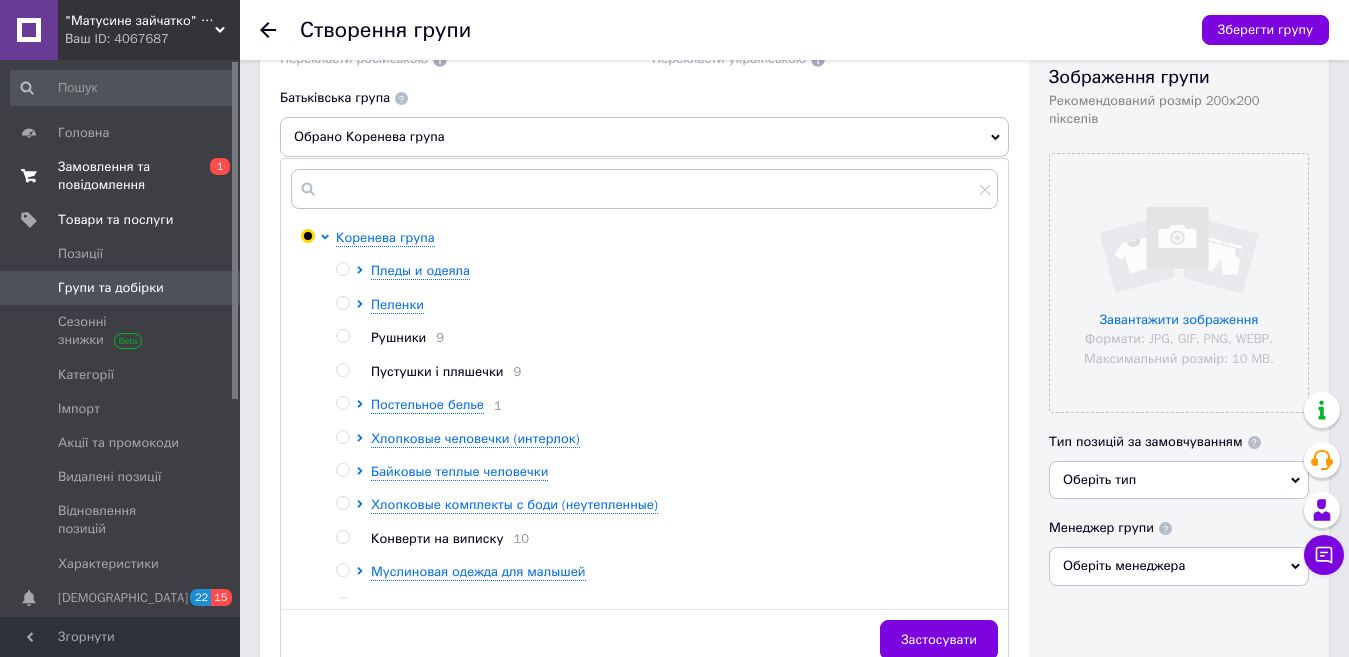 scroll, scrollTop: 200, scrollLeft: 0, axis: vertical 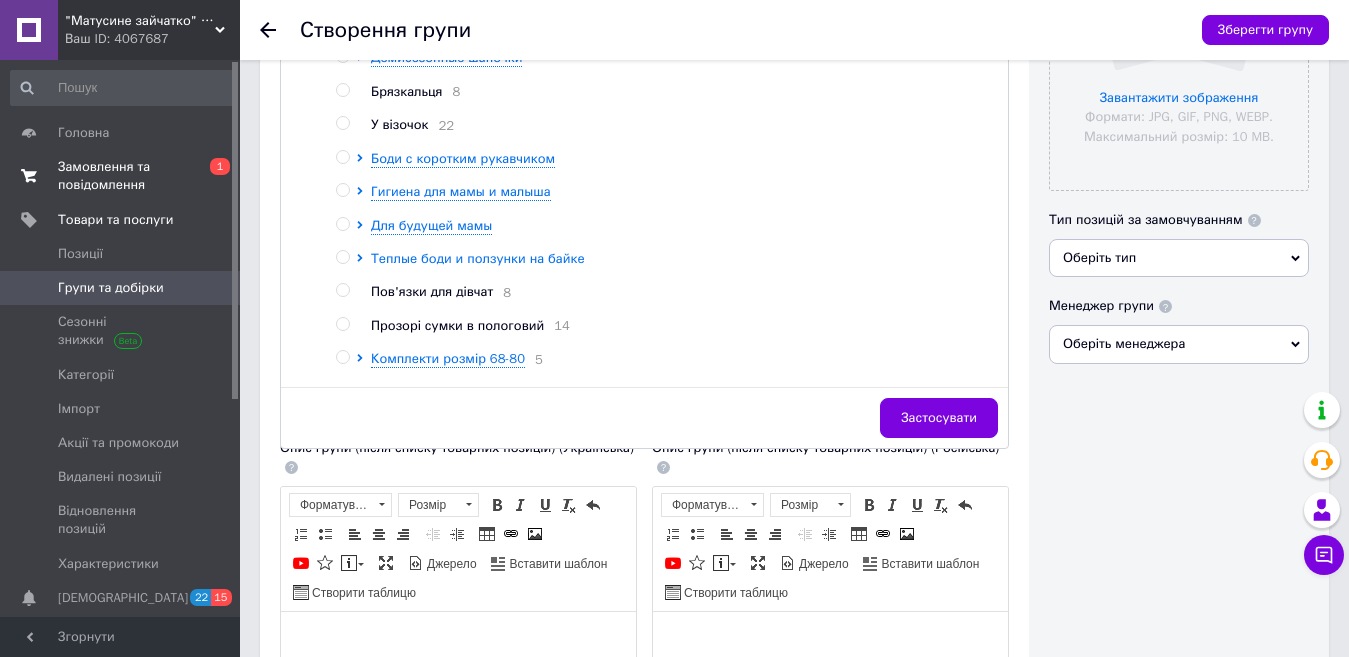click on "Теплые боди и ползунки на байке" at bounding box center (478, 258) 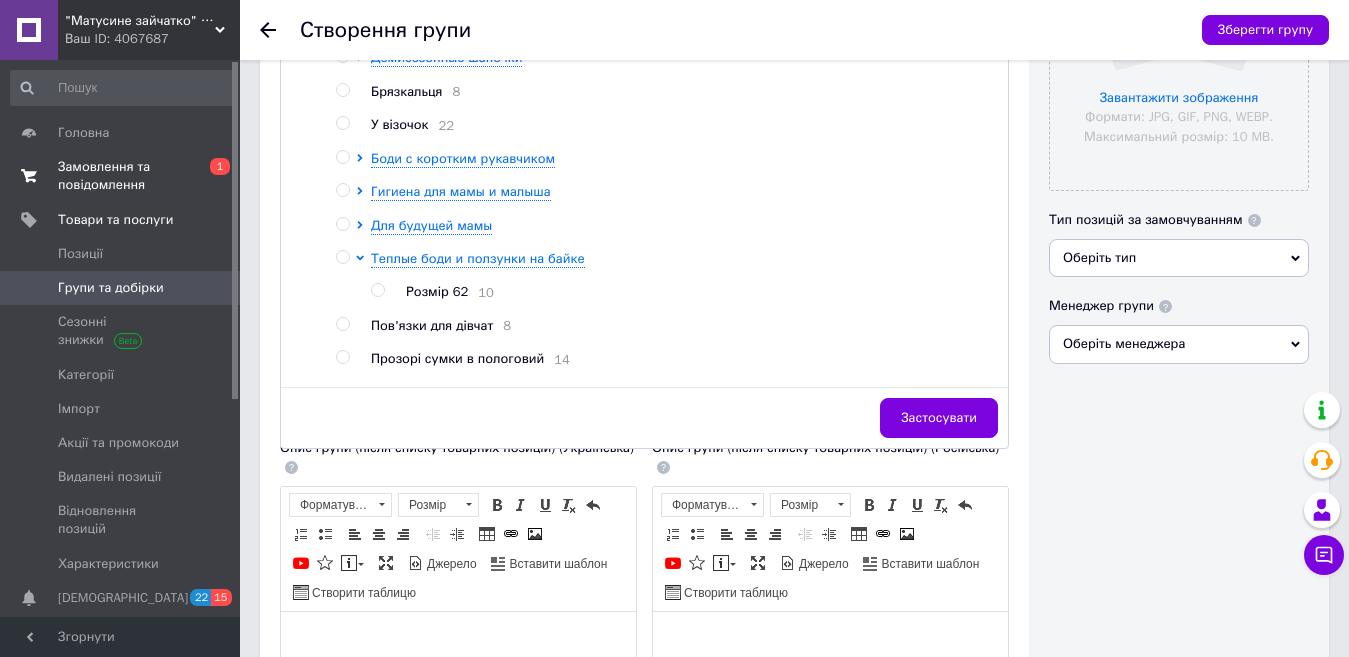 click at bounding box center (342, 257) 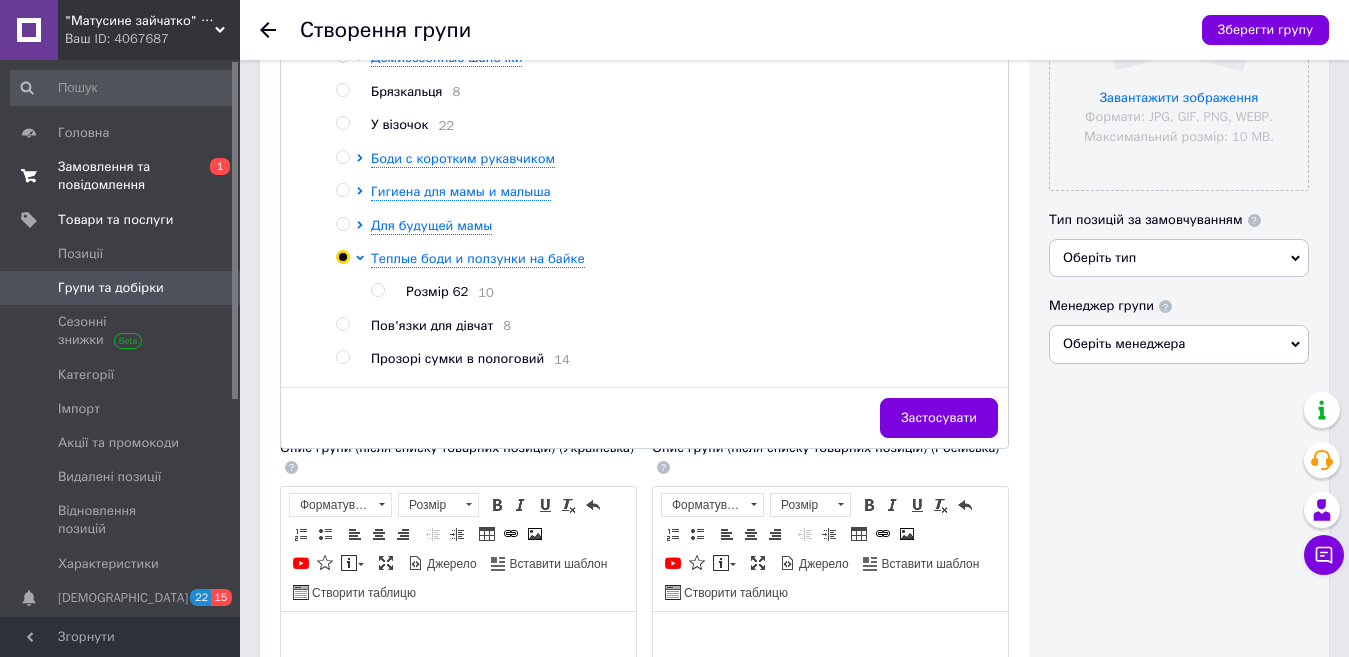 radio on "true" 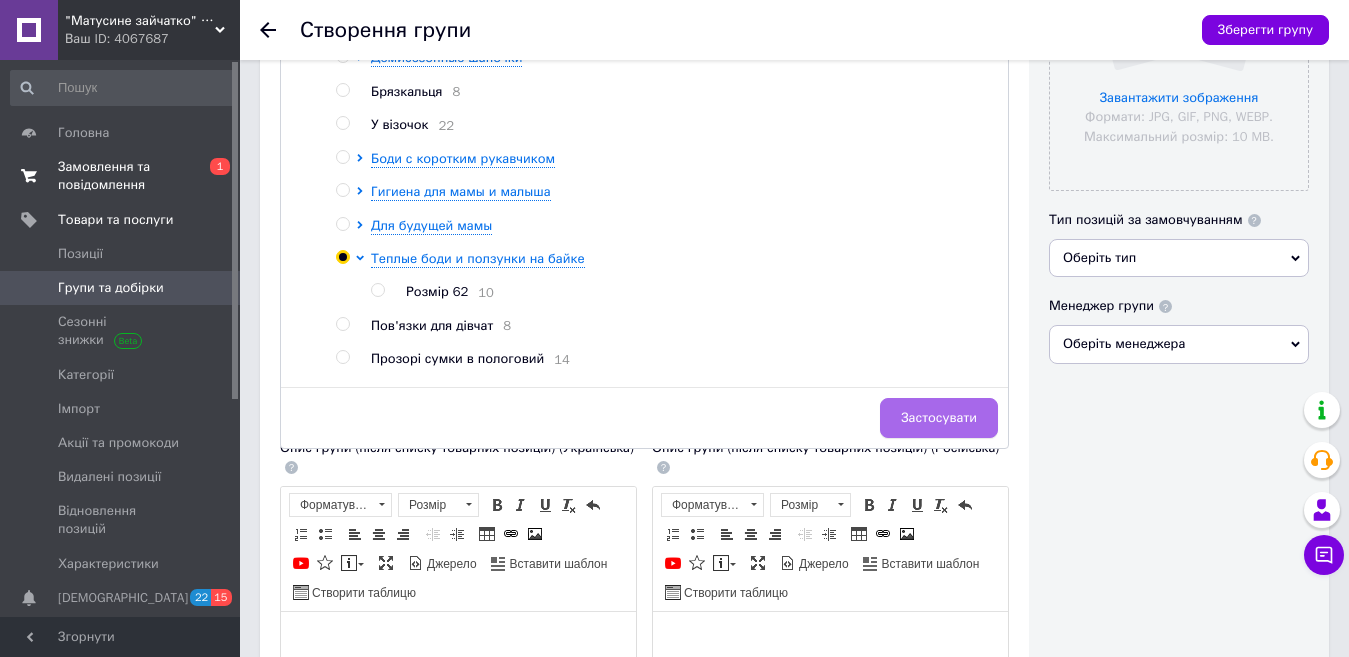 click on "Застосувати" at bounding box center [939, 418] 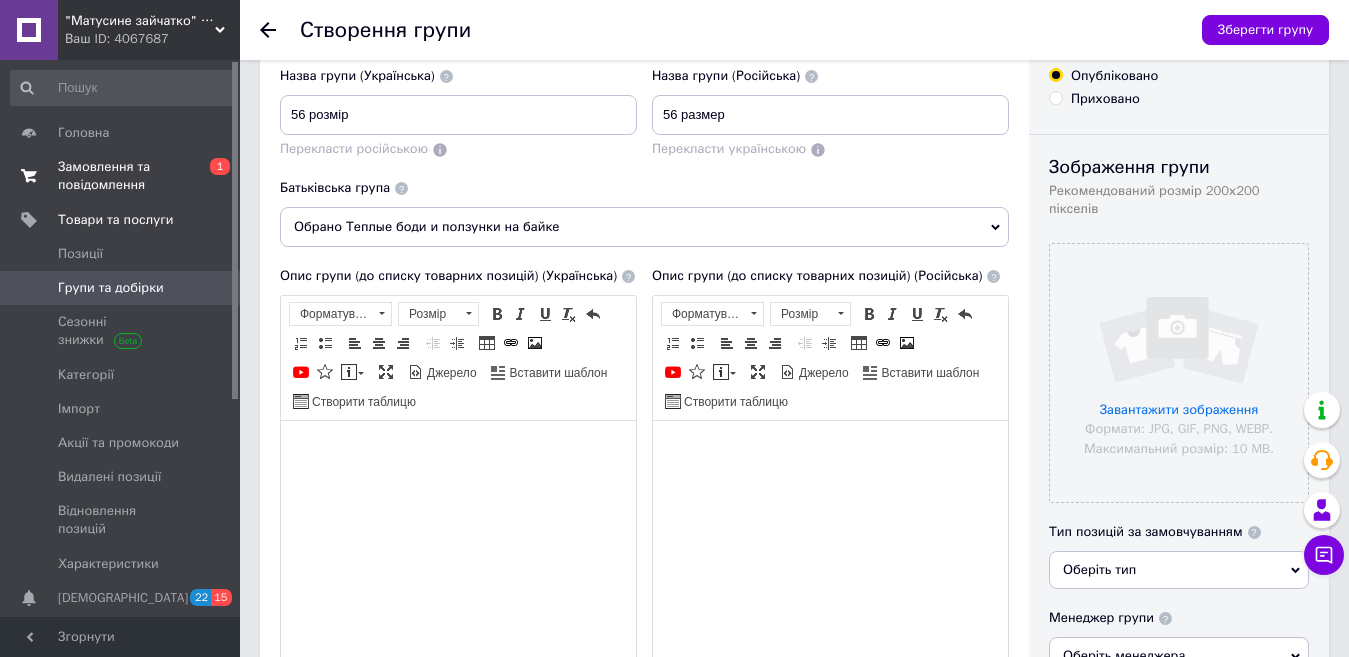 scroll, scrollTop: 100, scrollLeft: 0, axis: vertical 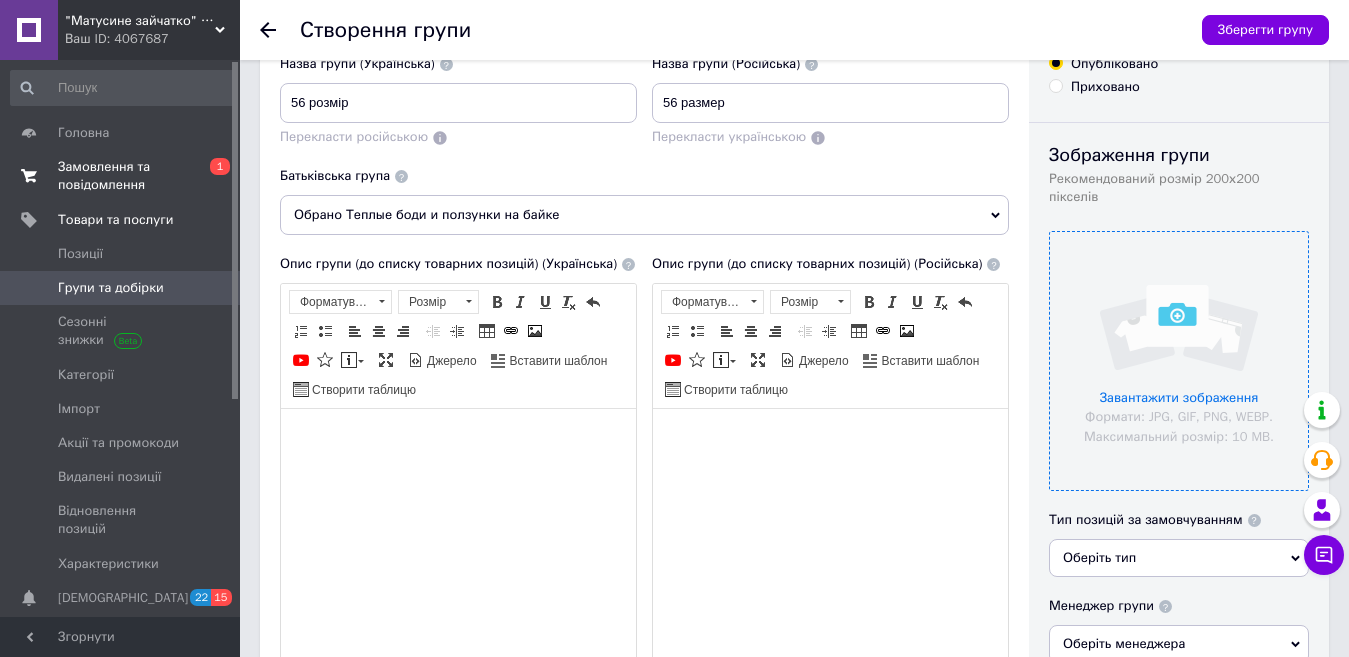 click at bounding box center (1179, 361) 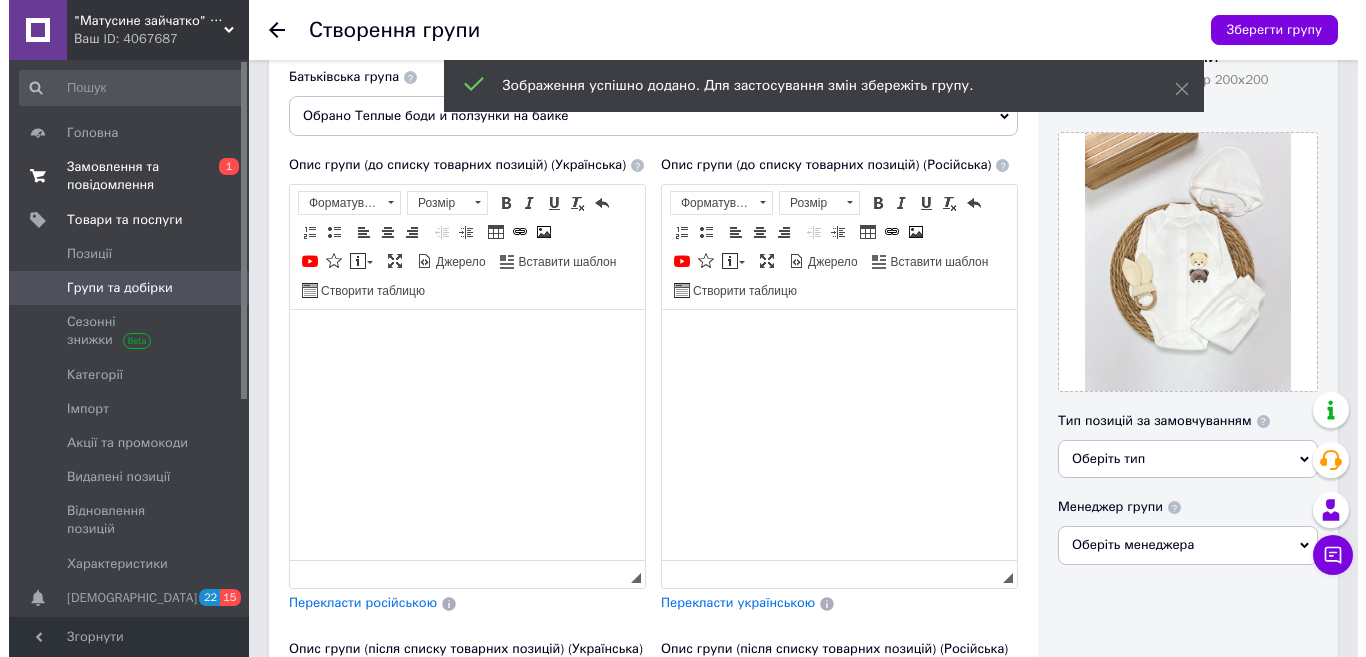 scroll, scrollTop: 200, scrollLeft: 0, axis: vertical 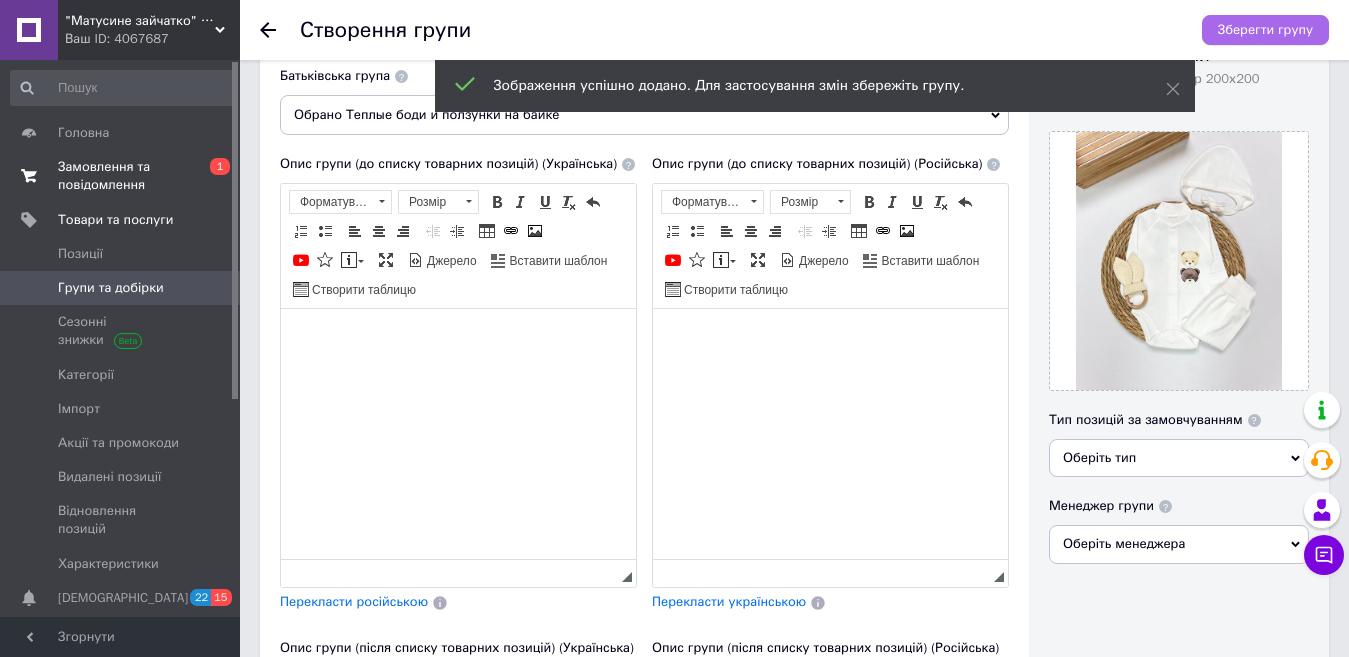 click on "Зберегти групу" at bounding box center [1265, 30] 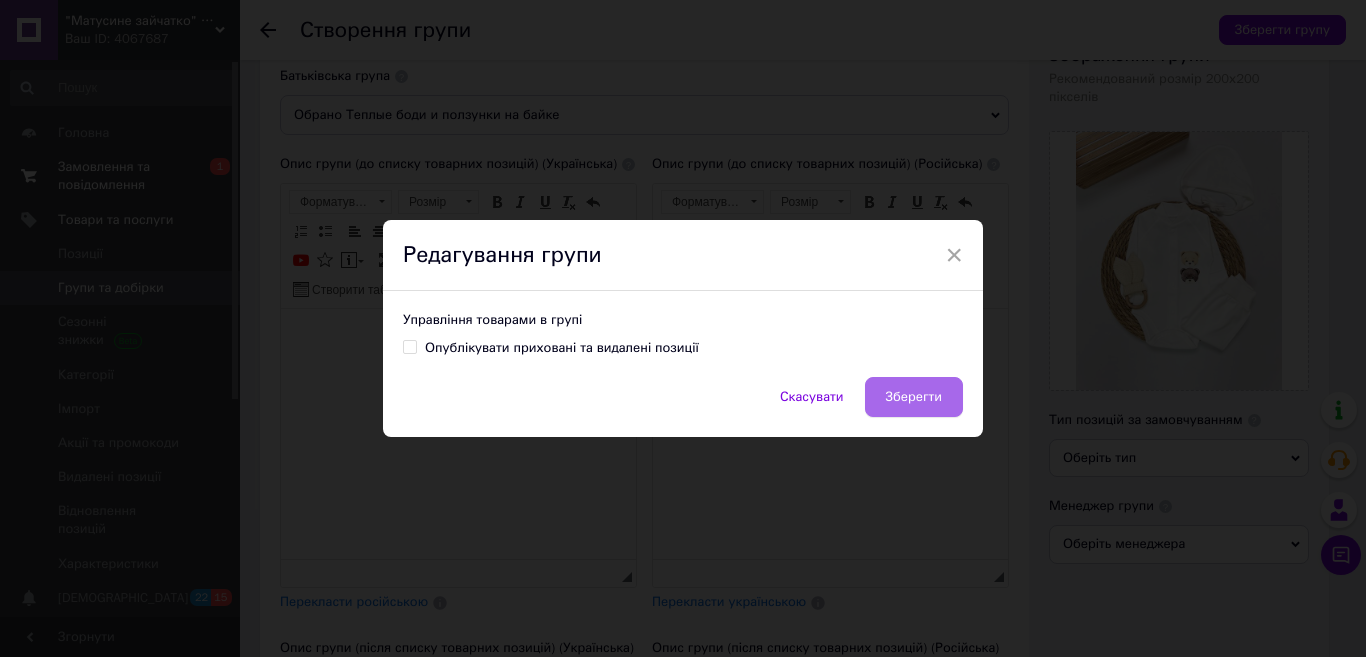 click on "Зберегти" at bounding box center (914, 397) 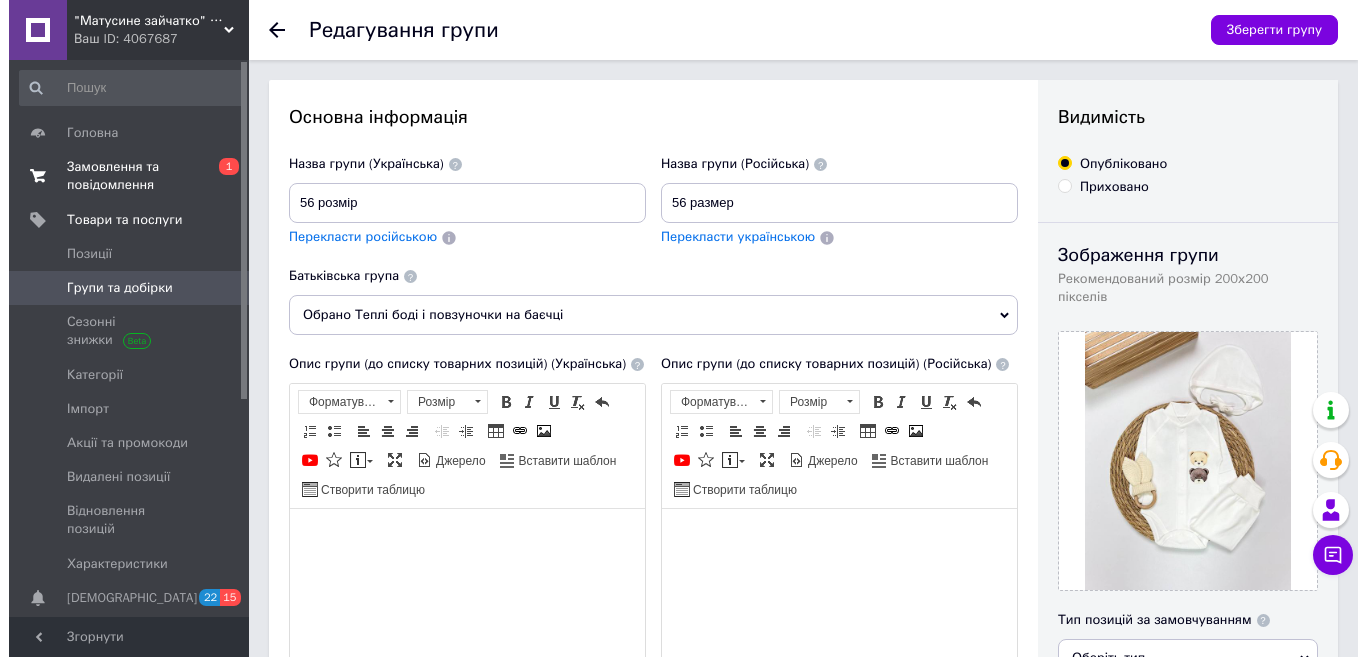scroll, scrollTop: 0, scrollLeft: 0, axis: both 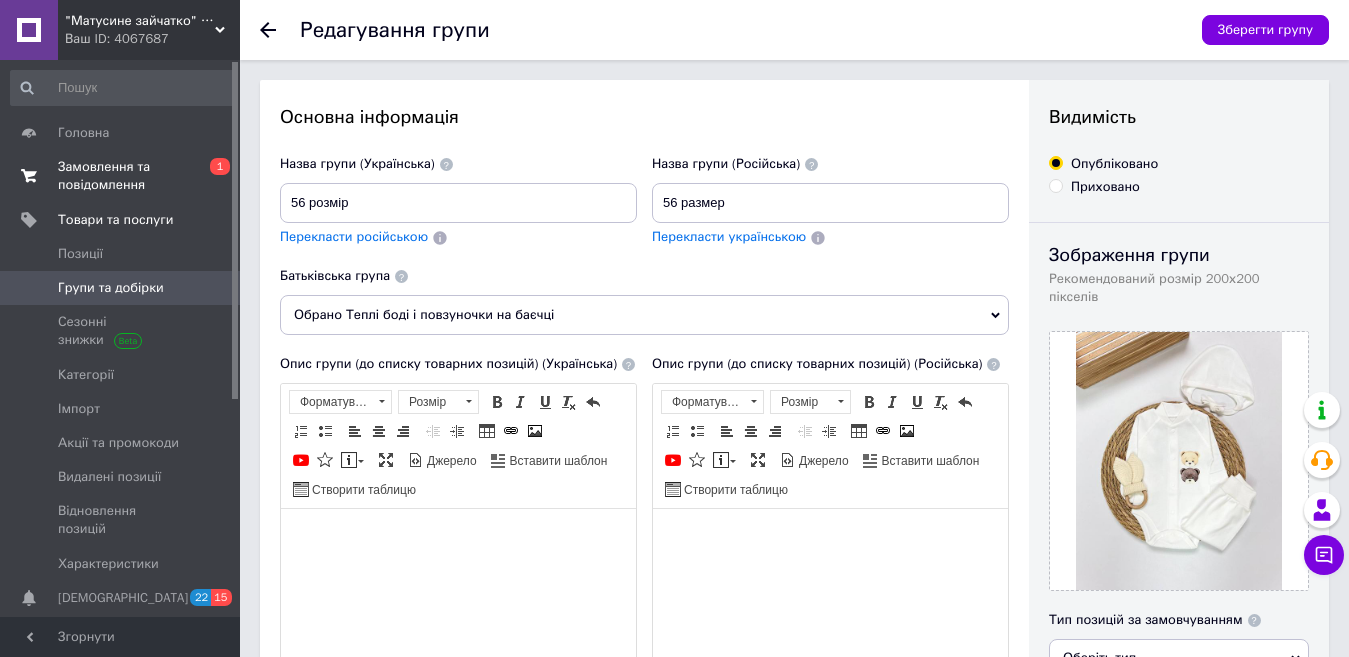 click on "Замовлення та повідомлення" at bounding box center (121, 176) 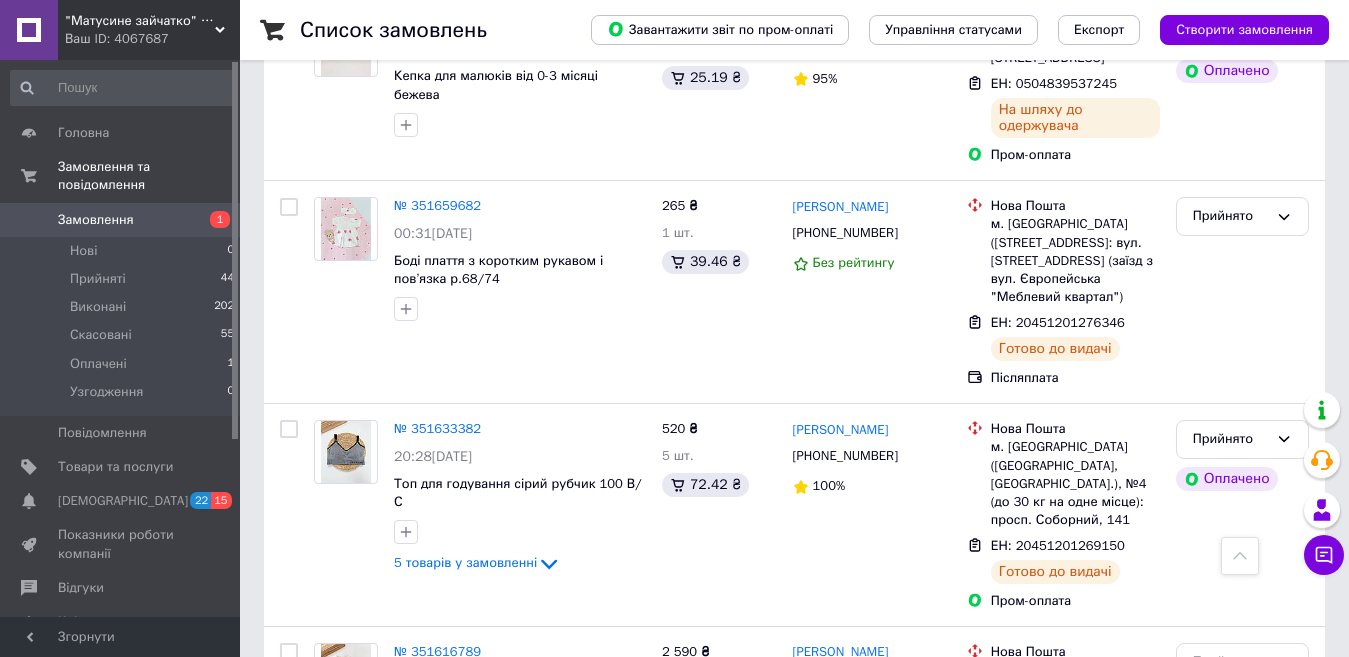 scroll, scrollTop: 1500, scrollLeft: 0, axis: vertical 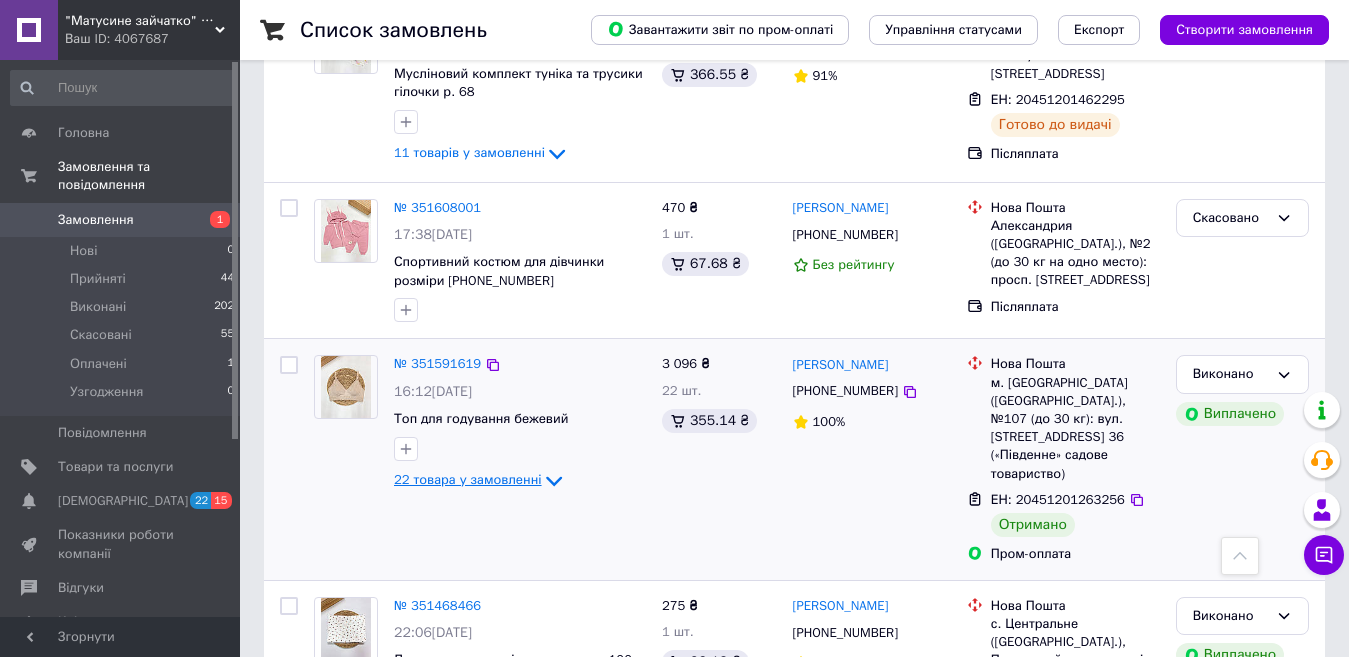 click on "22 товара у замовленні" at bounding box center [468, 479] 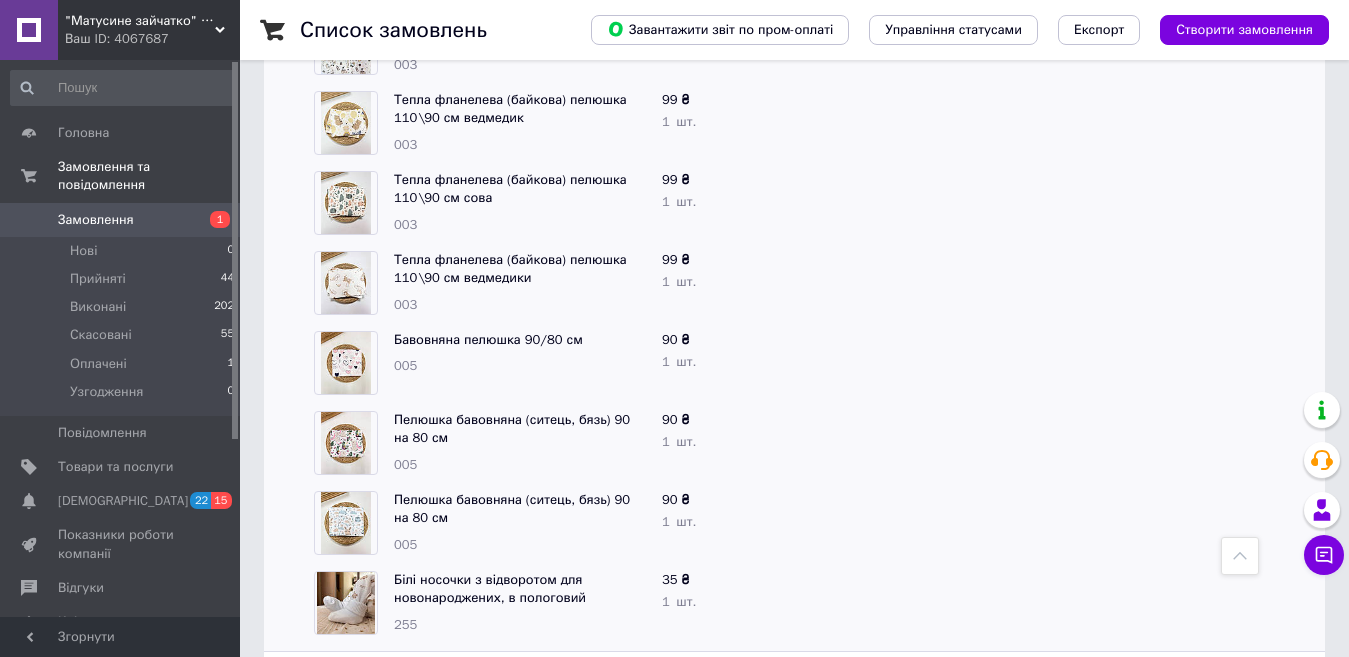 scroll, scrollTop: 3200, scrollLeft: 0, axis: vertical 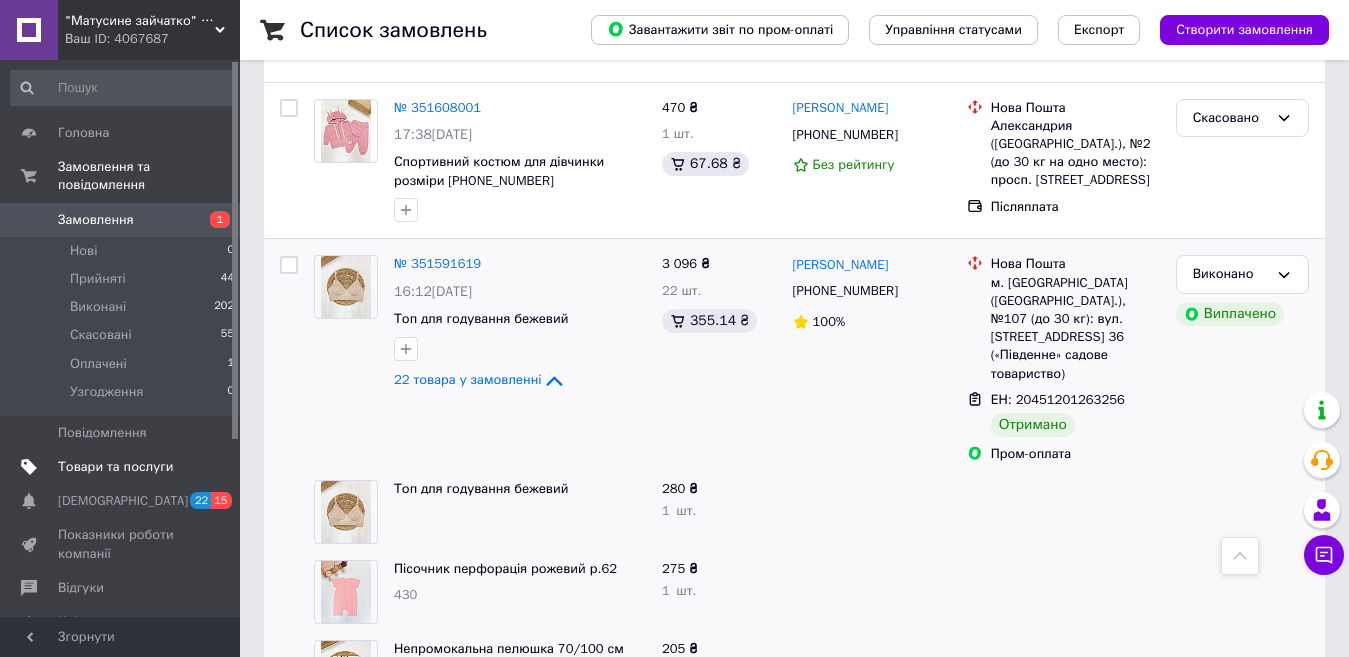 click on "Товари та послуги" at bounding box center [115, 467] 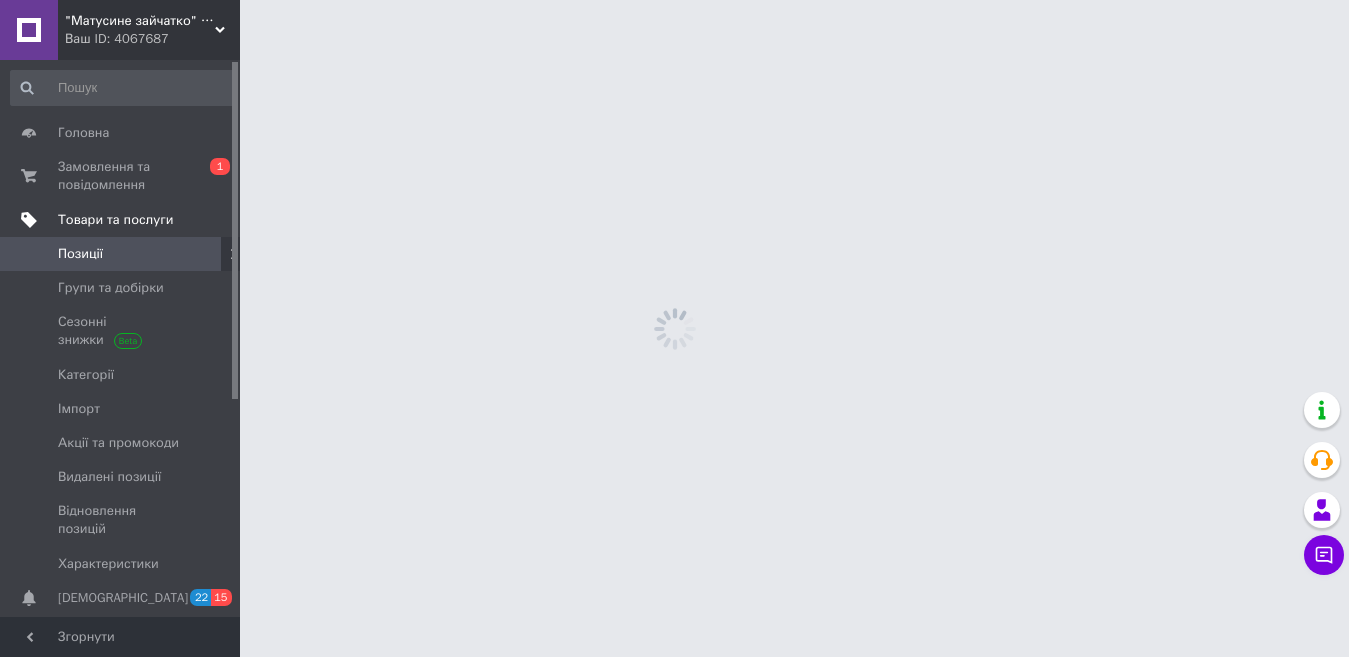scroll, scrollTop: 0, scrollLeft: 0, axis: both 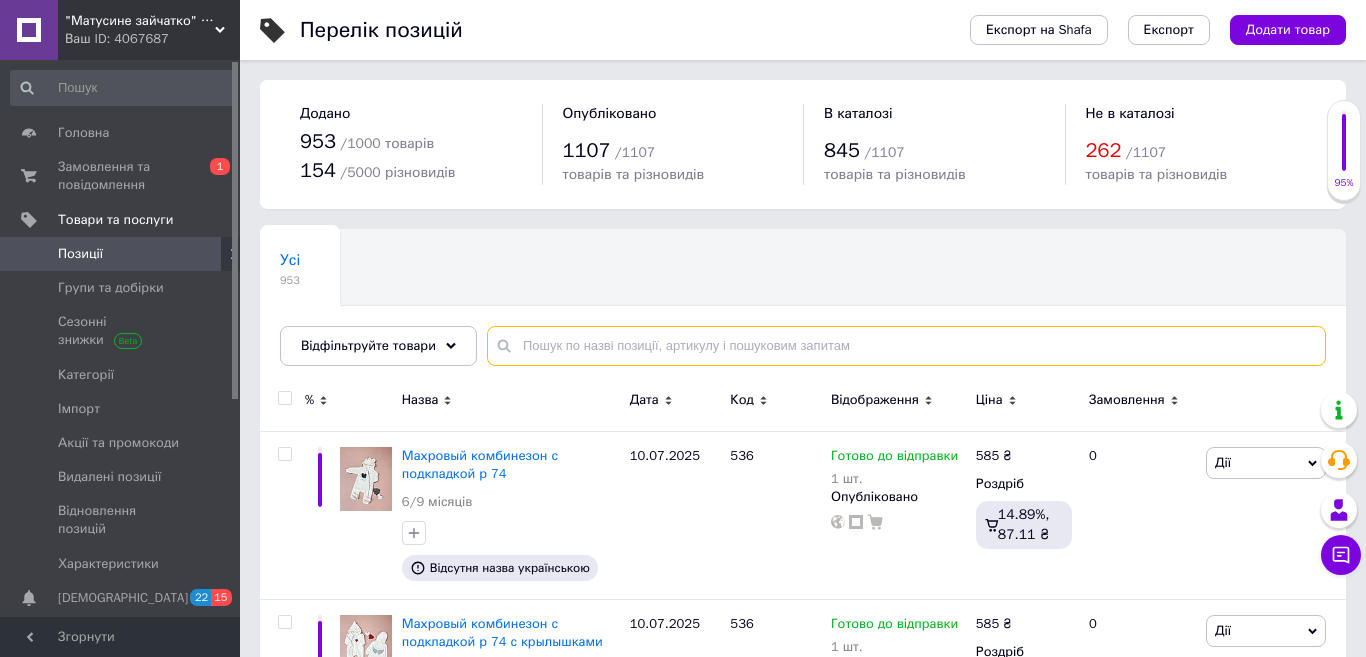 click at bounding box center (906, 346) 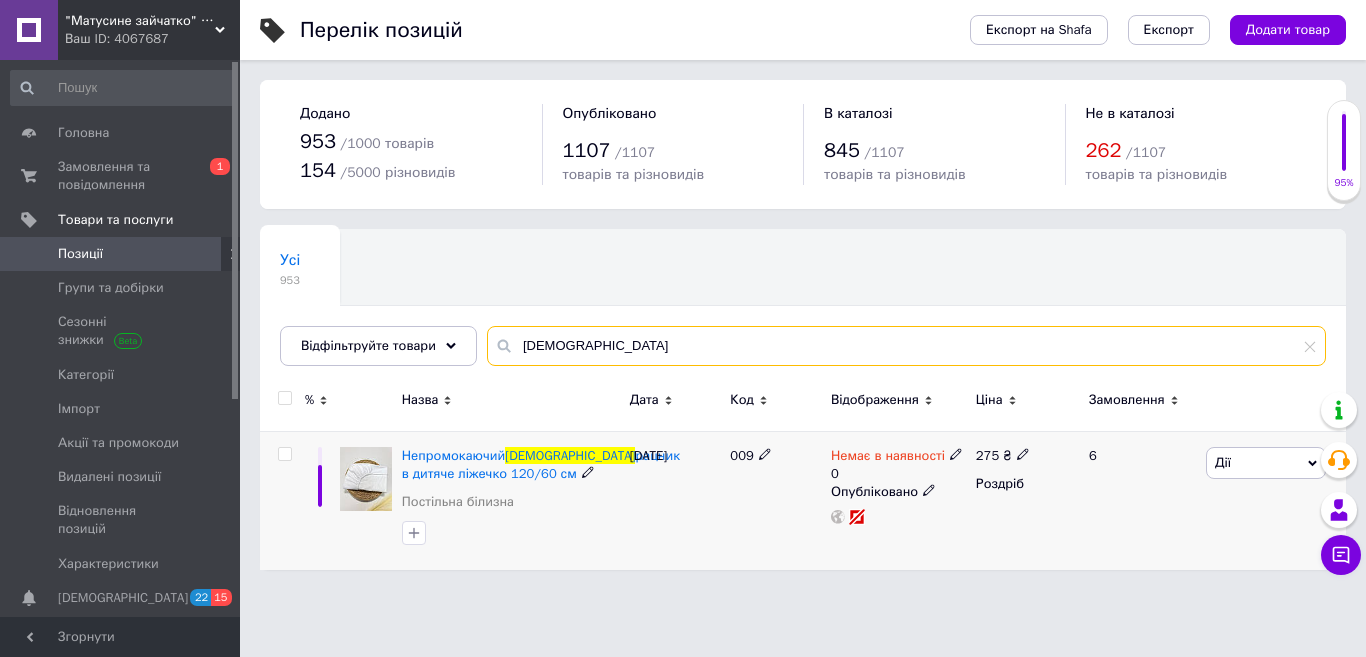 type on "[DEMOGRAPHIC_DATA]" 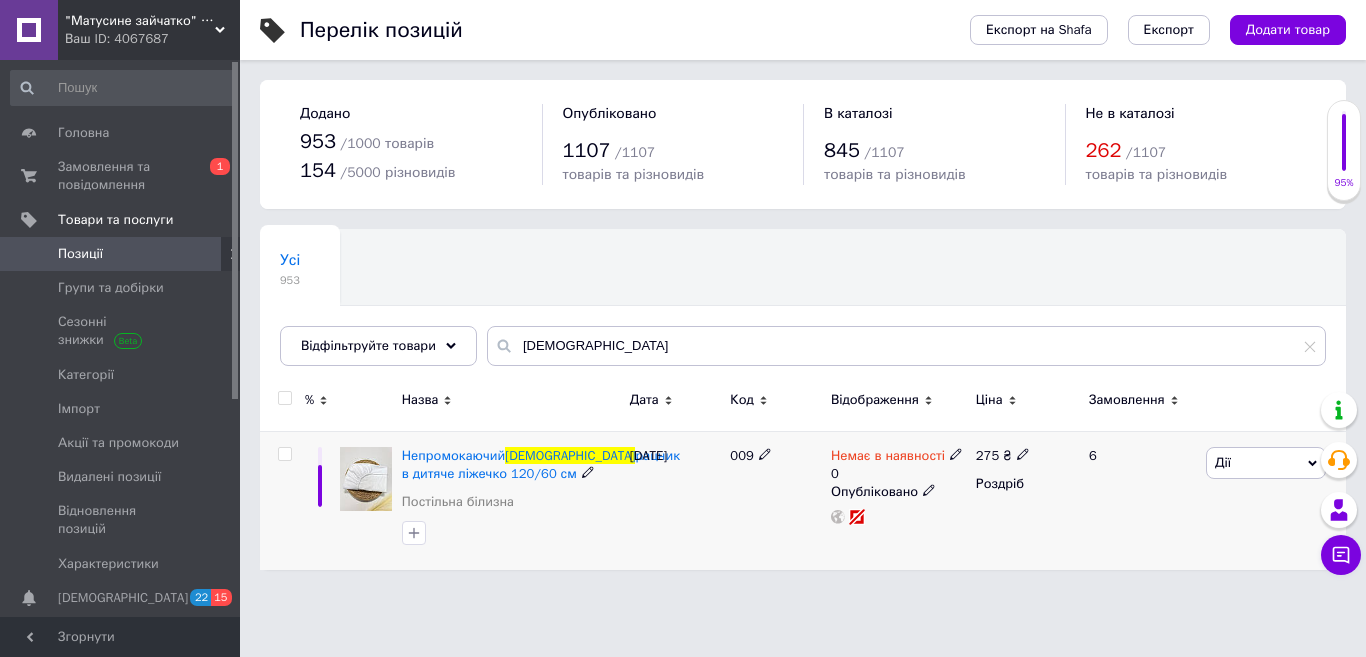 click 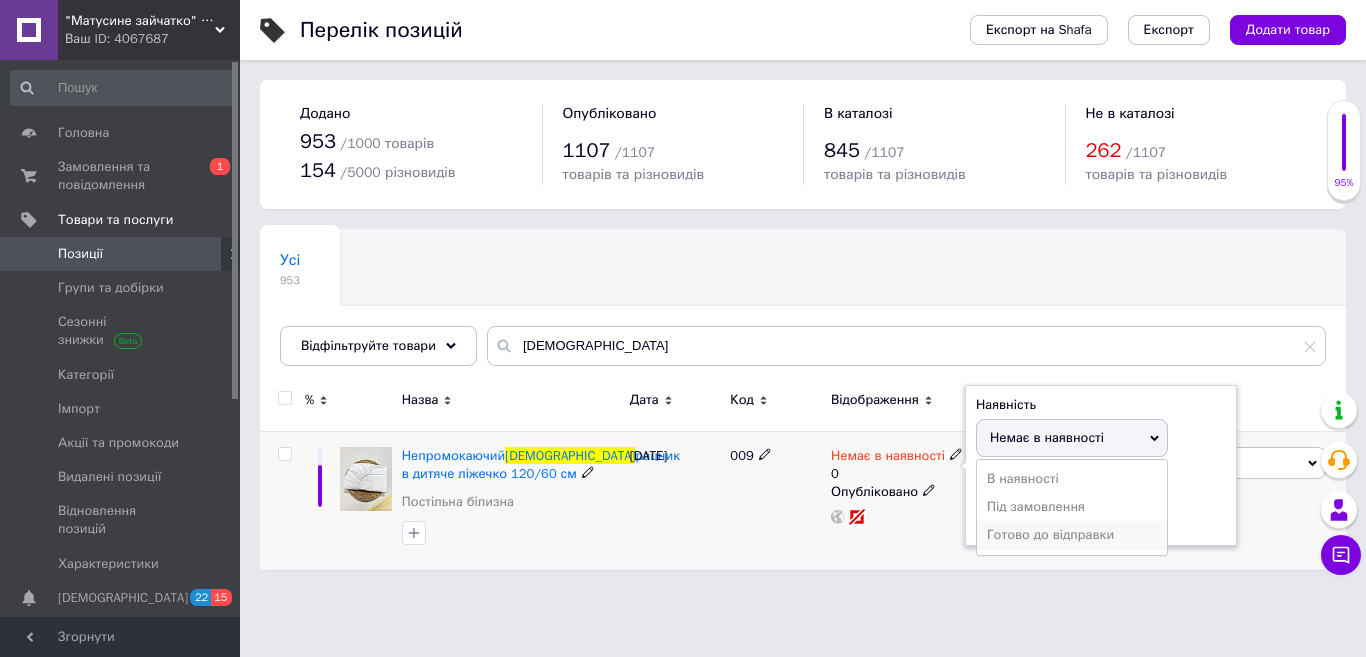 click on "Готово до відправки" at bounding box center [1072, 535] 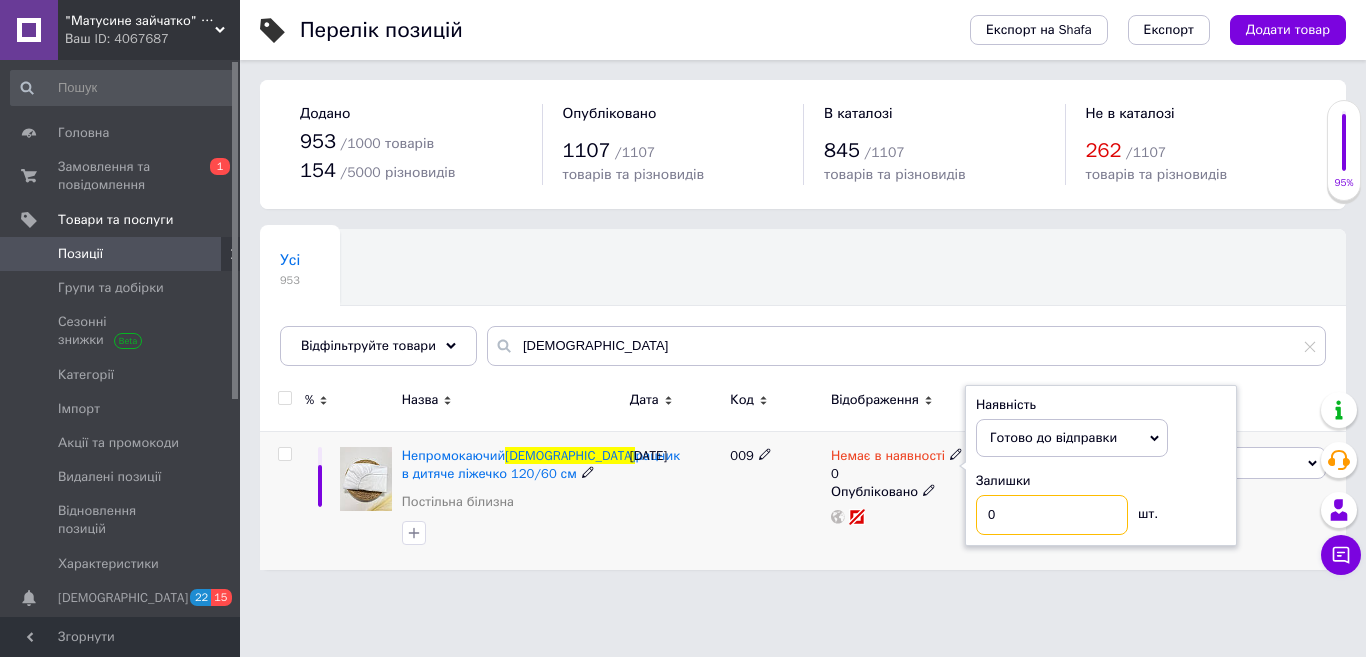 click on "0" at bounding box center (1052, 515) 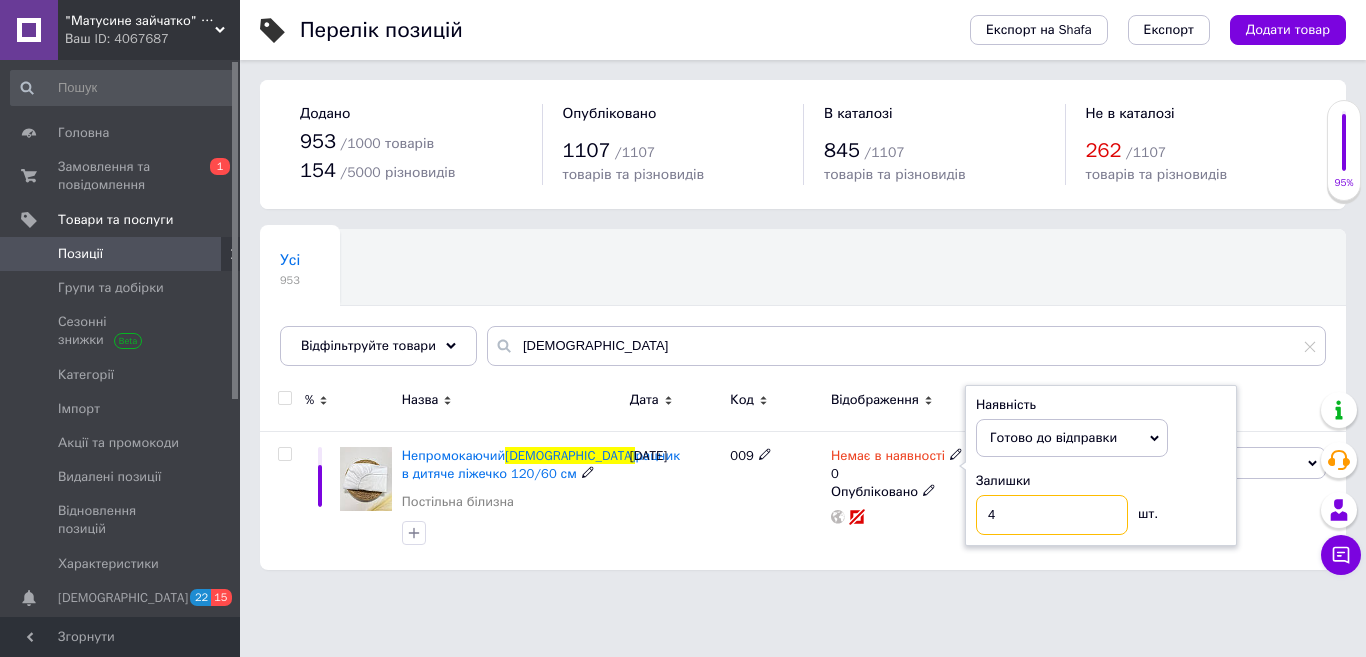 type on "4" 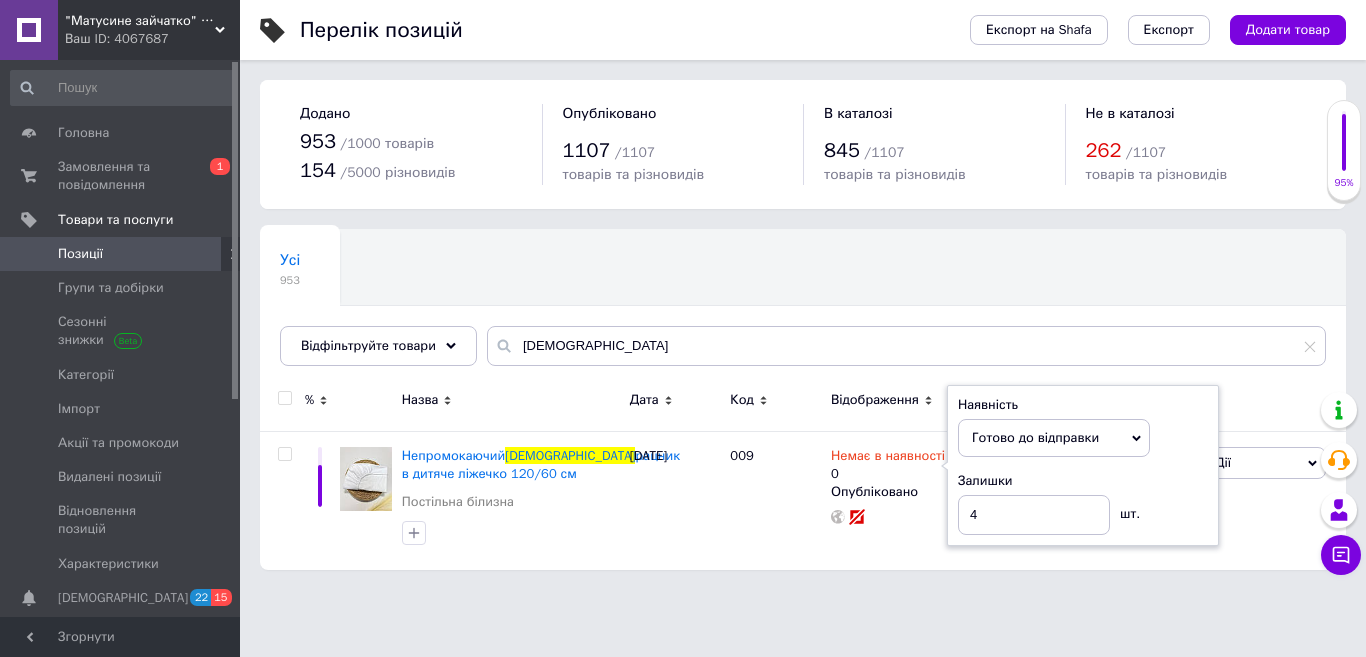 click on "Перелік позицій Експорт на Shafa Експорт Додати товар Додано 953   / 1000   товарів 154   / 5000   різновидів Опубліковано 1107   / 1107 товарів та різновидів В каталозі 845   / 1107 товарів та різновидів Не в каталозі 262   / 1107 товарів та різновидів Усі 953 Ok Відфільтровано...  Зберегти Нічого не знайдено Можливо, помилка у слові  або немає відповідностей за вашим запитом. Усі 953 Відфільтруйте товари намат % Назва Дата Код Відображення Ціна Замовлення Непромокаючий  намат рацник в дитяче ліжечко 120/60 см Постільна білизна [DATE] 009 Немає в наявності 0 Наявність [PERSON_NAME] до відправки 4 шт. 275" at bounding box center (803, 295) 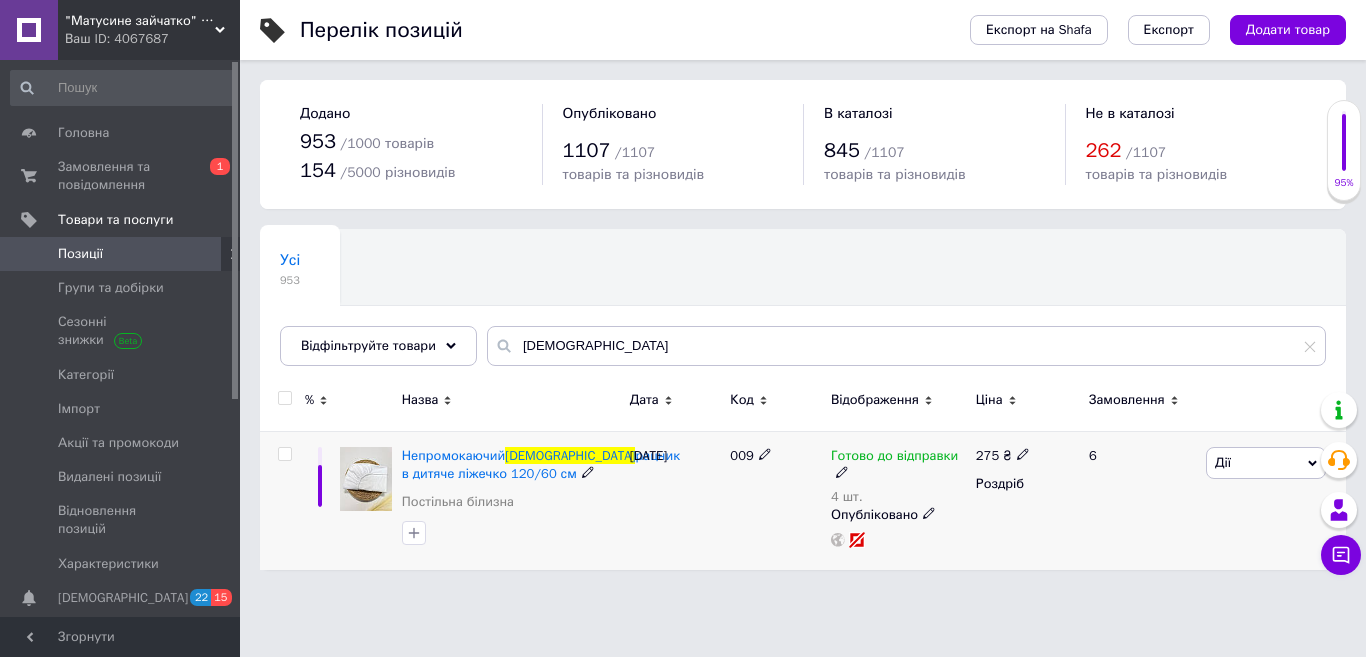 click on "Готово до відправки" at bounding box center [898, 465] 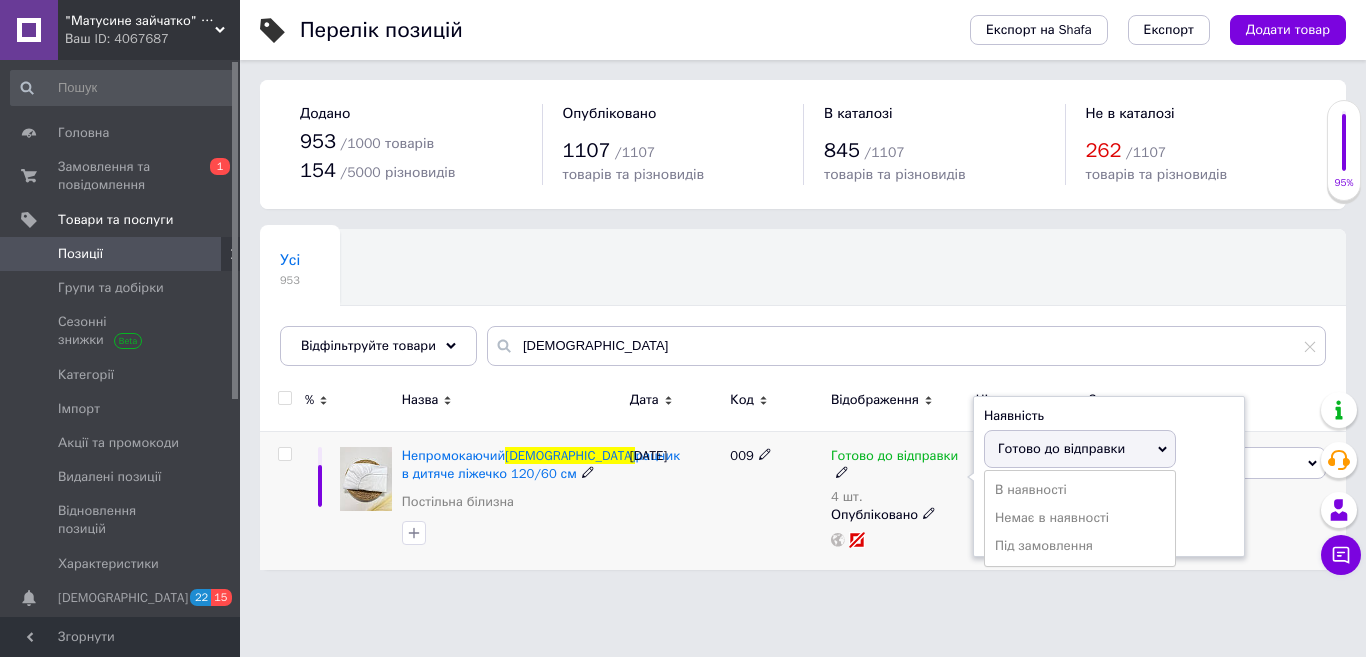 click on "Готово до відправки" at bounding box center [1080, 449] 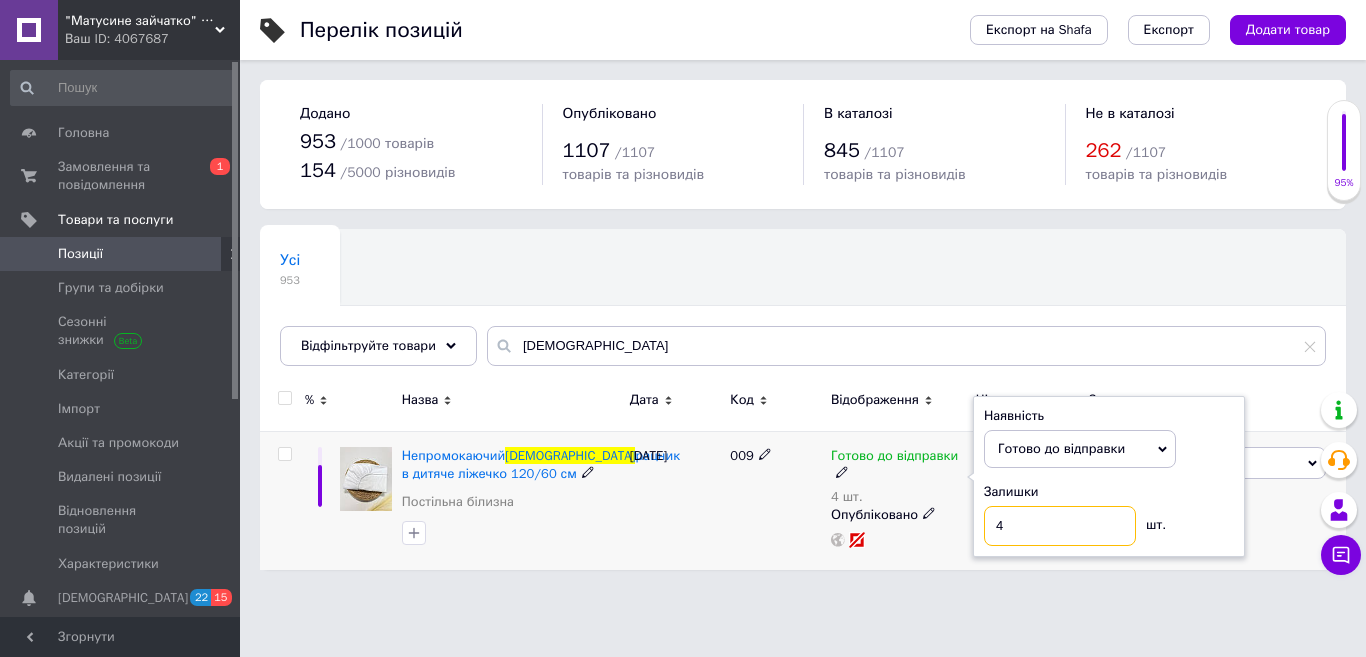 click on "4" at bounding box center [1060, 526] 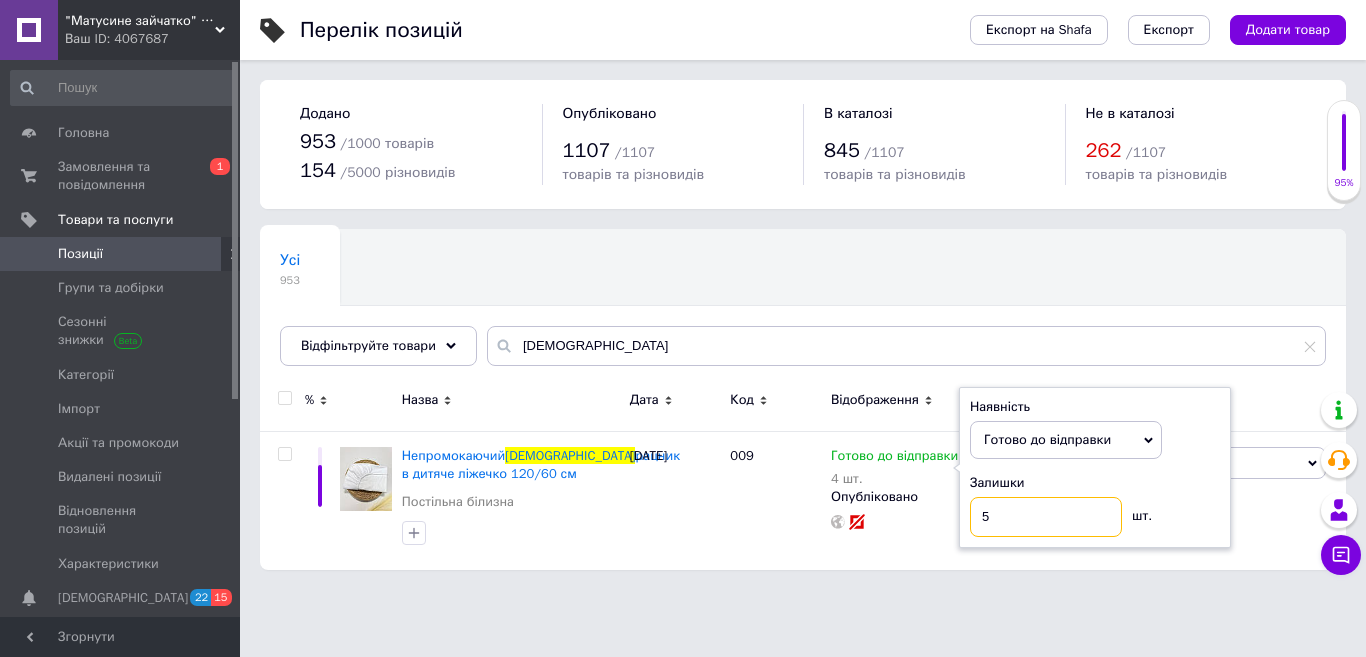 type on "5" 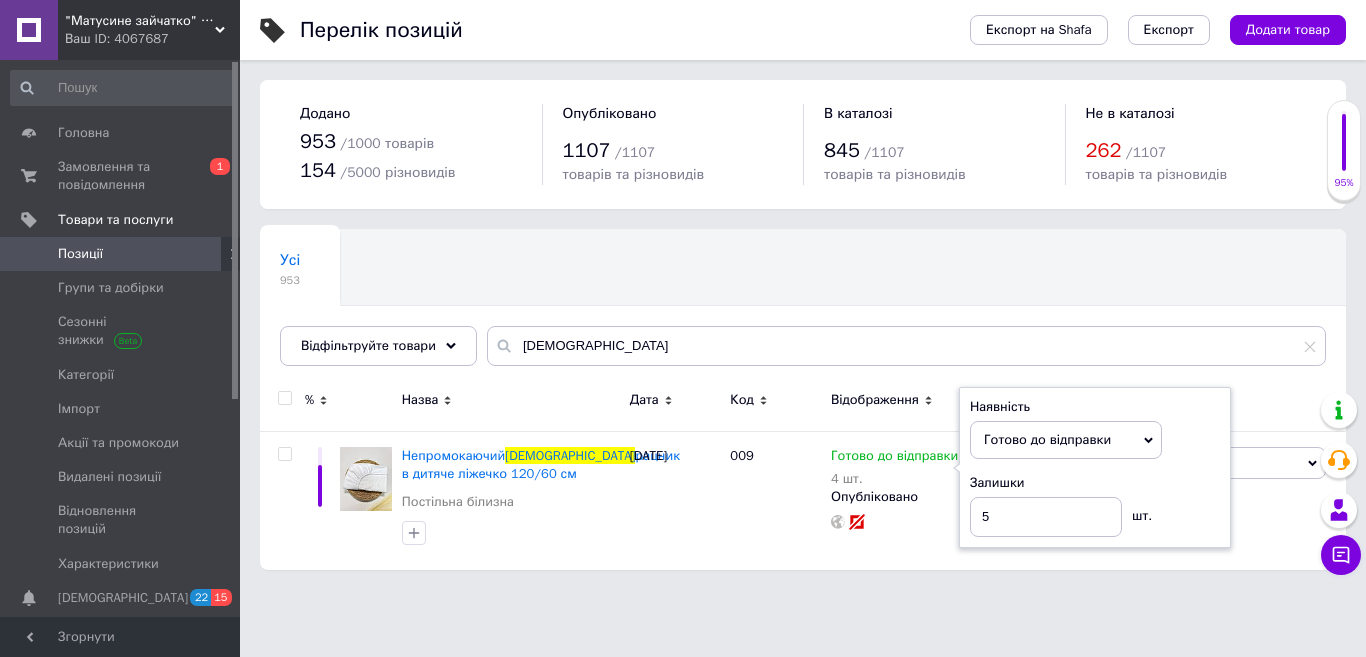click on "Додано 953   / 1000   товарів 154   / 5000   різновидів Опубліковано 1107   / 1107 товарів та різновидів В каталозі 845   / 1107 товарів та різновидів Не в каталозі 262   / 1107 товарів та різновидів" at bounding box center (803, 144) 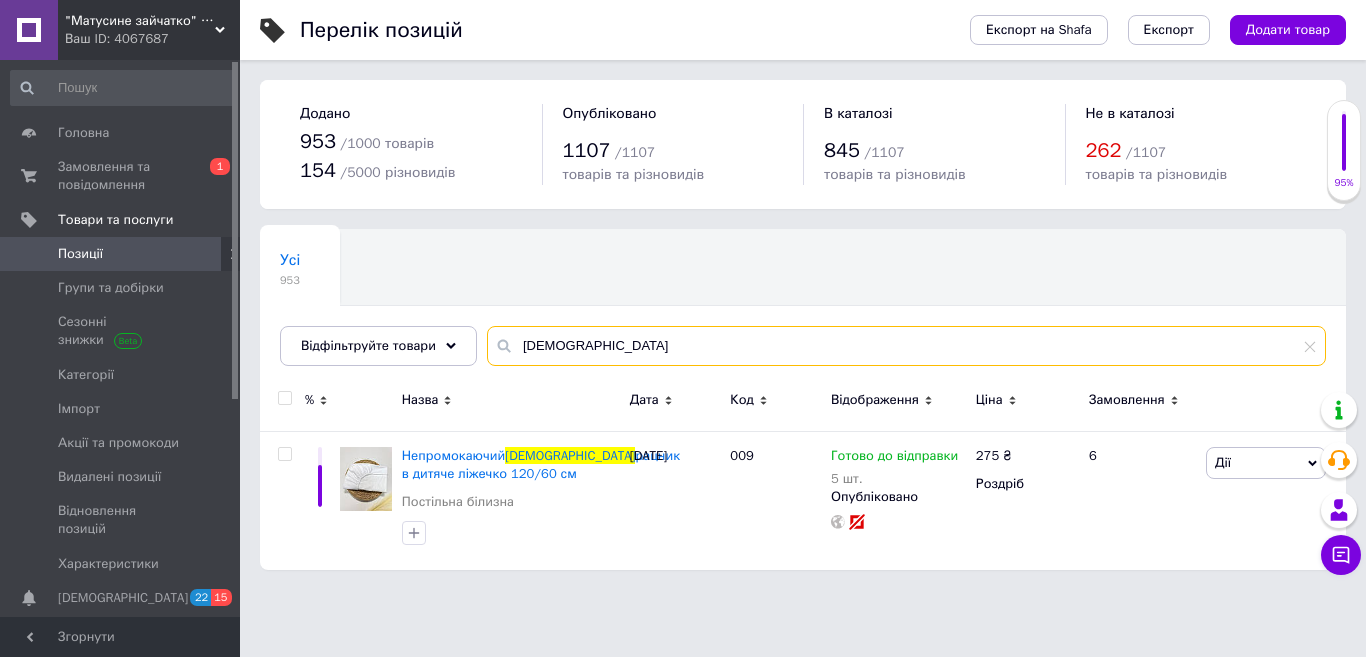 click on "[DEMOGRAPHIC_DATA]" at bounding box center (906, 346) 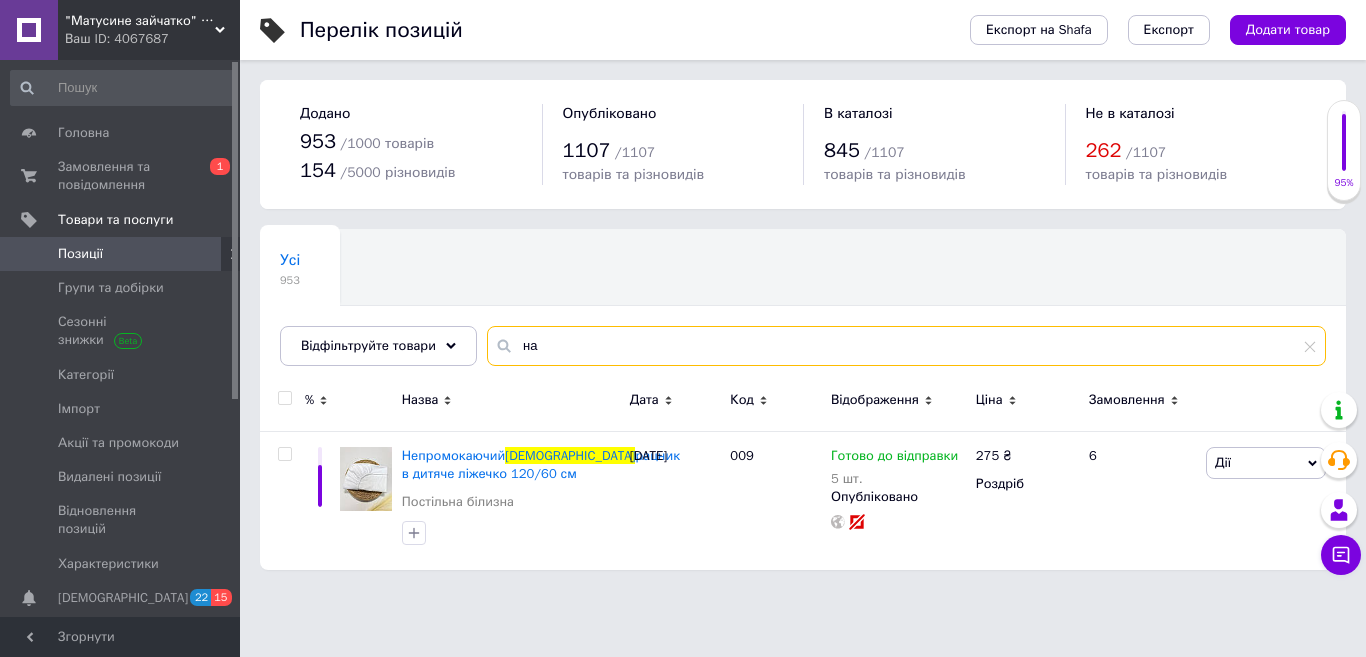 type on "н" 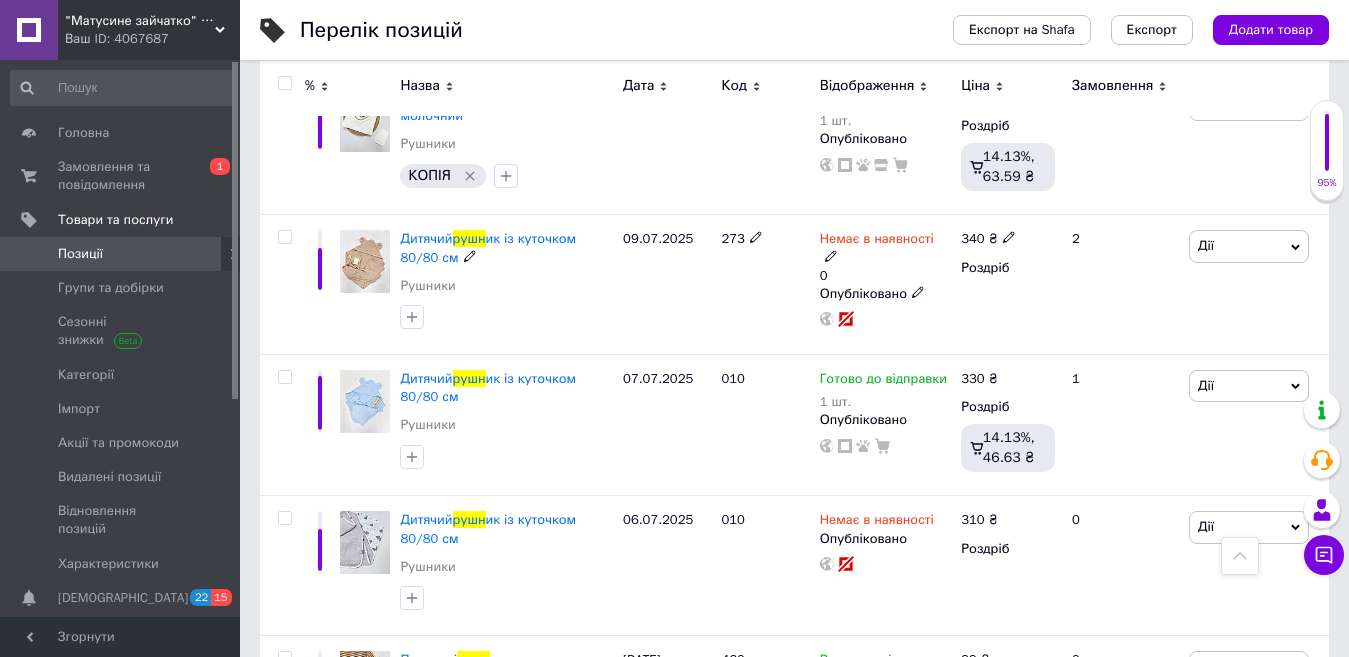 scroll, scrollTop: 500, scrollLeft: 0, axis: vertical 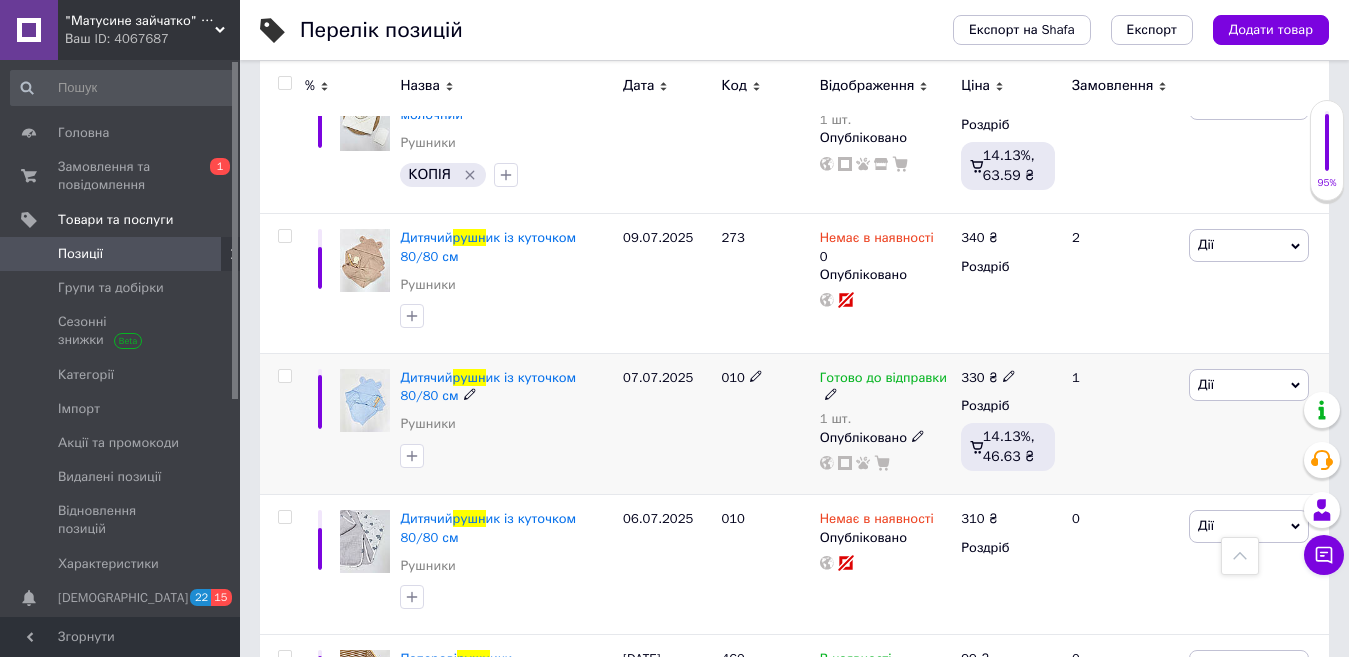 type on "рушн" 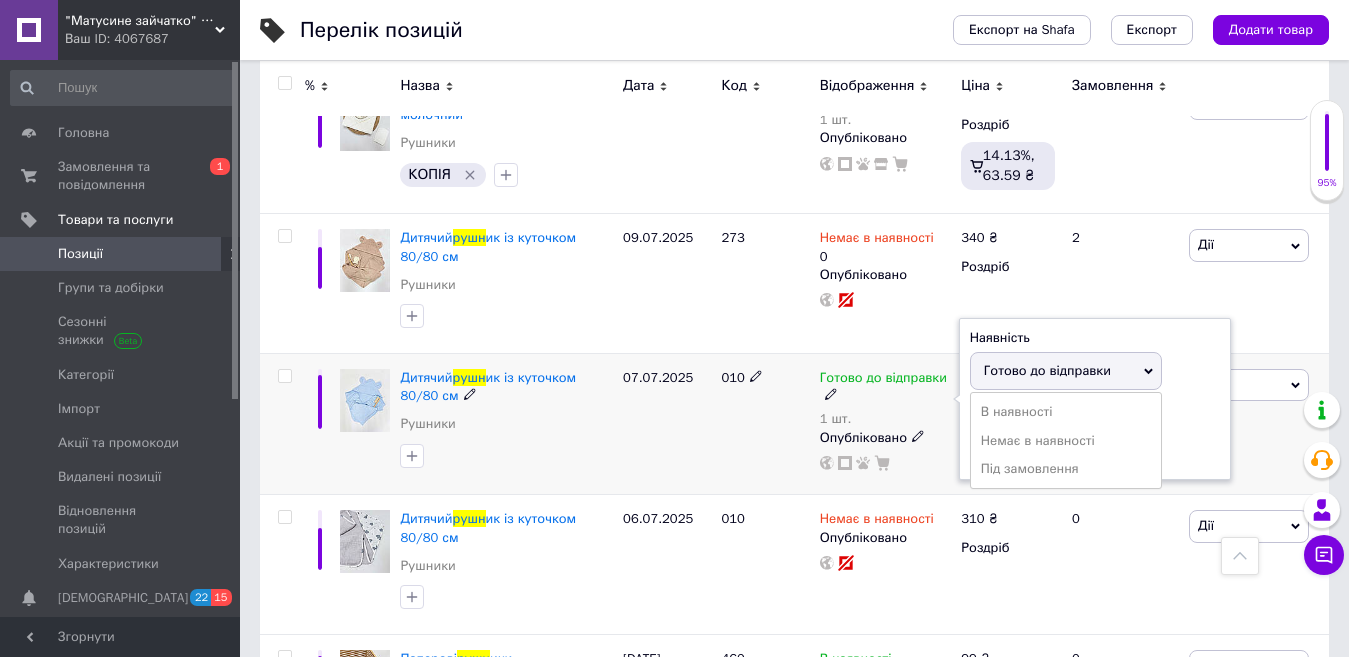click on "Готово до відправки" at bounding box center (1047, 370) 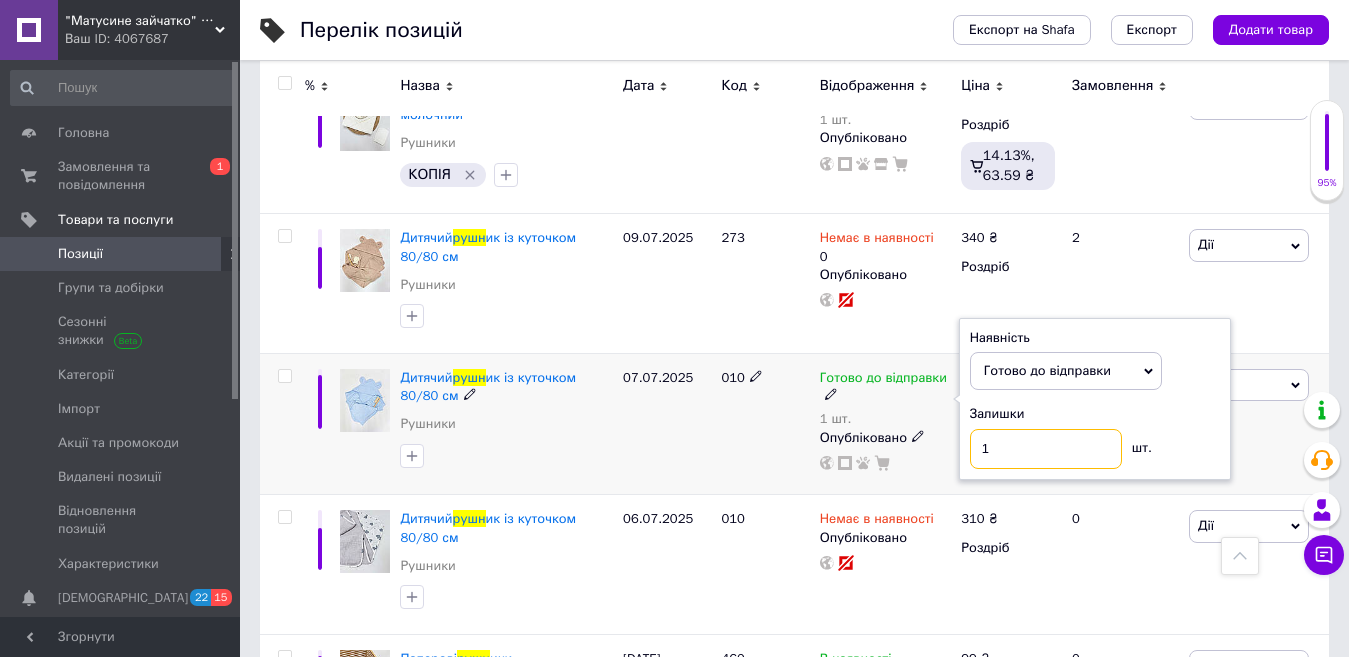 click on "1" at bounding box center (1046, 449) 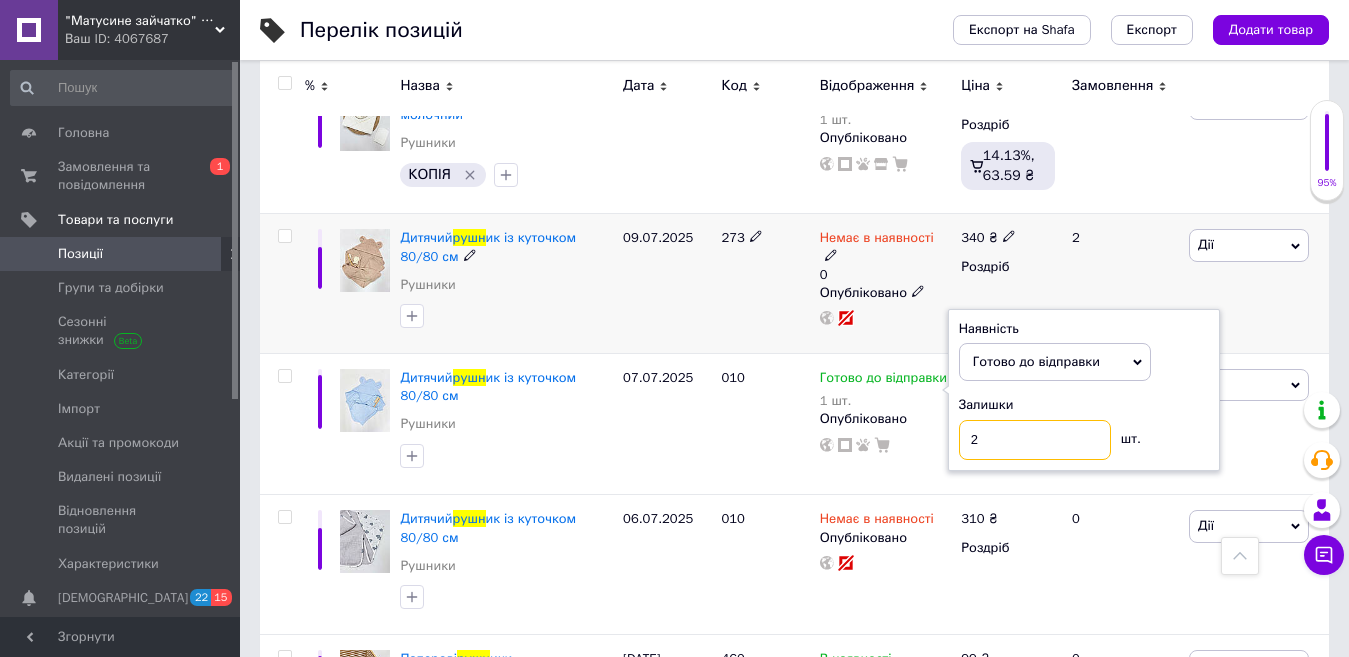 type on "2" 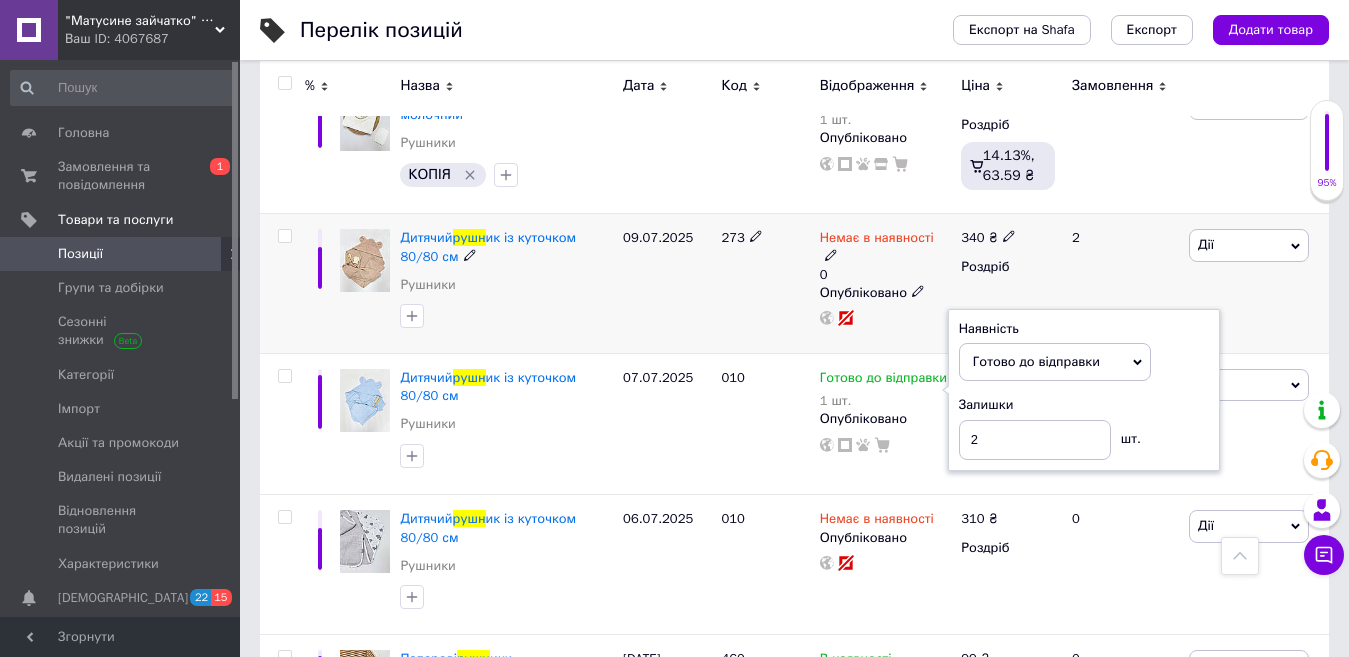 click on "2" at bounding box center [1122, 284] 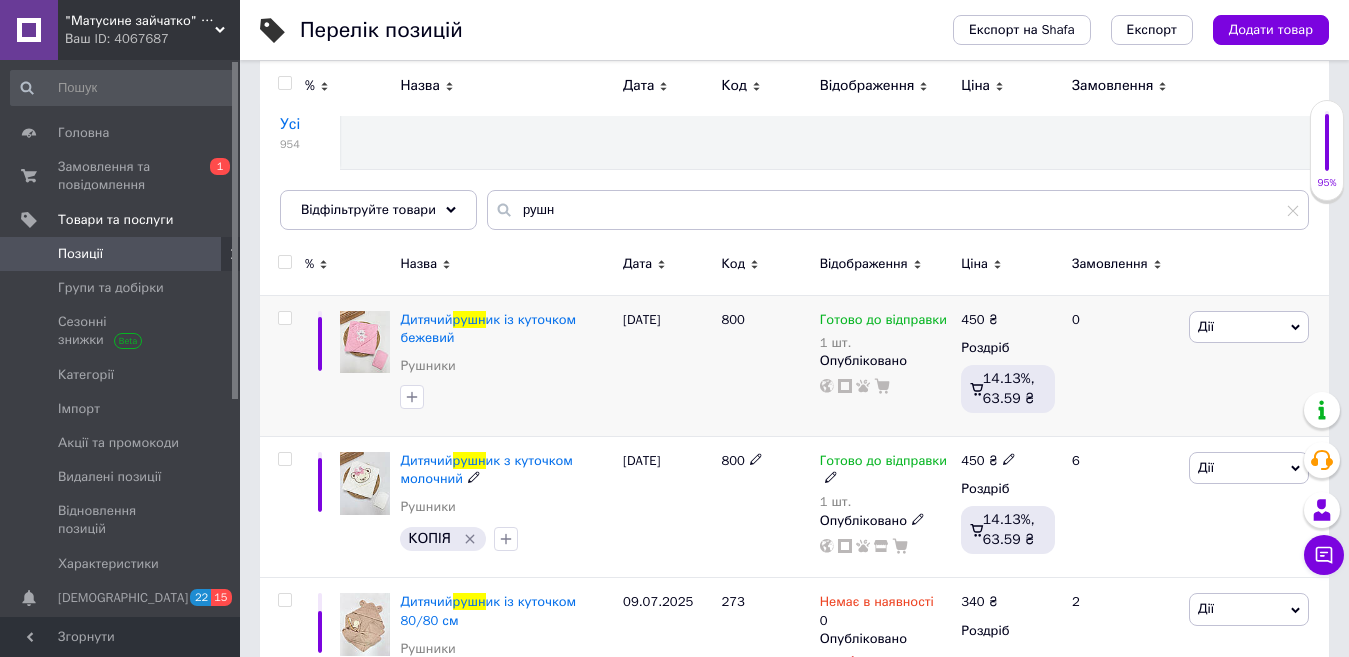 scroll, scrollTop: 0, scrollLeft: 0, axis: both 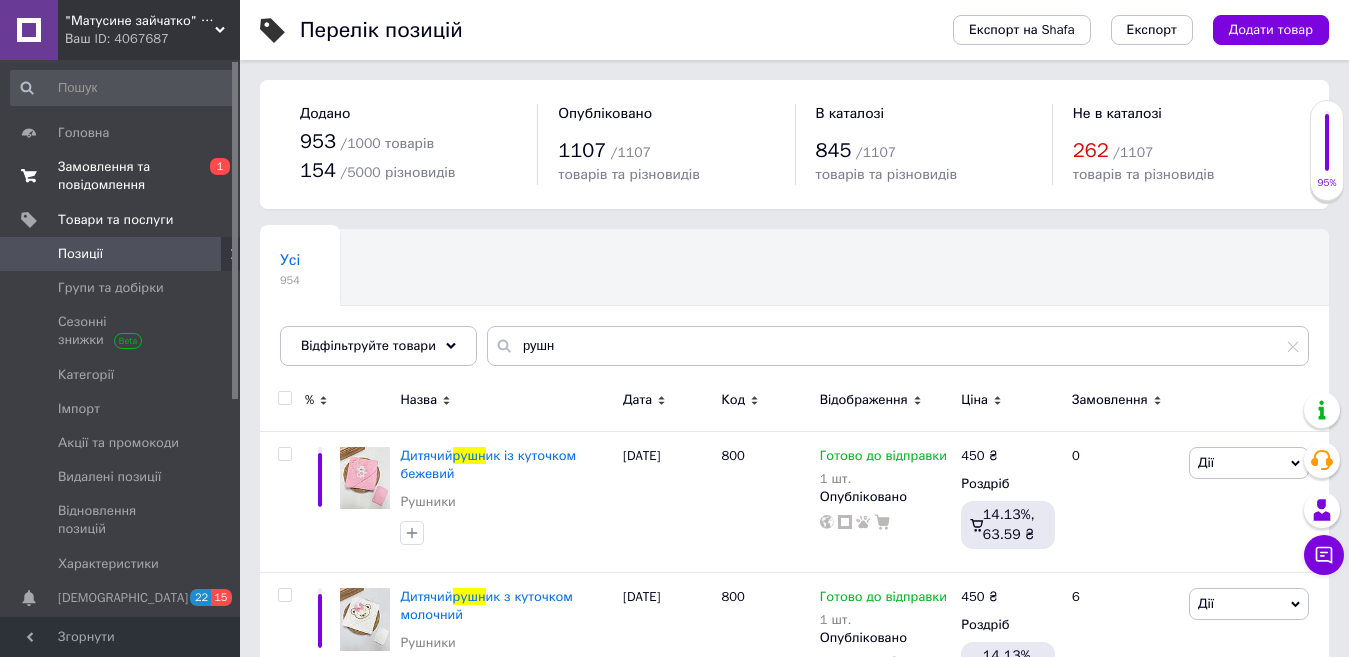 click on "Замовлення та повідомлення" at bounding box center [121, 176] 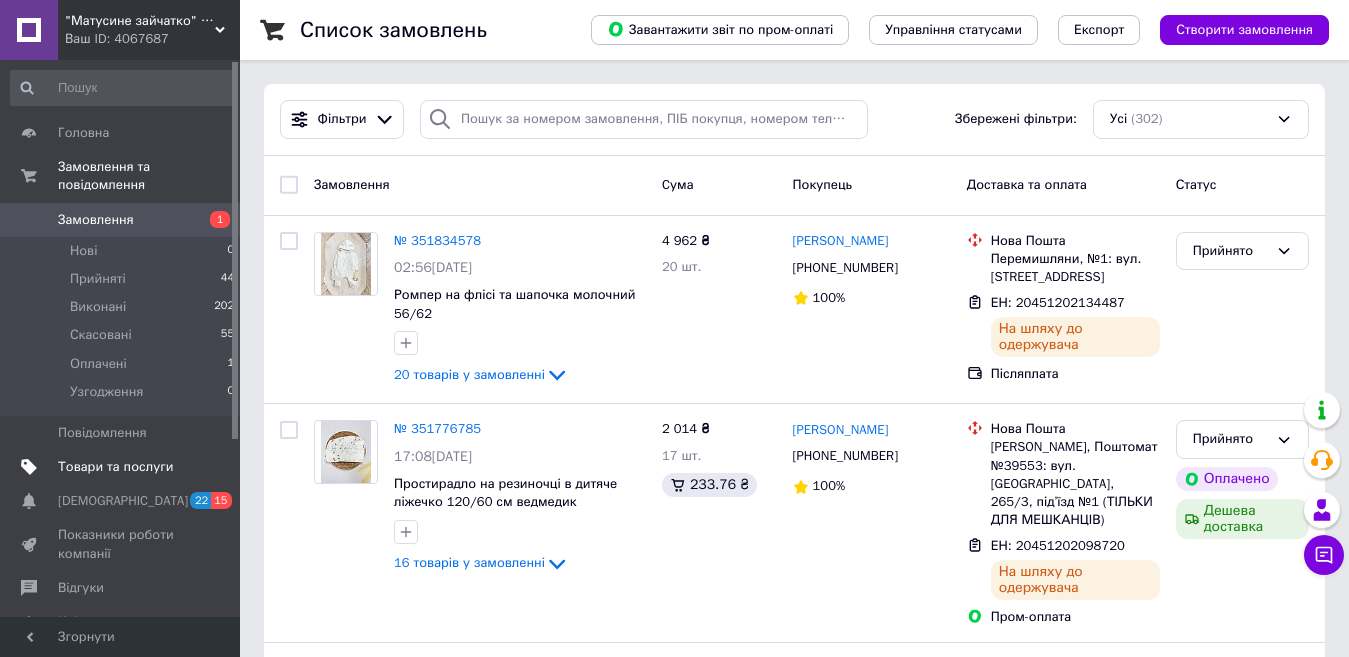 click on "Товари та послуги" at bounding box center [115, 467] 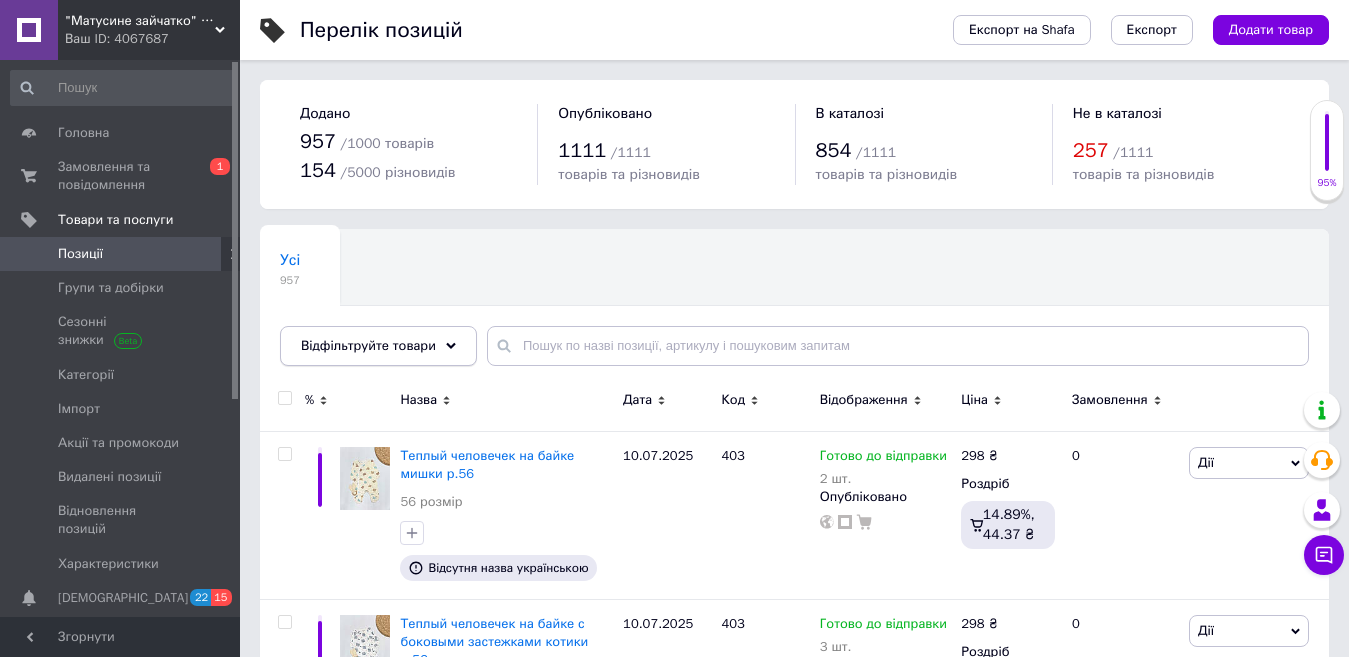 click on "Відфільтруйте товари" at bounding box center [378, 346] 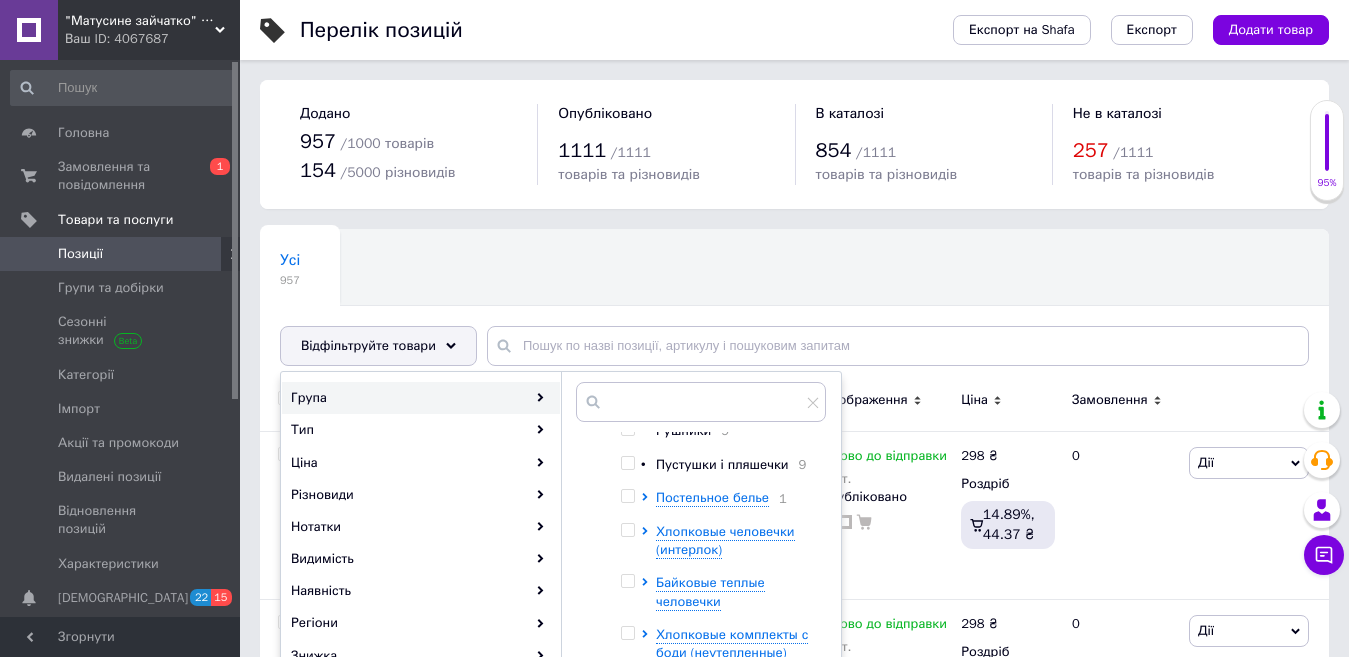 scroll, scrollTop: 100, scrollLeft: 0, axis: vertical 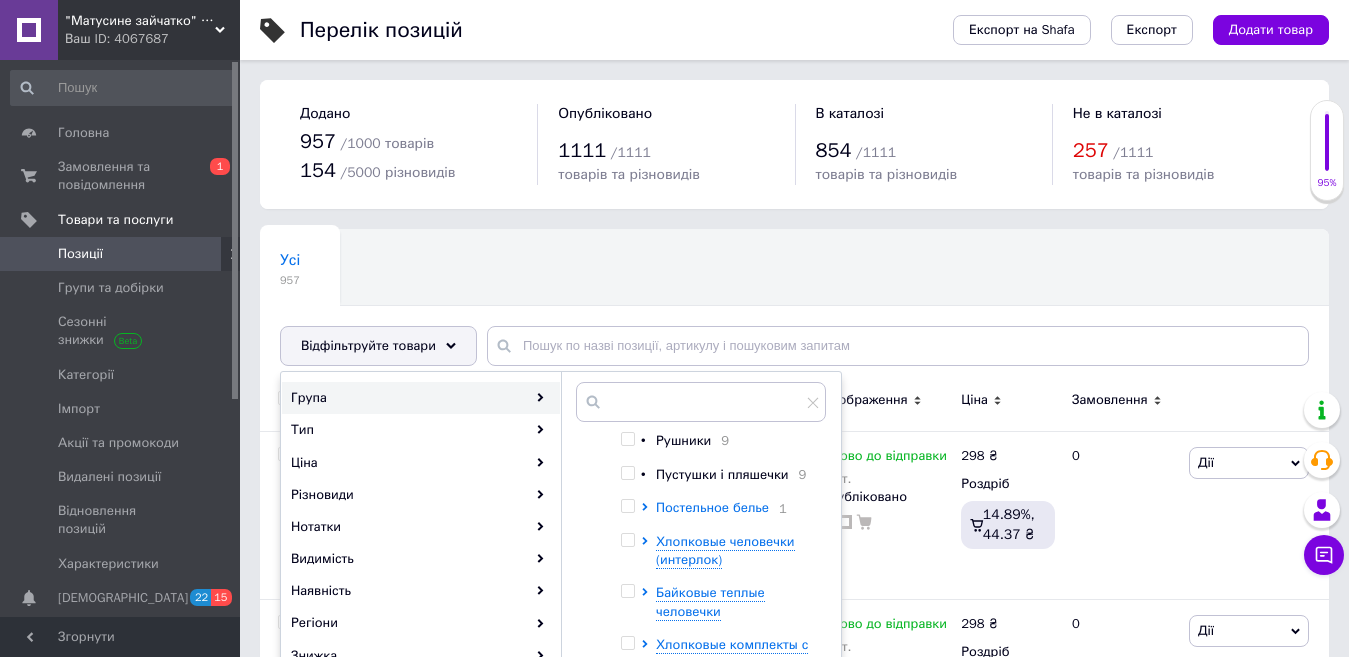 click on "Постельное белье" at bounding box center [712, 507] 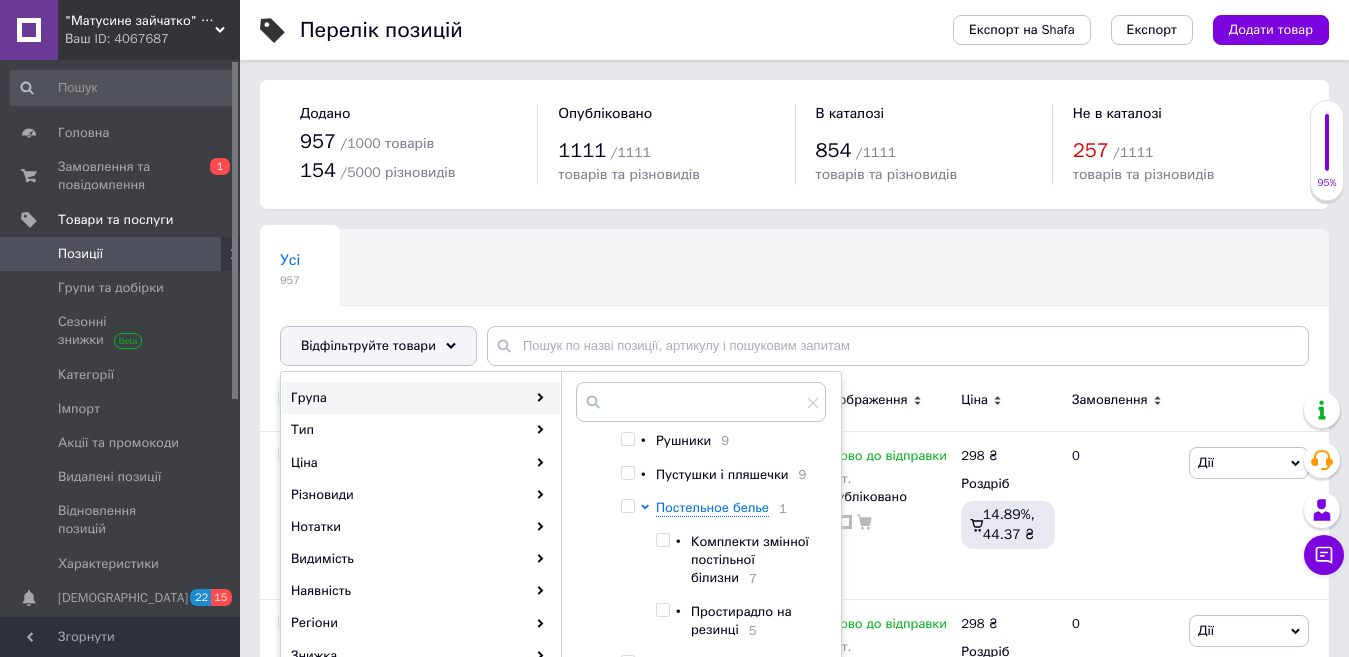 scroll, scrollTop: 200, scrollLeft: 0, axis: vertical 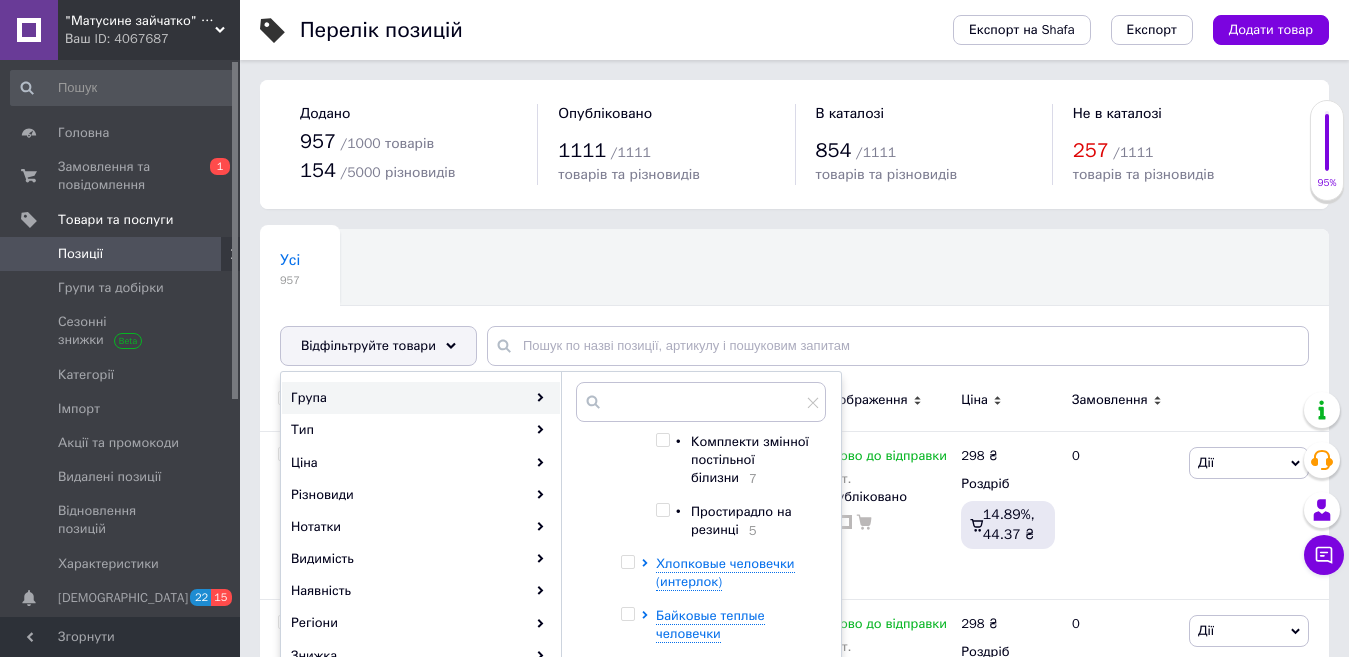click at bounding box center (662, 510) 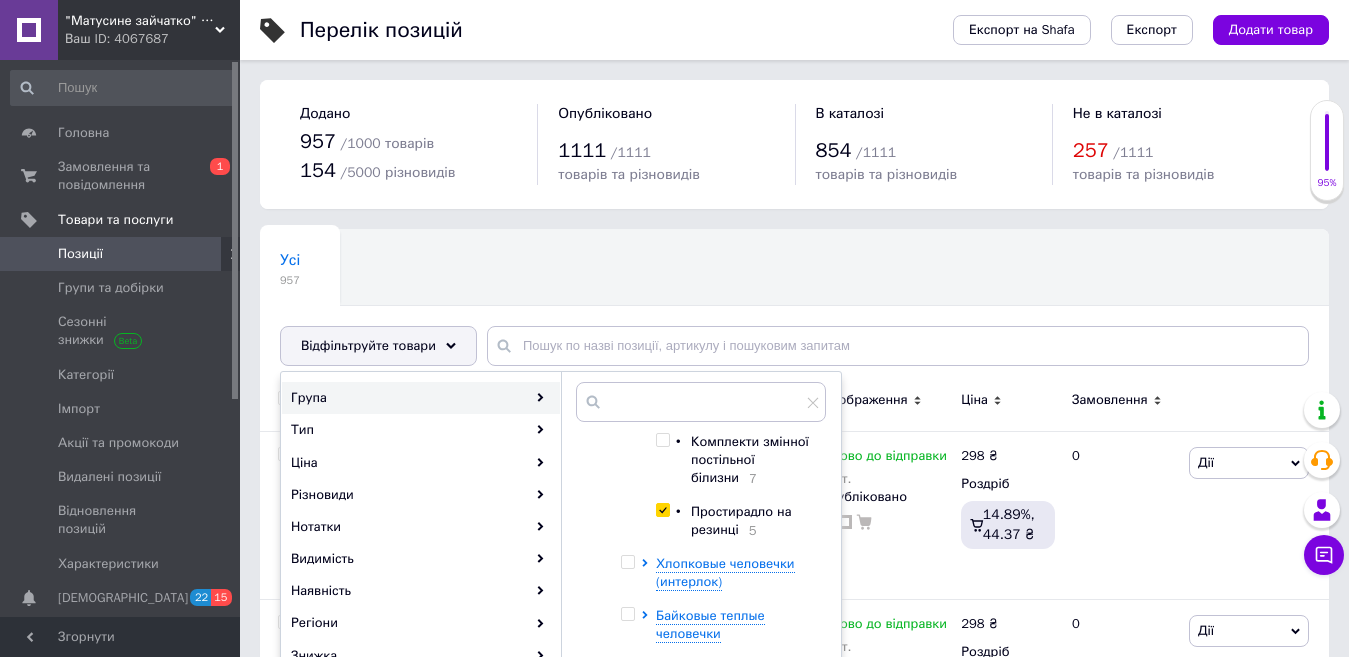 checkbox on "true" 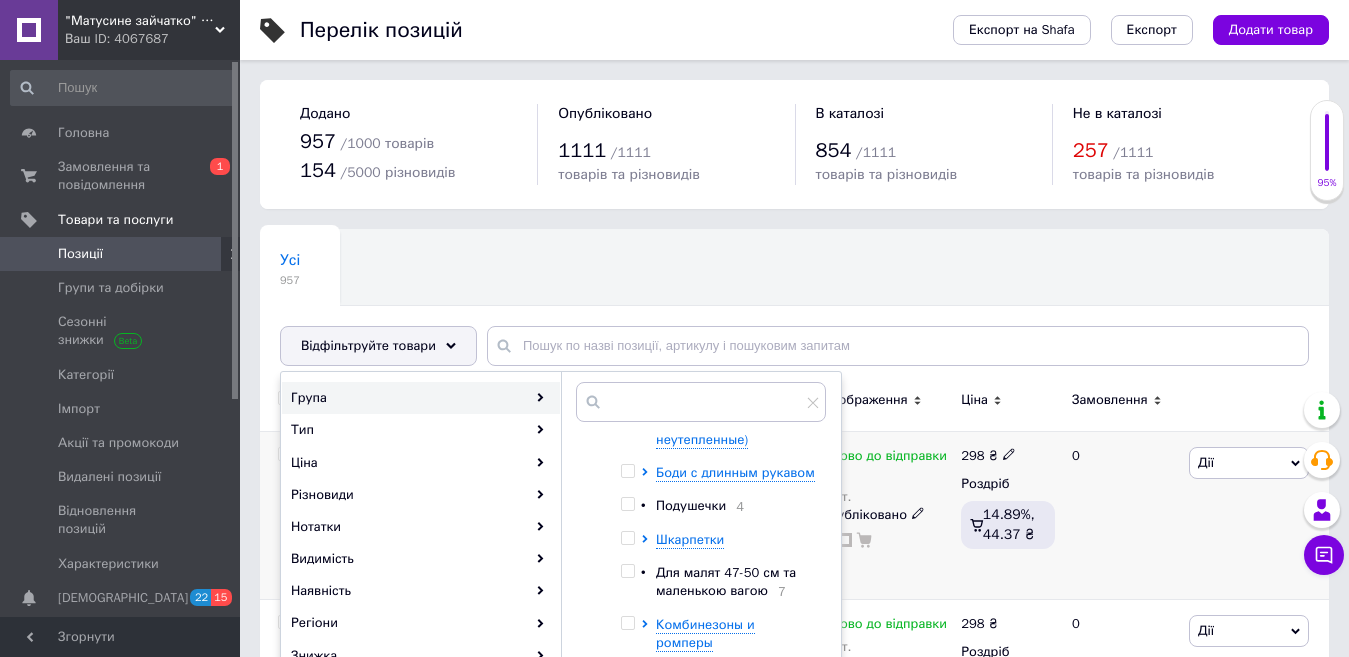 scroll, scrollTop: 720, scrollLeft: 0, axis: vertical 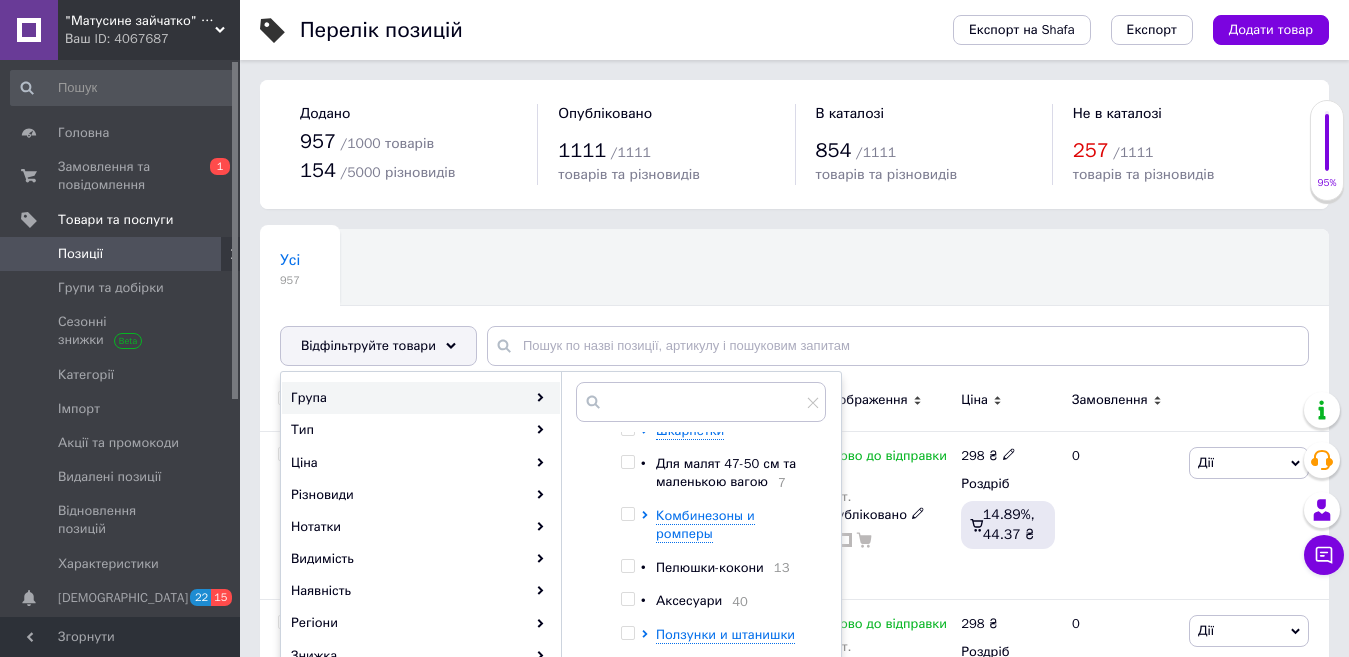 click on "Застосувати" at bounding box center (772, 779) 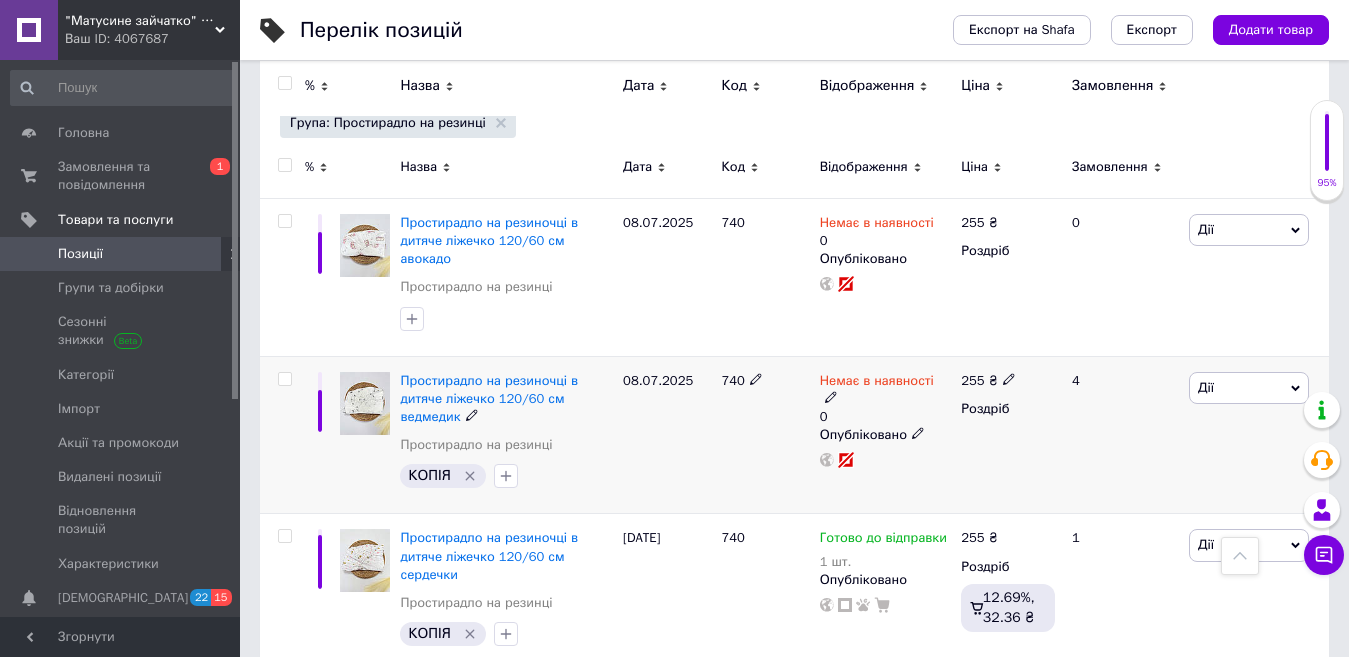 scroll, scrollTop: 263, scrollLeft: 0, axis: vertical 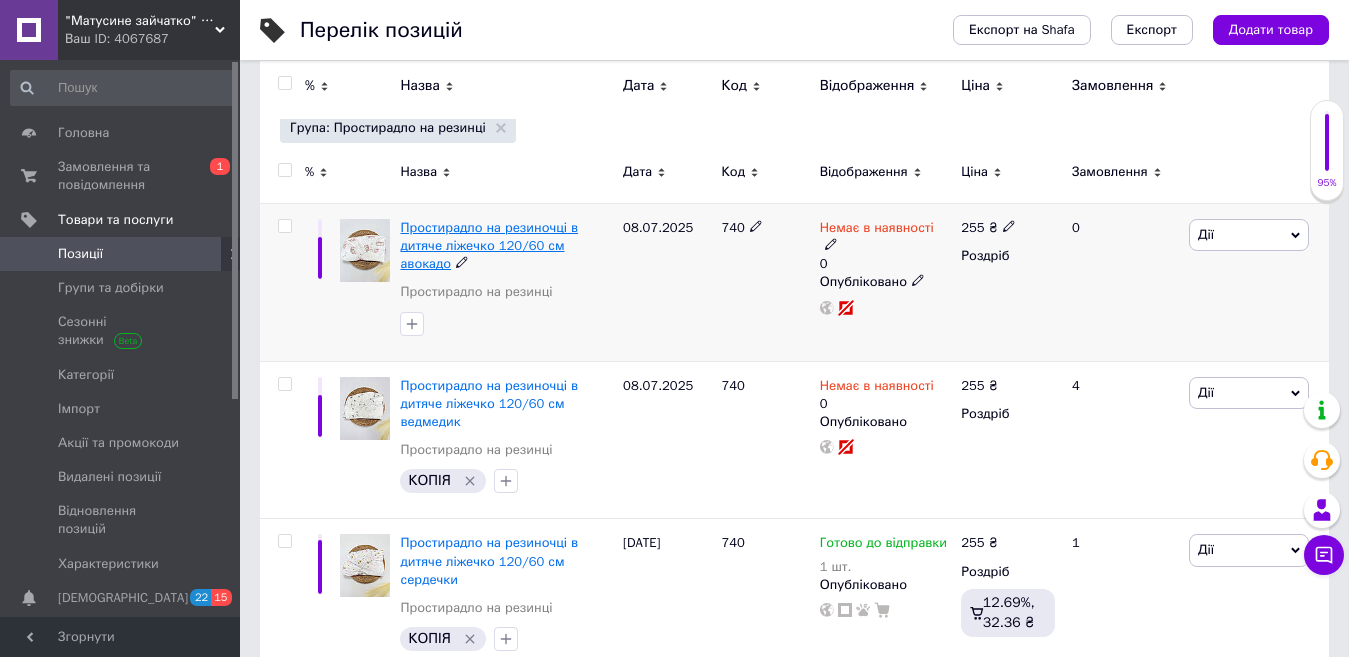 click on "Простирадло на резиночці в дитяче ліжечко 120/60 см авокадо" at bounding box center [489, 245] 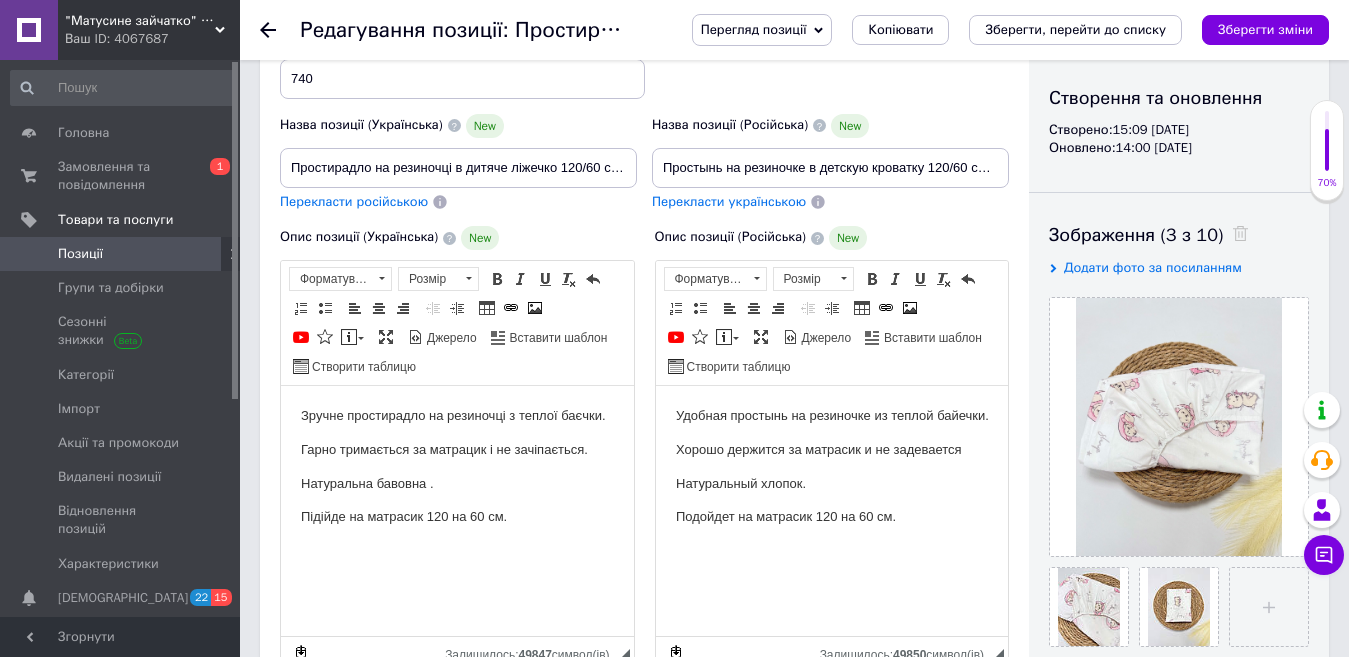 scroll, scrollTop: 0, scrollLeft: 0, axis: both 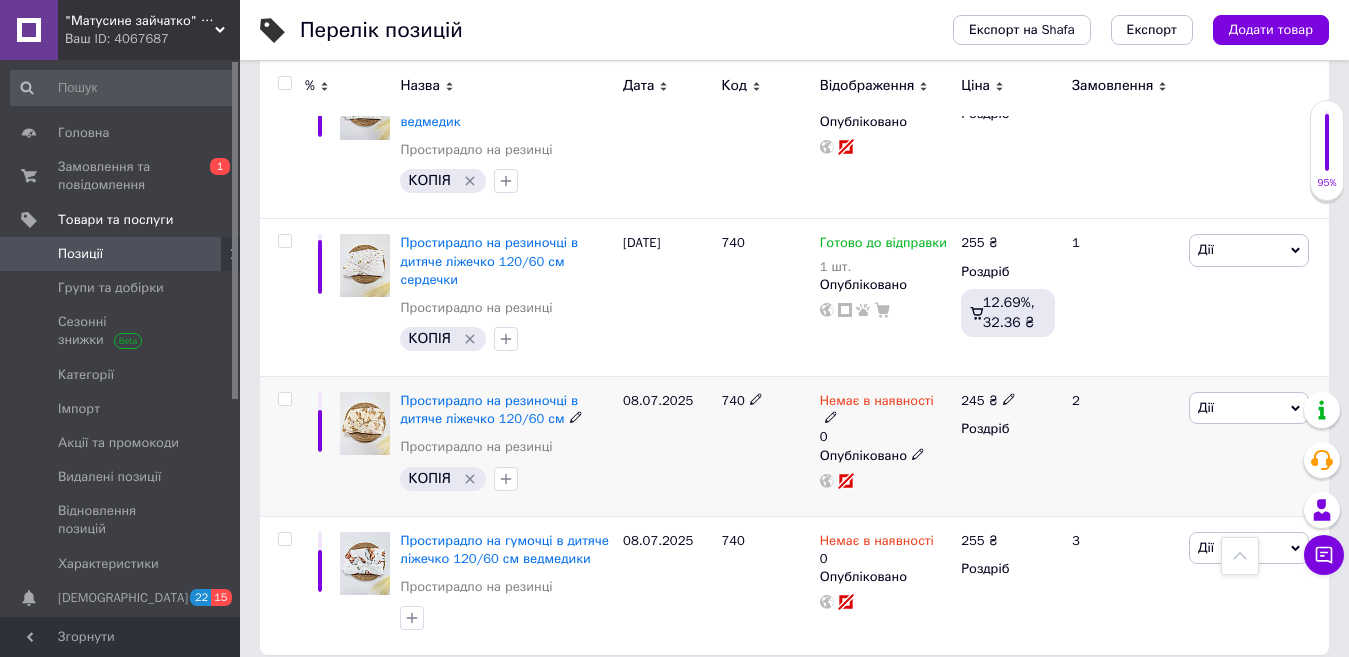 click 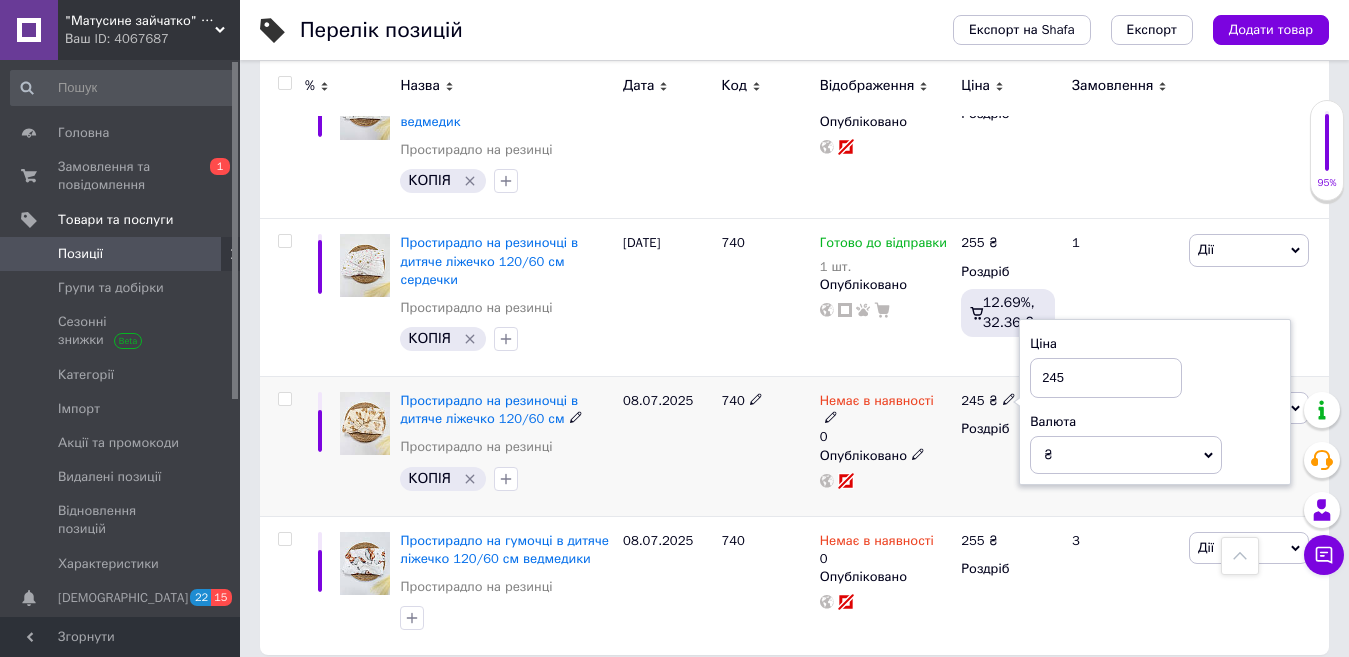 click on "245" at bounding box center (1106, 378) 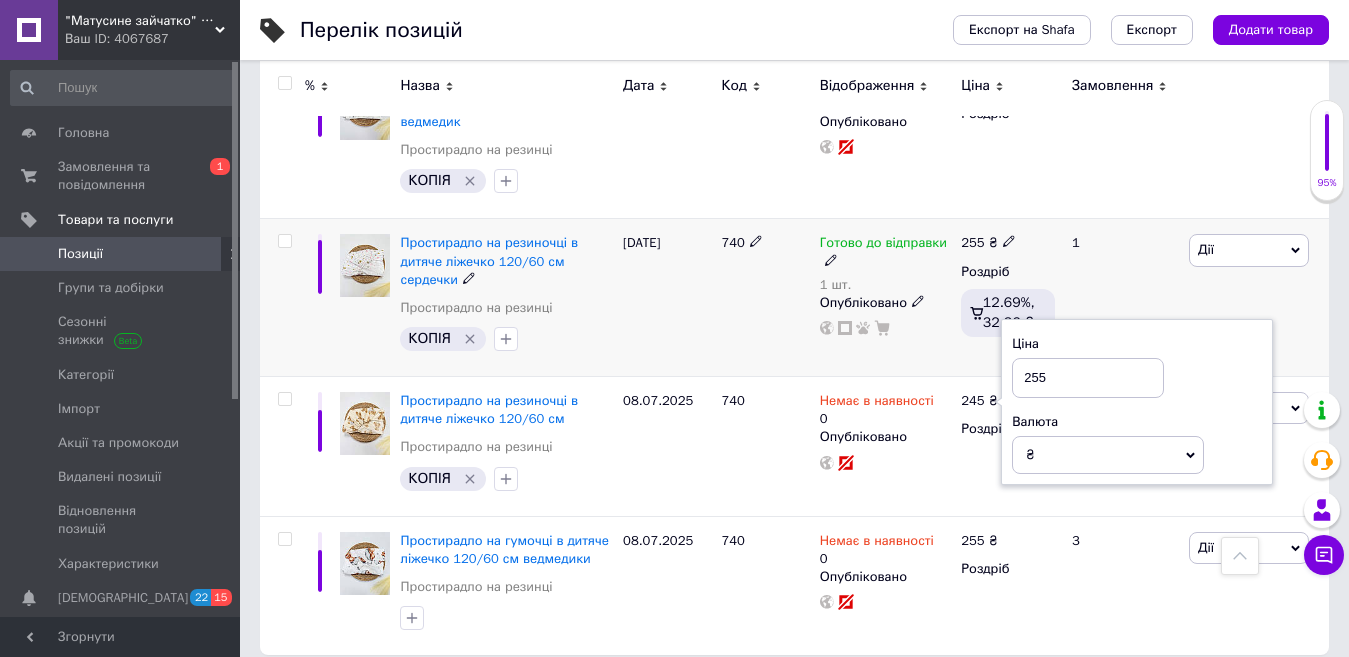 type on "255" 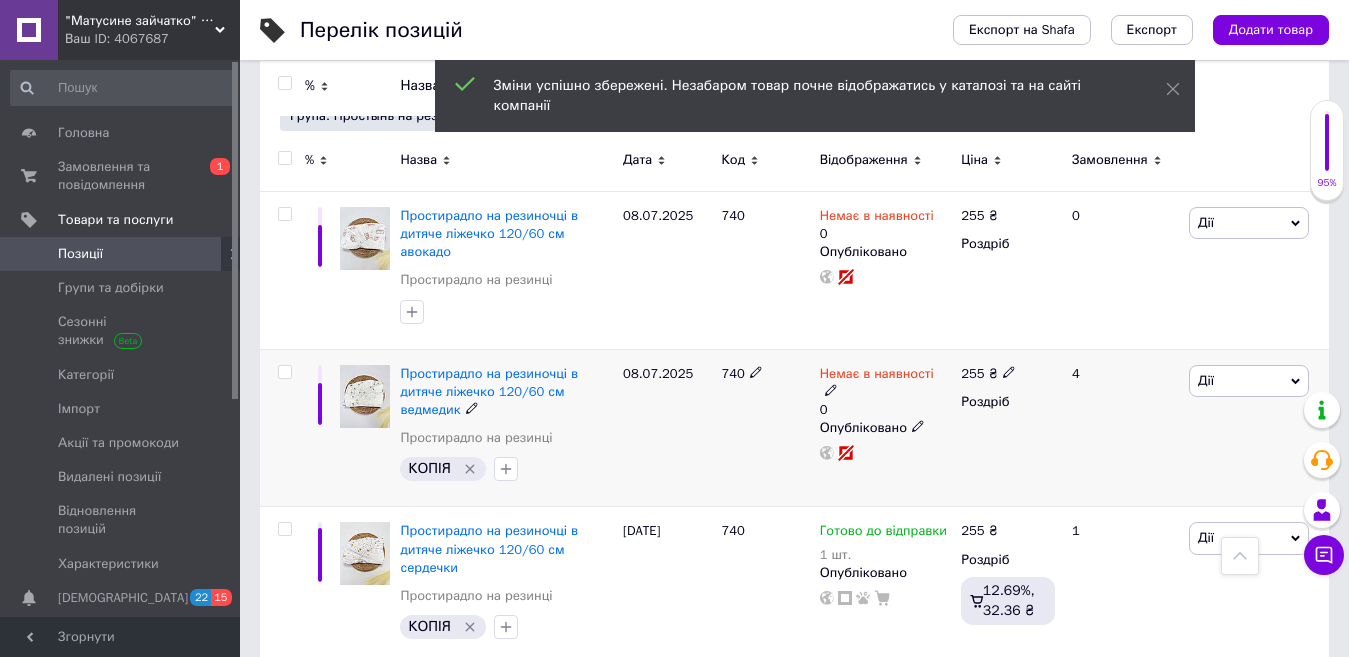 scroll, scrollTop: 263, scrollLeft: 0, axis: vertical 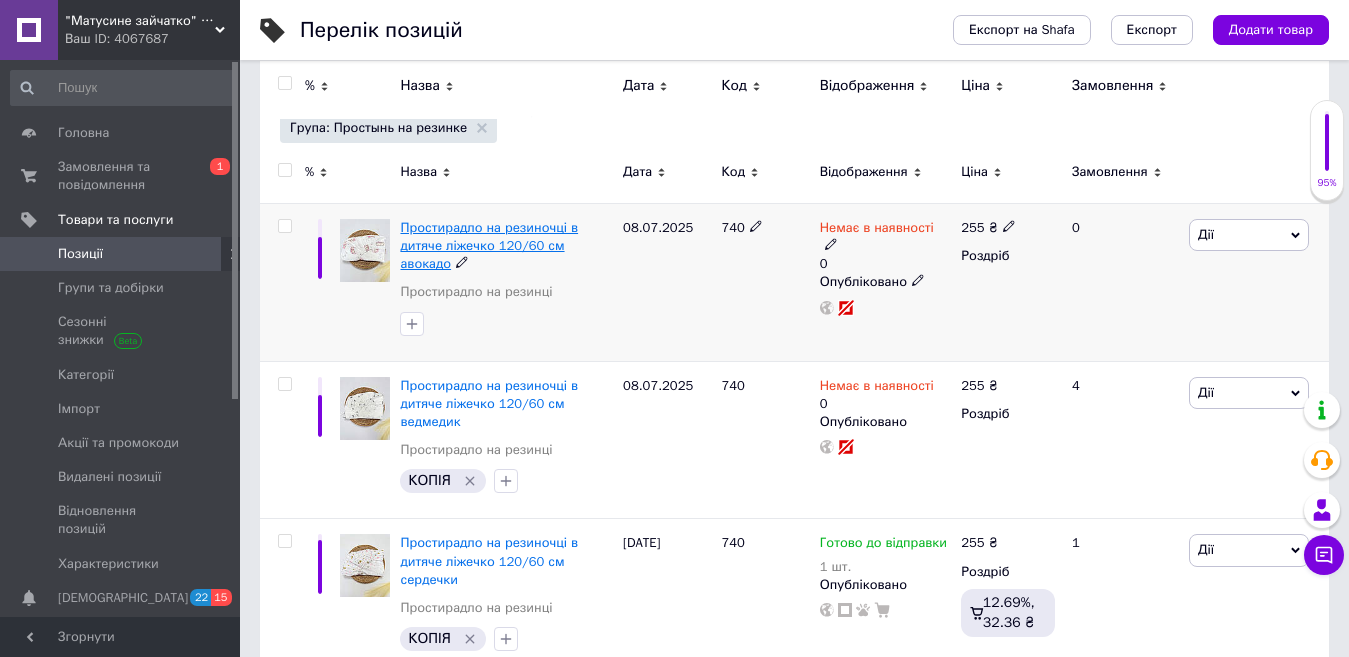 click on "Простирадло на резиночці в дитяче ліжечко 120/60 см авокадо" at bounding box center (489, 245) 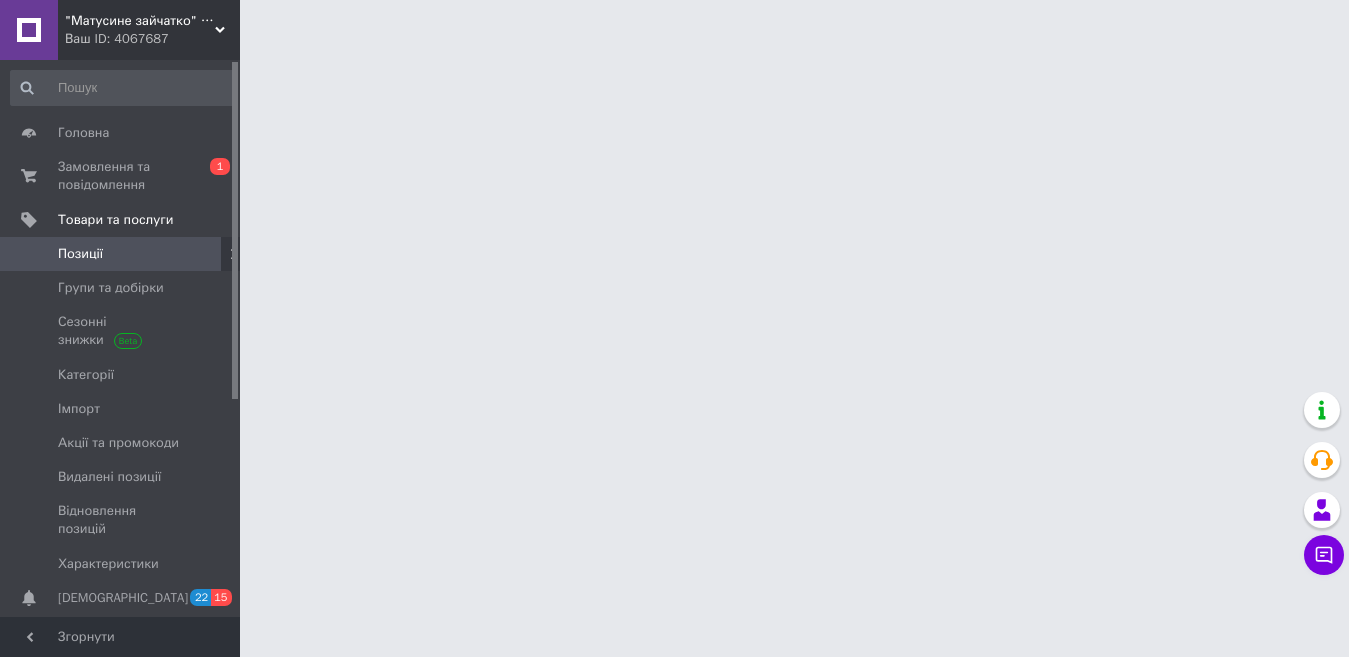 scroll, scrollTop: 0, scrollLeft: 0, axis: both 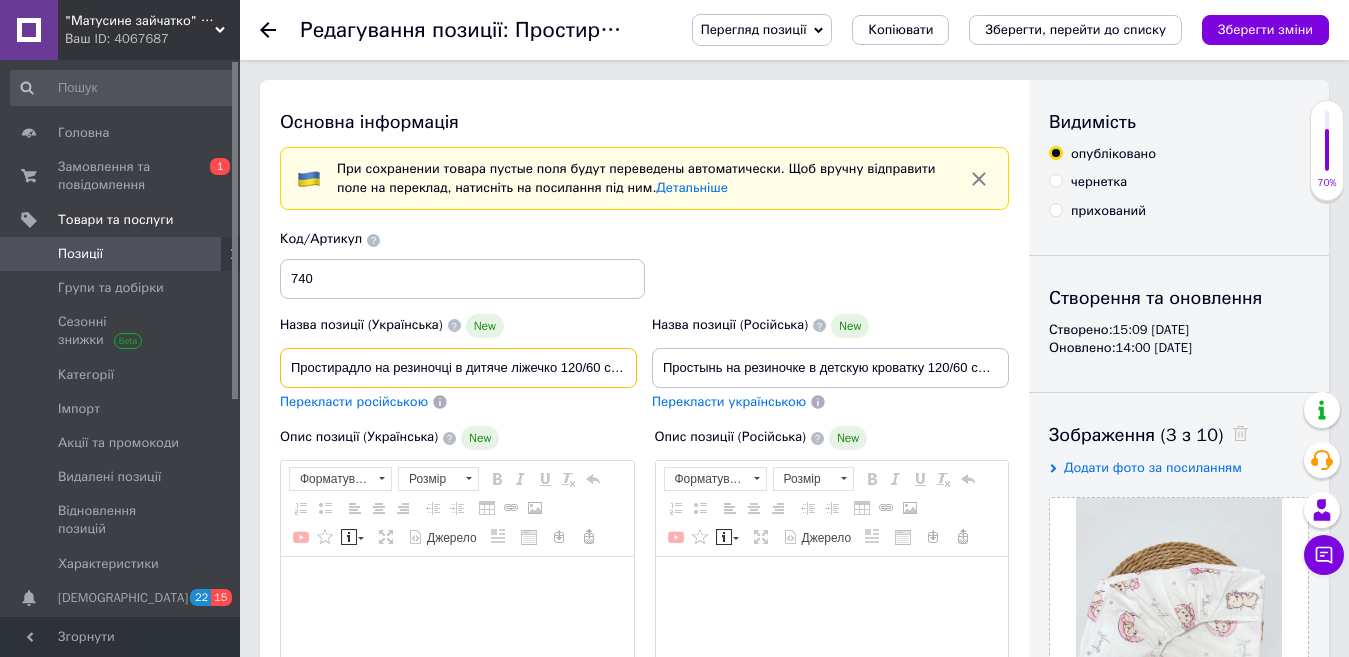 drag, startPoint x: 644, startPoint y: 363, endPoint x: 605, endPoint y: 366, distance: 39.115215 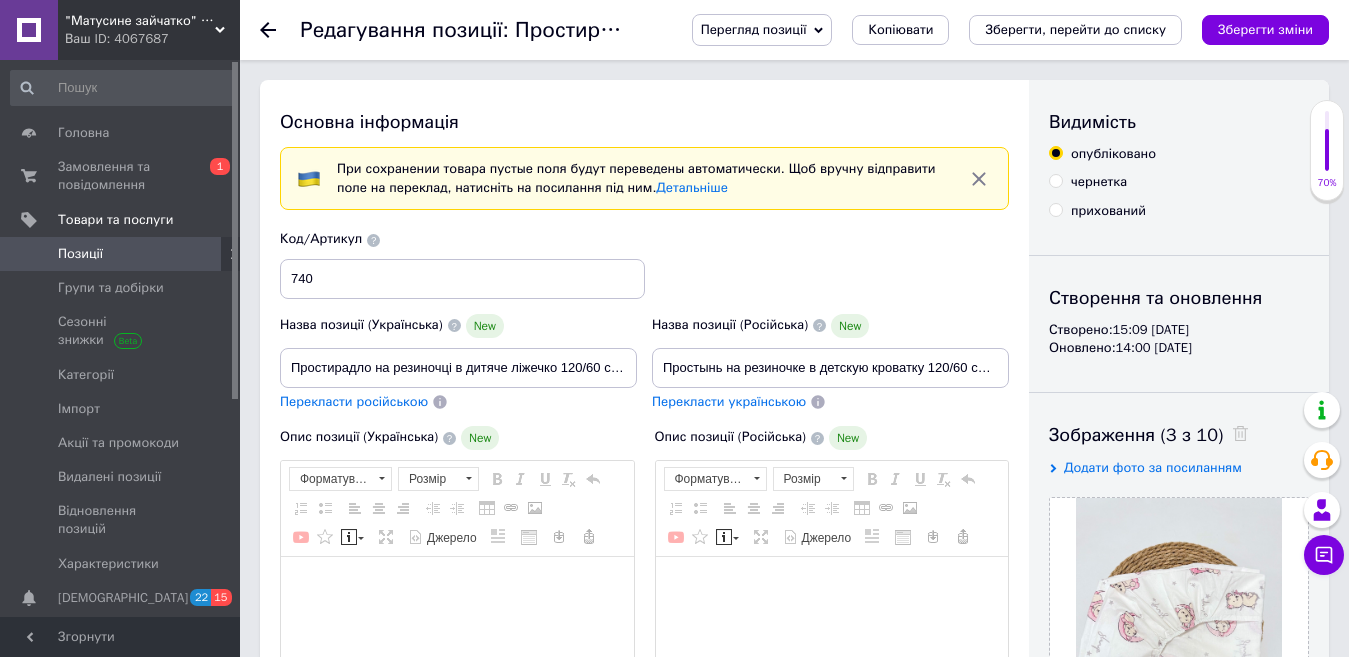 click on "Назва позиції (Російська) New Простынь на резиночке в детскую кроватку 120/60 см мишки Перекласти українською" at bounding box center [831, 362] 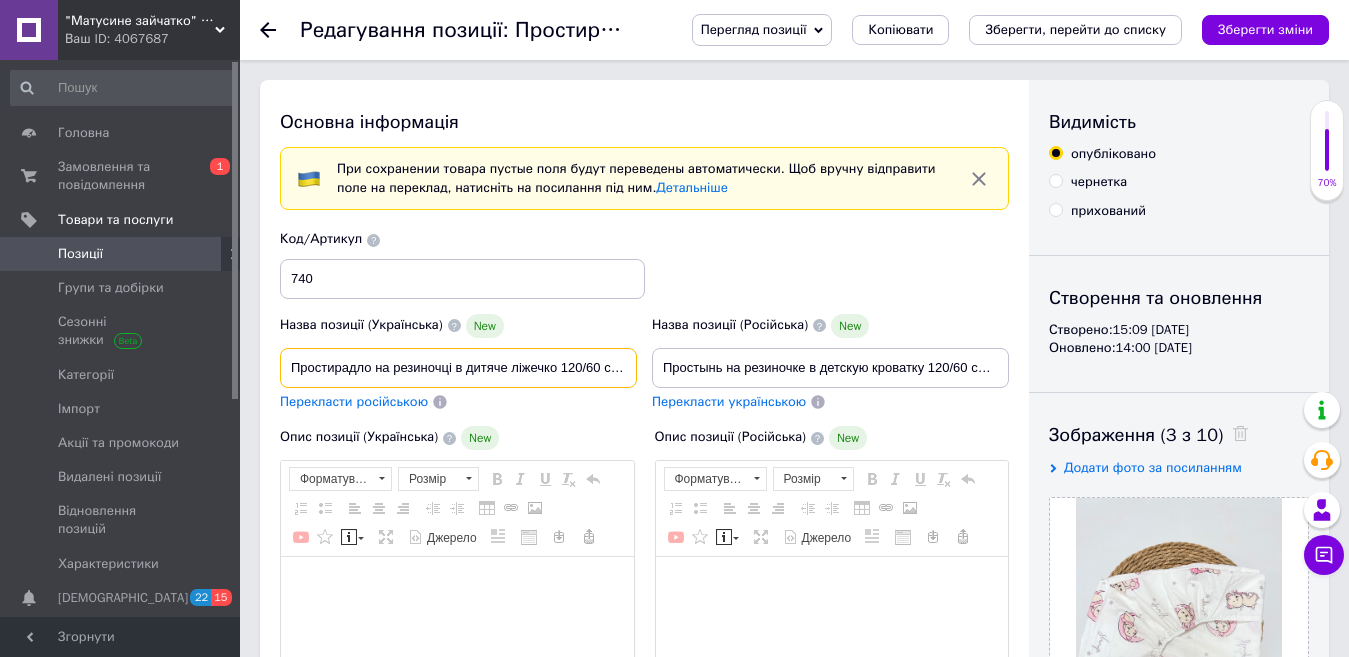 click on "Простирадло на резиночці в дитяче ліжечко 120/60 см авокадо" at bounding box center [458, 368] 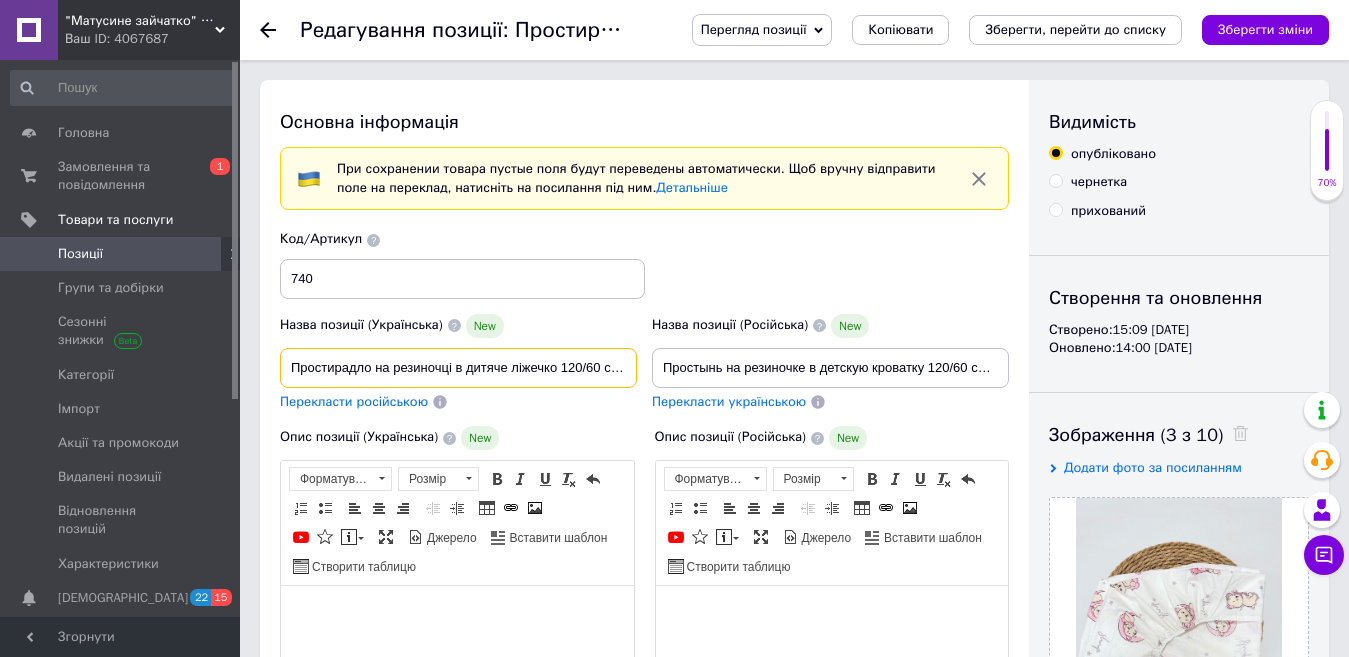click on "Простирадло на резиночці в дитяче ліжечко 120/60 см авокадо" at bounding box center (458, 368) 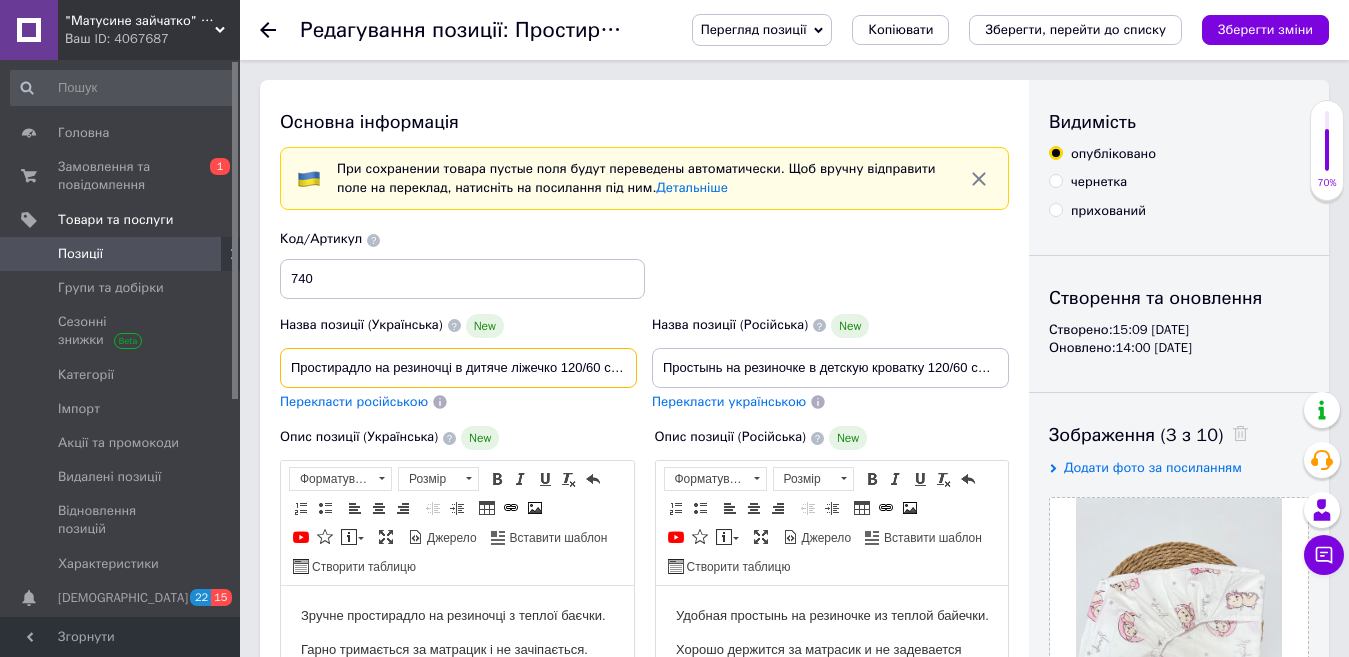 scroll, scrollTop: 0, scrollLeft: 0, axis: both 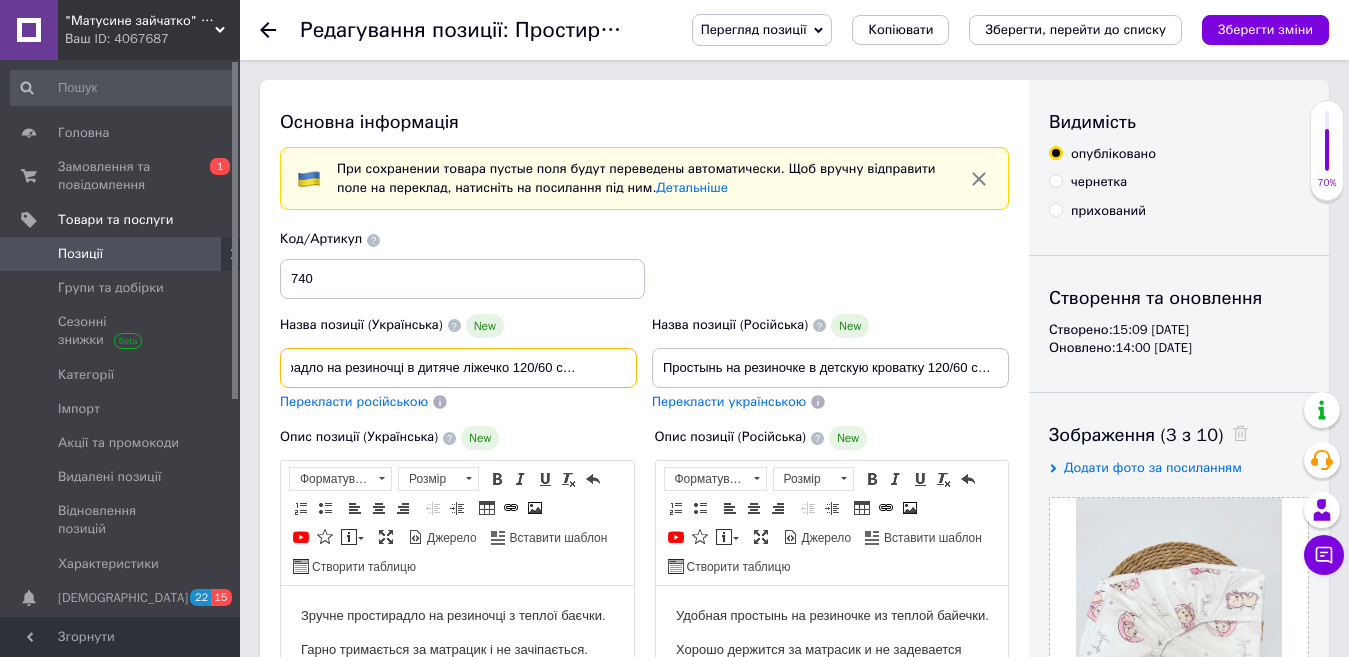 drag, startPoint x: 585, startPoint y: 352, endPoint x: 692, endPoint y: 373, distance: 109.041275 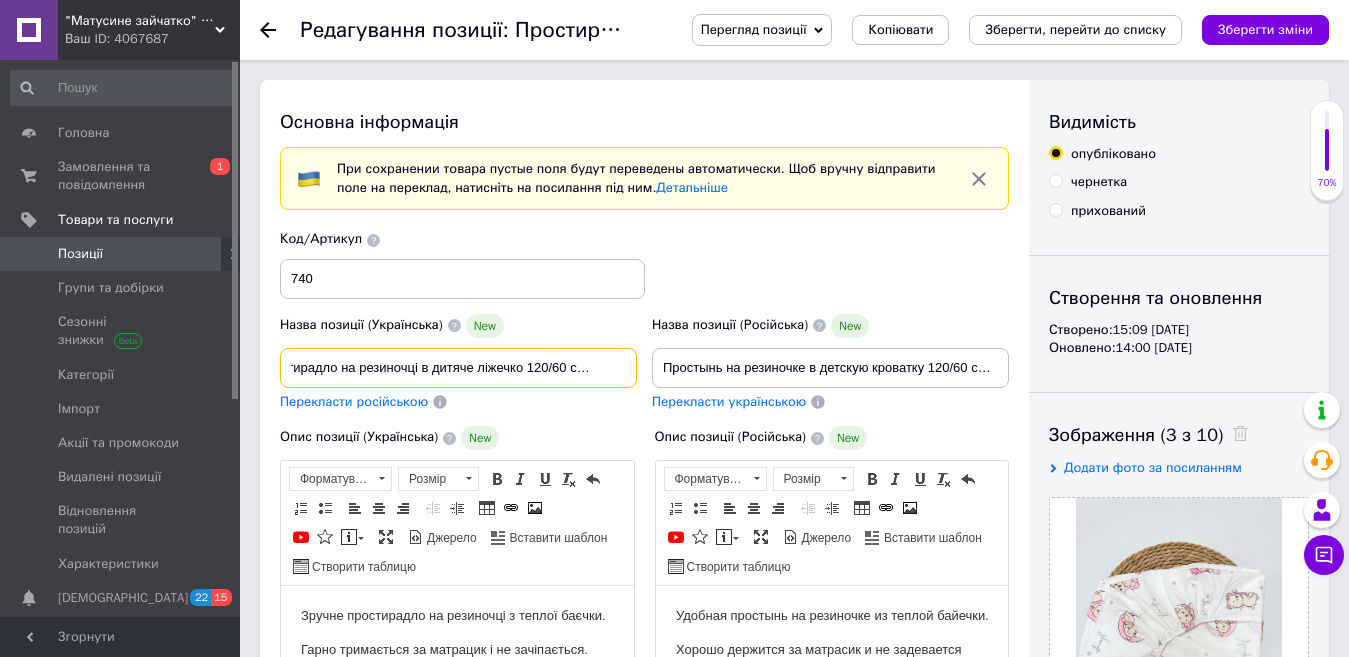 scroll, scrollTop: 0, scrollLeft: 47, axis: horizontal 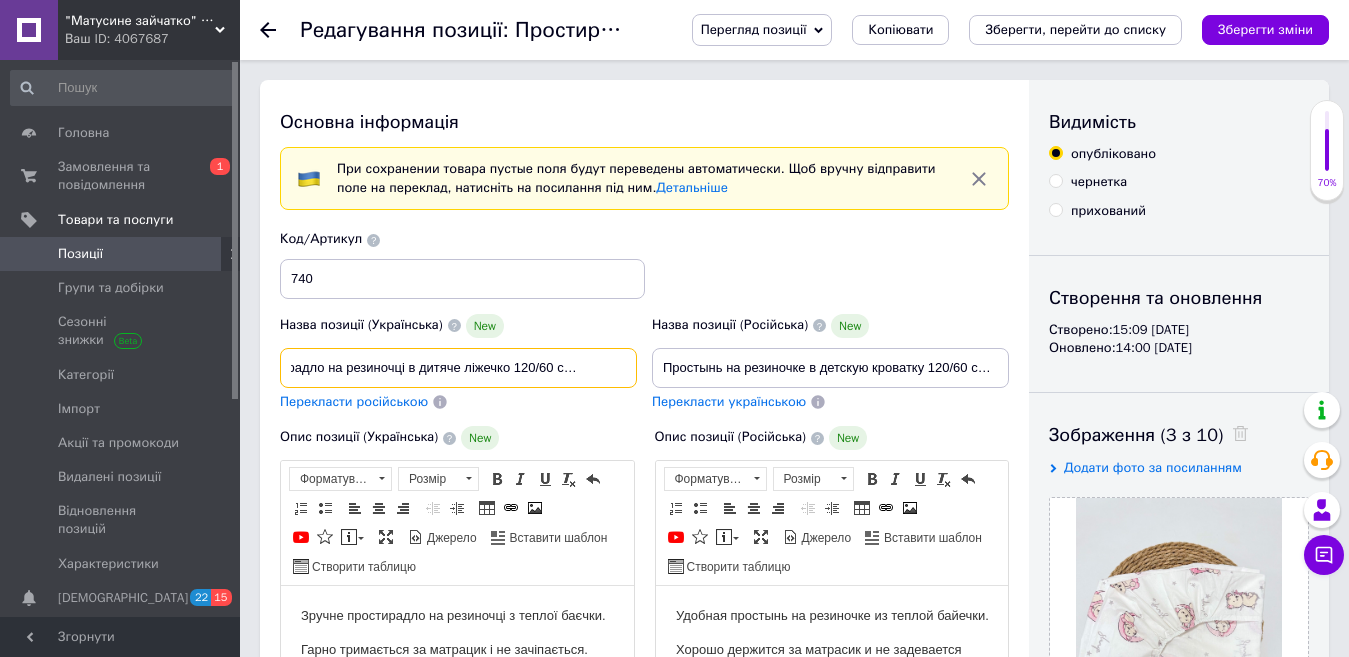 type on "Простирадло на резиночці в дитяче ліжечко 120/60 см веселка" 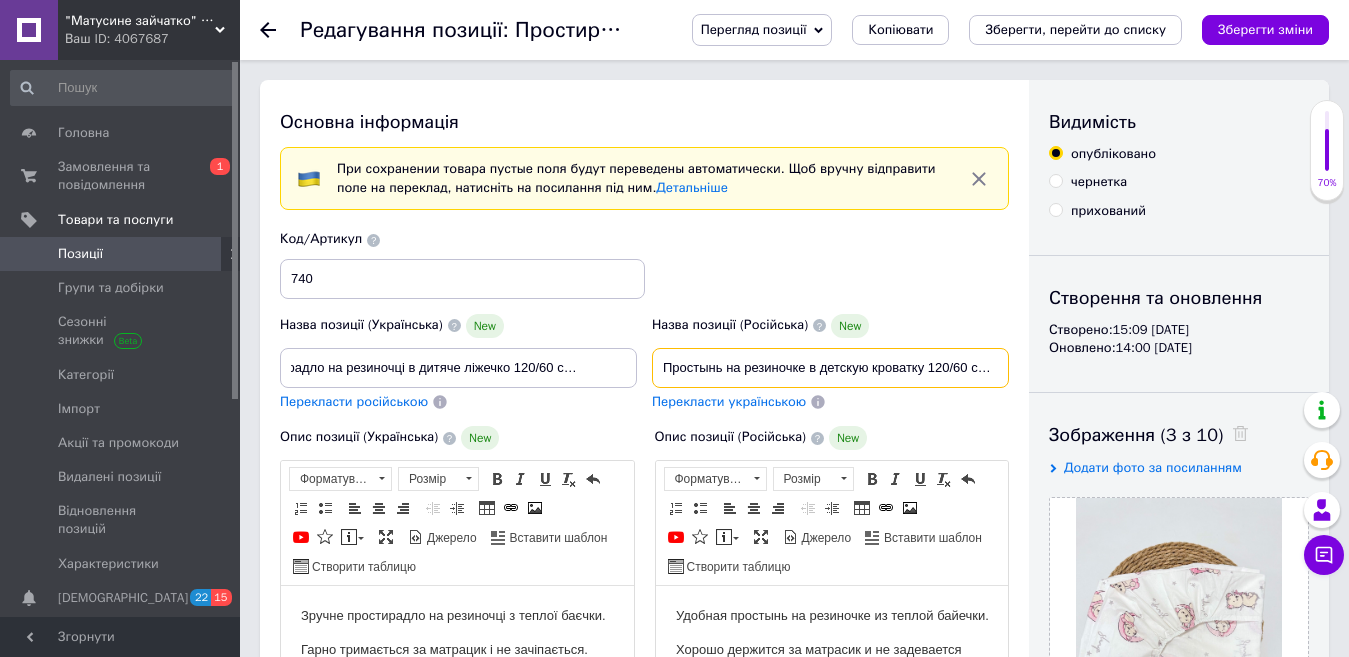 scroll, scrollTop: 0, scrollLeft: 0, axis: both 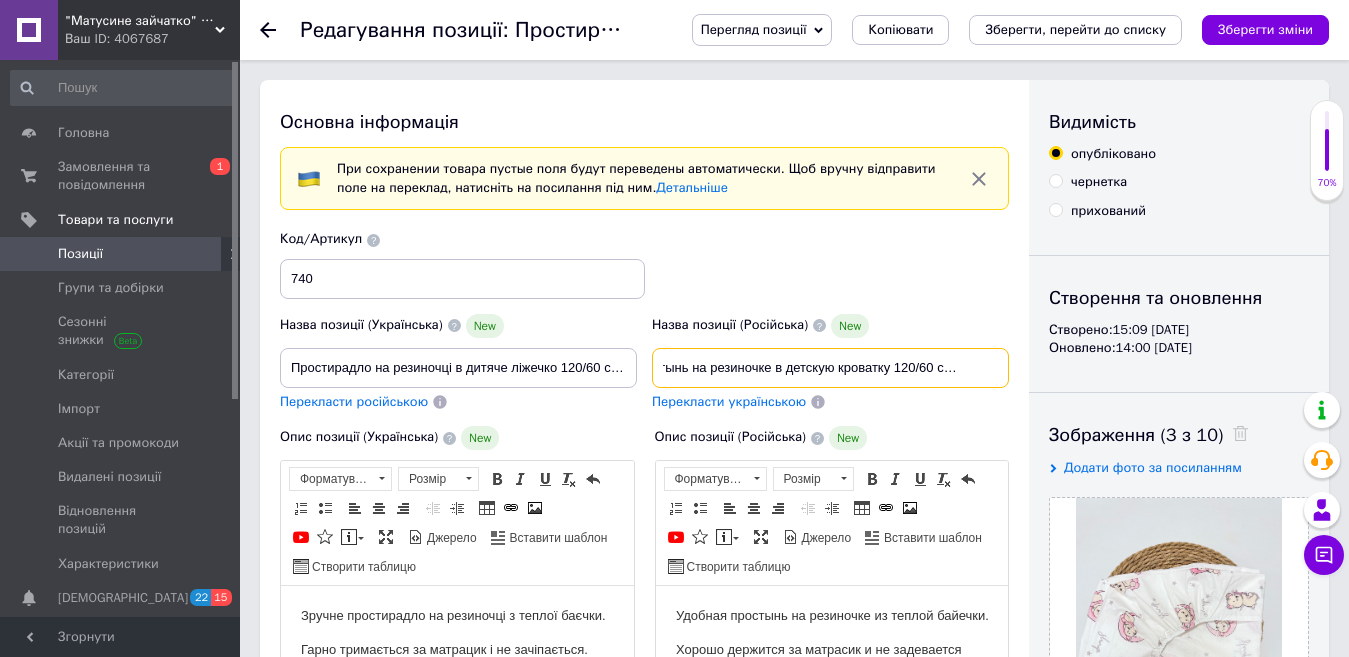 drag, startPoint x: 975, startPoint y: 368, endPoint x: 1025, endPoint y: 366, distance: 50.039986 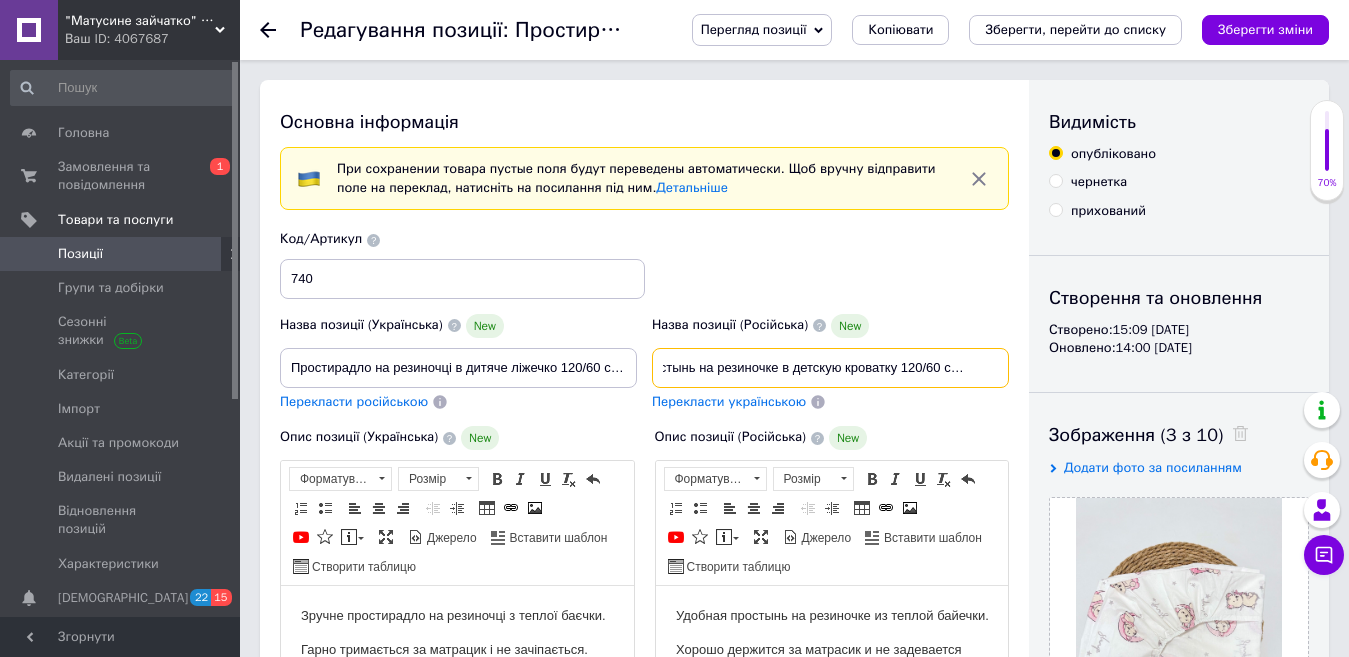 scroll, scrollTop: 0, scrollLeft: 34, axis: horizontal 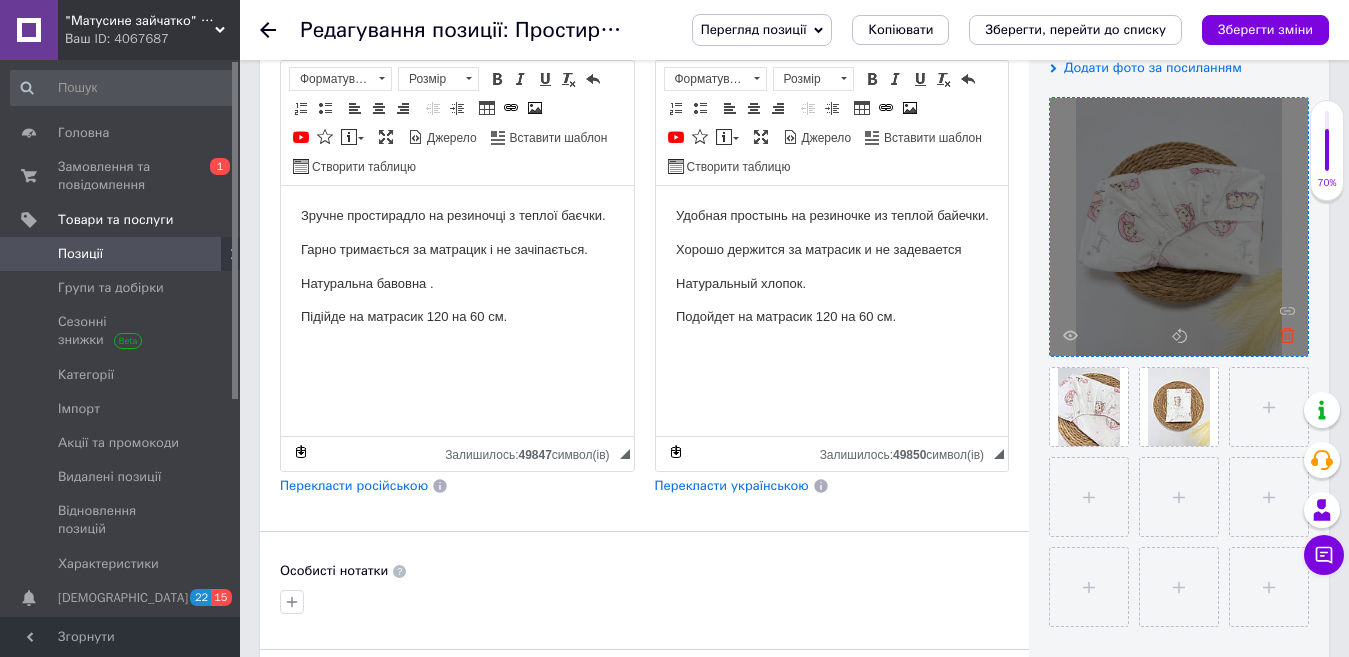type on "Простынь на резиночке в детскую кроватку 120/60 см радуга" 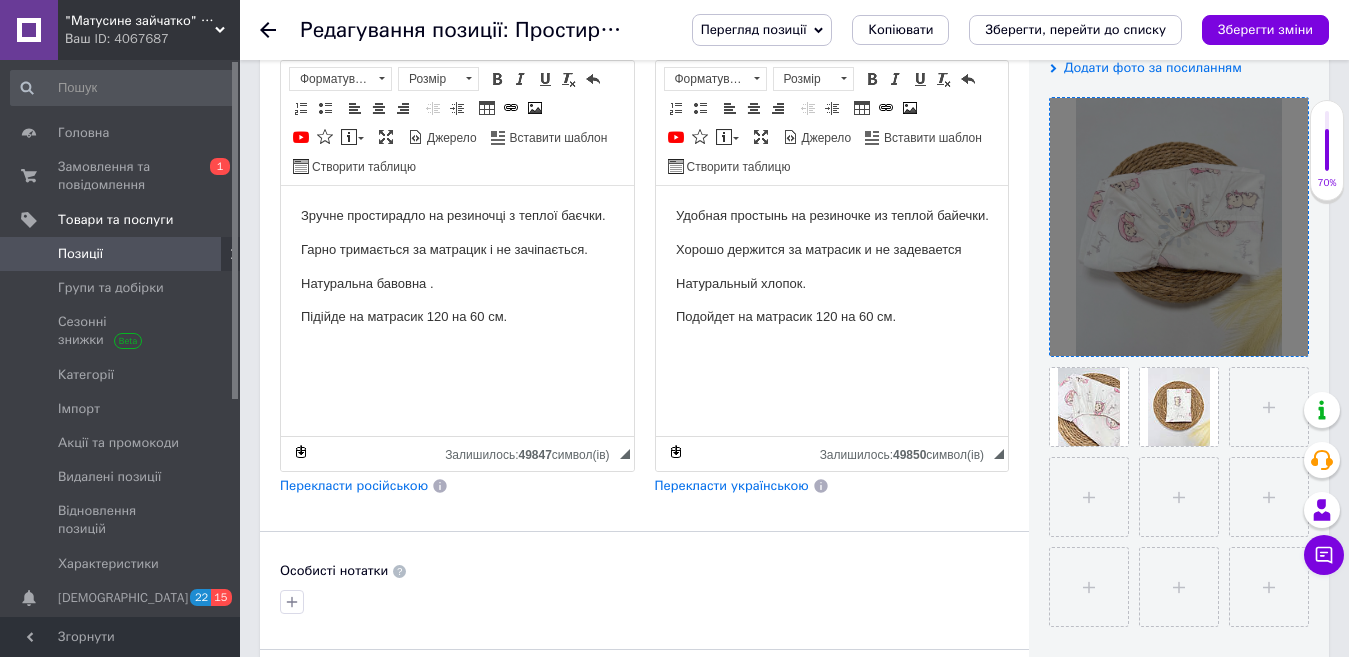 scroll, scrollTop: 0, scrollLeft: 0, axis: both 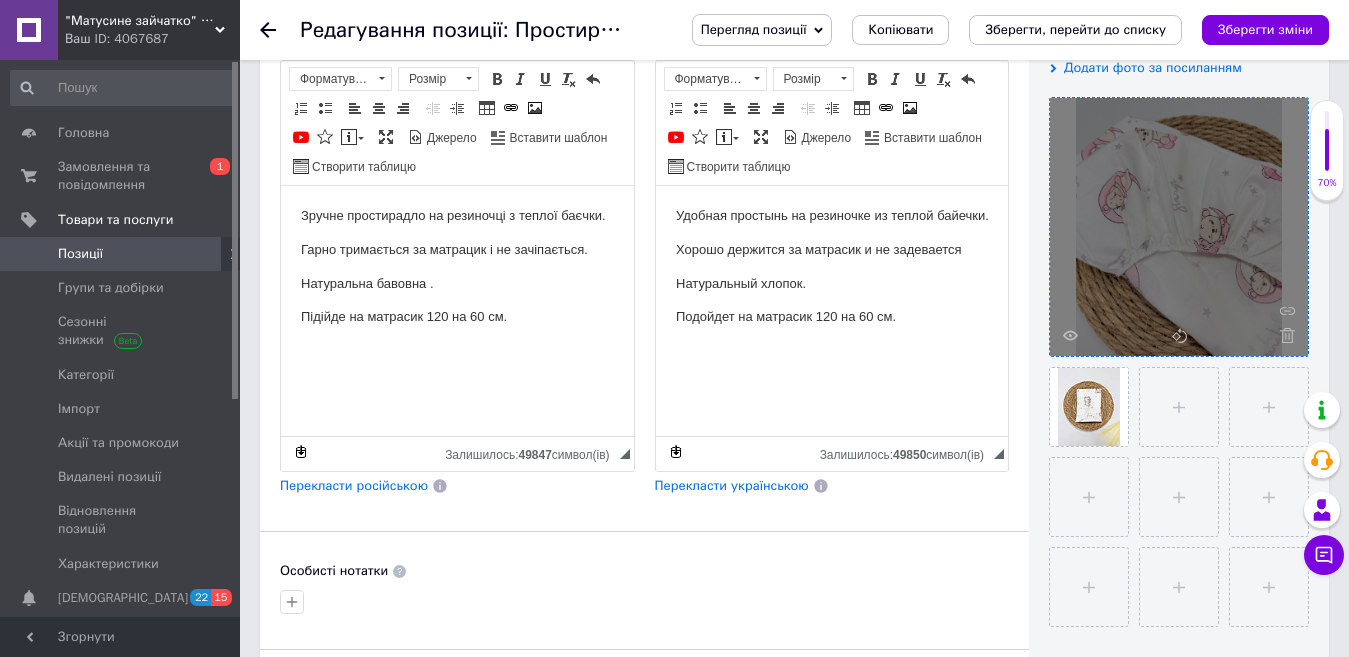 click 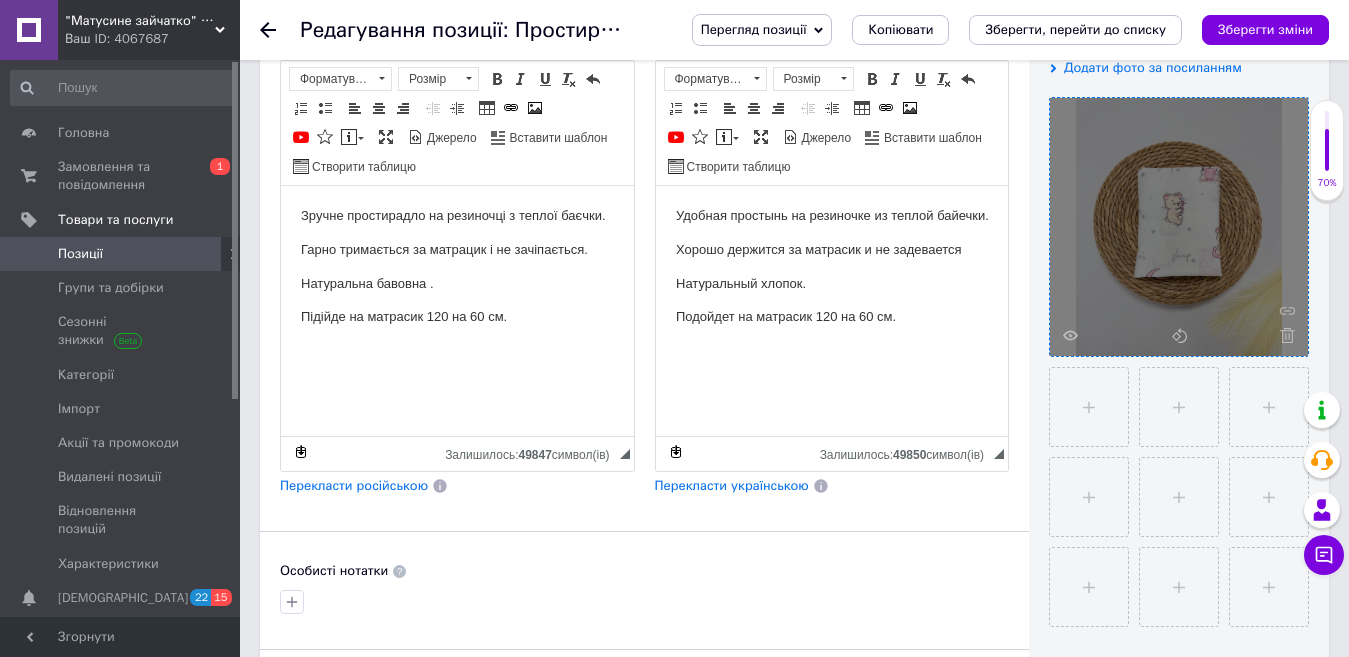 click 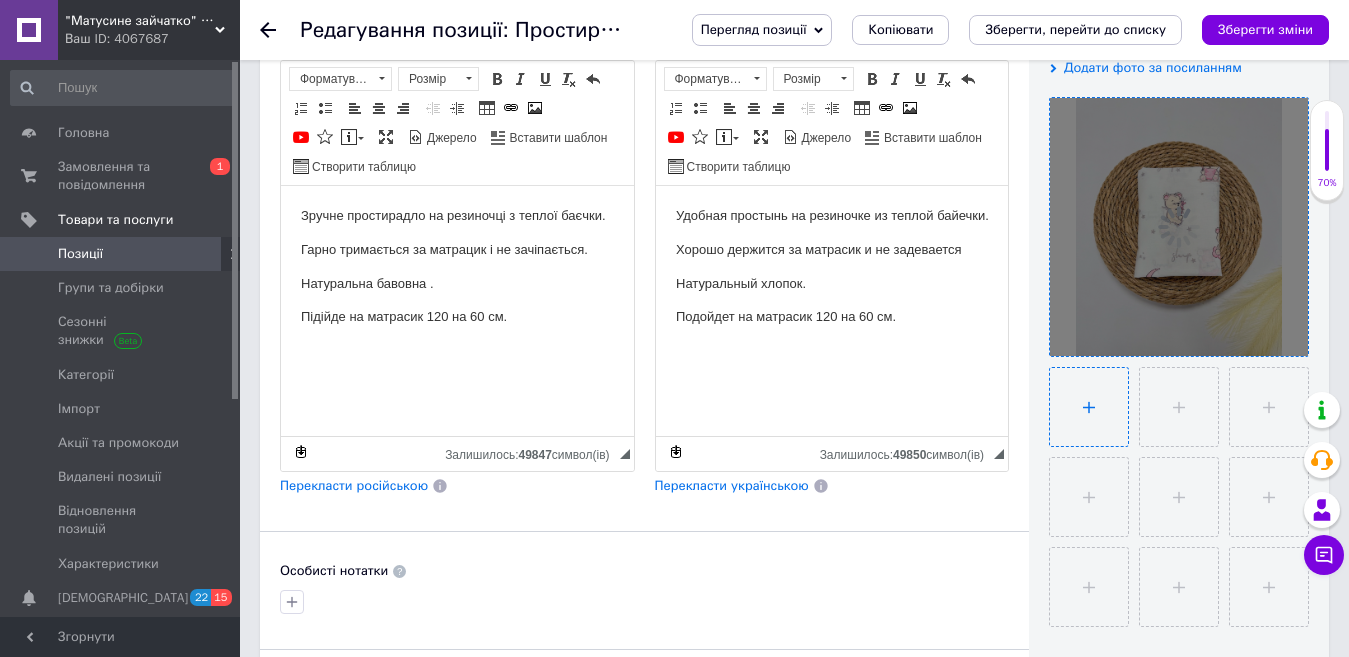 click at bounding box center [1089, 407] 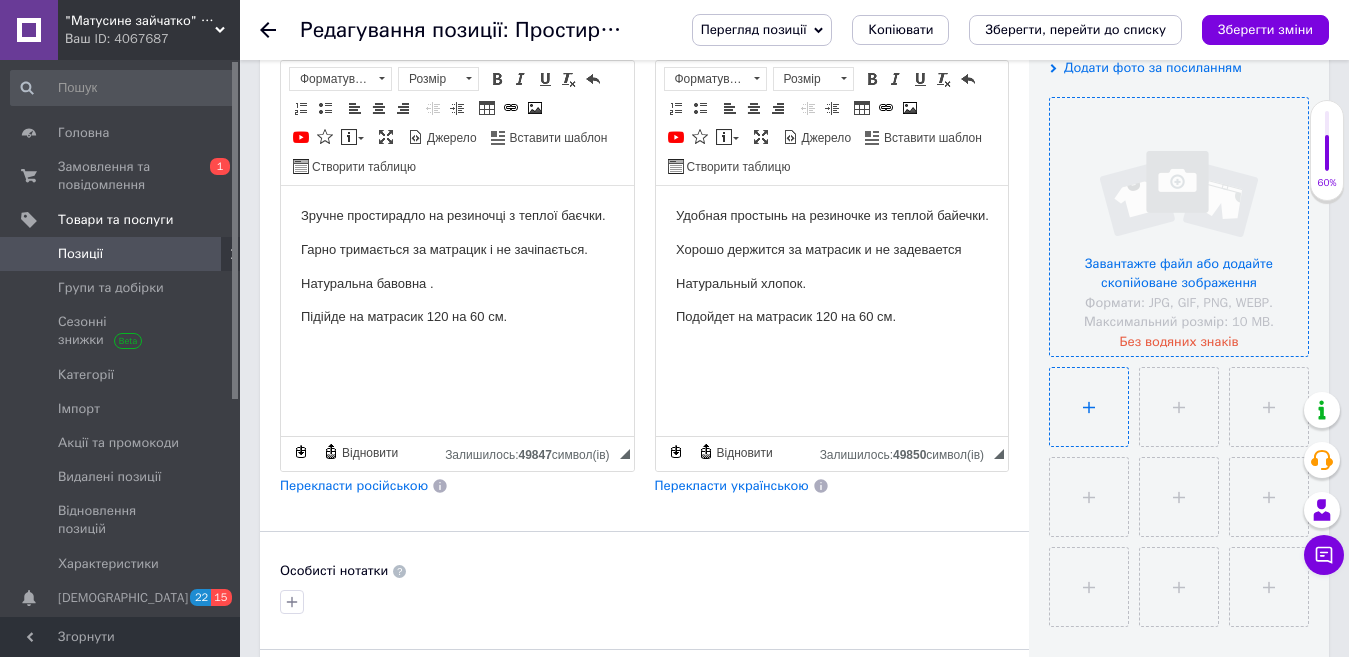 type on "C:\fakepath\веселка корич.jpg" 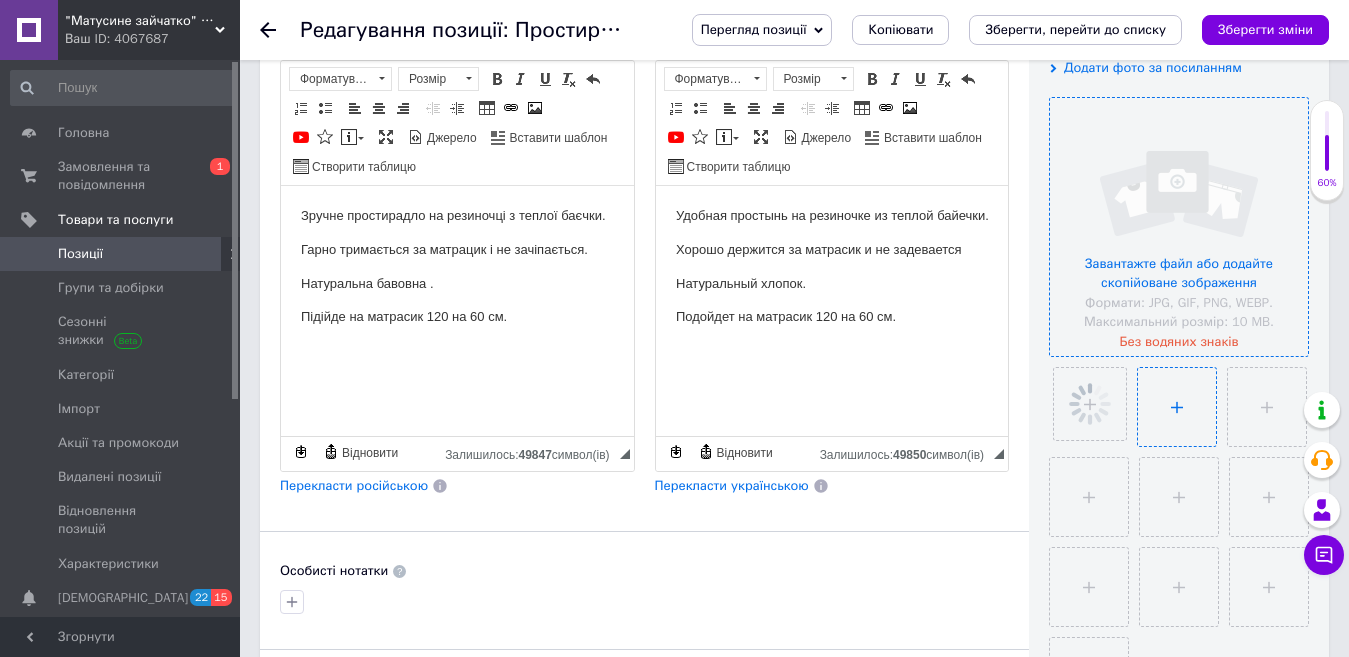 click at bounding box center [1177, 407] 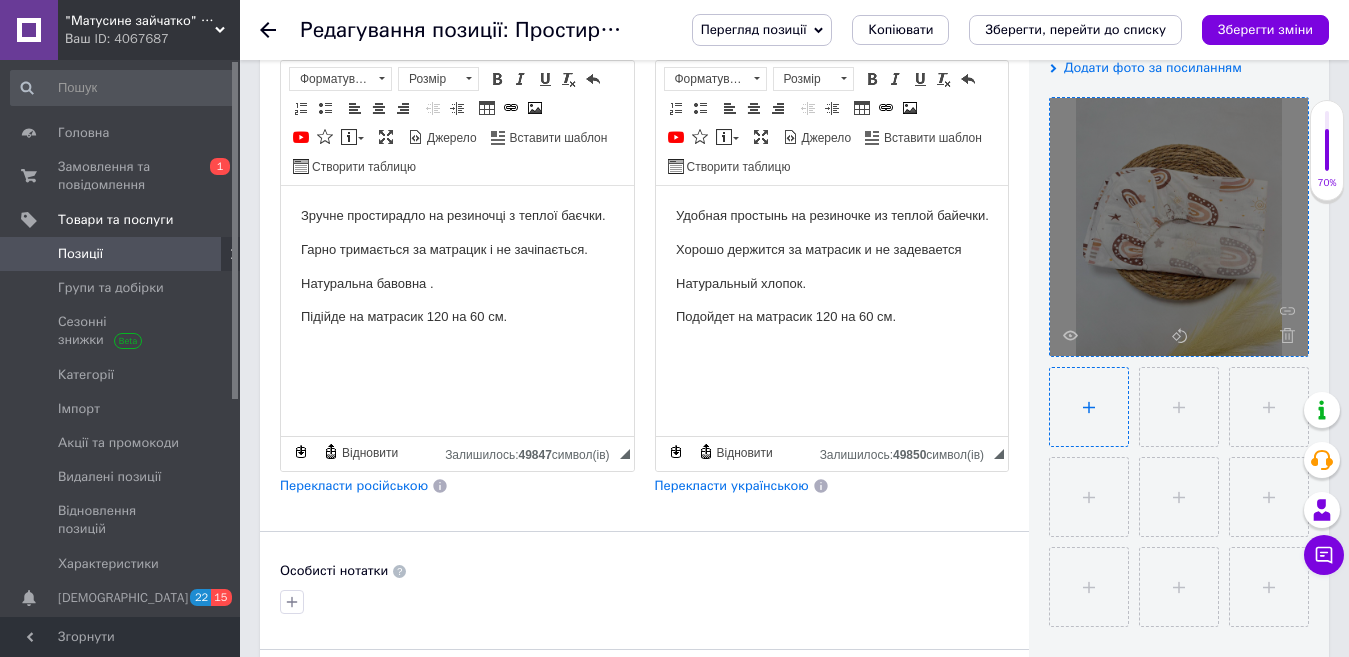 type on "C:\fakepath\веселка корич 2.jpg" 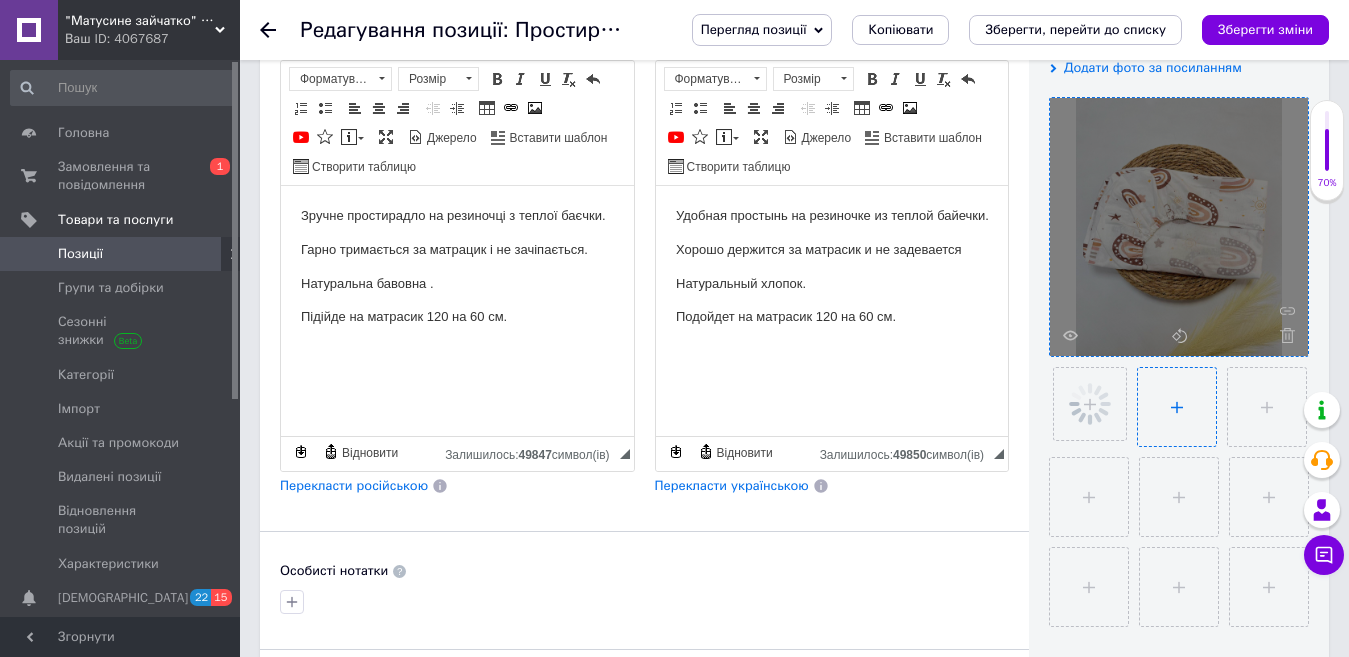 click at bounding box center (1177, 407) 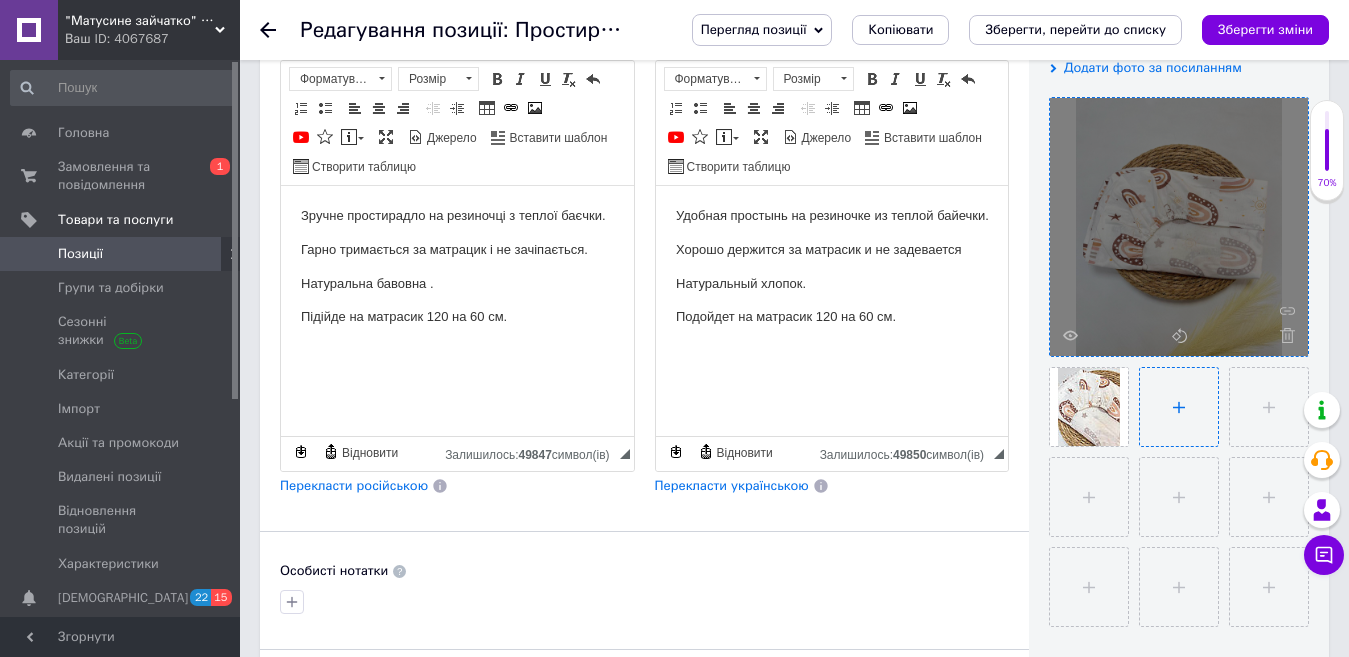 type on "C:\fakepath\веселка корич 3.jpg" 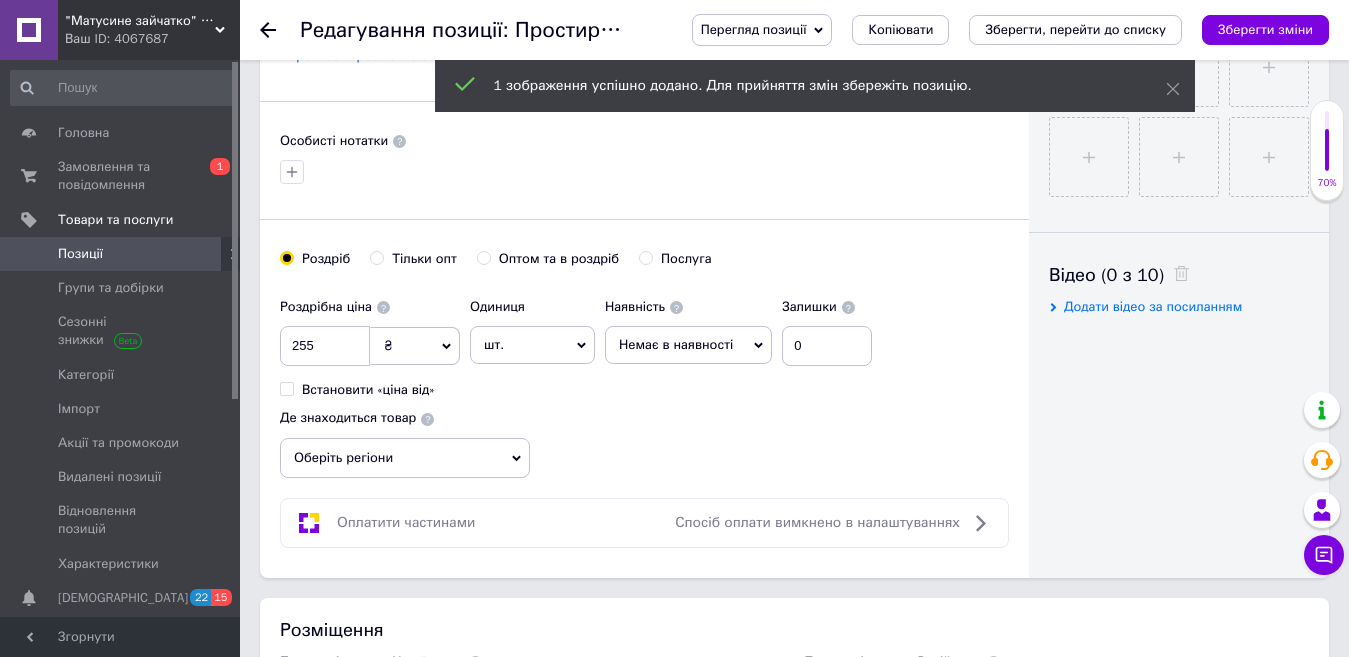 scroll, scrollTop: 800, scrollLeft: 0, axis: vertical 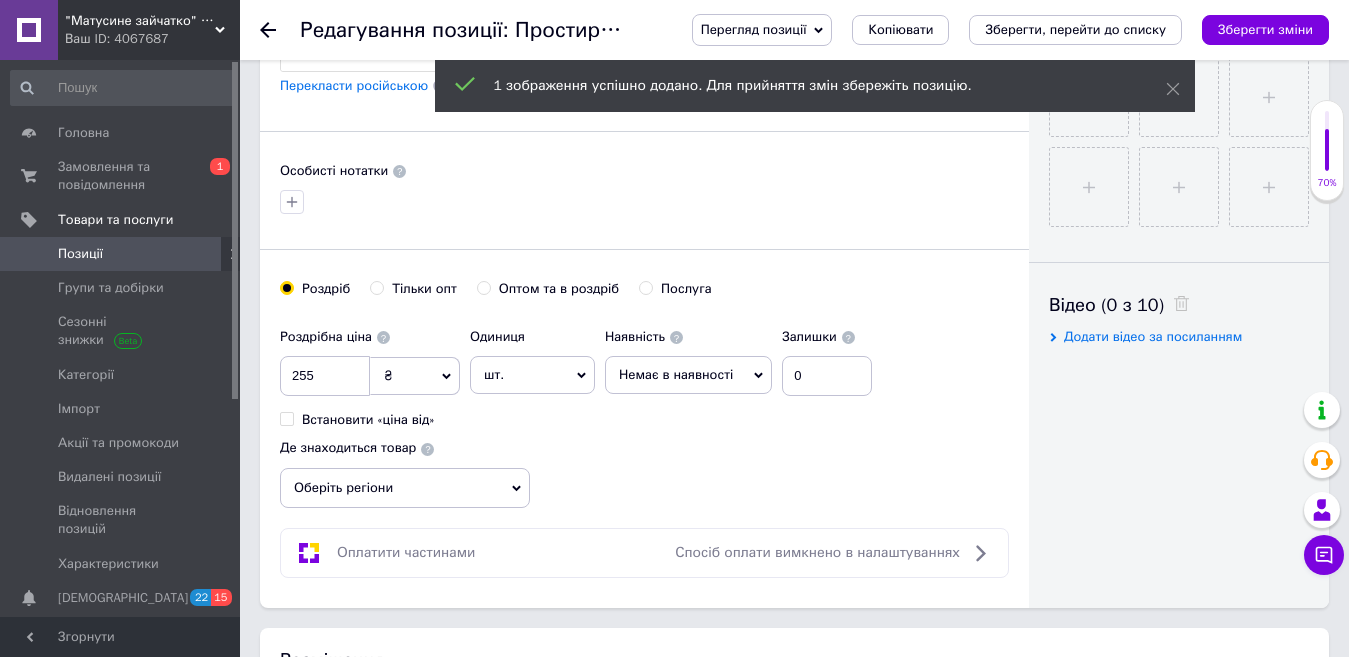click on "Немає в наявності" at bounding box center [676, 374] 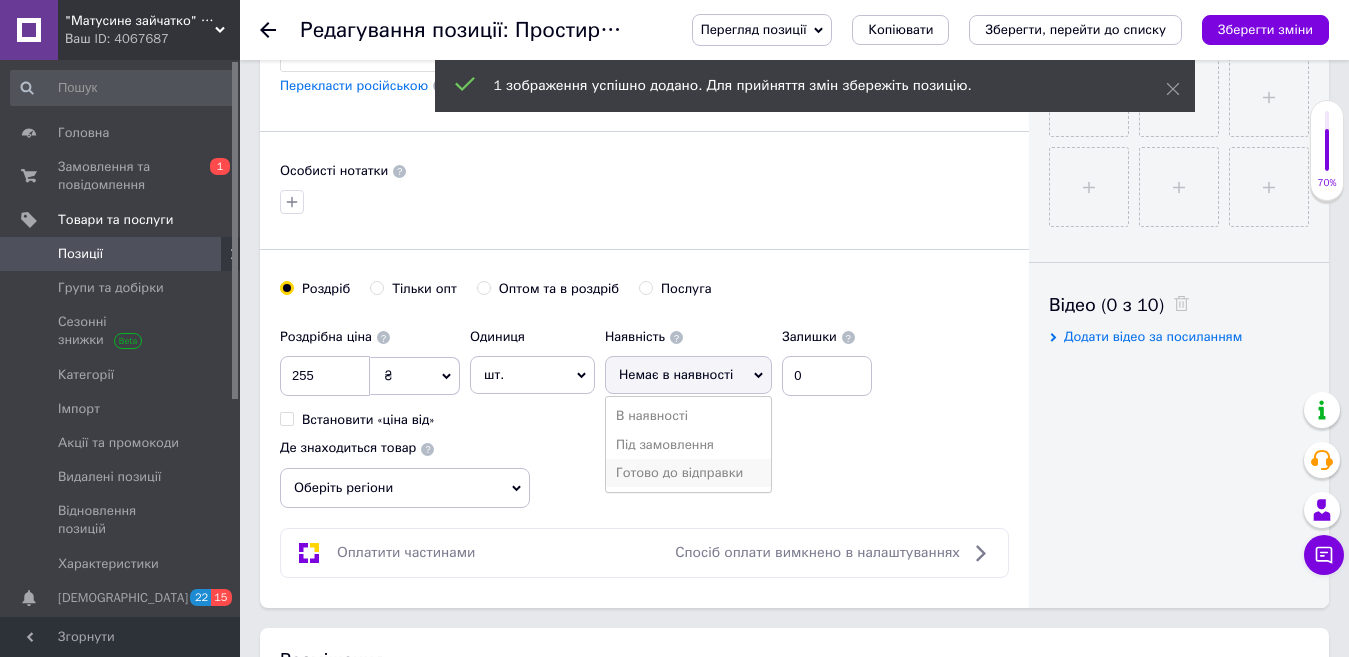 click on "Готово до відправки" at bounding box center (688, 473) 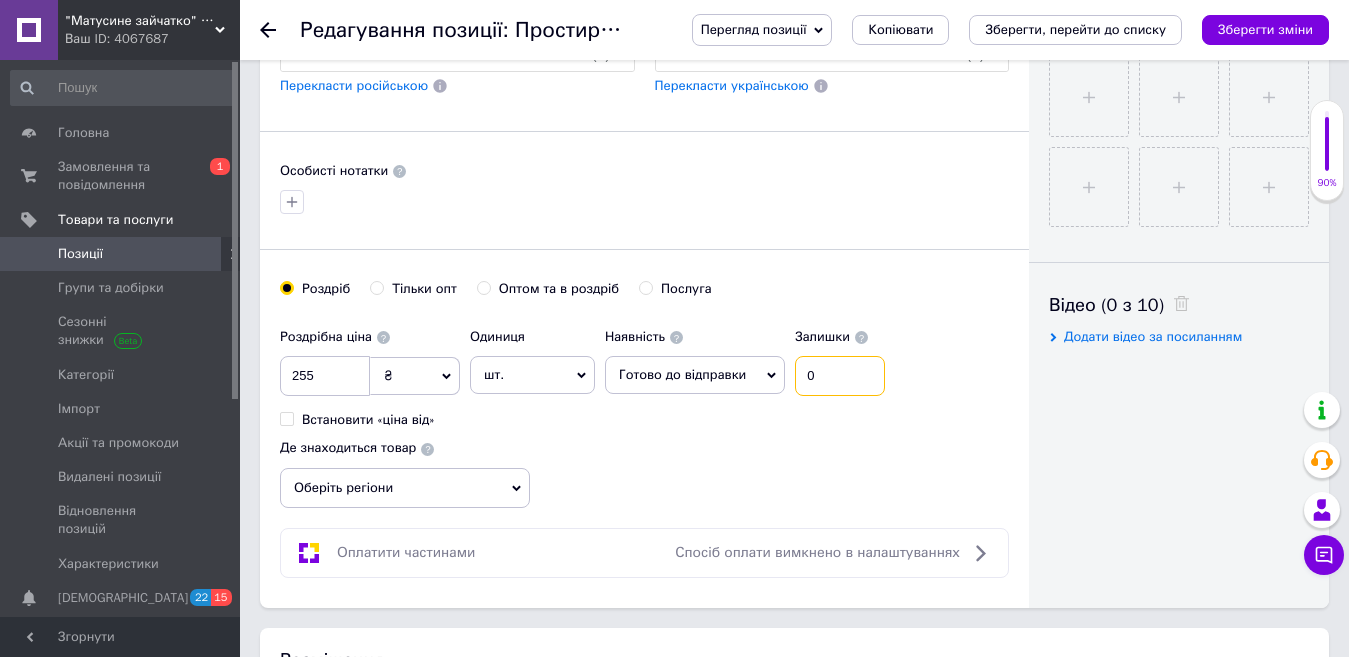 drag, startPoint x: 828, startPoint y: 371, endPoint x: 840, endPoint y: 378, distance: 13.892444 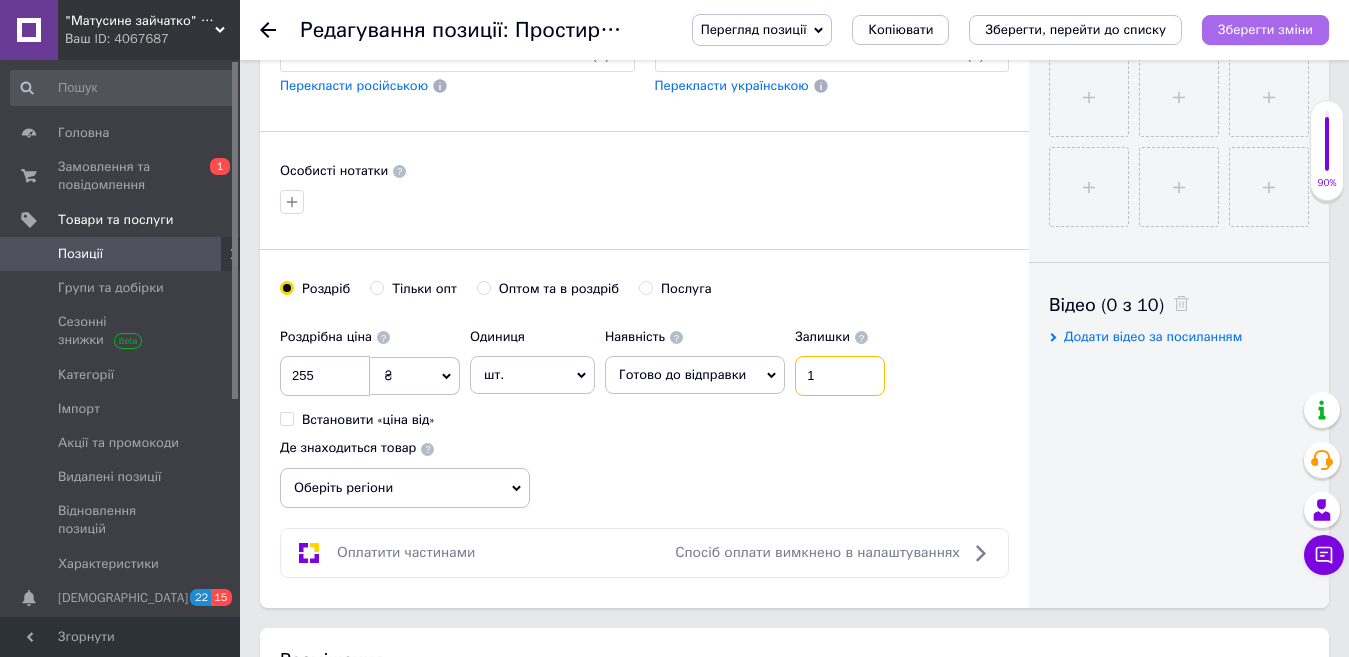 type on "1" 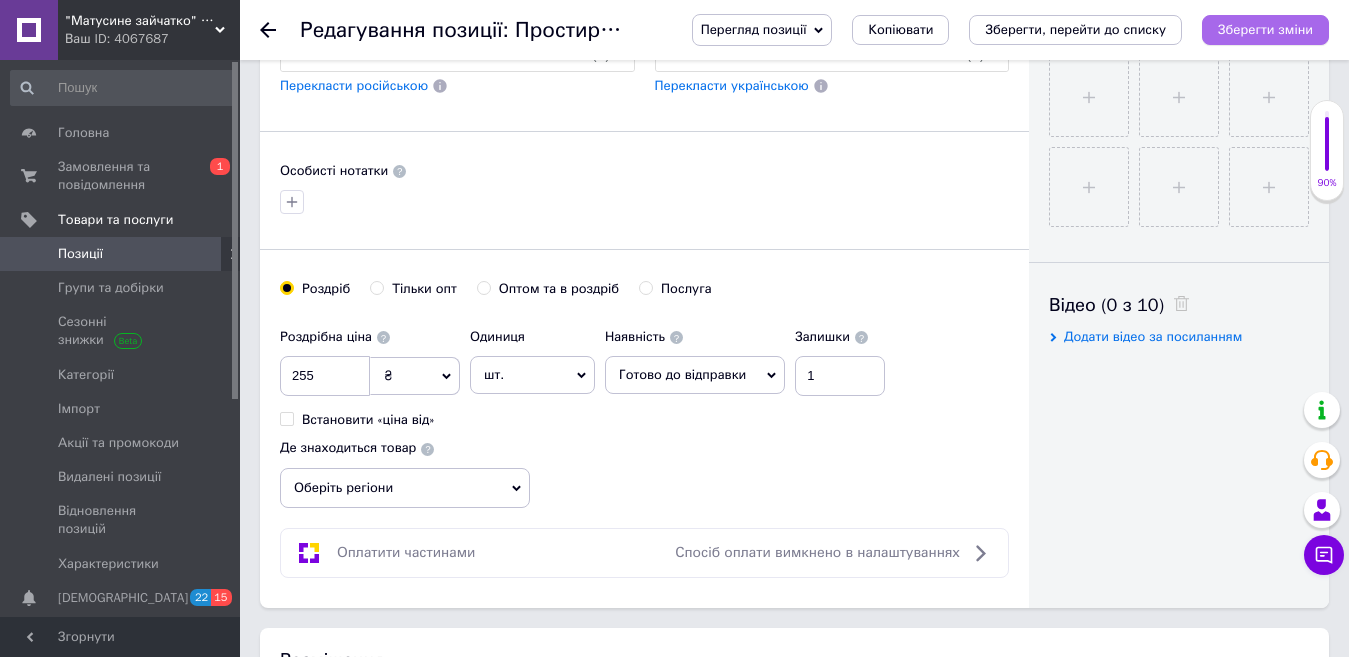 click on "Зберегти зміни" at bounding box center [1265, 29] 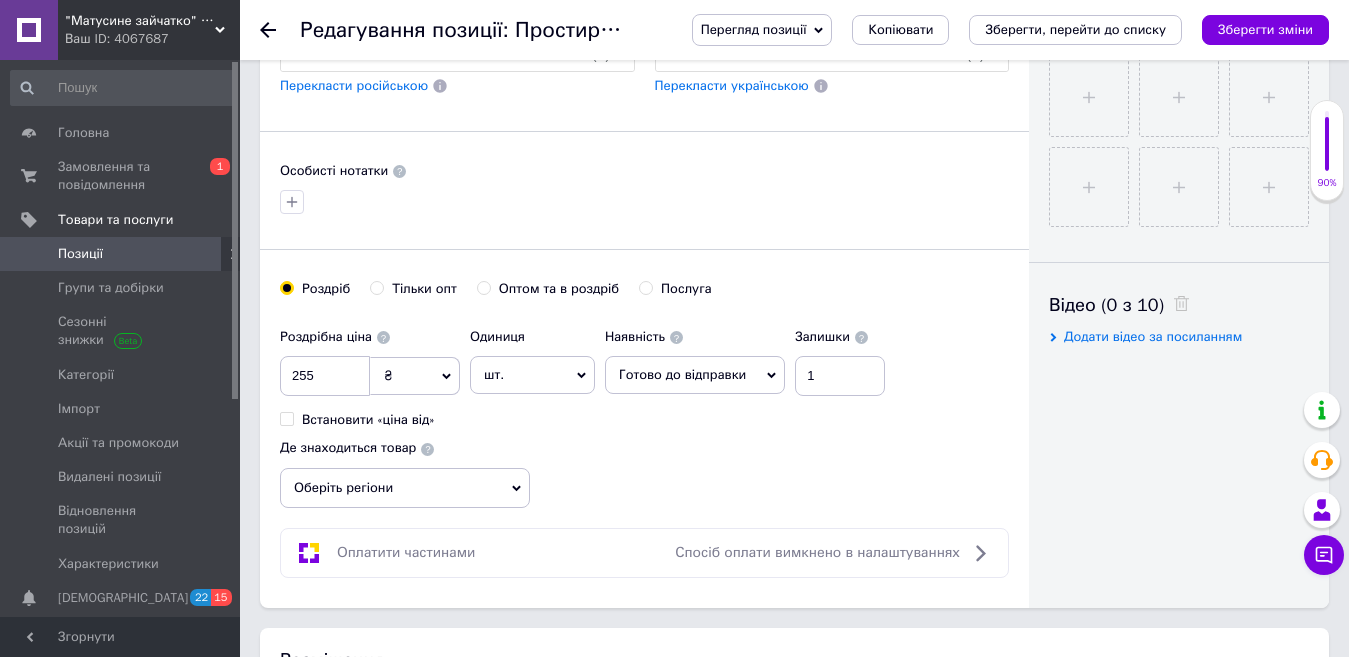 click 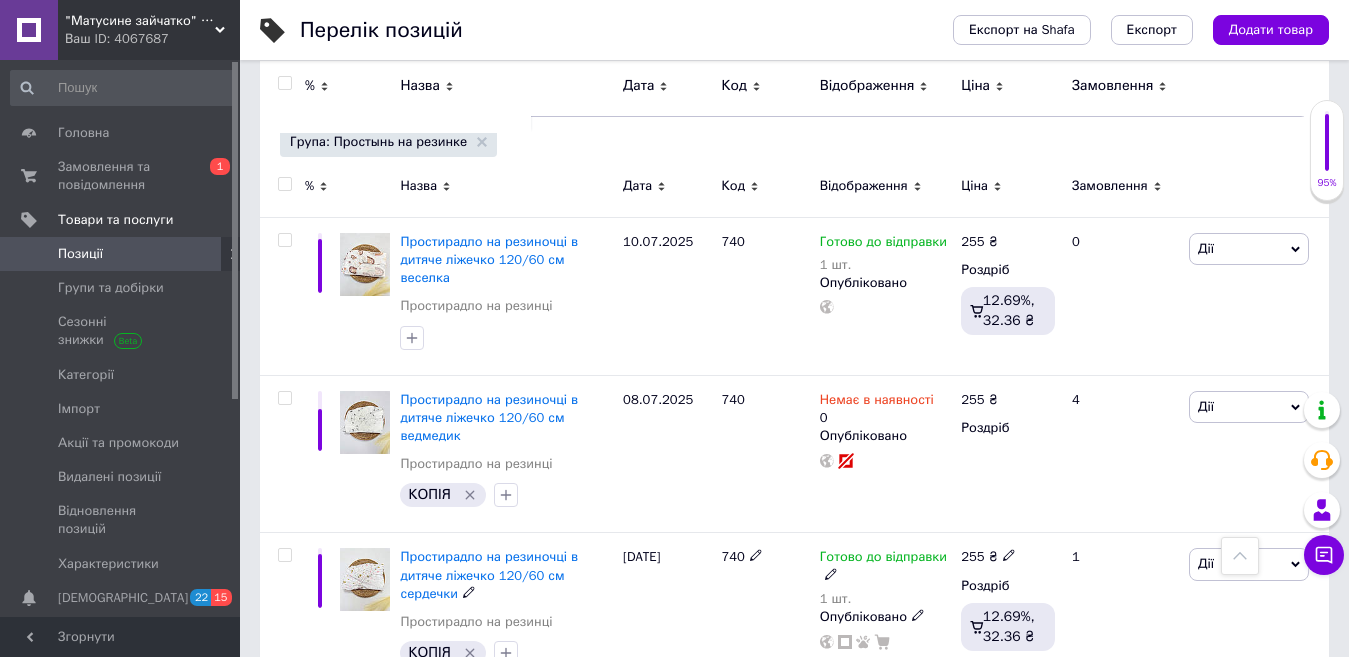 scroll, scrollTop: 165, scrollLeft: 0, axis: vertical 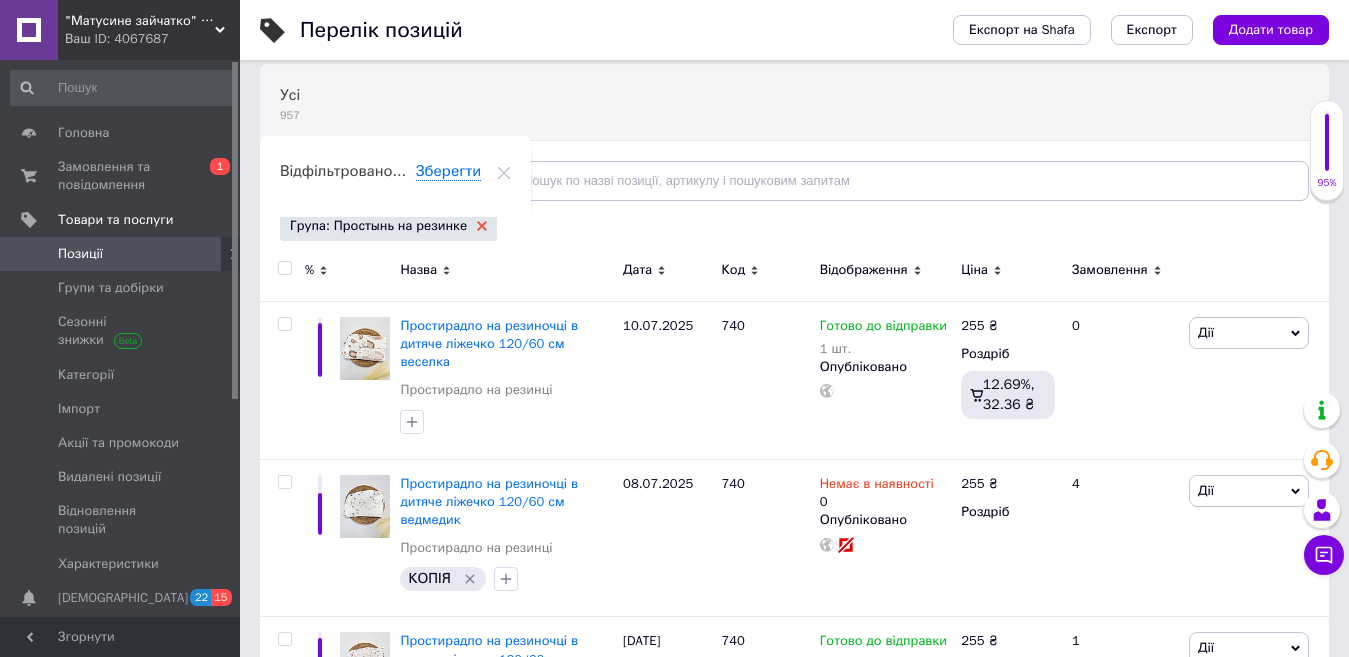 click 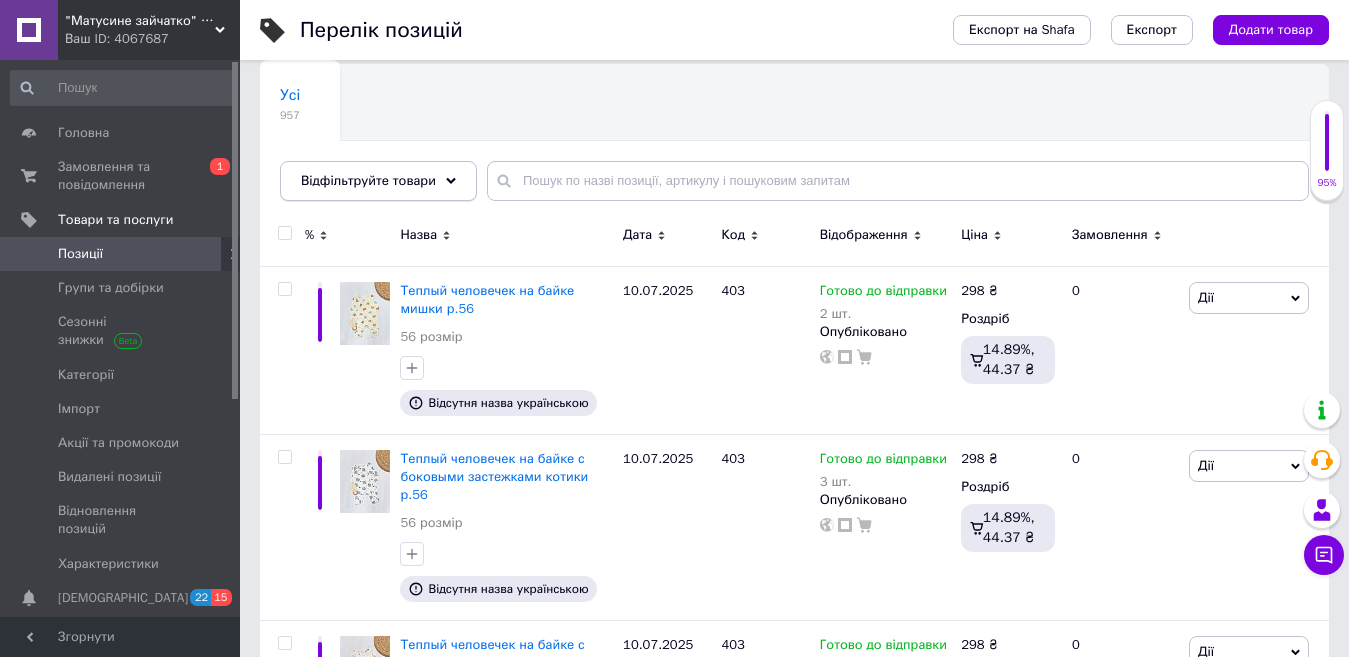 click on "Відфільтруйте товари" at bounding box center (368, 180) 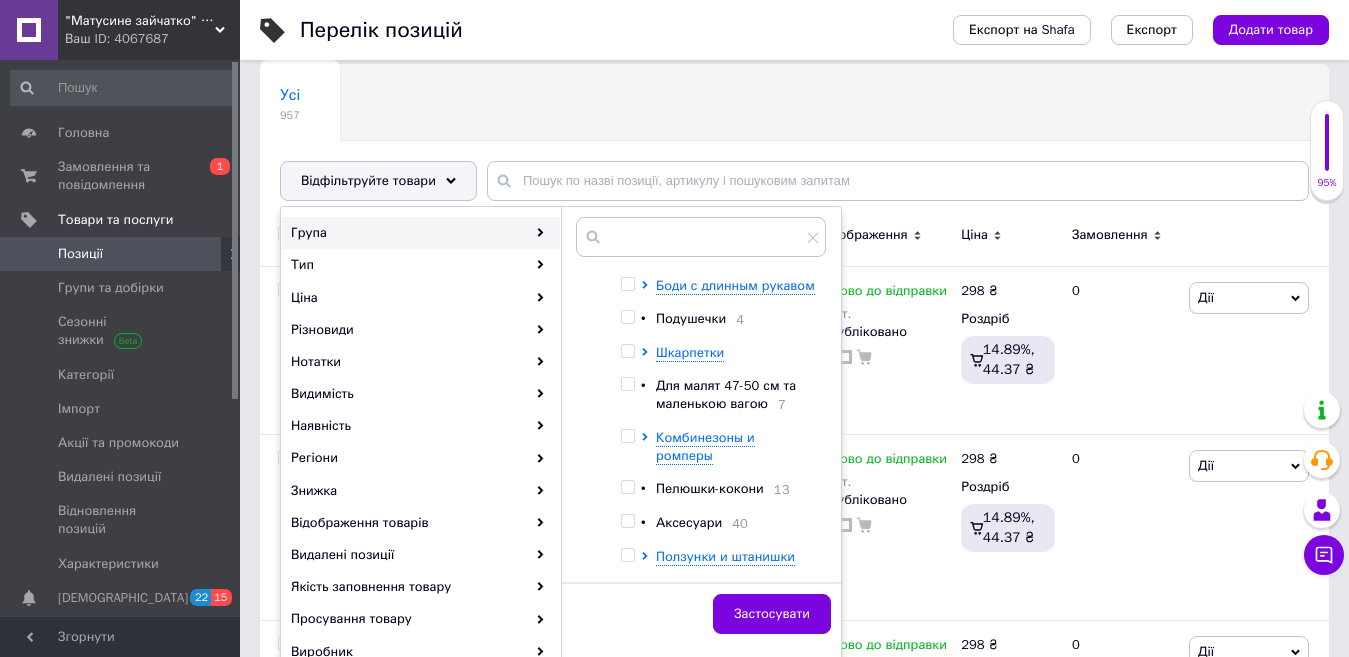 scroll, scrollTop: 595, scrollLeft: 0, axis: vertical 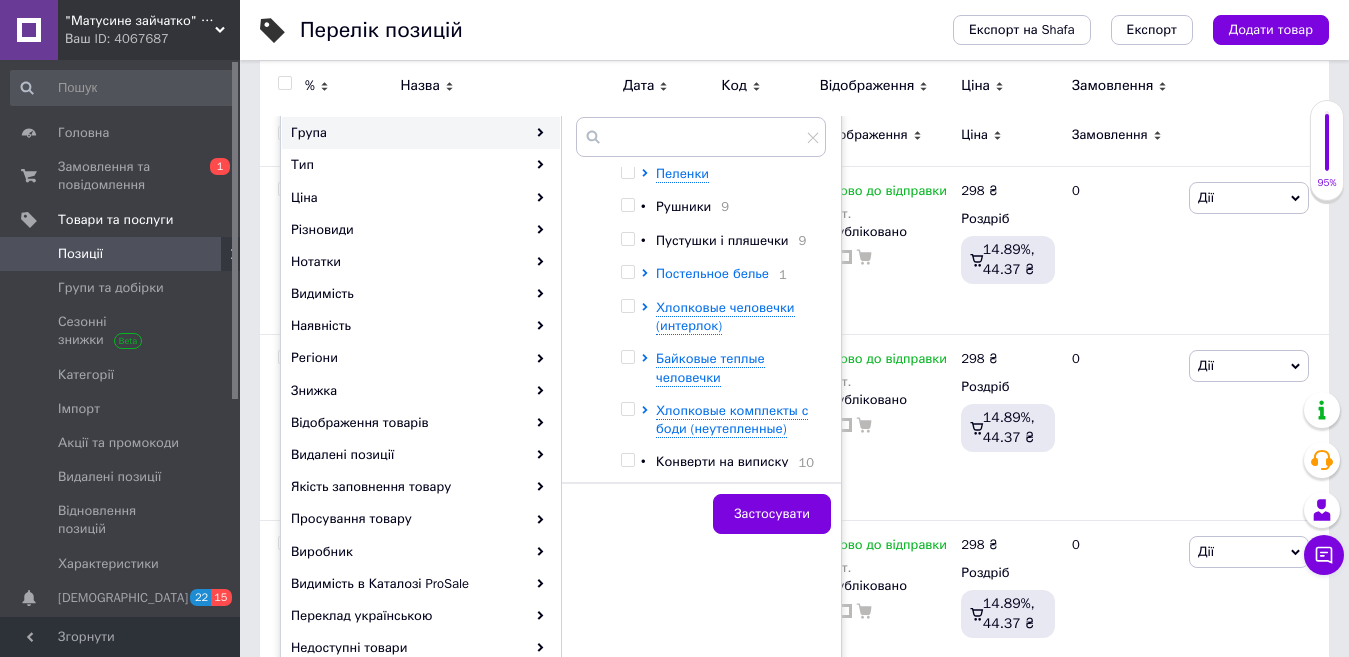 drag, startPoint x: 711, startPoint y: 272, endPoint x: 696, endPoint y: 270, distance: 15.132746 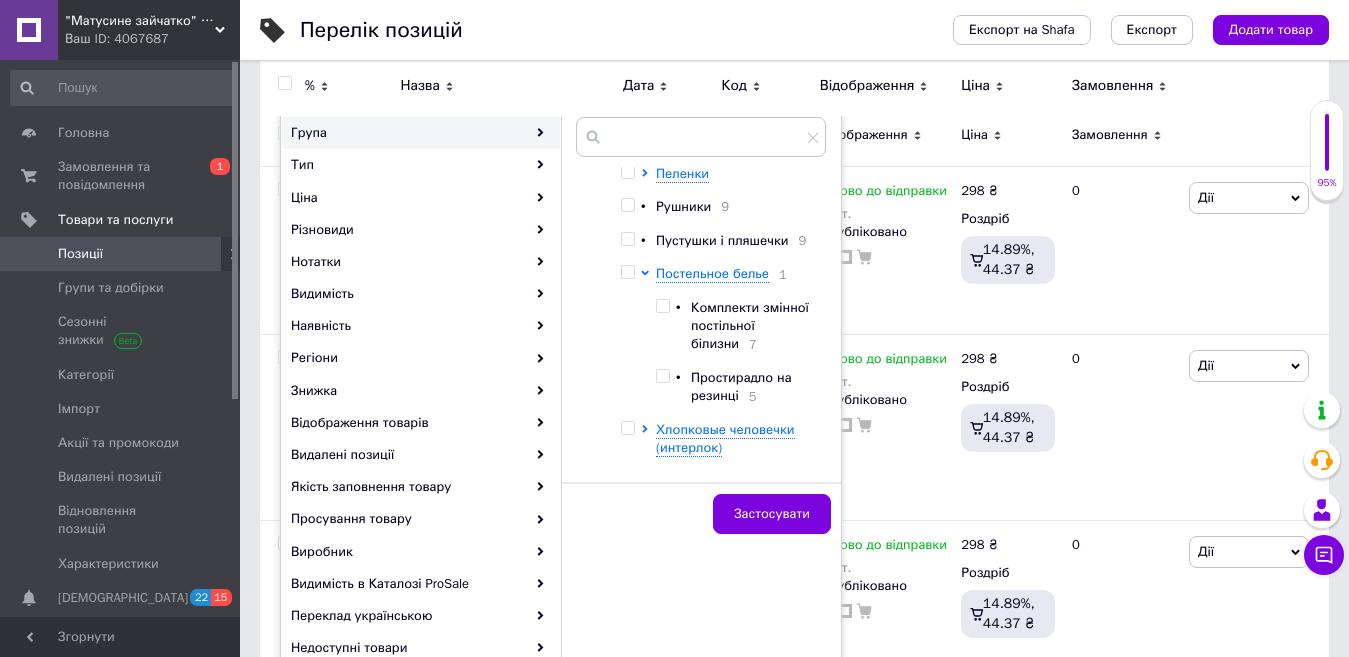 click at bounding box center (666, 326) 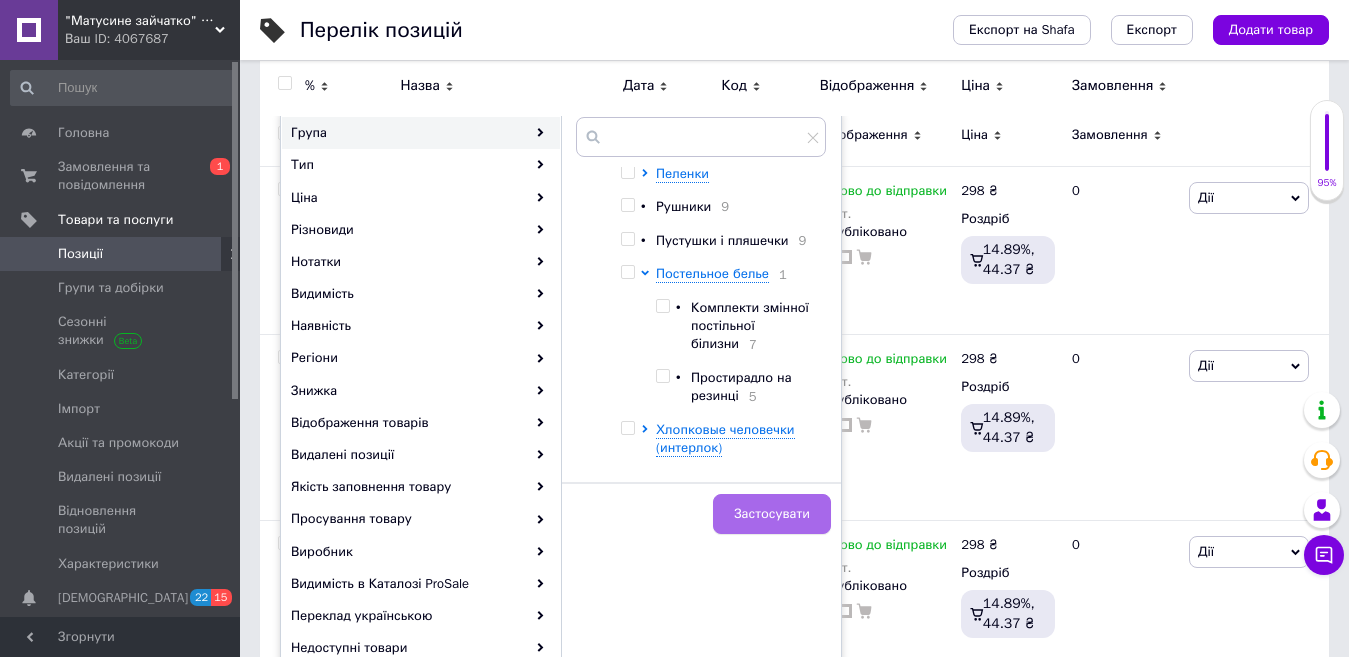 click at bounding box center [662, 306] 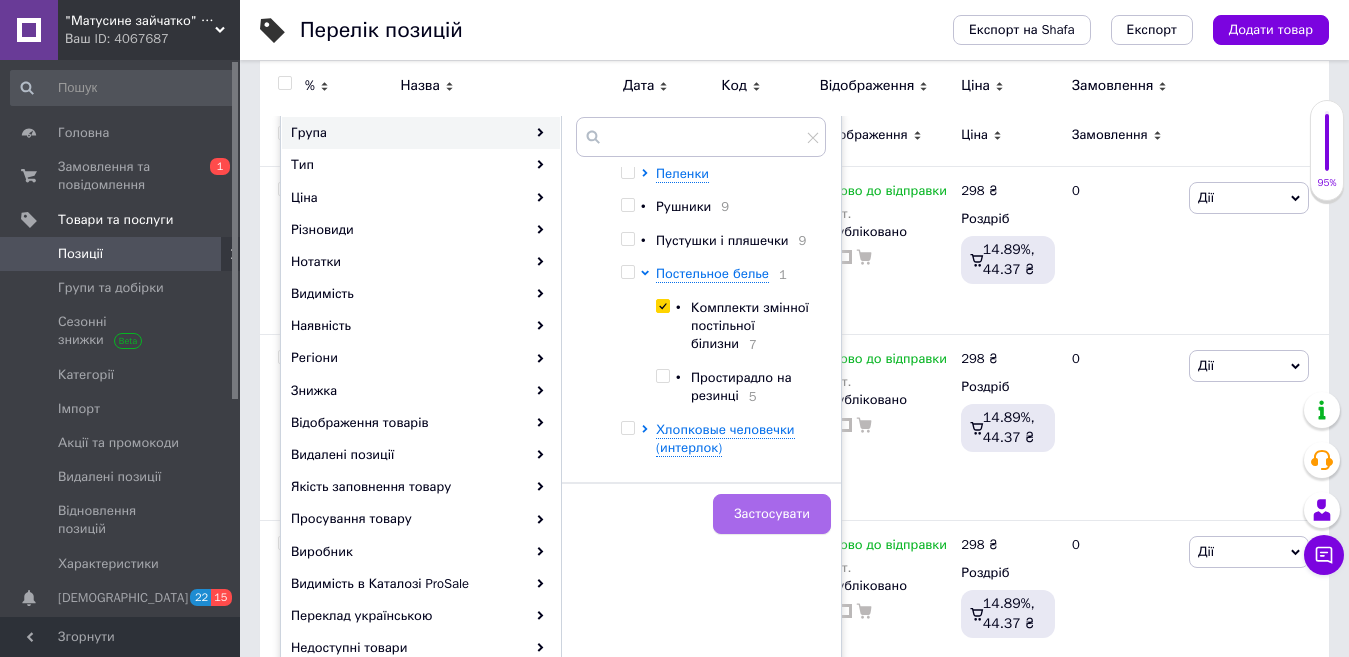 checkbox on "true" 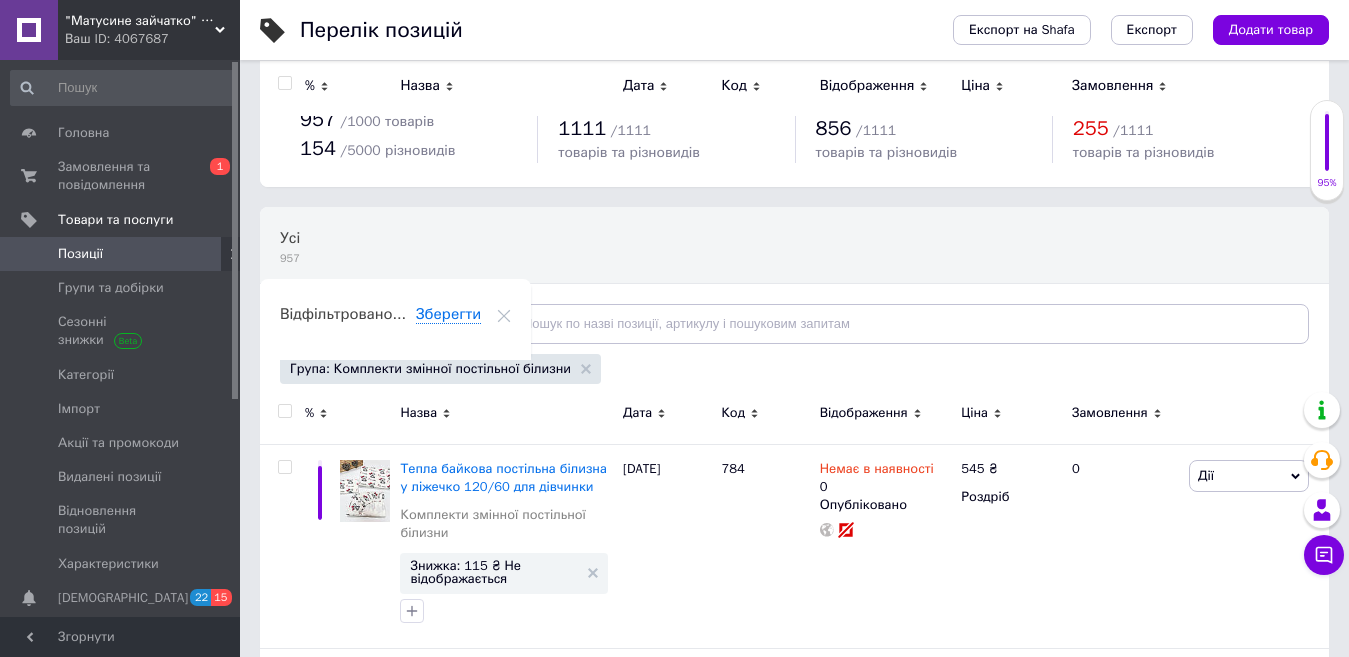 scroll, scrollTop: 0, scrollLeft: 0, axis: both 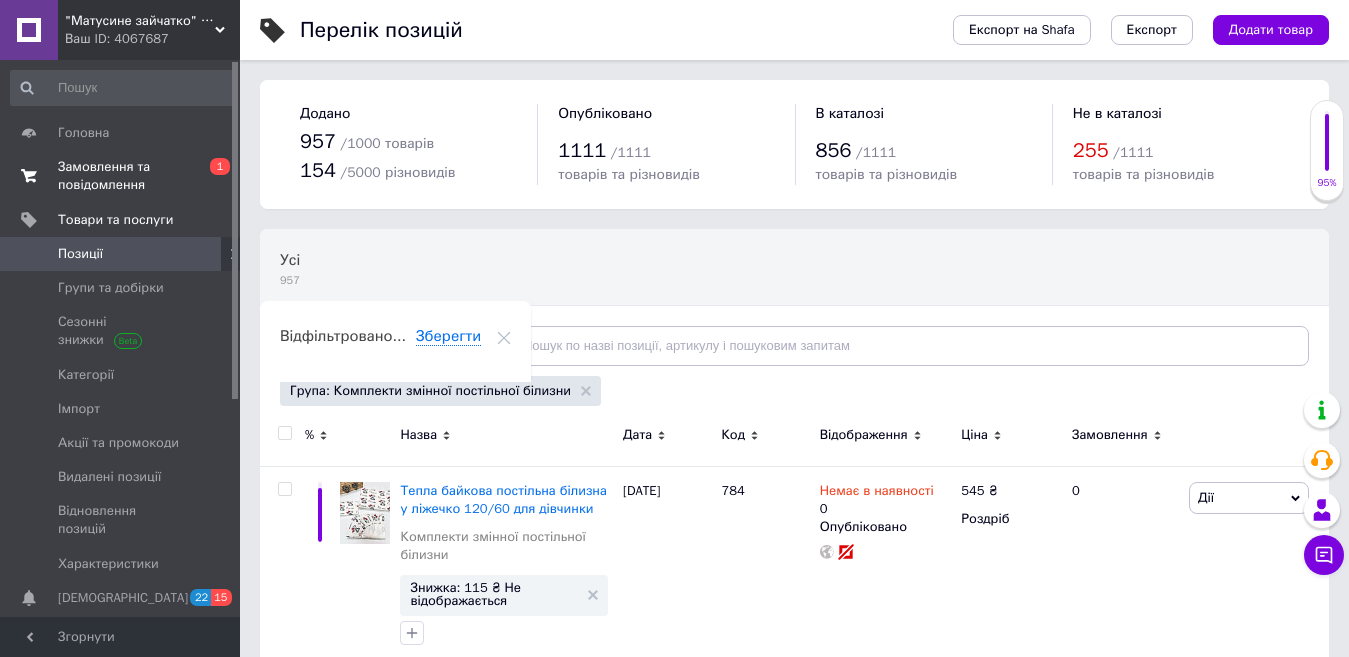 click on "Замовлення та повідомлення 0 1" at bounding box center (123, 176) 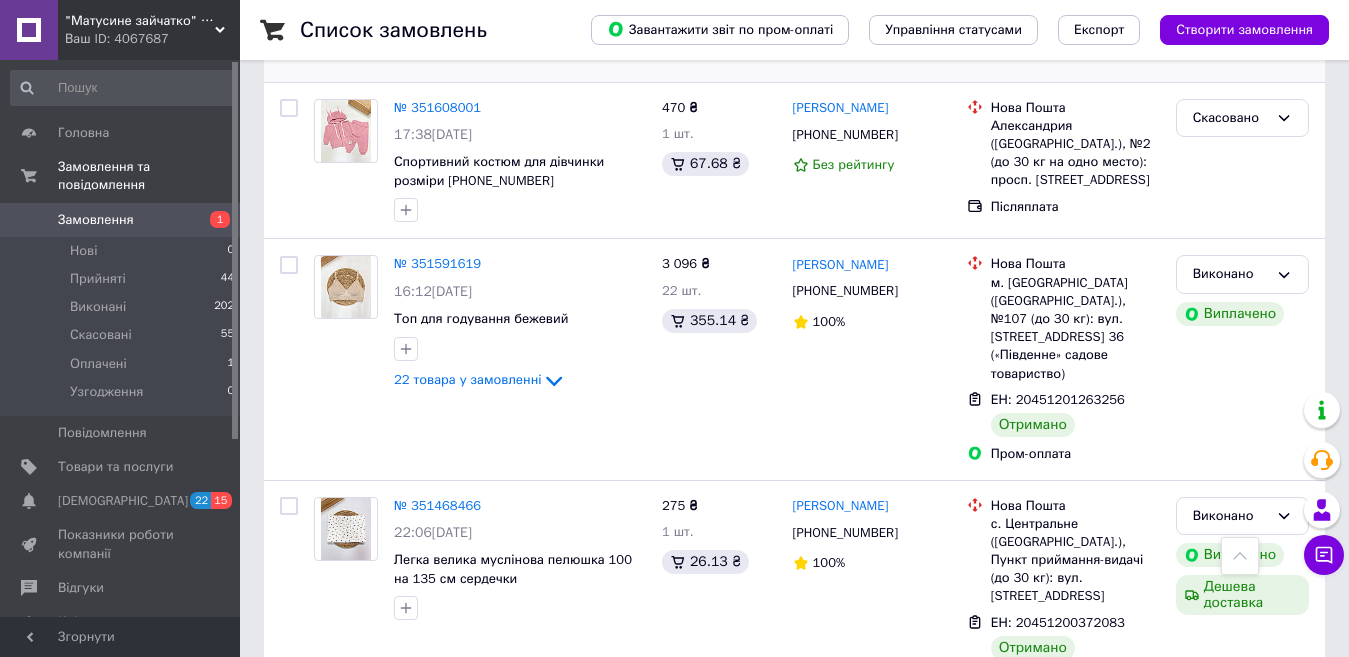 scroll, scrollTop: 1700, scrollLeft: 0, axis: vertical 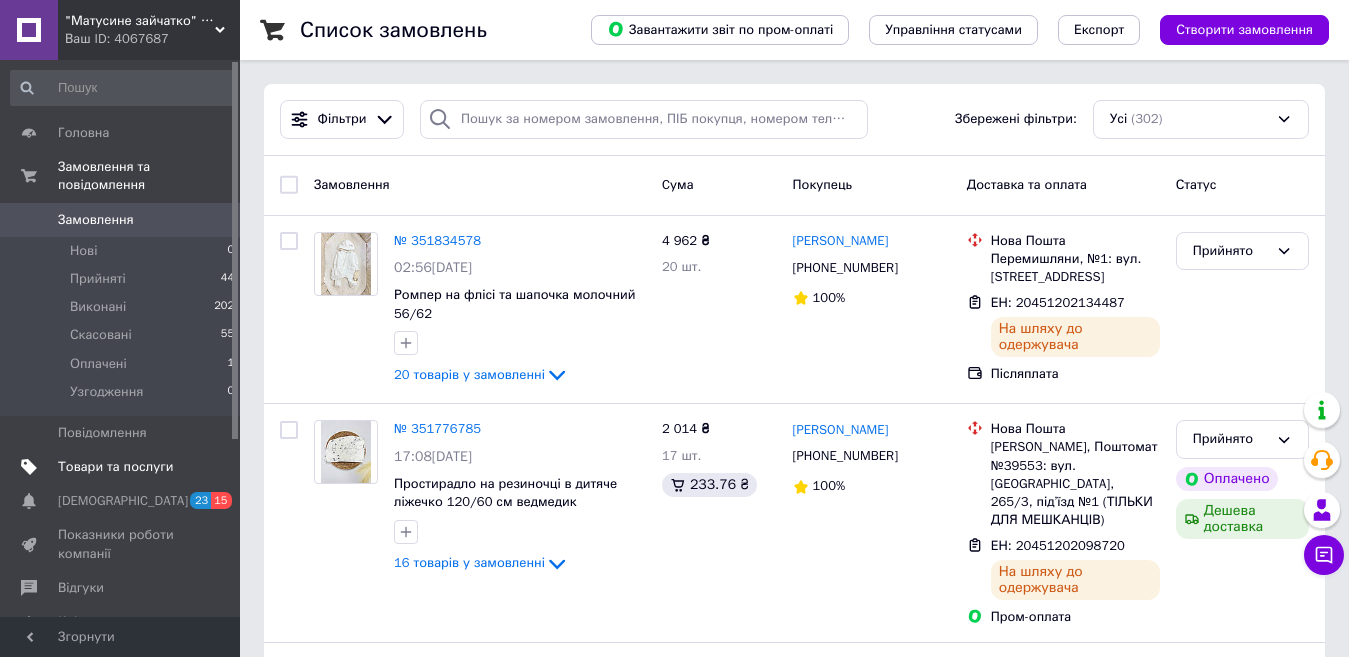 click on "Товари та послуги" at bounding box center [115, 467] 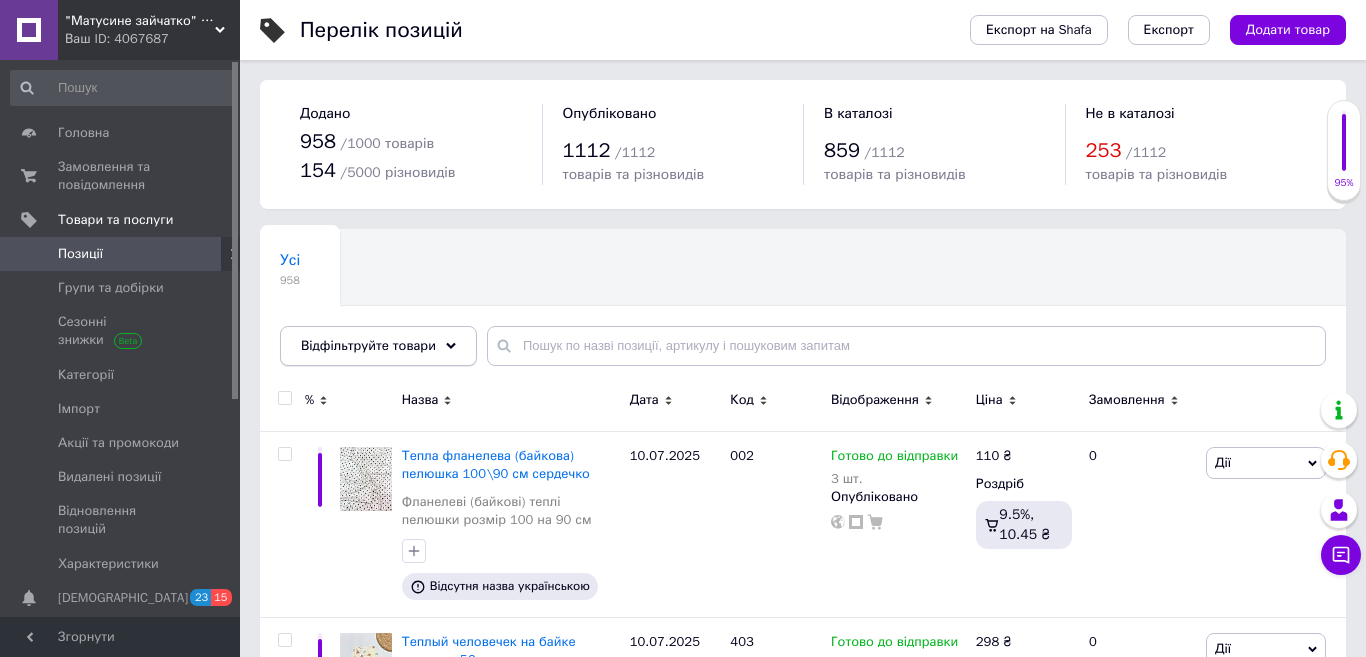 click on "Відфільтруйте товари" at bounding box center (368, 345) 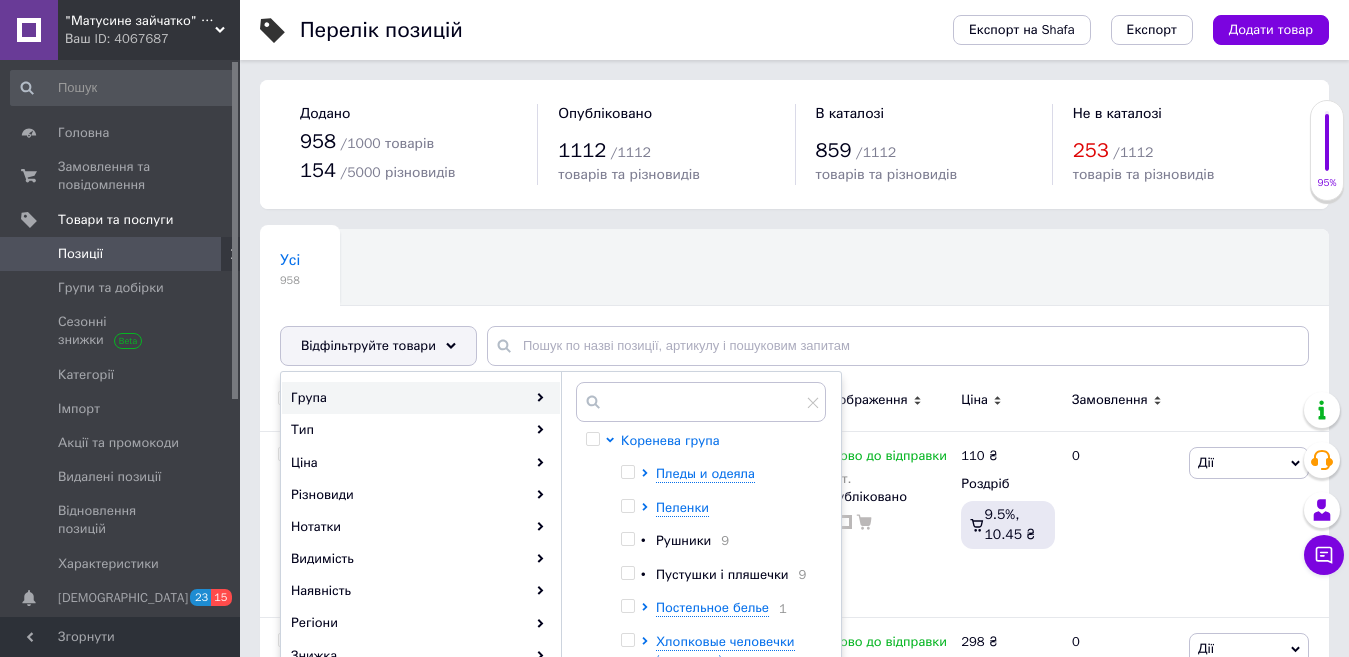 scroll, scrollTop: 100, scrollLeft: 0, axis: vertical 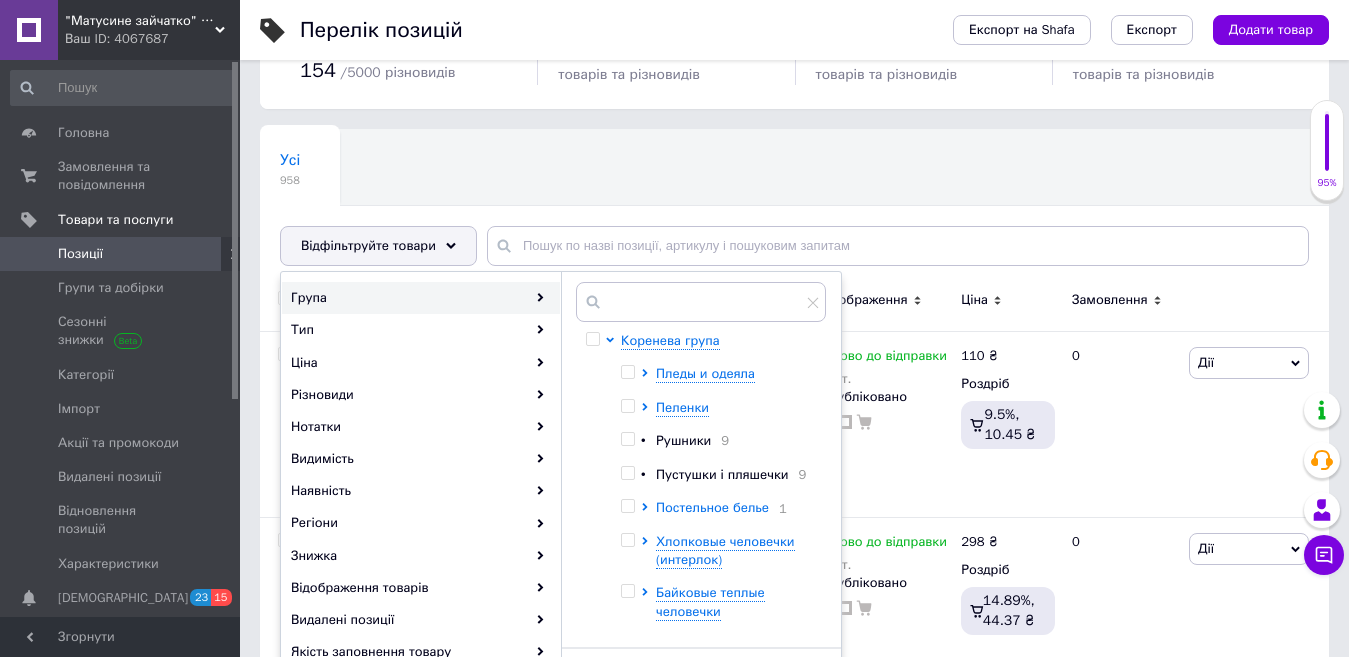 click on "Постельное белье" at bounding box center (712, 507) 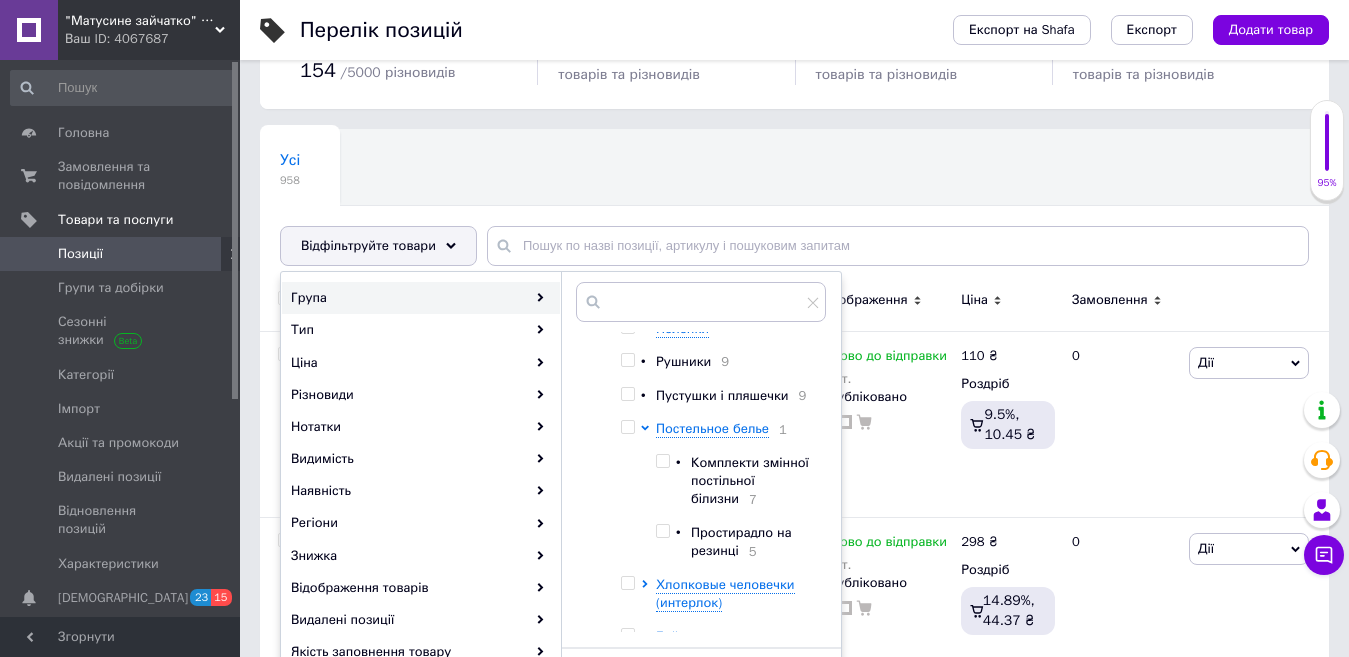 scroll, scrollTop: 100, scrollLeft: 0, axis: vertical 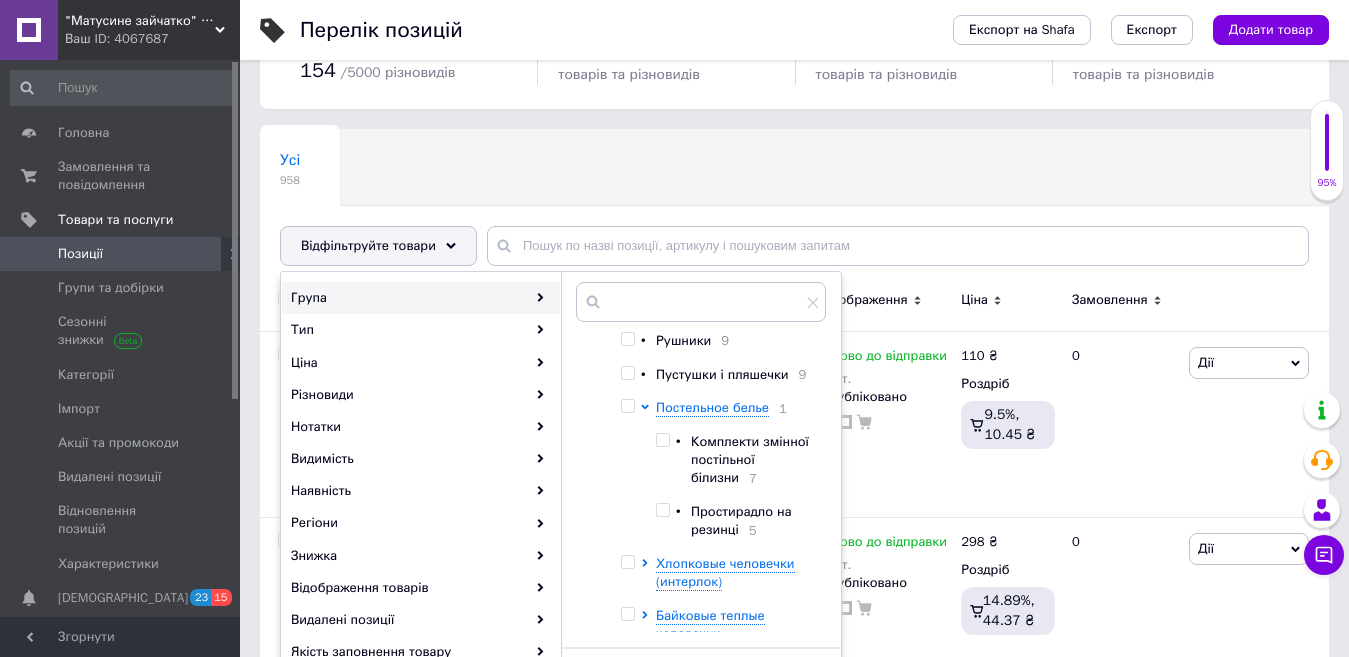 click at bounding box center [662, 510] 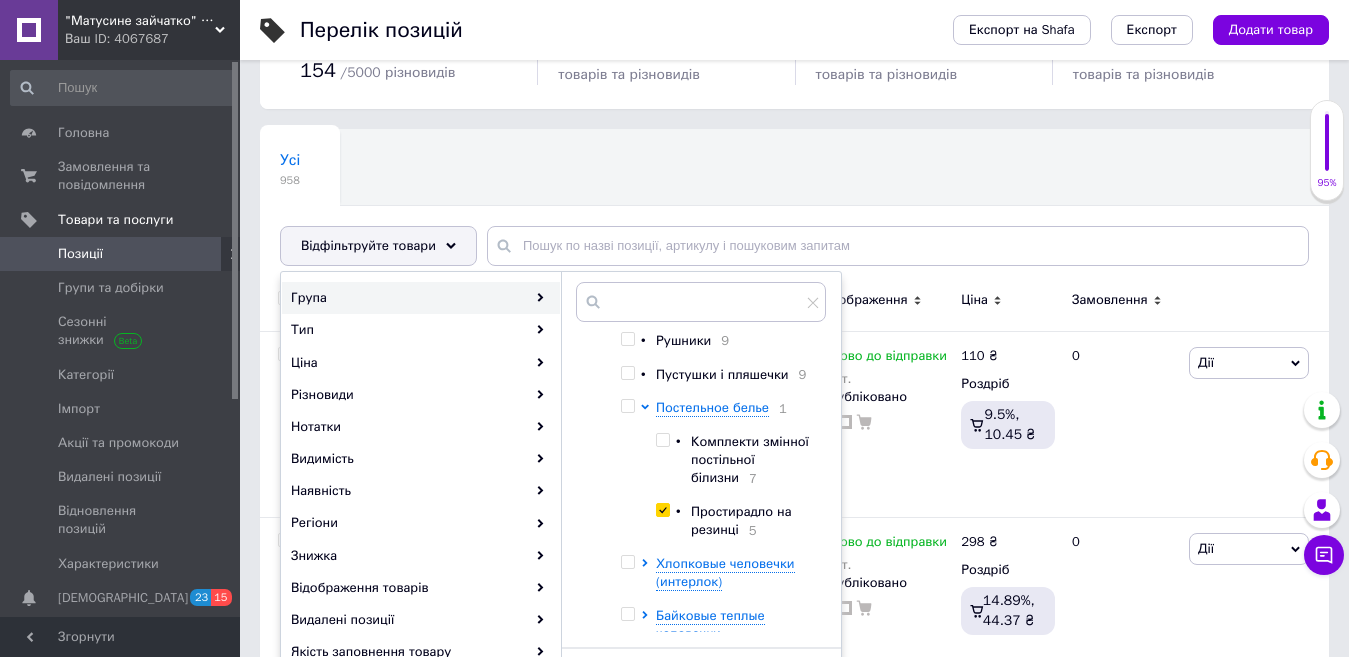 checkbox on "true" 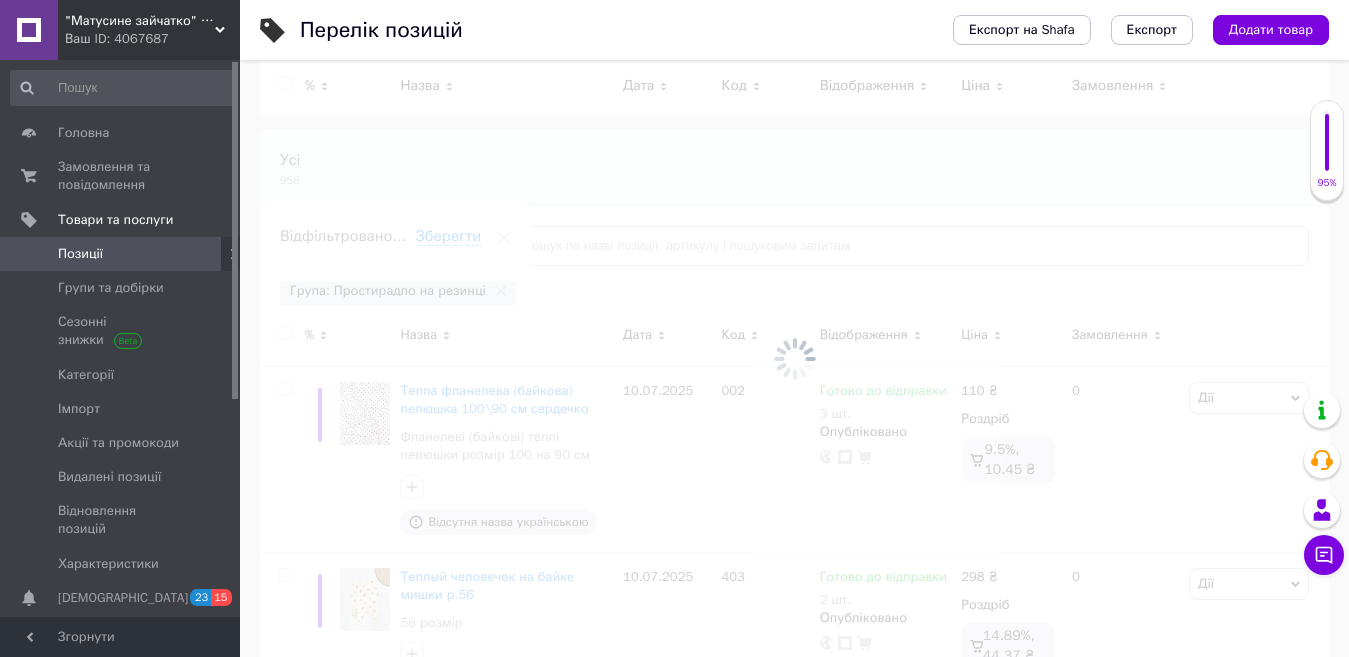 scroll, scrollTop: 300, scrollLeft: 0, axis: vertical 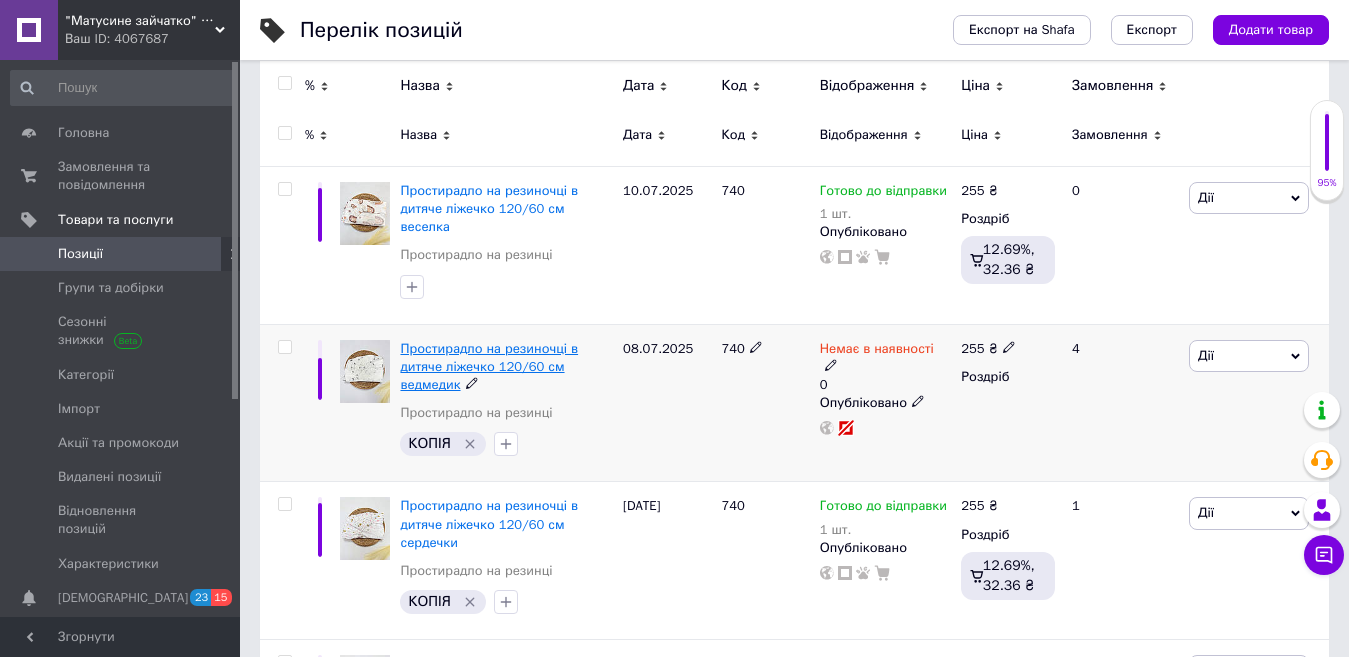 click on "Простирадло на резиночці в дитяче ліжечко 120/60 см ведмедик" at bounding box center [489, 366] 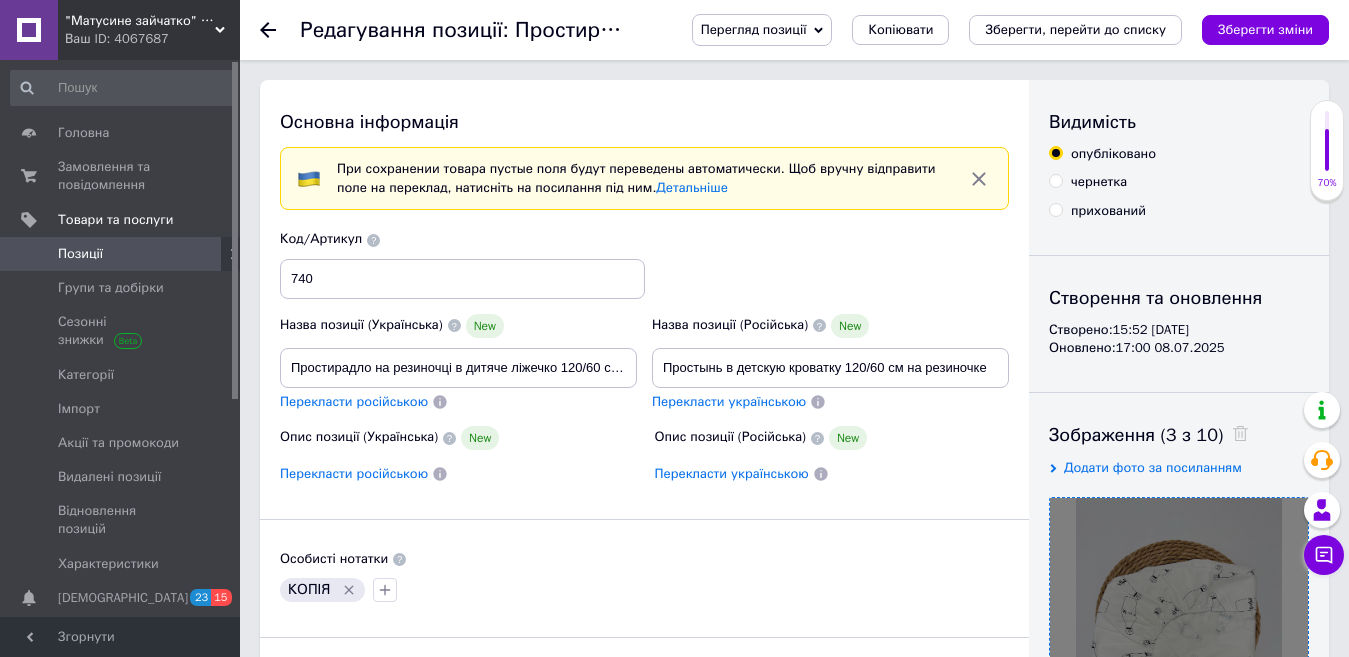 scroll, scrollTop: 300, scrollLeft: 0, axis: vertical 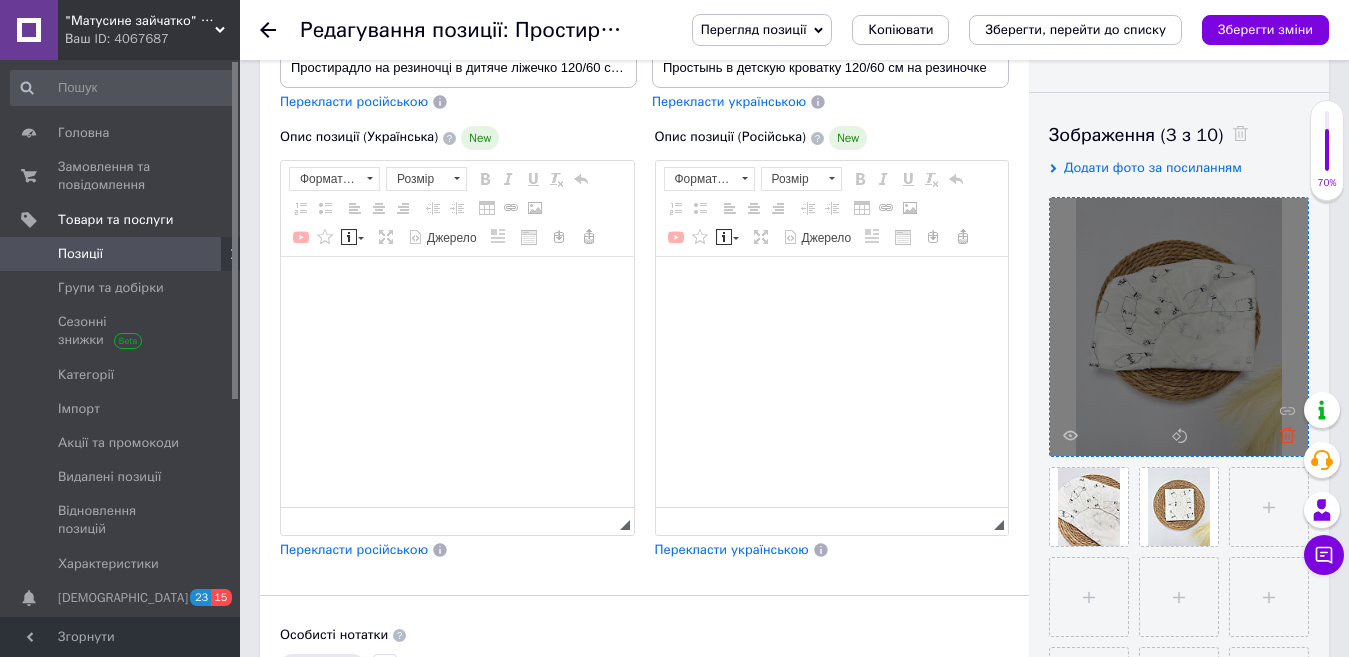 click 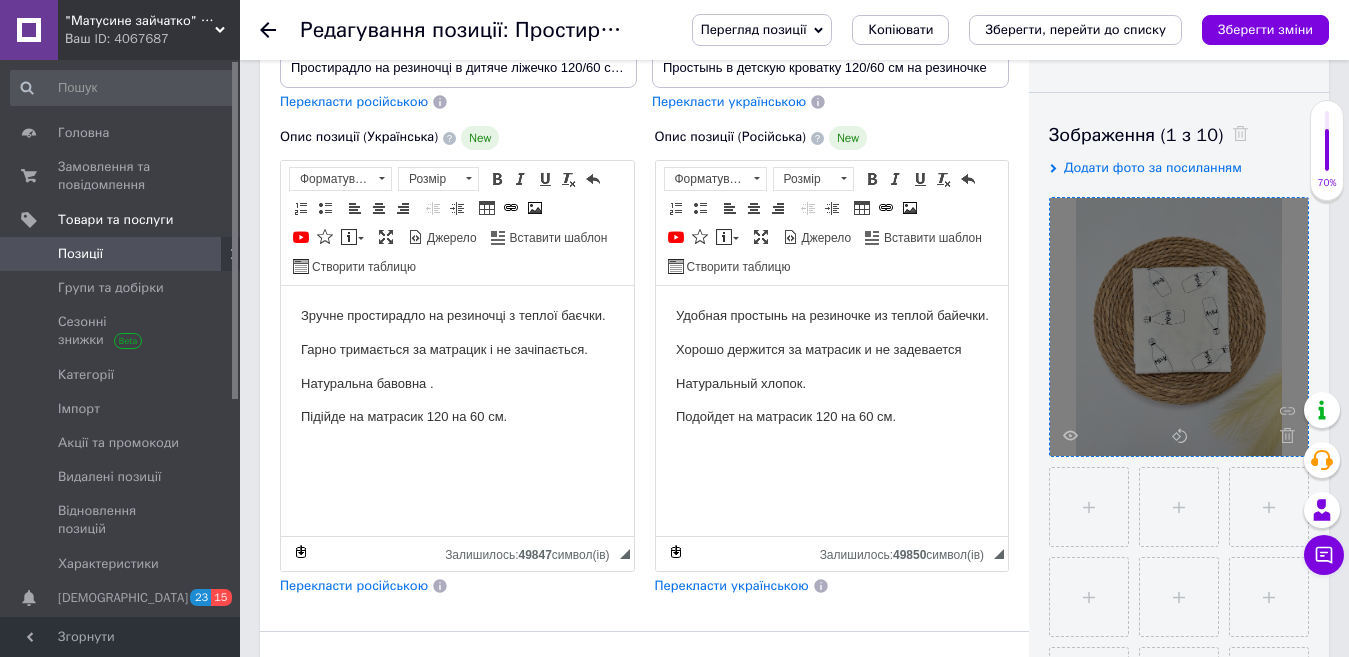scroll, scrollTop: 0, scrollLeft: 0, axis: both 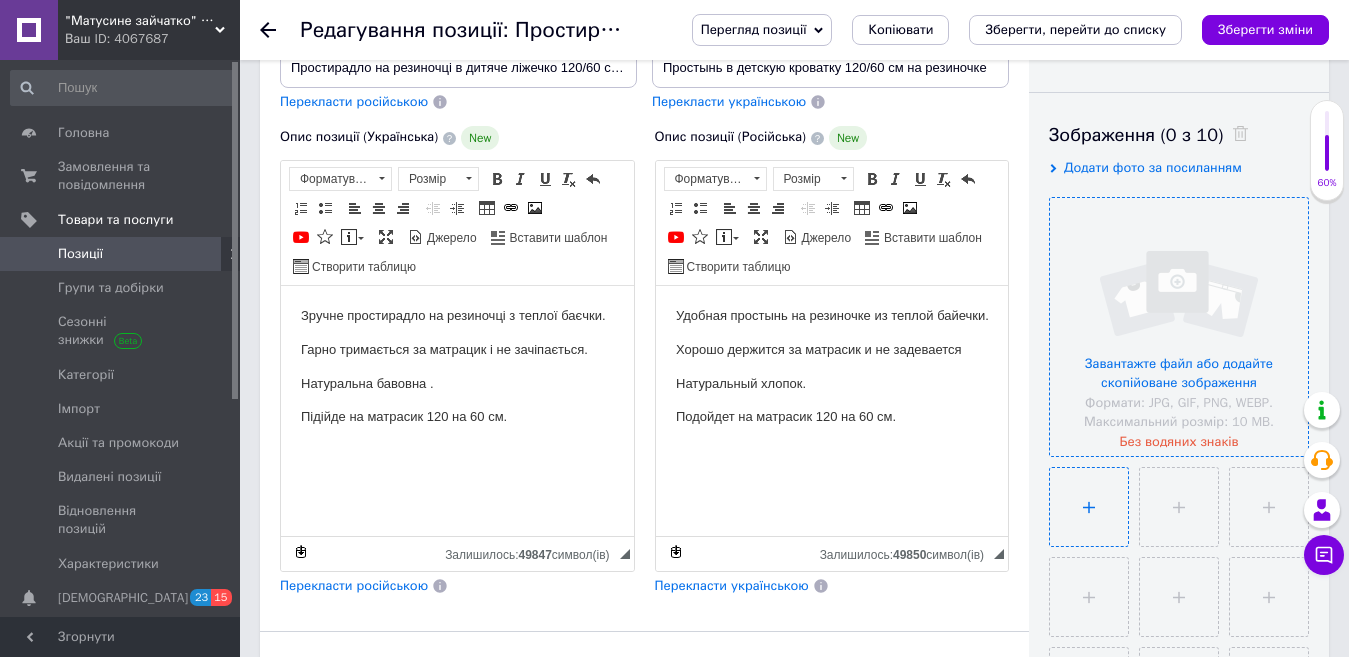 click at bounding box center (1089, 507) 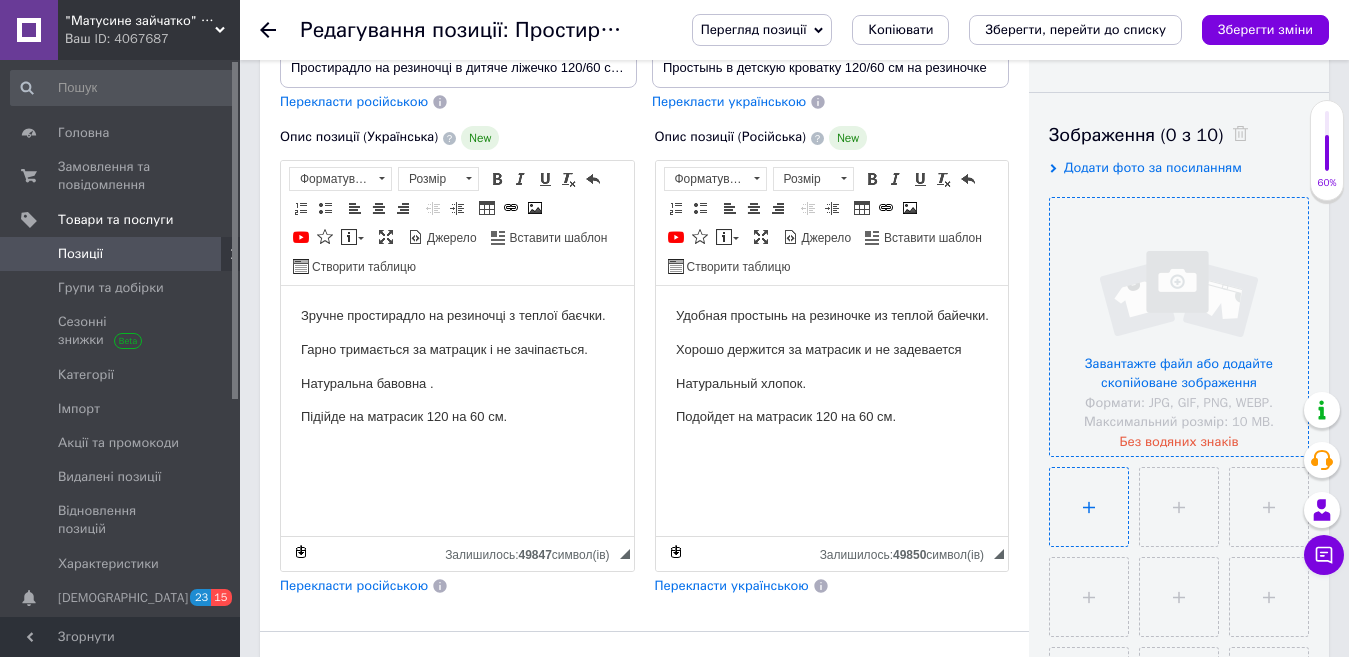 type on "C:\fakepath\цирк.jpg" 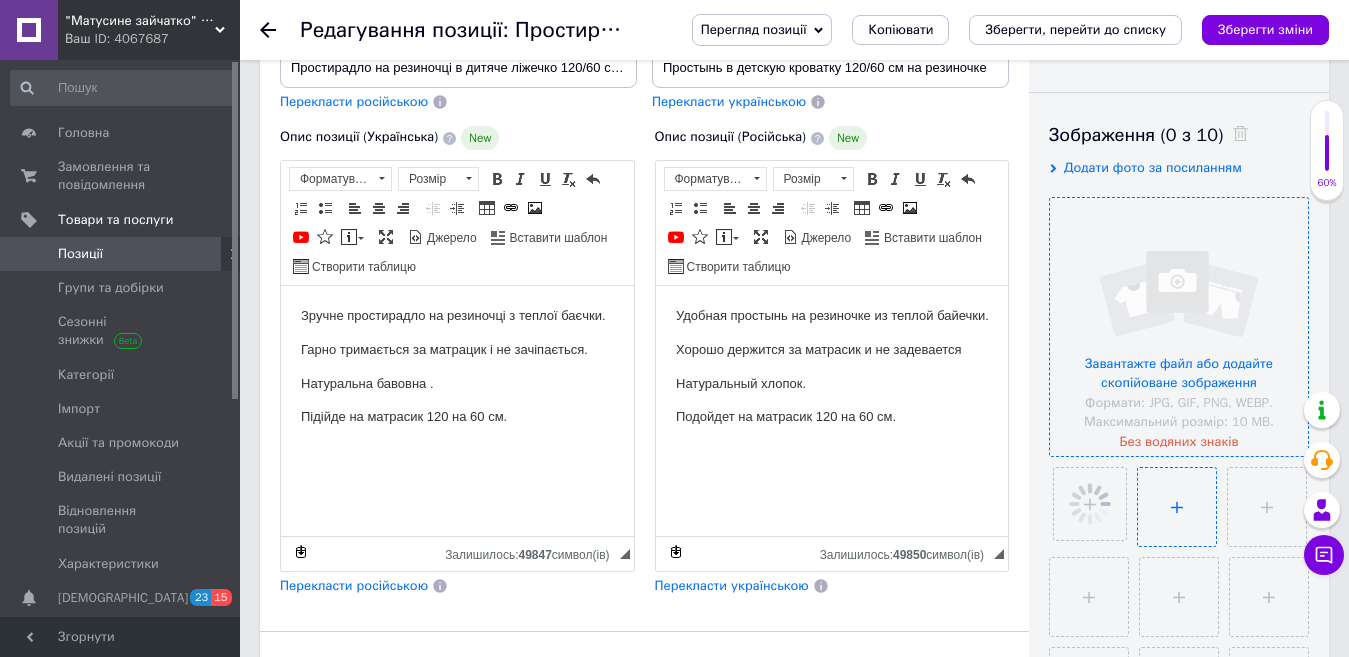 click at bounding box center [1177, 507] 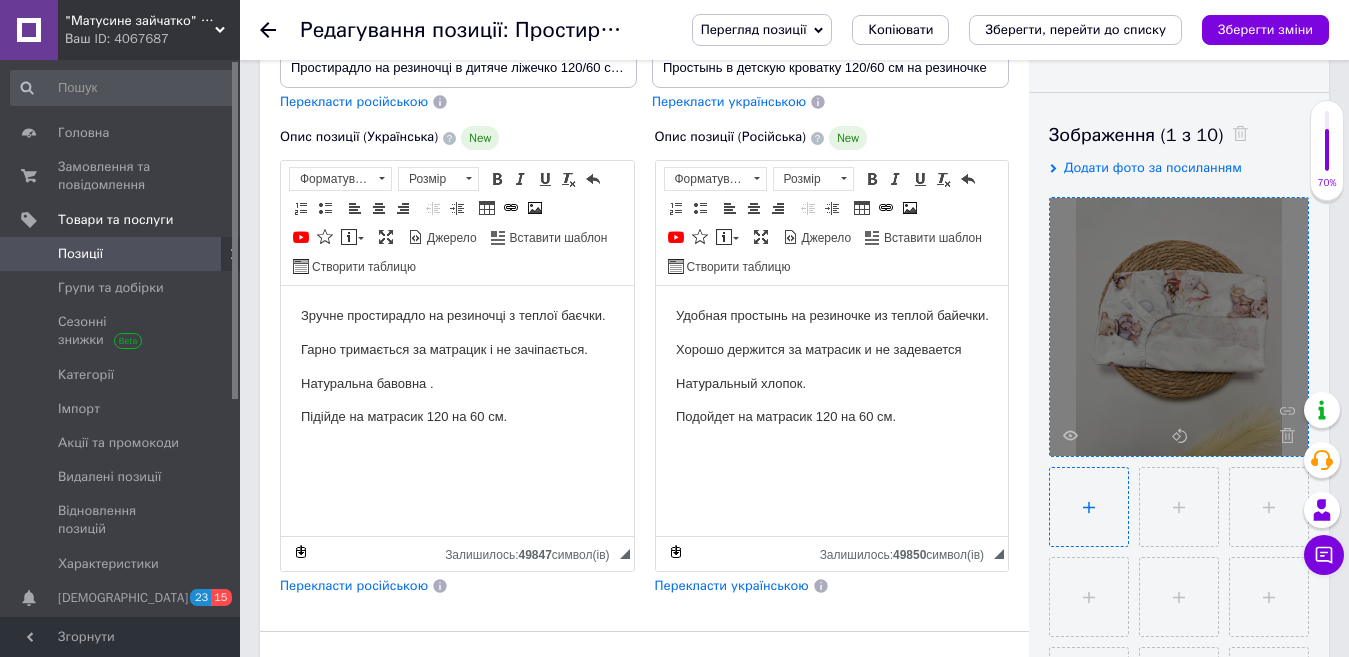 type on "C:\fakepath\цирк 2.jpg" 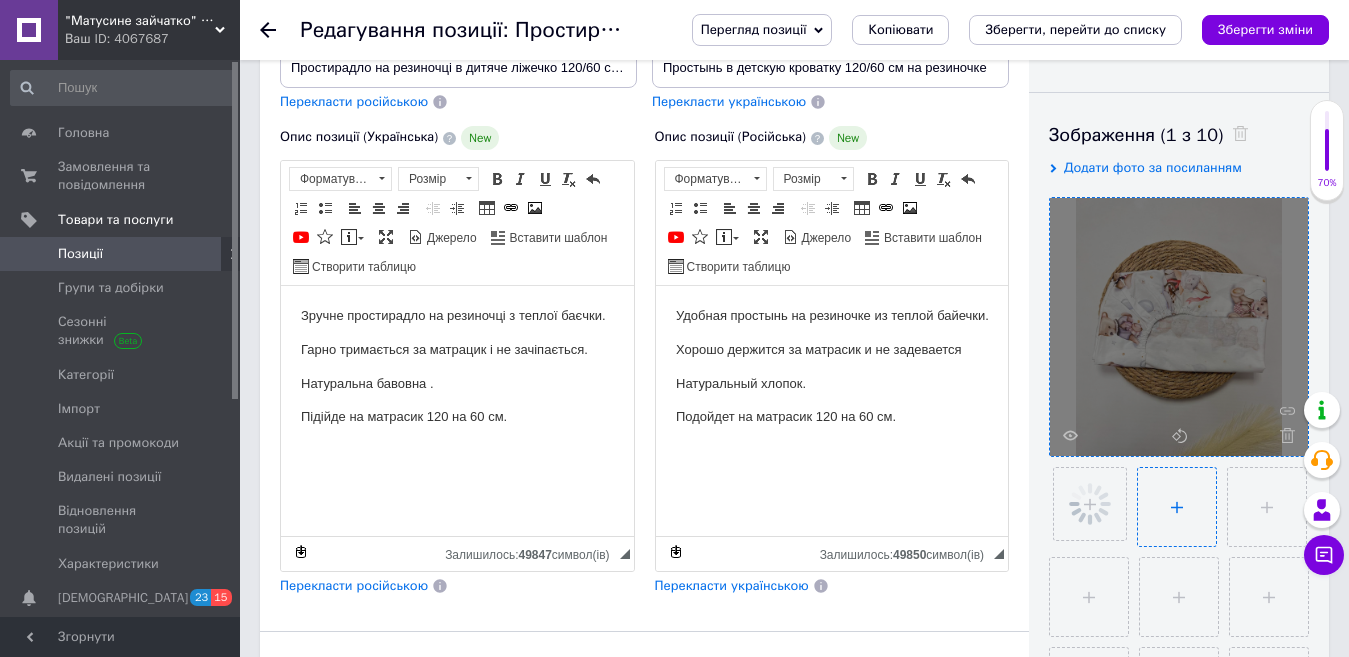 click at bounding box center [1177, 507] 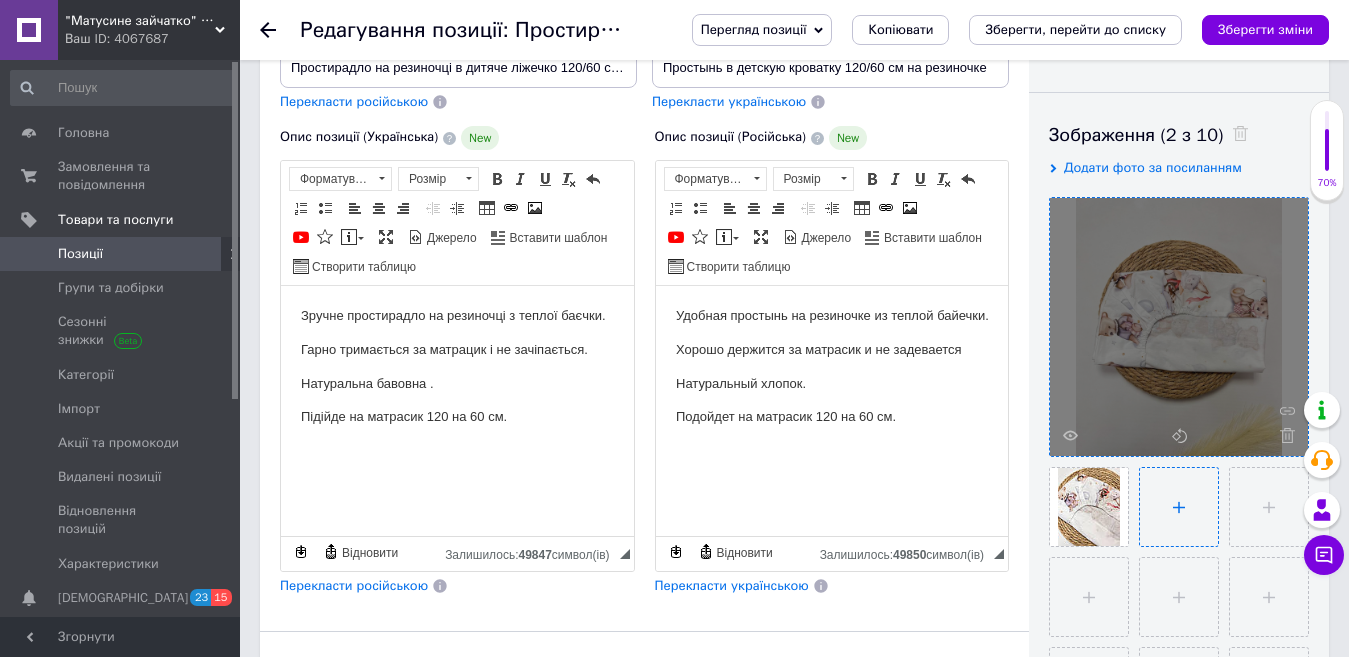 type on "C:\fakepath\цирк 3.jpg" 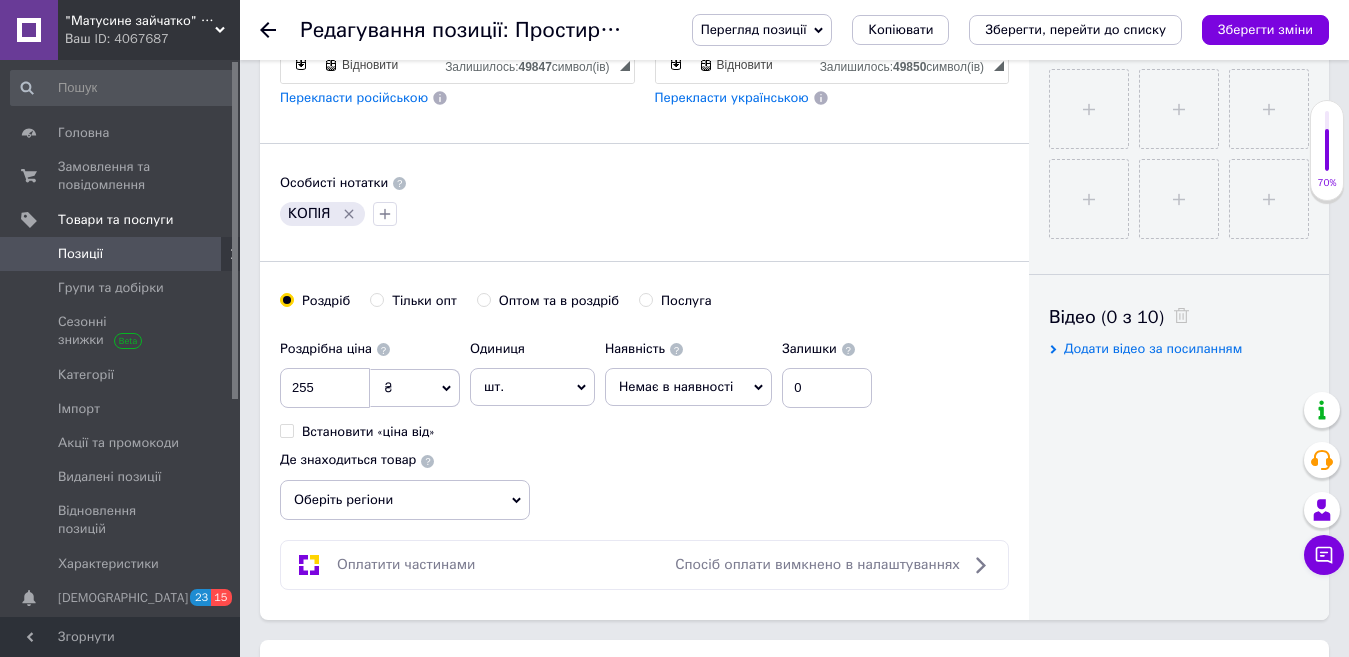 scroll, scrollTop: 800, scrollLeft: 0, axis: vertical 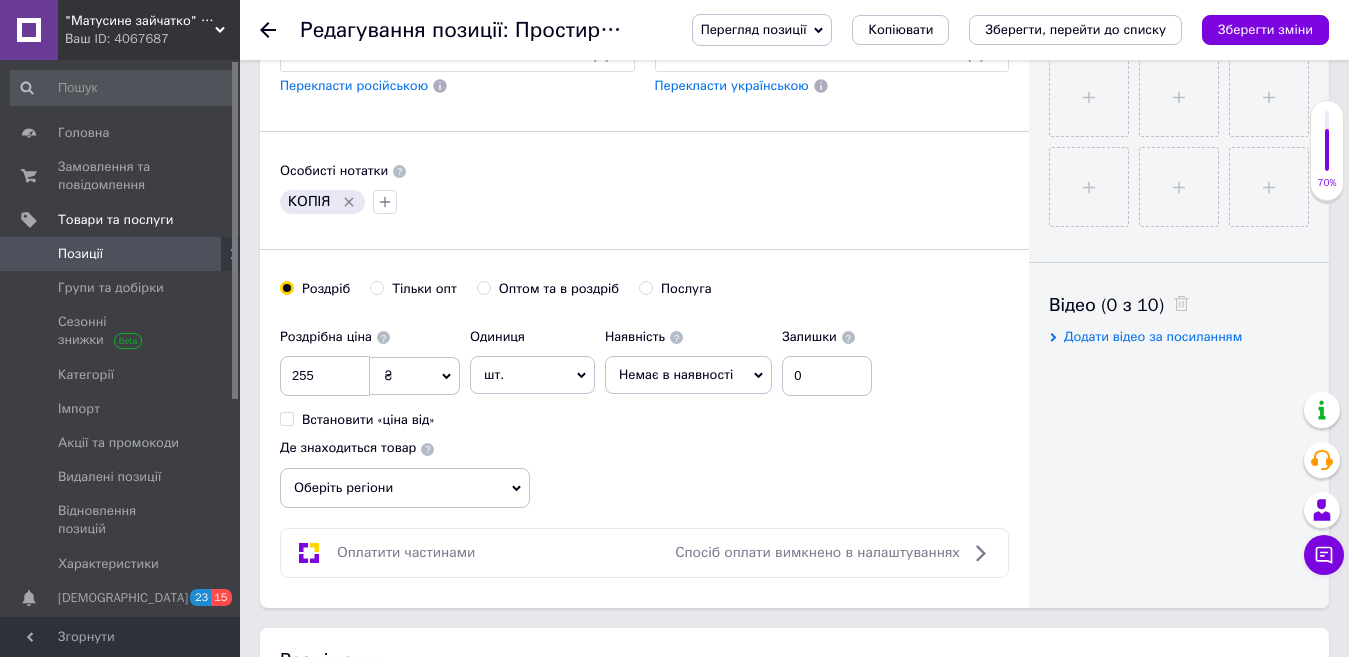 drag, startPoint x: 680, startPoint y: 374, endPoint x: 670, endPoint y: 373, distance: 10.049875 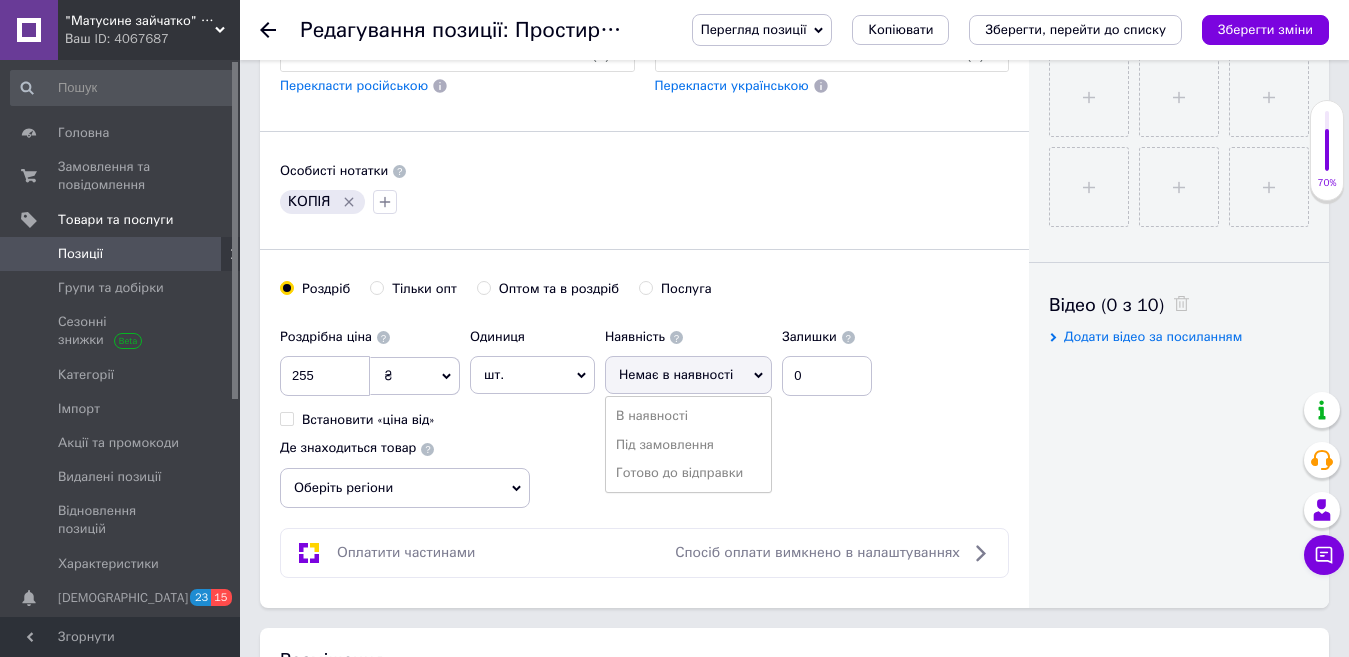 click on "Готово до відправки" at bounding box center (688, 473) 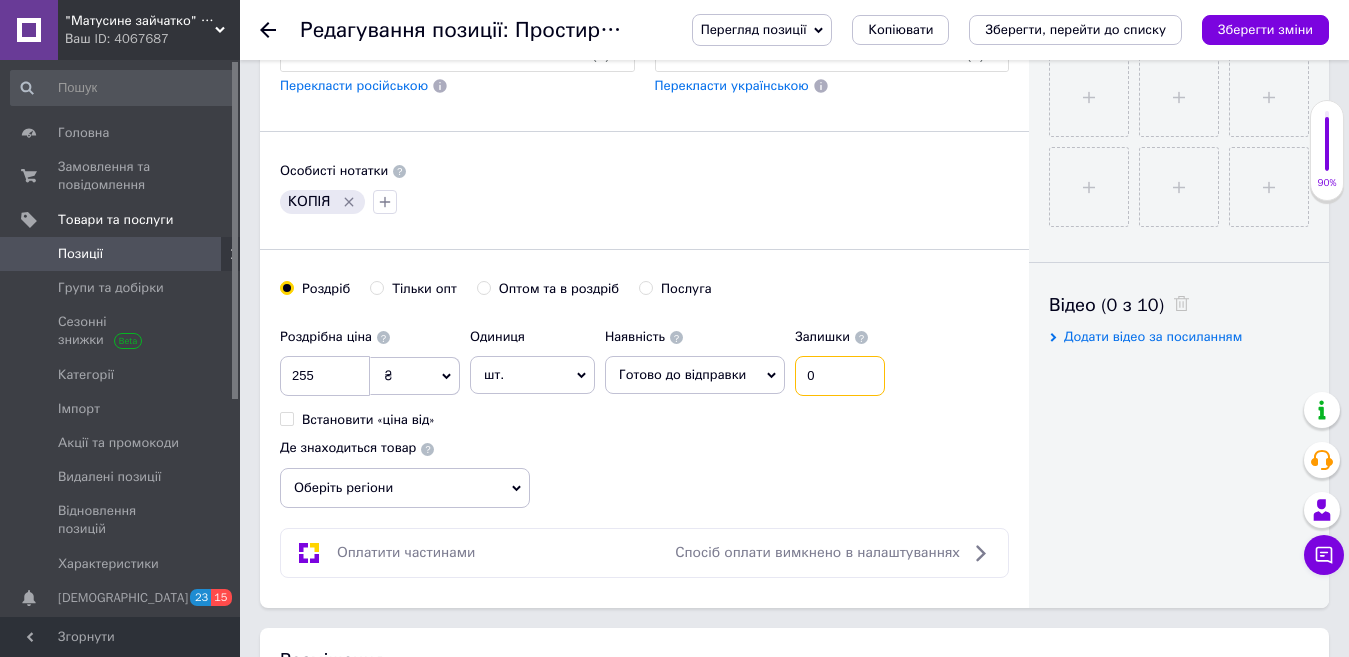 click on "0" at bounding box center [840, 376] 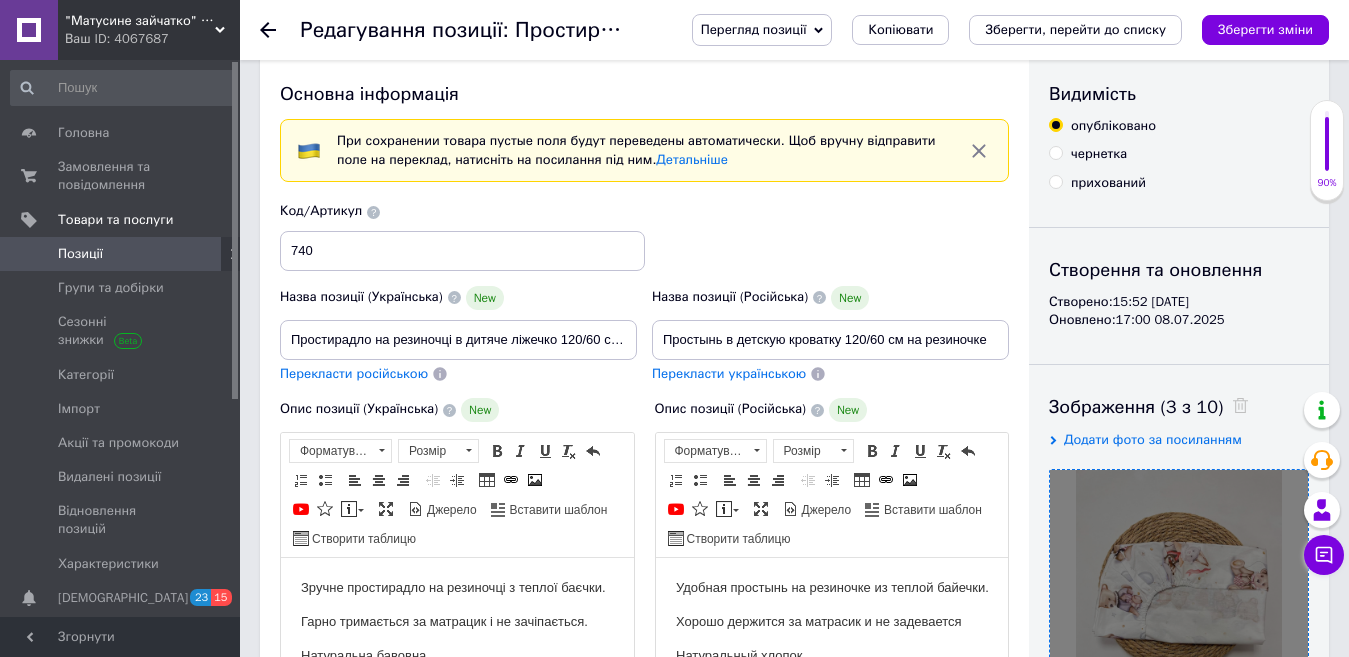 scroll, scrollTop: 0, scrollLeft: 0, axis: both 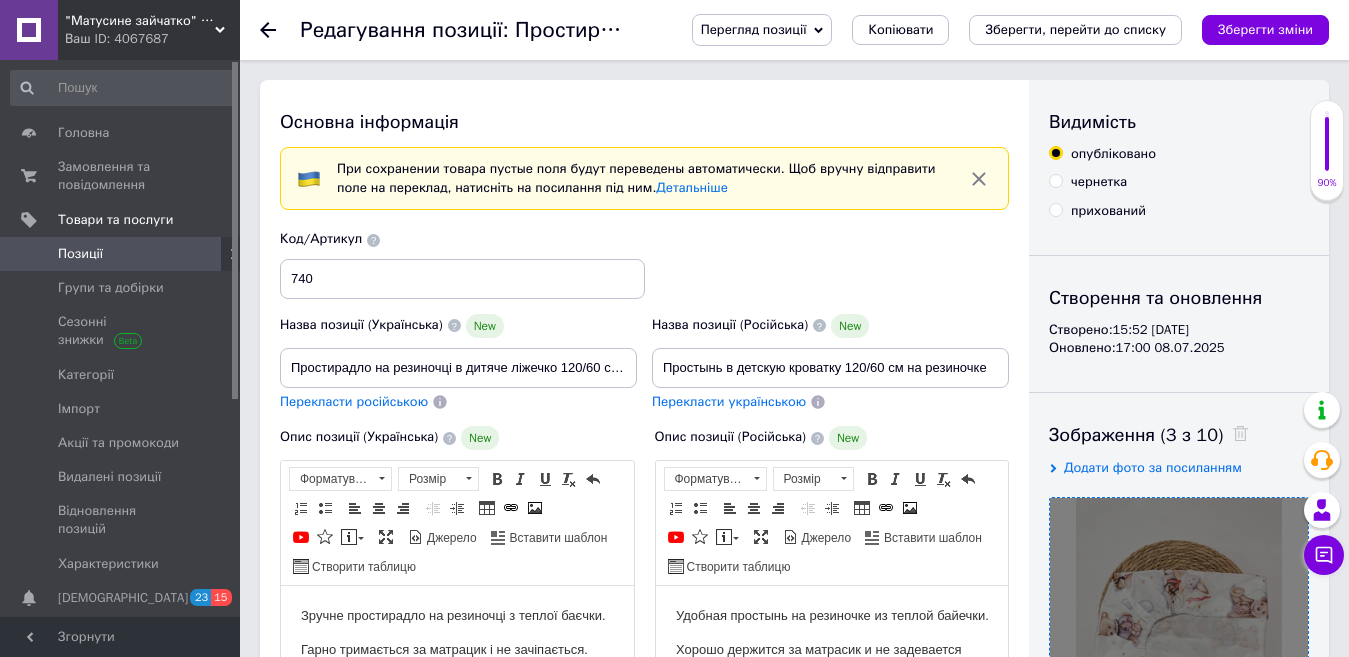 type on "1" 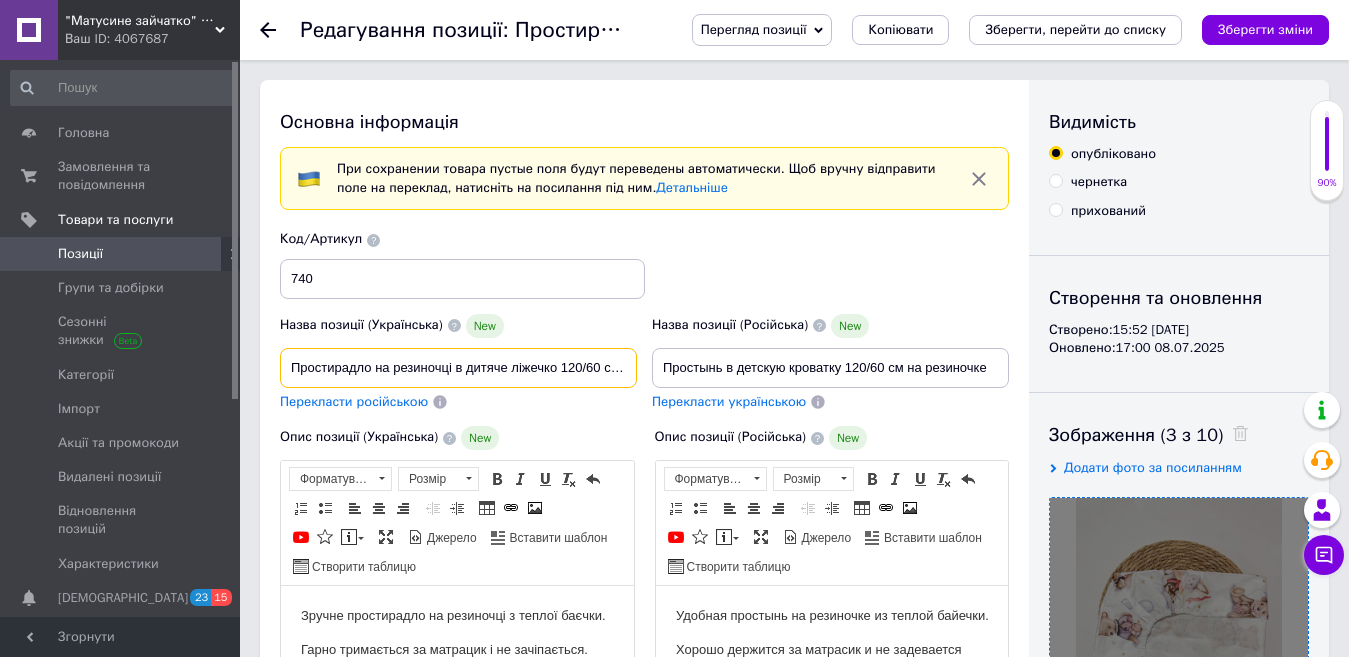 scroll, scrollTop: 0, scrollLeft: 57, axis: horizontal 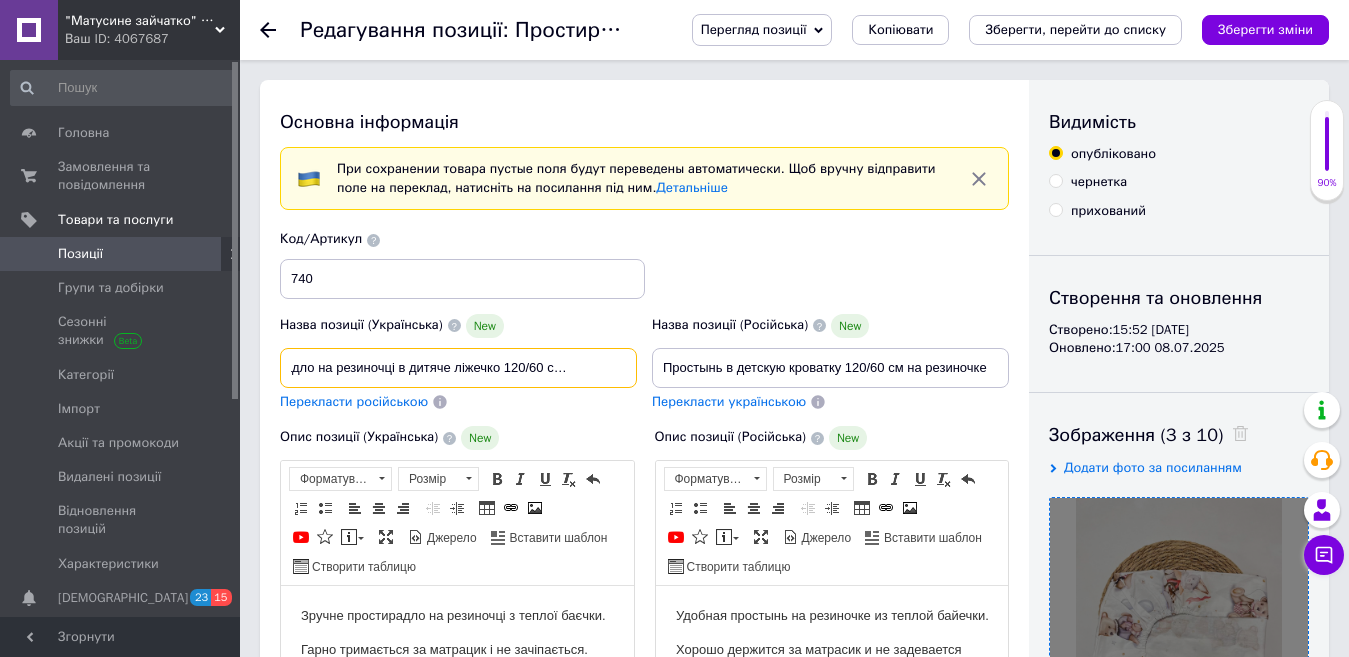 drag, startPoint x: 644, startPoint y: 373, endPoint x: 673, endPoint y: 373, distance: 29 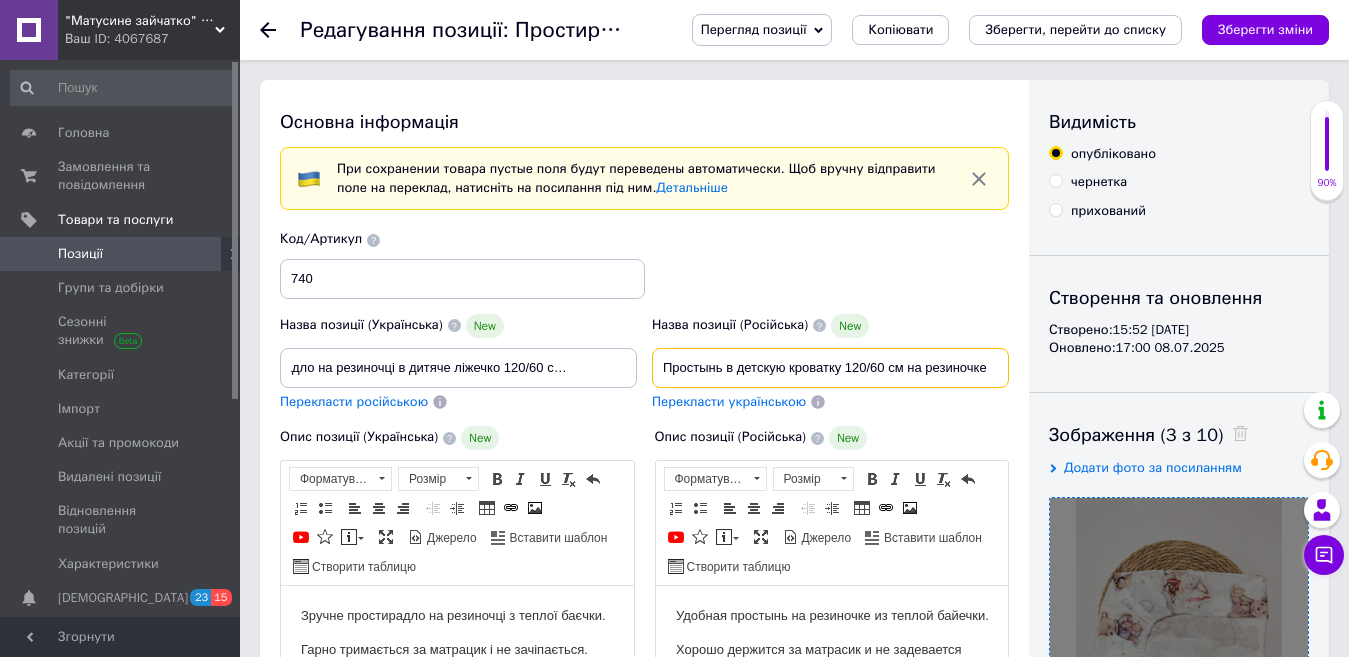 scroll, scrollTop: 0, scrollLeft: 0, axis: both 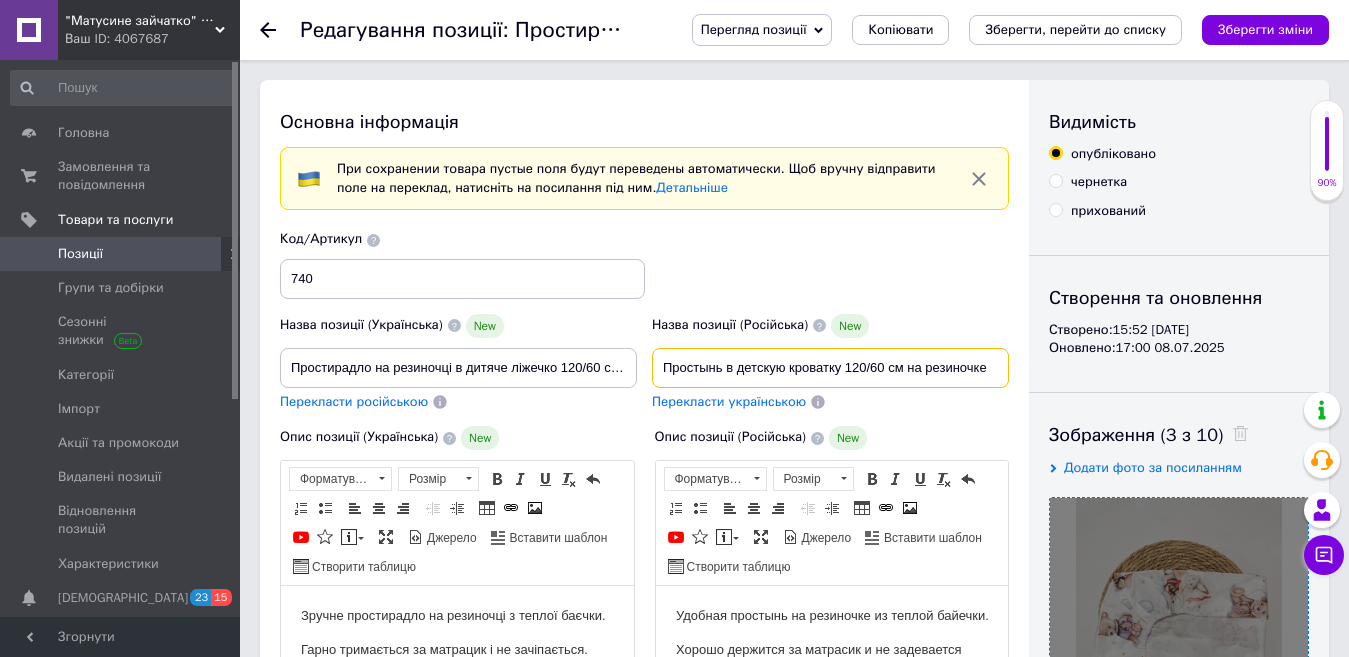 drag, startPoint x: 1018, startPoint y: 366, endPoint x: 1050, endPoint y: 366, distance: 32 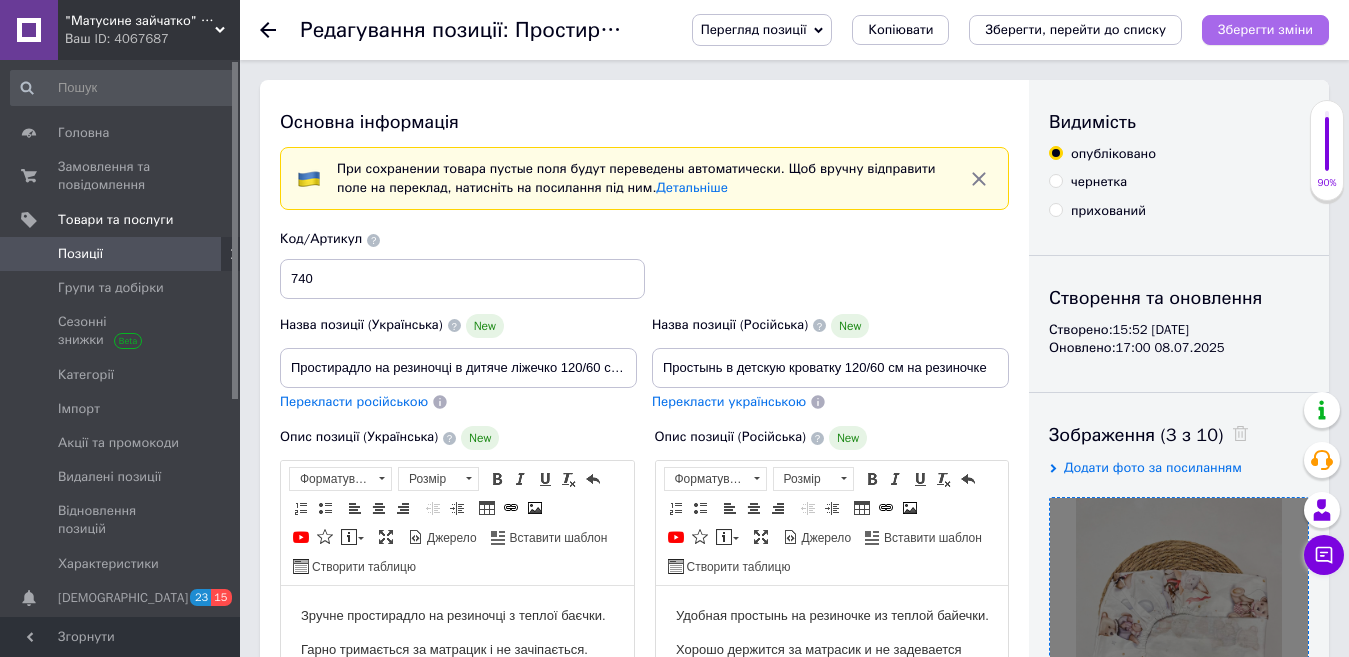 click on "Зберегти зміни" at bounding box center (1265, 29) 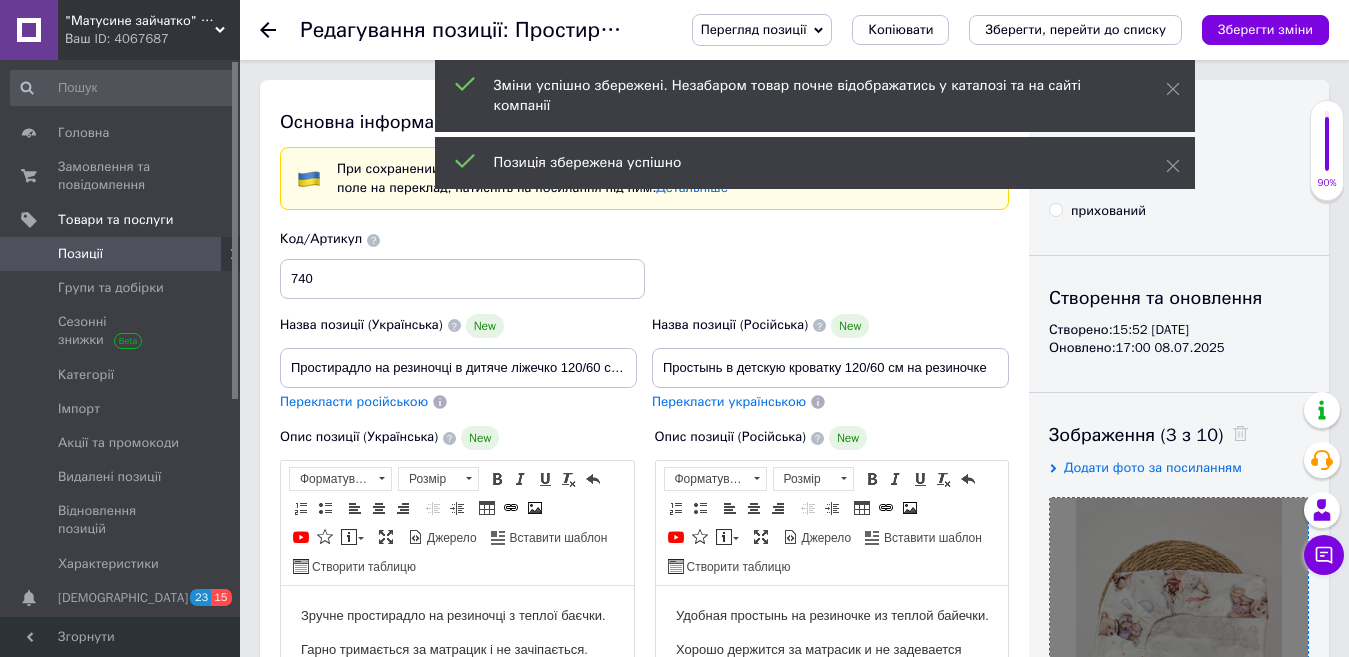 click 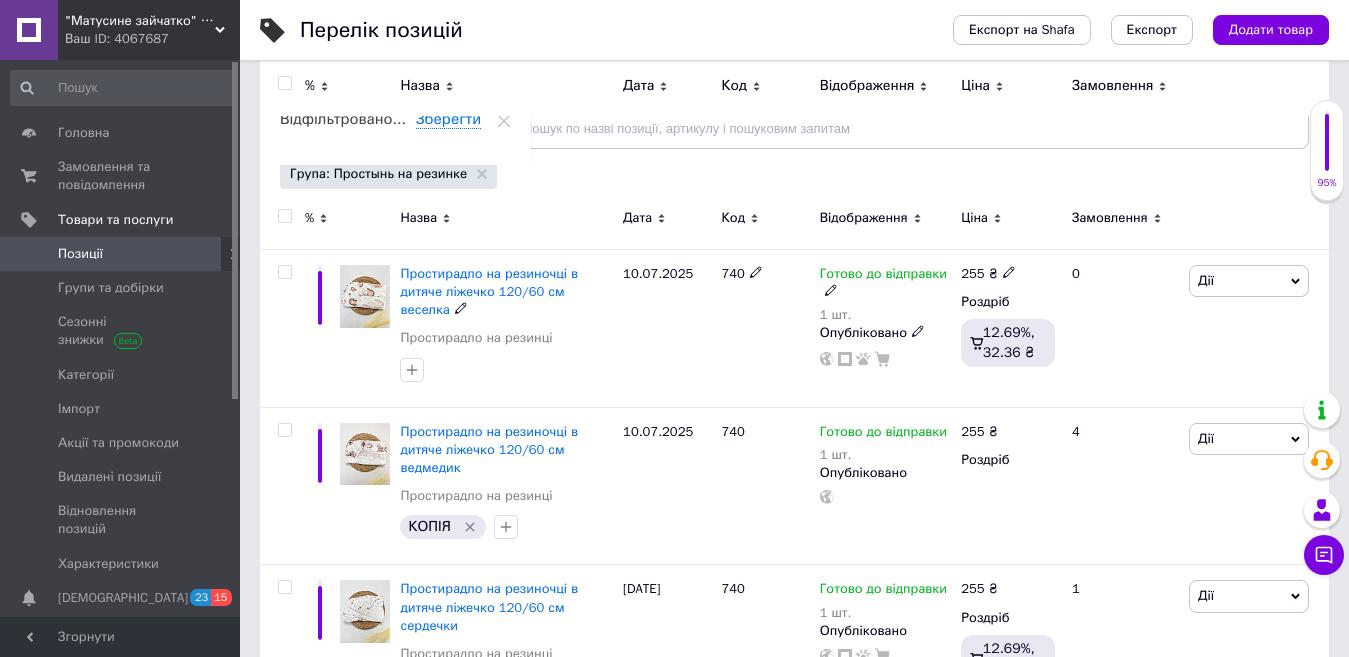 scroll, scrollTop: 100, scrollLeft: 0, axis: vertical 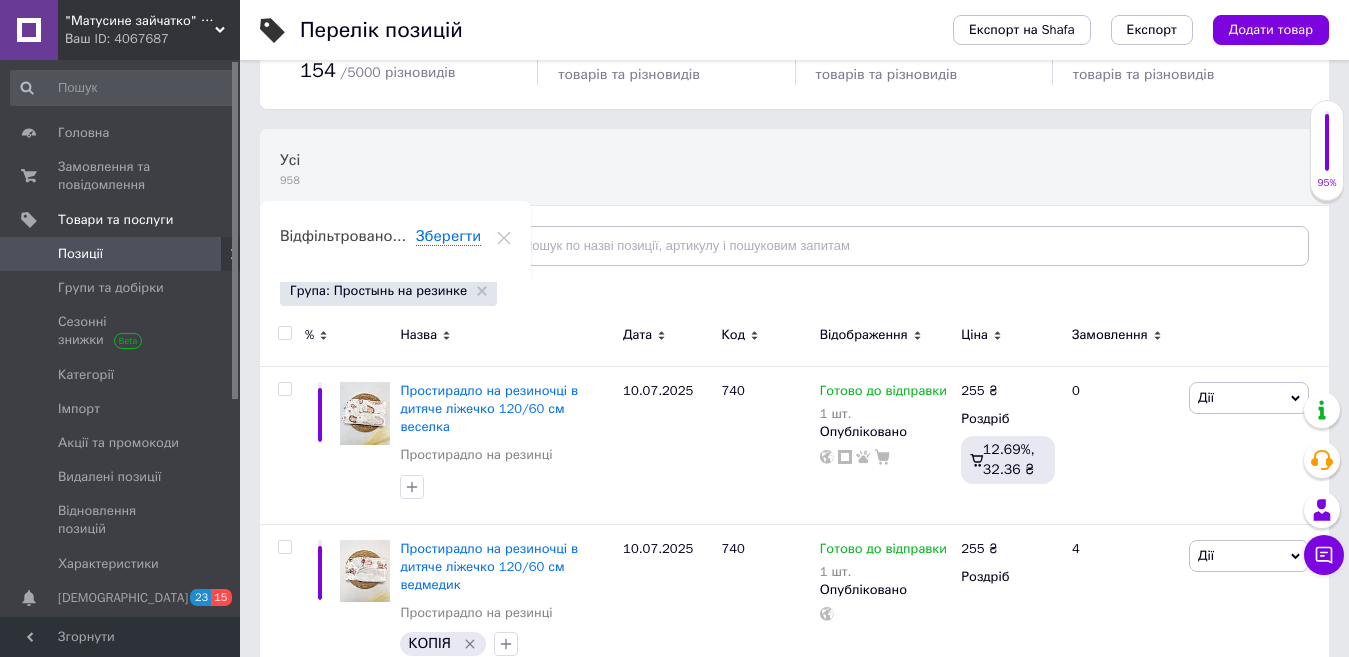click on "Група: Простынь на резинке" at bounding box center [388, 291] 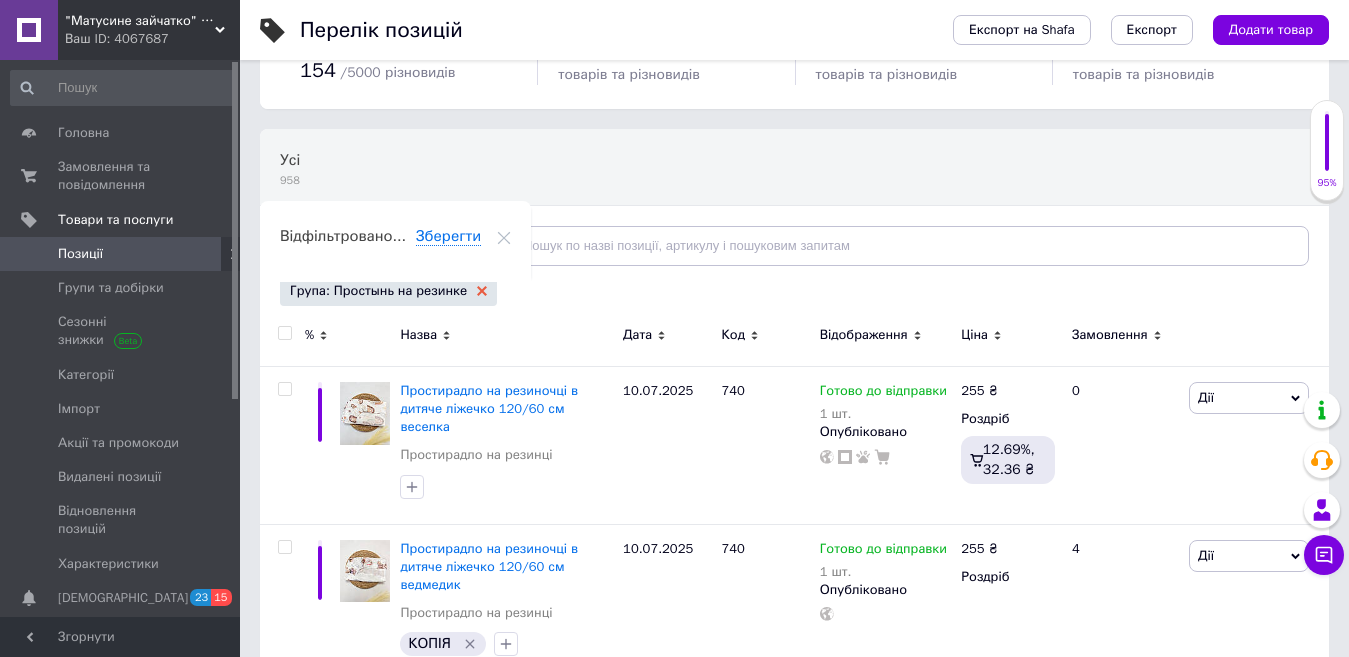 click 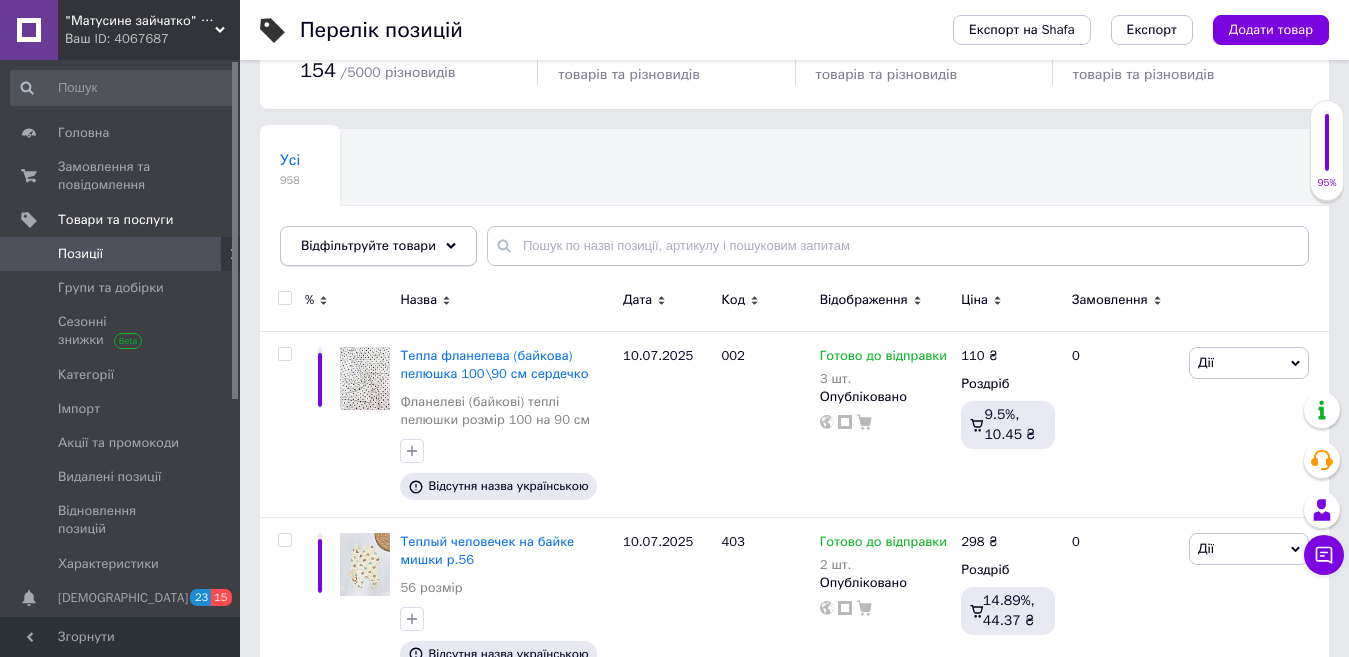 click on "Відфільтруйте товари" at bounding box center (368, 245) 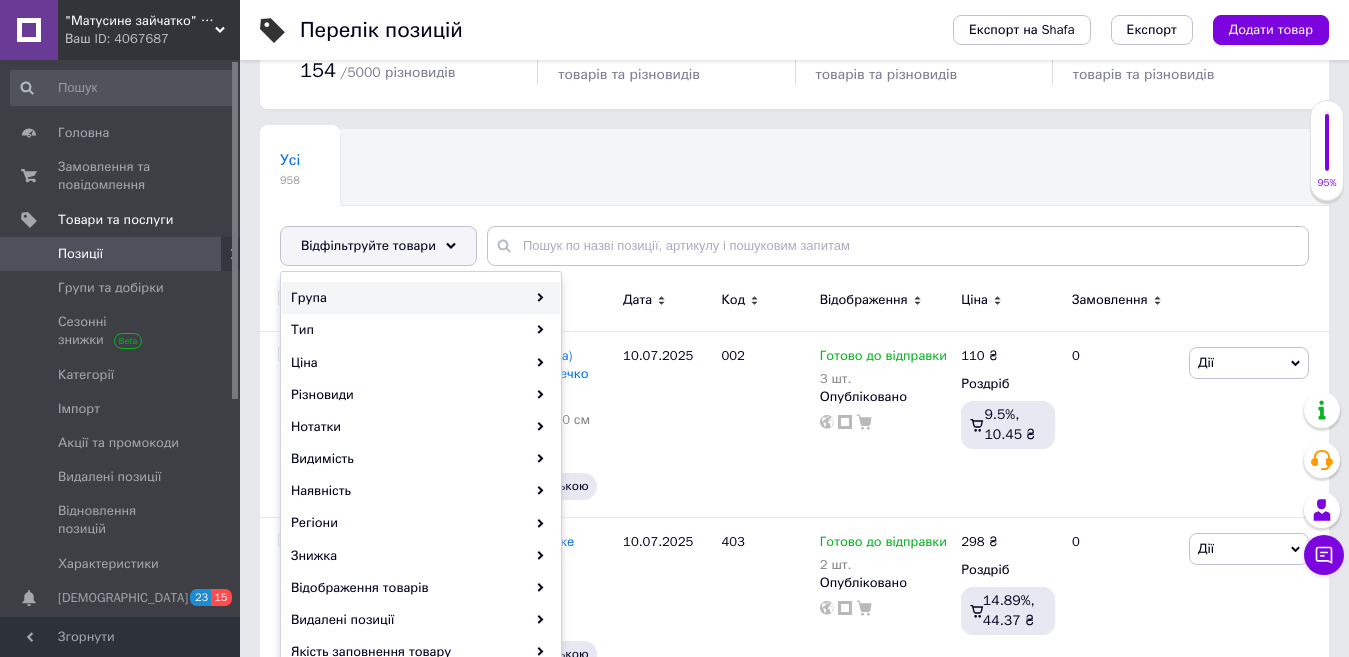 click on "Група" at bounding box center (421, 298) 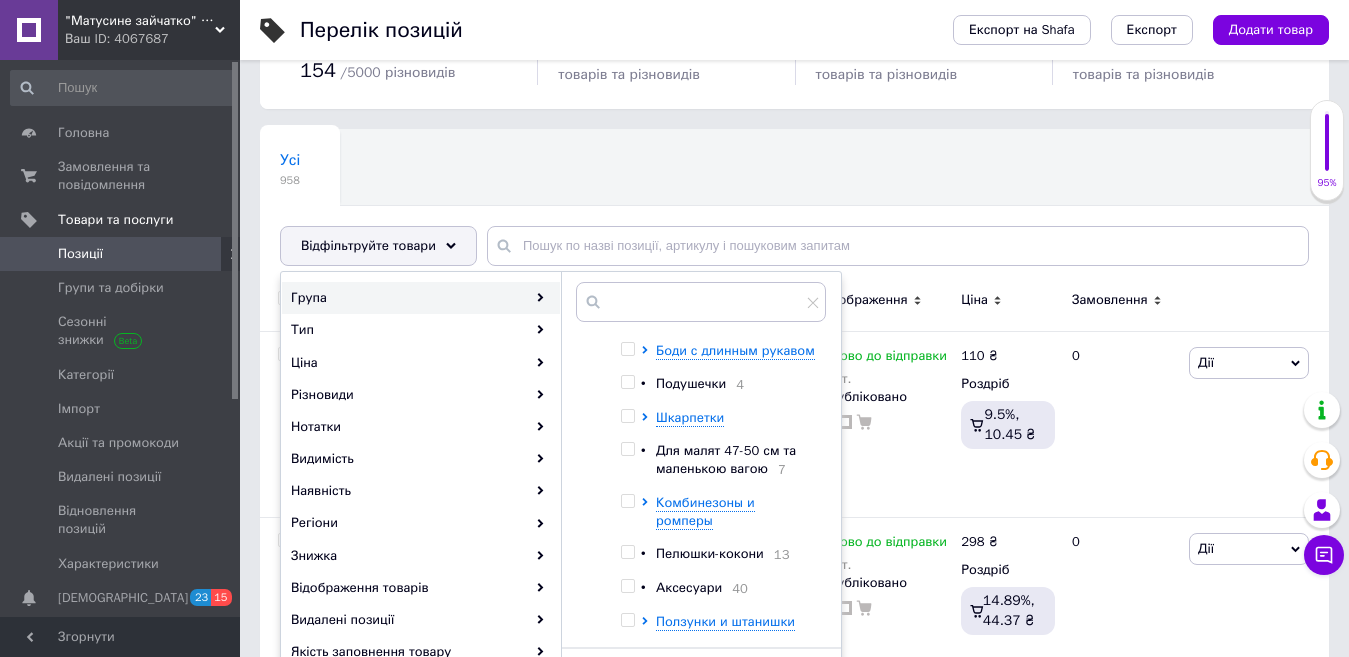 scroll, scrollTop: 588, scrollLeft: 0, axis: vertical 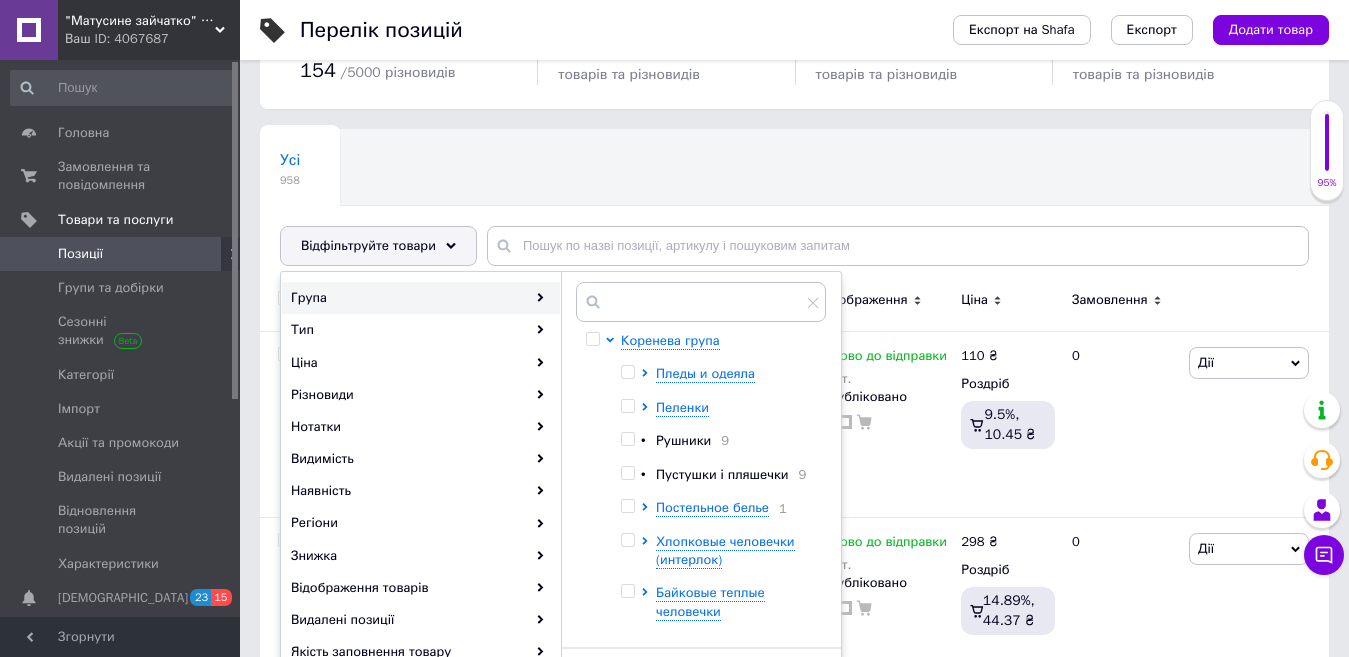click at bounding box center [627, 473] 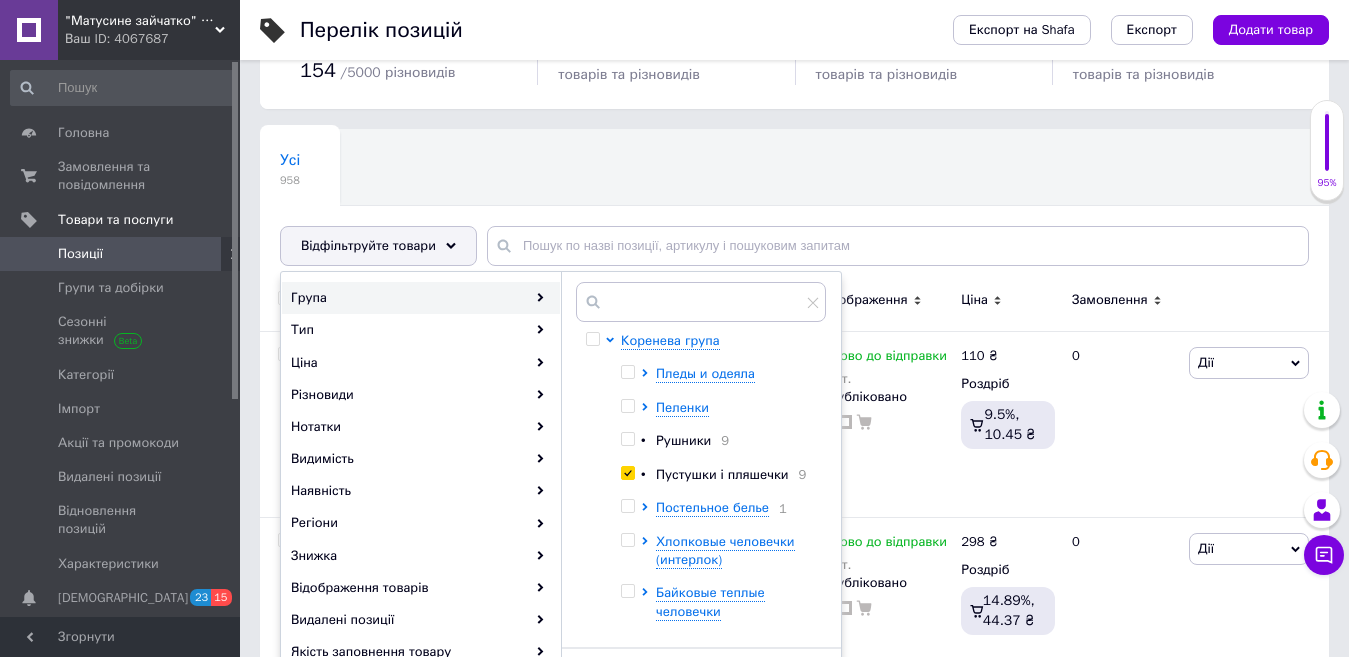 checkbox on "true" 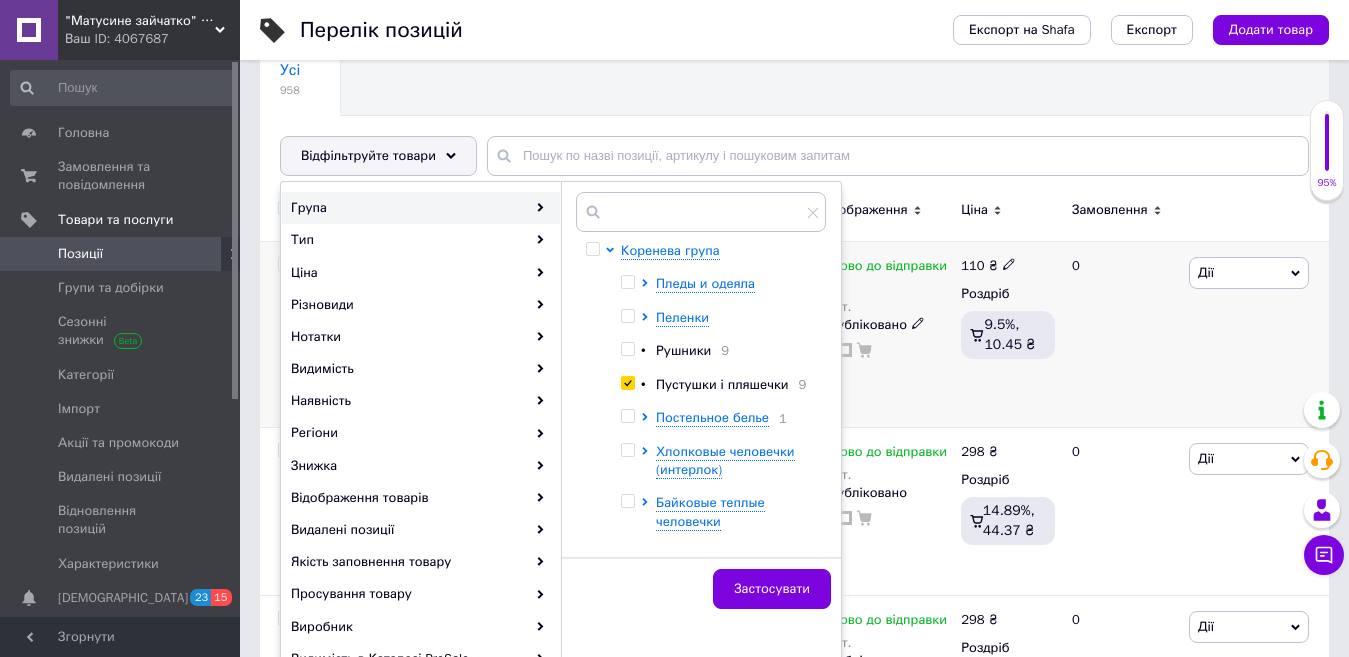 scroll, scrollTop: 300, scrollLeft: 0, axis: vertical 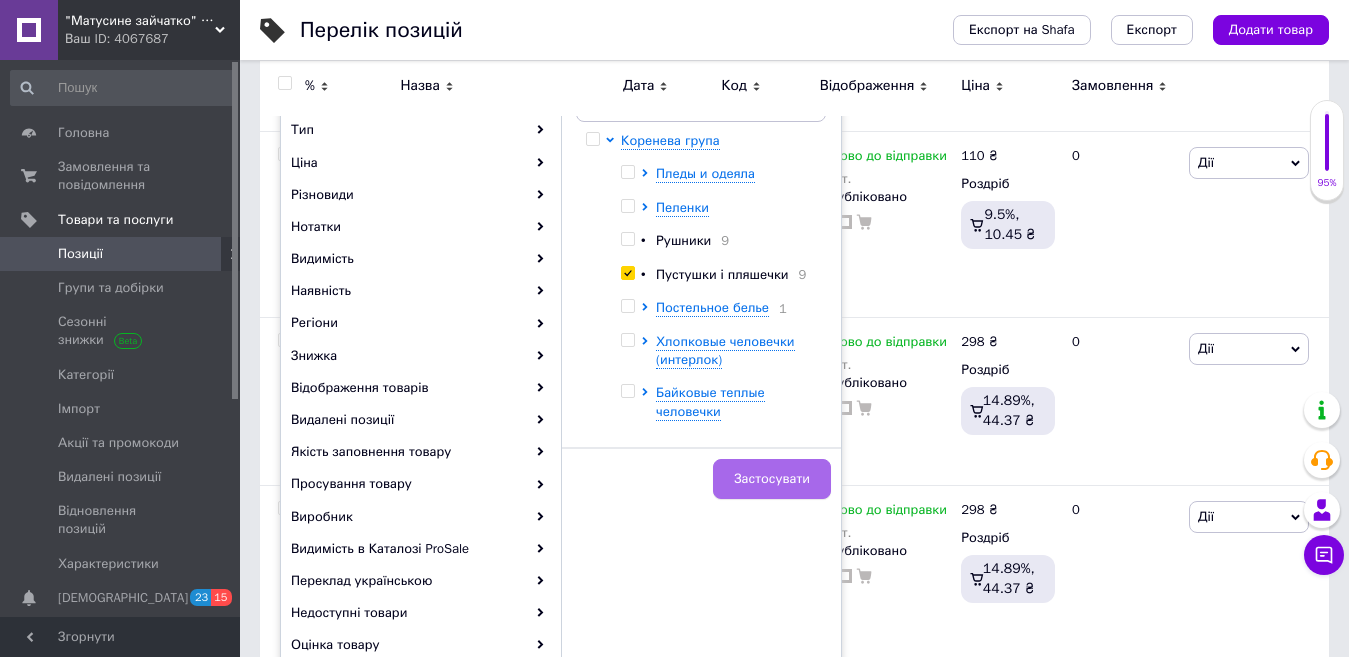 click on "Застосувати" at bounding box center (772, 479) 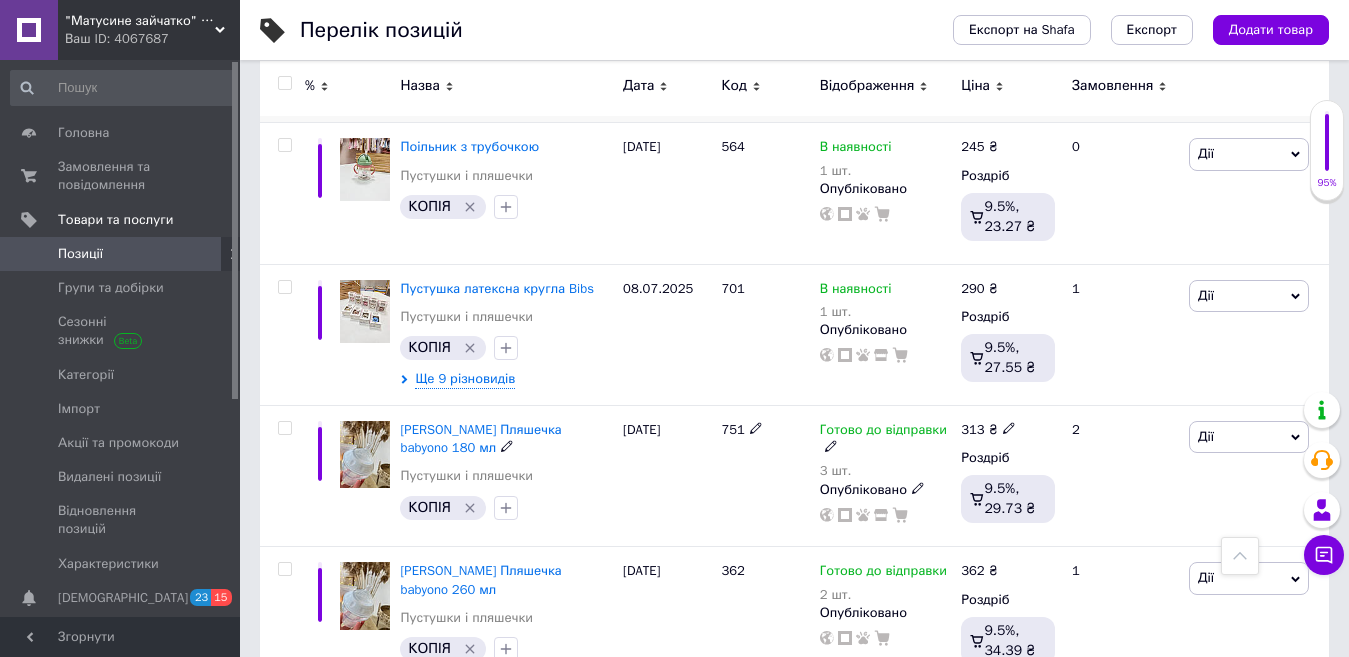 scroll, scrollTop: 800, scrollLeft: 0, axis: vertical 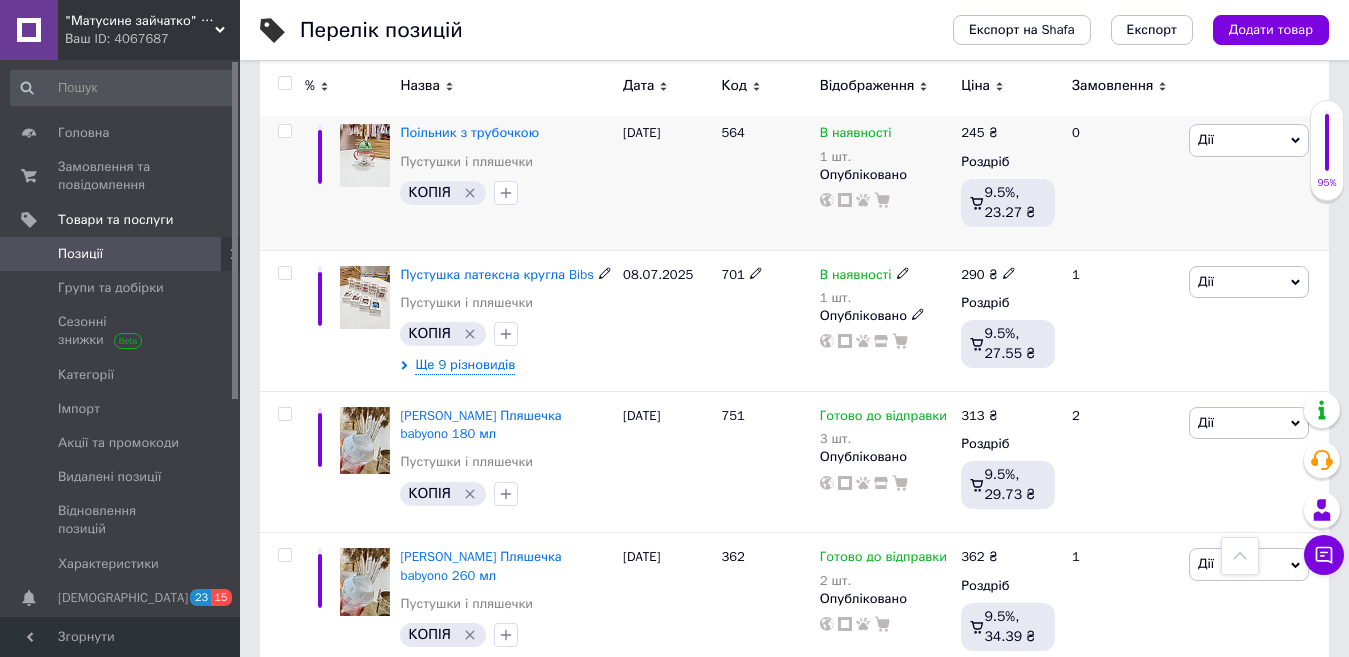 drag, startPoint x: 537, startPoint y: 251, endPoint x: 268, endPoint y: 195, distance: 274.76718 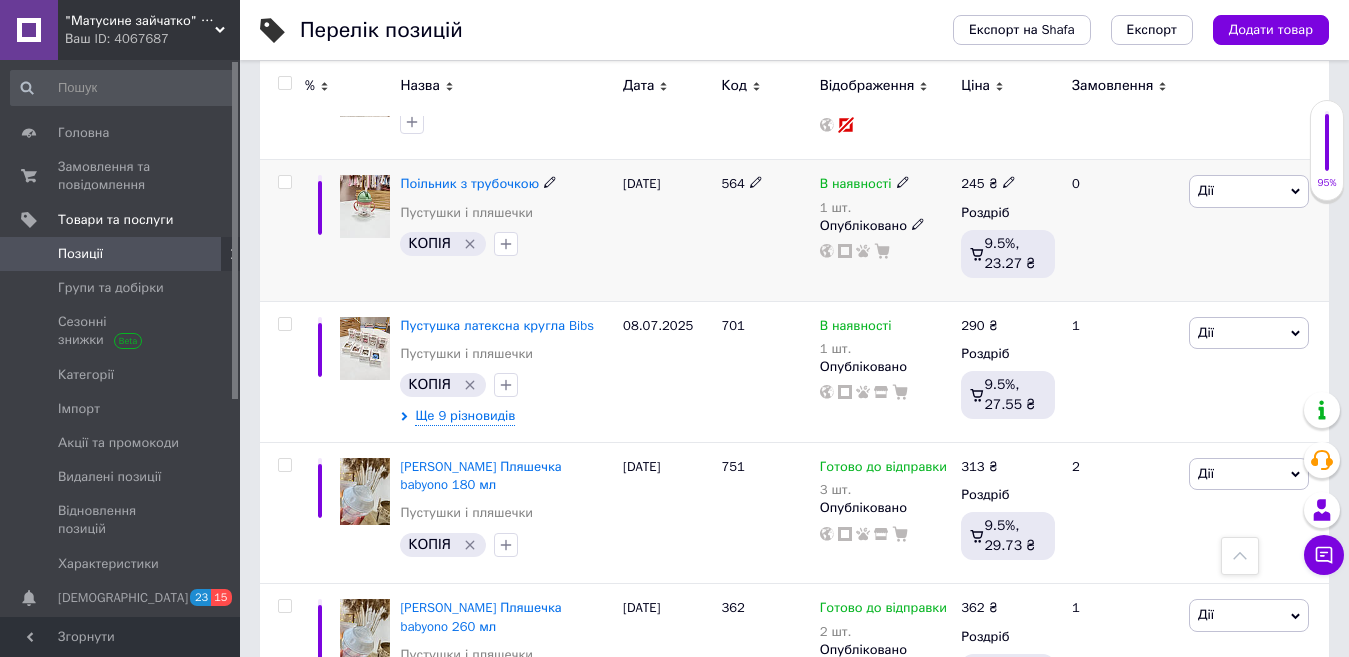 scroll, scrollTop: 679, scrollLeft: 0, axis: vertical 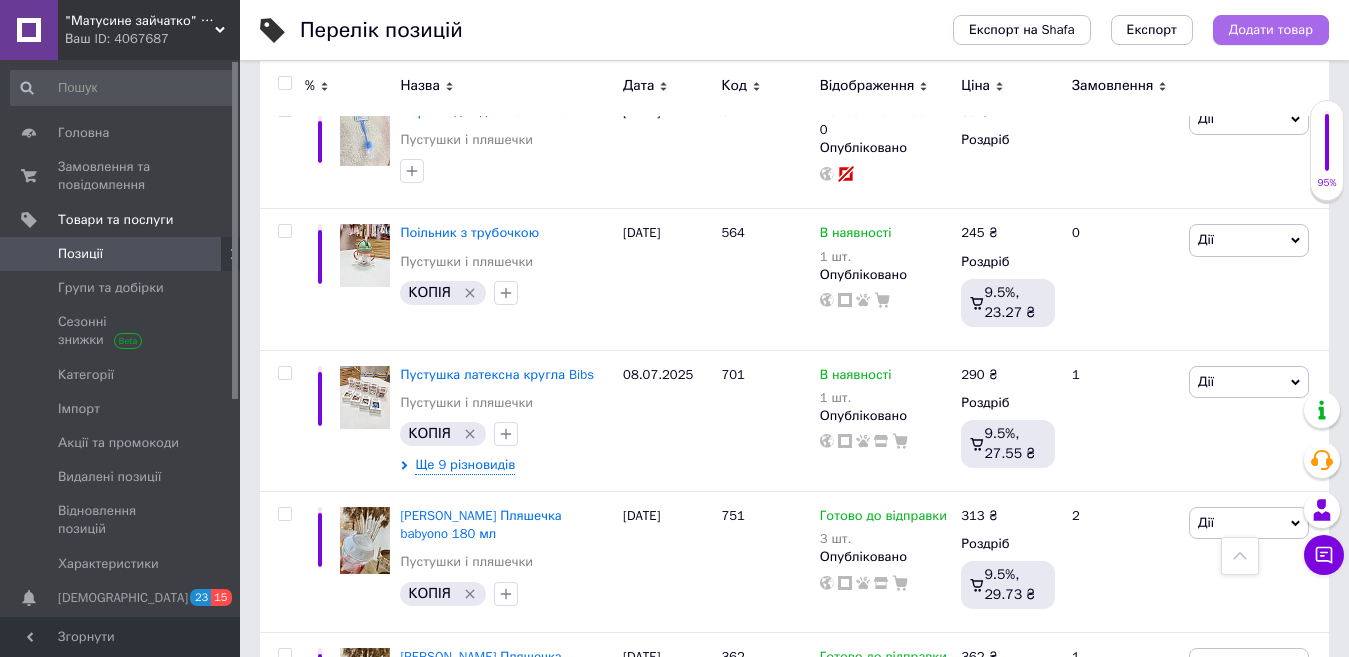 click on "Додати товар" at bounding box center (1271, 30) 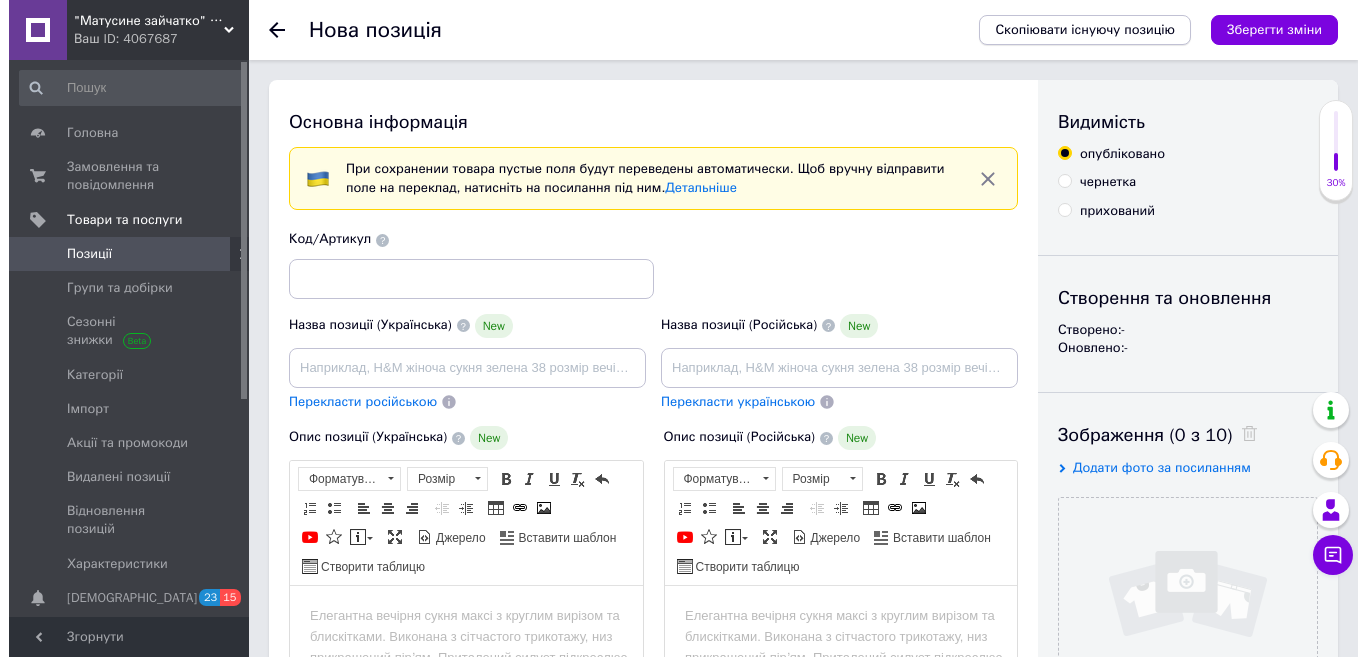 scroll, scrollTop: 0, scrollLeft: 0, axis: both 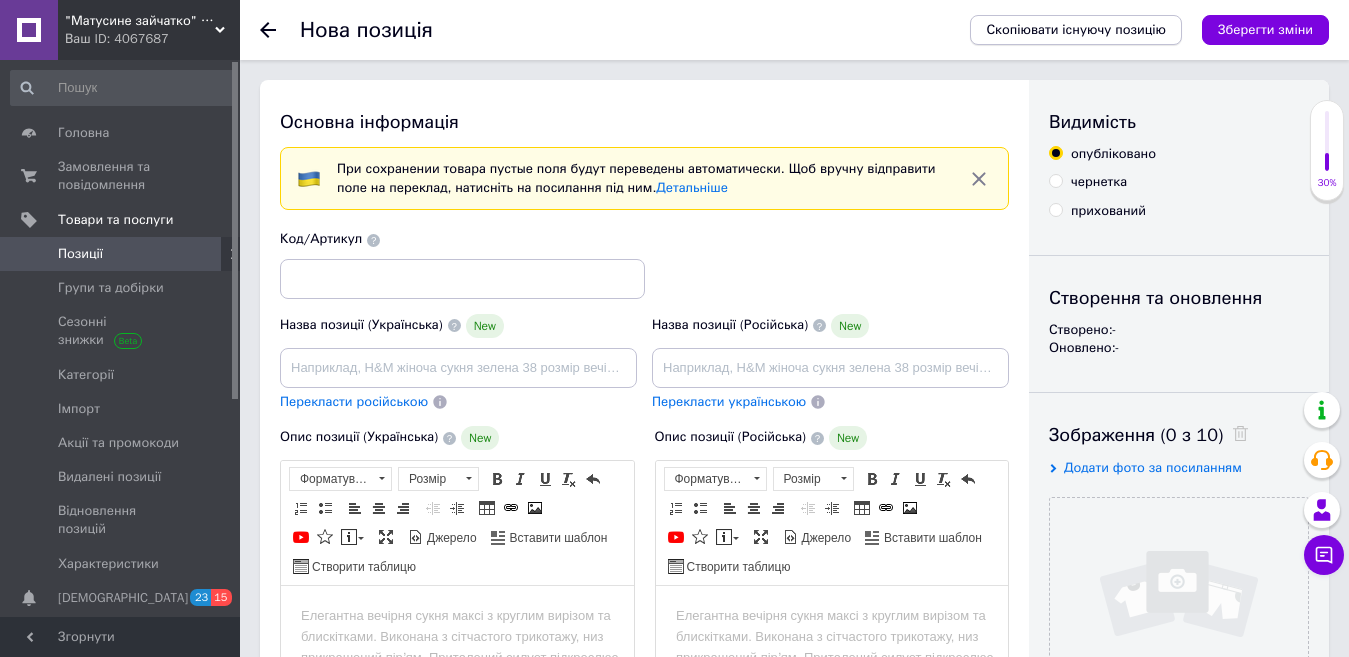 click on "Скопіювати існуючу позицію" at bounding box center (1076, 30) 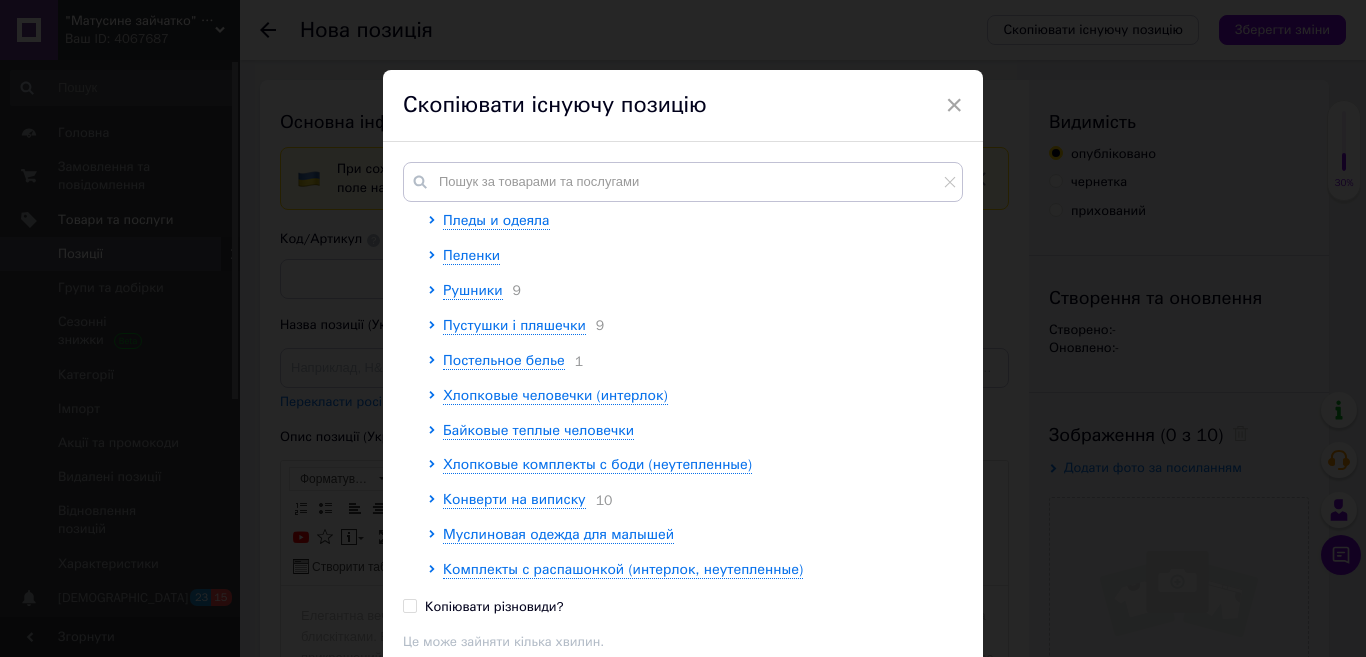 scroll, scrollTop: 0, scrollLeft: 0, axis: both 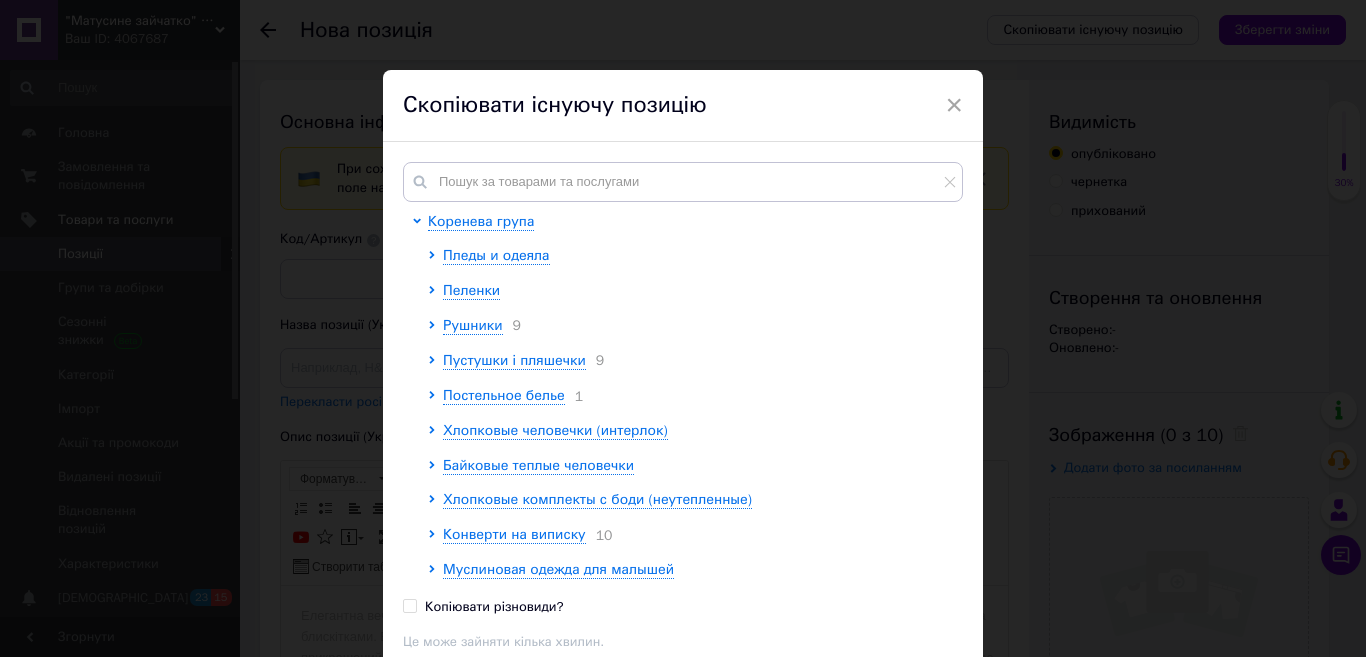 click at bounding box center [435, 361] 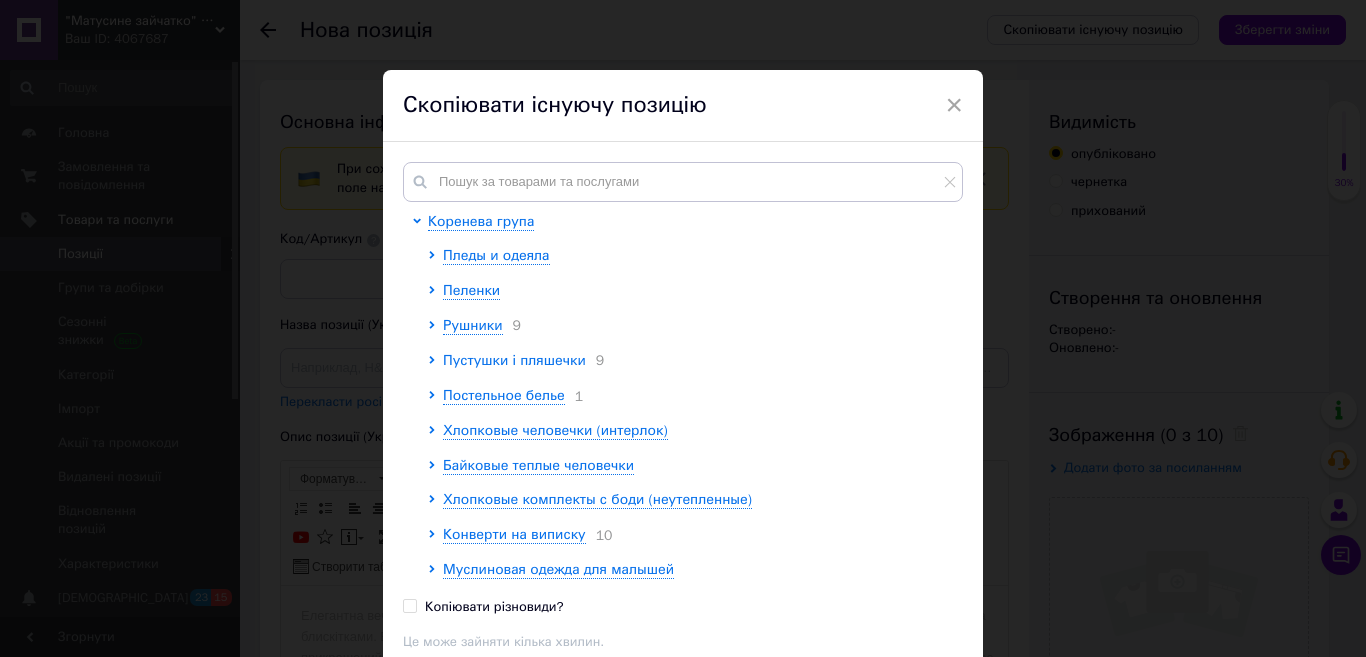 click on "Пустушки і пляшечки" at bounding box center (514, 360) 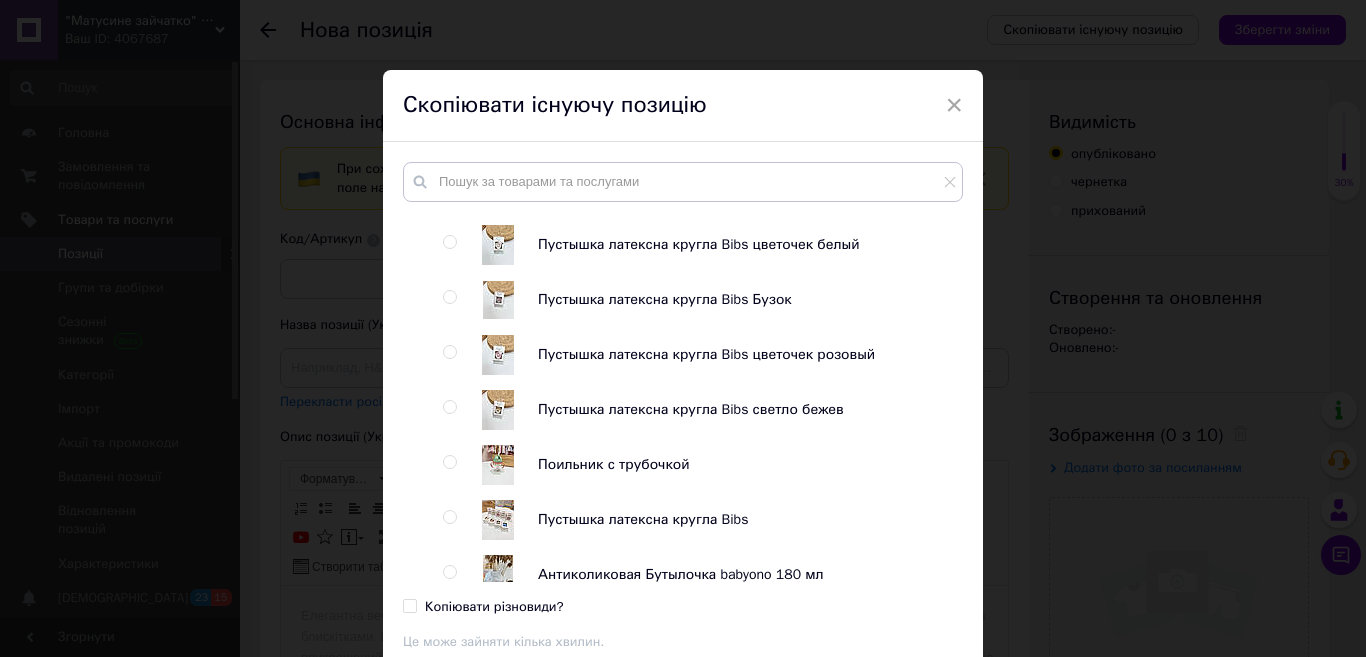 scroll, scrollTop: 1600, scrollLeft: 0, axis: vertical 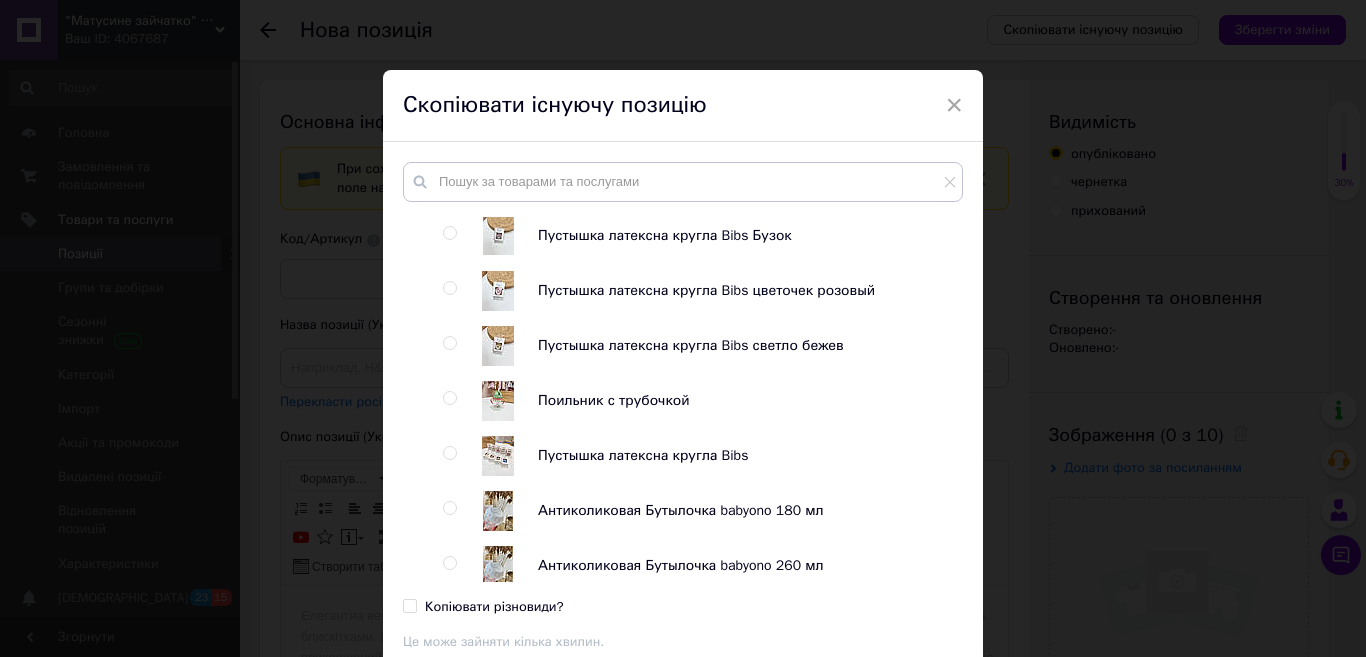 click at bounding box center (449, 453) 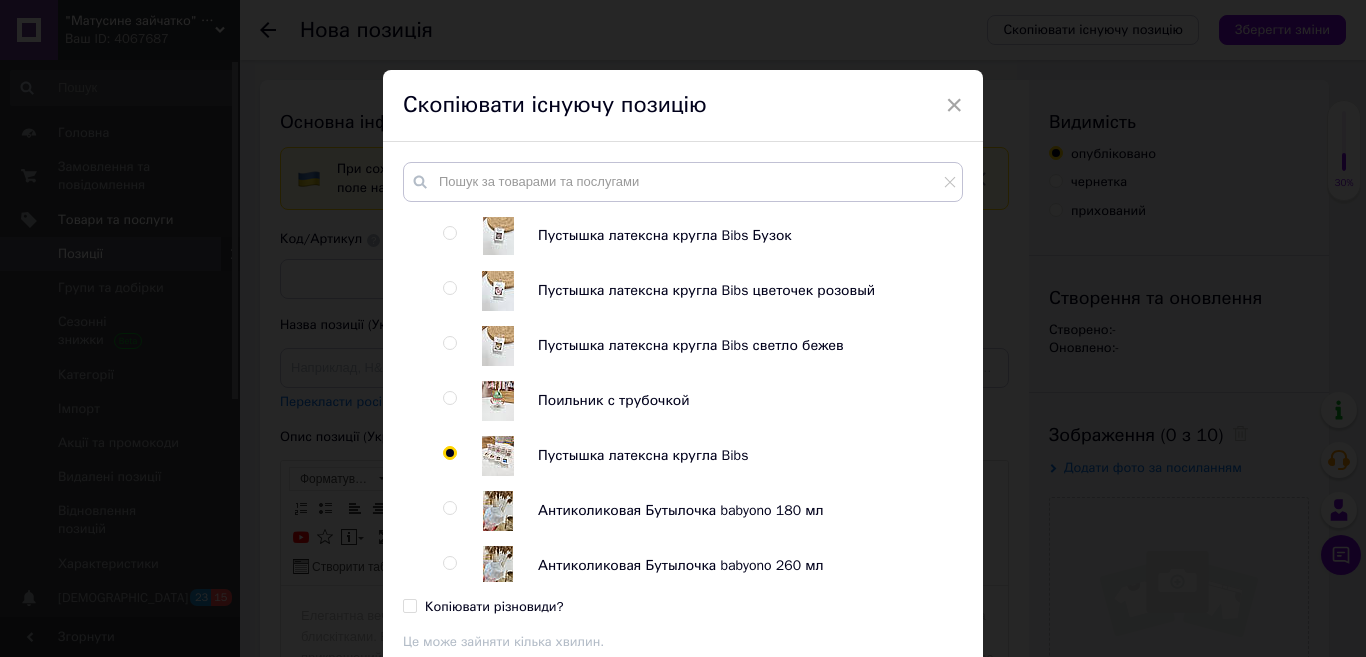 radio on "true" 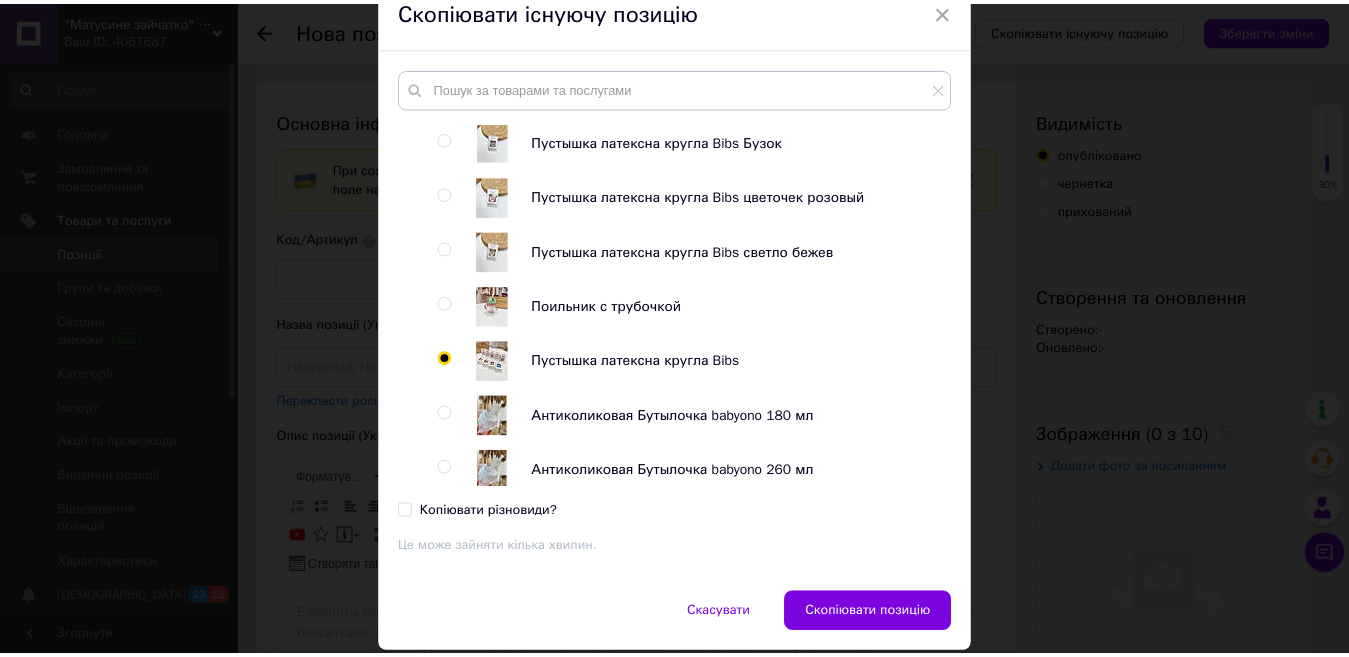 scroll, scrollTop: 161, scrollLeft: 0, axis: vertical 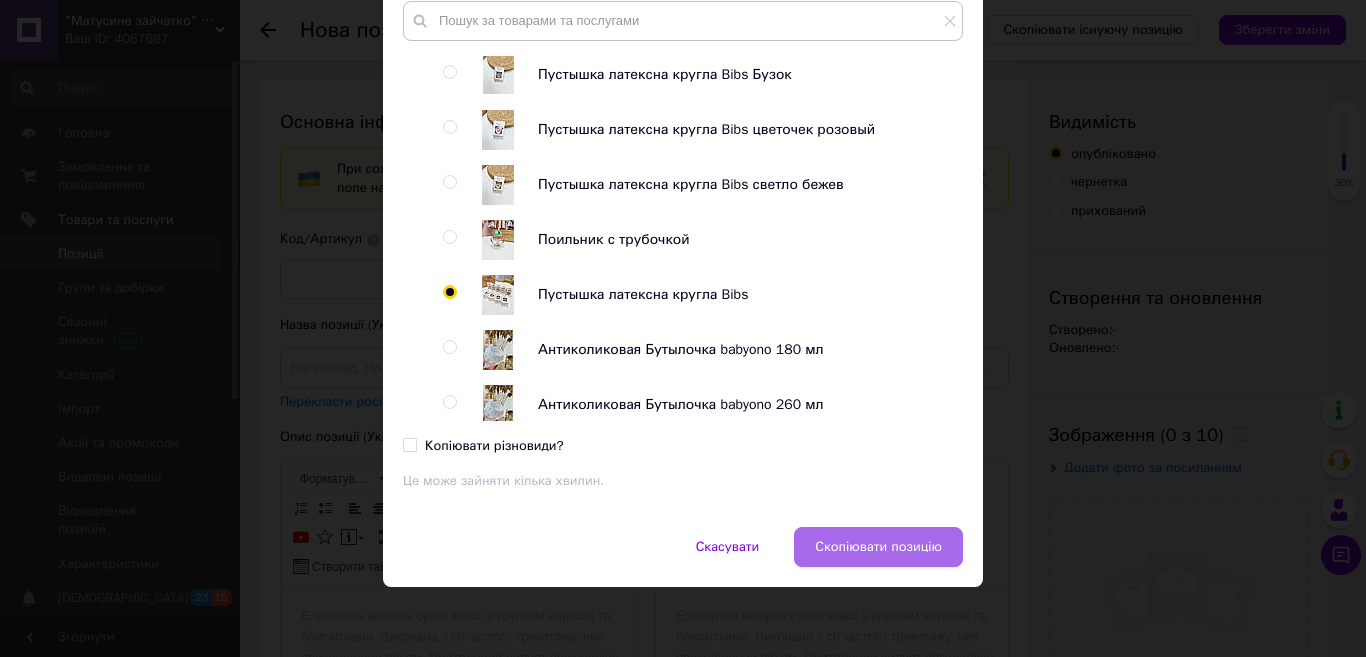 click on "Скопіювати позицію" at bounding box center (878, 547) 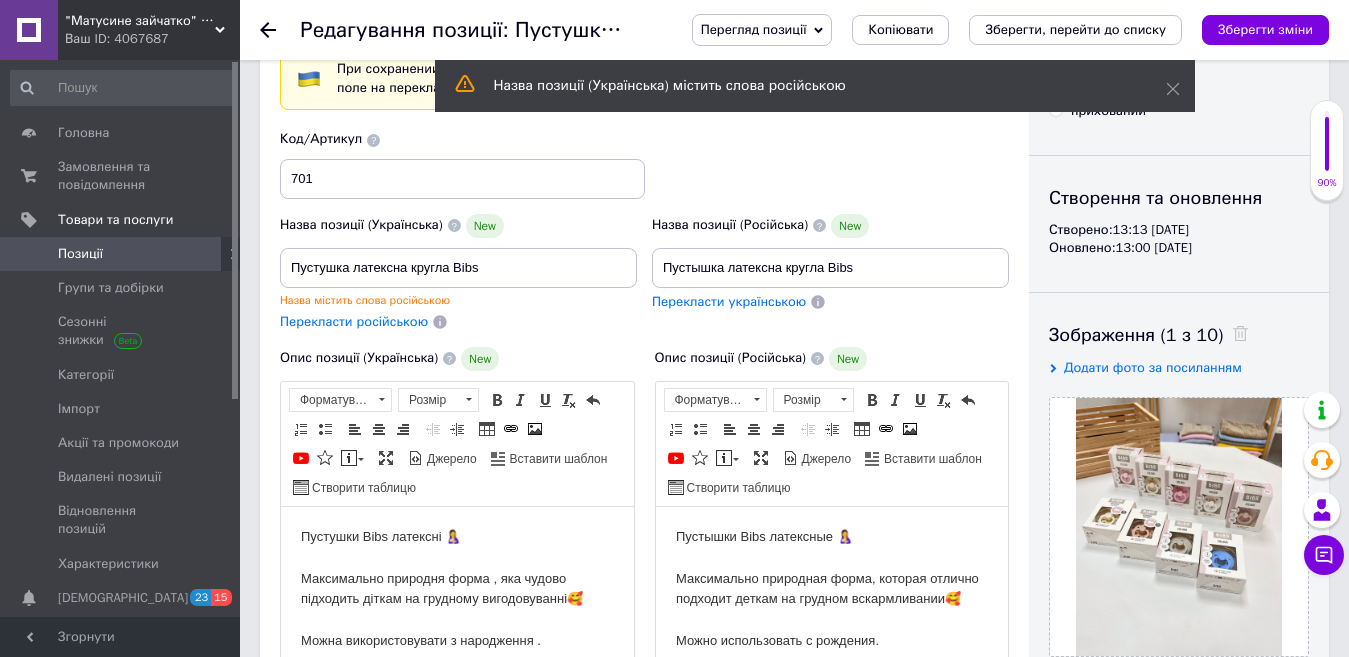scroll, scrollTop: 200, scrollLeft: 0, axis: vertical 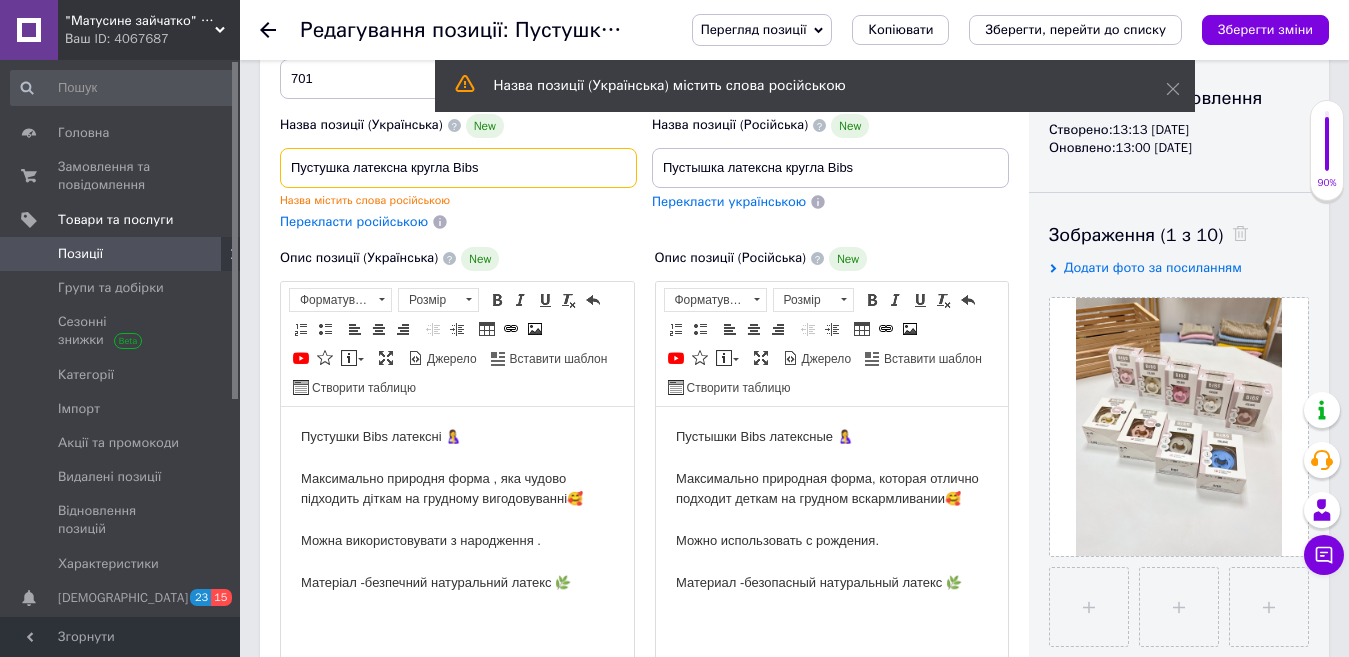 click on "Пустушка латексна кругла Bibs" at bounding box center (458, 168) 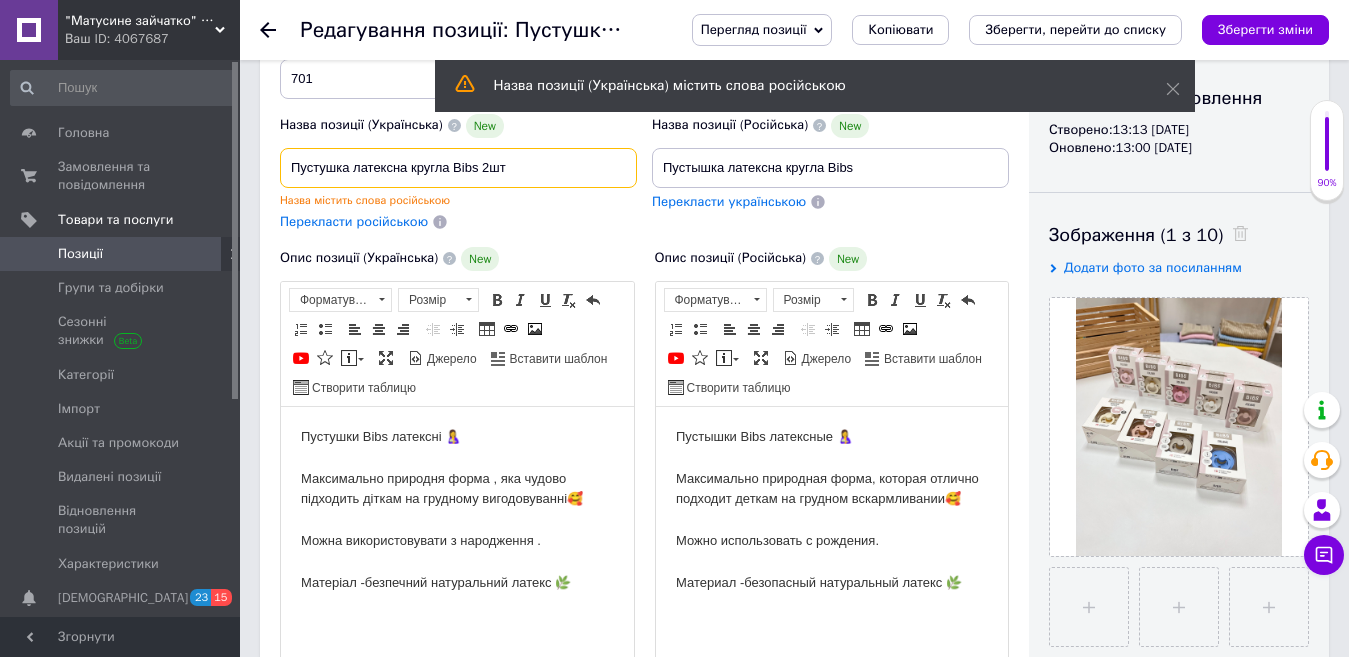 type on "Пустушка латексна кругла Bibs 2шт" 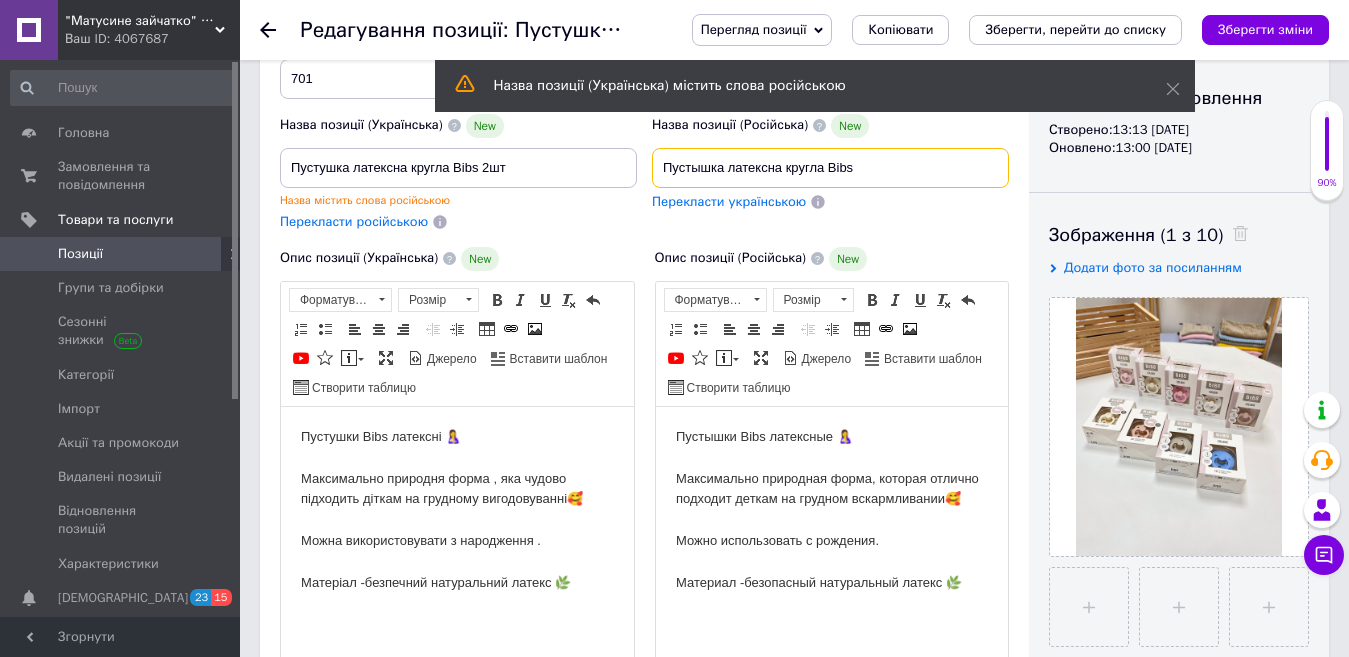 click on "Пустышка латексна кругла Bibs" at bounding box center (830, 168) 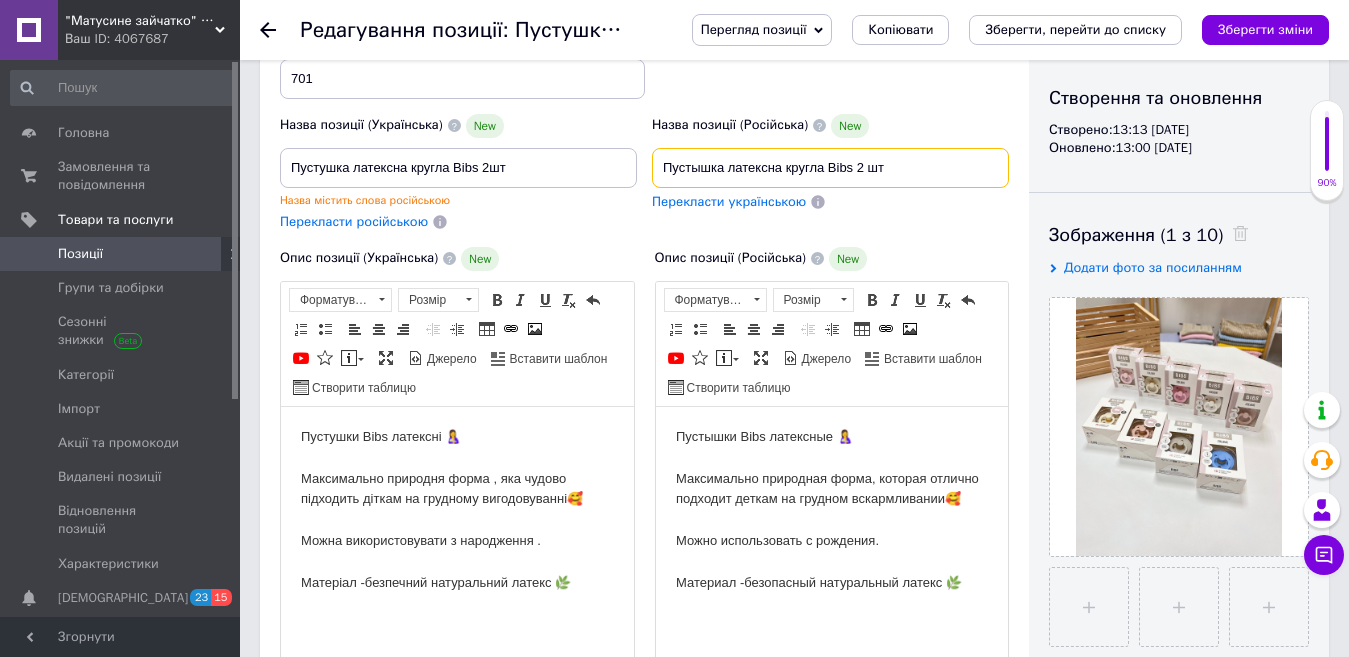 type on "Пустышка латексна кругла Bibs 2 шт" 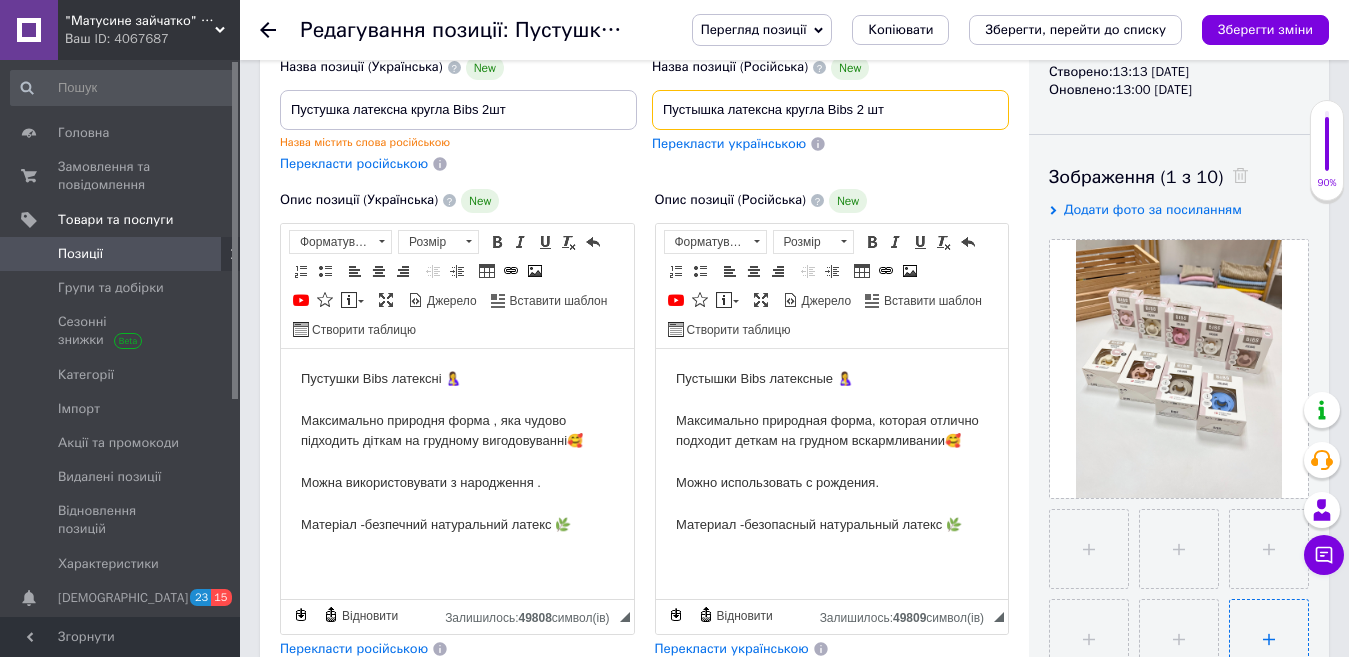 scroll, scrollTop: 400, scrollLeft: 0, axis: vertical 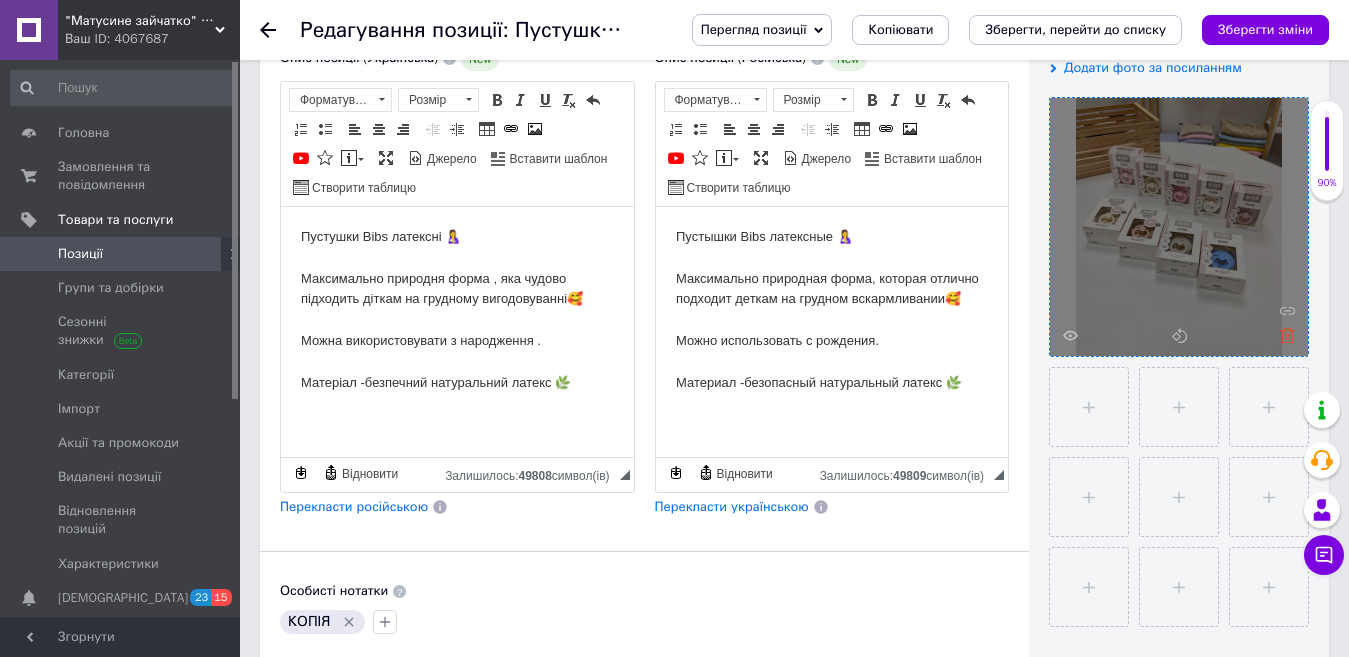 click 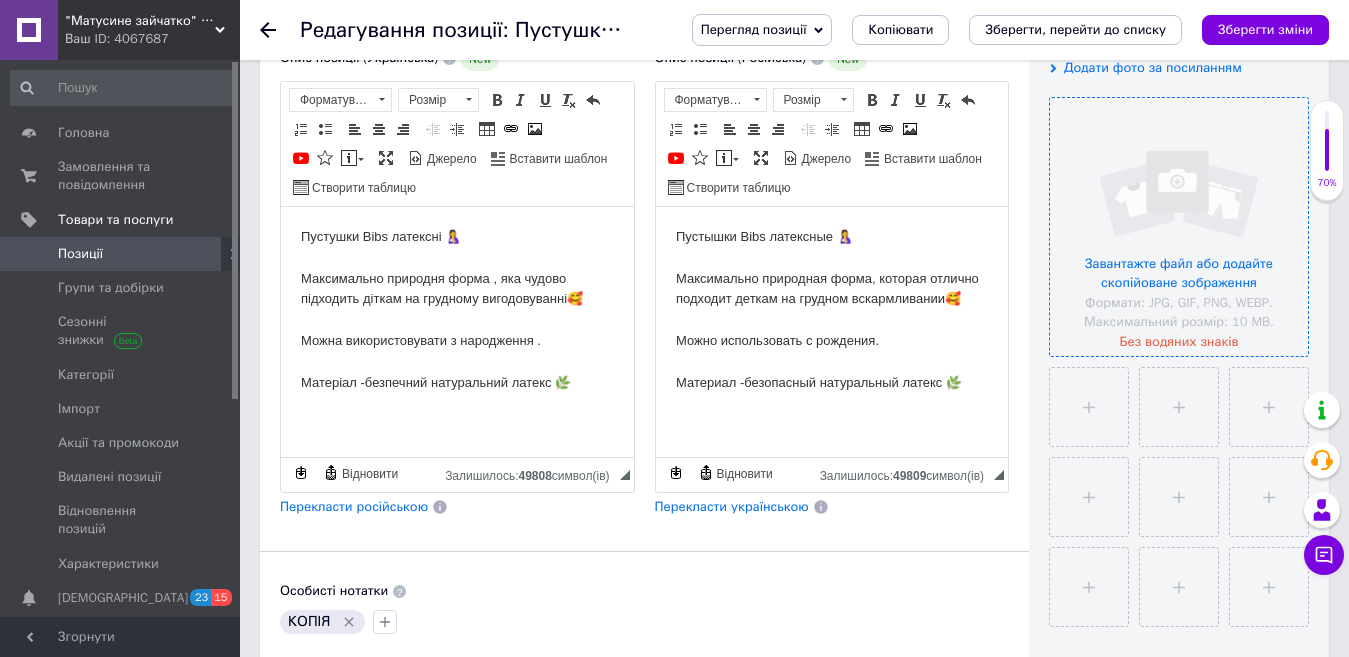 click at bounding box center [1179, 227] 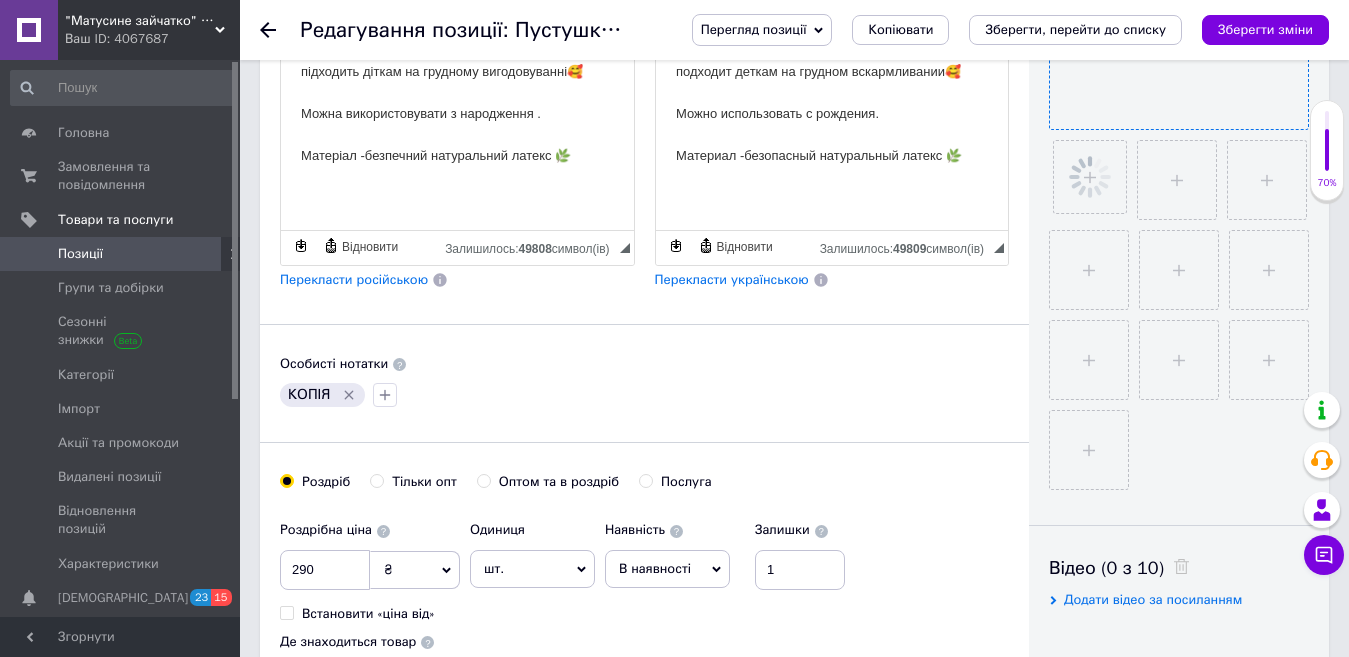 scroll, scrollTop: 700, scrollLeft: 0, axis: vertical 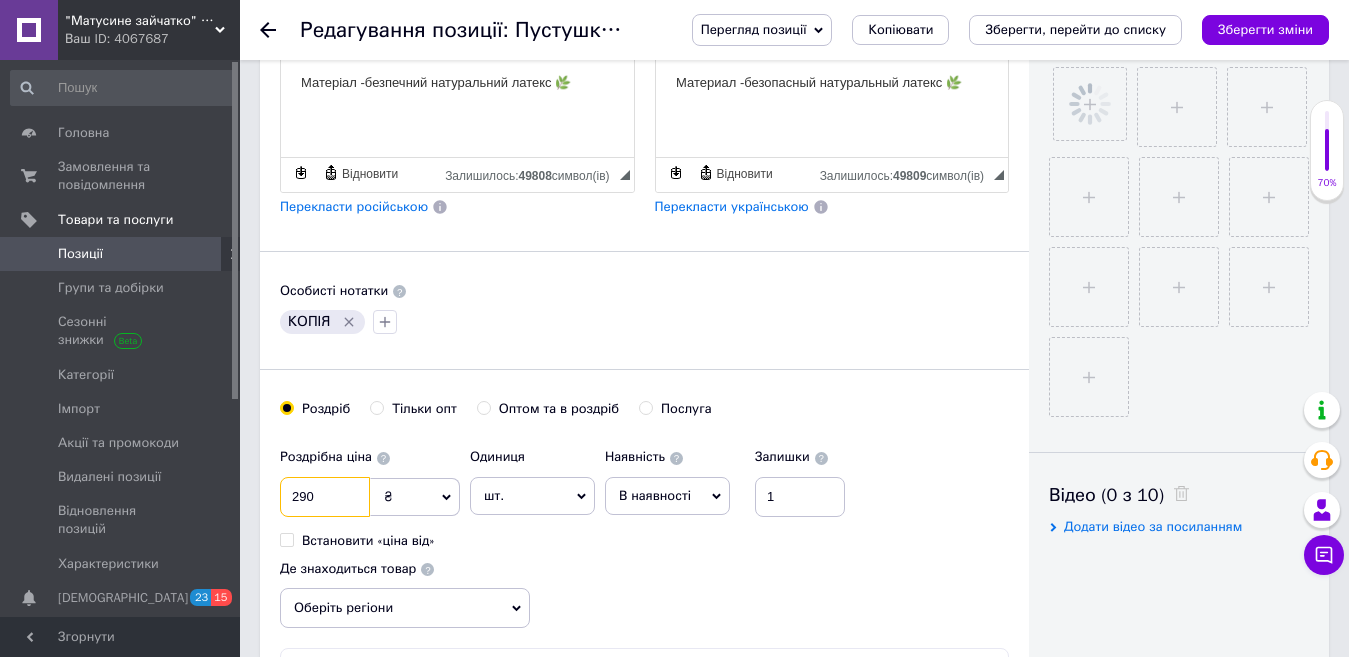 click on "290" at bounding box center (325, 497) 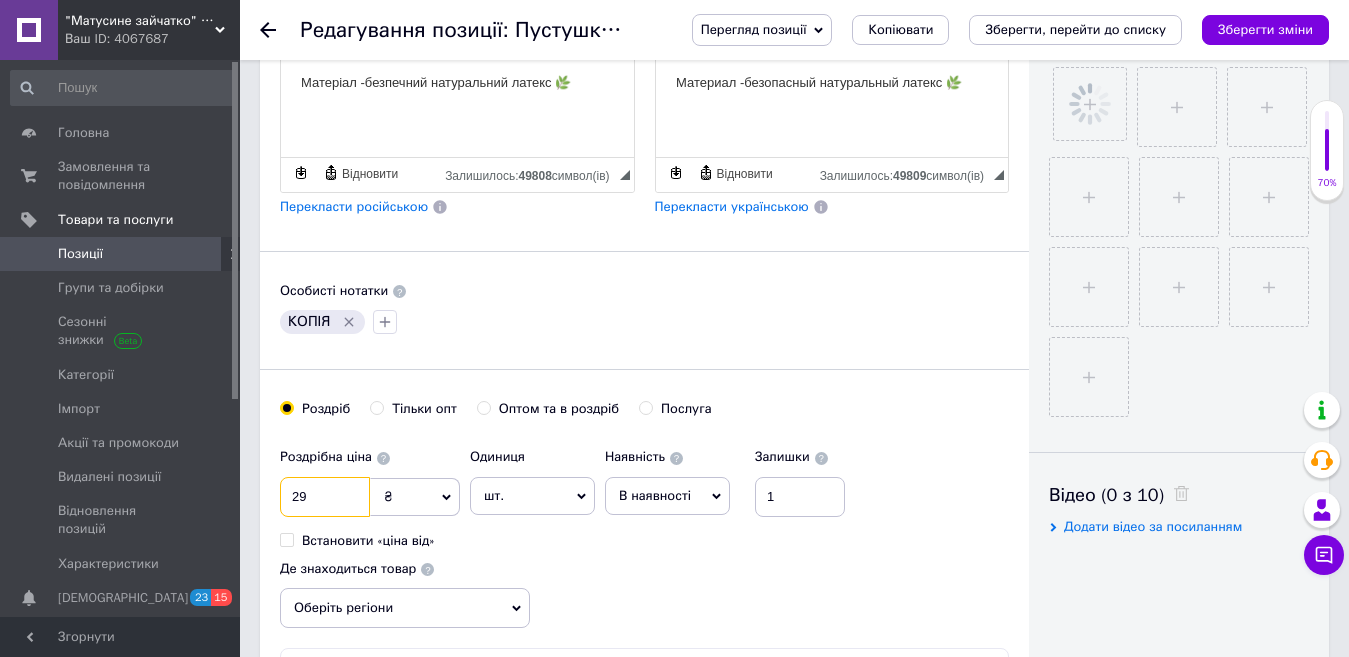 type on "2" 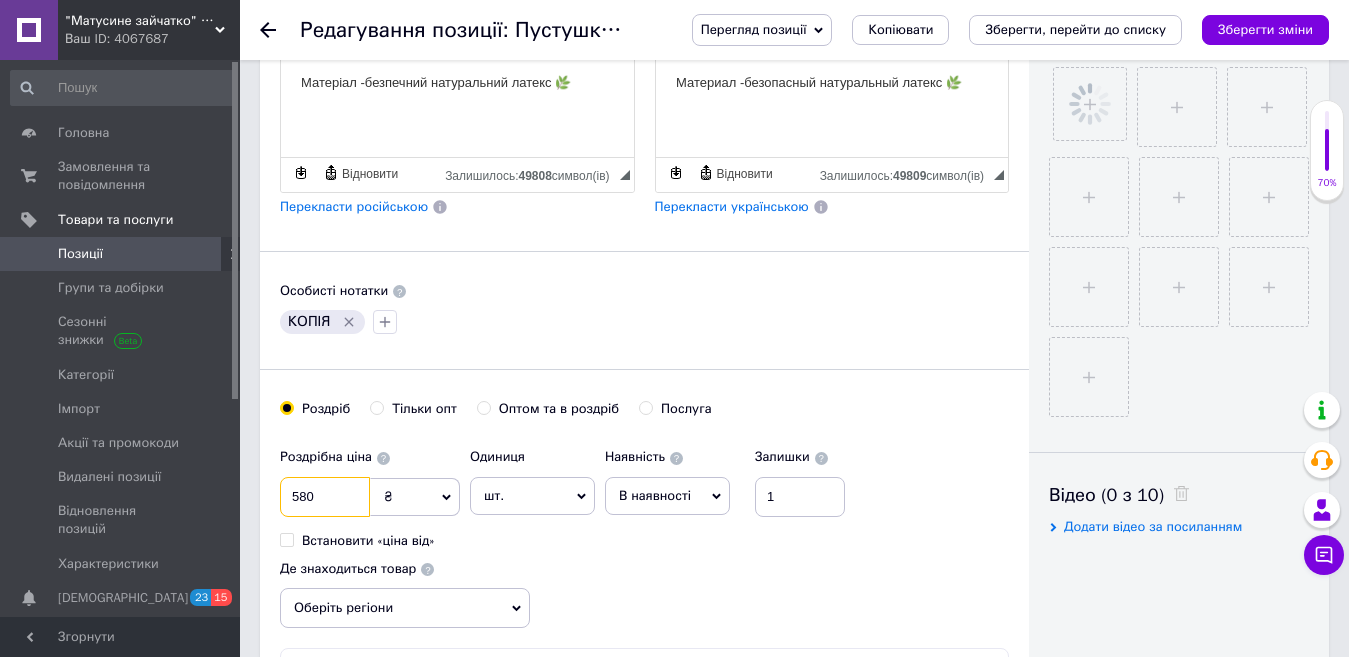 type on "580" 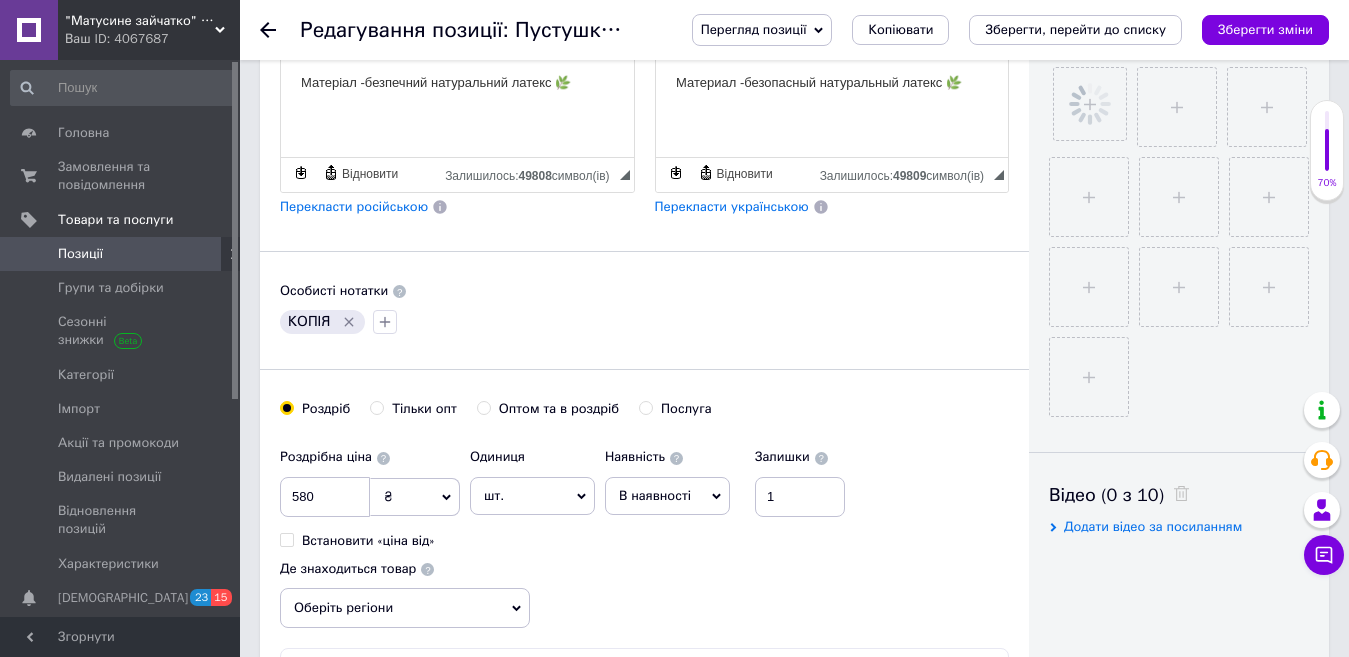 click on "Роздрібна ціна 580 ₴ $ EUR CHF GBP ¥ PLN ₸ MDL HUF KGS CNY TRY KRW lei Встановити «ціна від» Одиниця шт. Популярне комплект упаковка кв.м пара м кг пог.м послуга т а автоцистерна ампула б балон банка блістер бобіна бочка бут бухта в ват виїзд відро г г га година гр/кв.м гігакалорія д дав два місяці день доба доза є єврокуб з зміна к кВт каністра карат кв.дм кв.м кв.см кв.фут квартал кг кг/кв.м км колесо комплект коробка куб.дм куб.м л л лист м м мВт мл мм моток місяць мішок н набір номер о об'єкт од. п палетомісце пара партія пач пог.м послуга посівна одиниця птахомісце півроку пігулка" at bounding box center [644, 533] 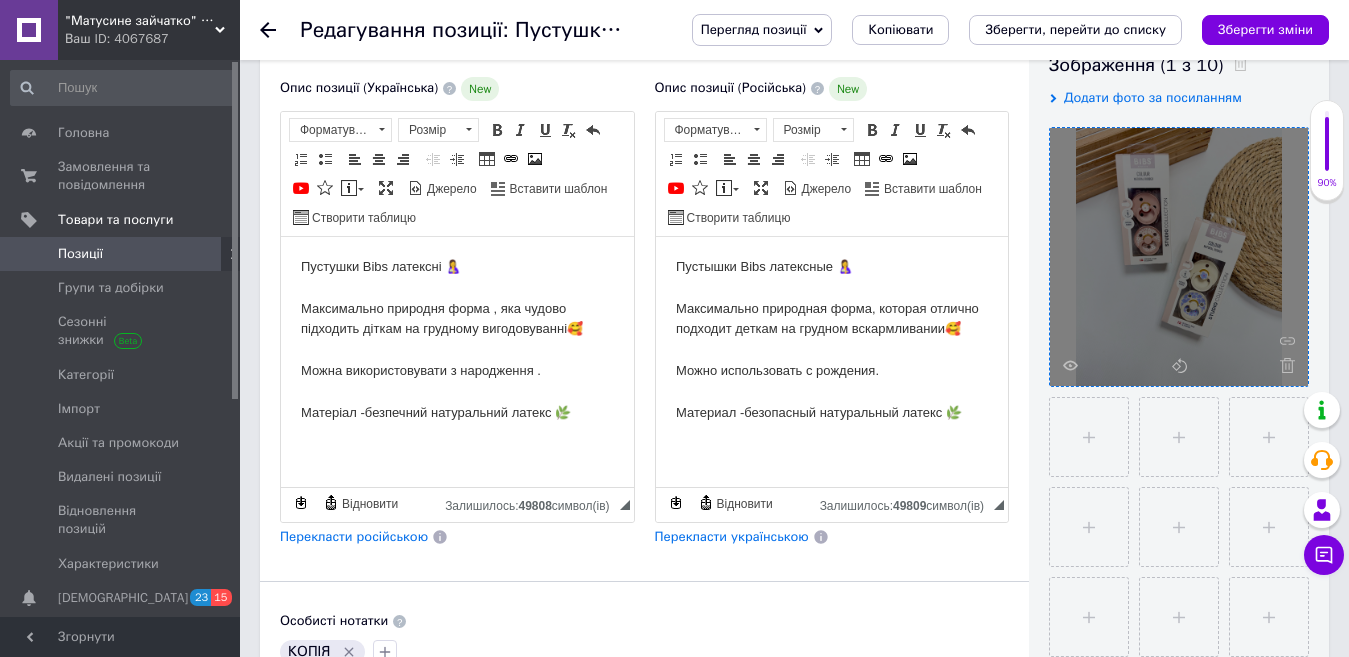 scroll, scrollTop: 0, scrollLeft: 0, axis: both 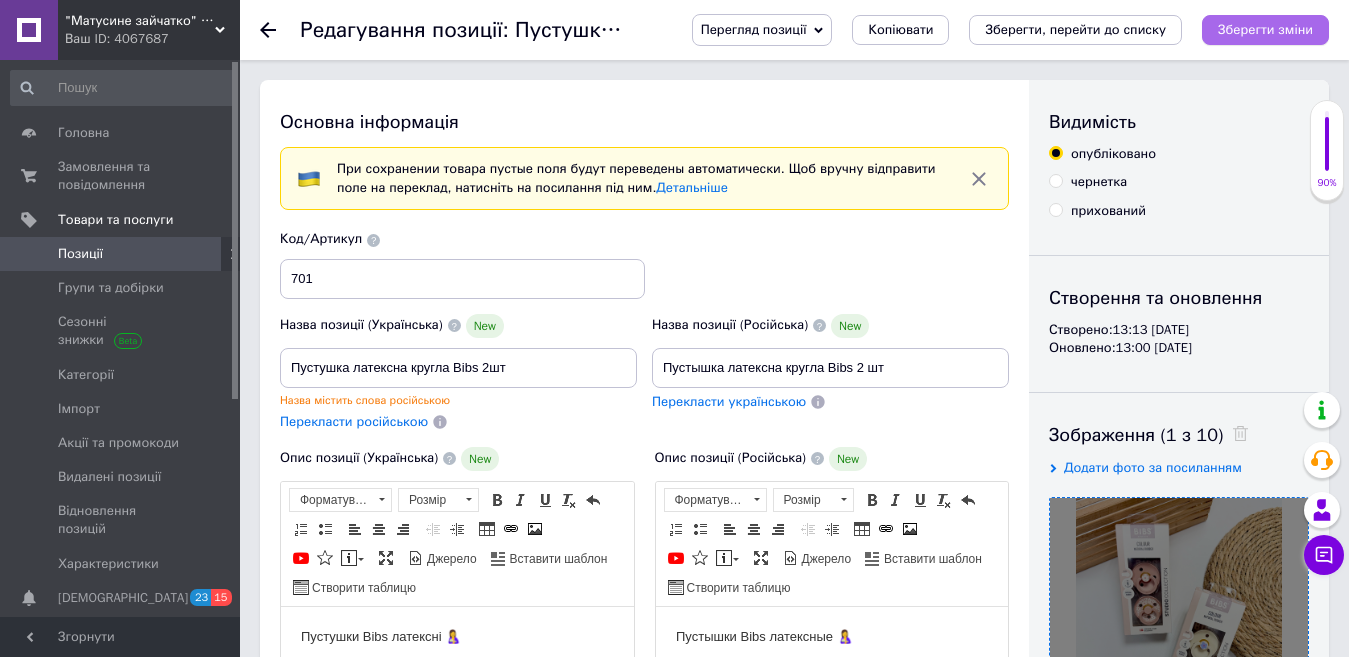 click on "Зберегти зміни" at bounding box center (1265, 29) 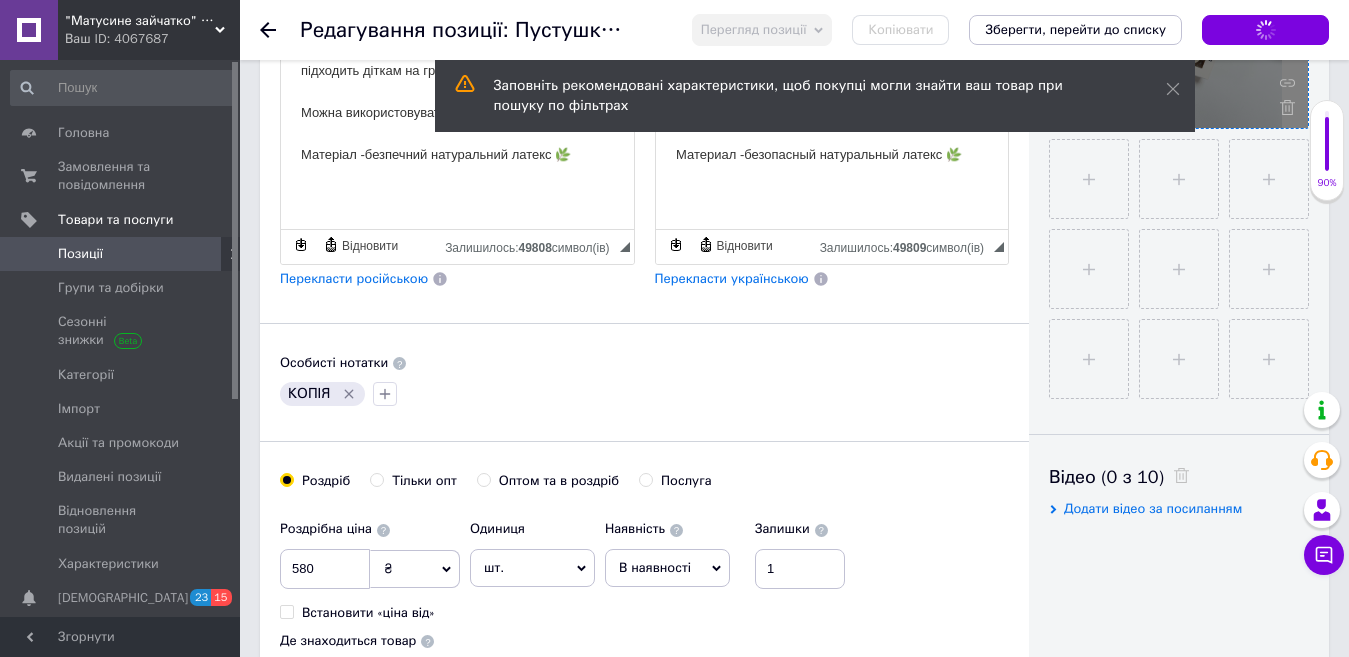 type on "Пустышка латексна кругла Bibs 2 шт" 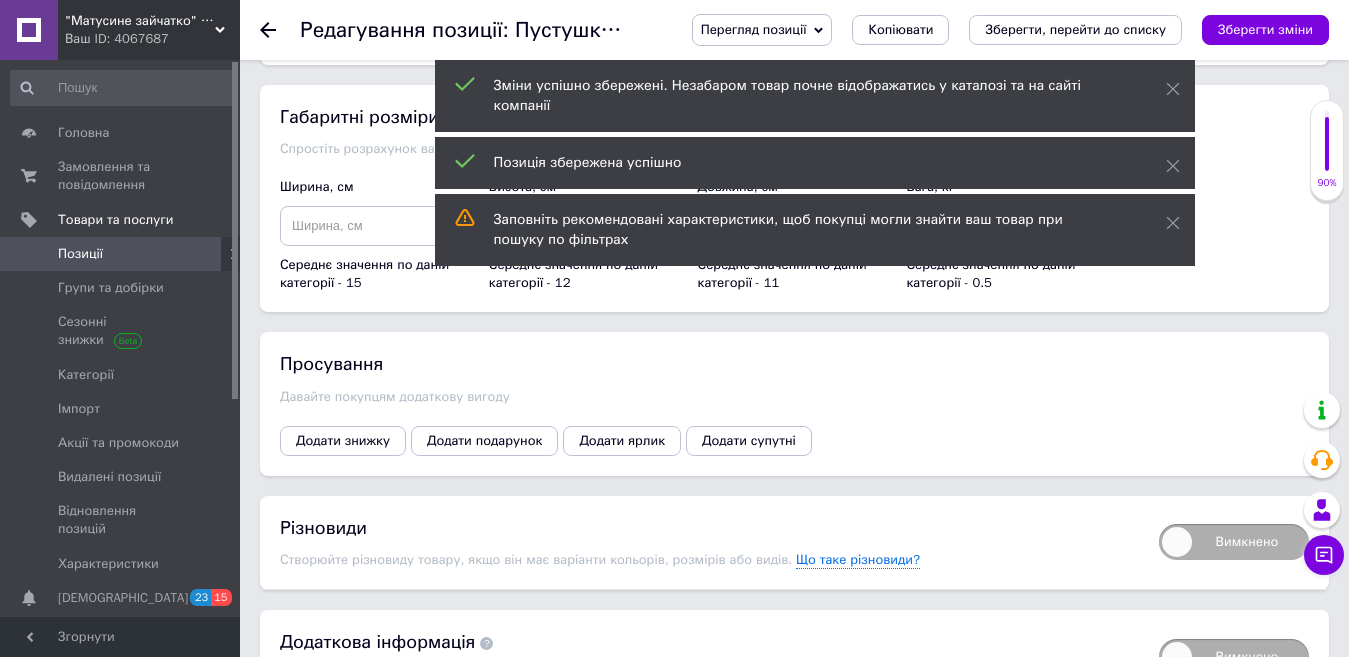 scroll, scrollTop: 2600, scrollLeft: 0, axis: vertical 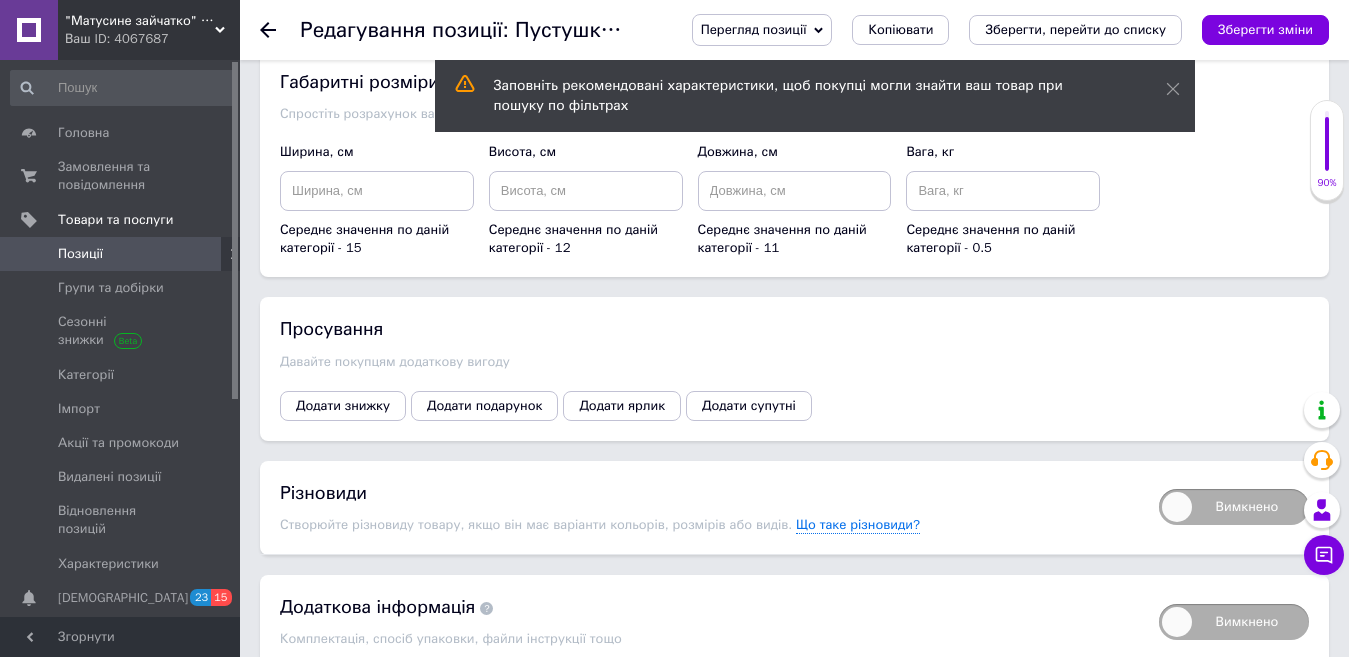 click on "Вимкнено" at bounding box center (1234, 507) 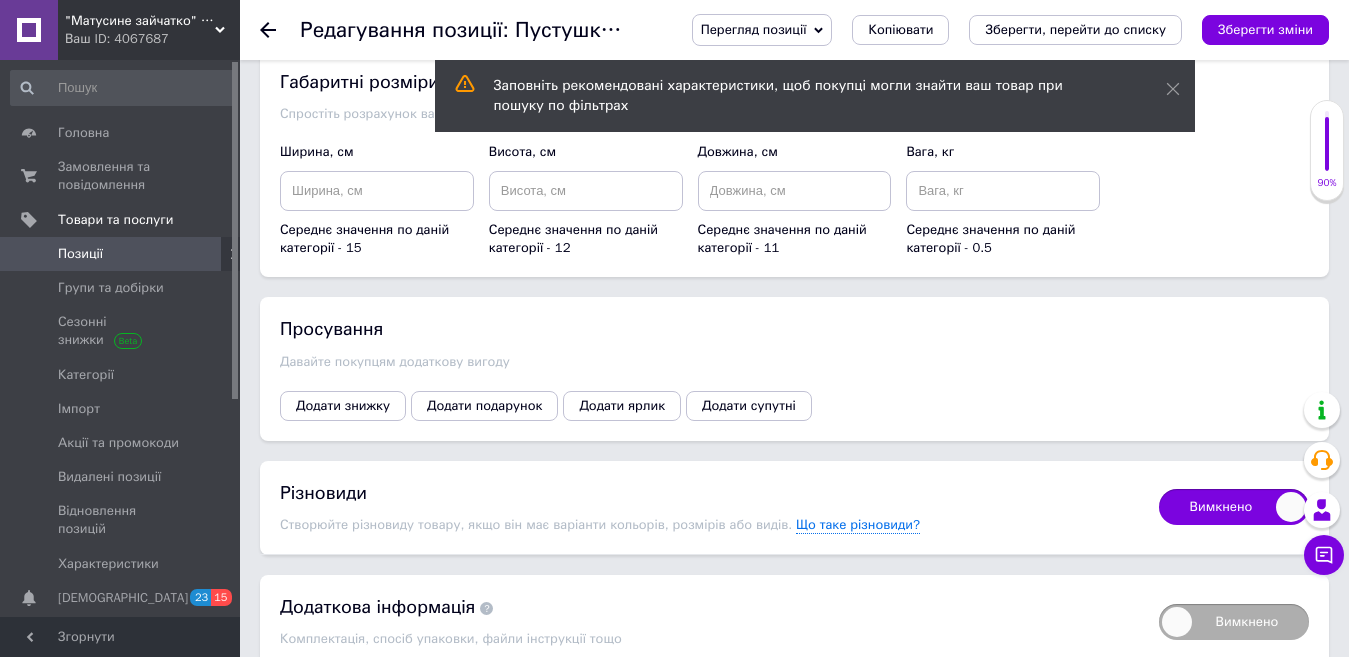 checkbox on "true" 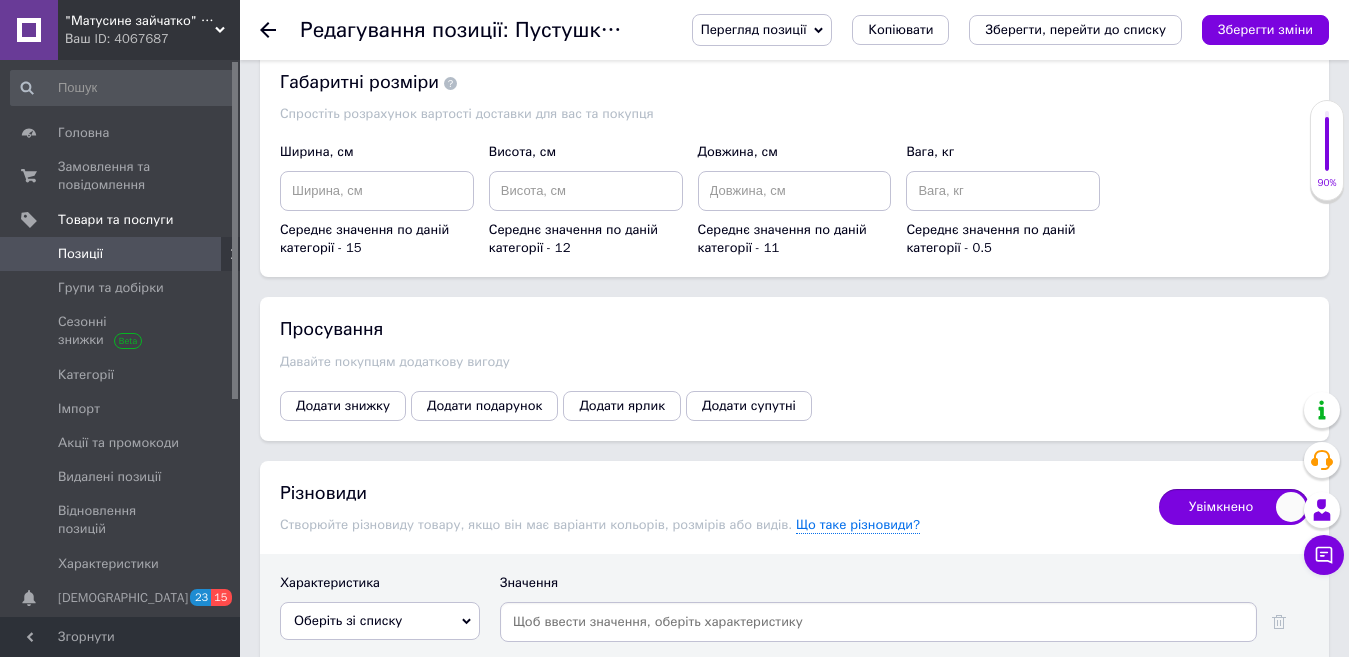 click on "Оберіть зі списку" at bounding box center (380, 621) 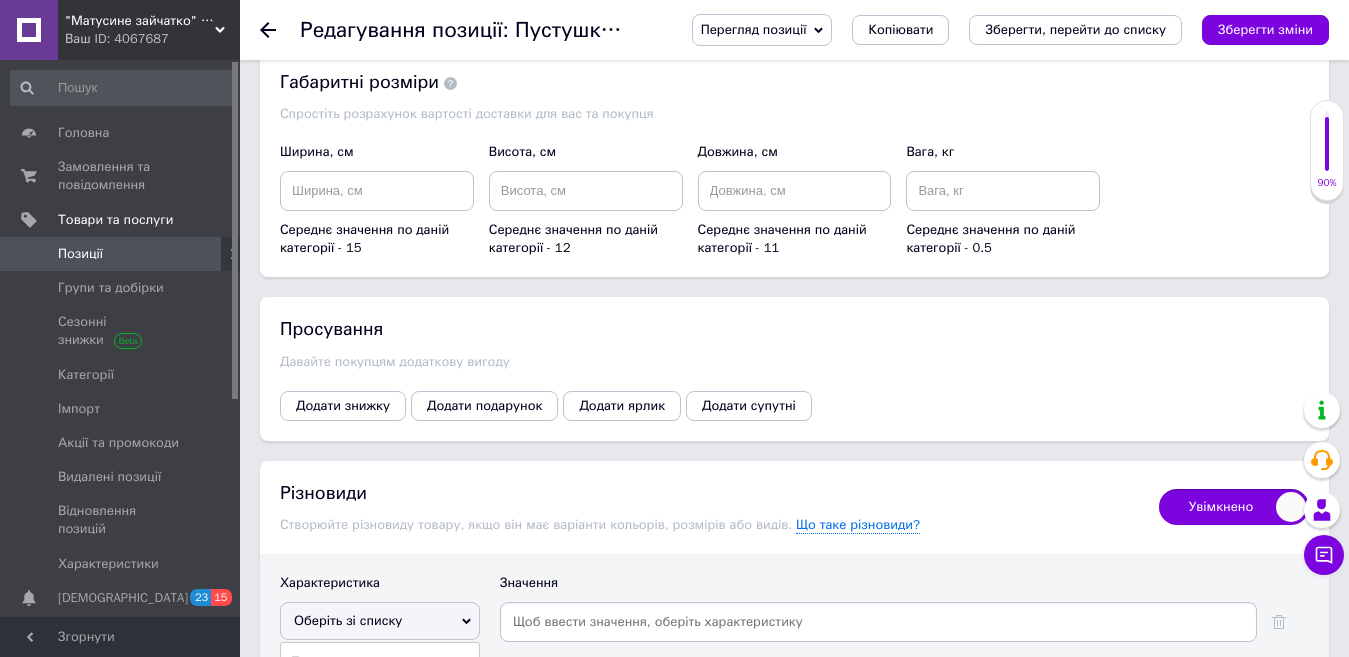 scroll, scrollTop: 2700, scrollLeft: 0, axis: vertical 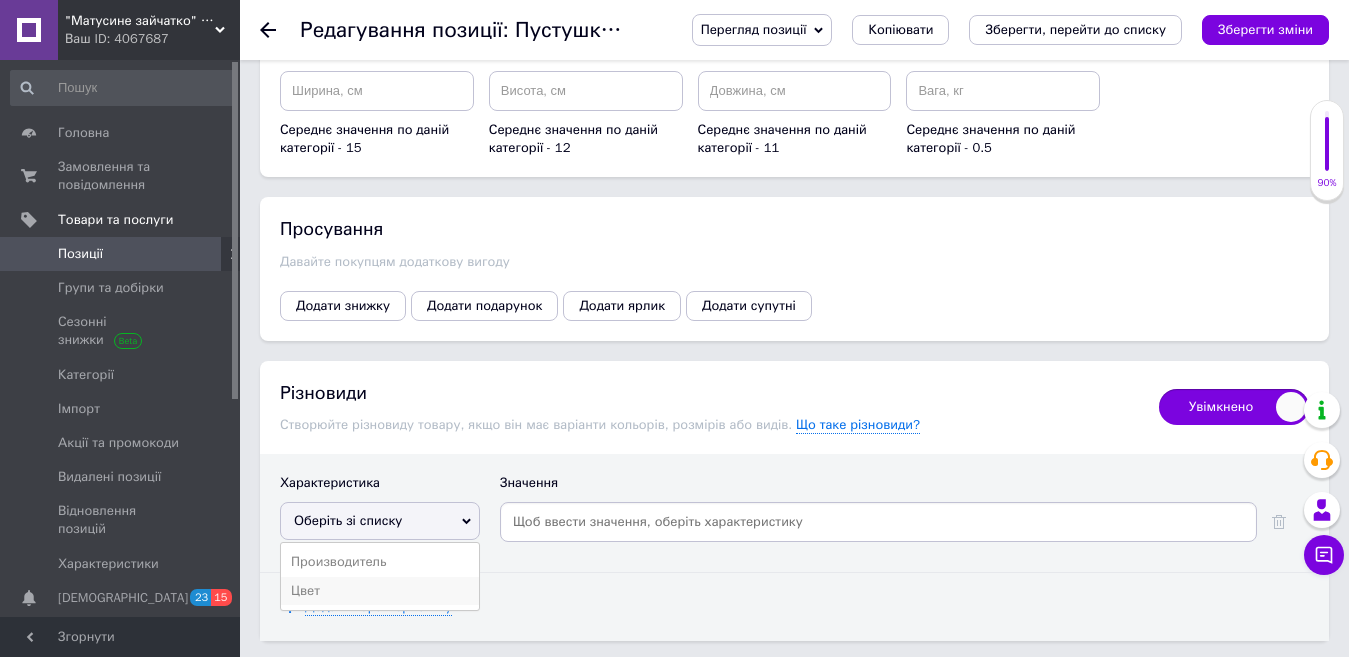 click on "Цвет" at bounding box center [380, 591] 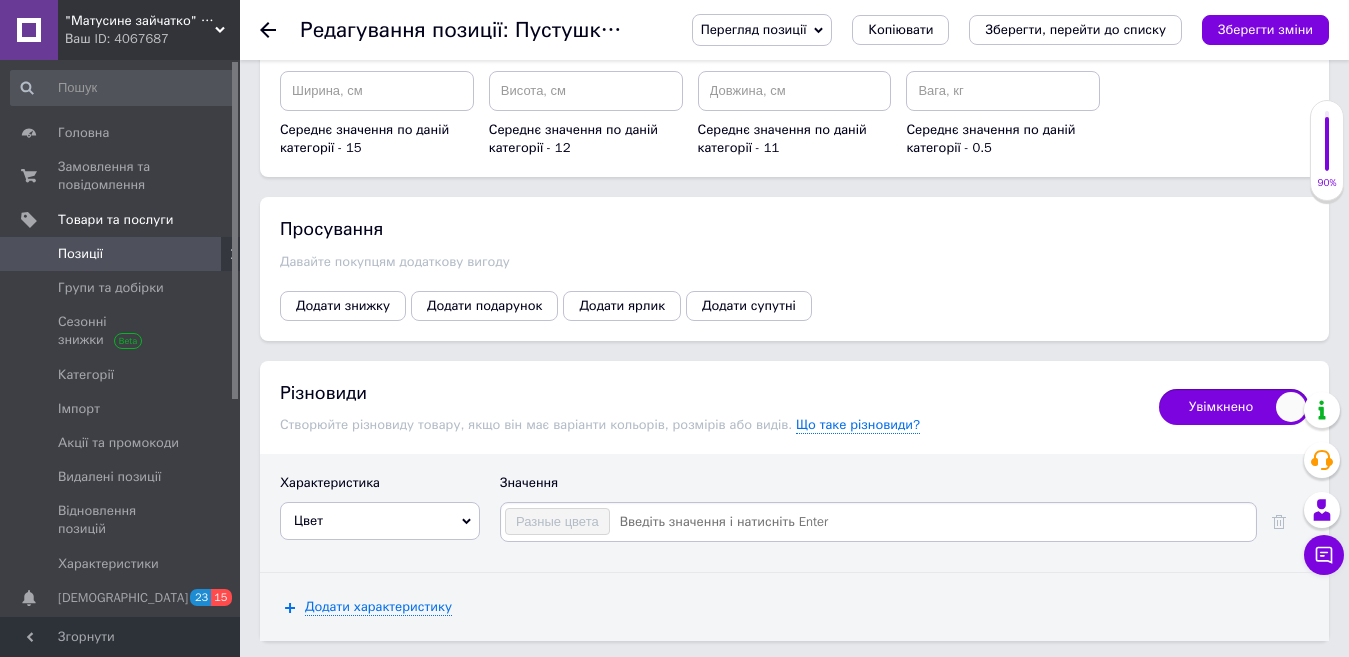 click at bounding box center (932, 522) 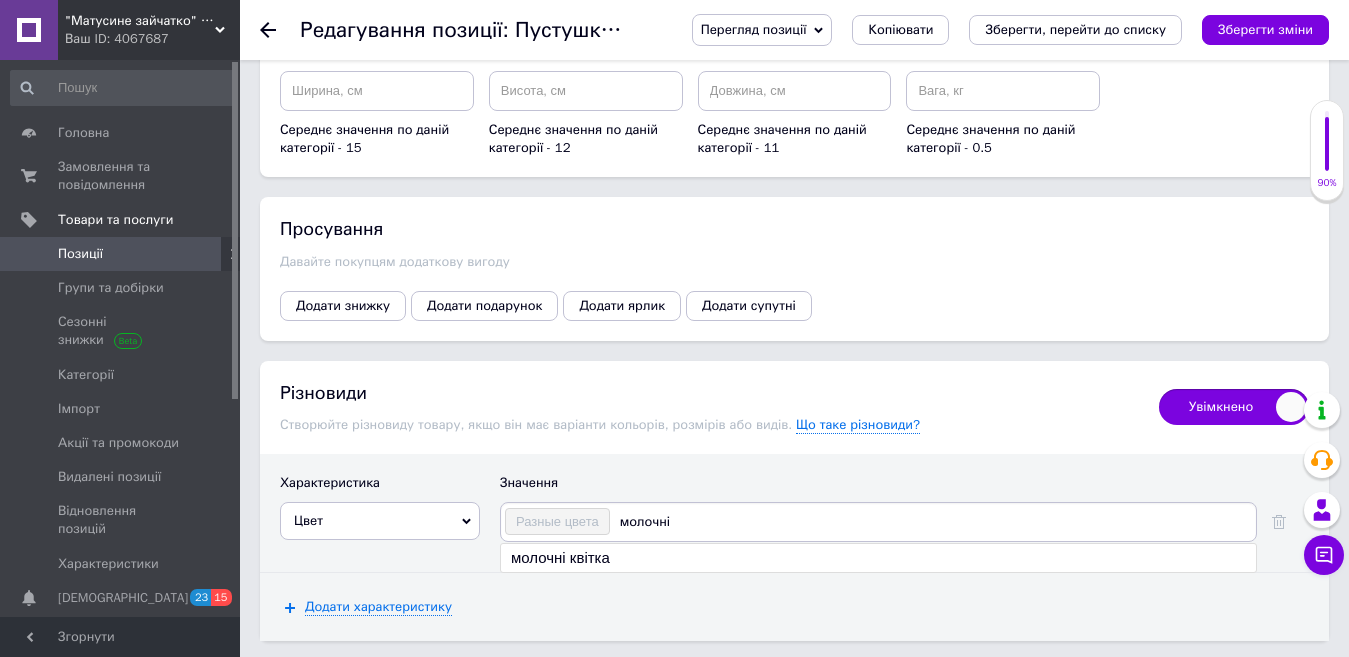 type on "молочні" 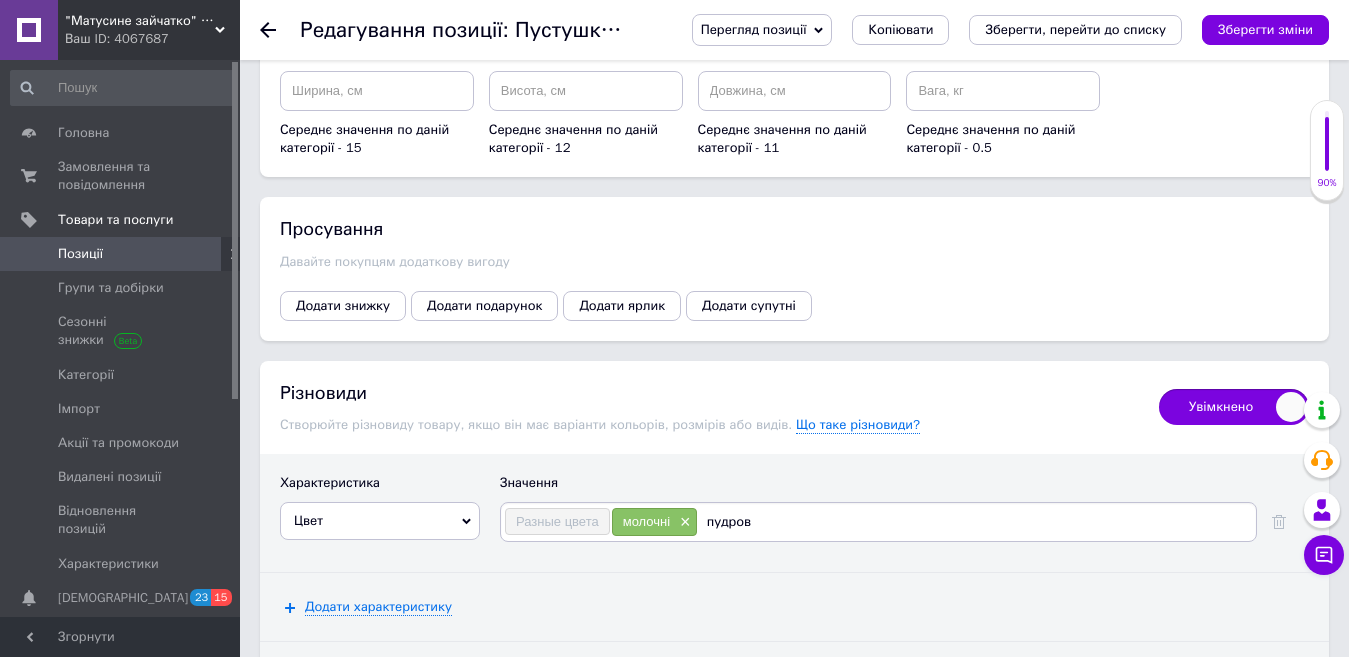 type on "пудрові" 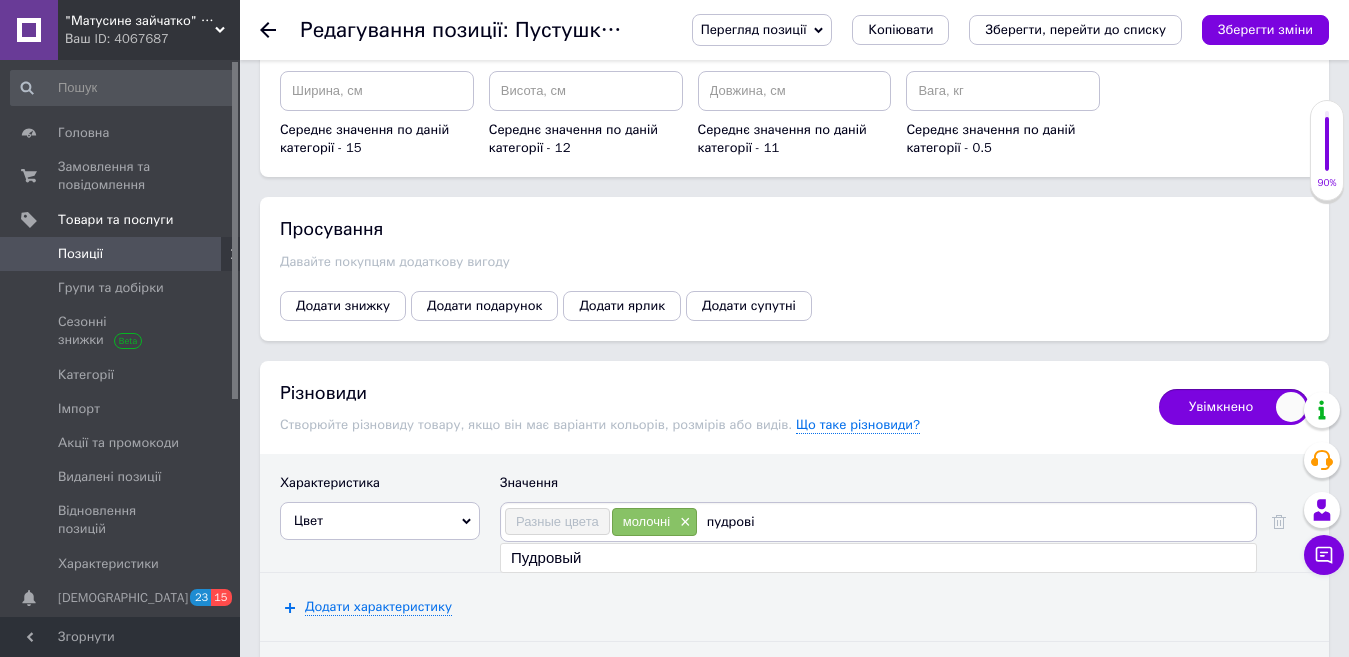 type 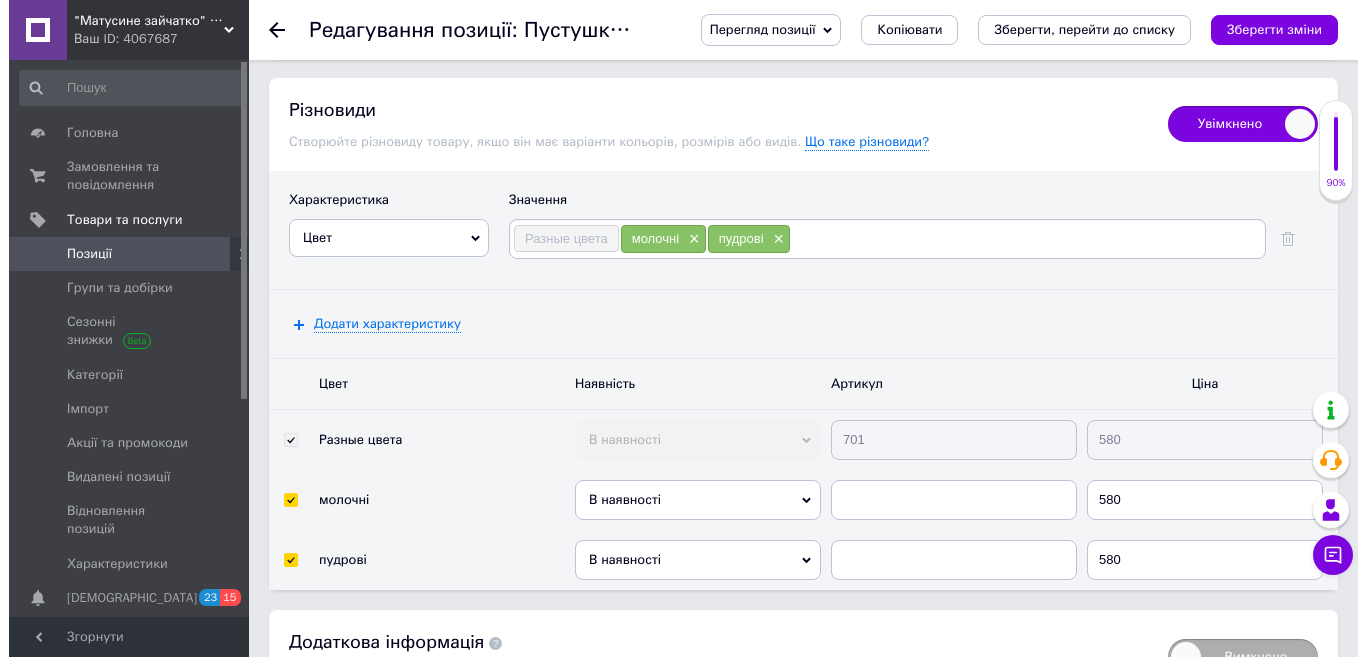 scroll, scrollTop: 3000, scrollLeft: 0, axis: vertical 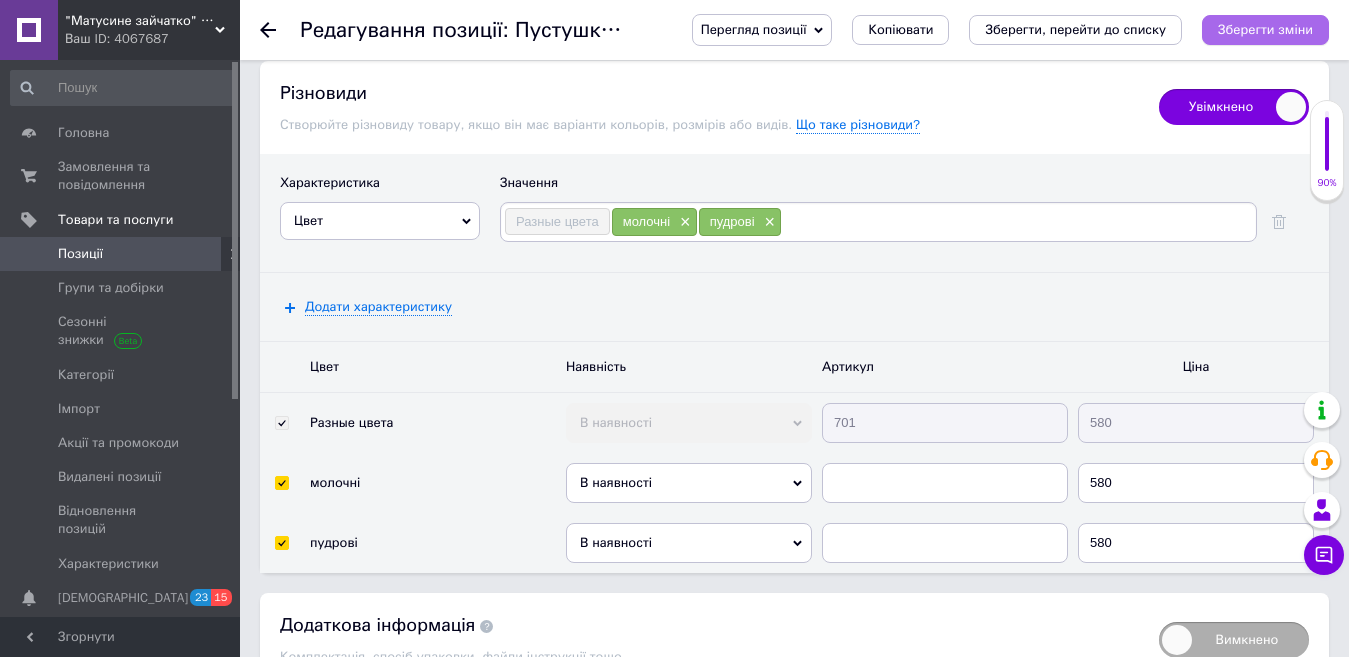 click on "Зберегти зміни" at bounding box center [1265, 29] 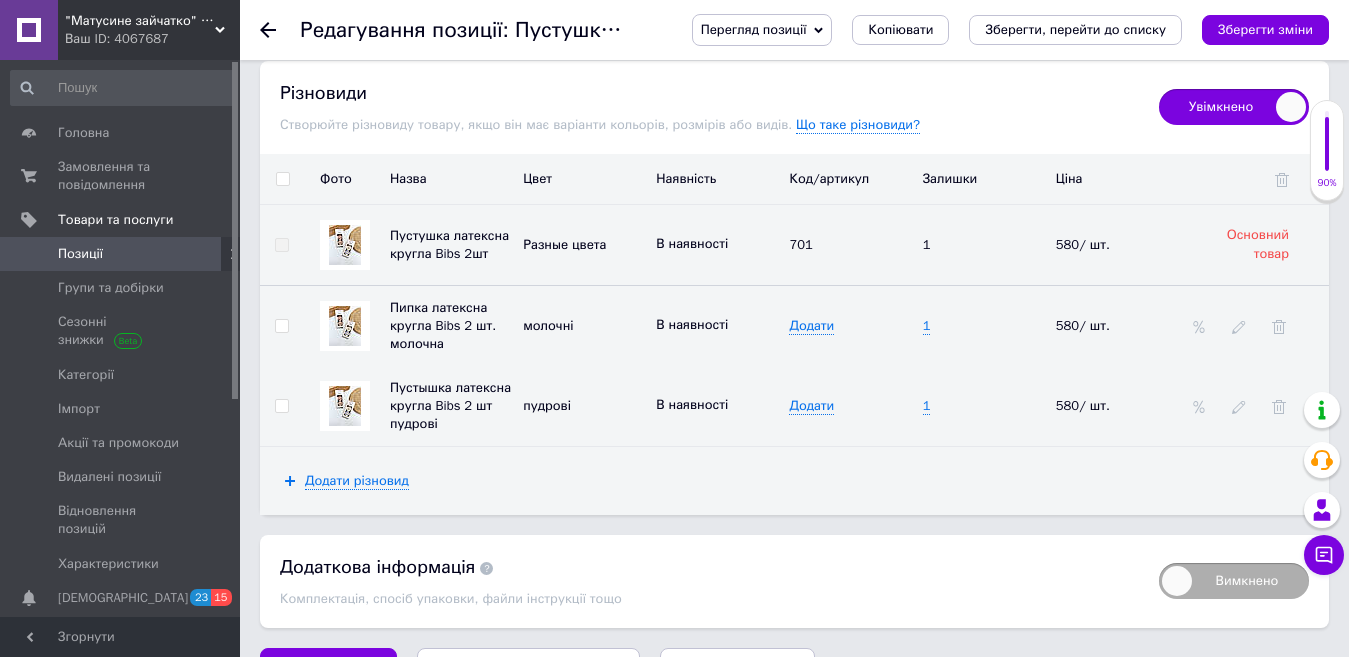 click at bounding box center (1256, 325) 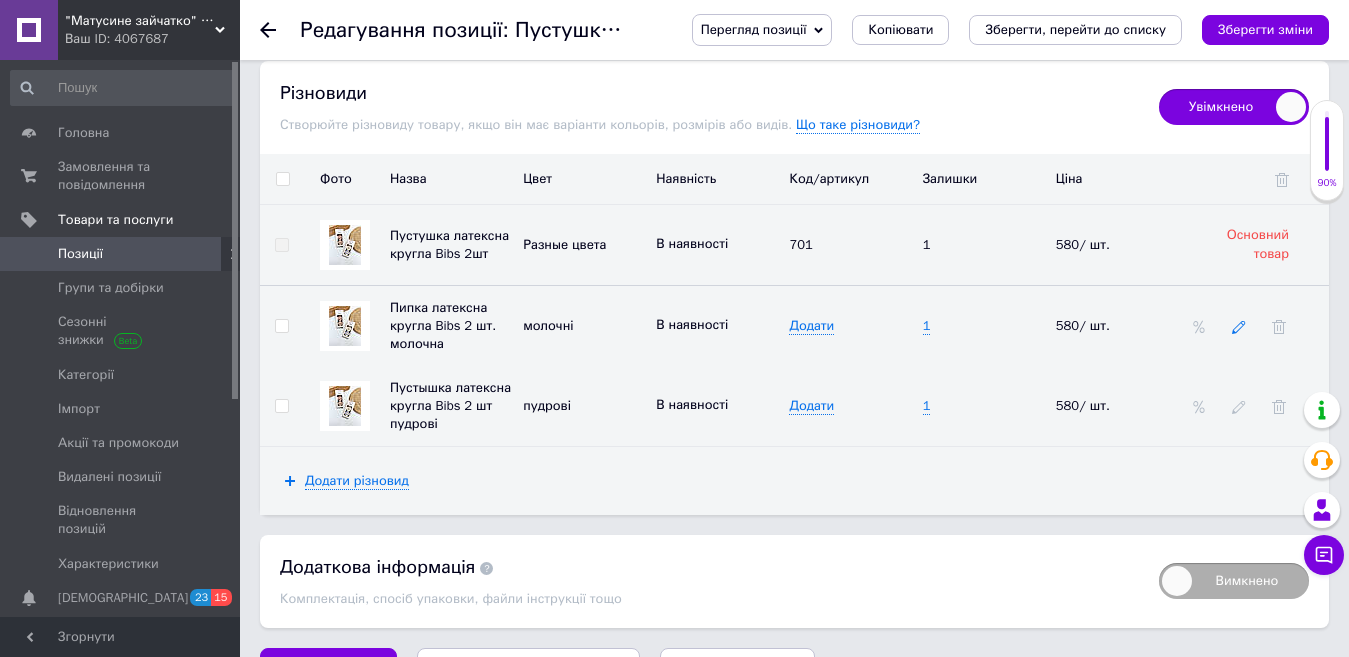 click 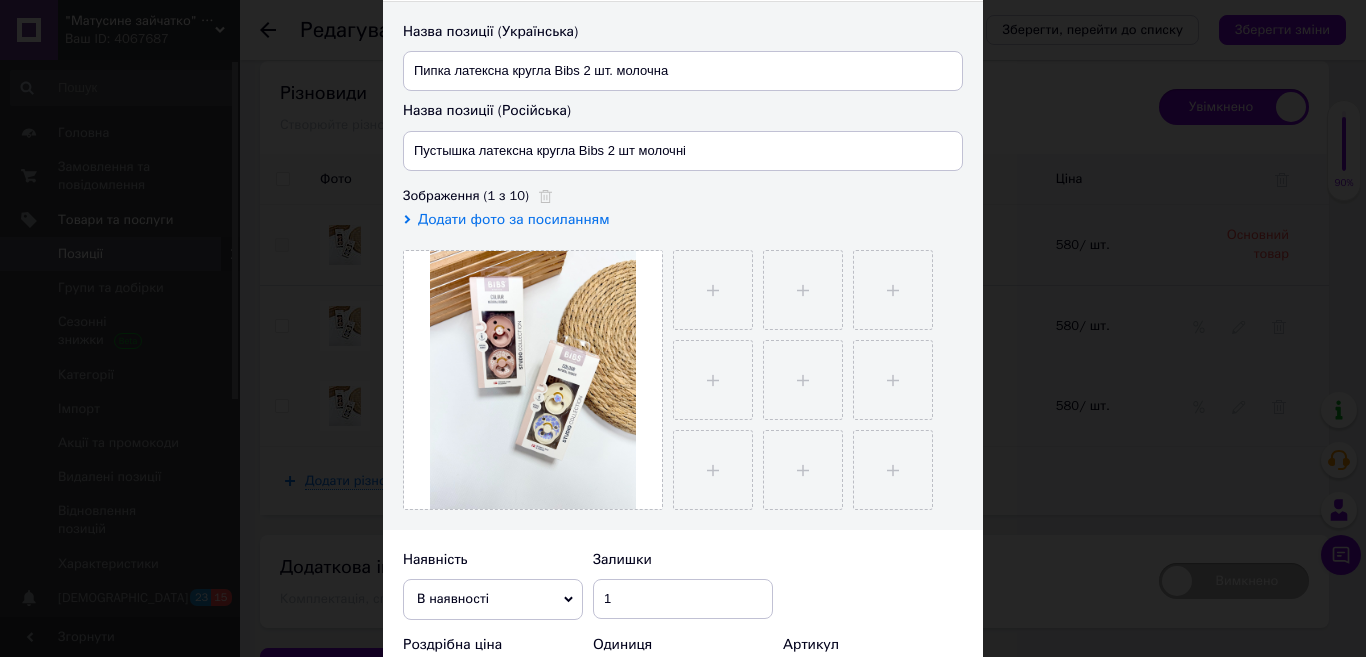 scroll, scrollTop: 200, scrollLeft: 0, axis: vertical 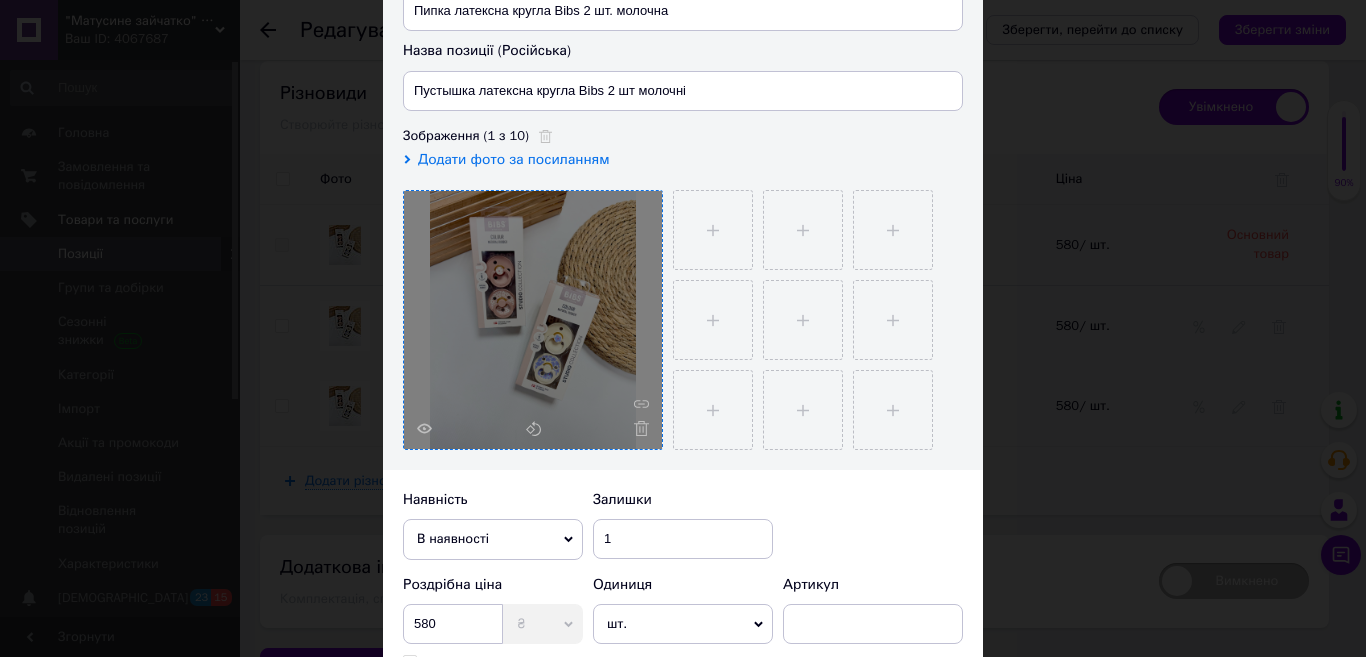 click 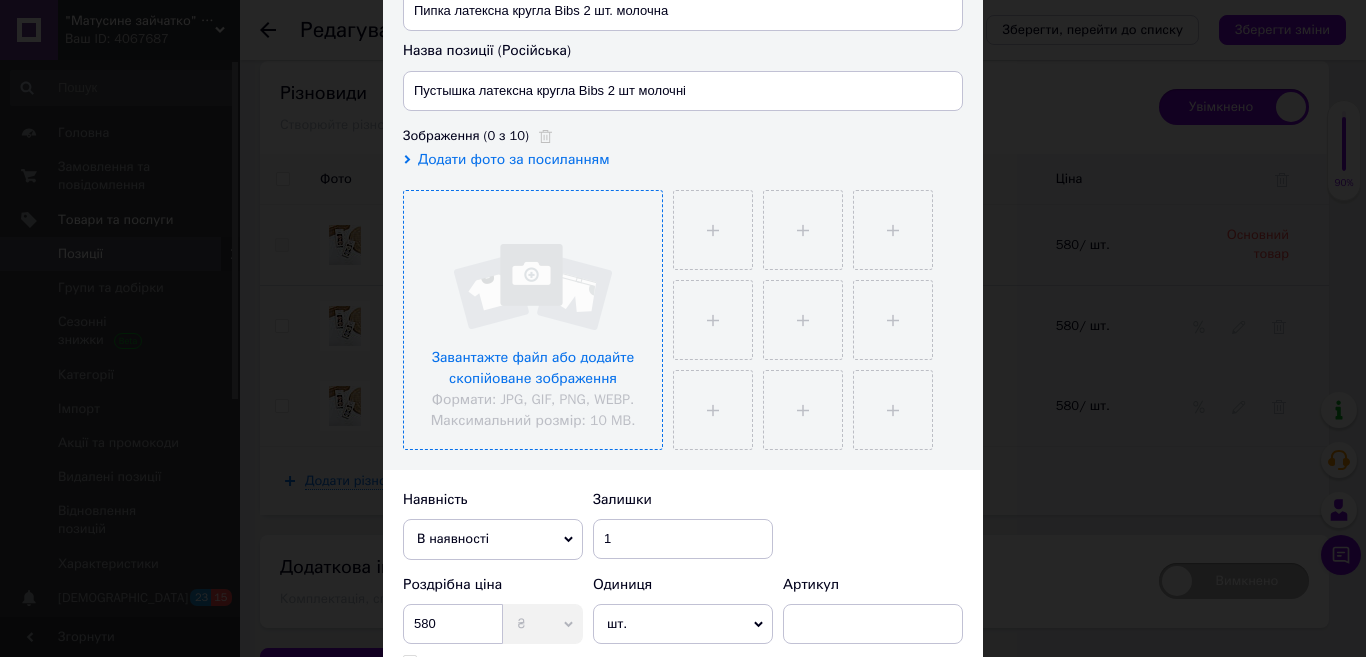 click at bounding box center [533, 320] 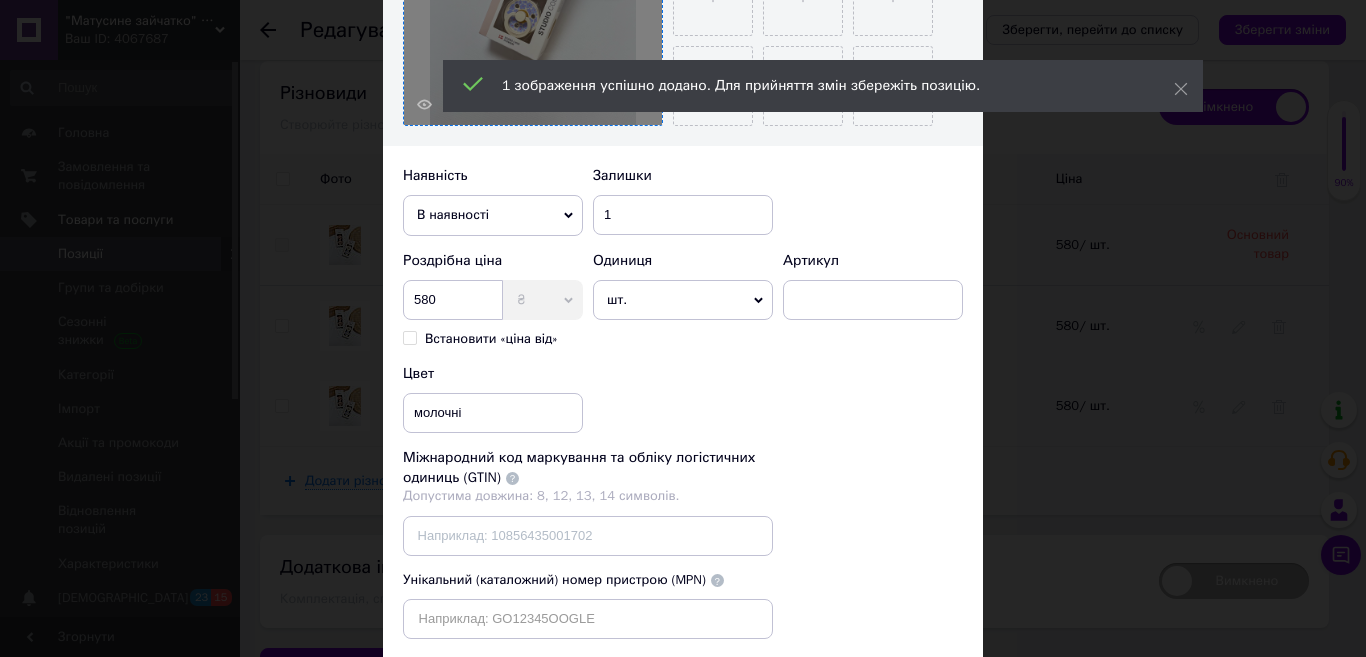 scroll, scrollTop: 600, scrollLeft: 0, axis: vertical 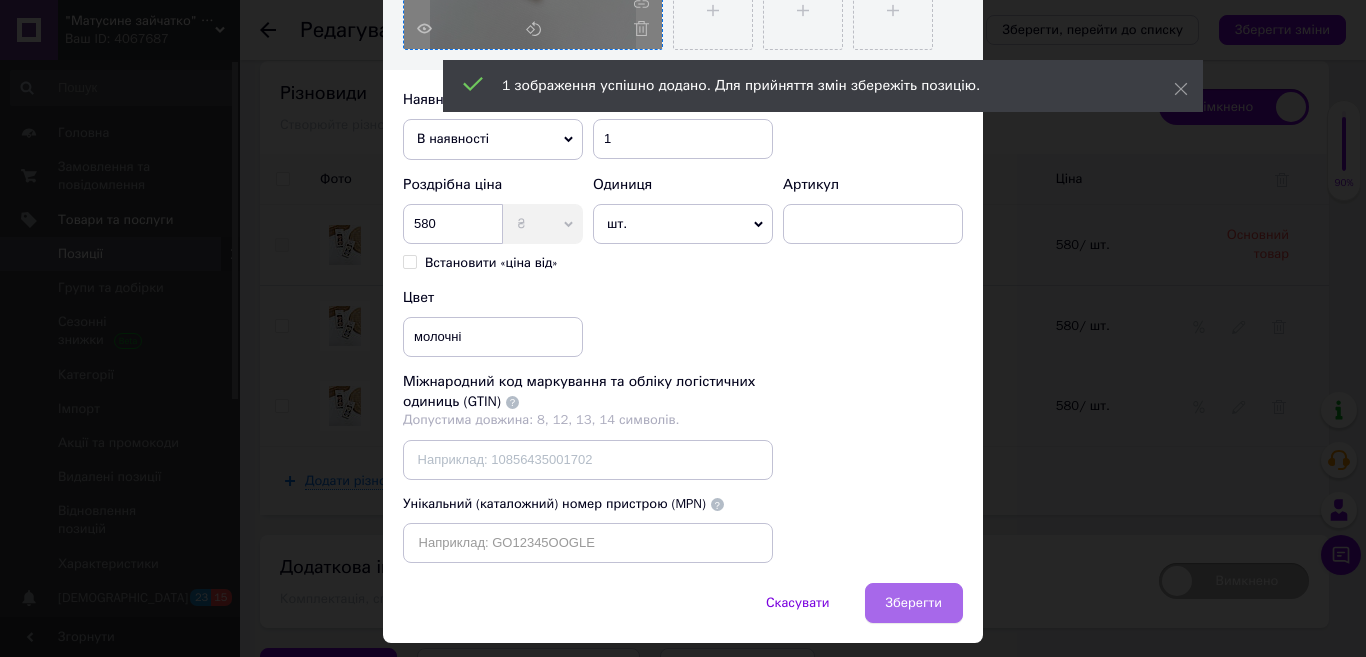 click on "Зберегти" at bounding box center [914, 603] 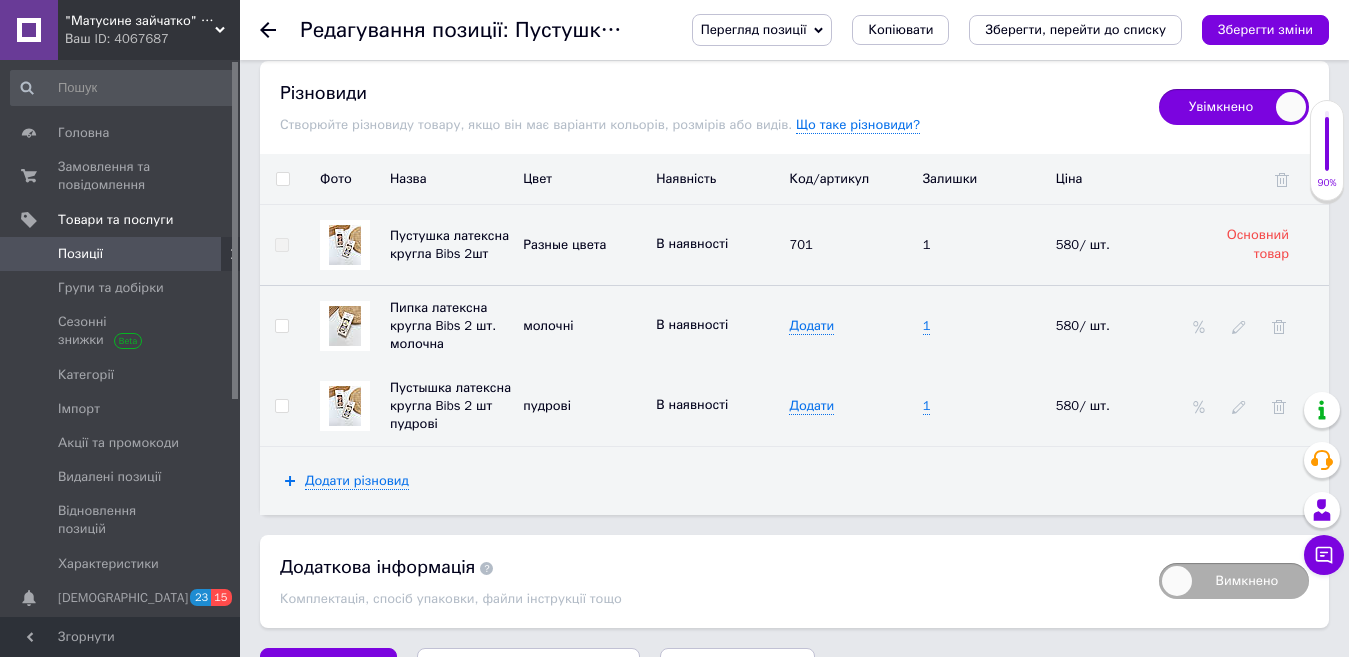 click at bounding box center (1239, 405) 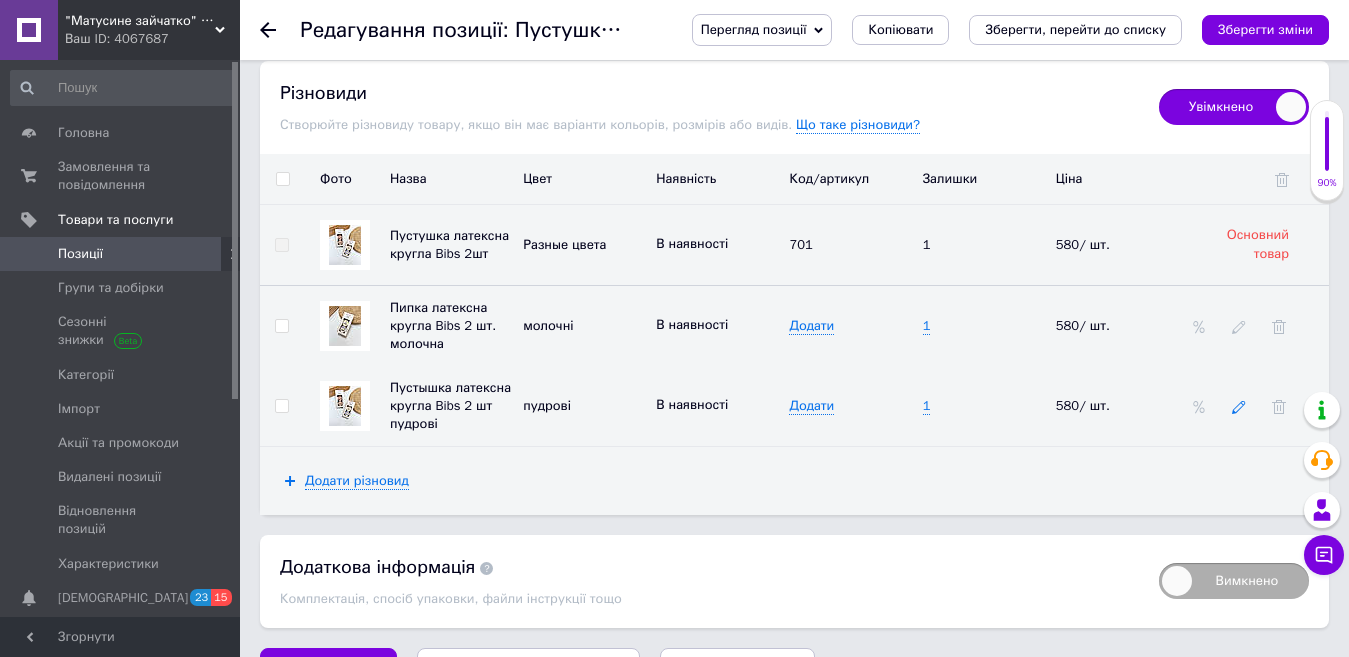 click 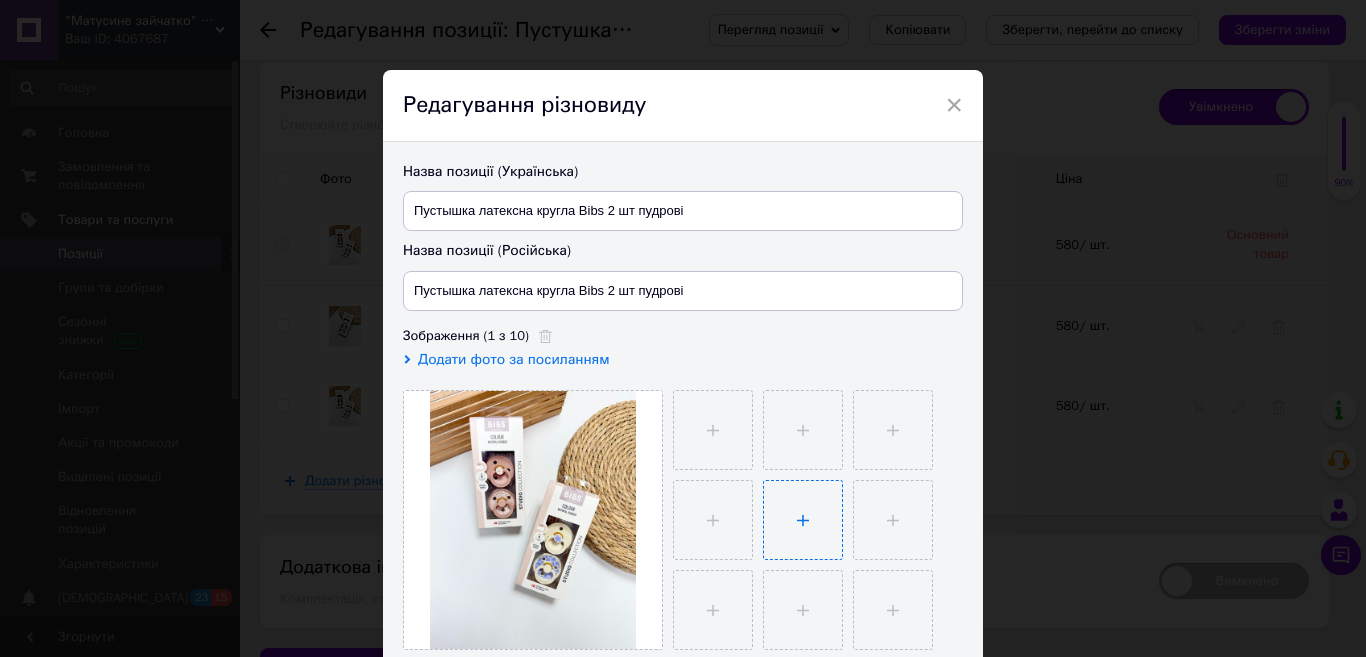 scroll, scrollTop: 200, scrollLeft: 0, axis: vertical 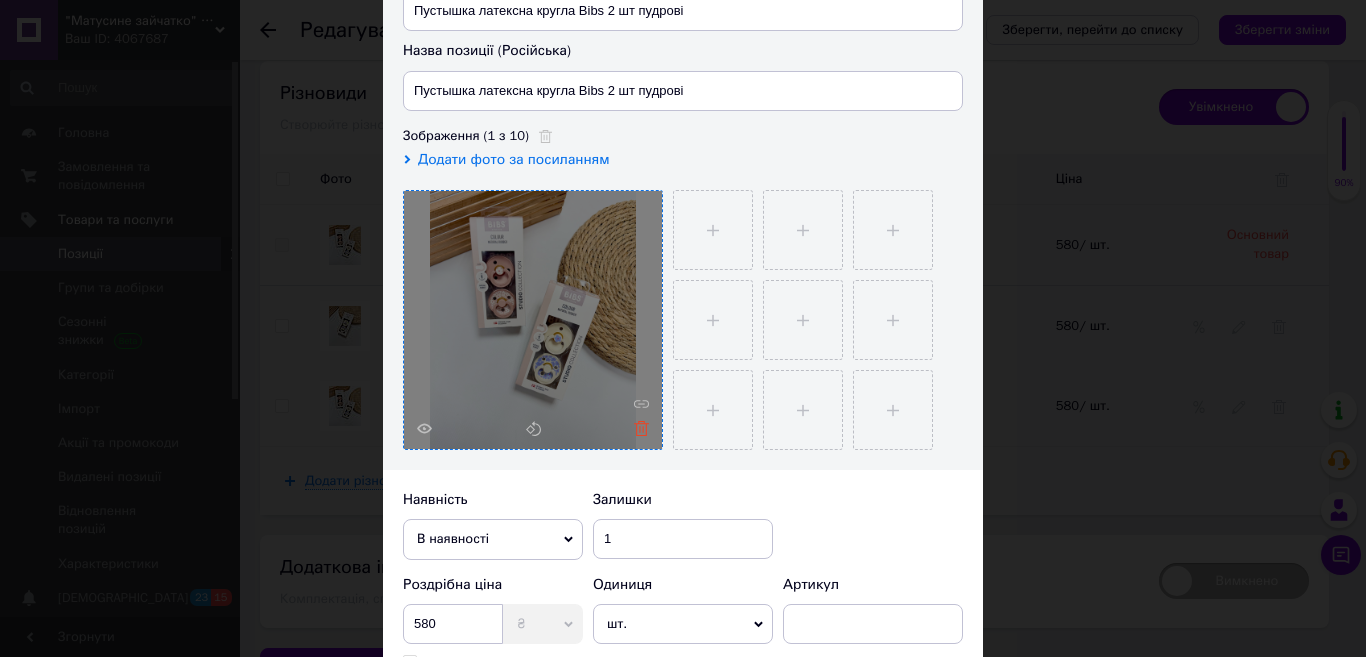 click 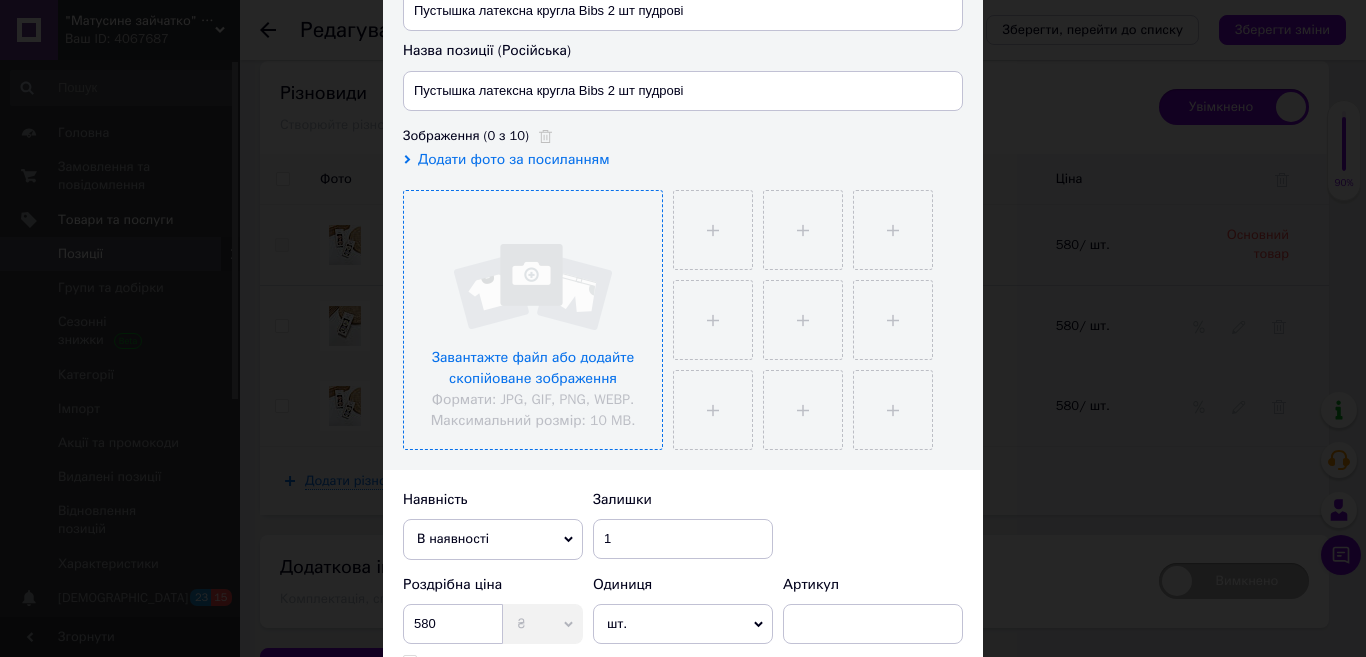click at bounding box center [533, 320] 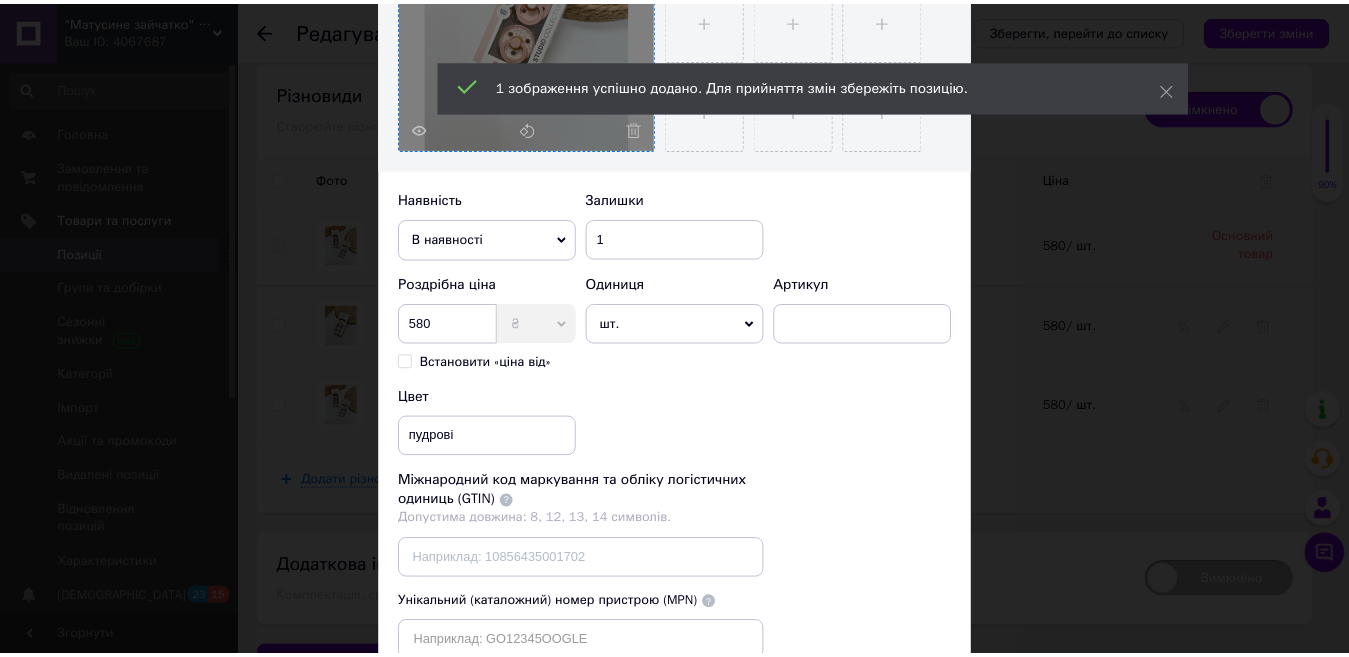 scroll, scrollTop: 656, scrollLeft: 0, axis: vertical 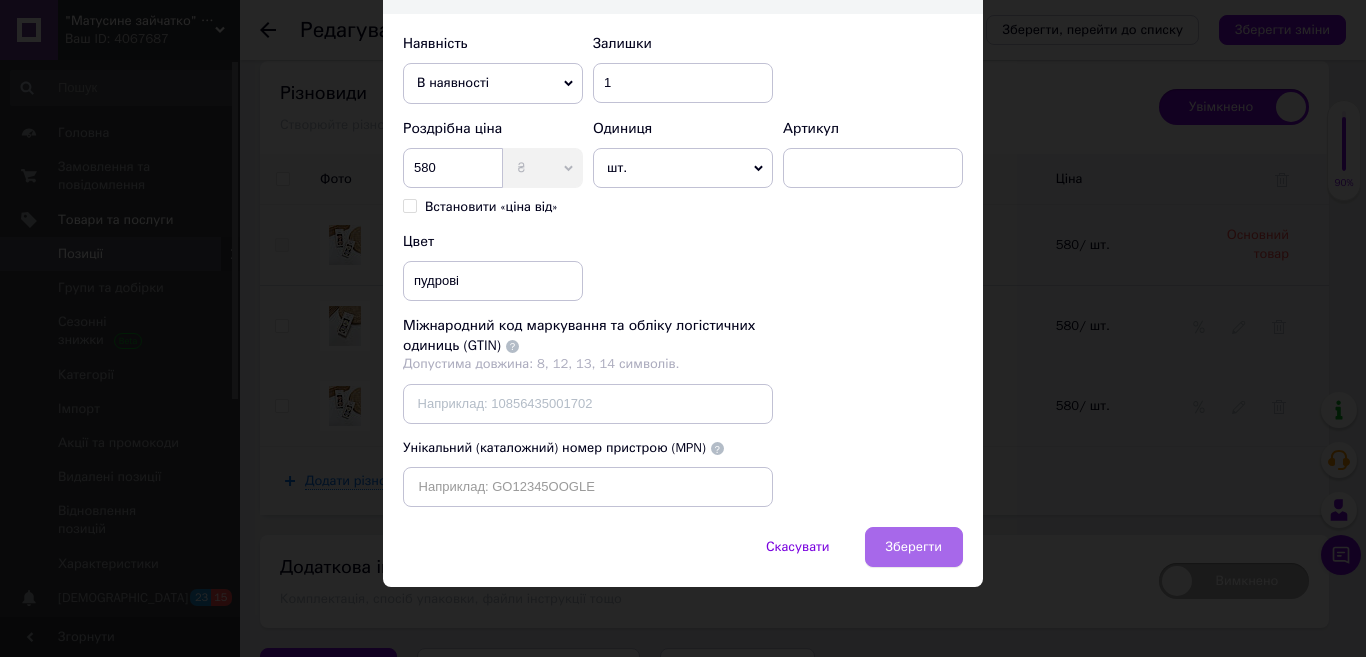 click on "Зберегти" at bounding box center (914, 547) 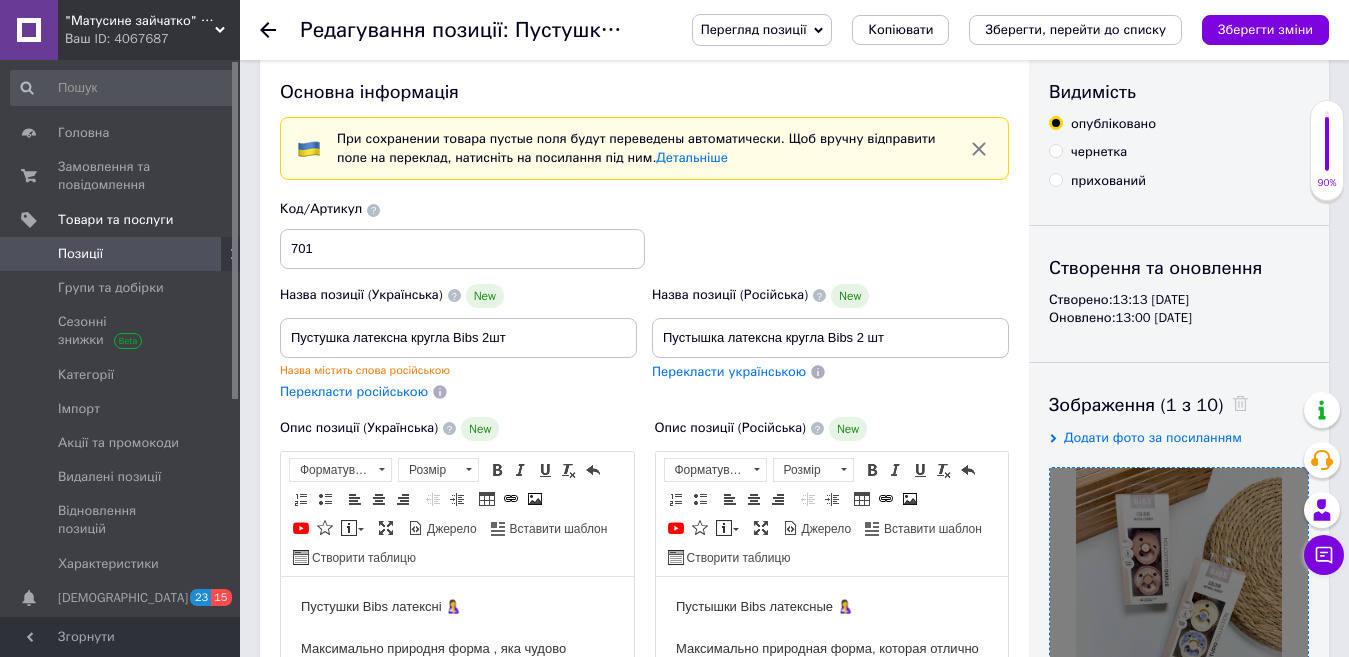 scroll, scrollTop: 0, scrollLeft: 0, axis: both 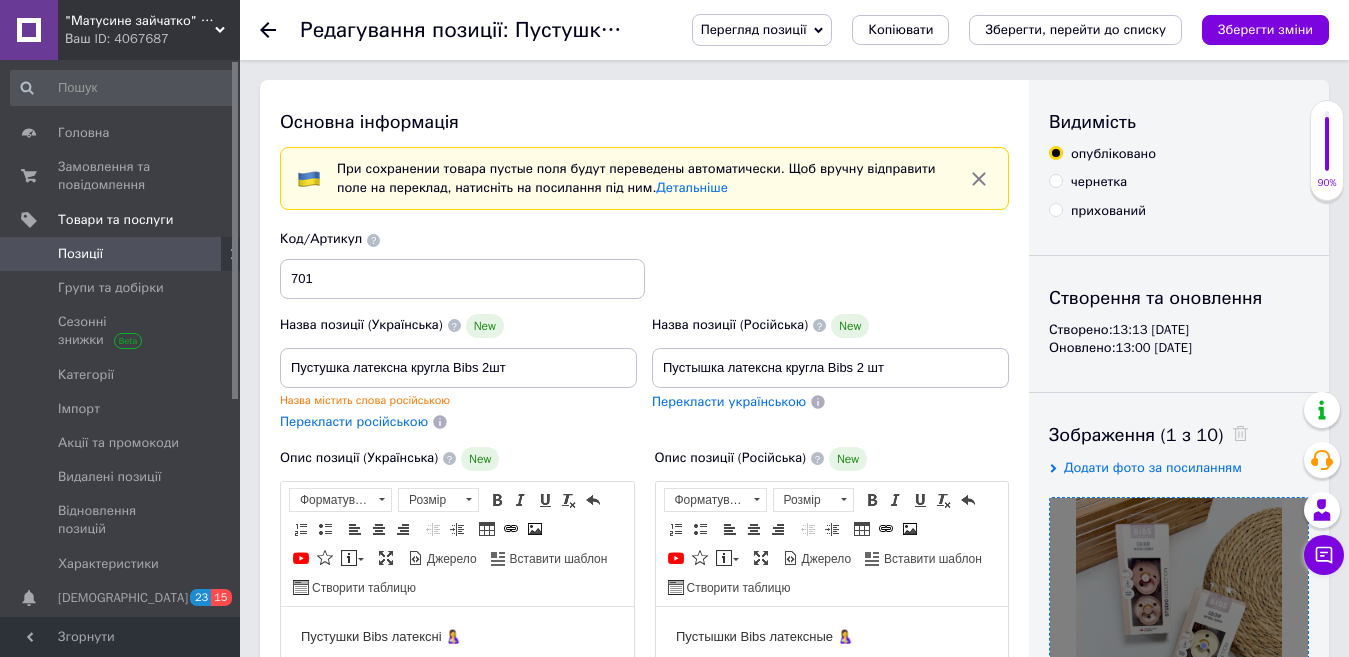 click on "Перегляд позиції Зберегти та переглянути на сайті Зберегти та переглянути на маркетплейсі Копіювати Зберегти, перейти до списку Зберегти зміни" at bounding box center [990, 30] 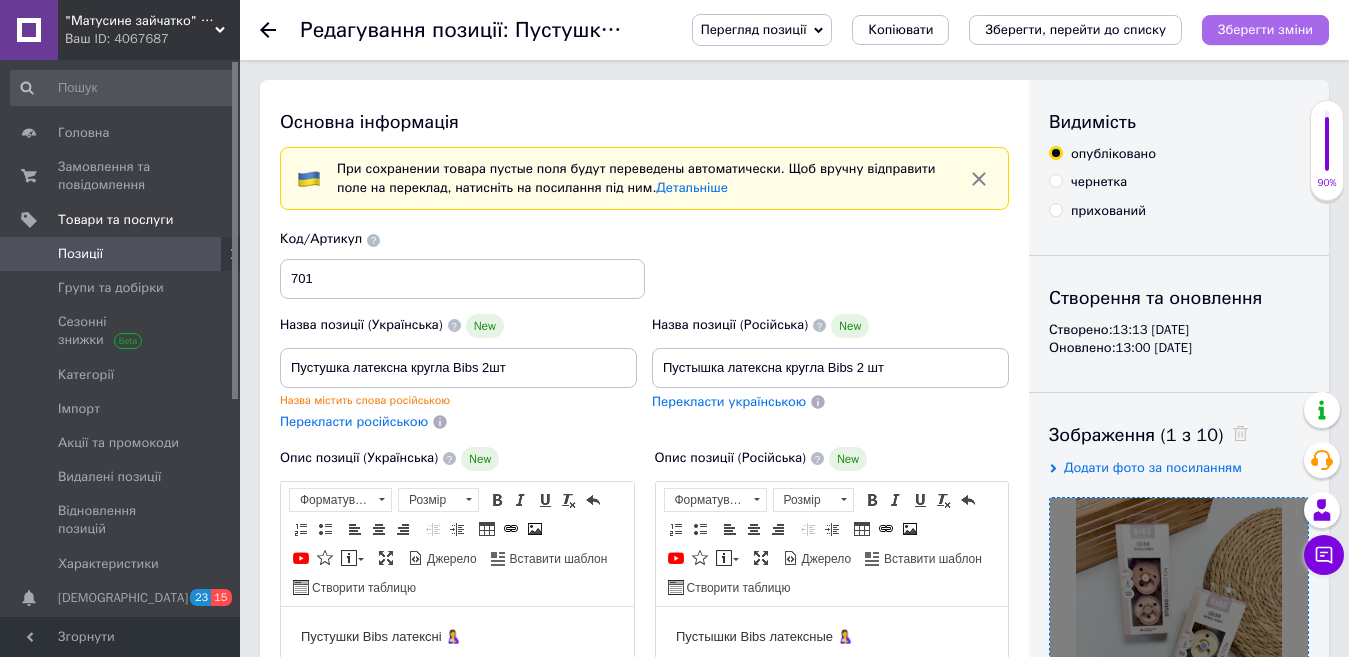 click on "Зберегти зміни" at bounding box center (1265, 29) 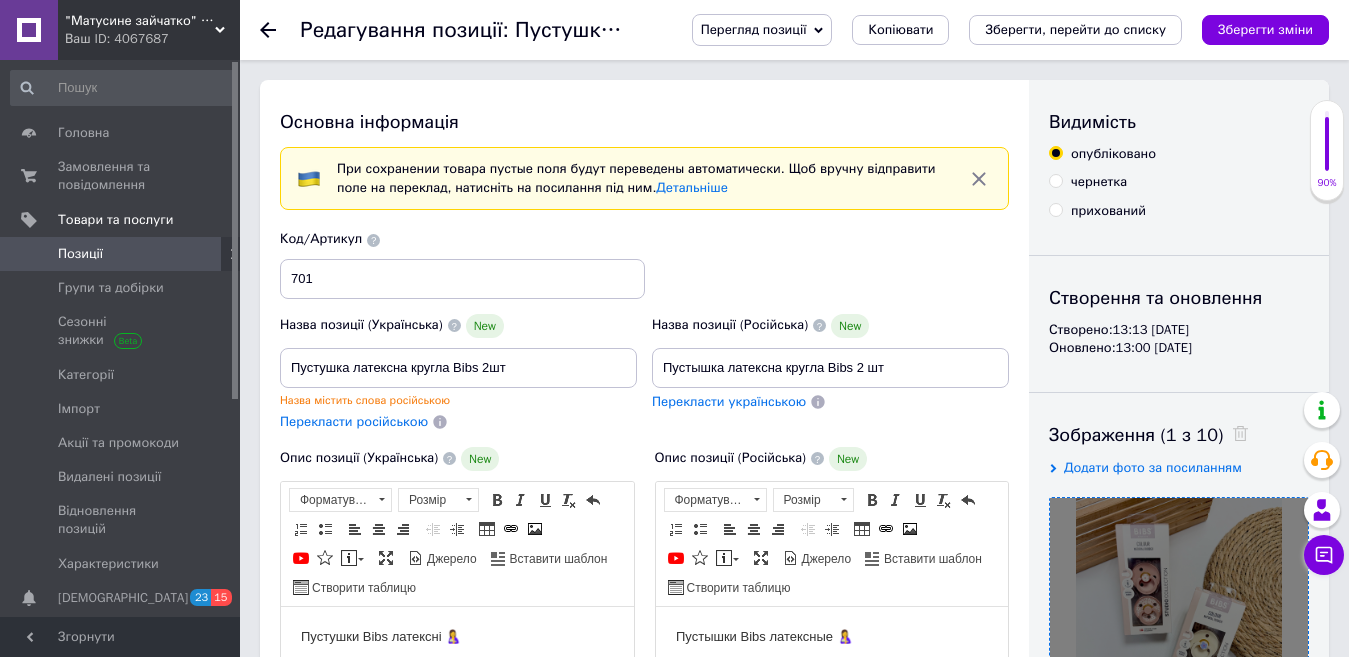 drag, startPoint x: 272, startPoint y: 34, endPoint x: 310, endPoint y: 198, distance: 168.34488 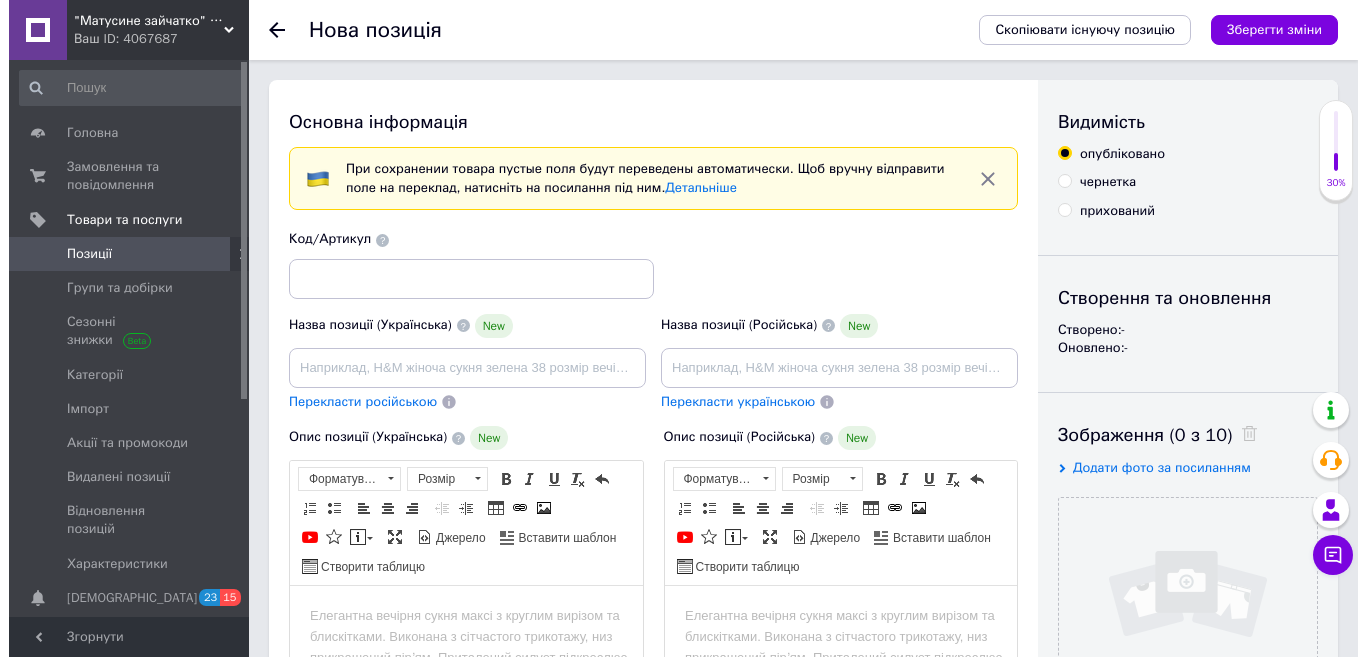 scroll, scrollTop: 0, scrollLeft: 0, axis: both 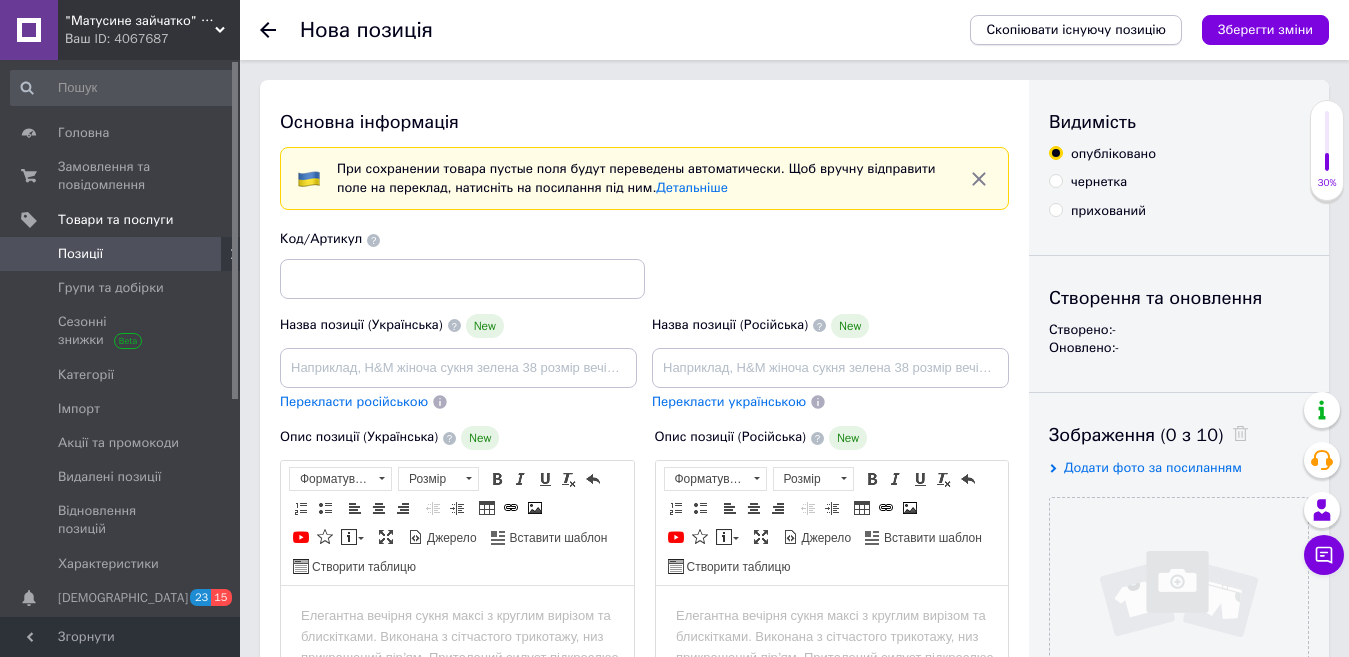 click on "Скопіювати існуючу позицію" at bounding box center [1076, 30] 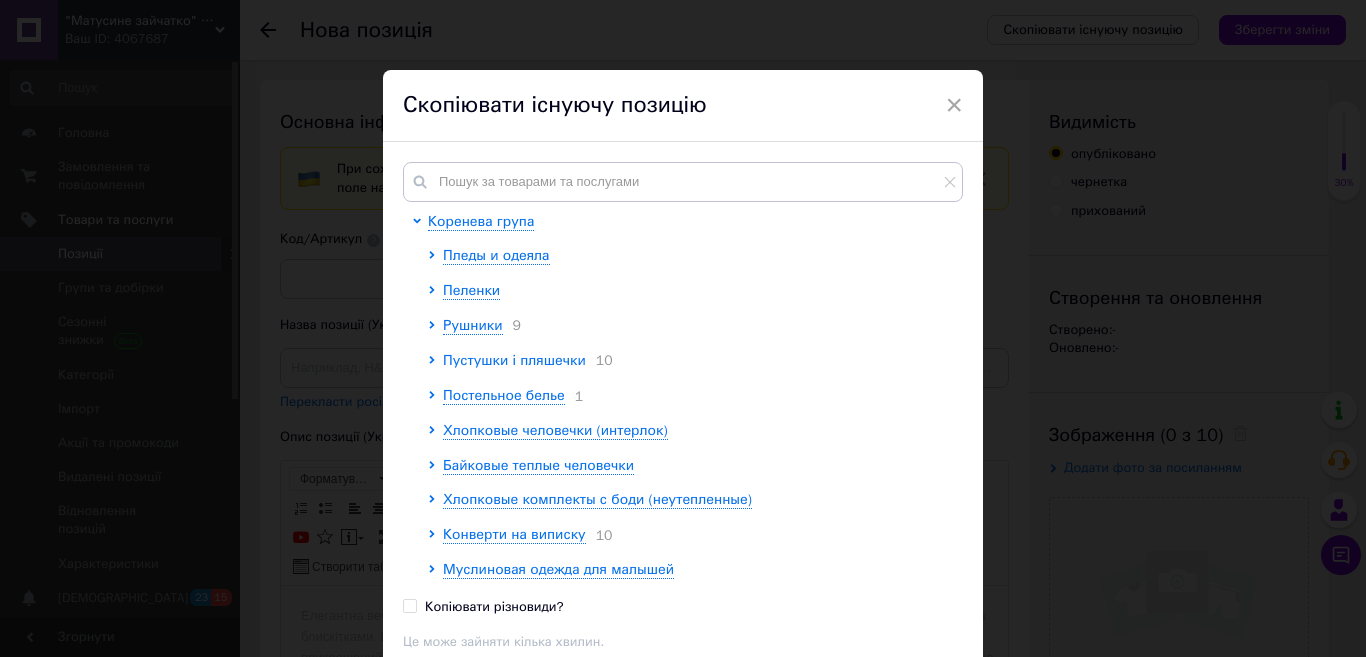 click on "Пустушки і пляшечки" at bounding box center (514, 360) 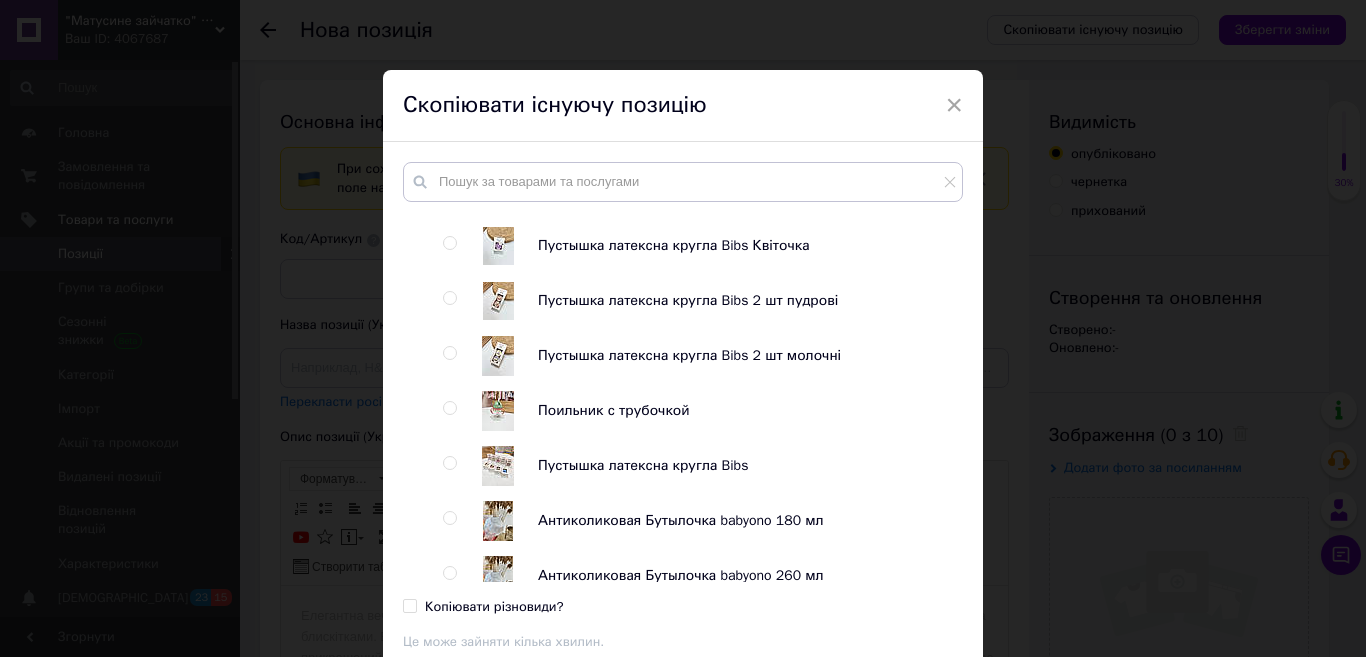 scroll, scrollTop: 1800, scrollLeft: 0, axis: vertical 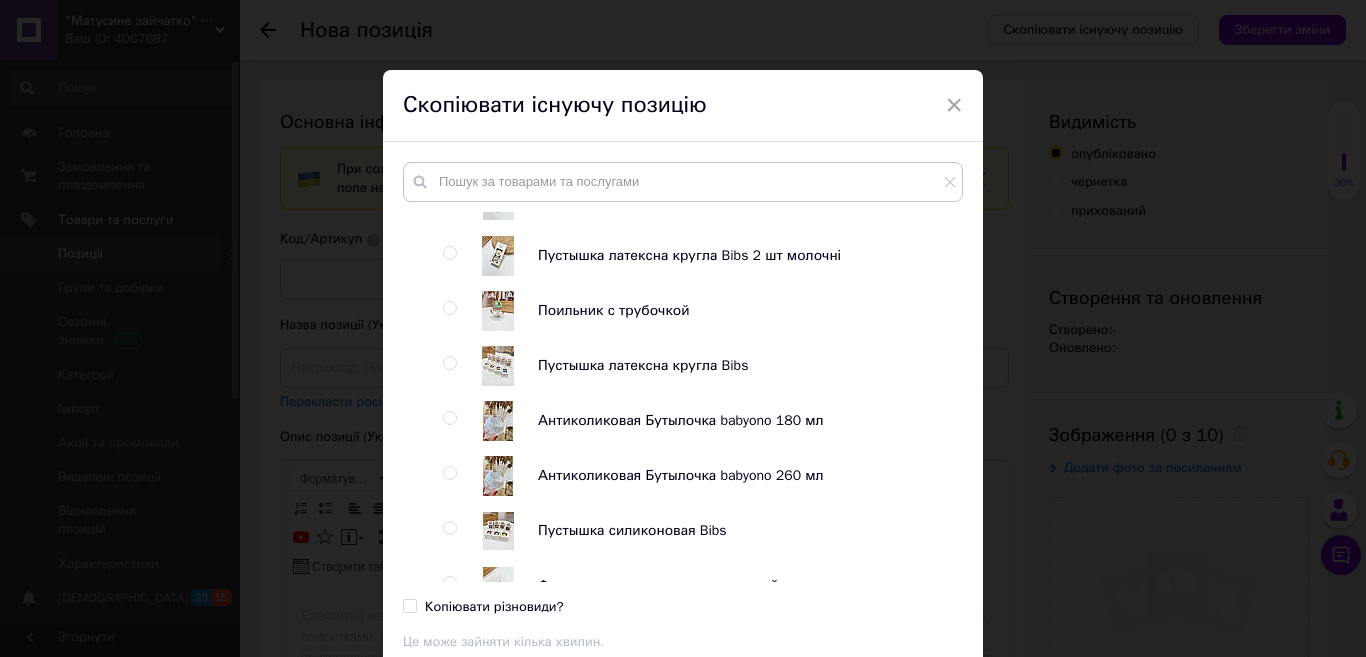 click at bounding box center (449, 363) 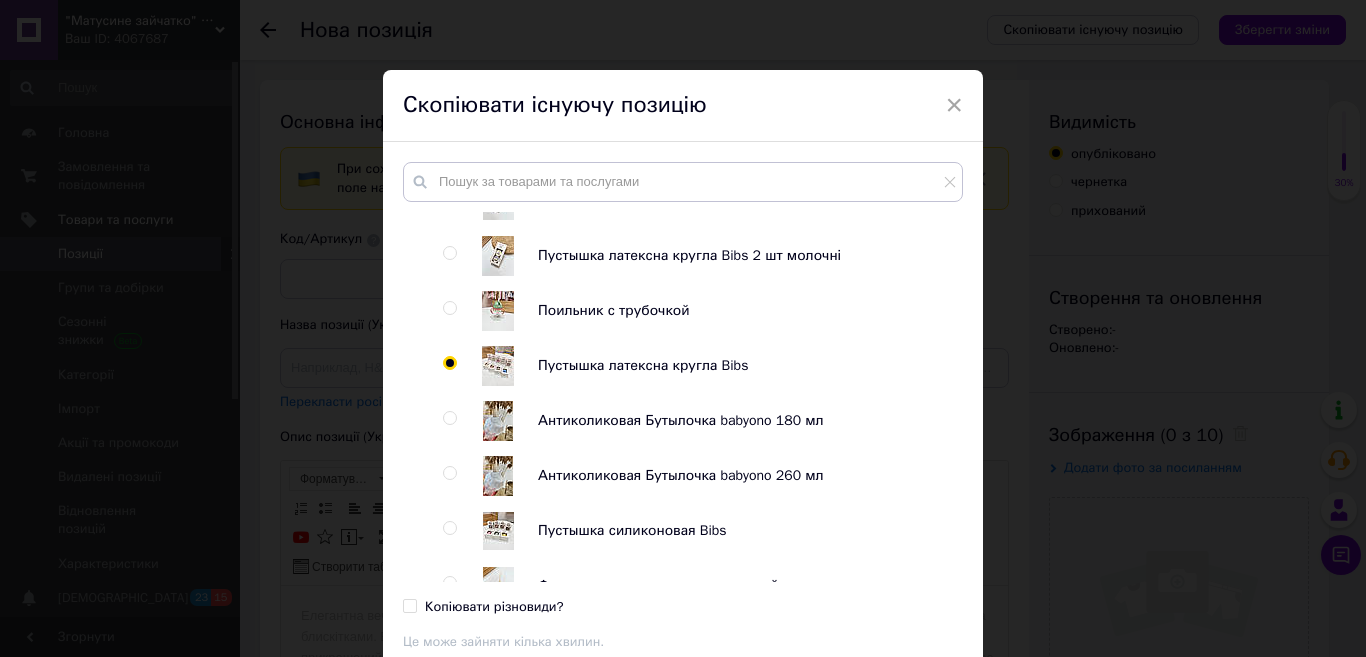 radio on "true" 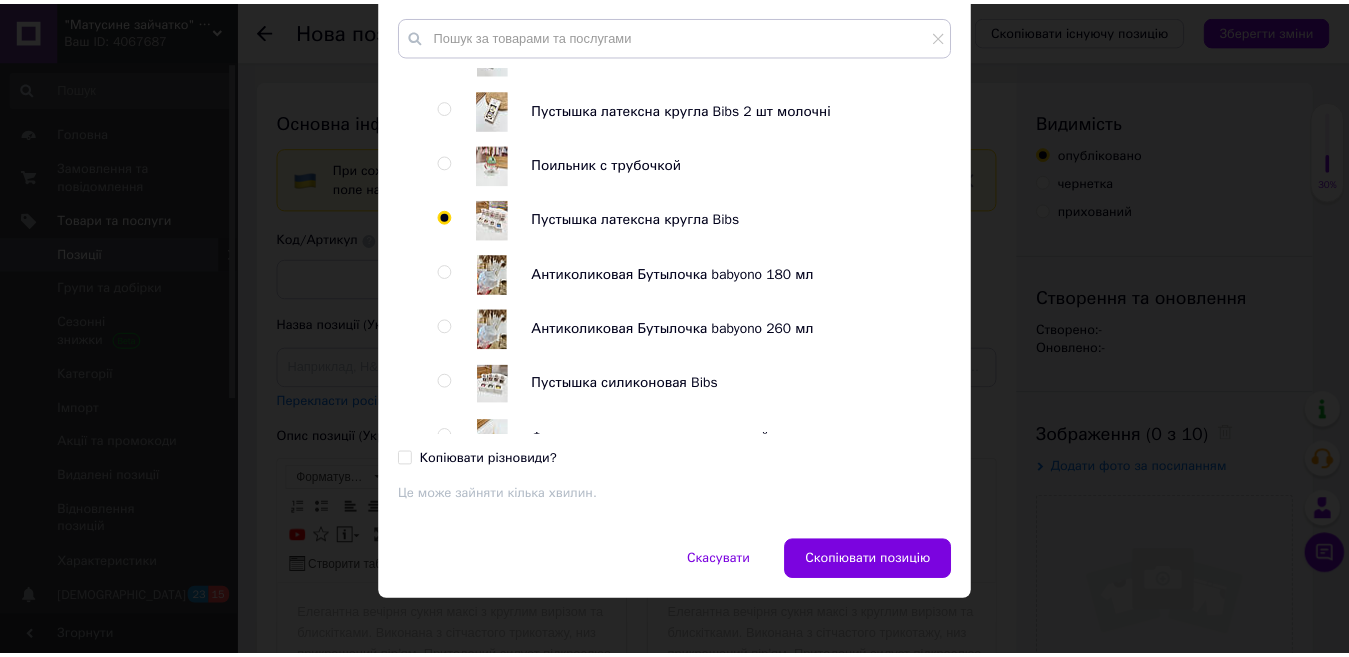 scroll, scrollTop: 161, scrollLeft: 0, axis: vertical 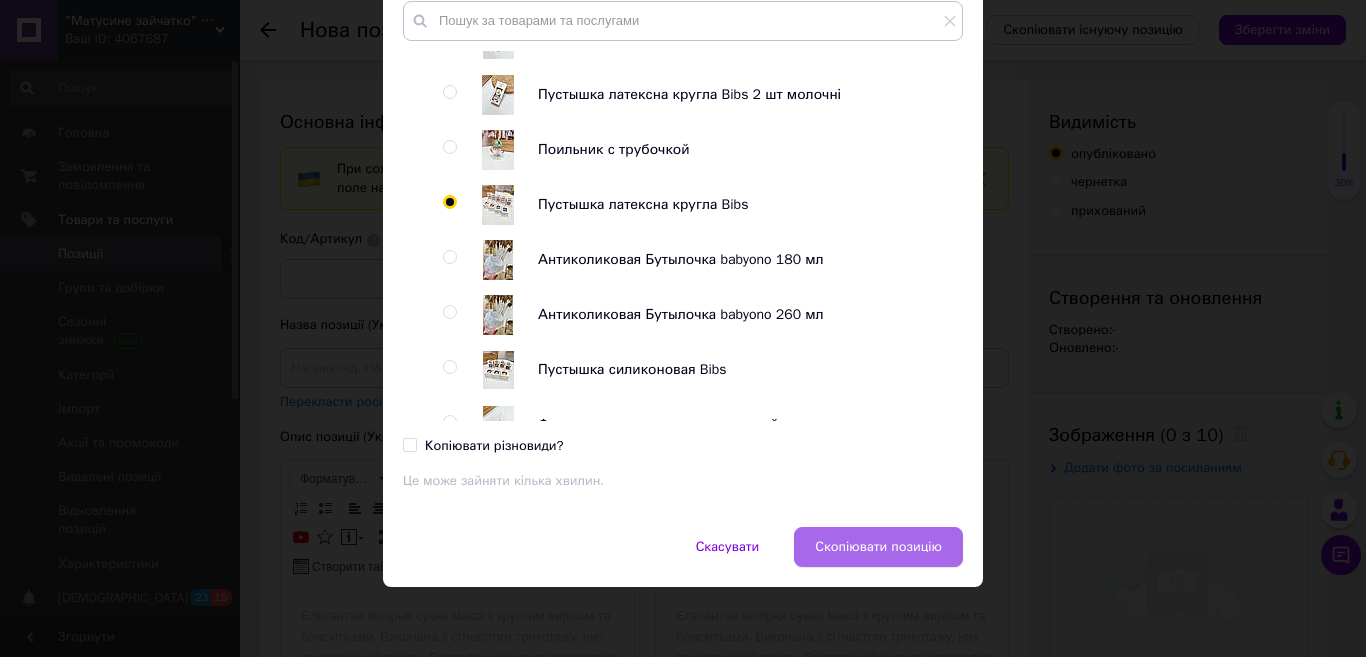 click on "Скопіювати позицію" at bounding box center [878, 547] 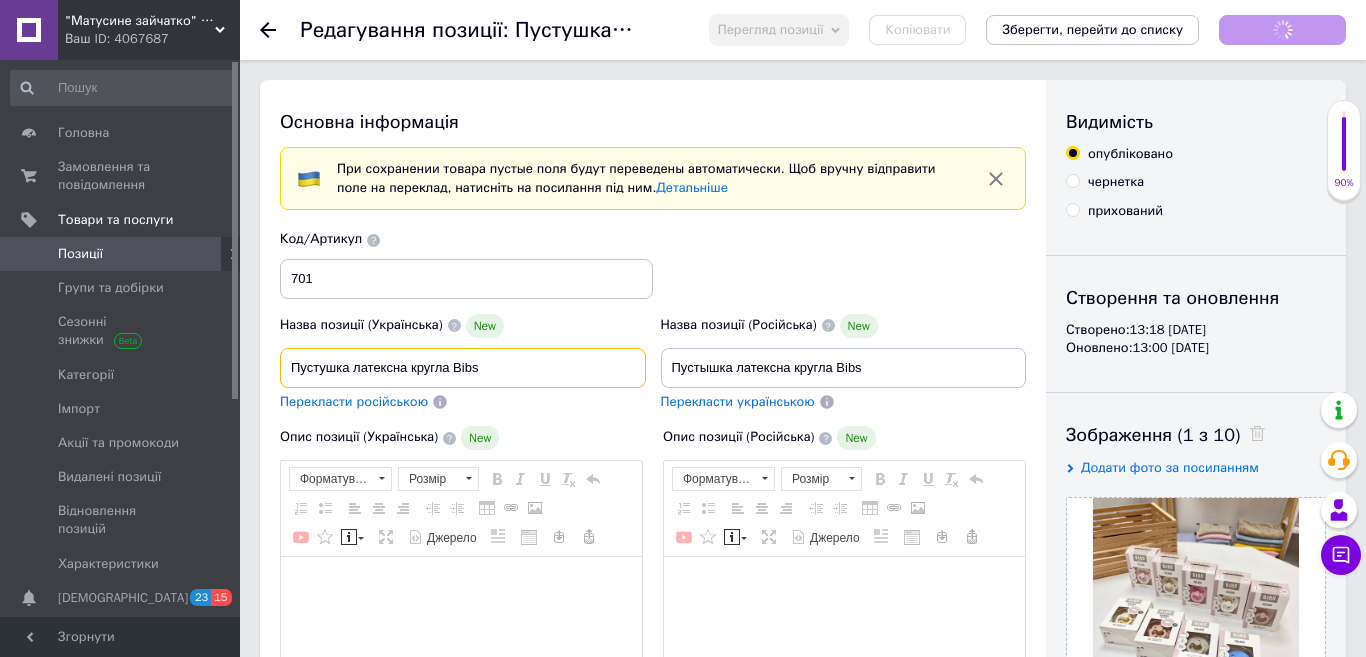 click on "Пустушка латексна кругла Bibs" at bounding box center [463, 368] 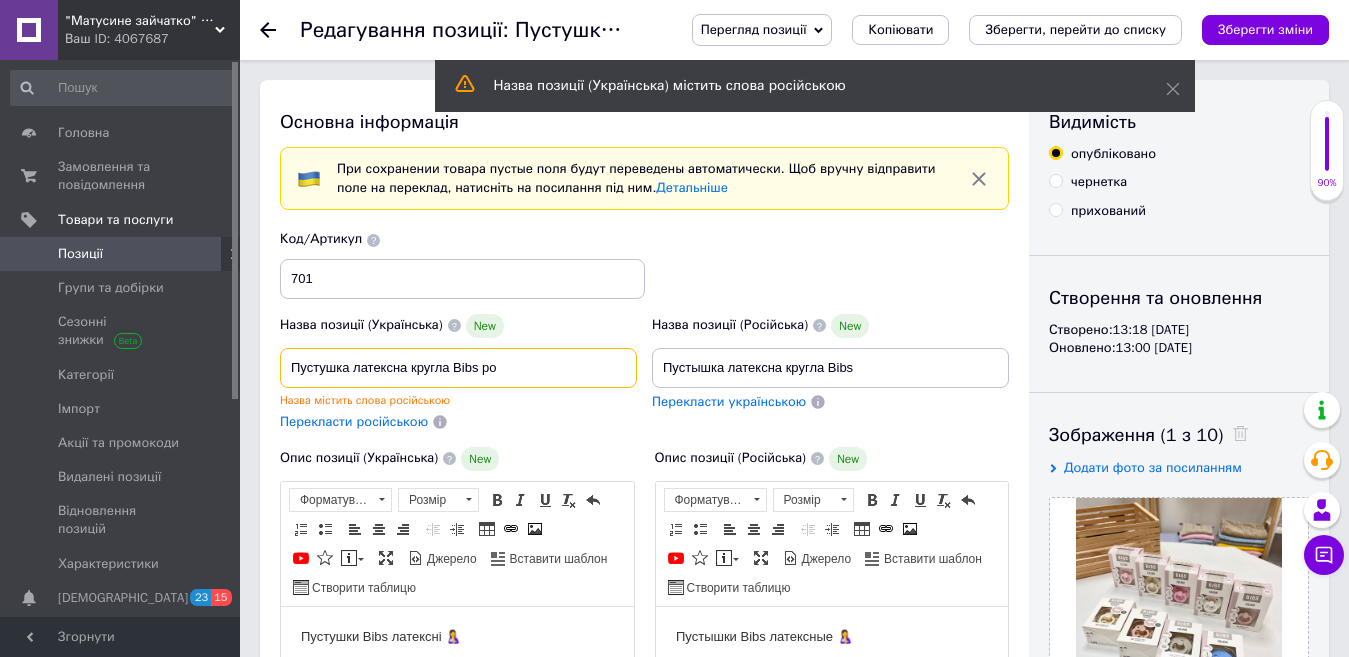 scroll, scrollTop: 0, scrollLeft: 0, axis: both 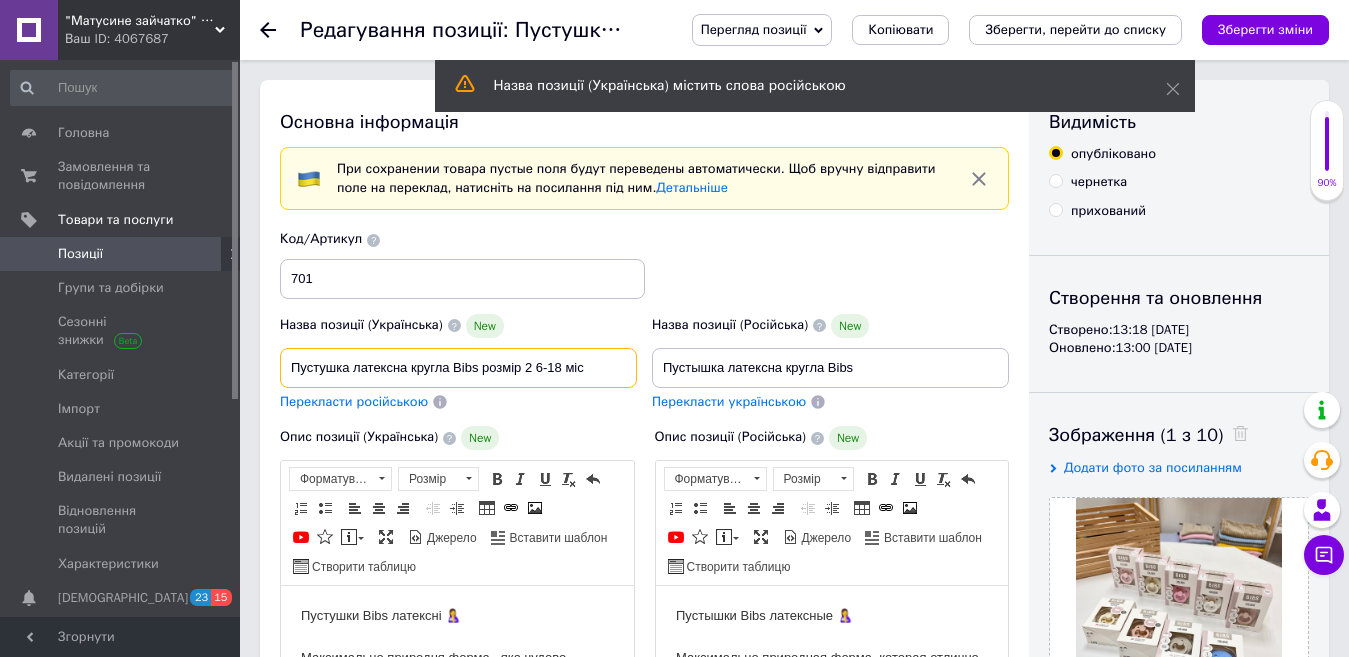 click on "Пустушка латексна кругла Bibs розмір 2 6-18 міс" at bounding box center [458, 368] 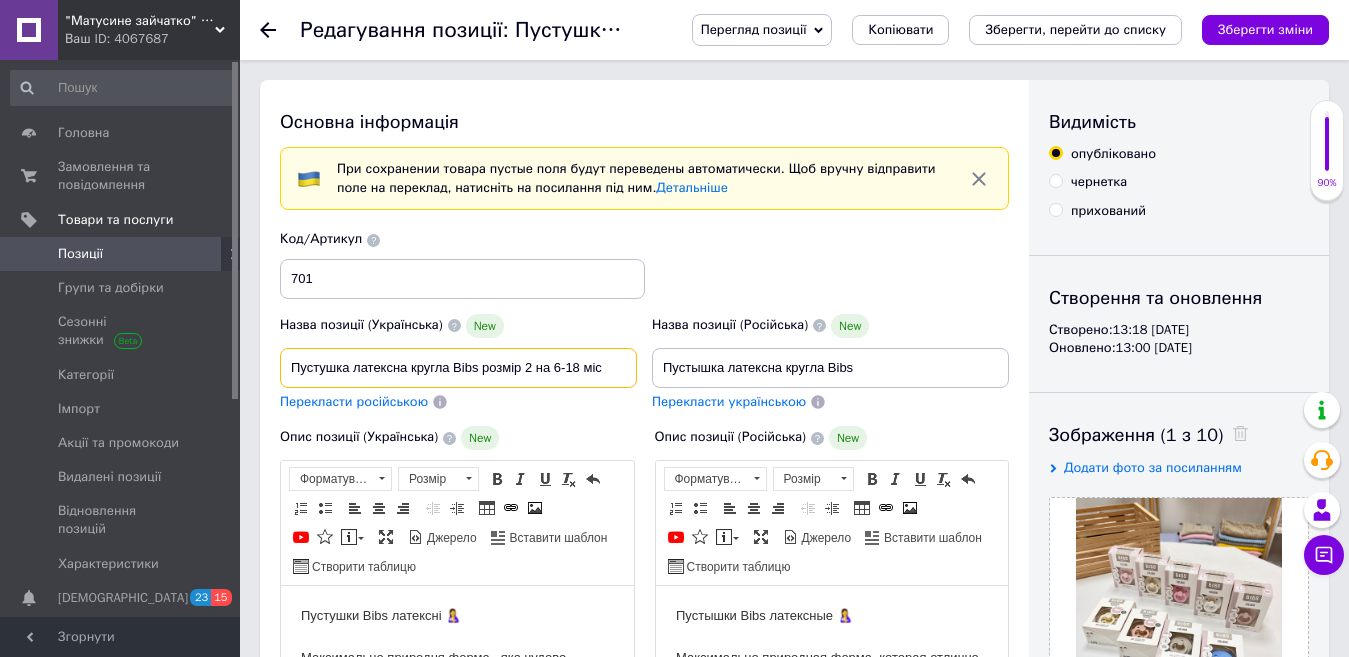 type on "Пустушка латексна кругла Bibs розмір 2 на 6-18 міс" 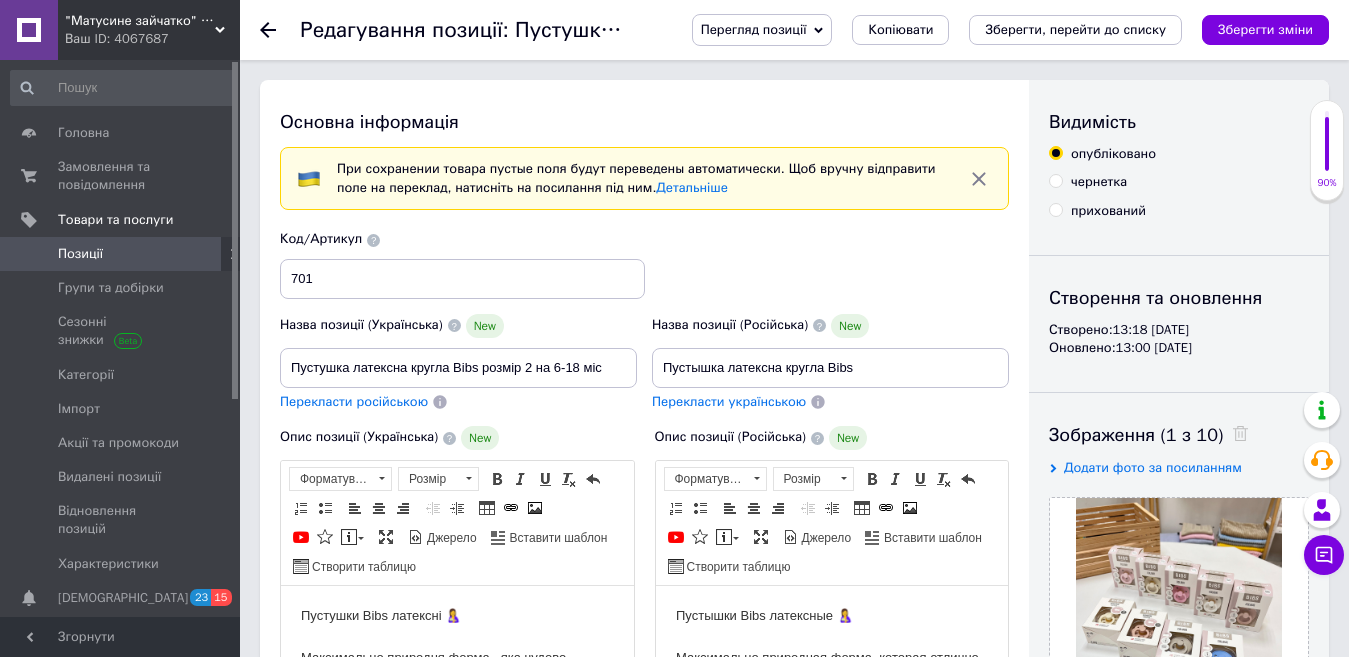 click on "Перекласти російською" at bounding box center [354, 401] 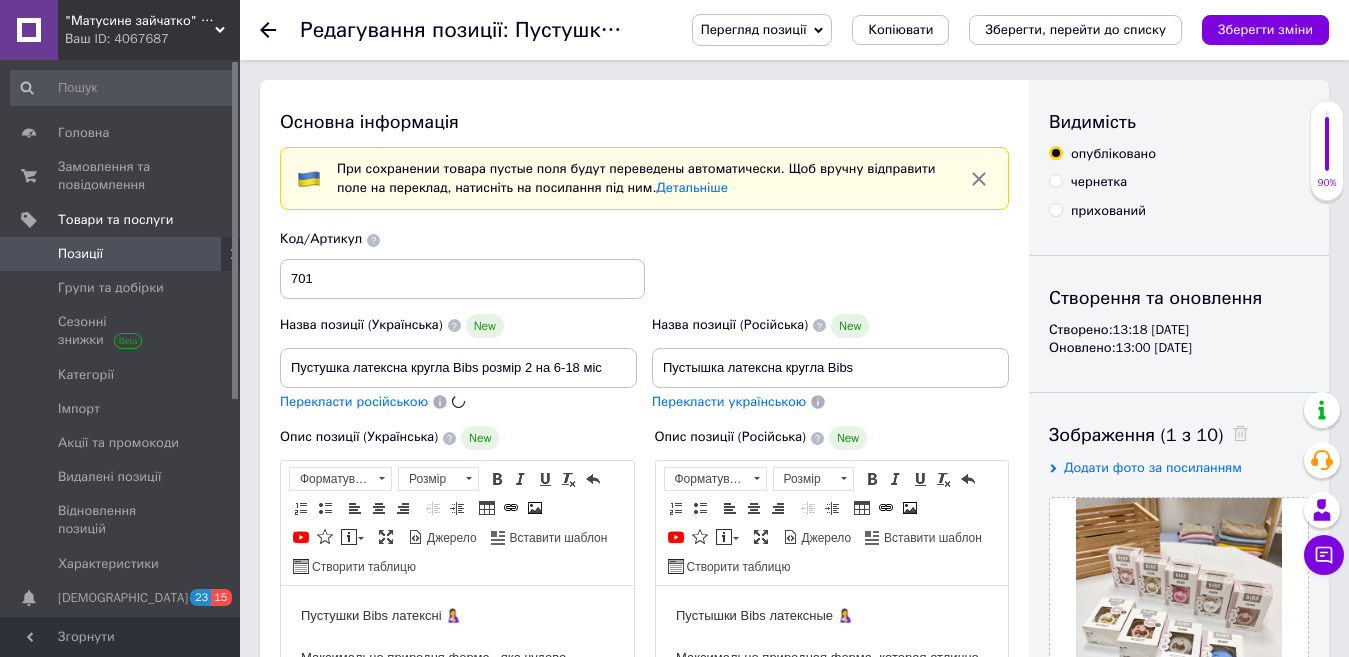 type on "Пустышка латексная круглая Bibs размер 2 на 6-18 мес" 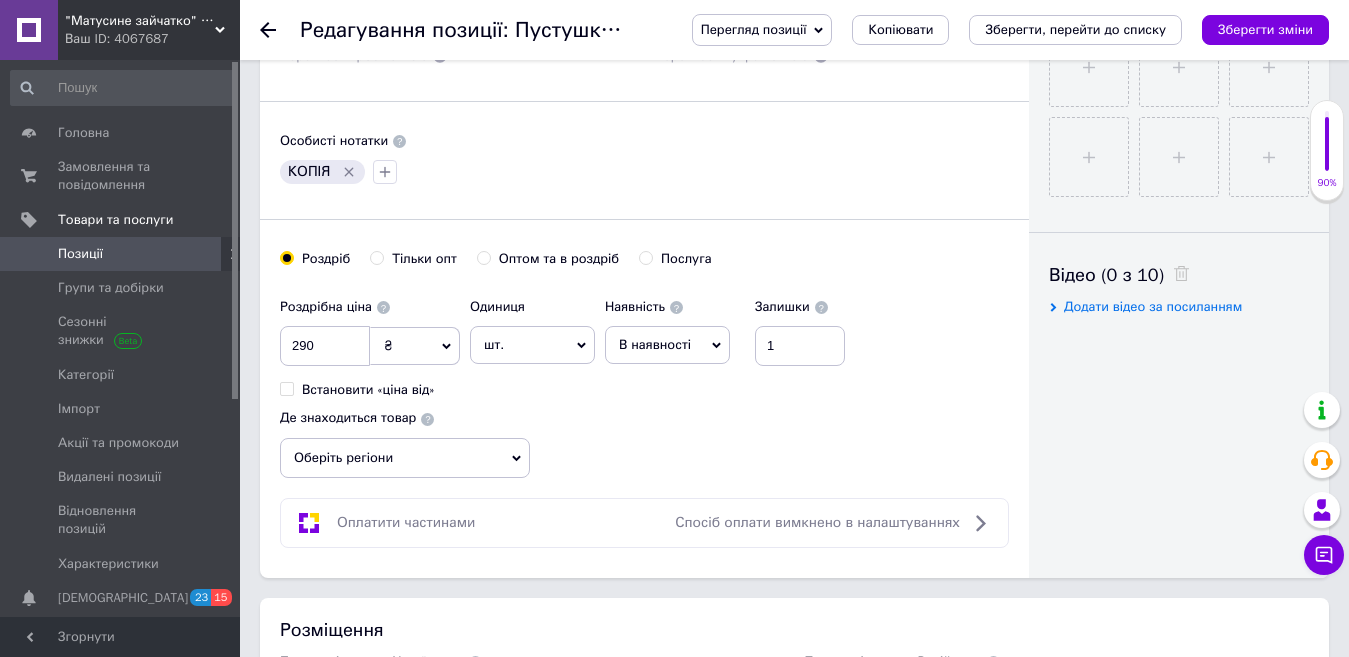 scroll, scrollTop: 500, scrollLeft: 0, axis: vertical 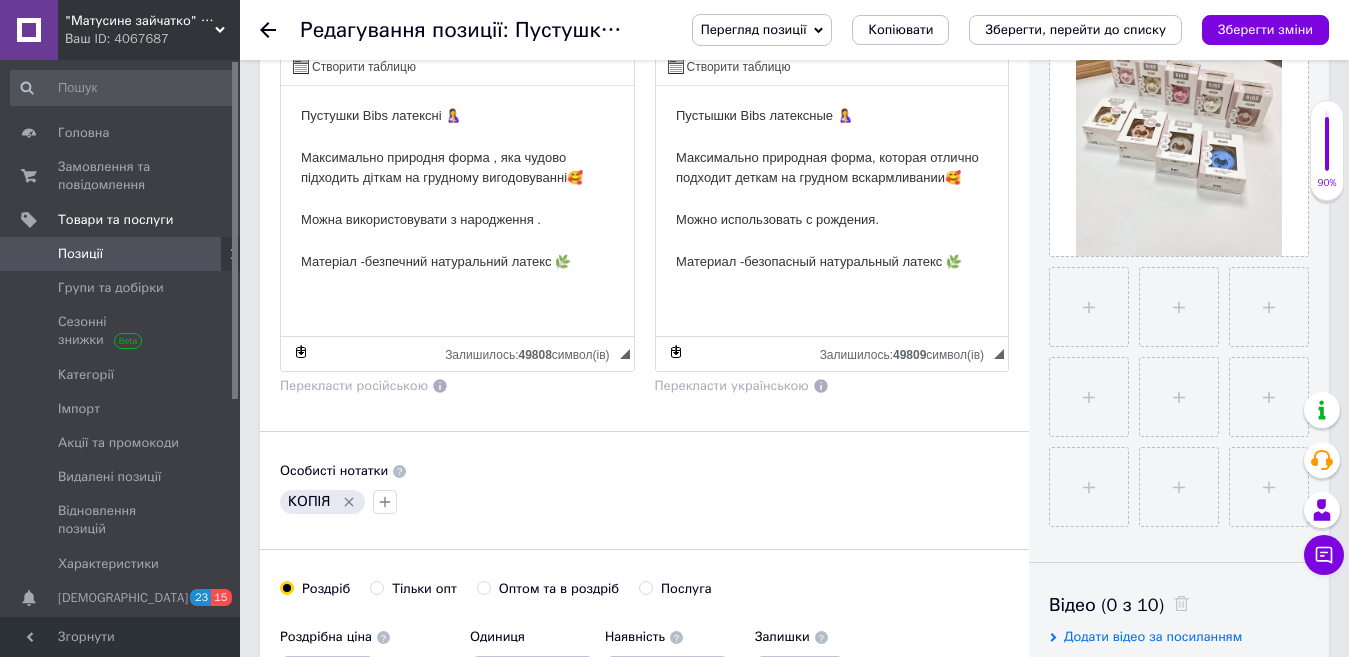 click on "Пустушки Вibs латексні 🤱 Максимально природня форма , яка чудово підходить діткам на грудному вигодовуванні🥰 Можна використовувати з народження . Матеріал -безпечний натуральний латекс 🌿" at bounding box center [457, 189] 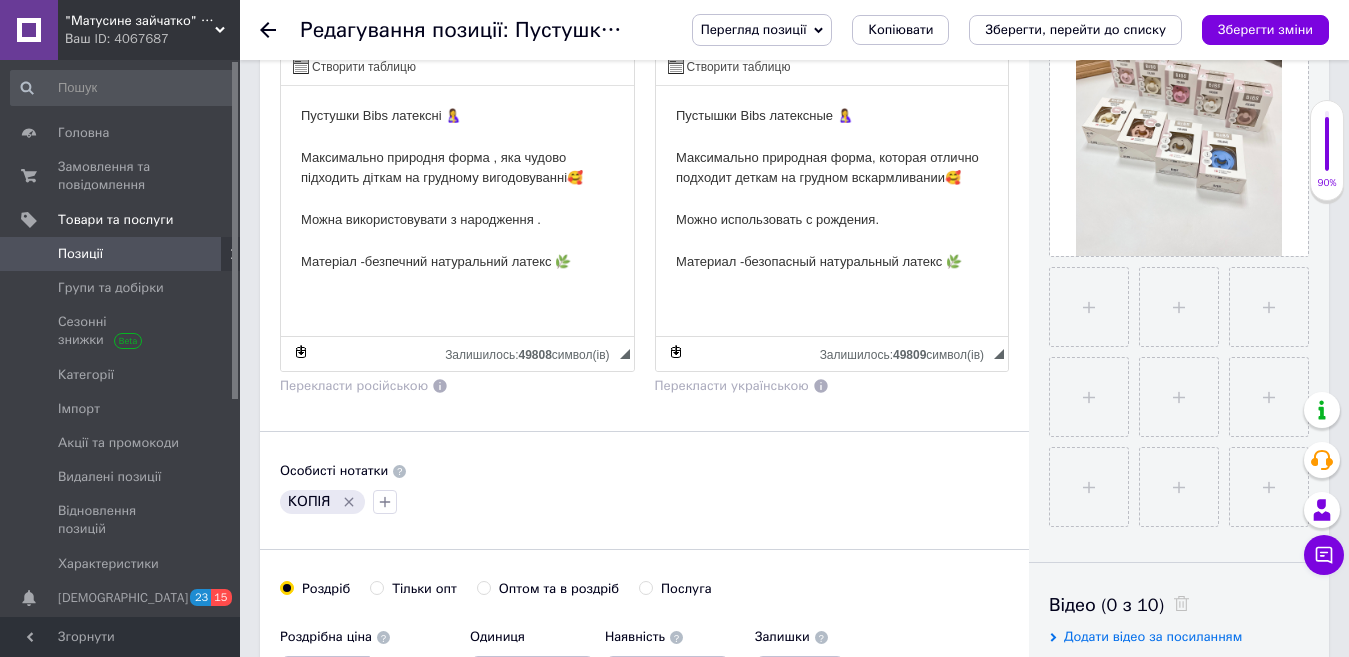 click on "Пустушки Вibs латексні 🤱 Максимально природня форма , яка чудово підходить діткам на грудному вигодовуванні🥰 Можна використовувати з народження . Матеріал -безпечний натуральний латекс 🌿" at bounding box center (457, 189) 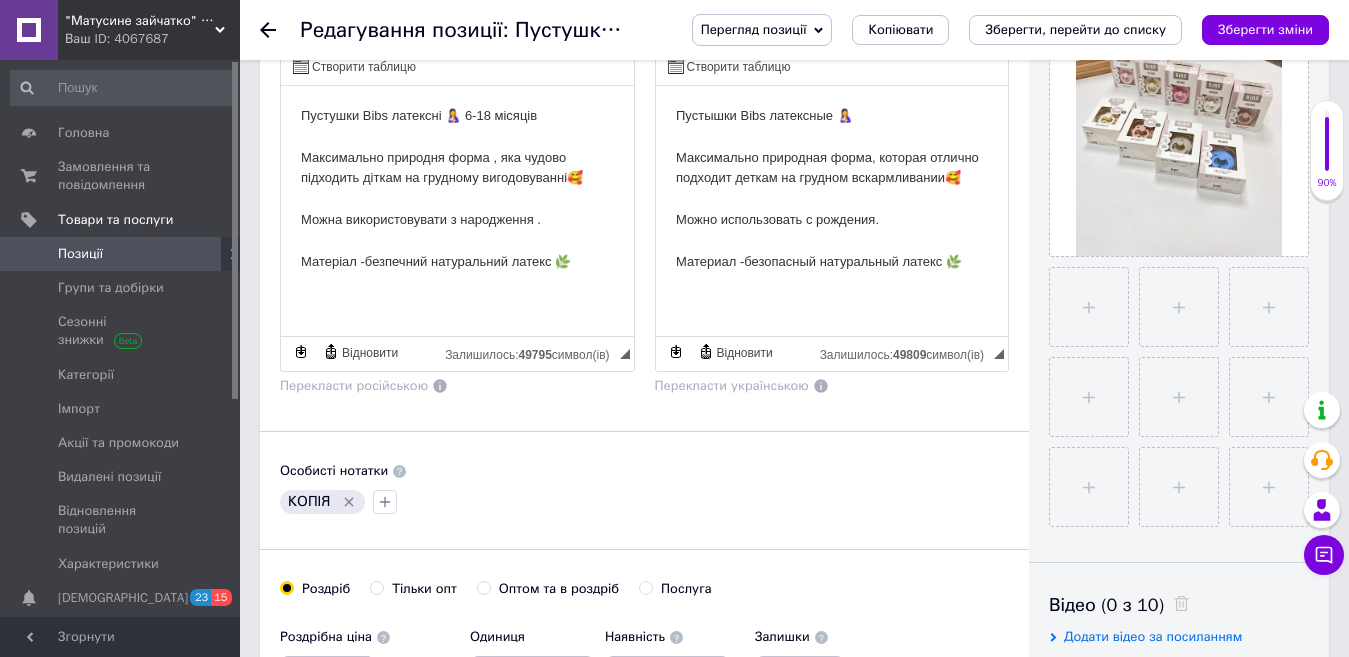 click on "Пустышки Вibs латексные 🤱 Максимально природная форма, которая отлично подходит деткам на грудном вскармливании🥰 Можно использовать с рождения. Материал -безопасный натуральный латекс 🌿" at bounding box center [831, 189] 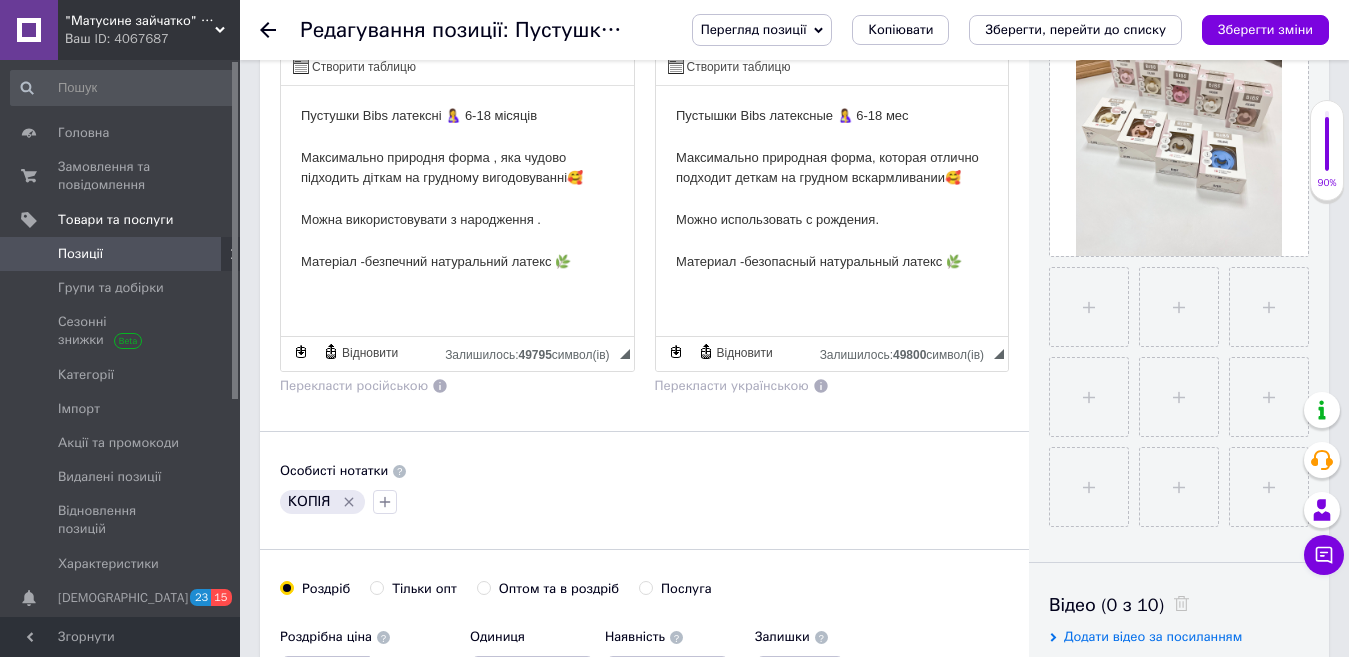 click on "Основна інформація При сохранении товара пустые поля будут переведены автоматически. Щоб вручну відправити поле на переклад, натисніть на посилання під ним.  Детальніше Назва позиції (Українська) New Пустушка латексна кругла Bibs розмір 2 на 6-18 міс Перекласти російською Код/Артикул 701 Назва позиції (Російська) New Пустышка латексная круглая Bibs размер 2 на 6-18 мес Перекласти українською Опис позиції (Українська) New Пустушки Вibs латексні 🤱 6-18 місяців
Максимально природня форма , яка чудово підходить діткам на грудному вигодовуванні🥰
Форматування Розмір" at bounding box center [644, 244] 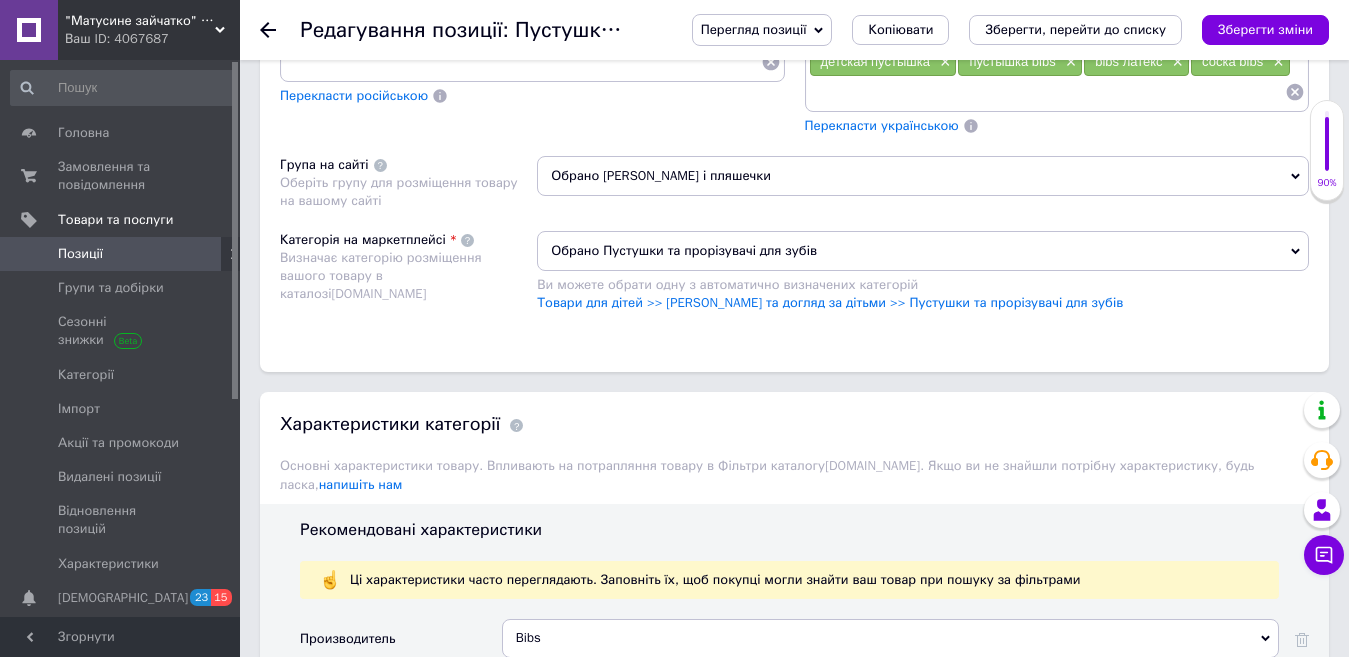 scroll, scrollTop: 1500, scrollLeft: 0, axis: vertical 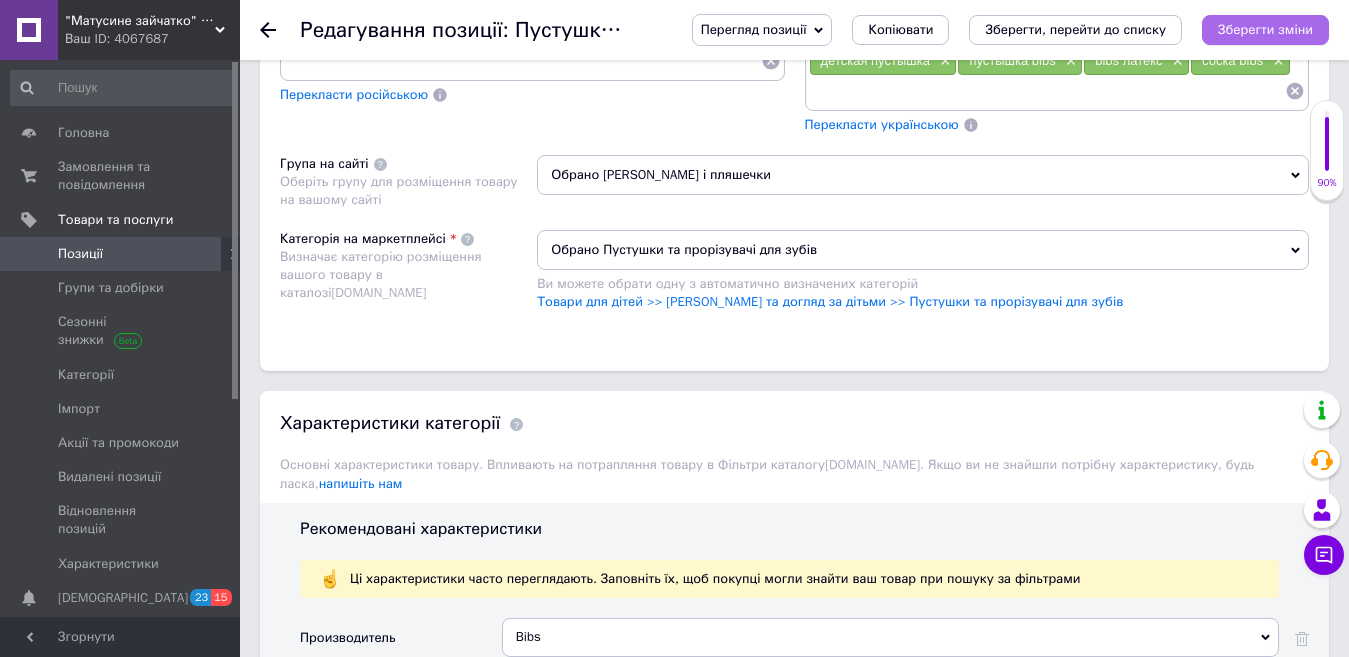click on "Зберегти зміни" at bounding box center [1265, 29] 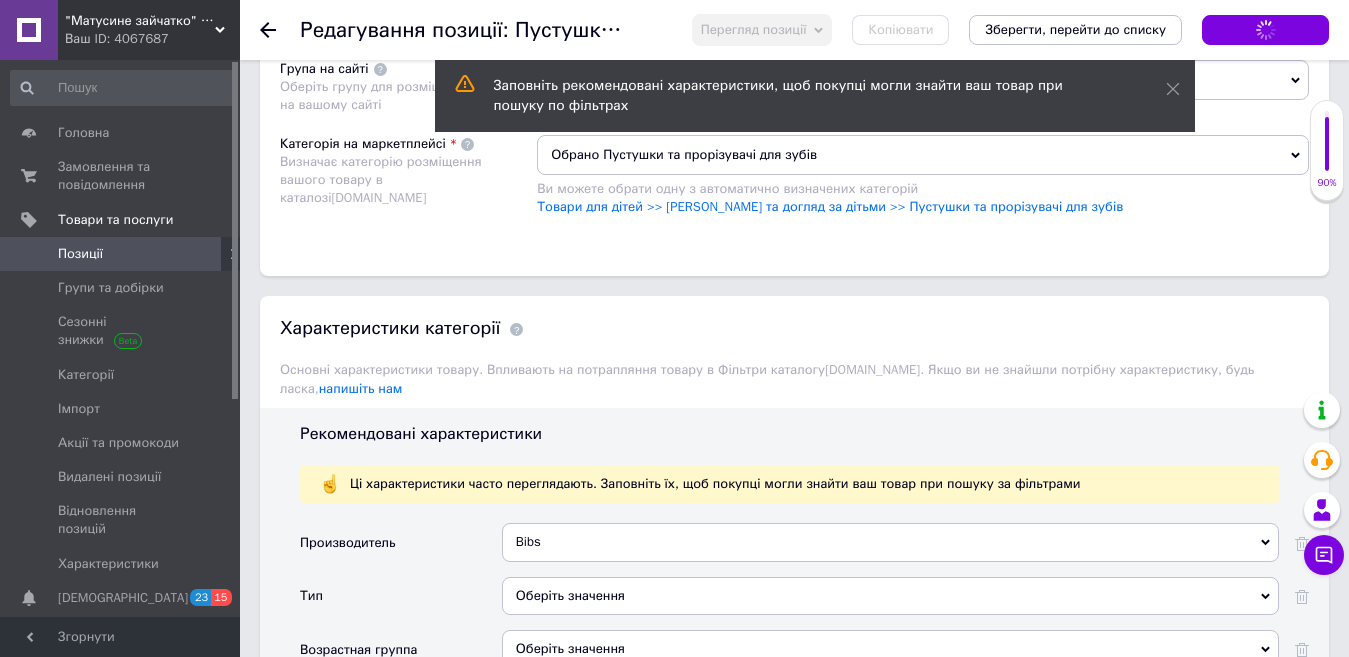 scroll, scrollTop: 1600, scrollLeft: 0, axis: vertical 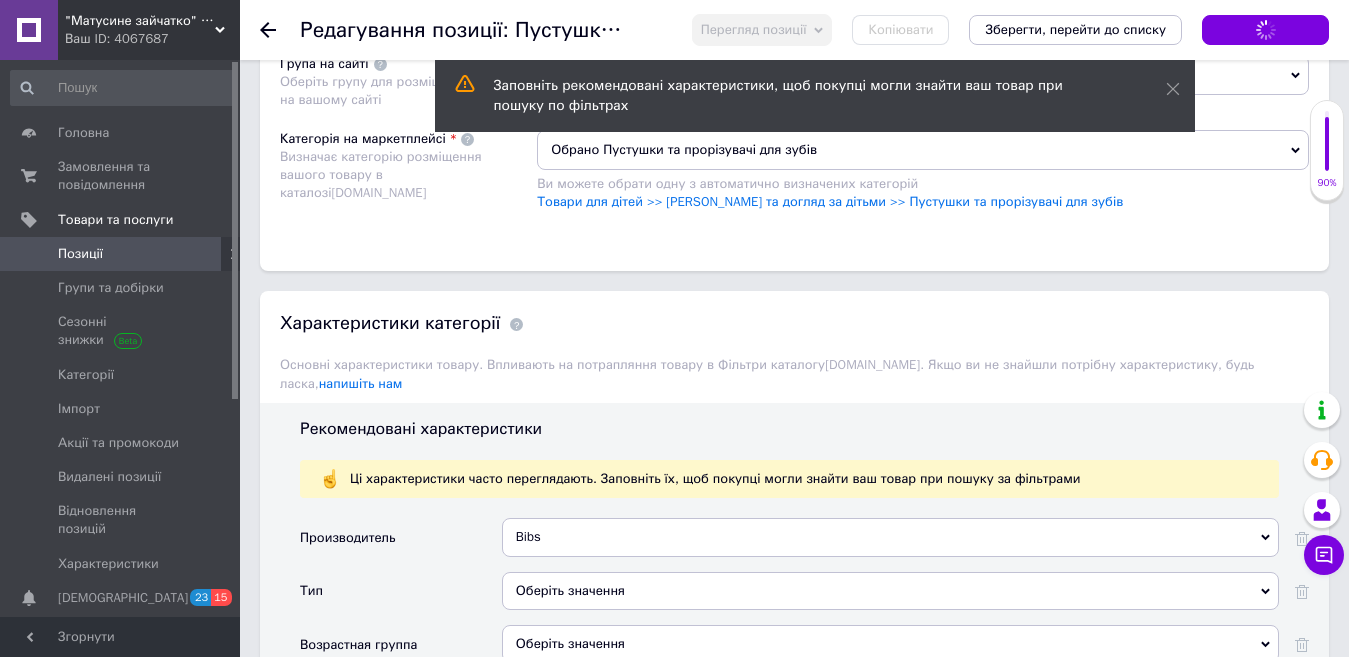 type on "Пустушка латексна кругла Bibs розмір 2 на 6-18 міс" 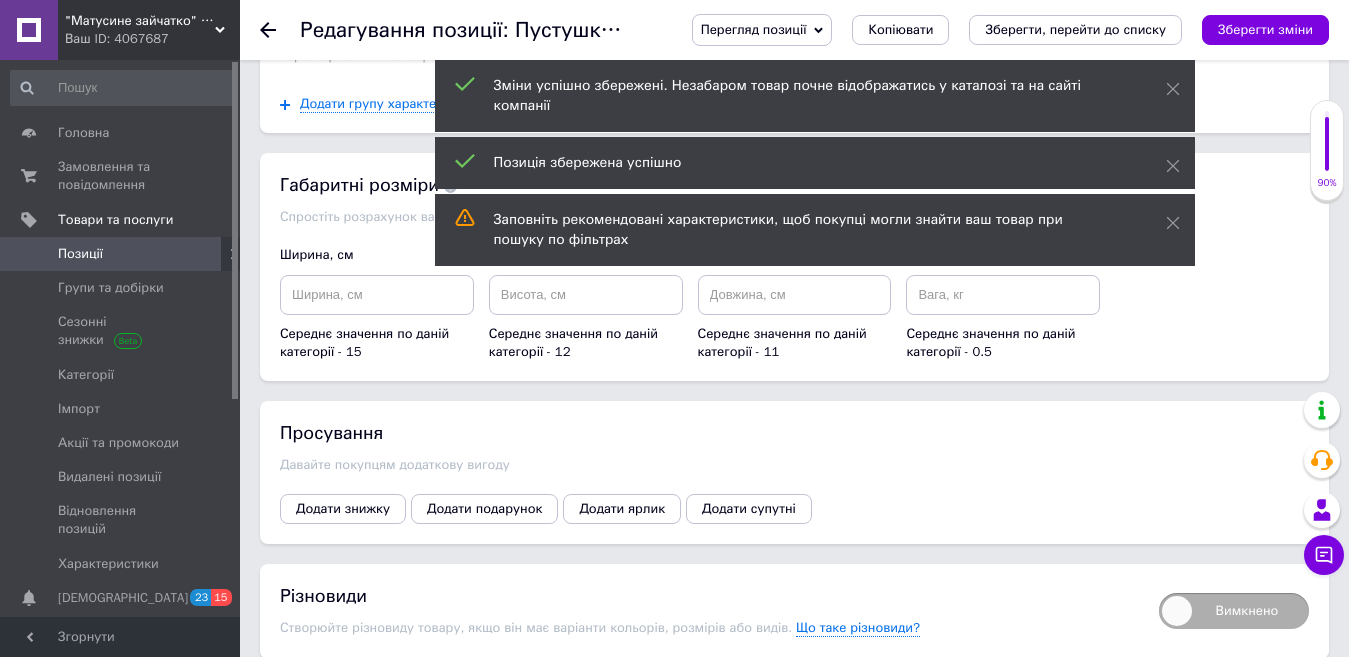 scroll, scrollTop: 2600, scrollLeft: 0, axis: vertical 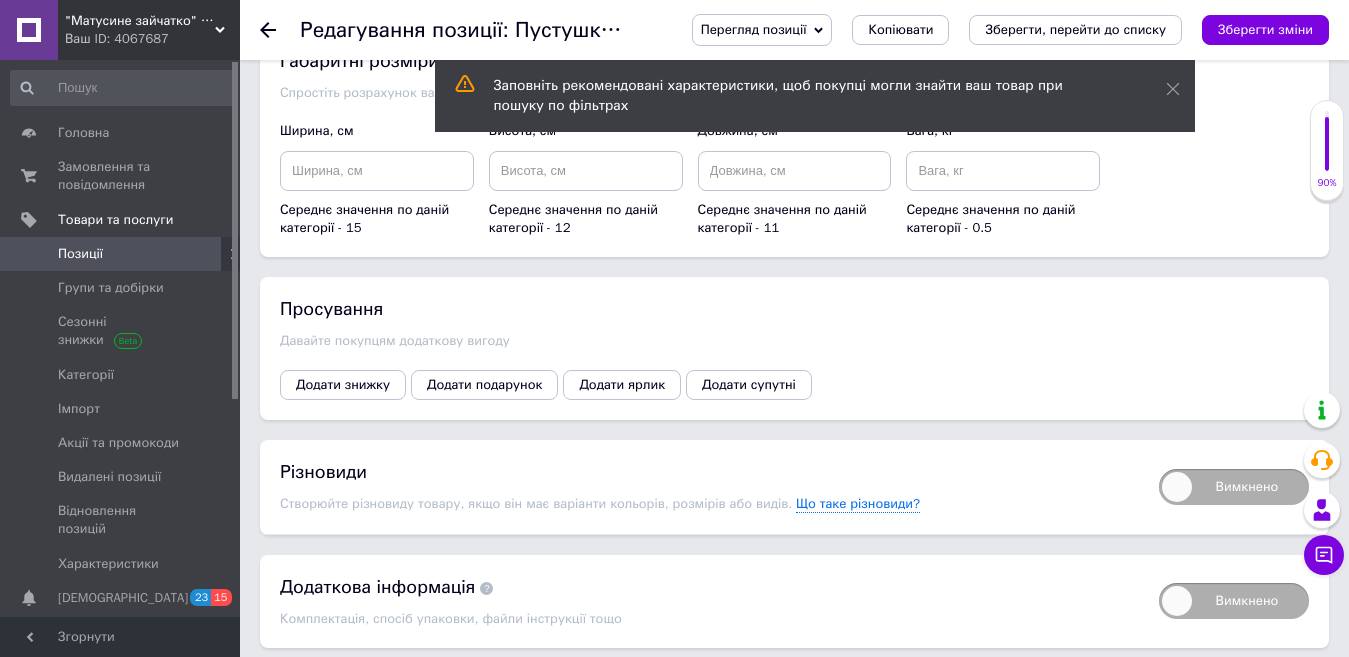 click on "Вимкнено" at bounding box center (1234, 487) 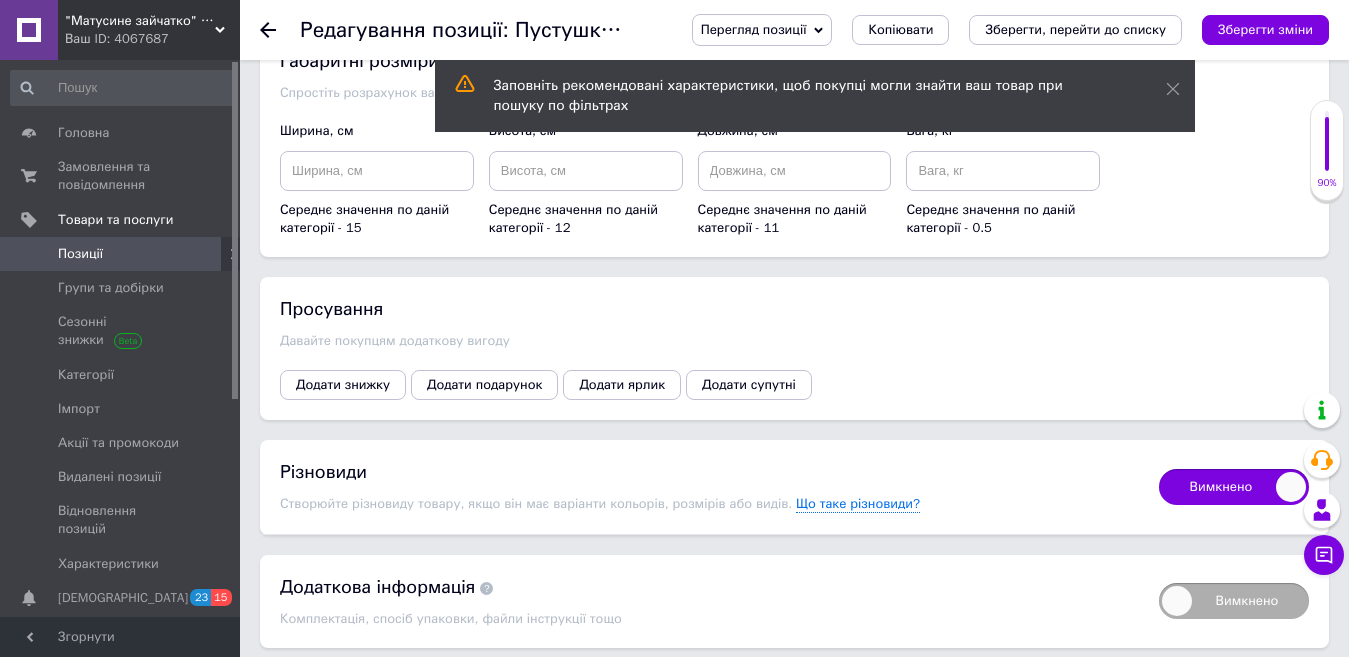 checkbox on "true" 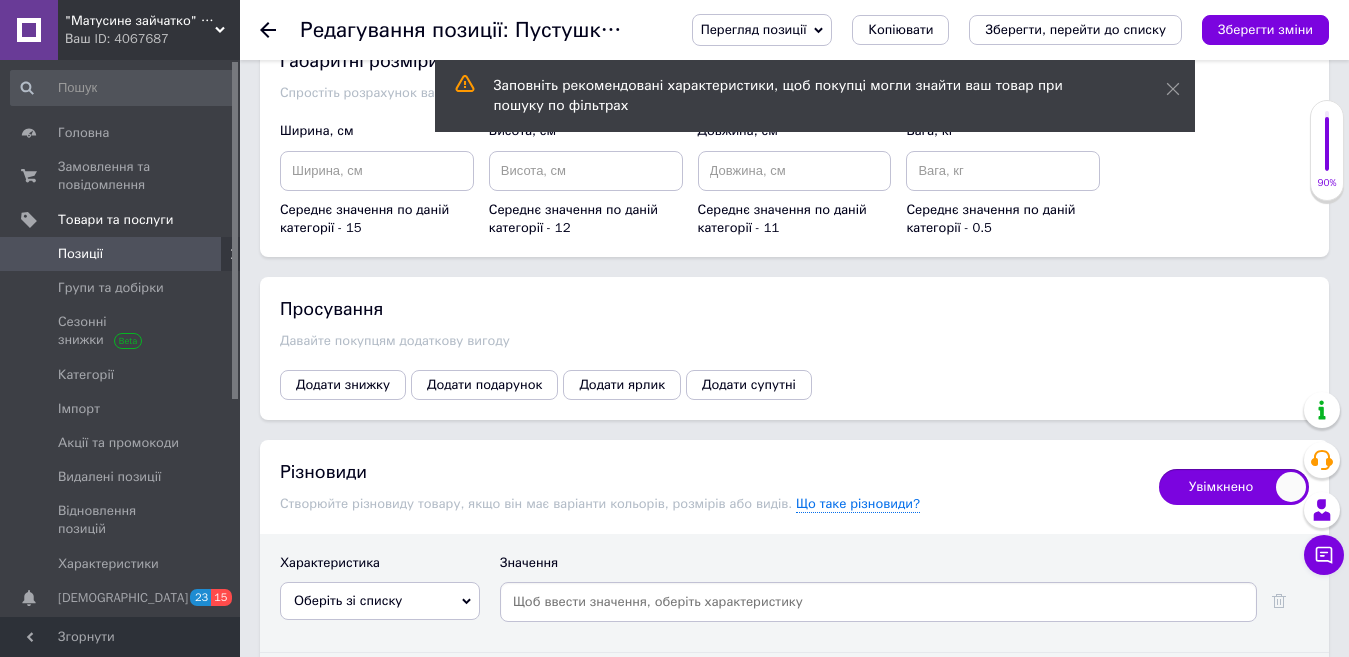 click on "Оберіть зі списку" at bounding box center [348, 600] 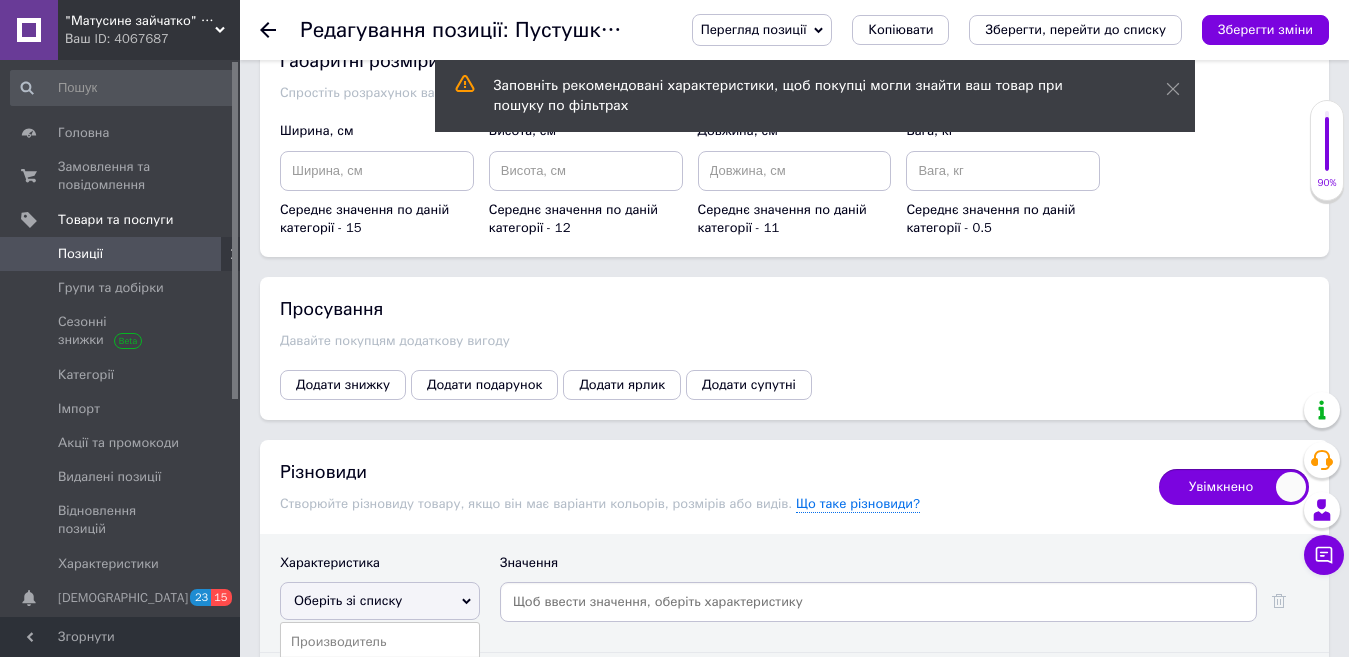 click on "Цвет" at bounding box center (380, 670) 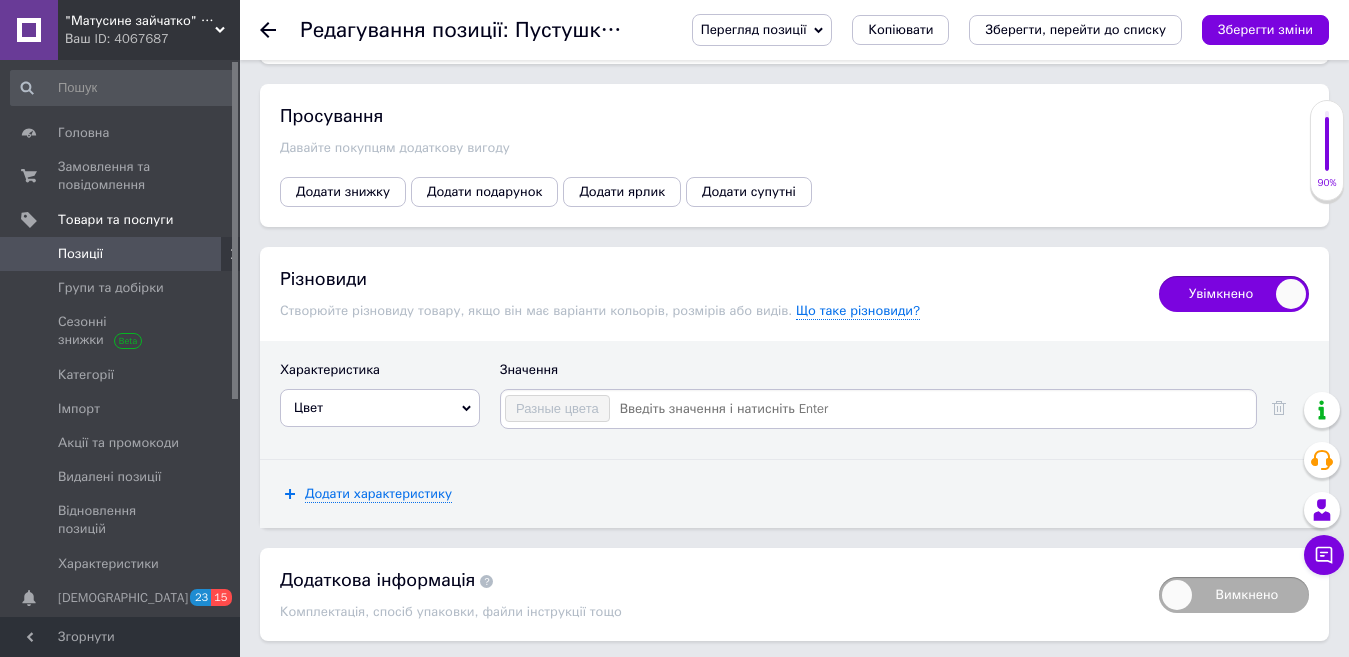 scroll, scrollTop: 2800, scrollLeft: 0, axis: vertical 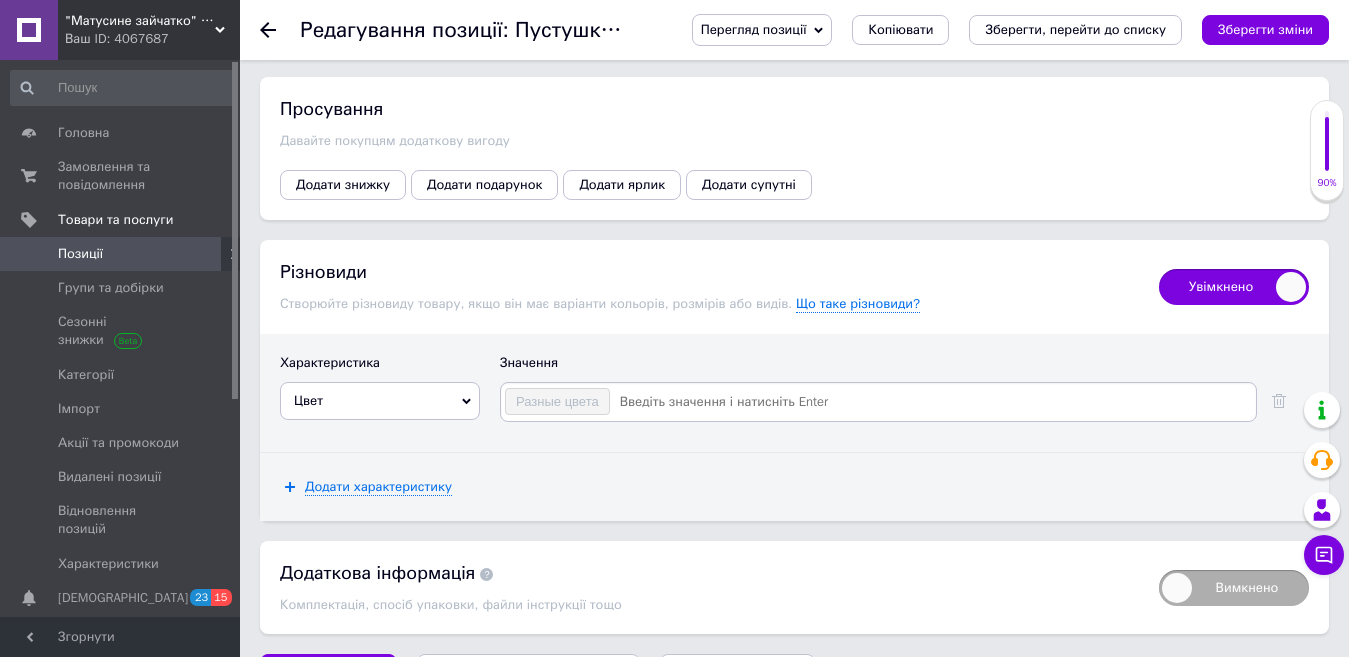 click at bounding box center [932, 402] 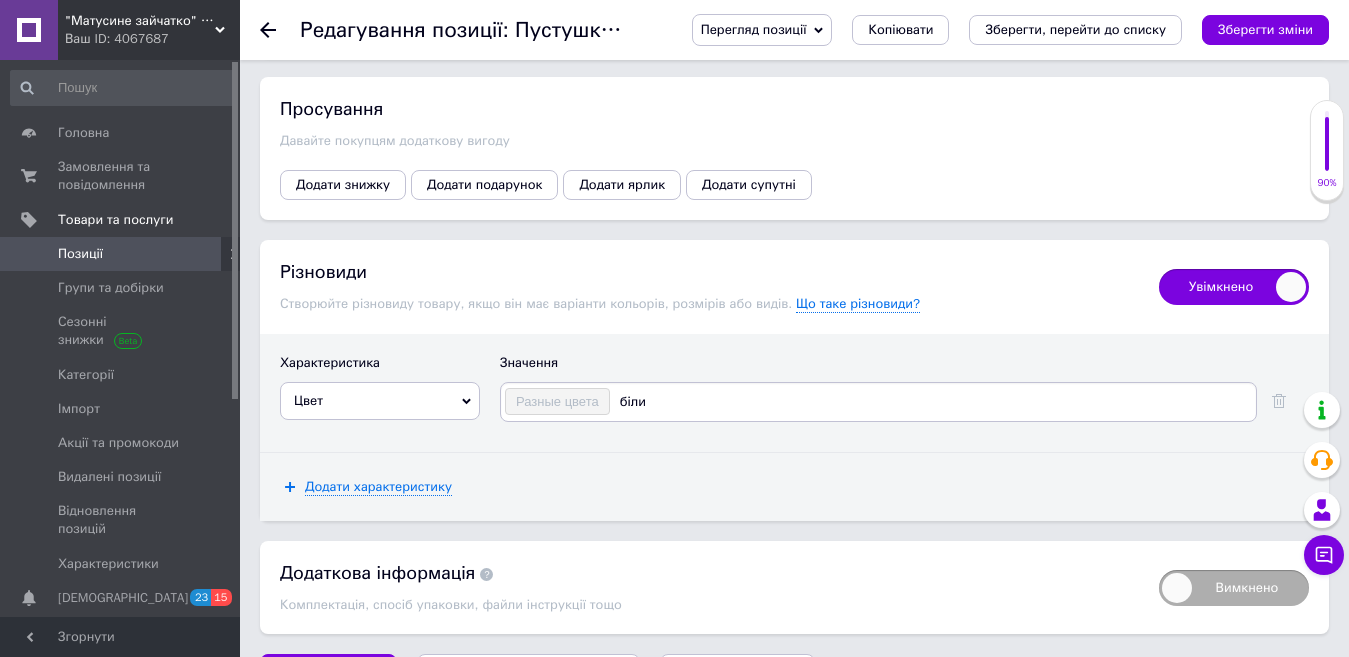 type on "білий" 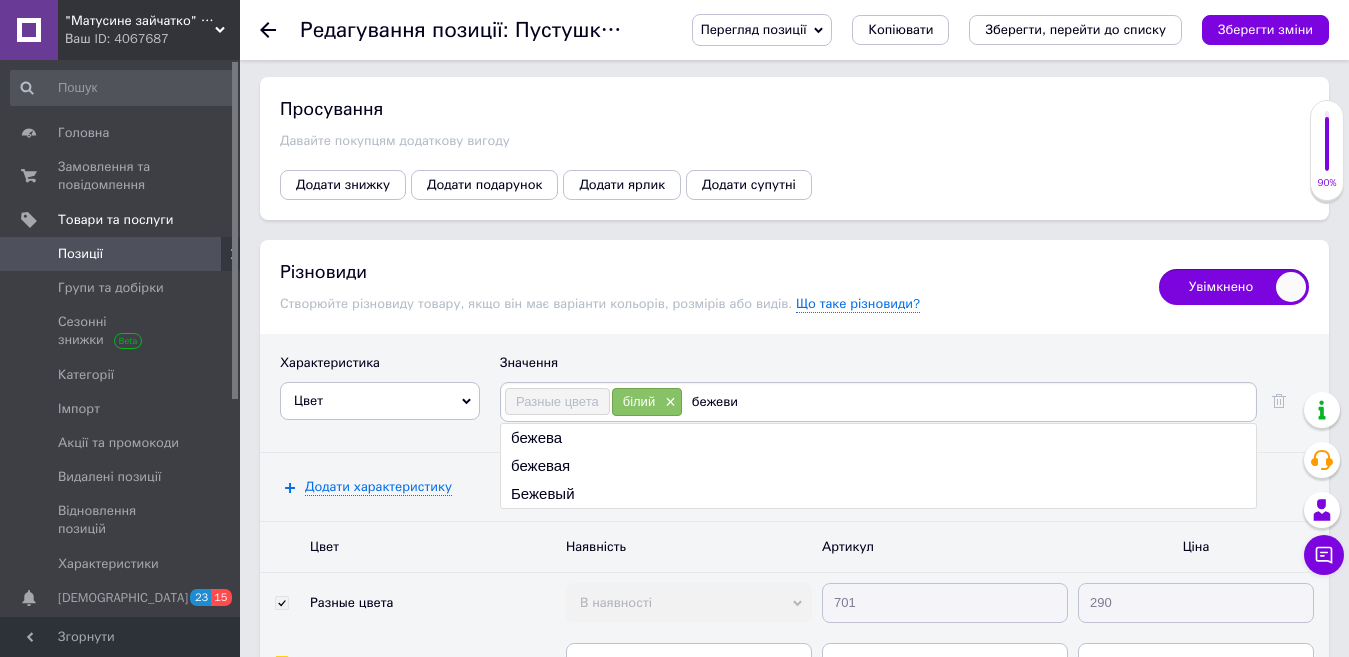 type on "бежевий" 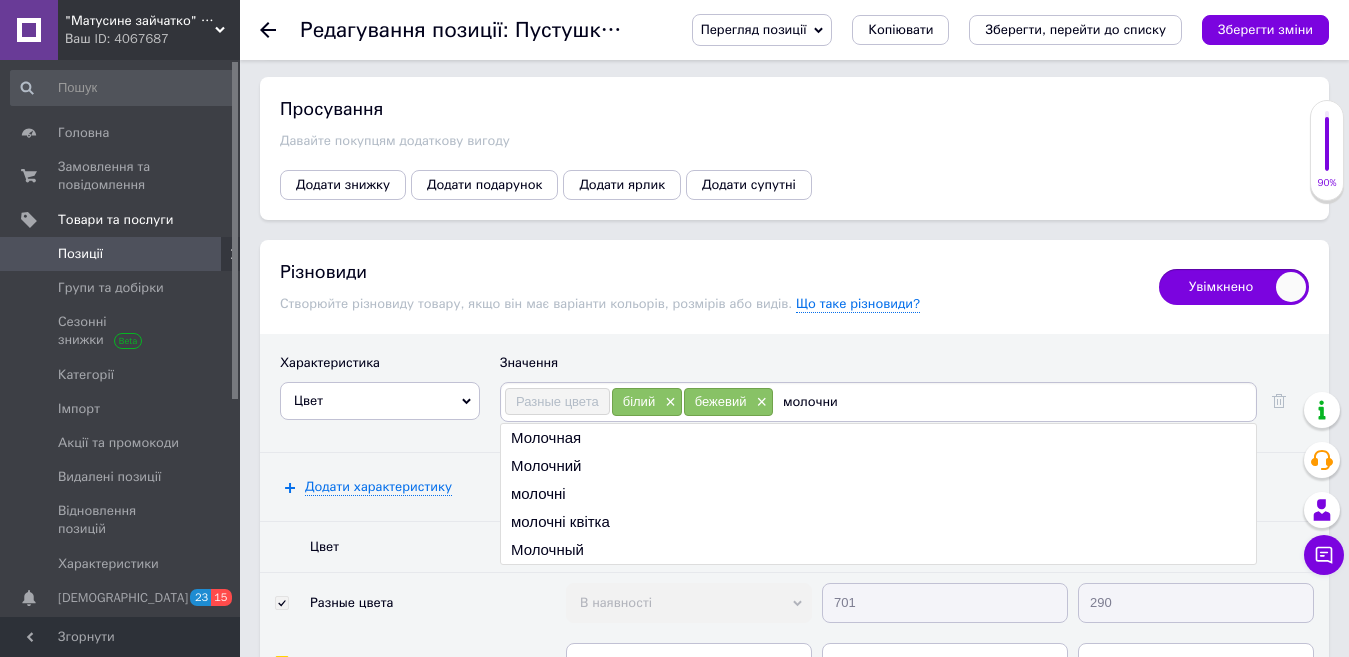 type on "молочний" 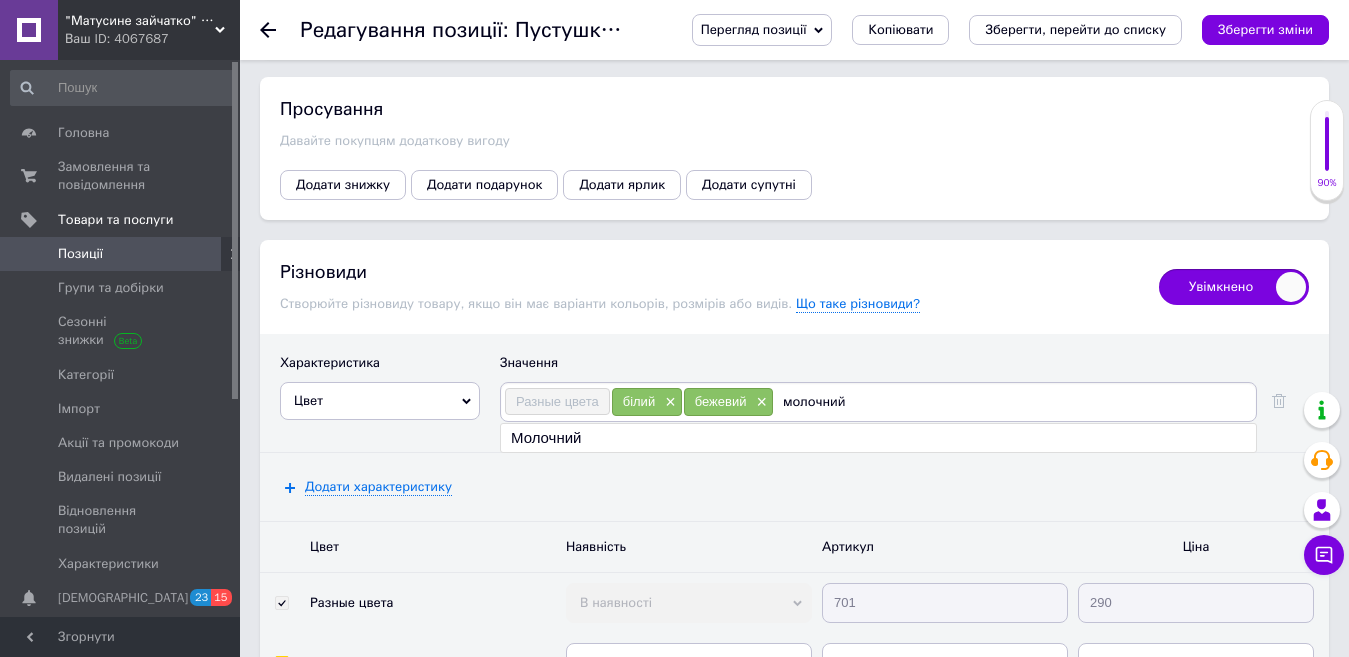 type 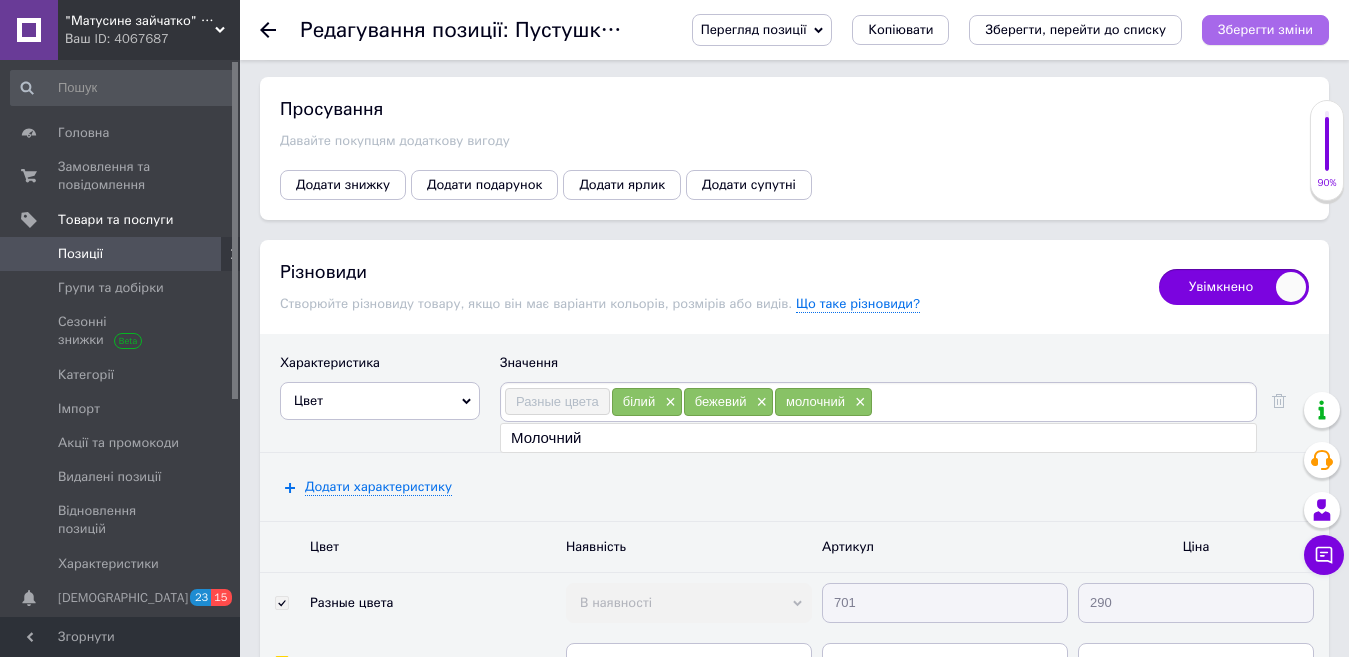 click on "Зберегти зміни" at bounding box center [1265, 29] 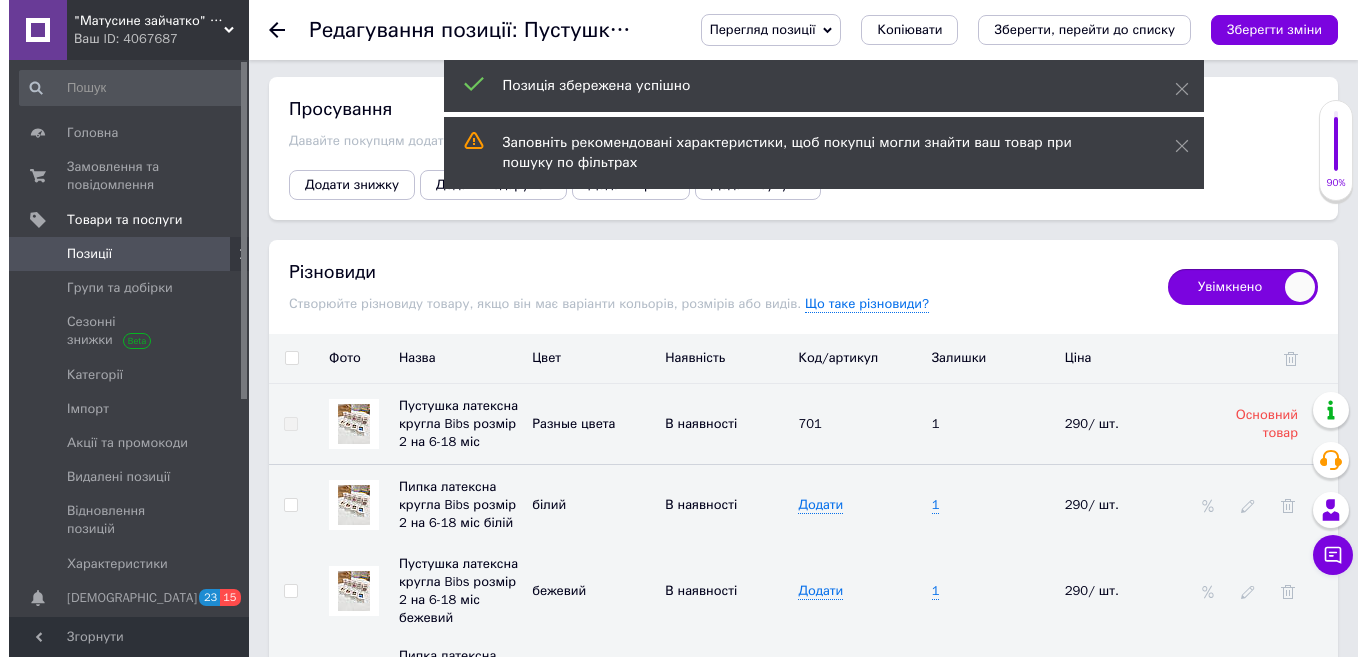 scroll, scrollTop: 2900, scrollLeft: 0, axis: vertical 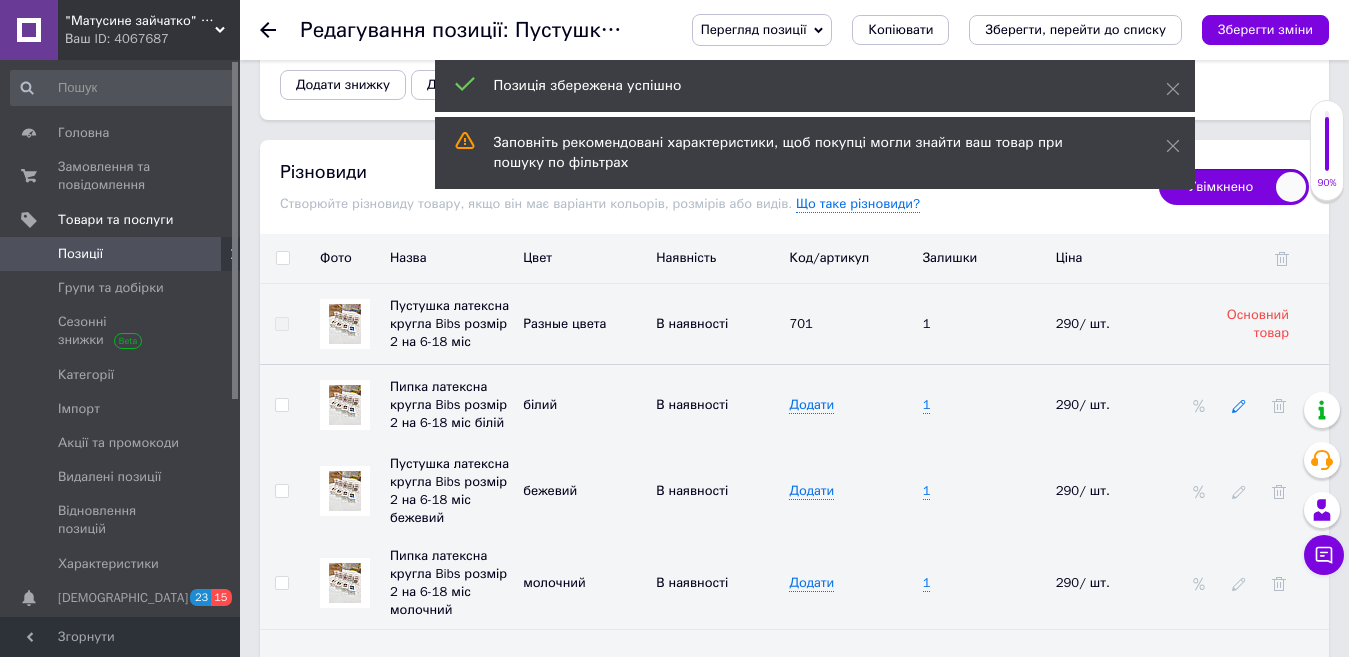click 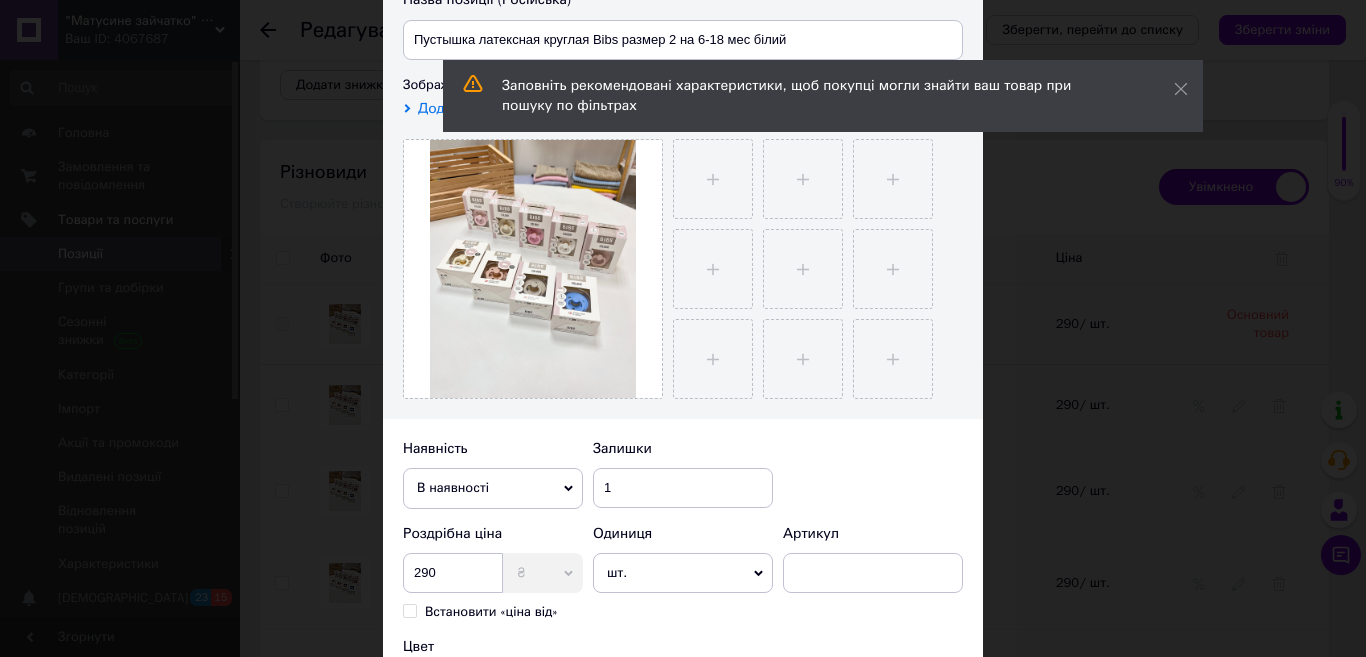 scroll, scrollTop: 300, scrollLeft: 0, axis: vertical 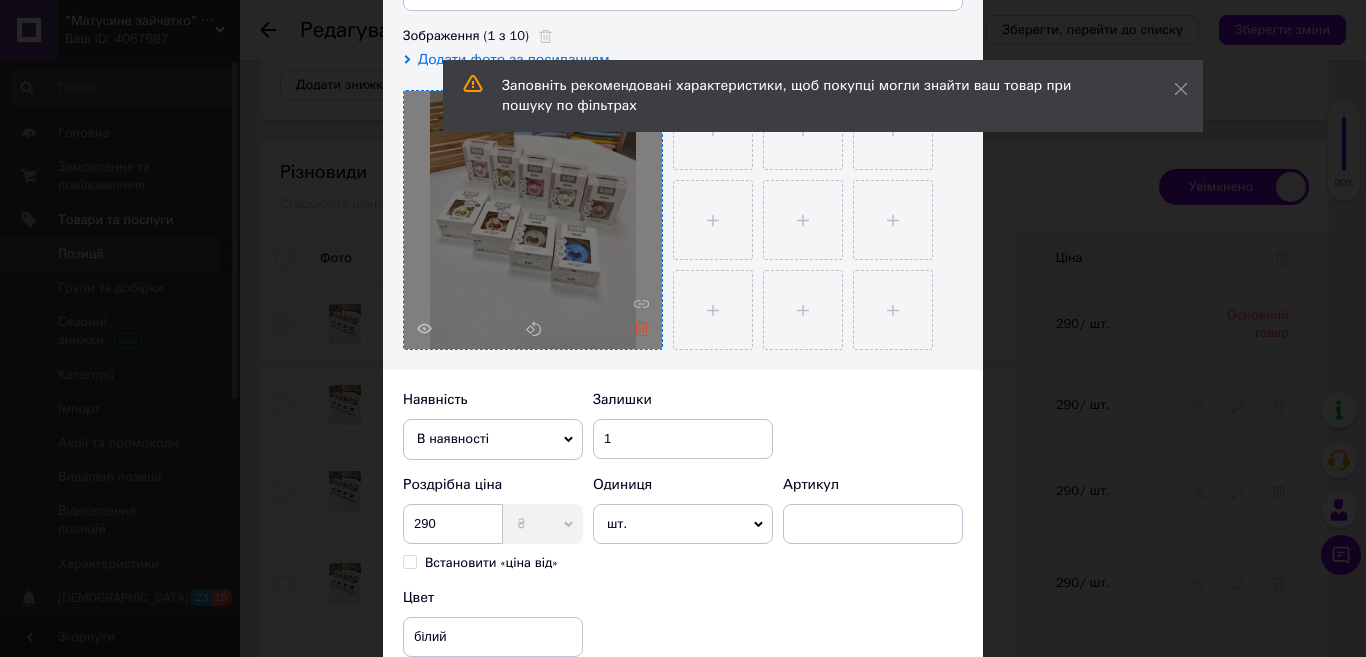 click 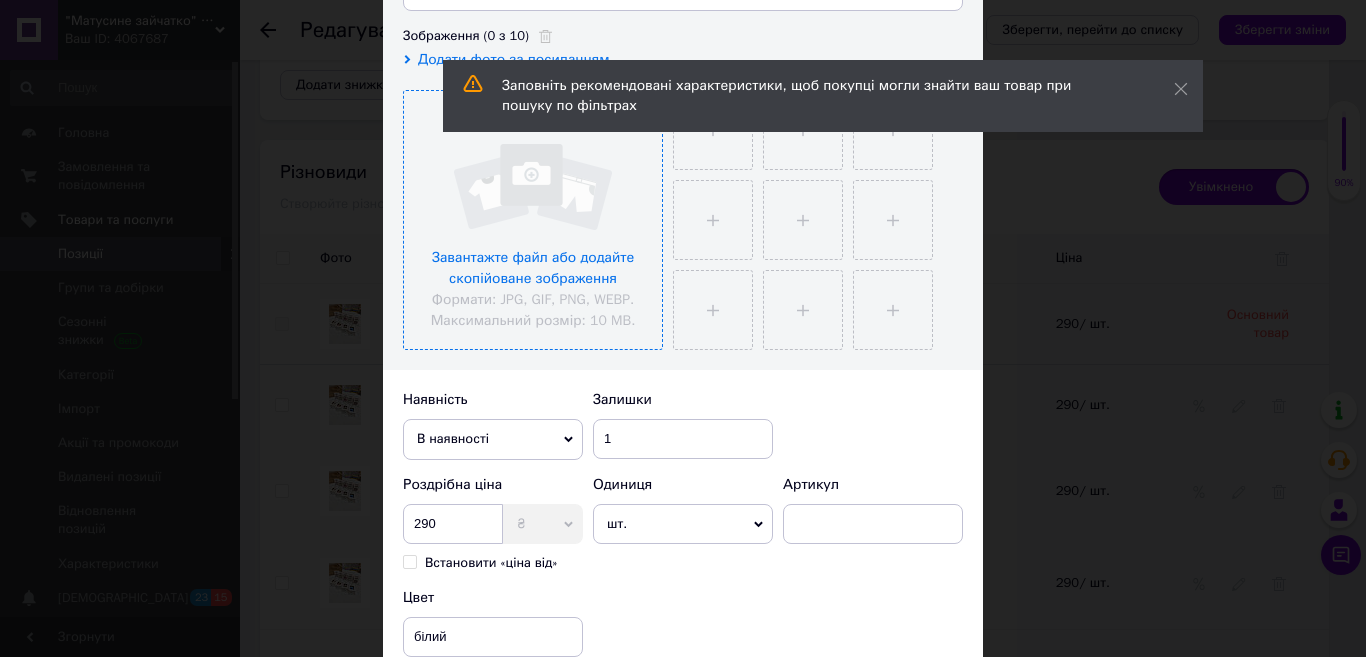 click at bounding box center [533, 220] 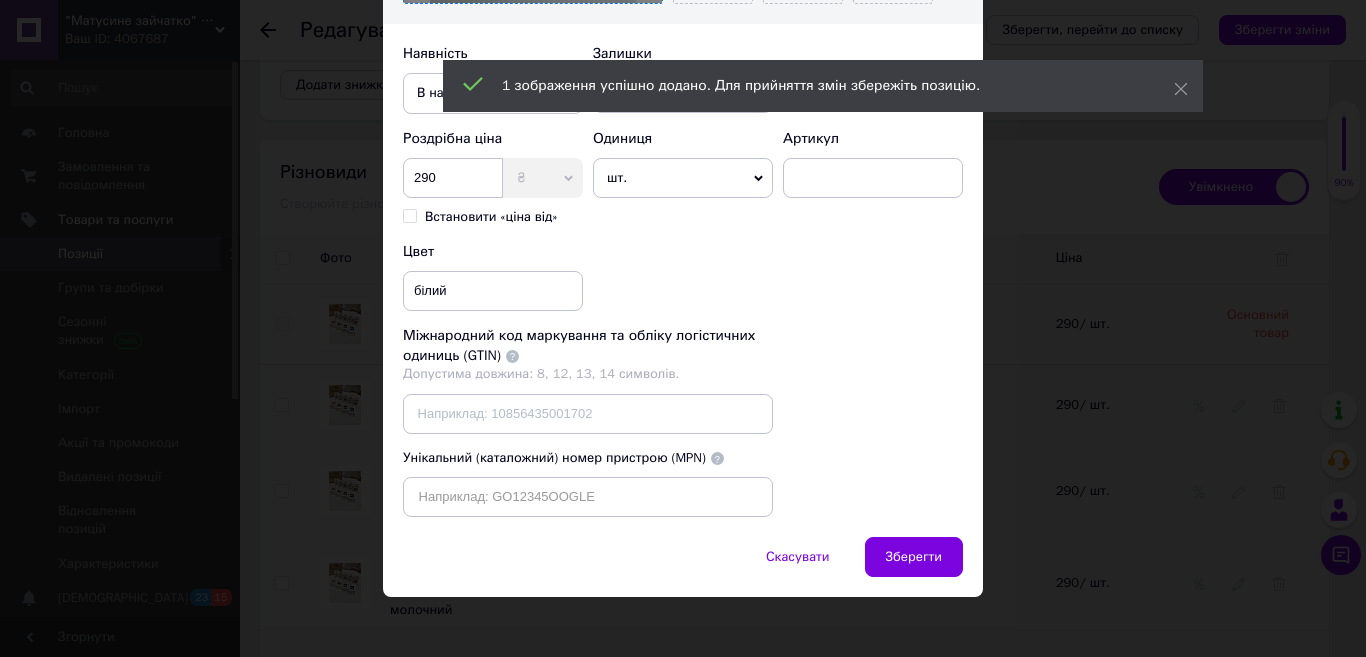 scroll, scrollTop: 656, scrollLeft: 0, axis: vertical 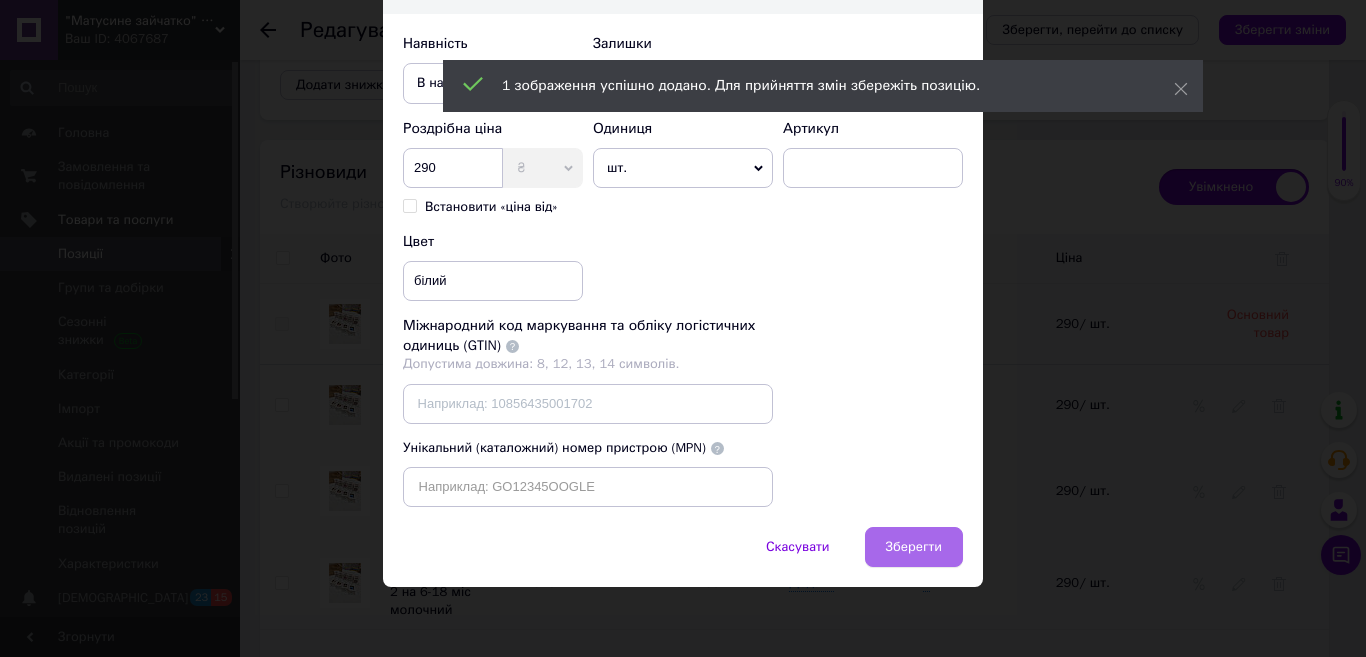 click on "Зберегти" at bounding box center [914, 547] 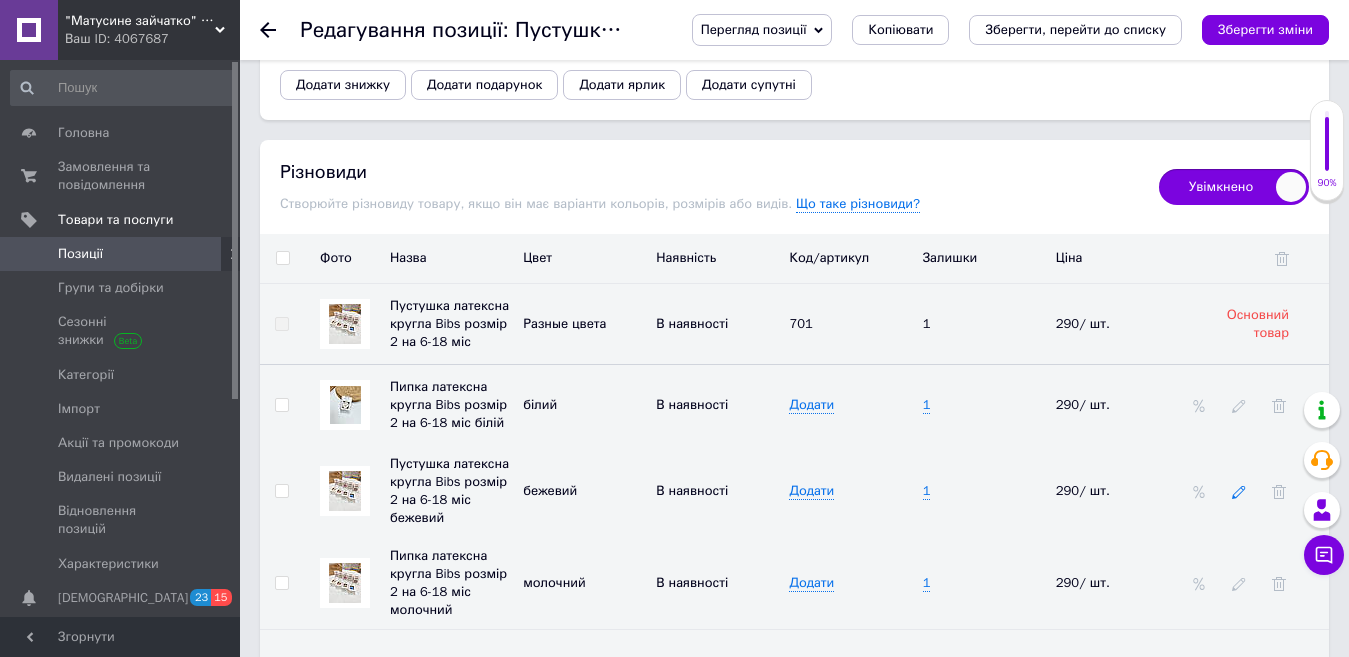 click 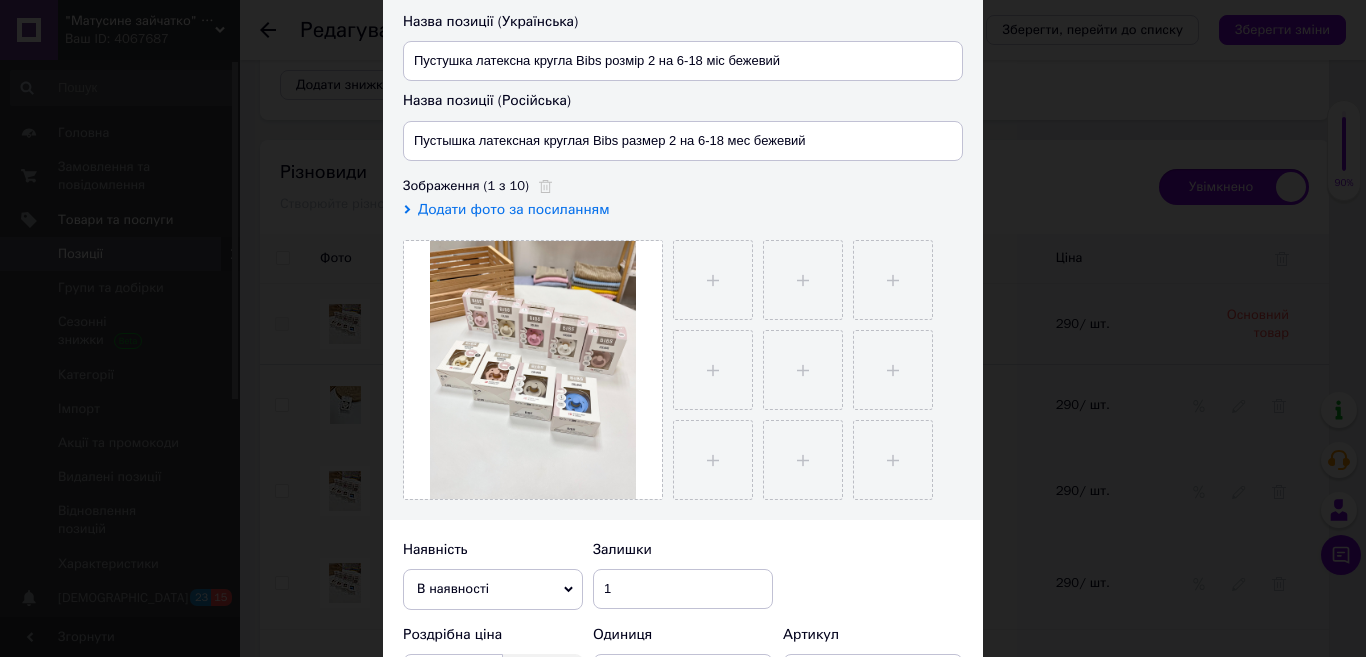 scroll, scrollTop: 200, scrollLeft: 0, axis: vertical 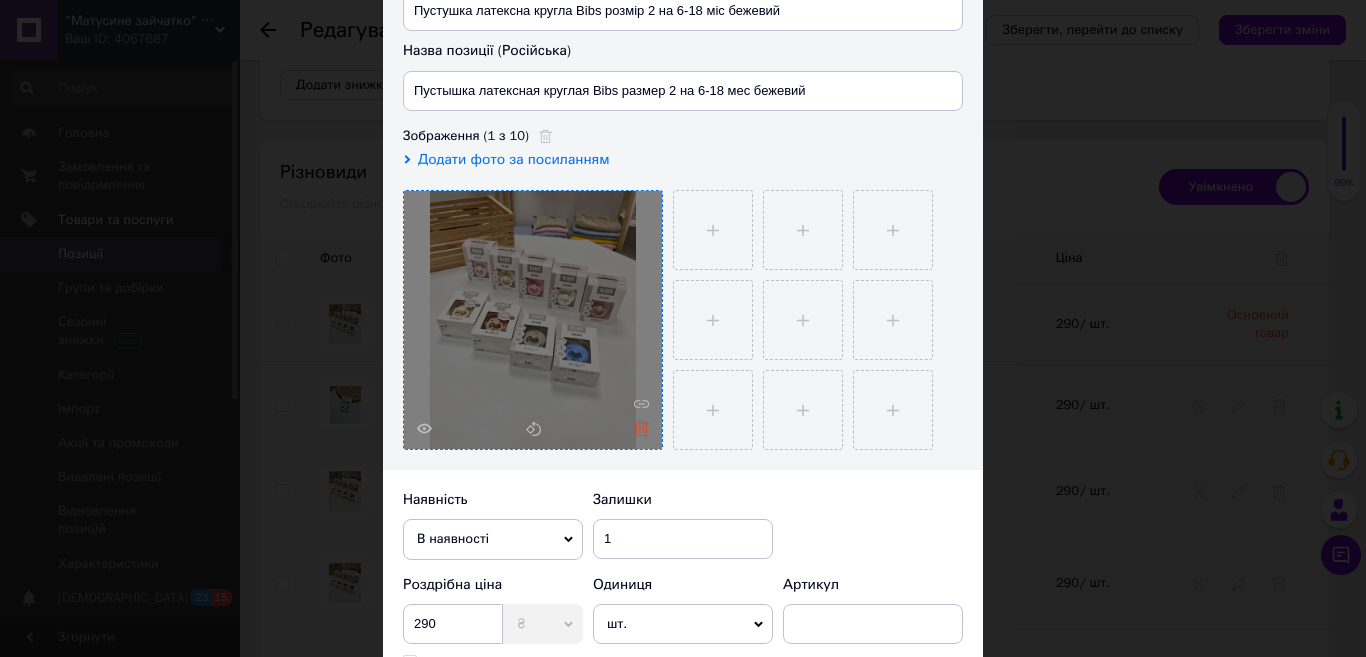 click 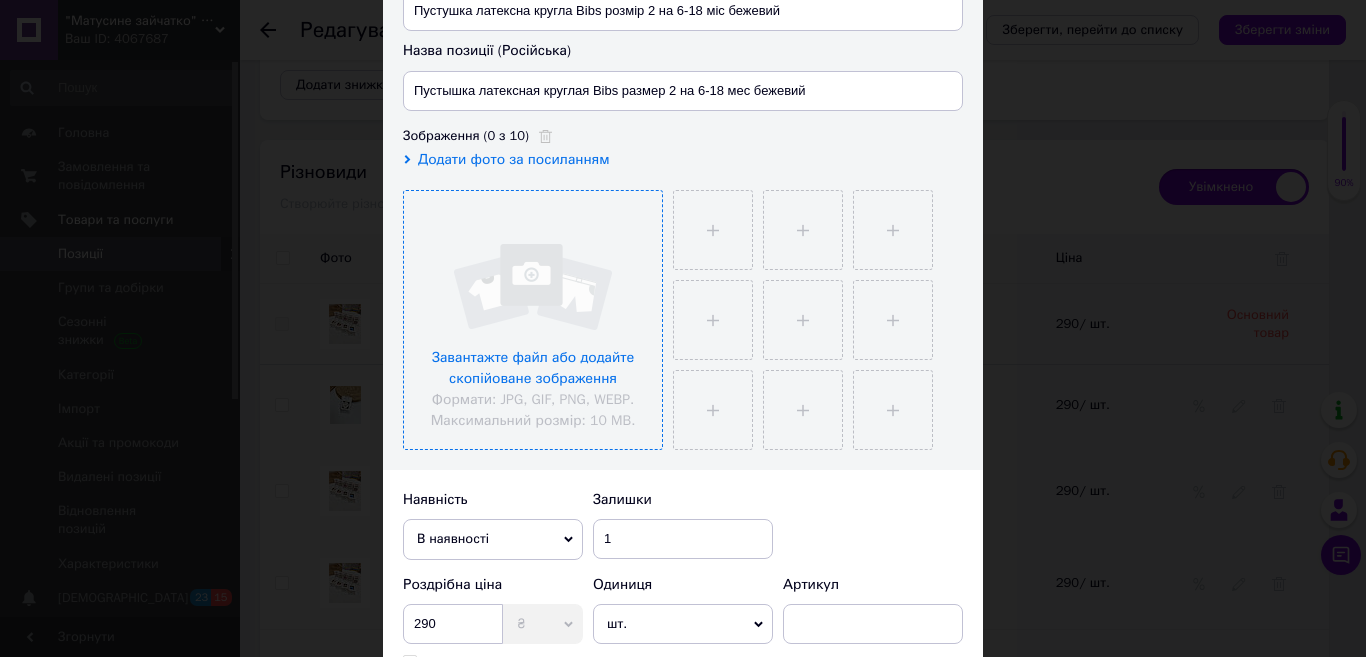 click at bounding box center (533, 320) 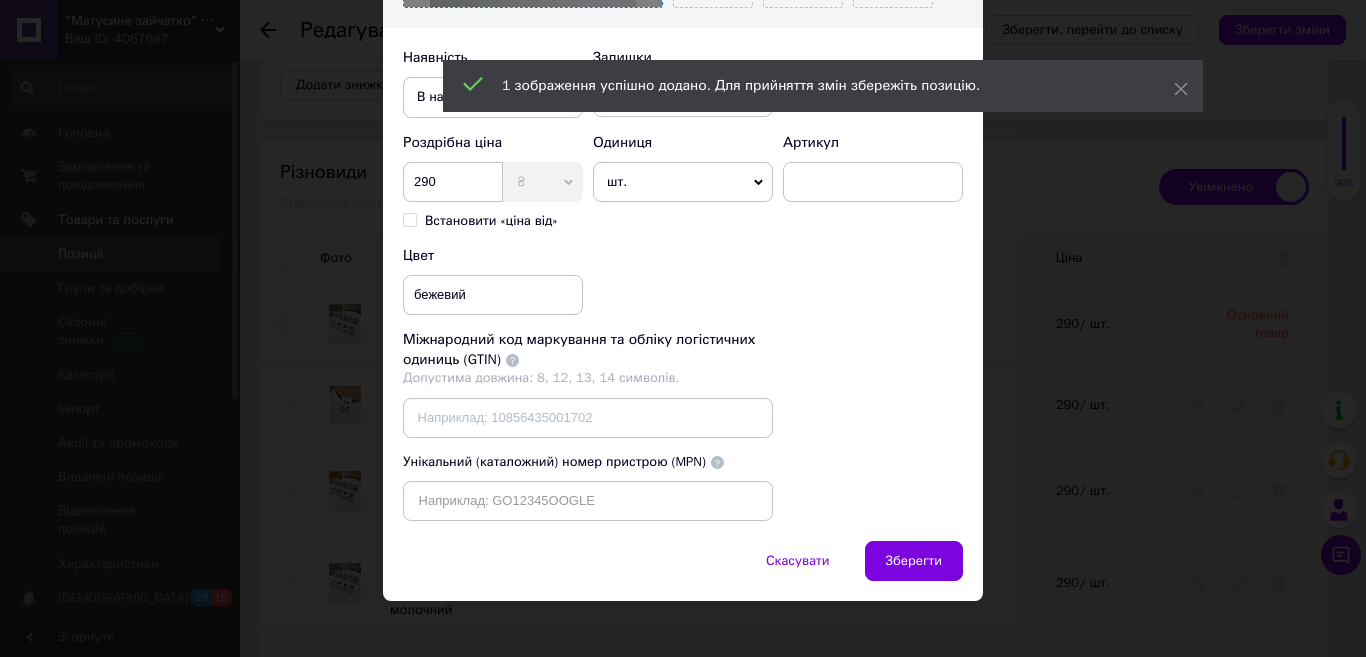 scroll, scrollTop: 656, scrollLeft: 0, axis: vertical 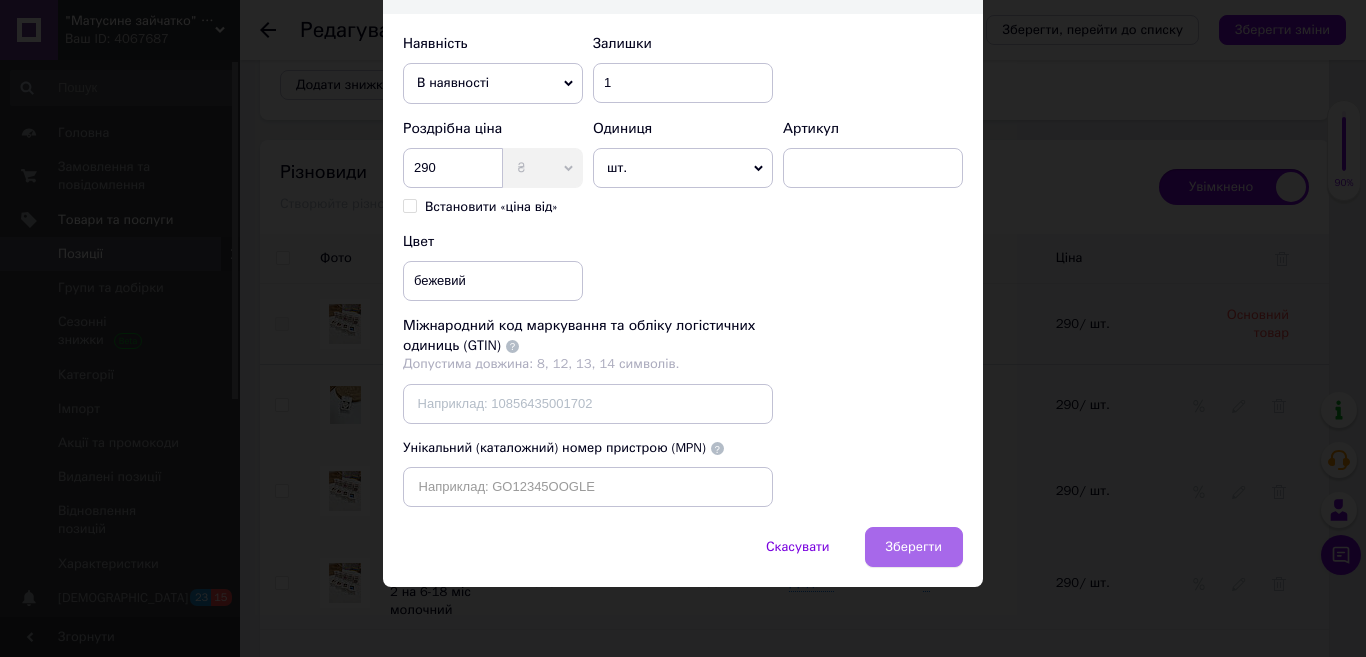 click on "Зберегти" at bounding box center [914, 547] 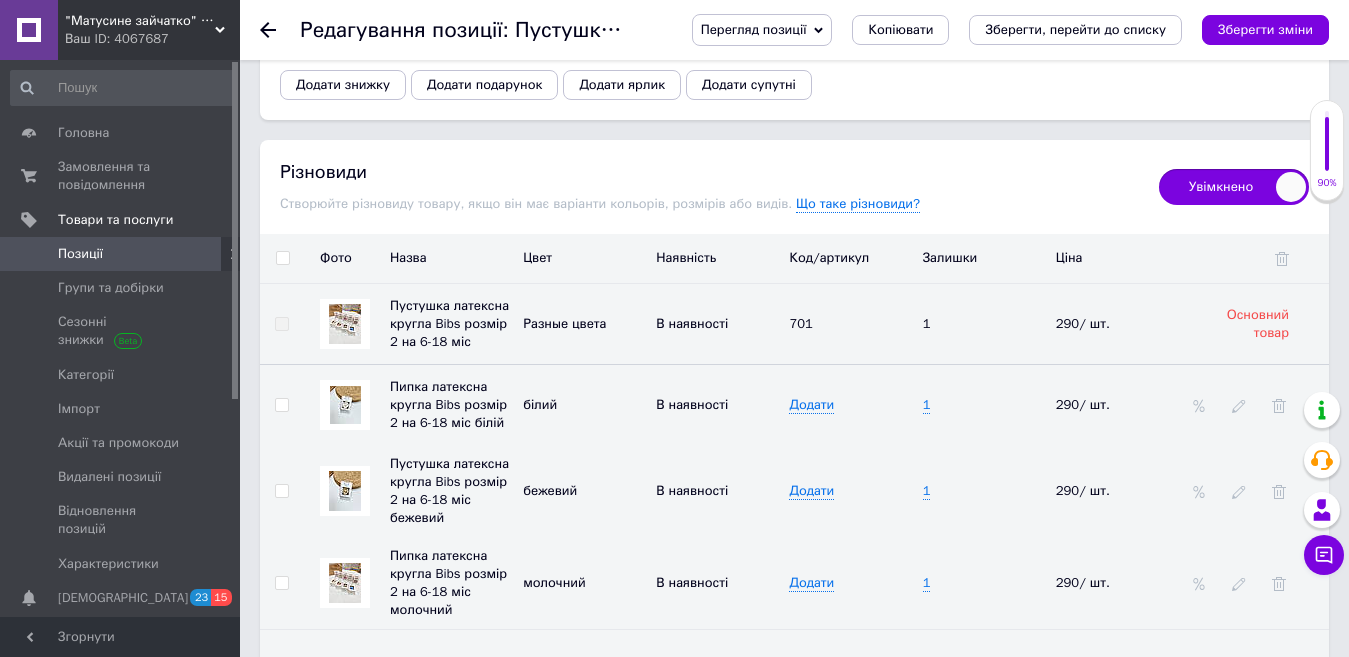 click 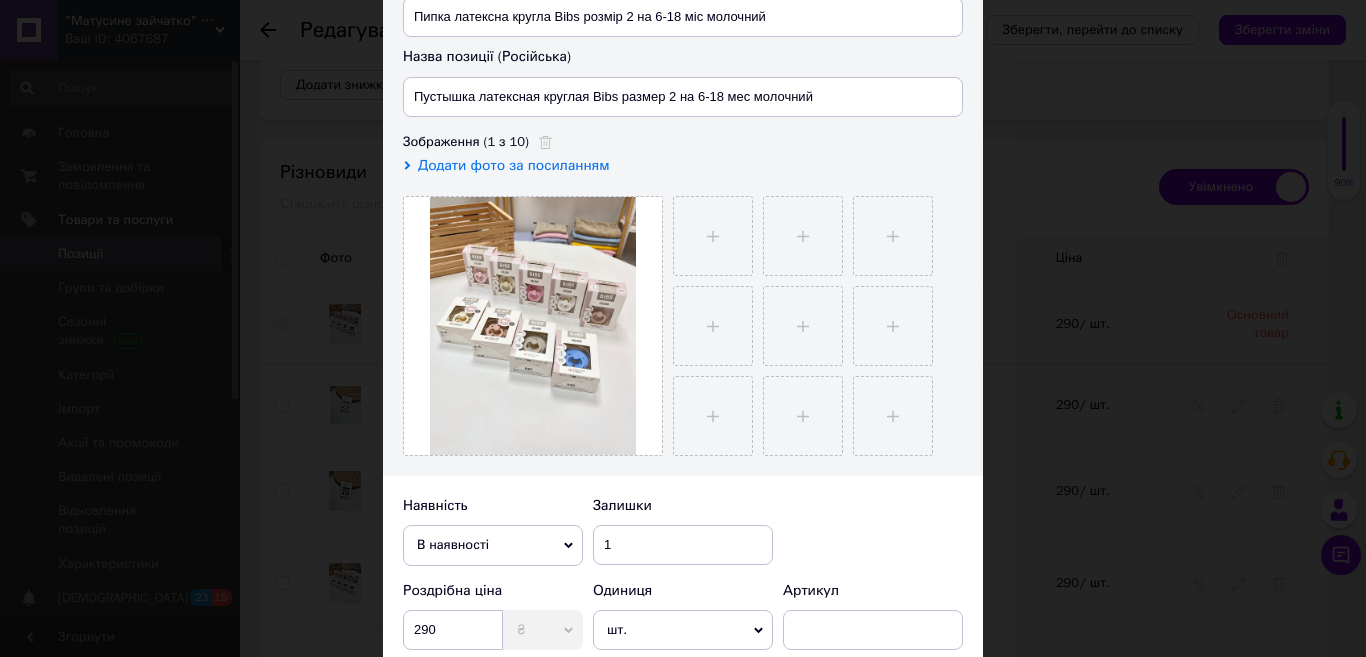 scroll, scrollTop: 200, scrollLeft: 0, axis: vertical 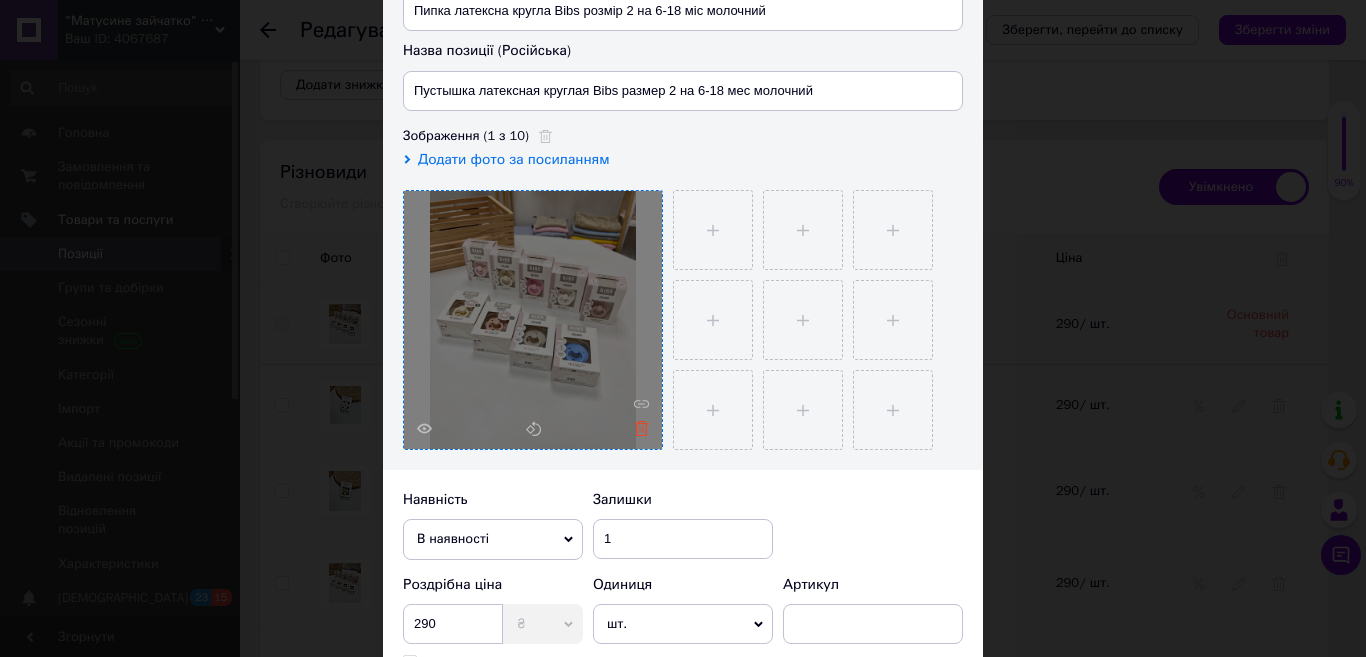 click 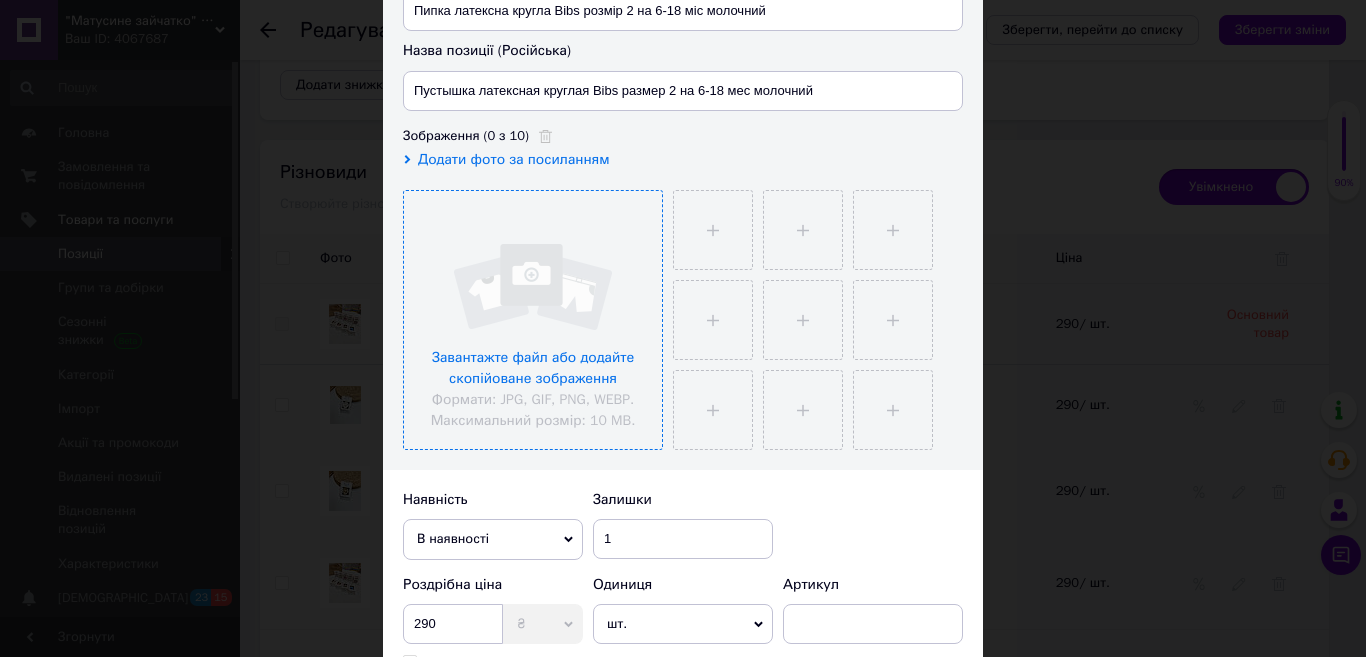 click at bounding box center [533, 320] 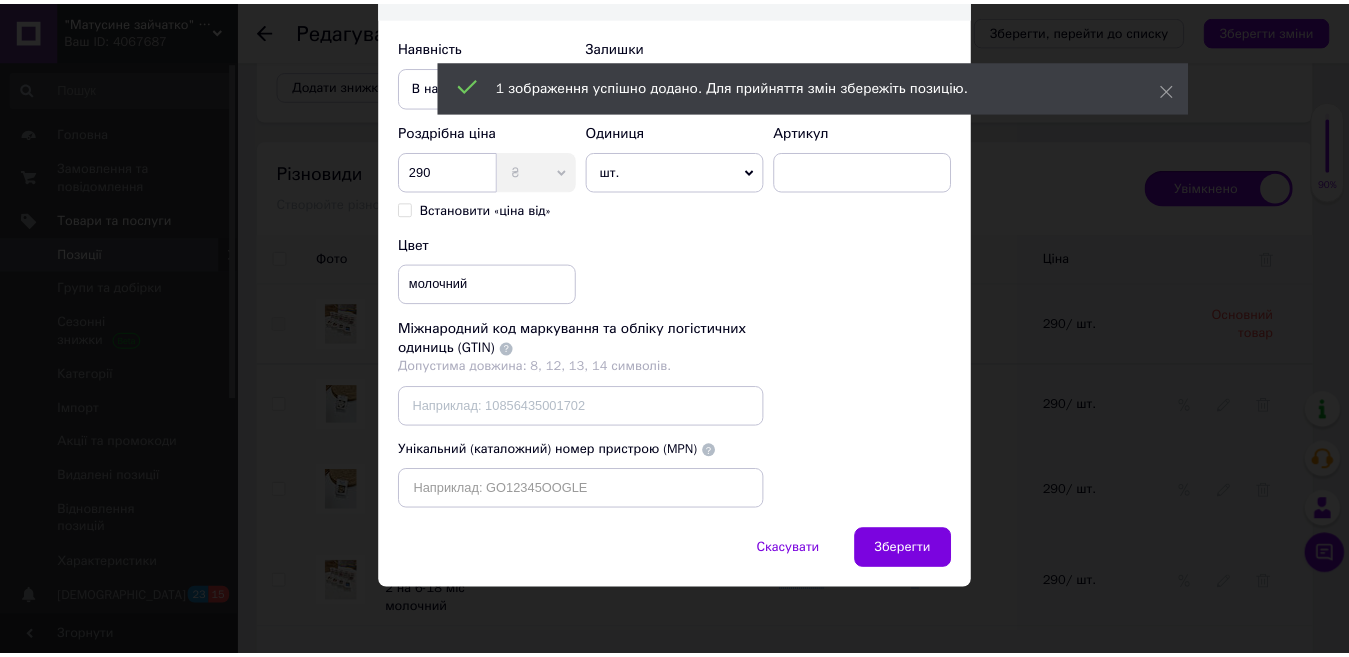 scroll, scrollTop: 656, scrollLeft: 0, axis: vertical 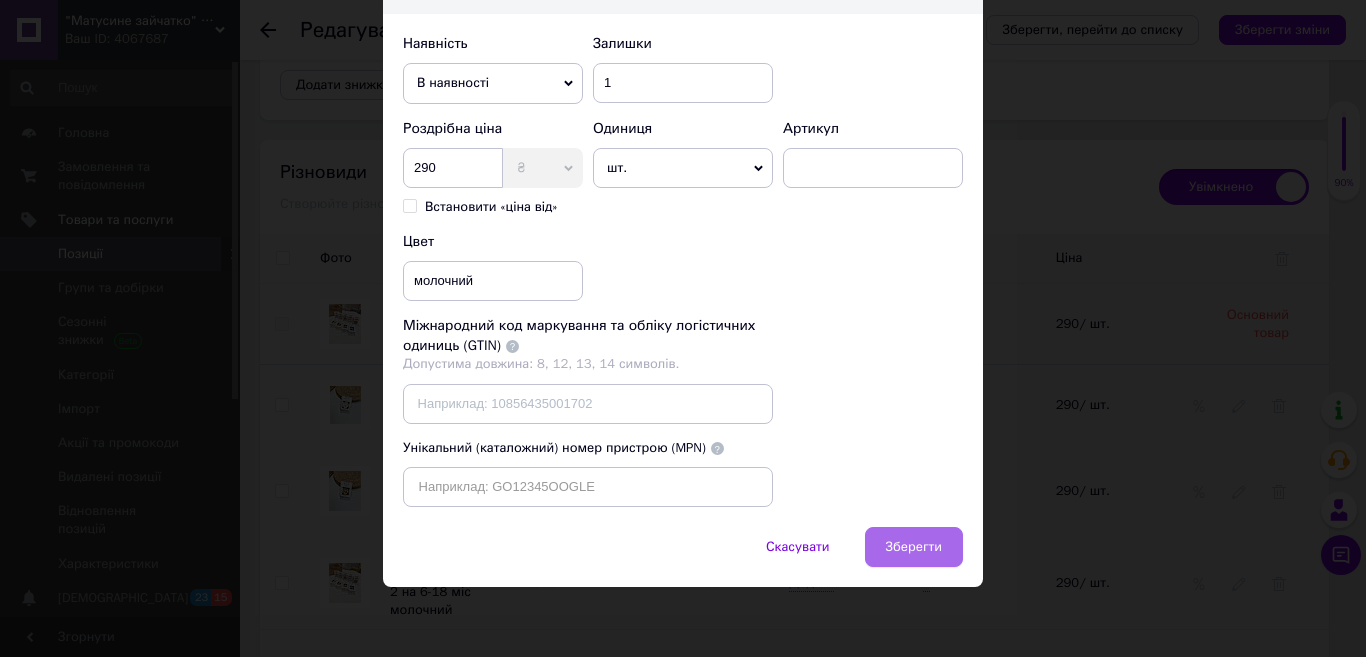 click on "Зберегти" at bounding box center (914, 547) 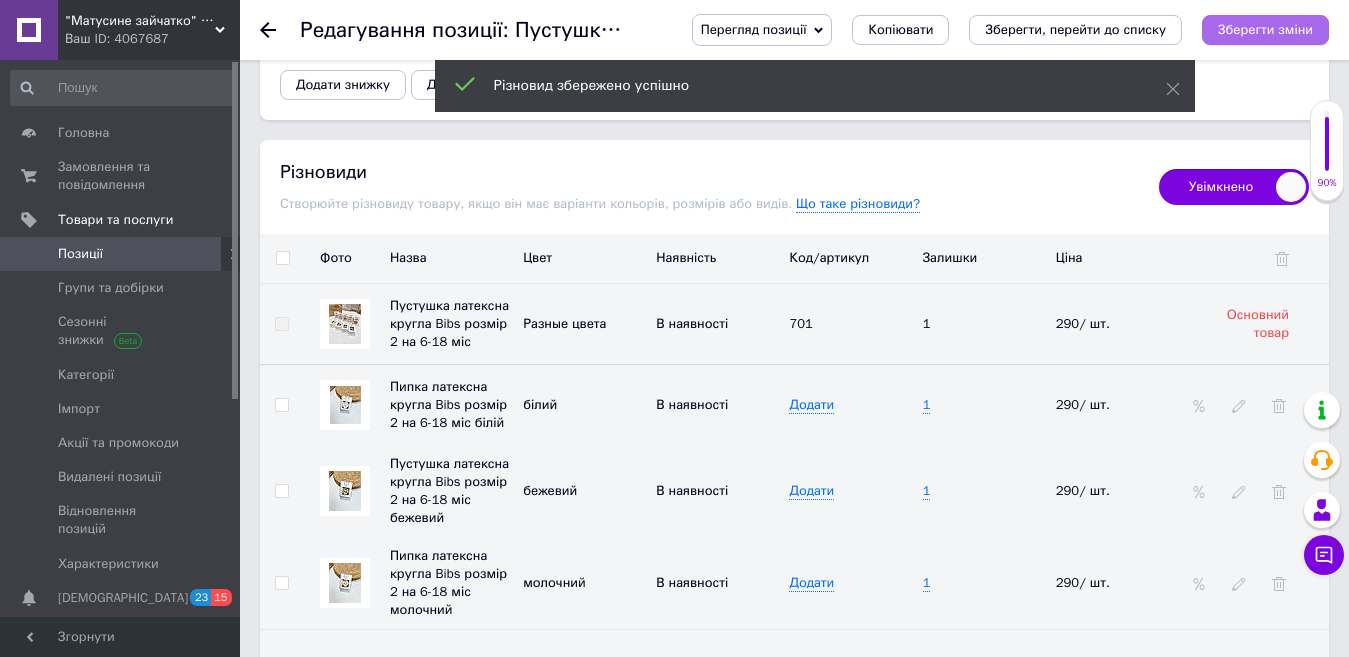 click on "Зберегти зміни" at bounding box center (1265, 29) 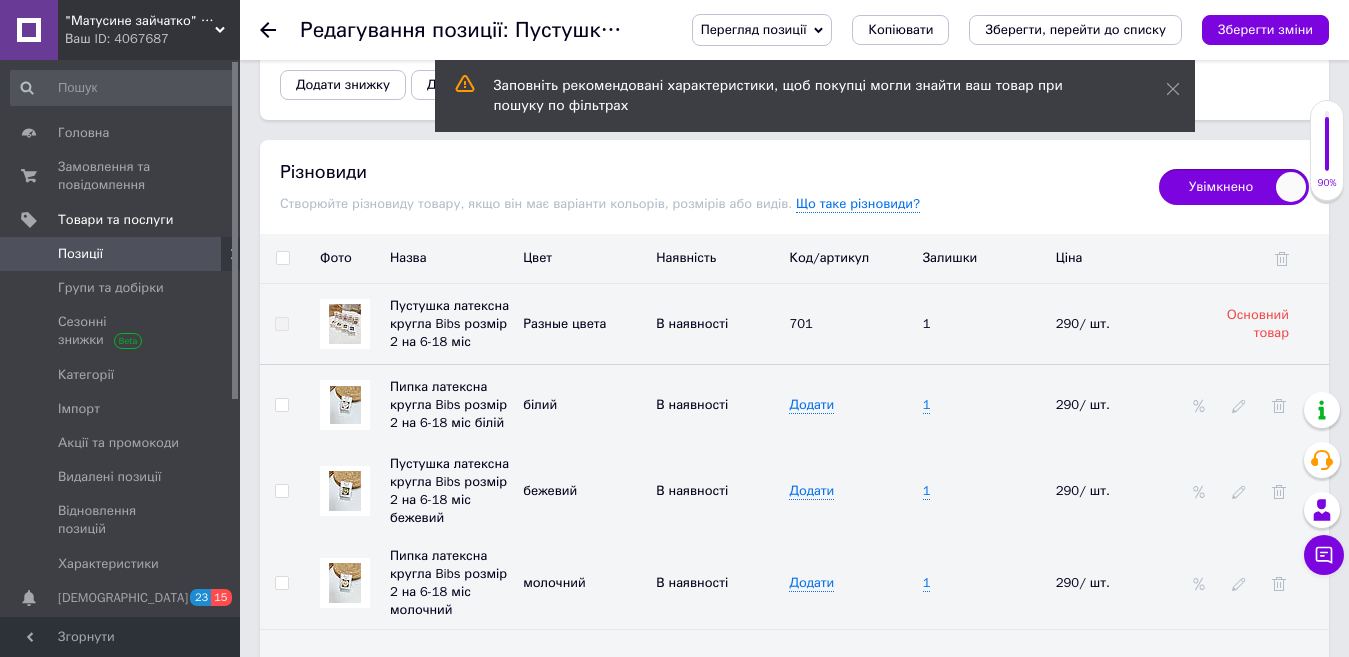 click 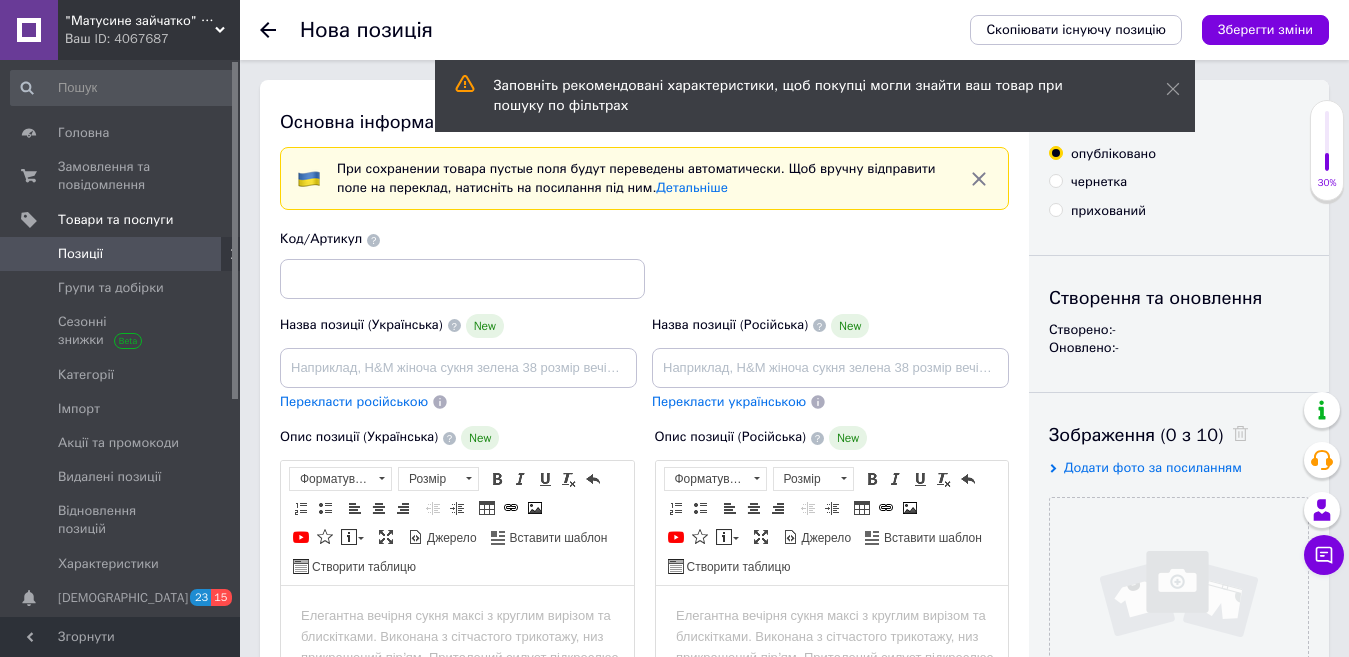 scroll, scrollTop: 0, scrollLeft: 0, axis: both 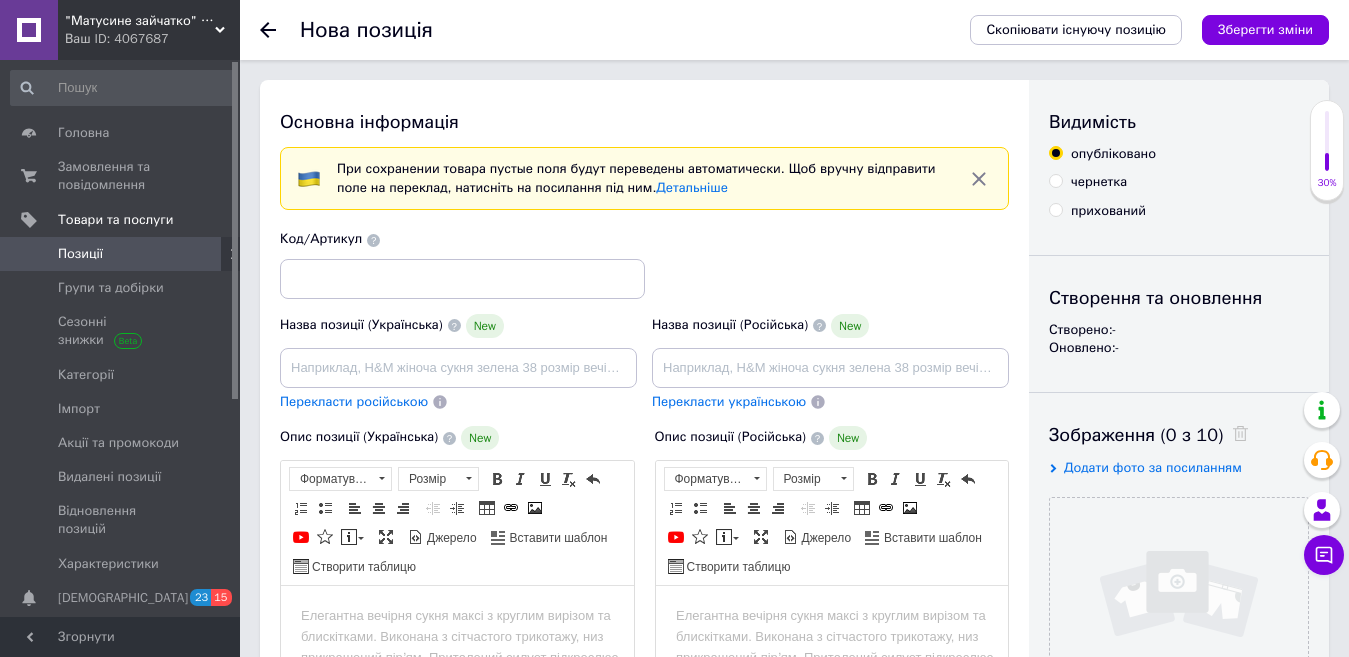 click 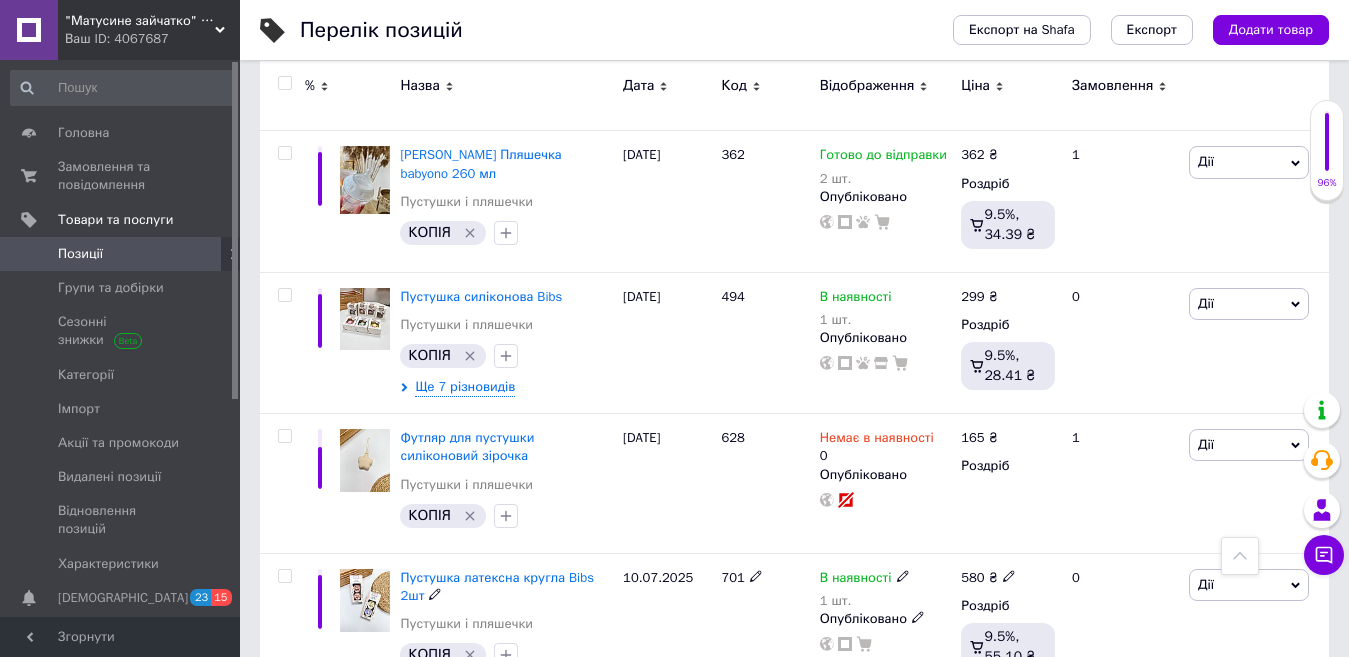 scroll, scrollTop: 1180, scrollLeft: 0, axis: vertical 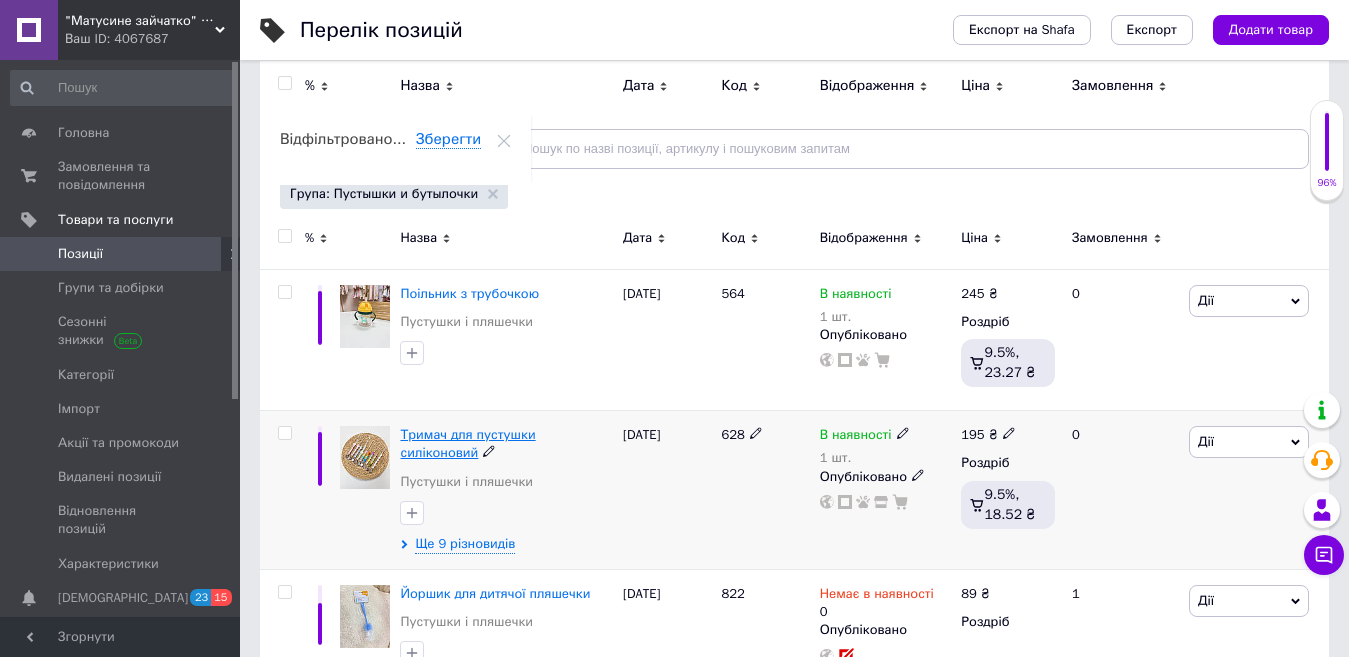 click on "Тримач для пустушки силіконовий" at bounding box center (467, 443) 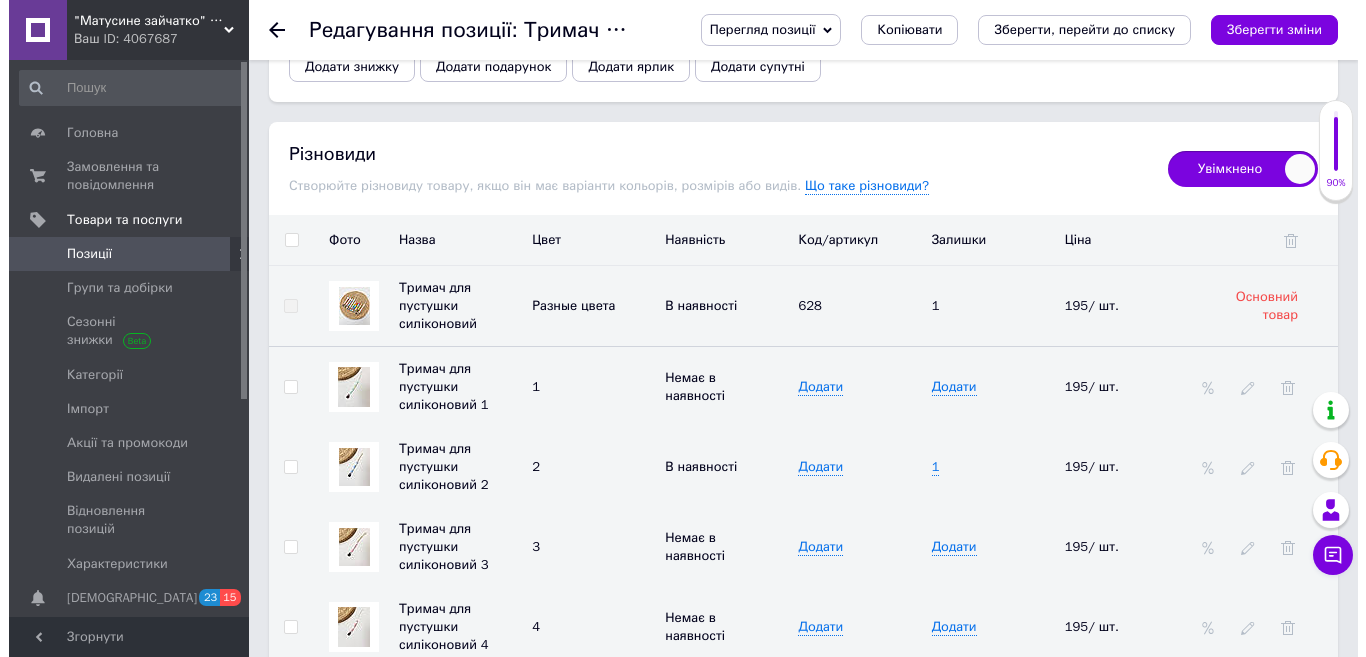 scroll, scrollTop: 2900, scrollLeft: 0, axis: vertical 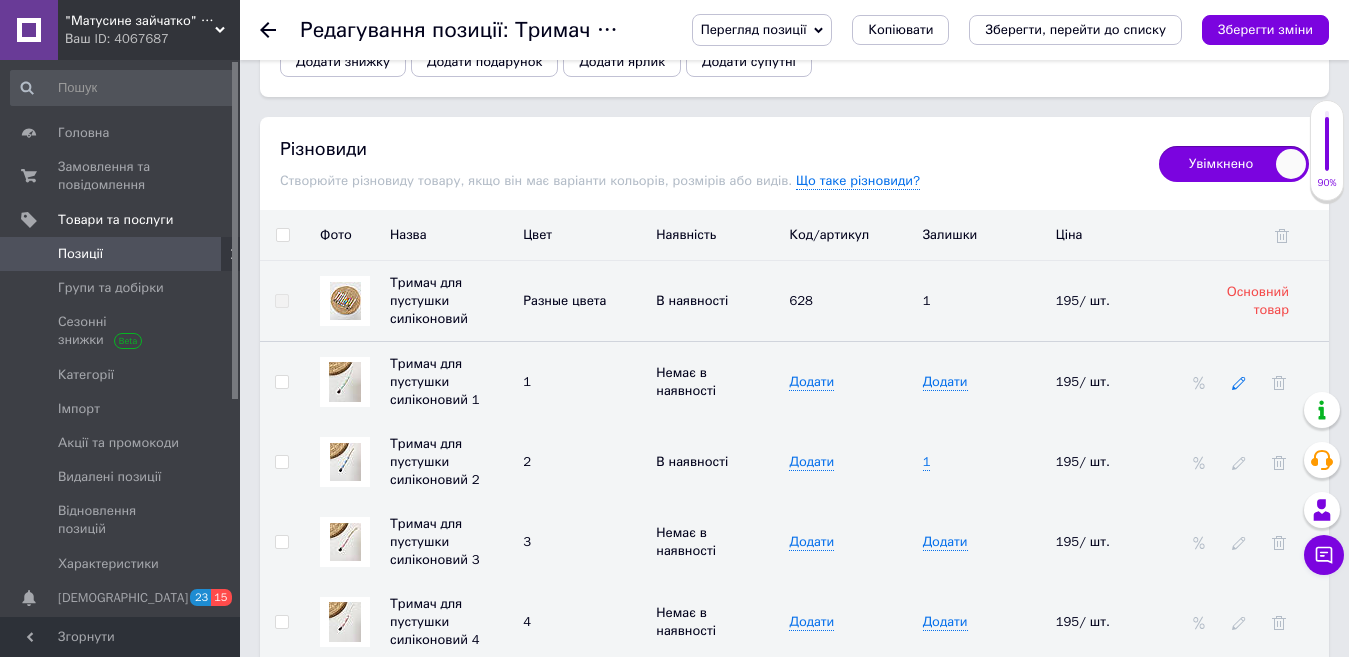 click 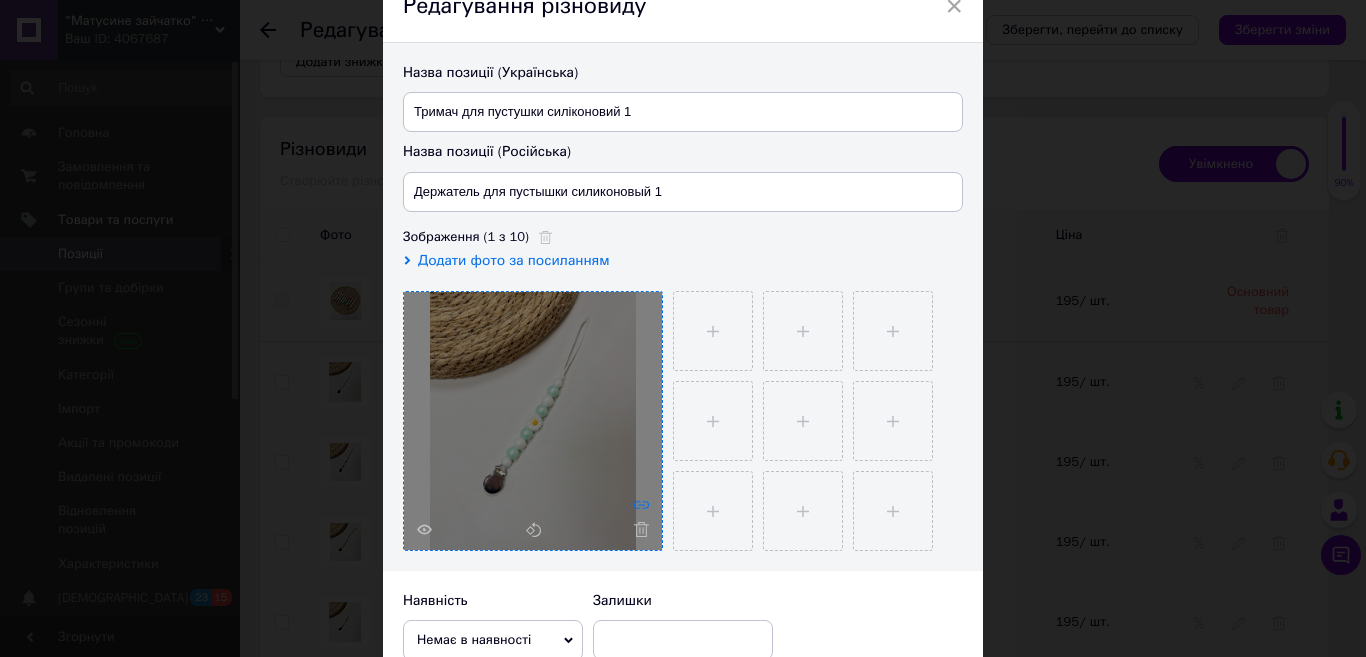 scroll, scrollTop: 100, scrollLeft: 0, axis: vertical 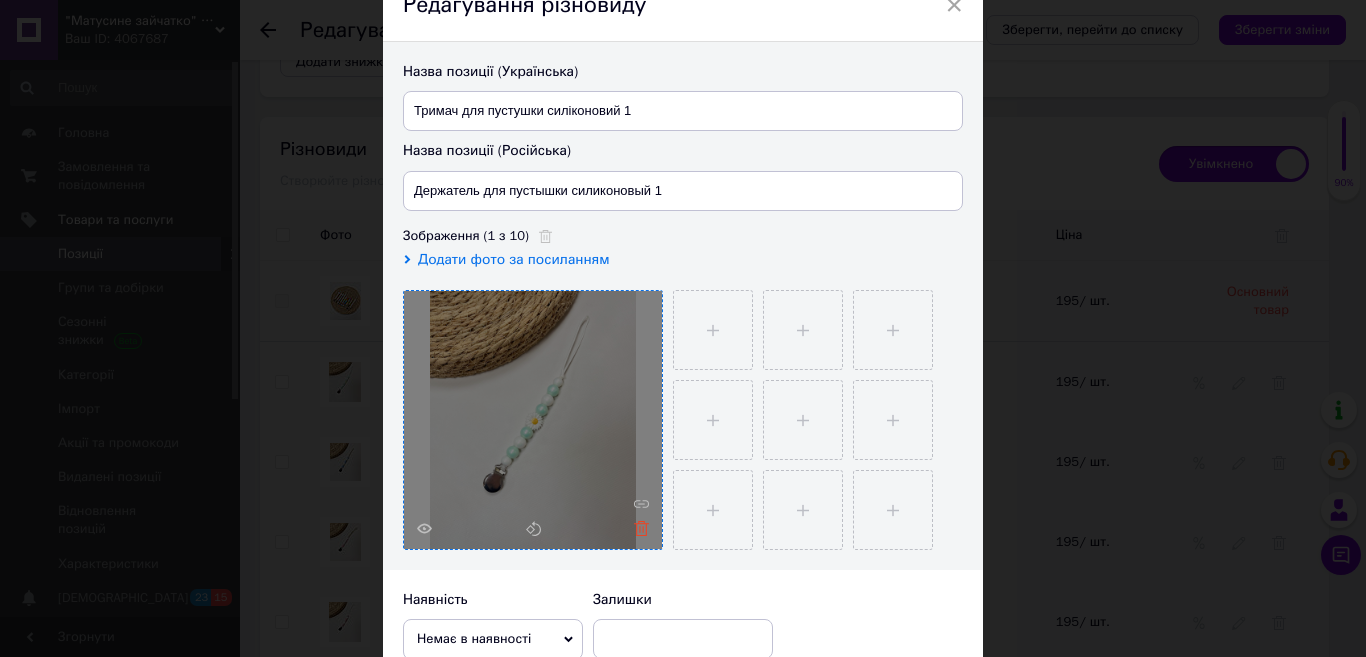 click 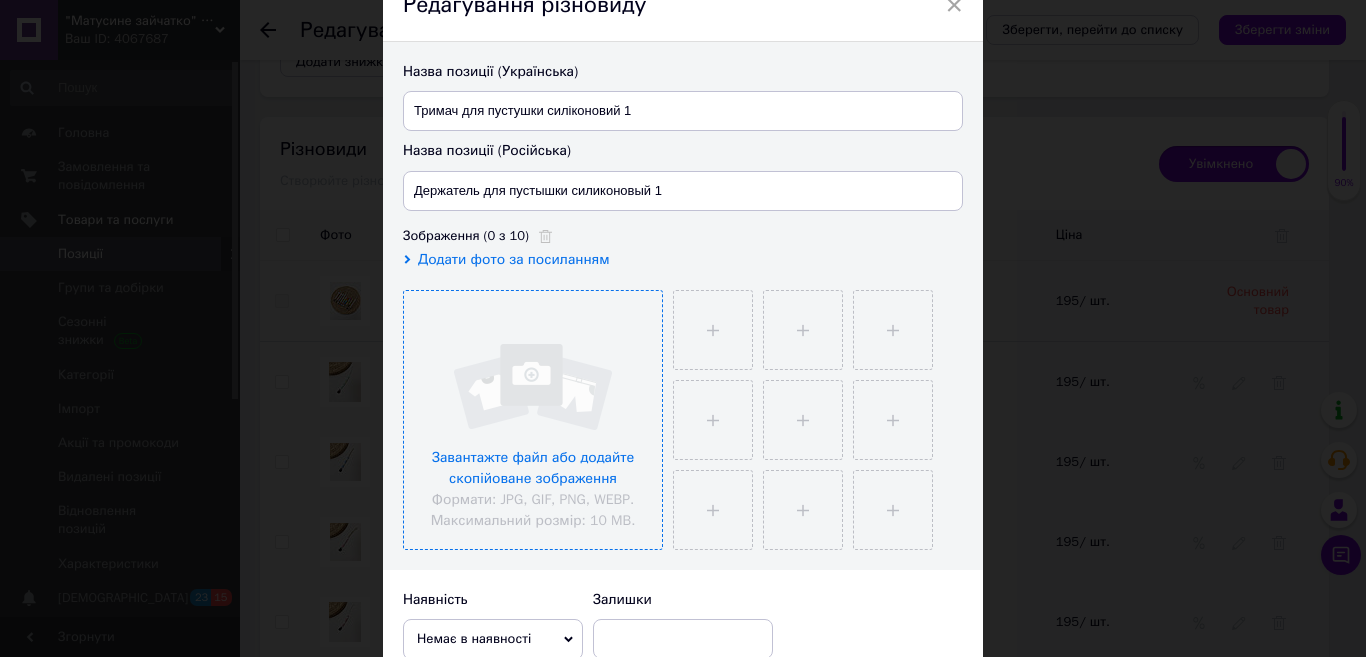 click at bounding box center (533, 420) 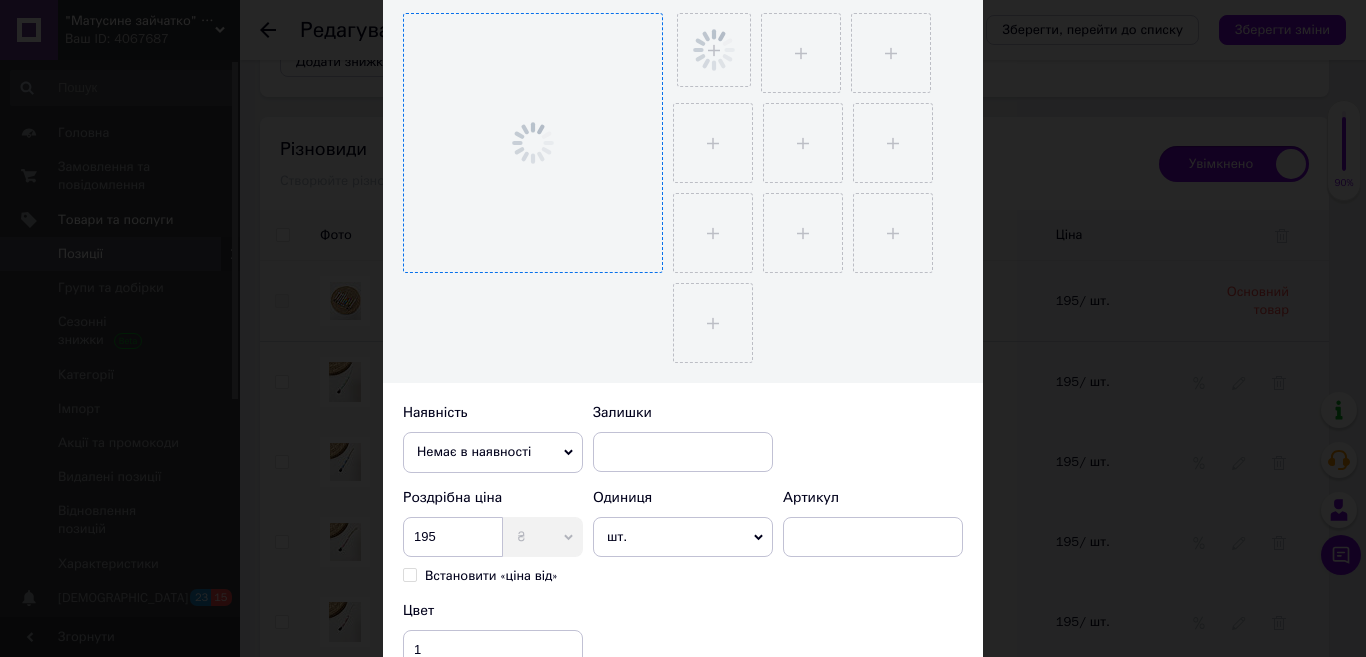 scroll, scrollTop: 400, scrollLeft: 0, axis: vertical 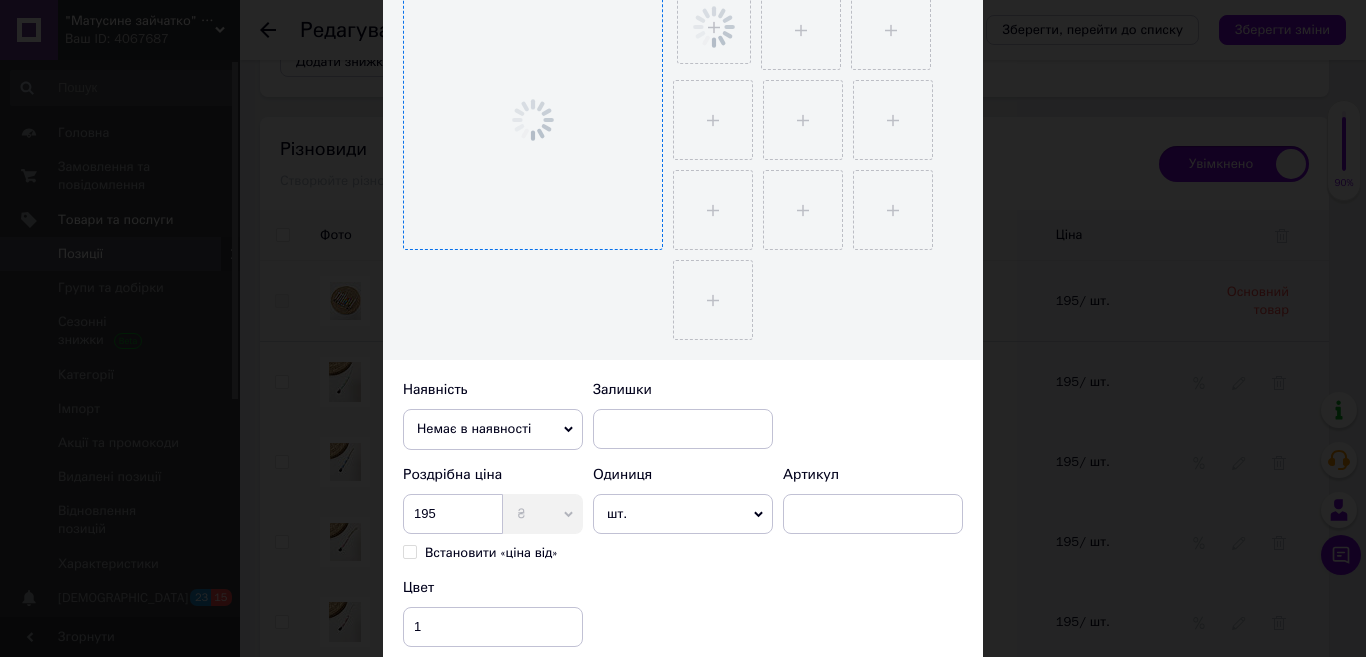 click on "Немає в наявності" at bounding box center [493, 429] 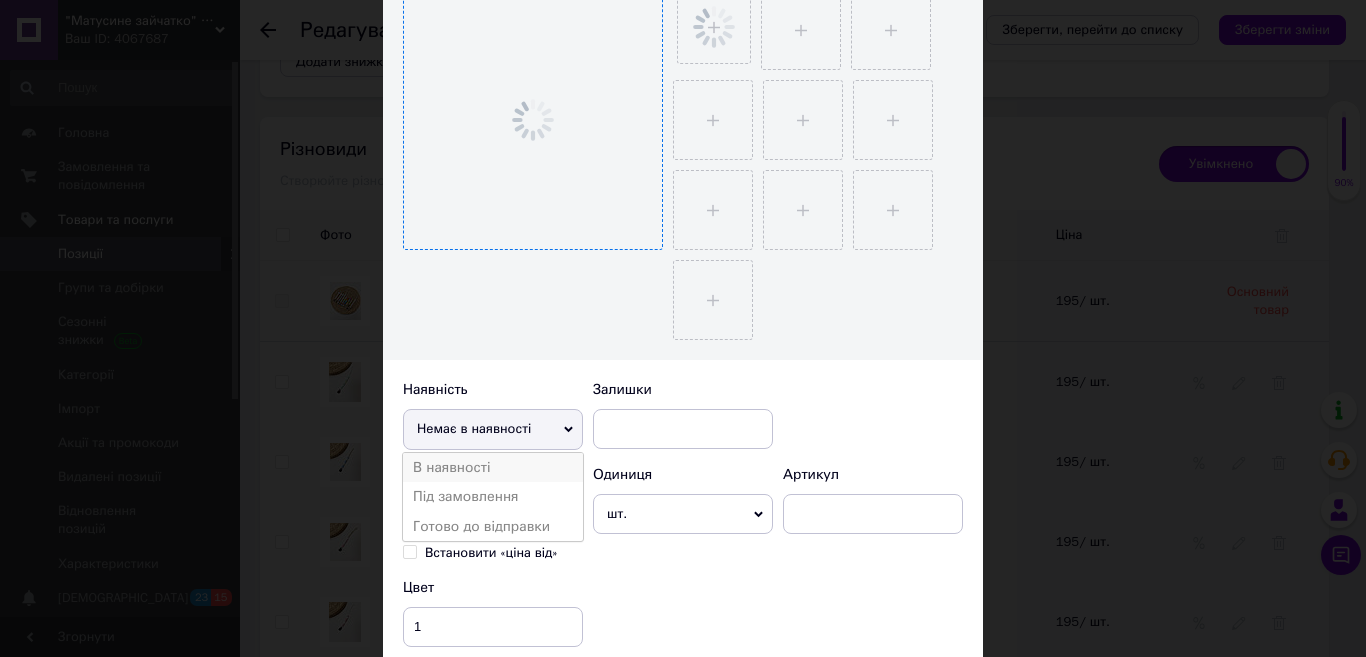click on "В наявності" at bounding box center [493, 468] 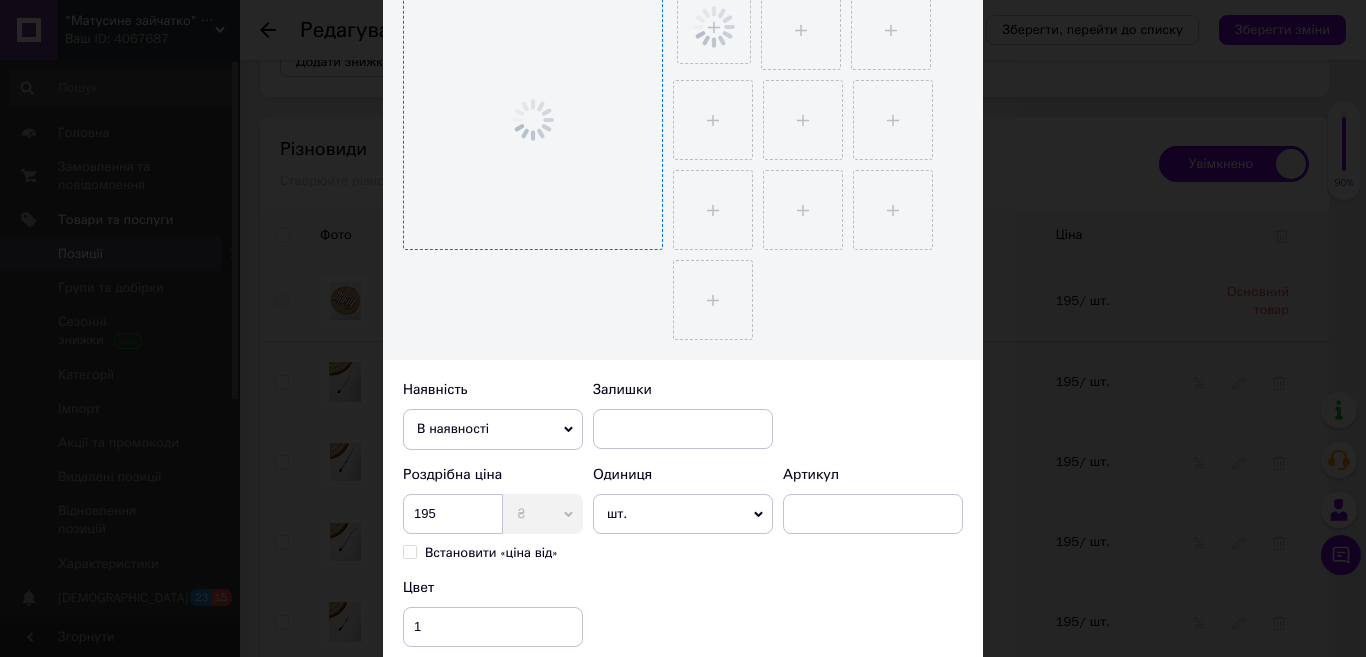 click on "шт." at bounding box center [683, 514] 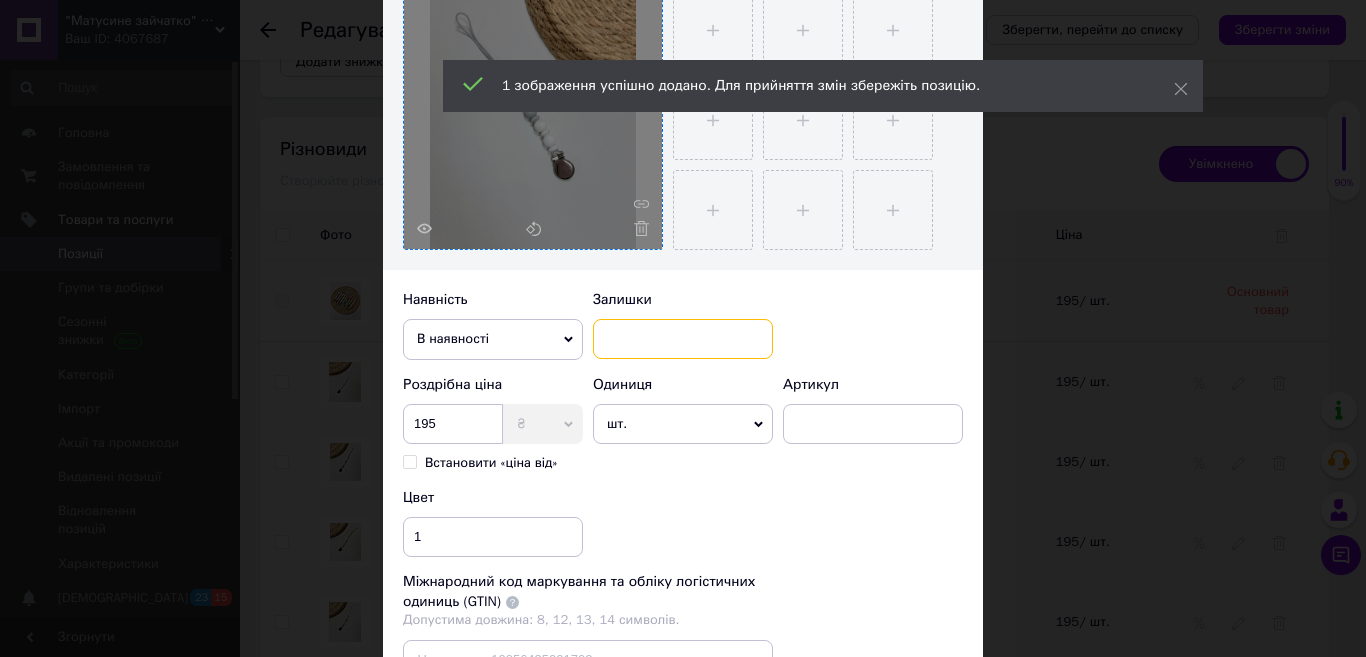 click at bounding box center (683, 339) 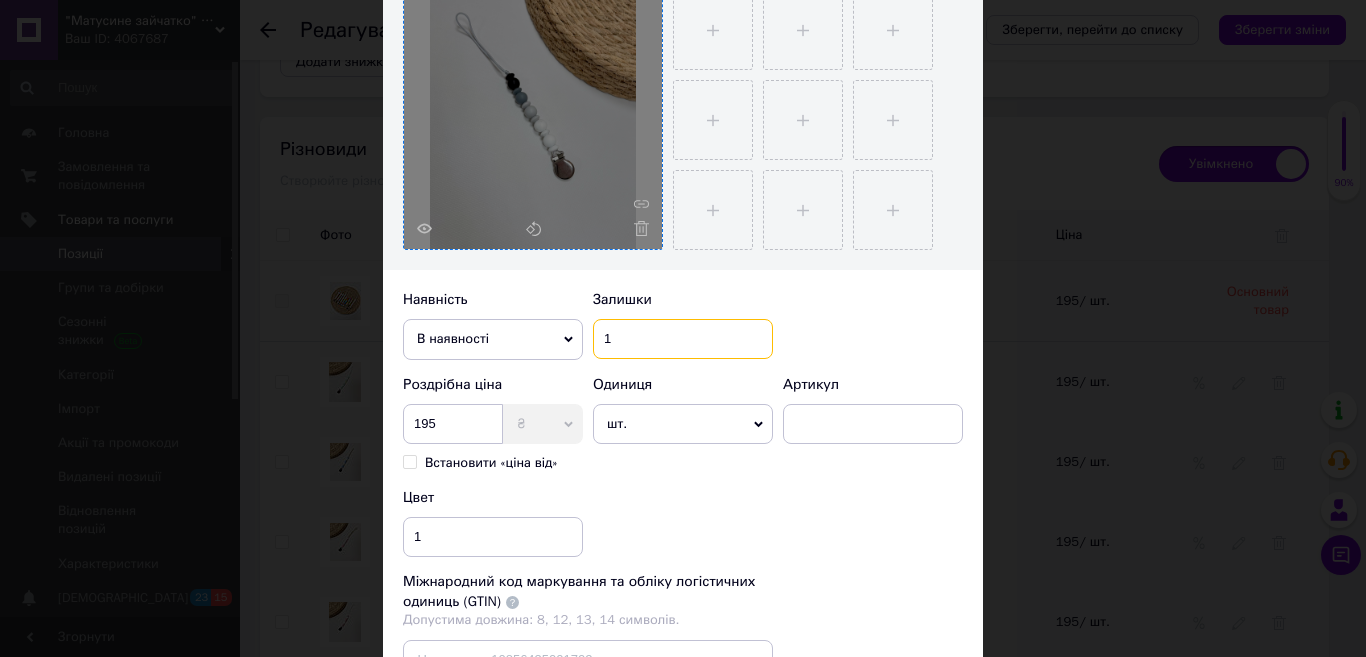 type on "1" 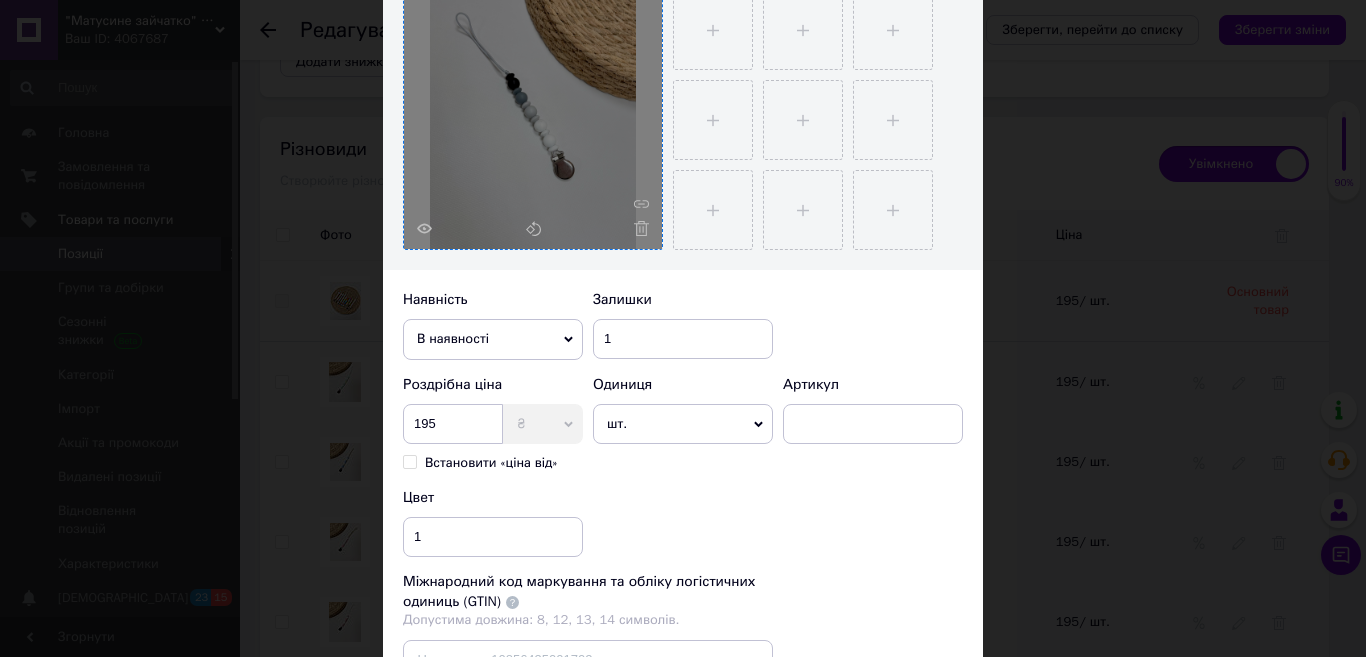 click on "Наявність В наявності Немає в наявності Під замовлення Готово до відправки Залишки 1" at bounding box center (683, 325) 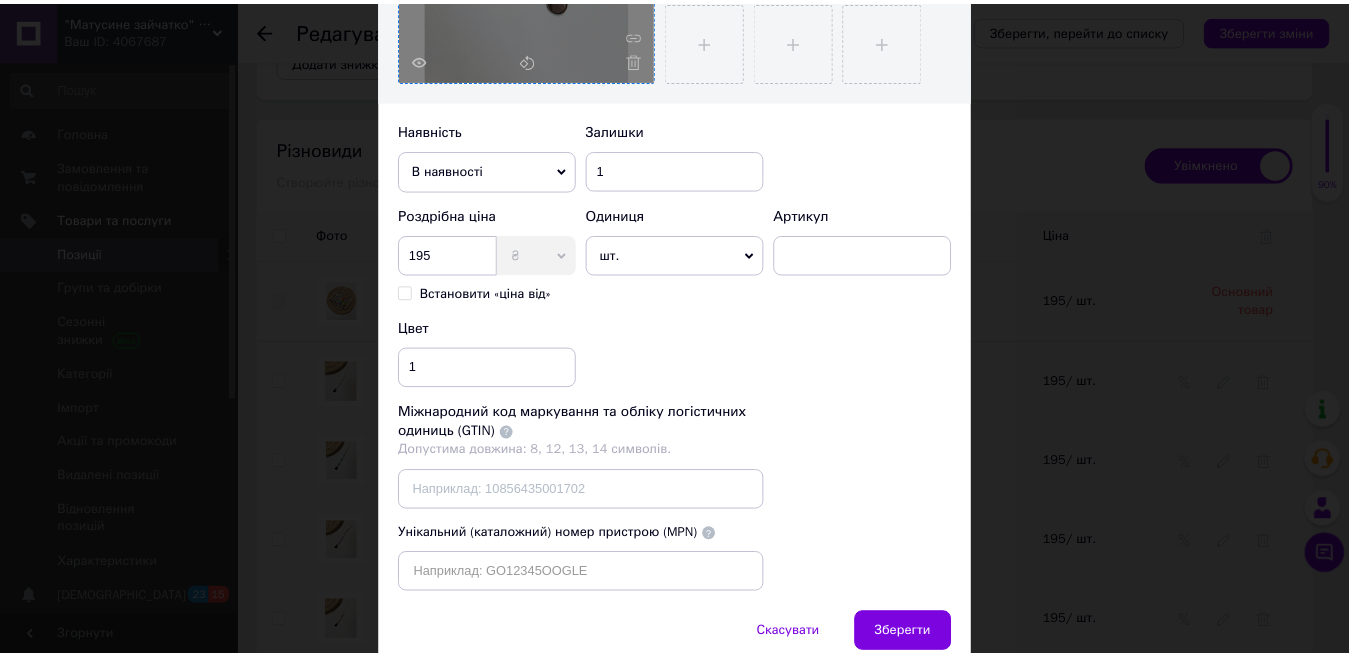 scroll, scrollTop: 600, scrollLeft: 0, axis: vertical 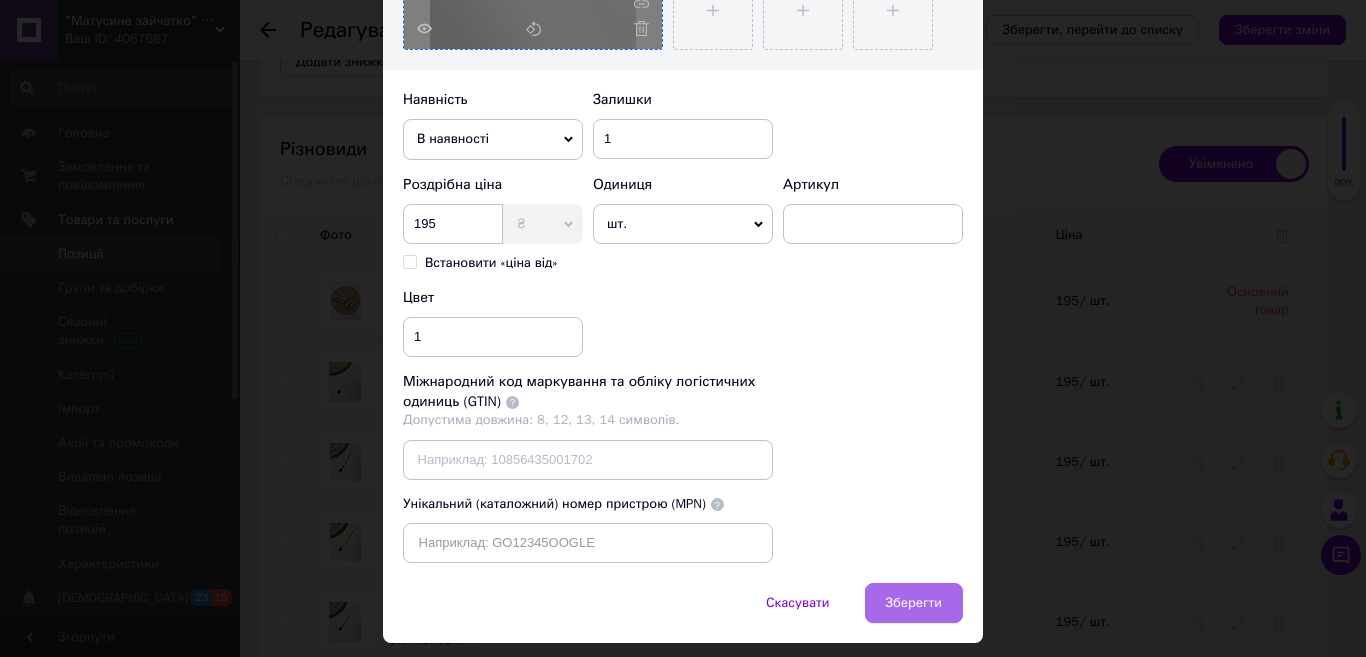 click on "Зберегти" at bounding box center [914, 603] 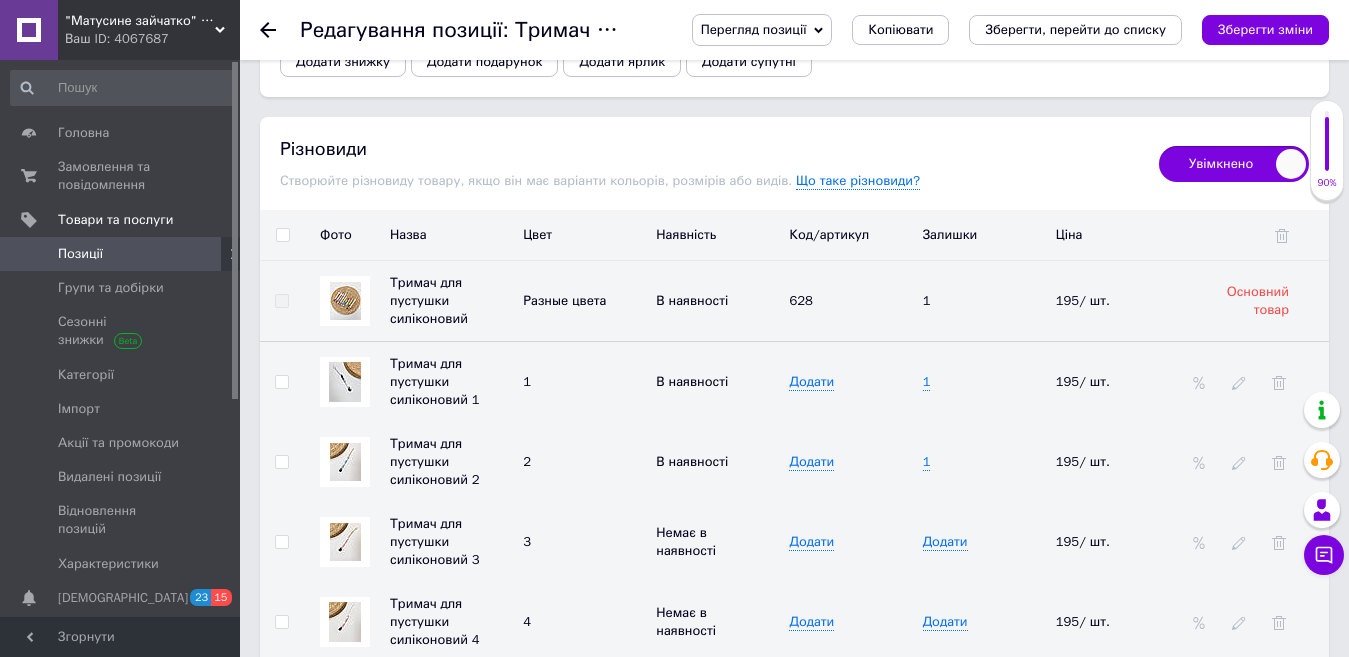 click at bounding box center (345, 462) 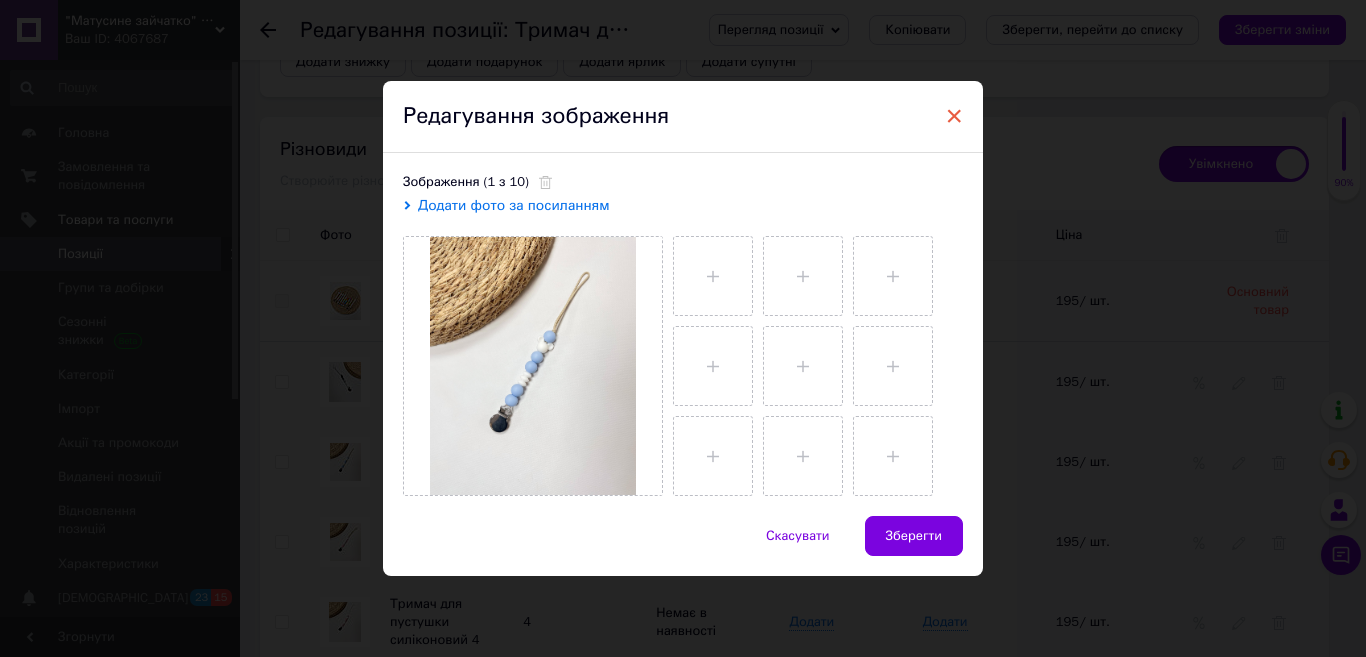 click on "×" at bounding box center [954, 116] 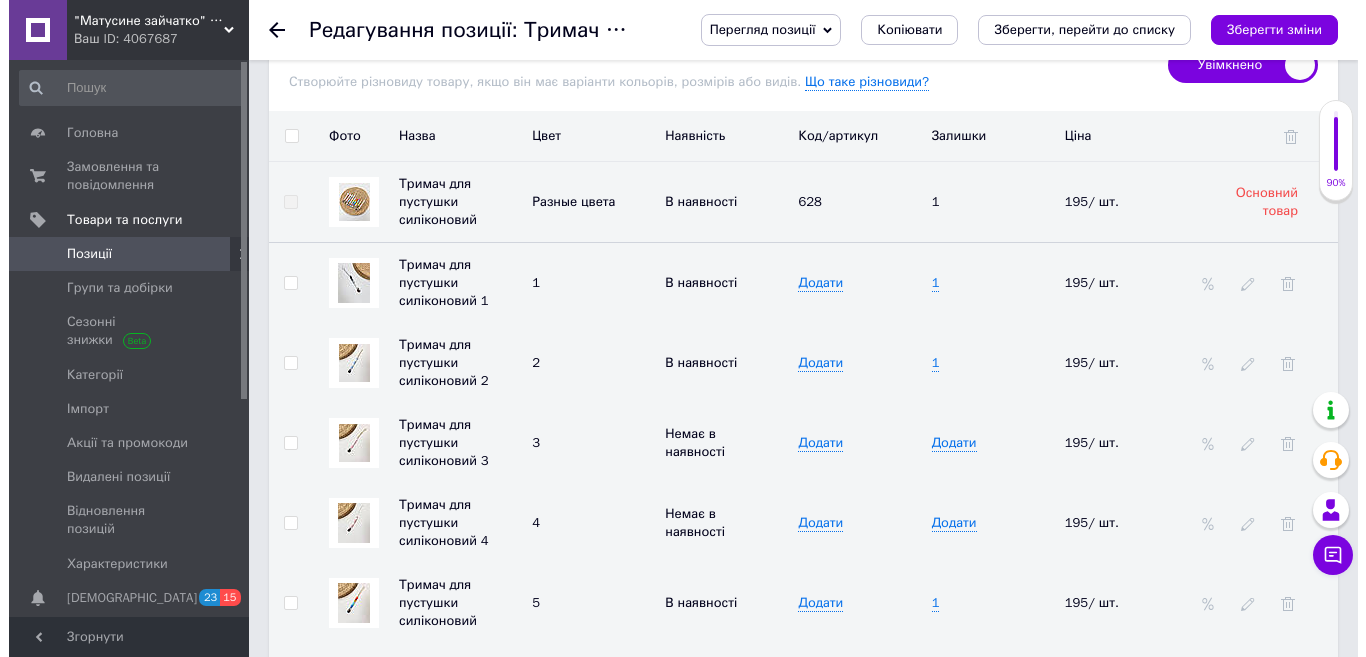 scroll, scrollTop: 3000, scrollLeft: 0, axis: vertical 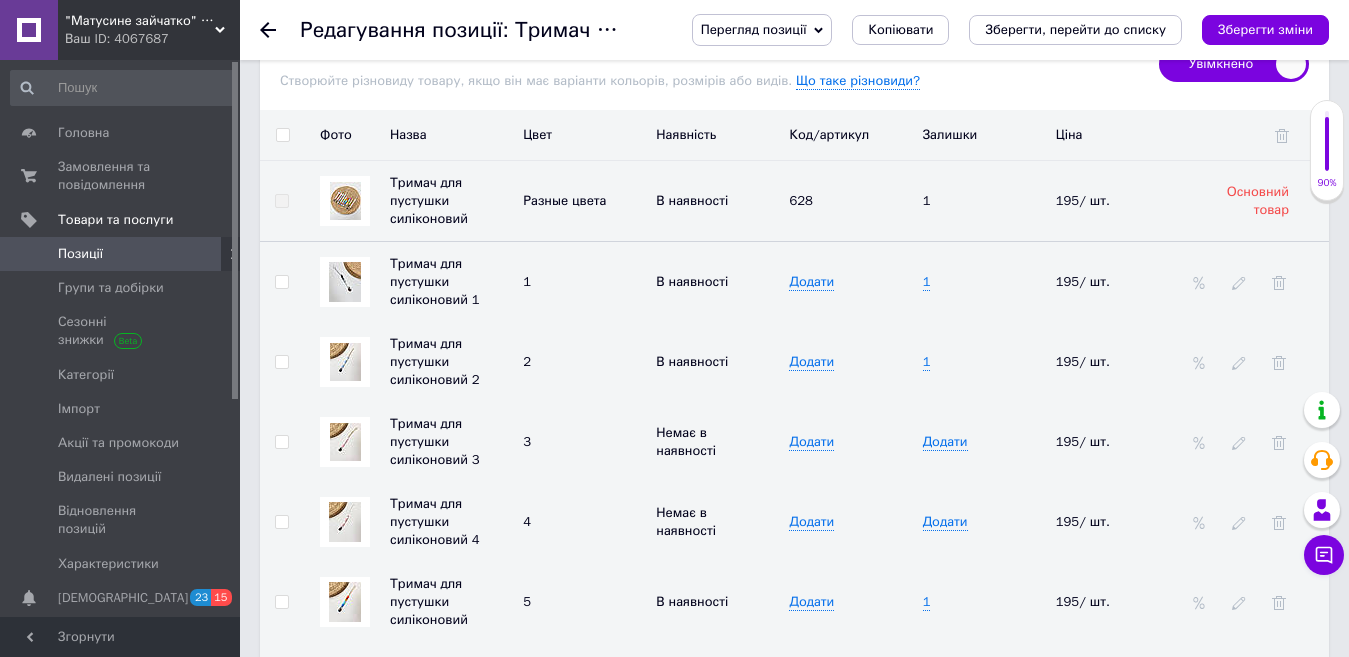 click at bounding box center (1256, 442) 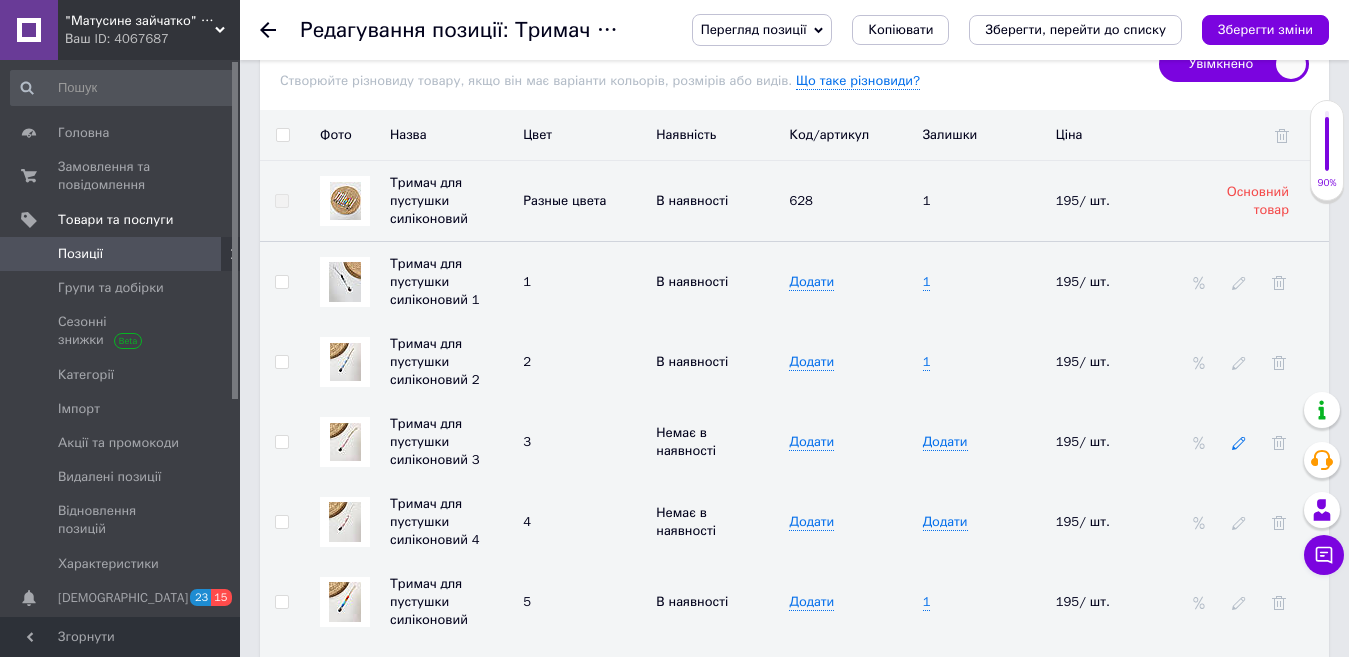 click 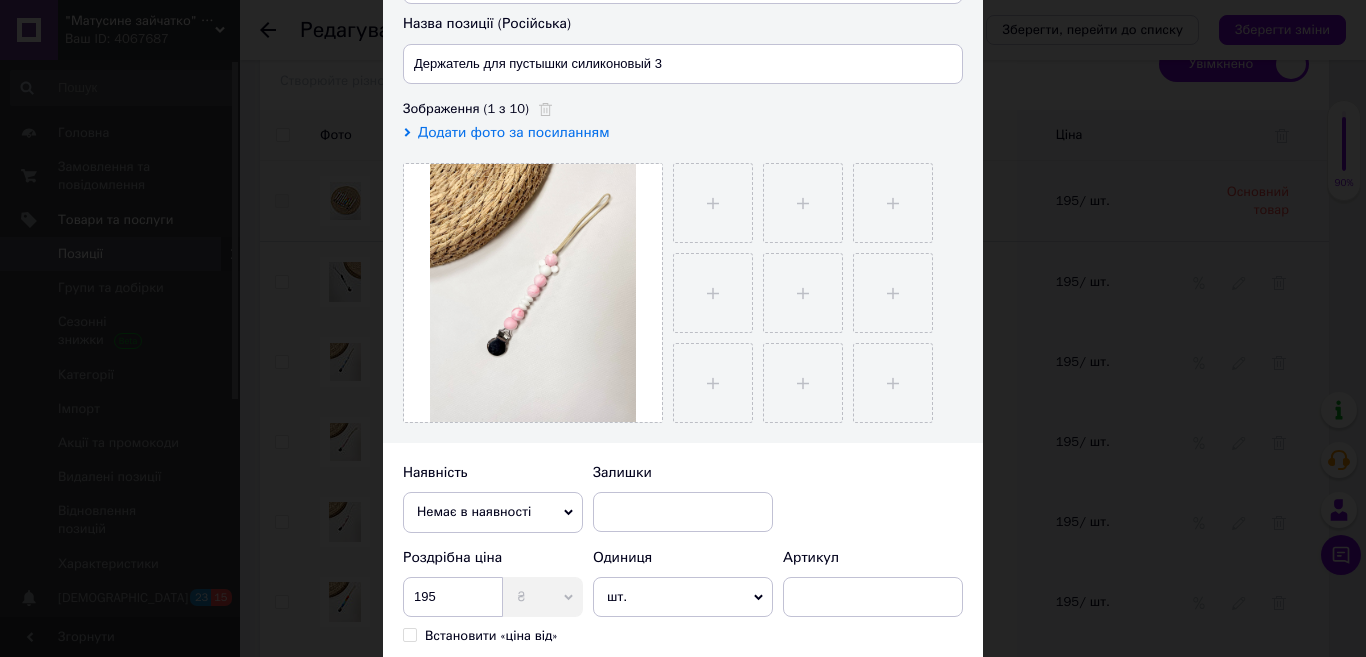 scroll, scrollTop: 300, scrollLeft: 0, axis: vertical 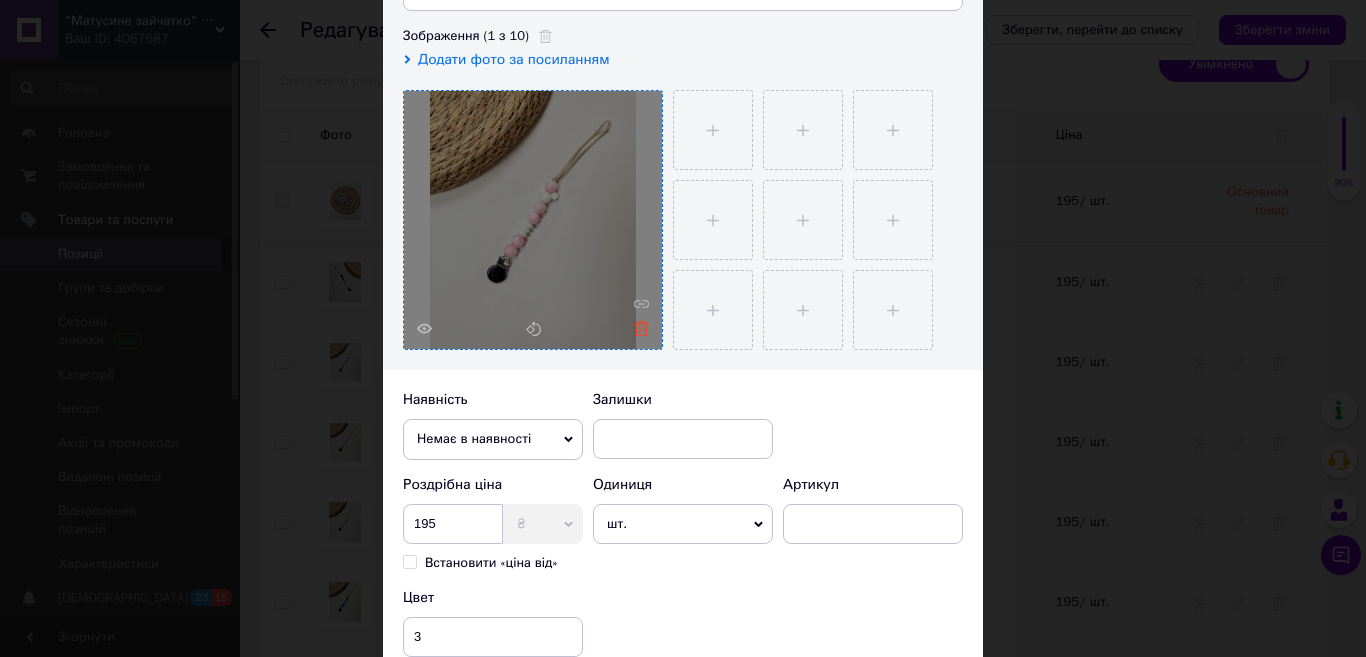 click 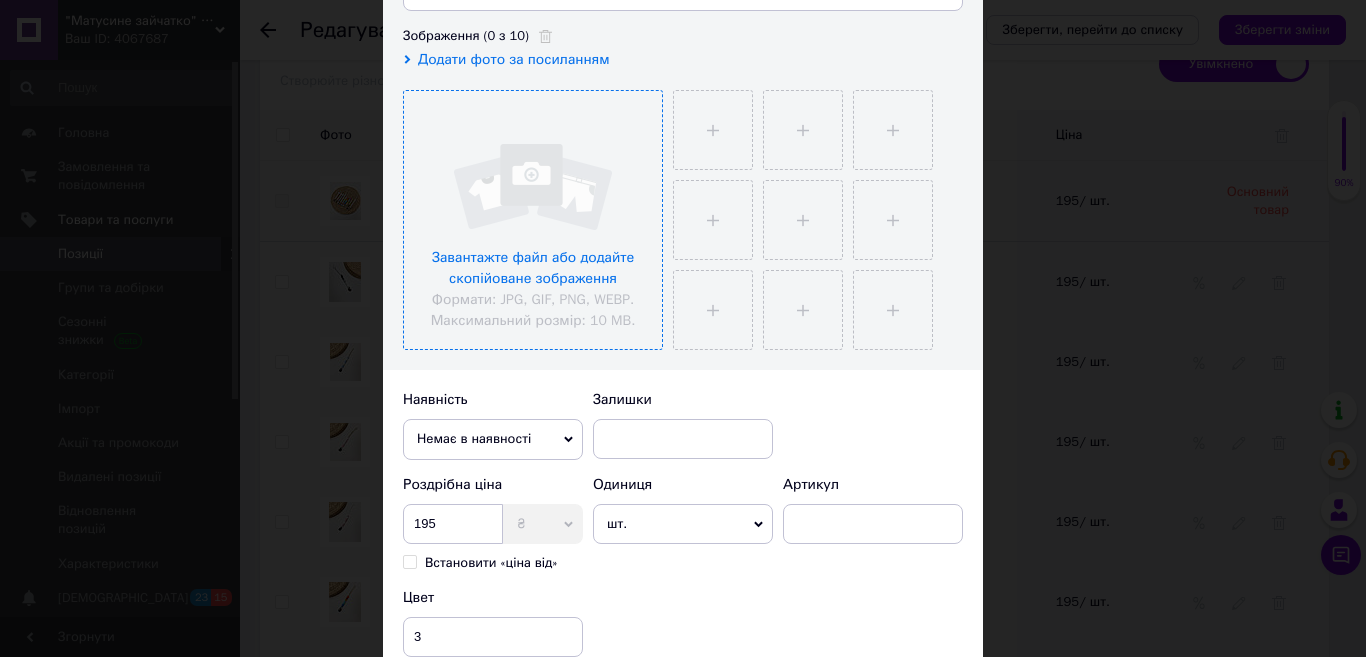 drag, startPoint x: 576, startPoint y: 298, endPoint x: 584, endPoint y: 289, distance: 12.0415945 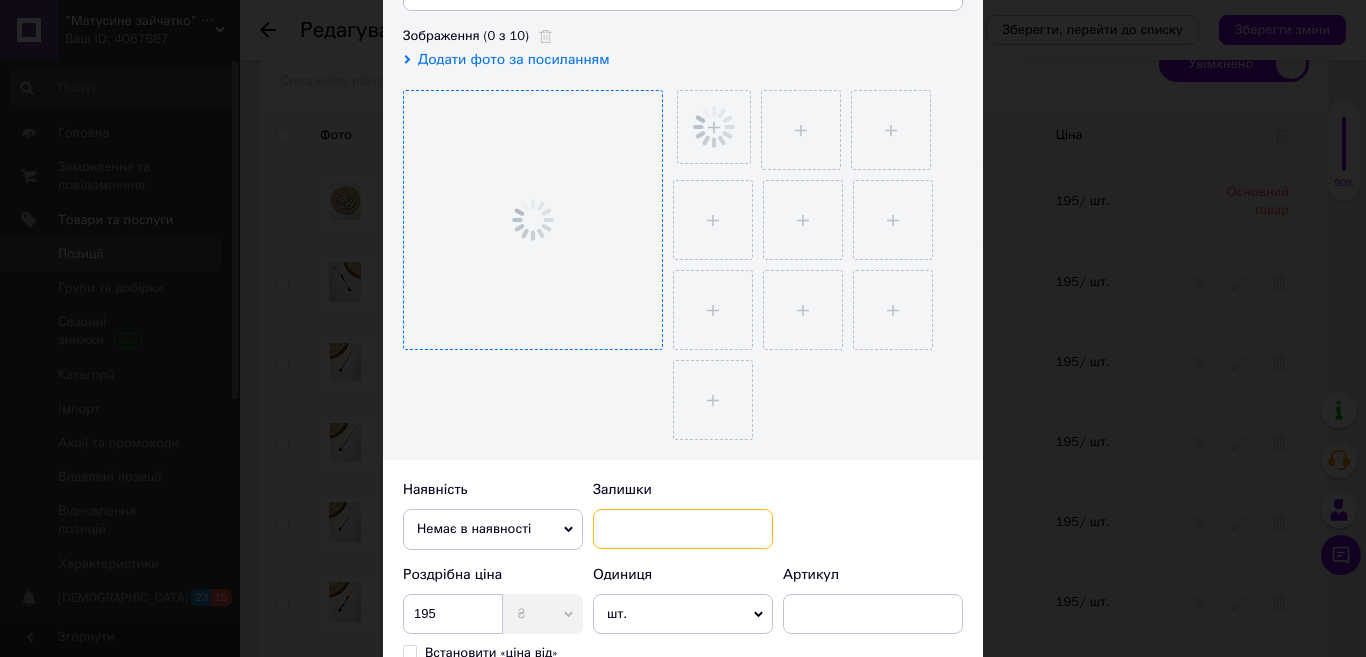 click at bounding box center [683, 529] 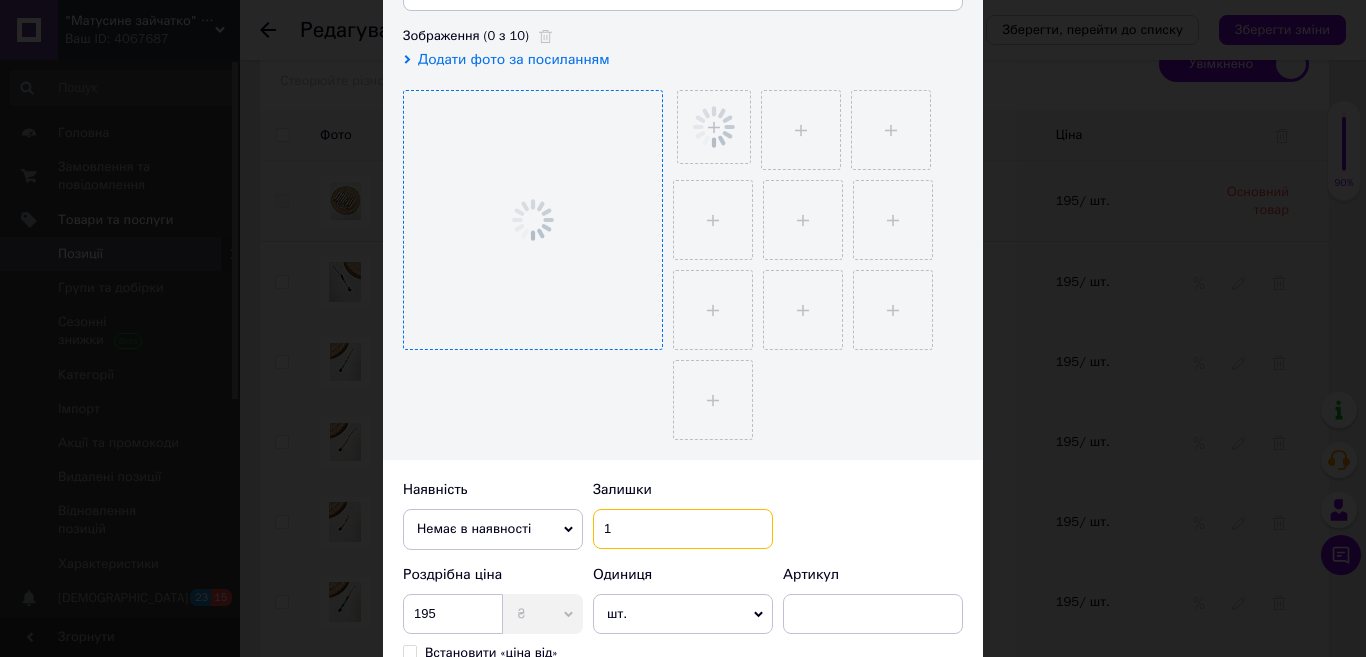 type on "1" 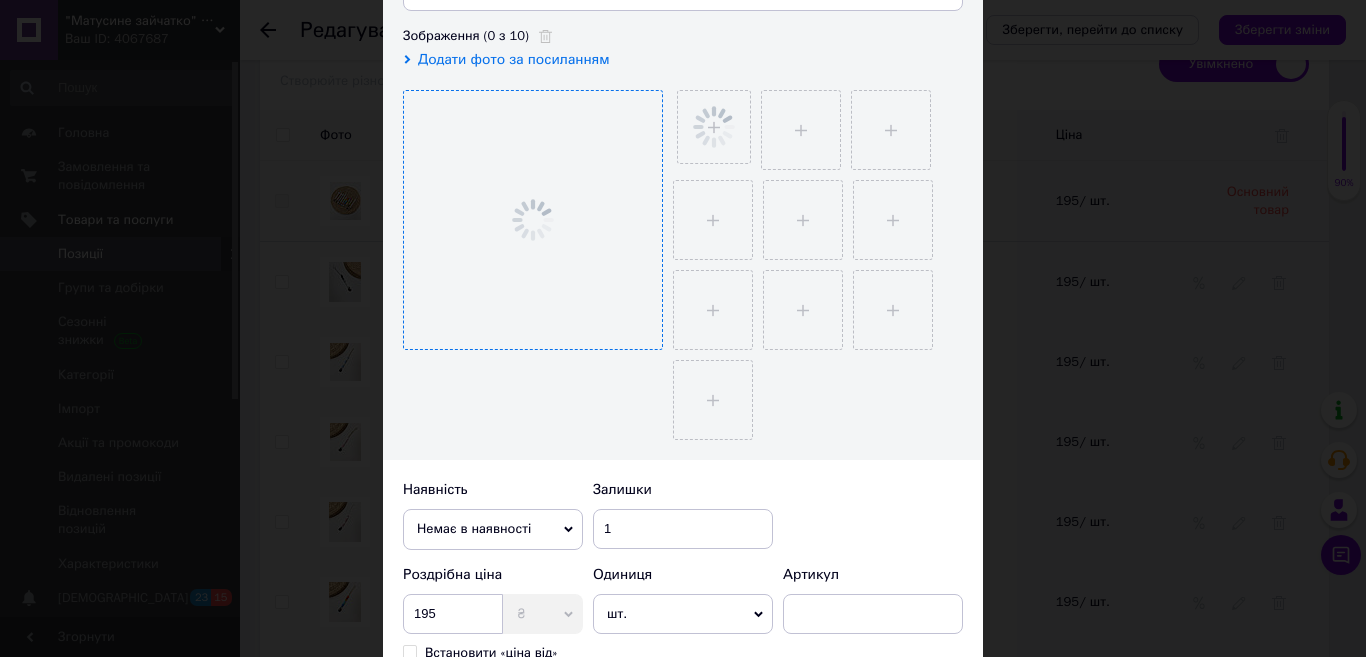 click on "Немає в наявності" at bounding box center (493, 529) 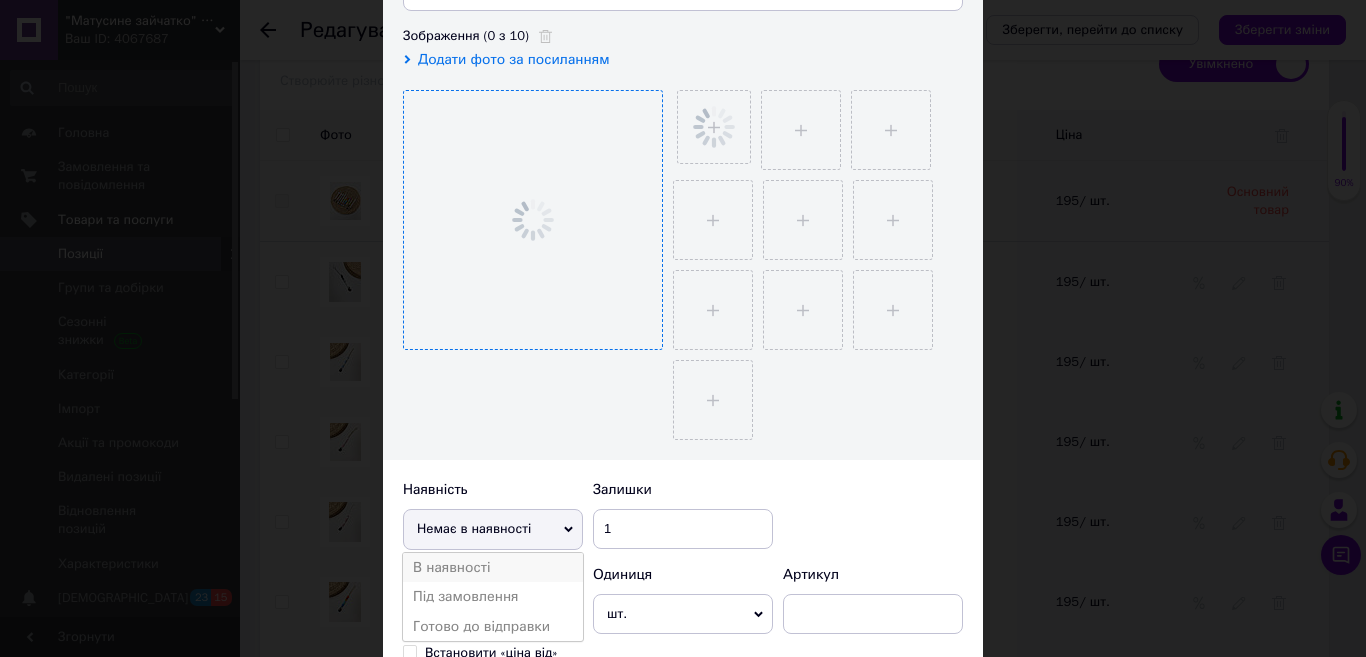 click on "В наявності" at bounding box center [493, 568] 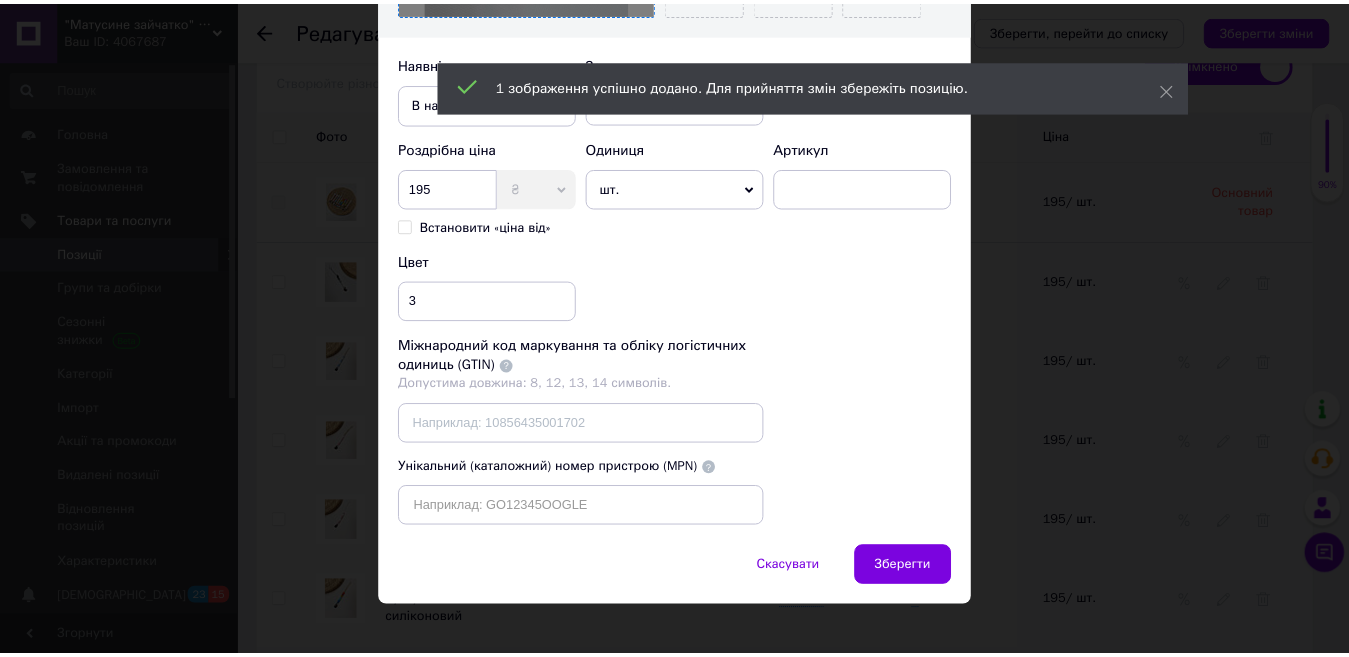scroll, scrollTop: 656, scrollLeft: 0, axis: vertical 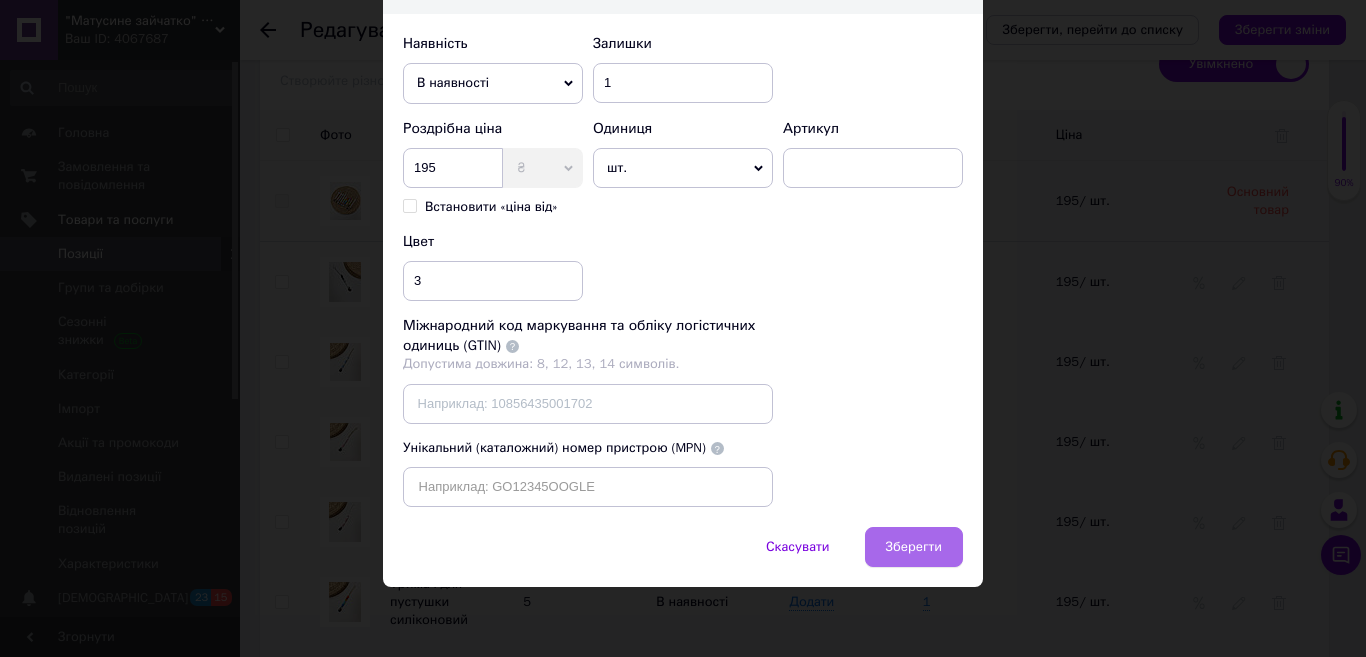 click on "Зберегти" at bounding box center (914, 547) 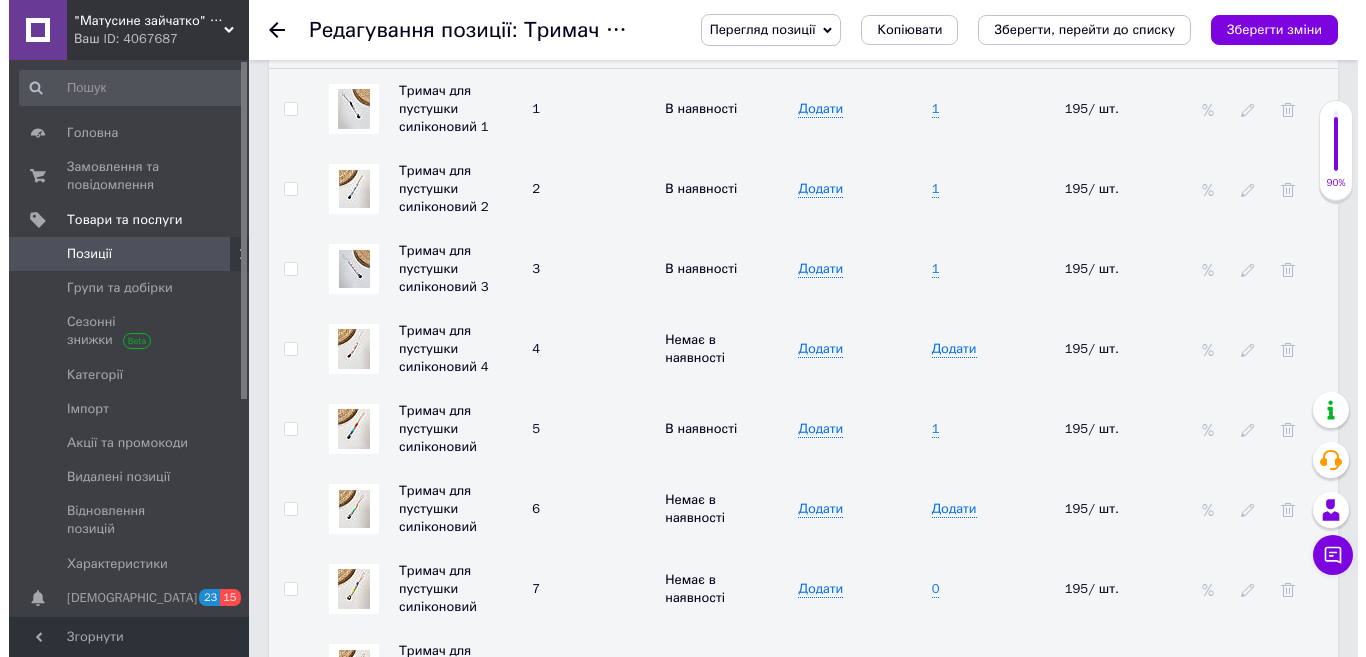 scroll, scrollTop: 3200, scrollLeft: 0, axis: vertical 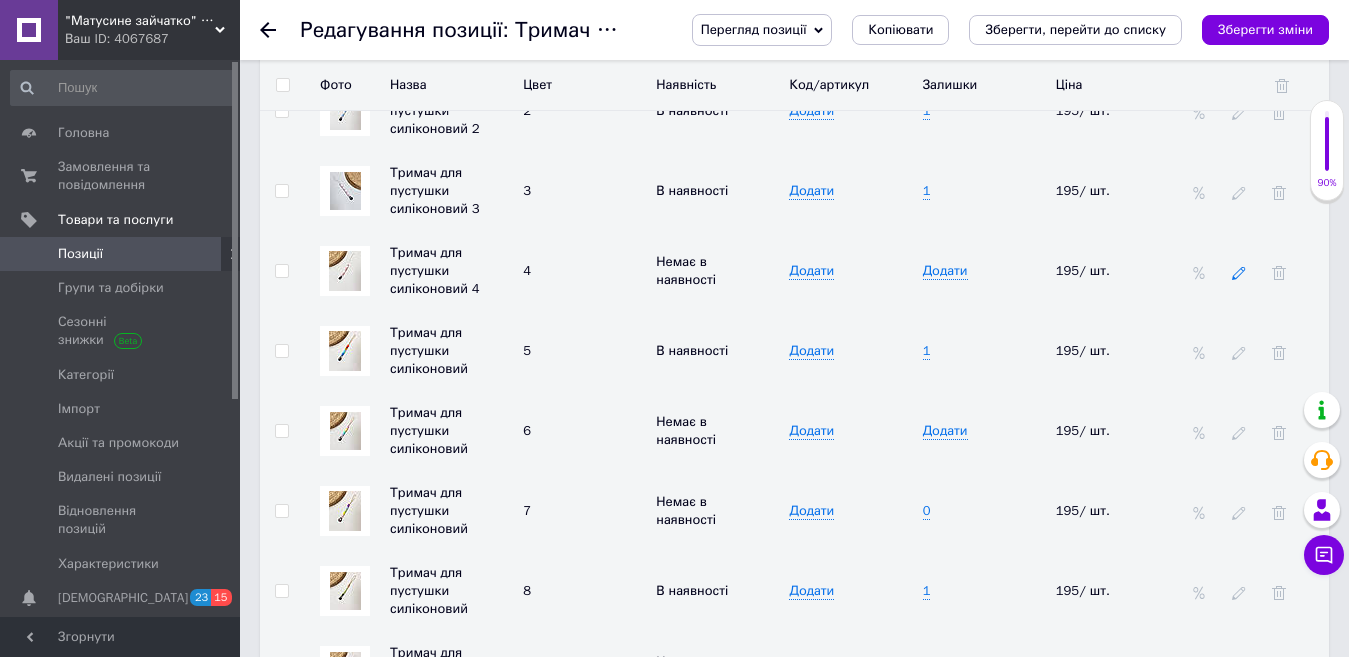 click 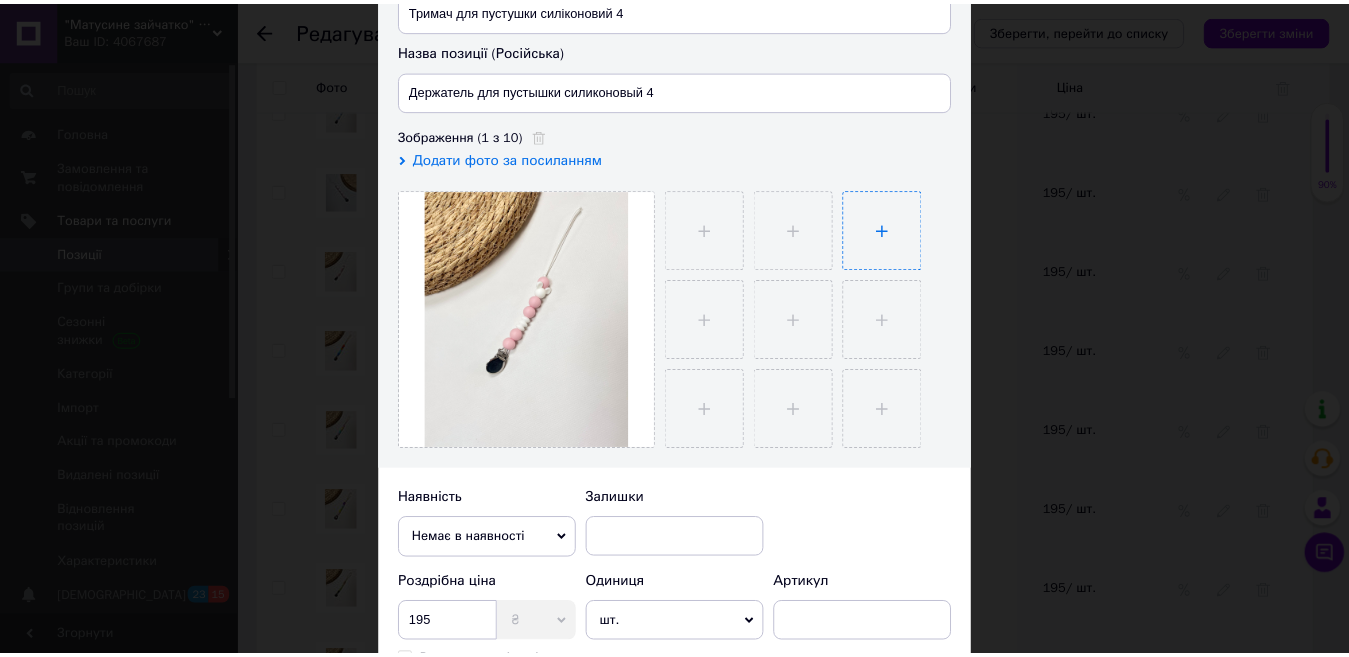 scroll, scrollTop: 0, scrollLeft: 0, axis: both 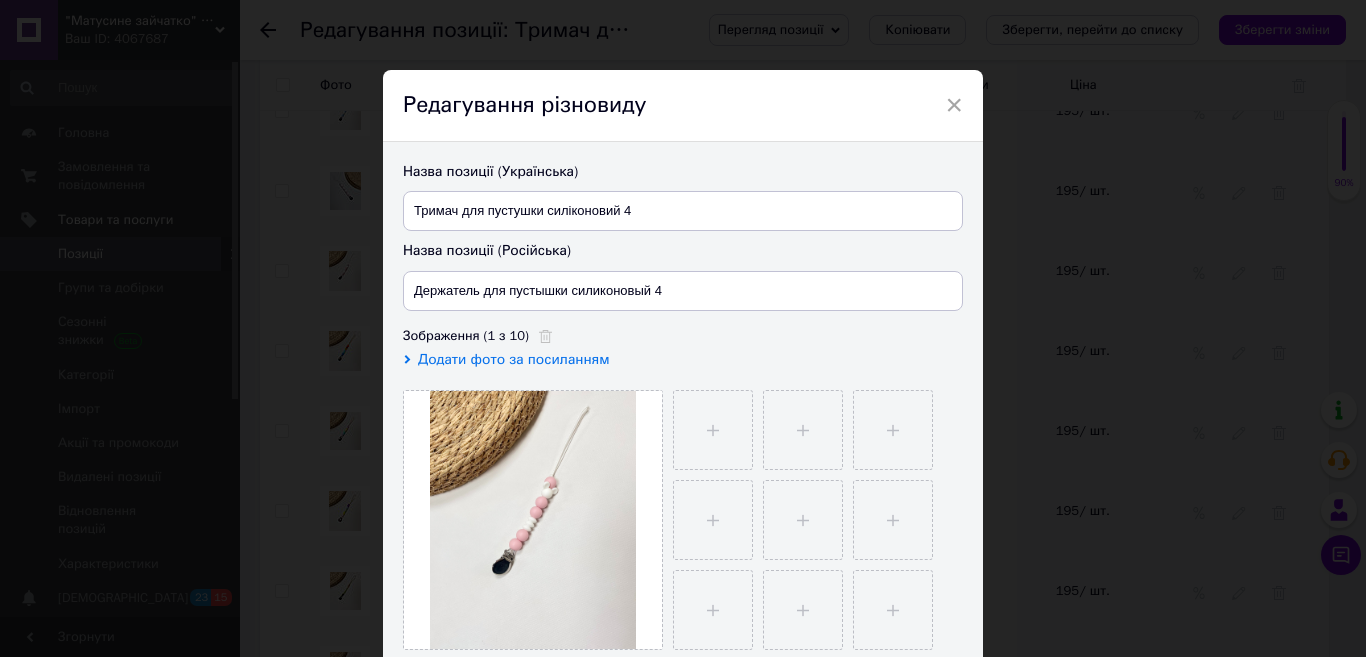 click on "Редагування різновиду" at bounding box center [683, 106] 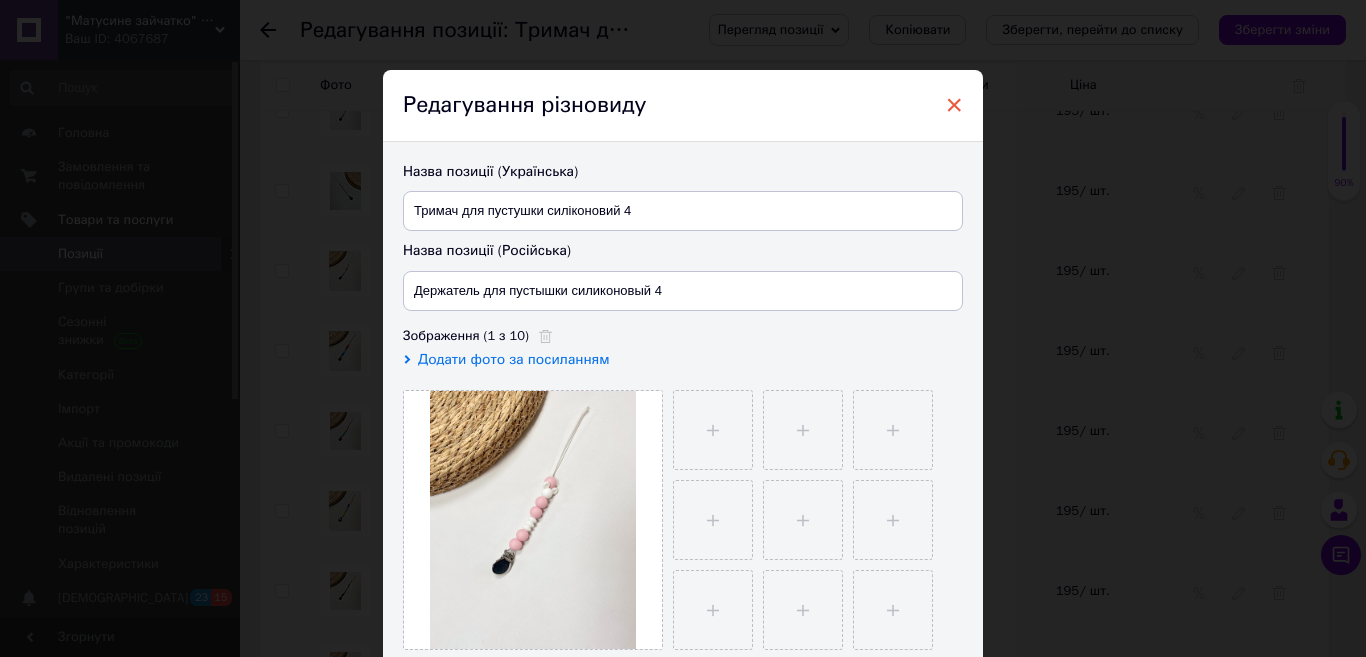 click on "×" at bounding box center (954, 105) 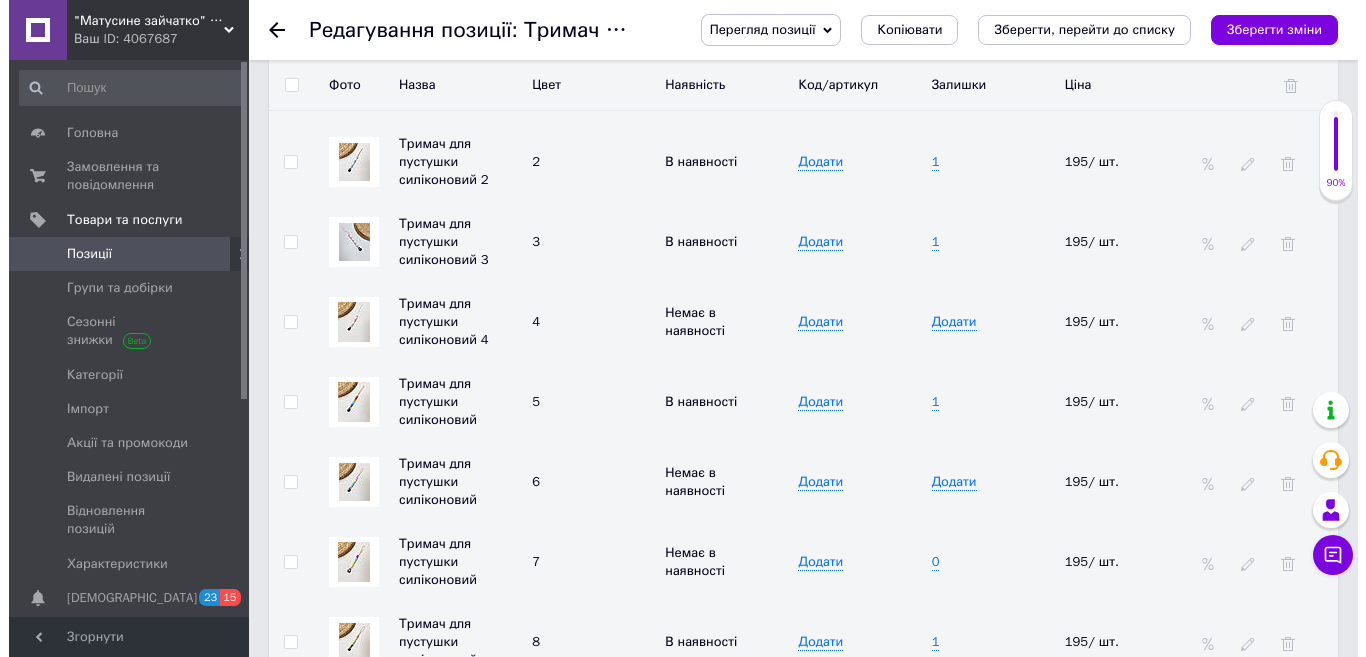 scroll, scrollTop: 3100, scrollLeft: 0, axis: vertical 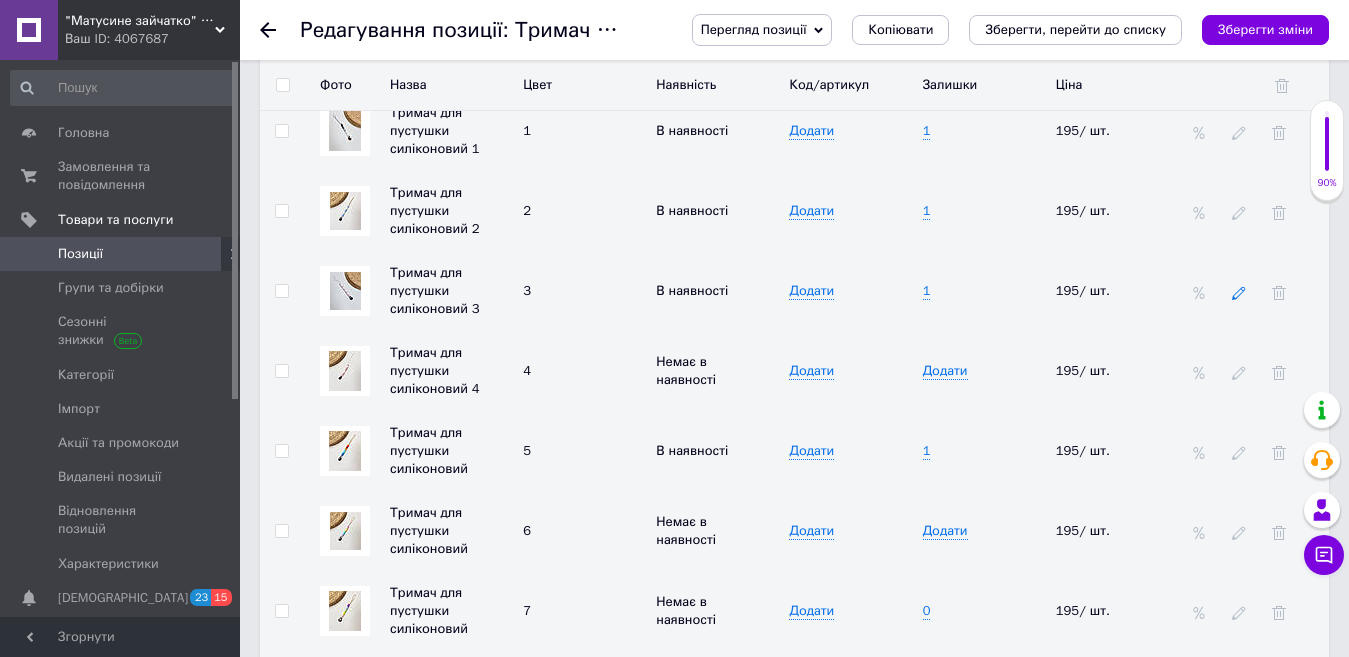 click 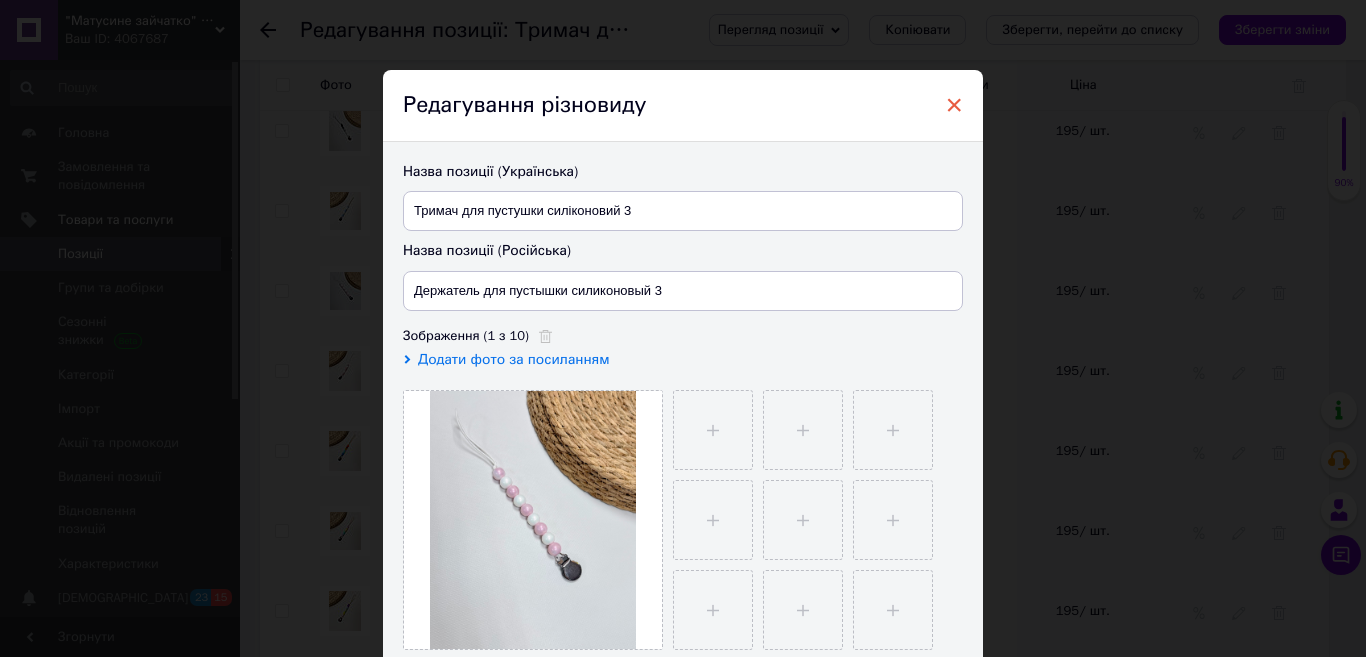 click on "×" at bounding box center [954, 105] 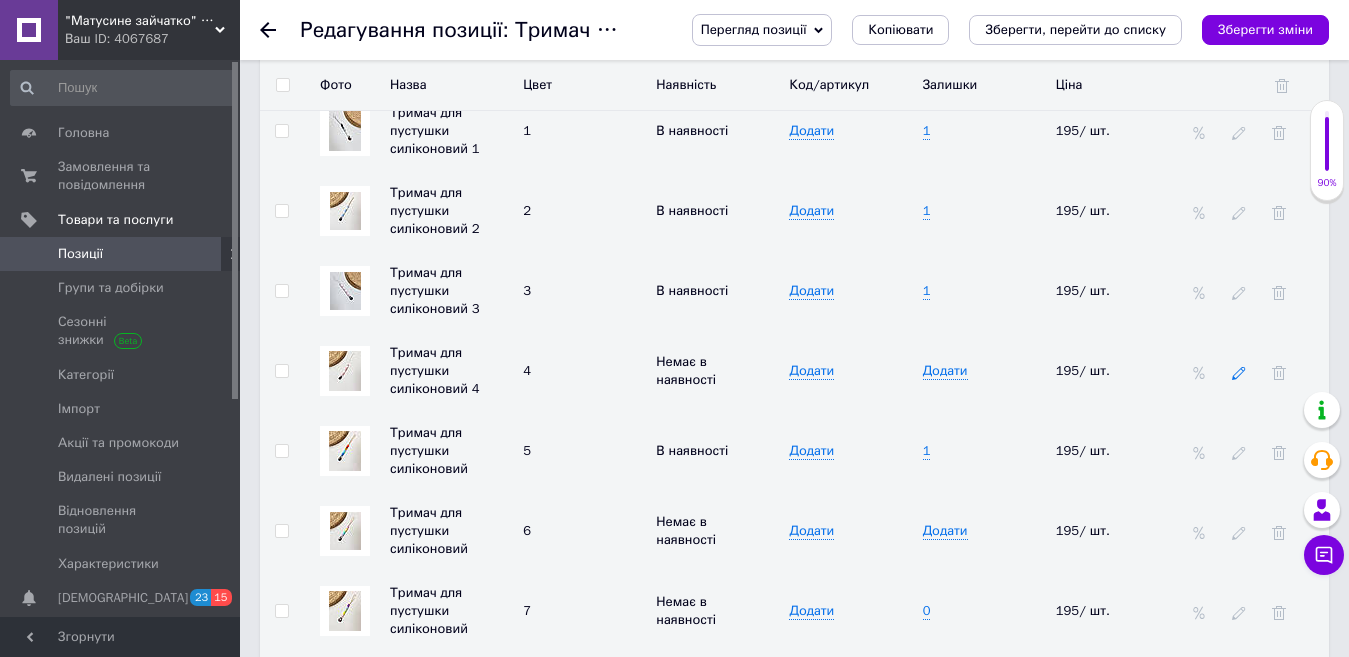 click 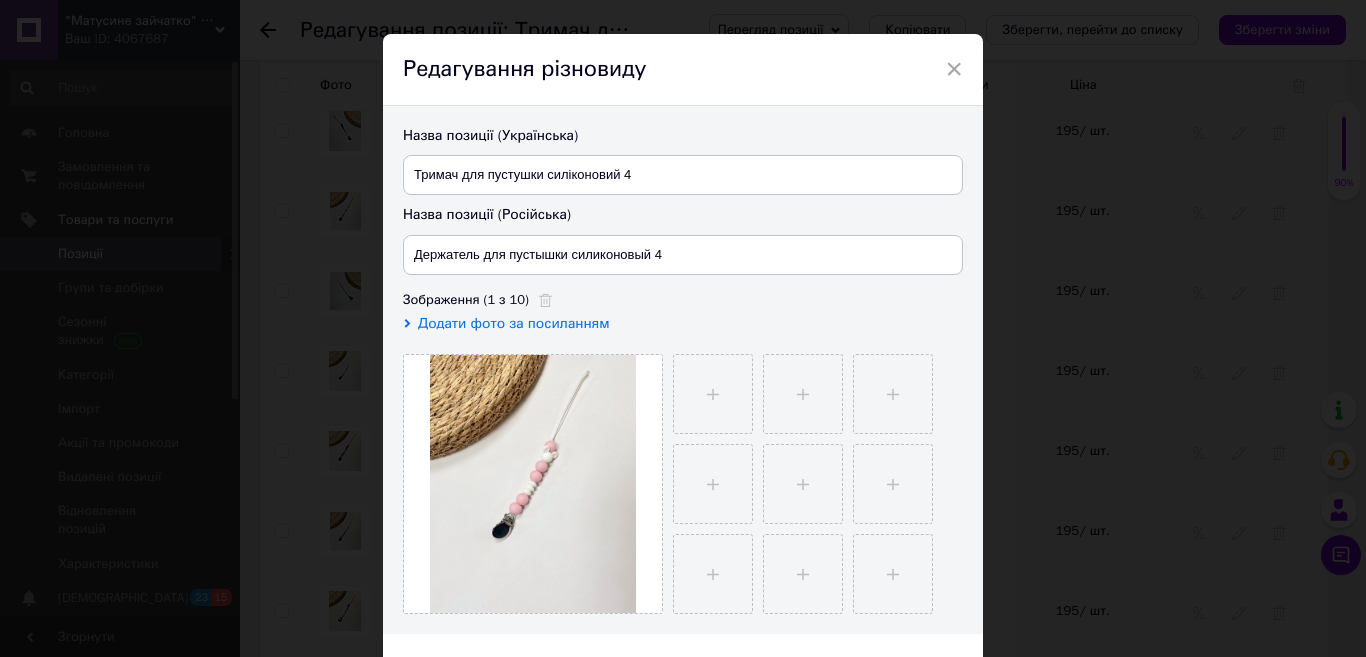 scroll, scrollTop: 100, scrollLeft: 0, axis: vertical 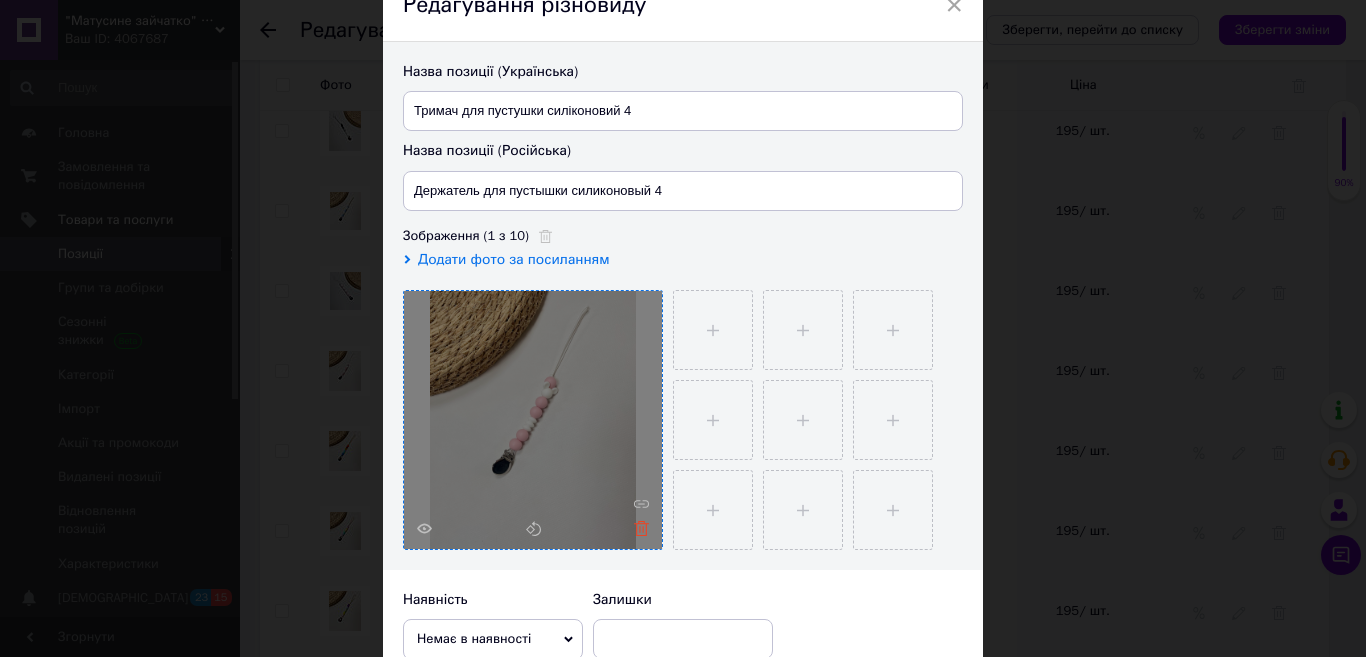 click 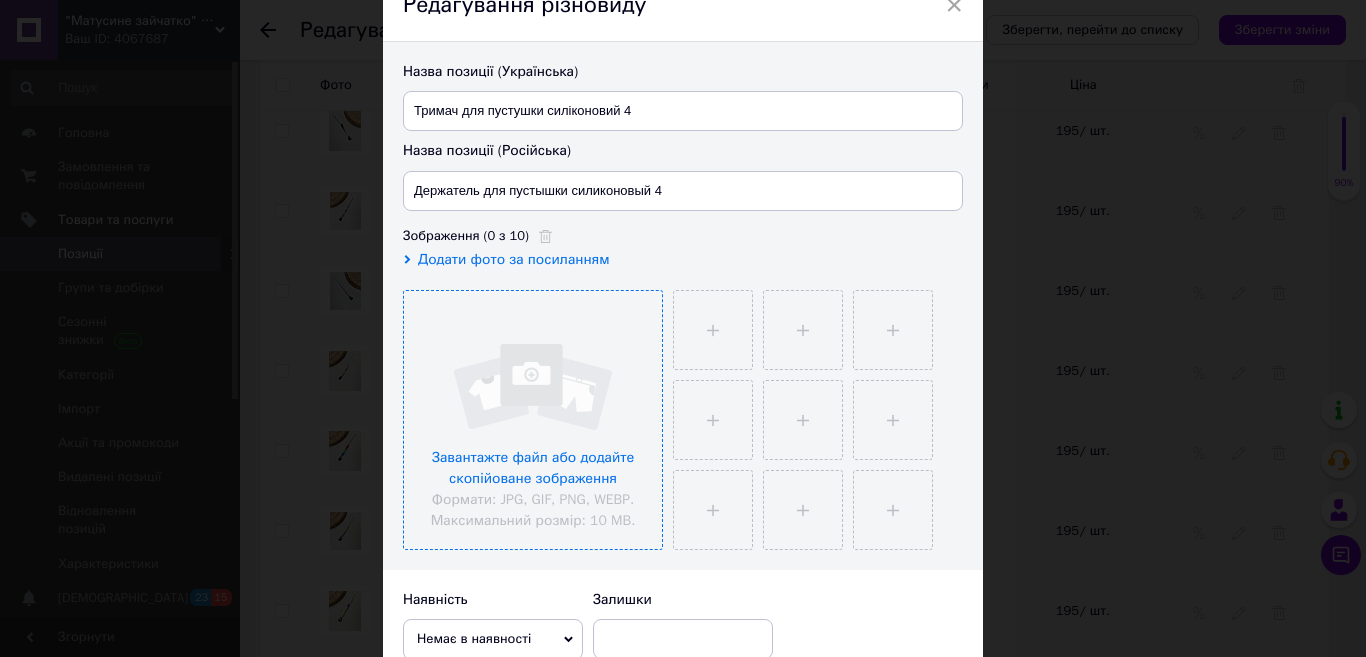 click at bounding box center (533, 420) 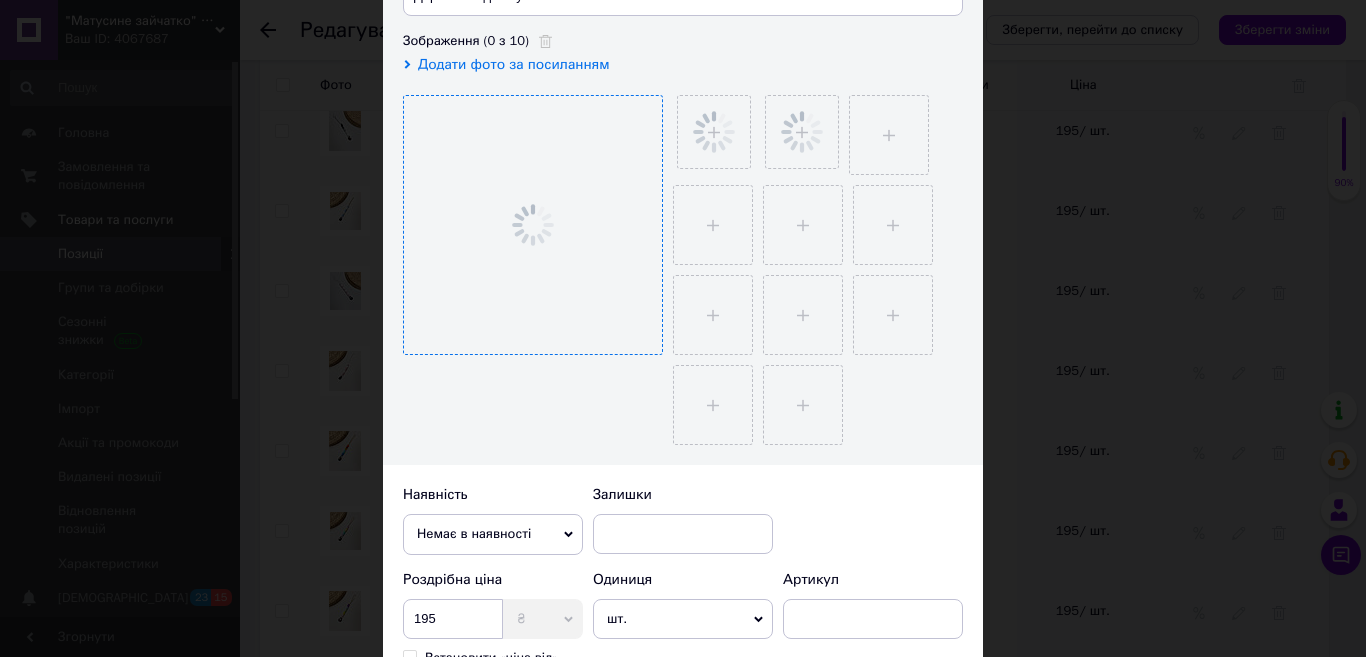 scroll, scrollTop: 300, scrollLeft: 0, axis: vertical 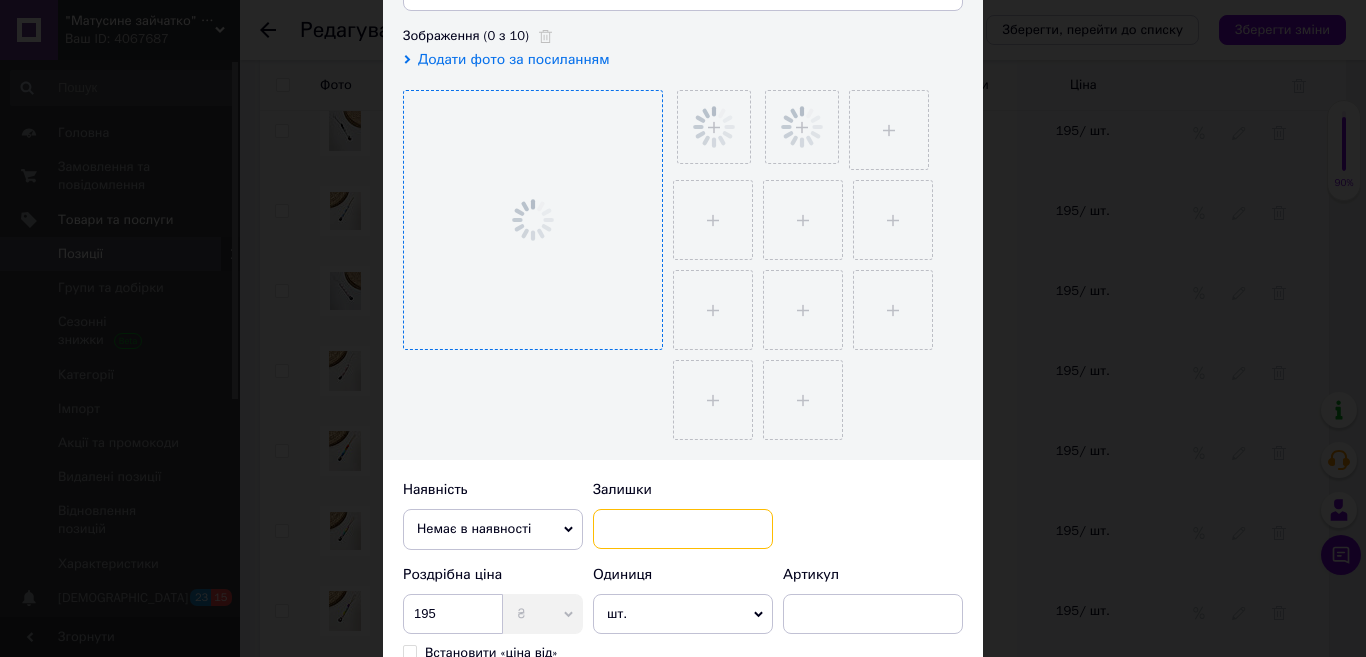 click at bounding box center [683, 529] 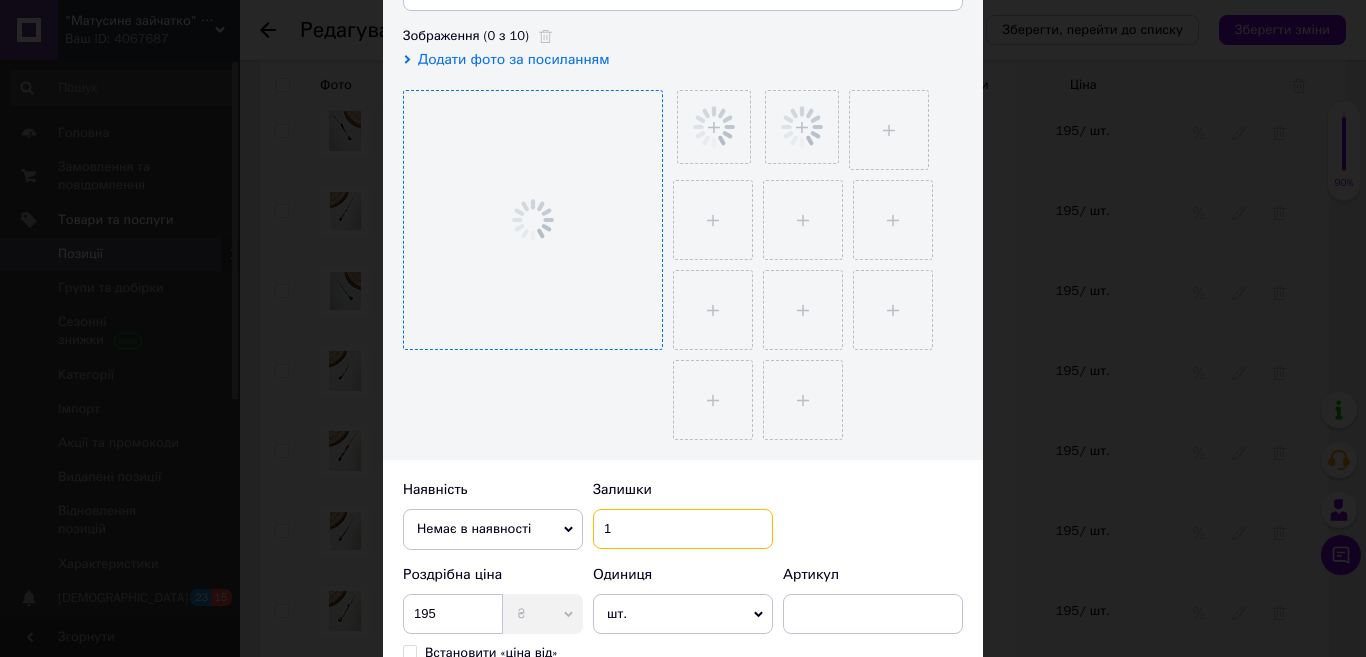 type on "1" 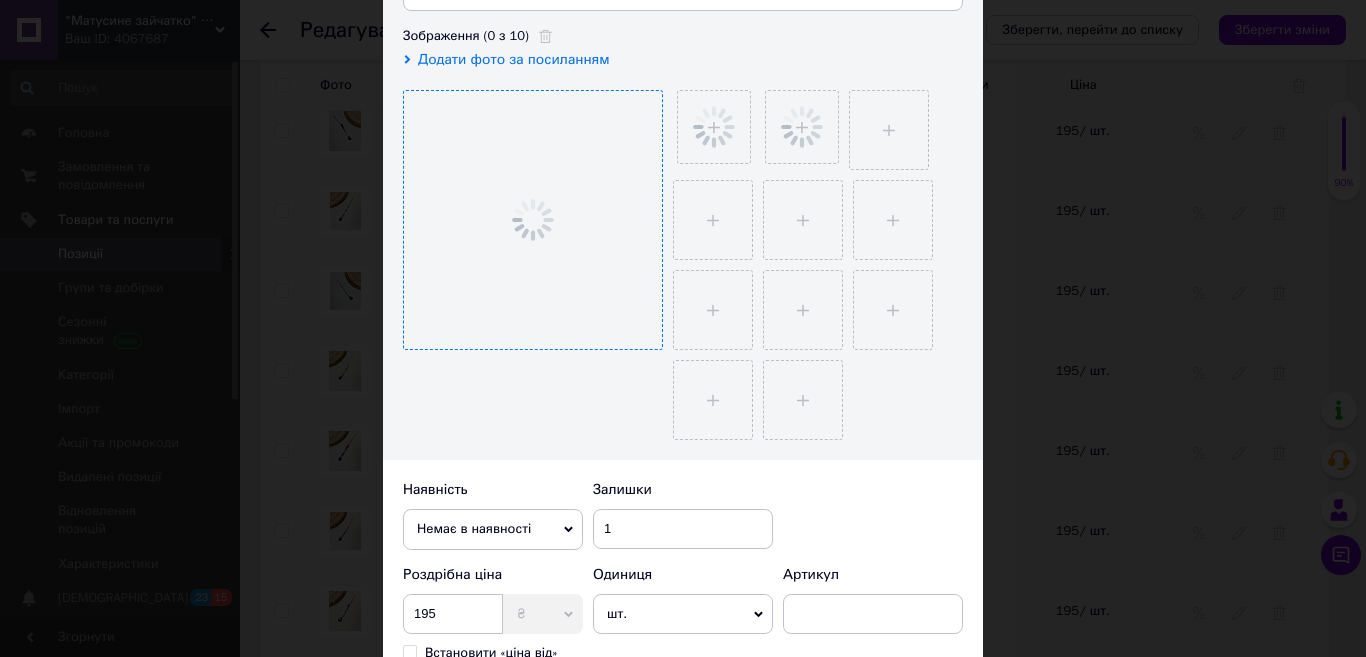 click on "Немає в наявності" at bounding box center [493, 529] 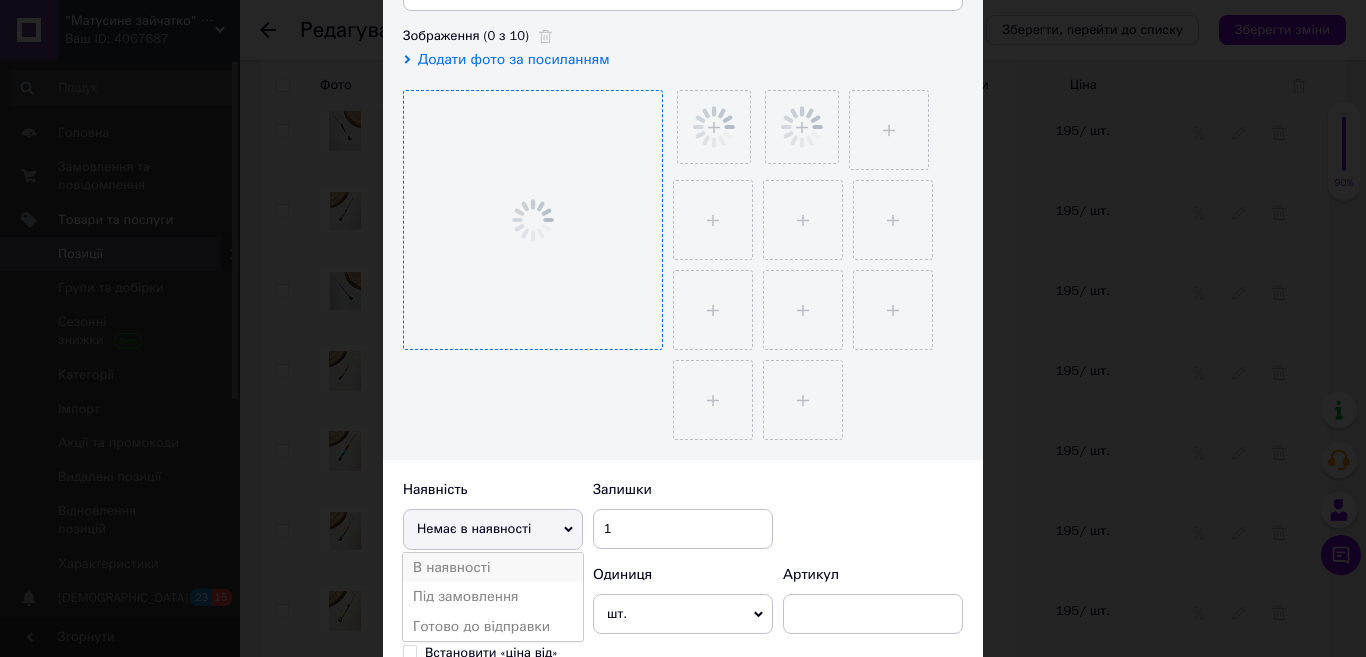 click on "В наявності" at bounding box center [493, 568] 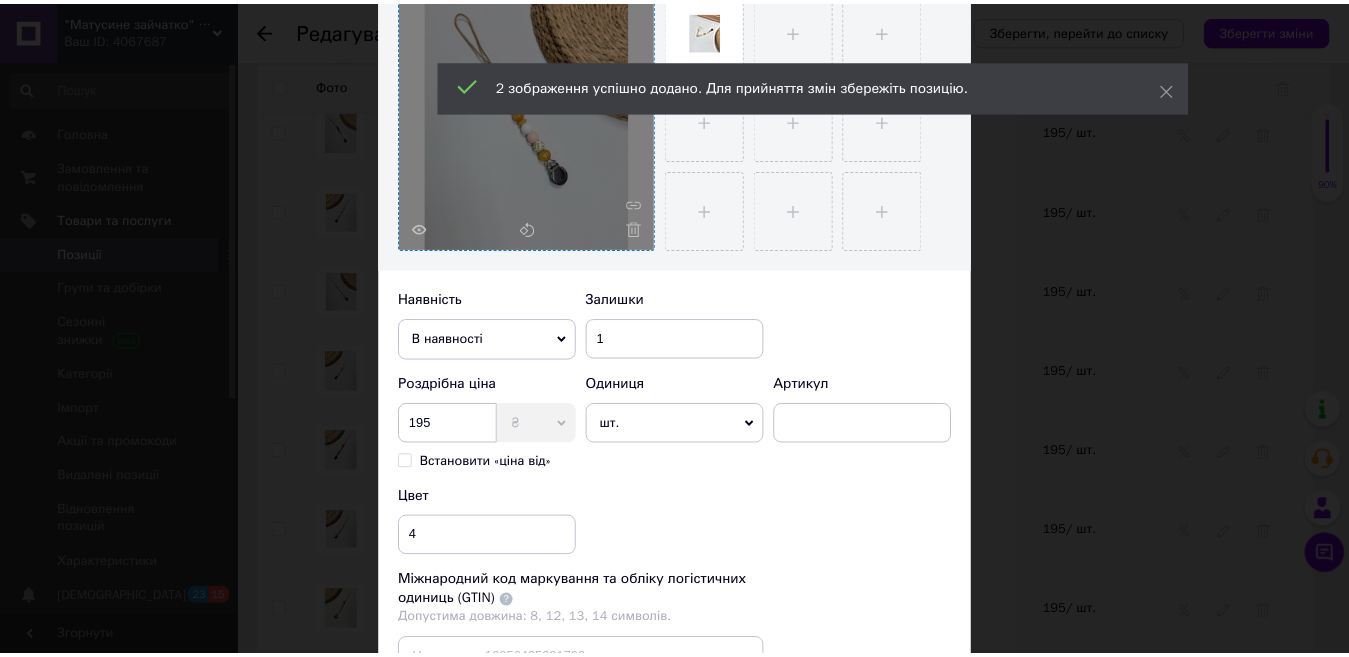 scroll, scrollTop: 600, scrollLeft: 0, axis: vertical 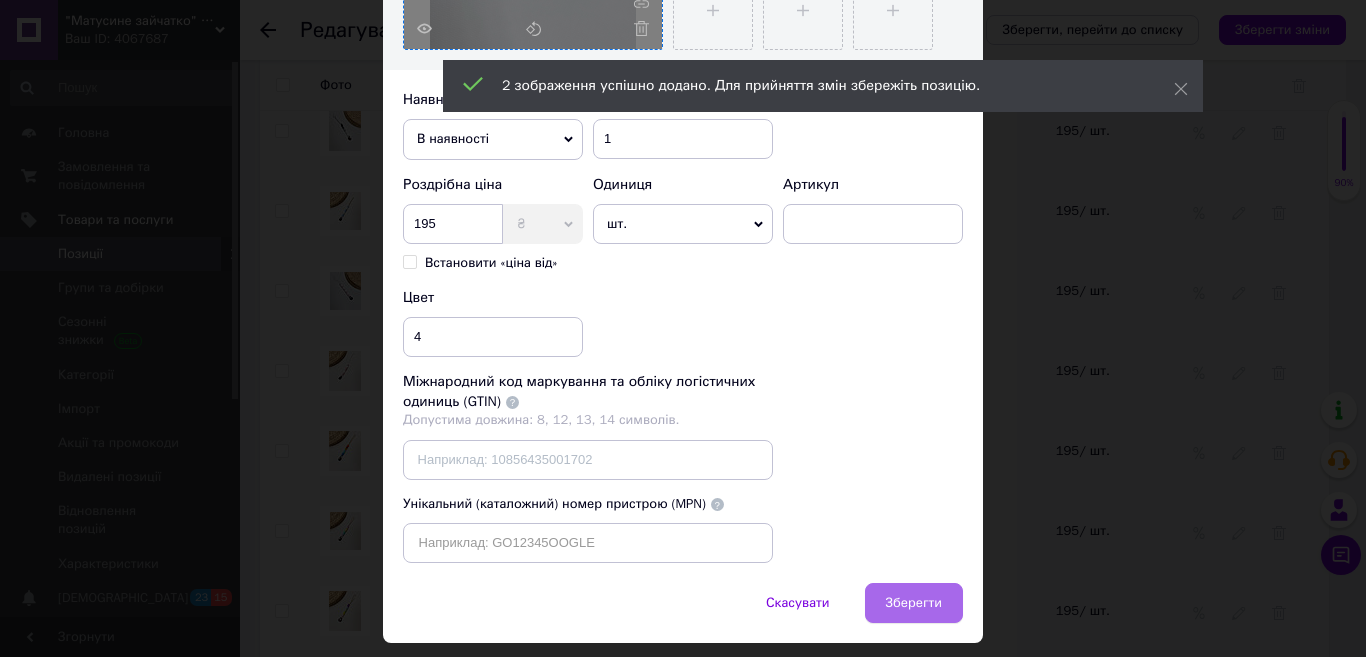 click on "Зберегти" at bounding box center [914, 603] 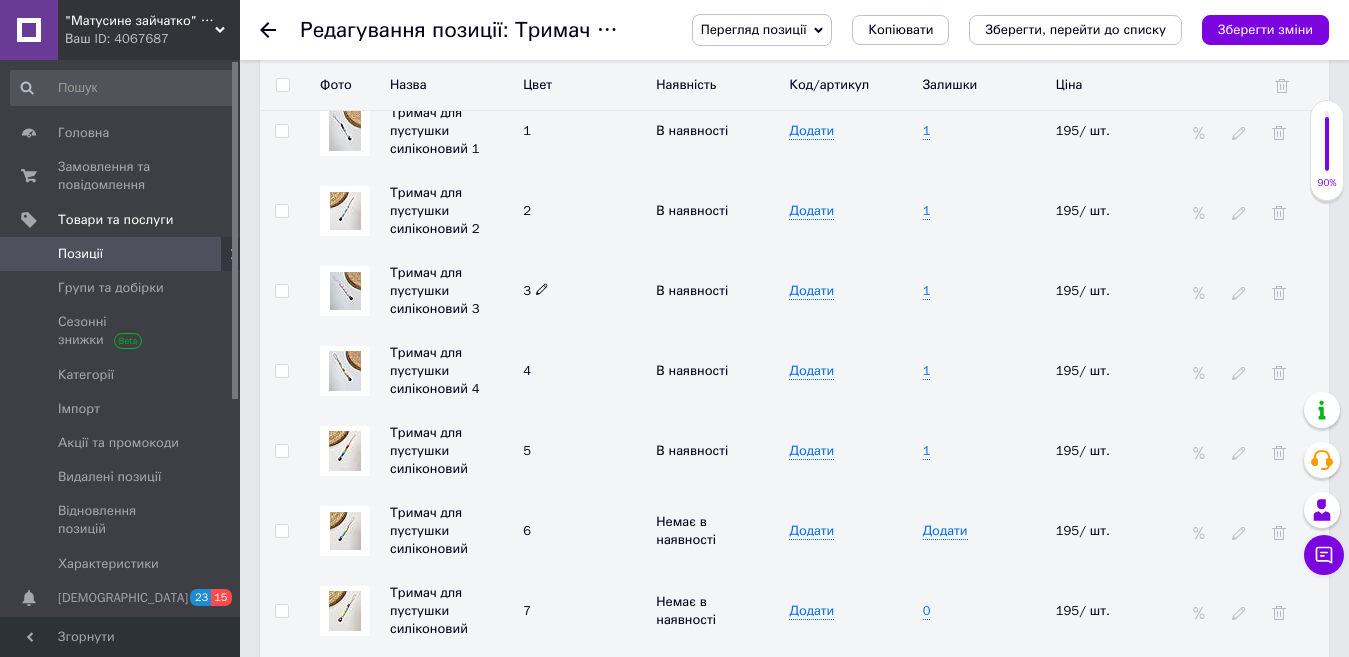 scroll, scrollTop: 3200, scrollLeft: 0, axis: vertical 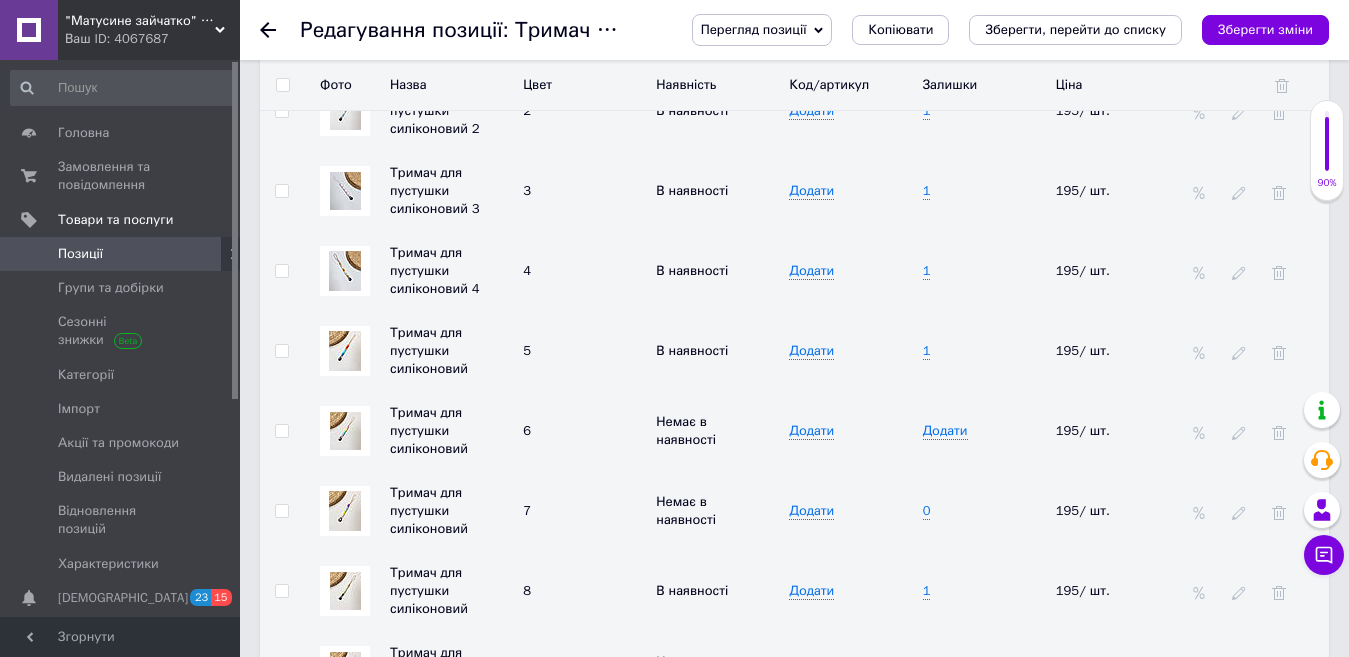 click at bounding box center (345, 351) 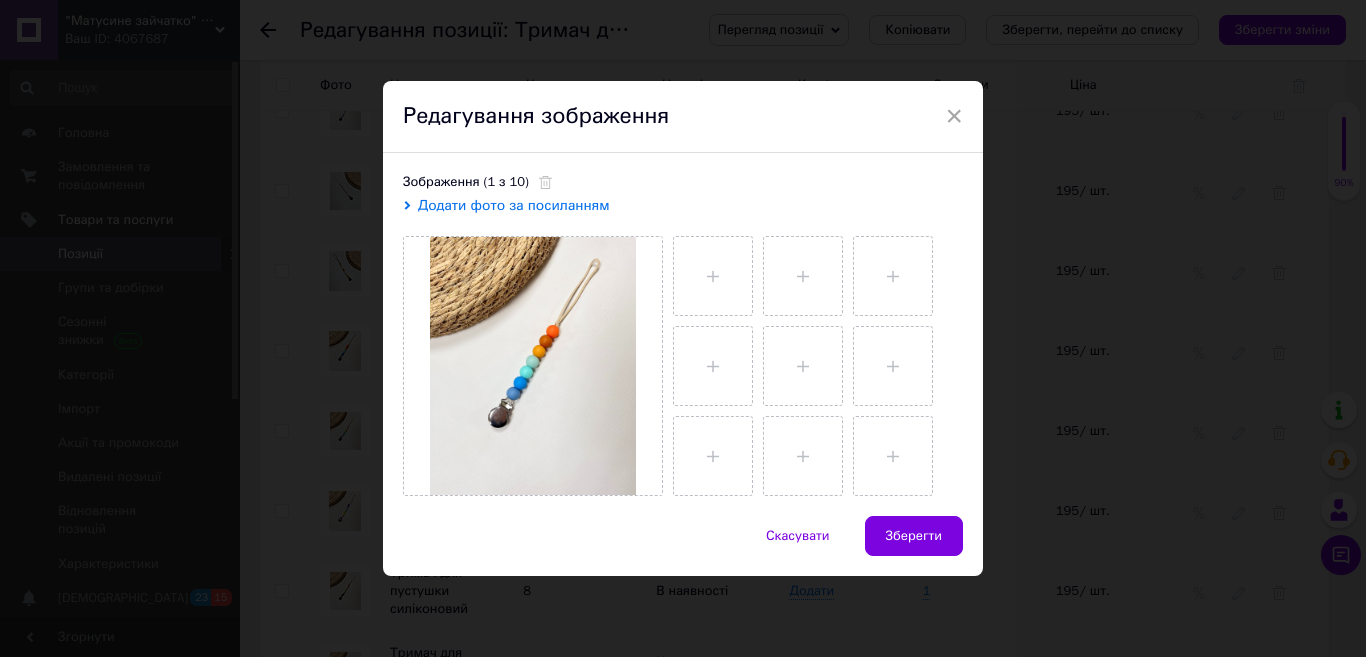 click on "Редагування зображення" at bounding box center (683, 117) 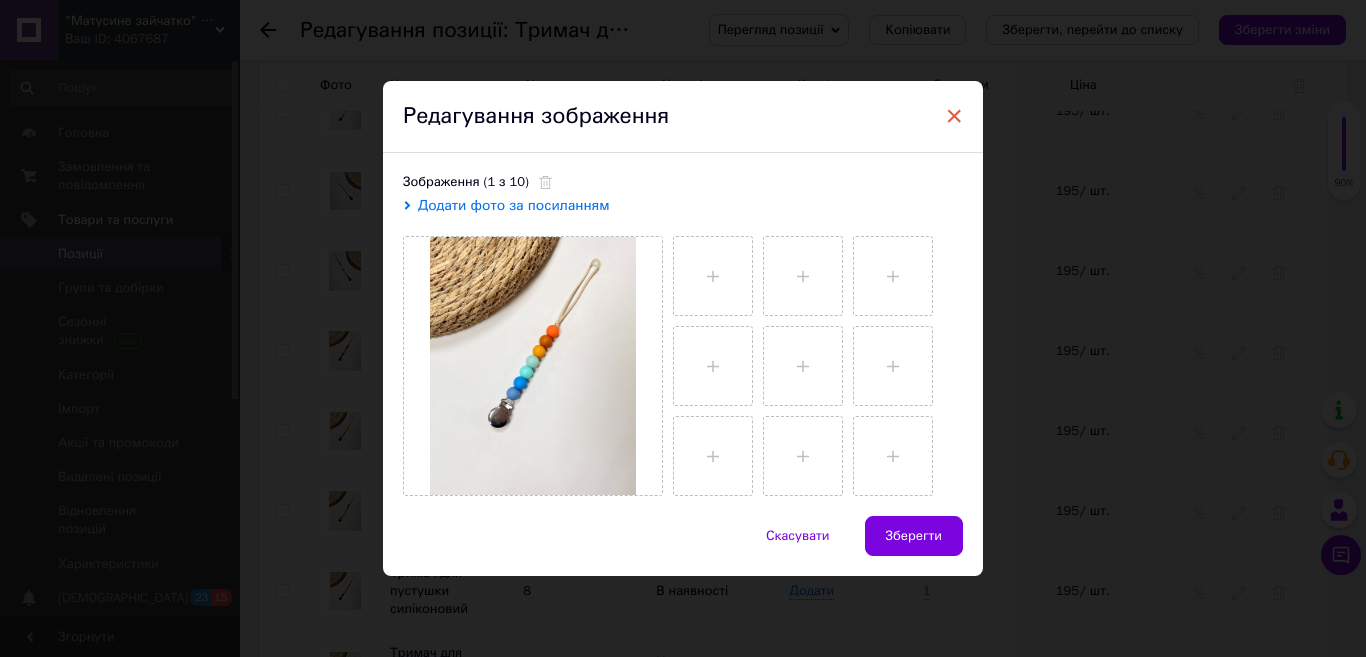 click on "×" at bounding box center [954, 116] 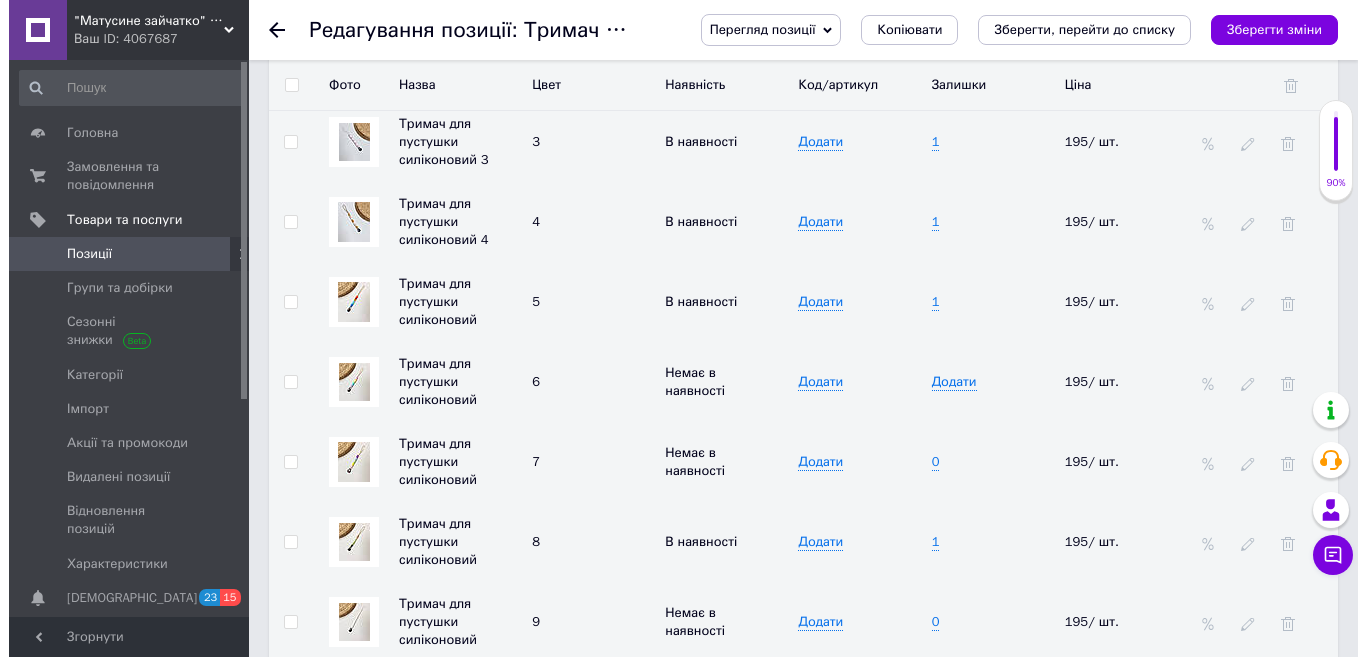 scroll, scrollTop: 3200, scrollLeft: 0, axis: vertical 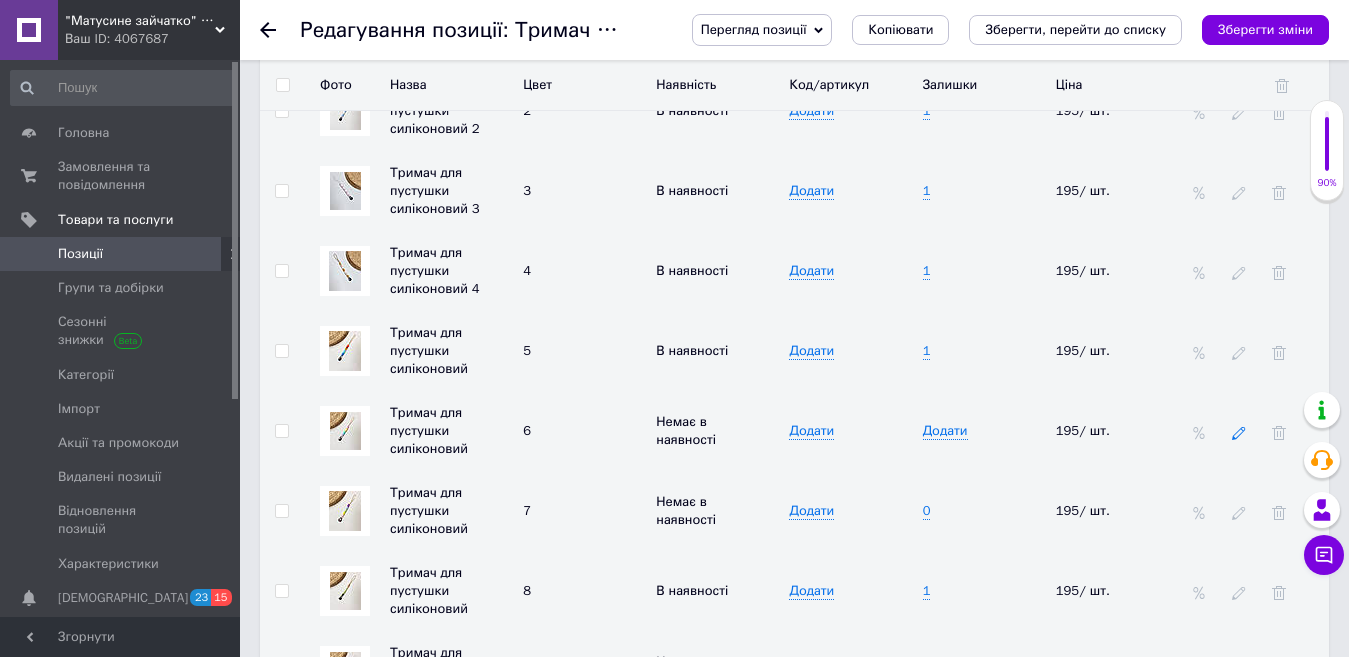 click 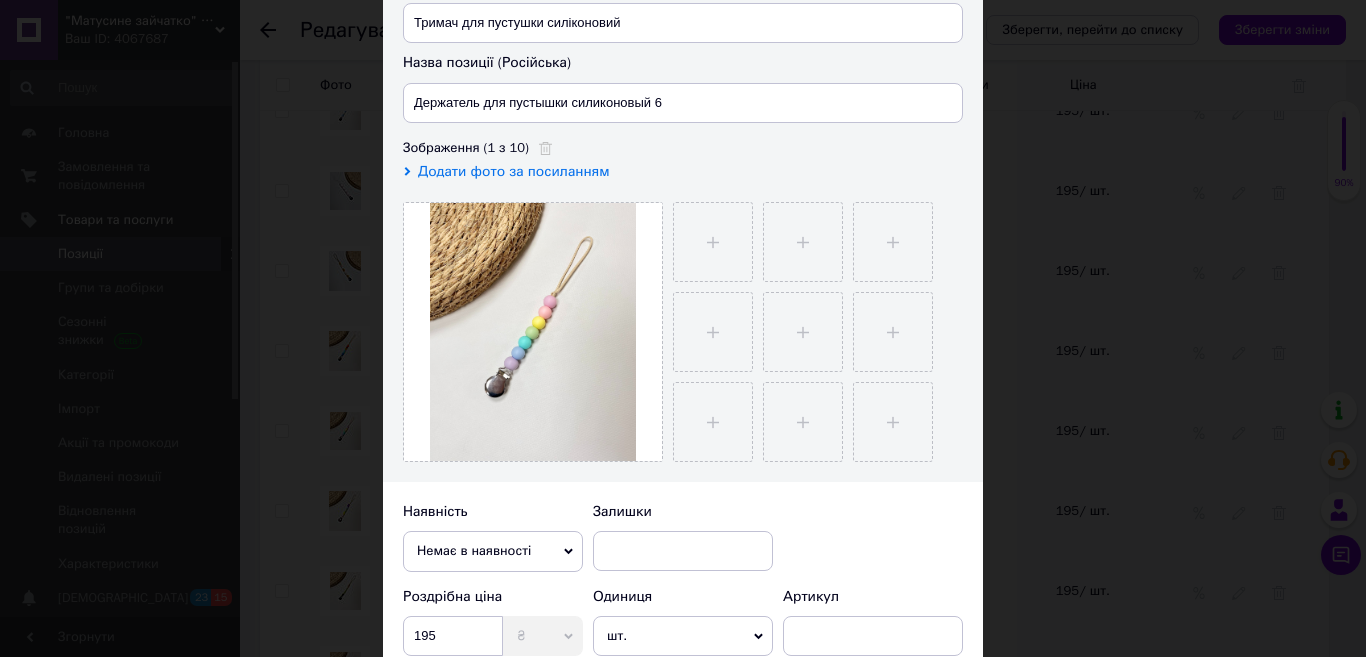 scroll, scrollTop: 200, scrollLeft: 0, axis: vertical 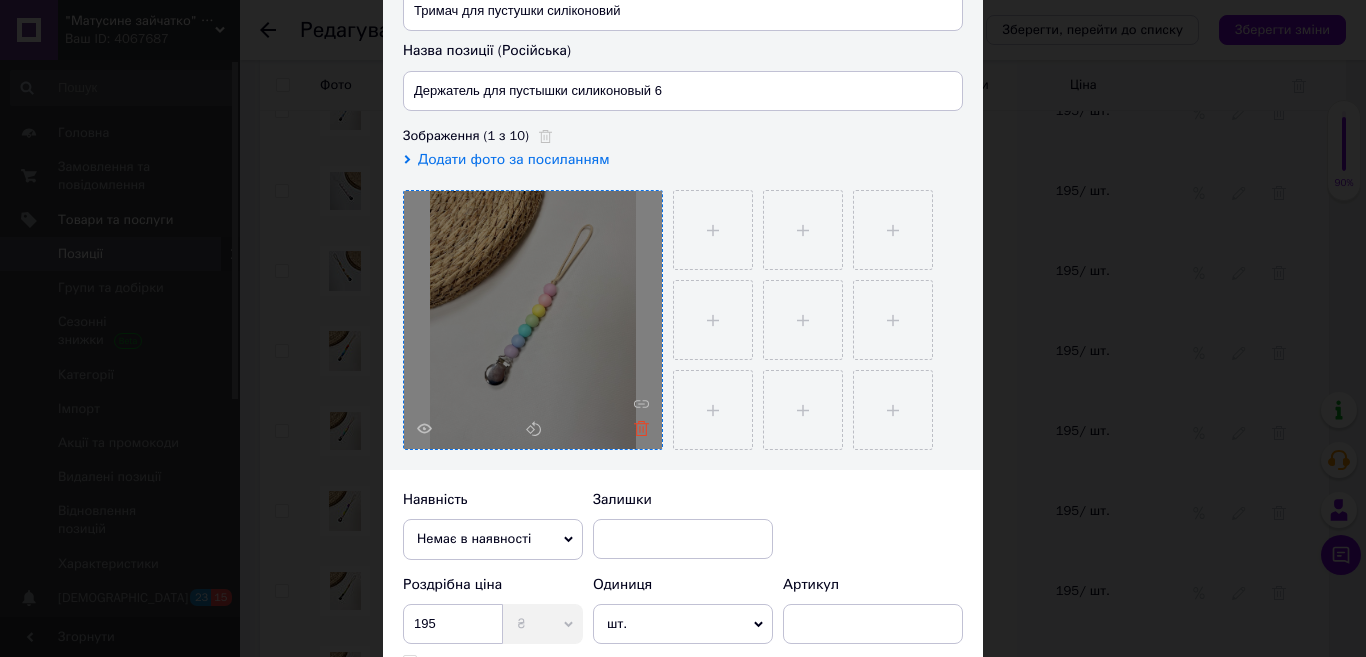 click 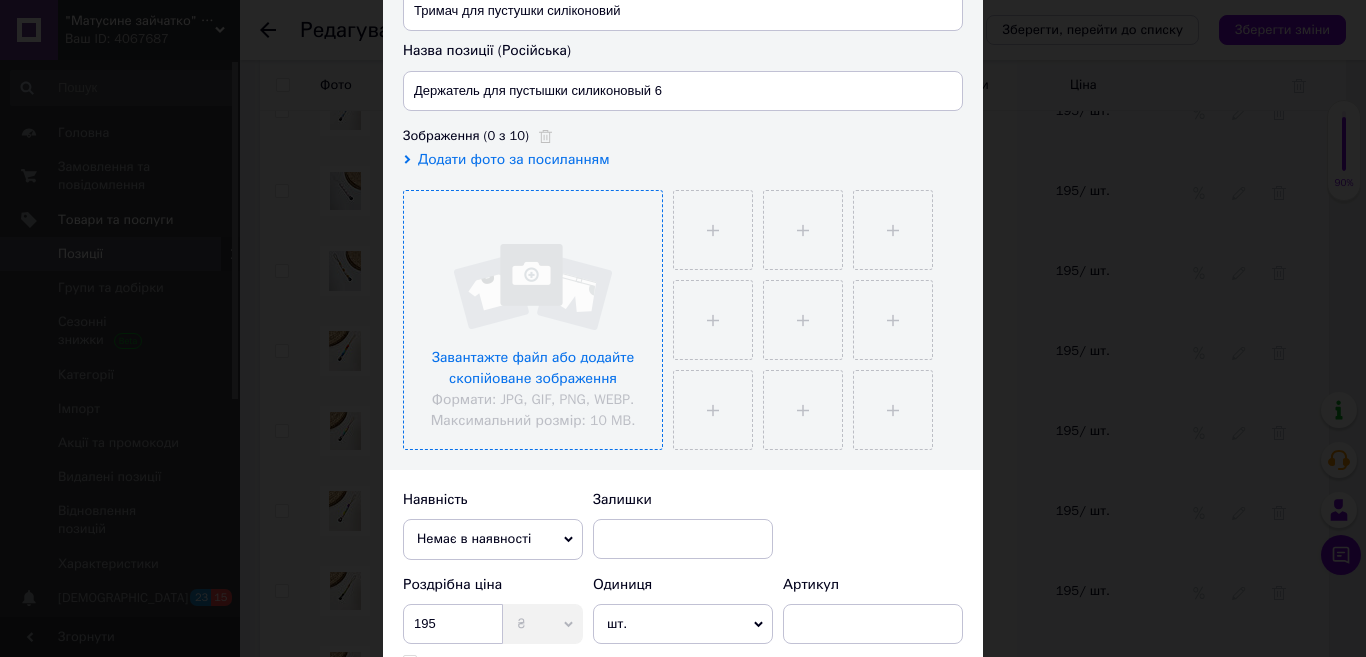 click at bounding box center (533, 320) 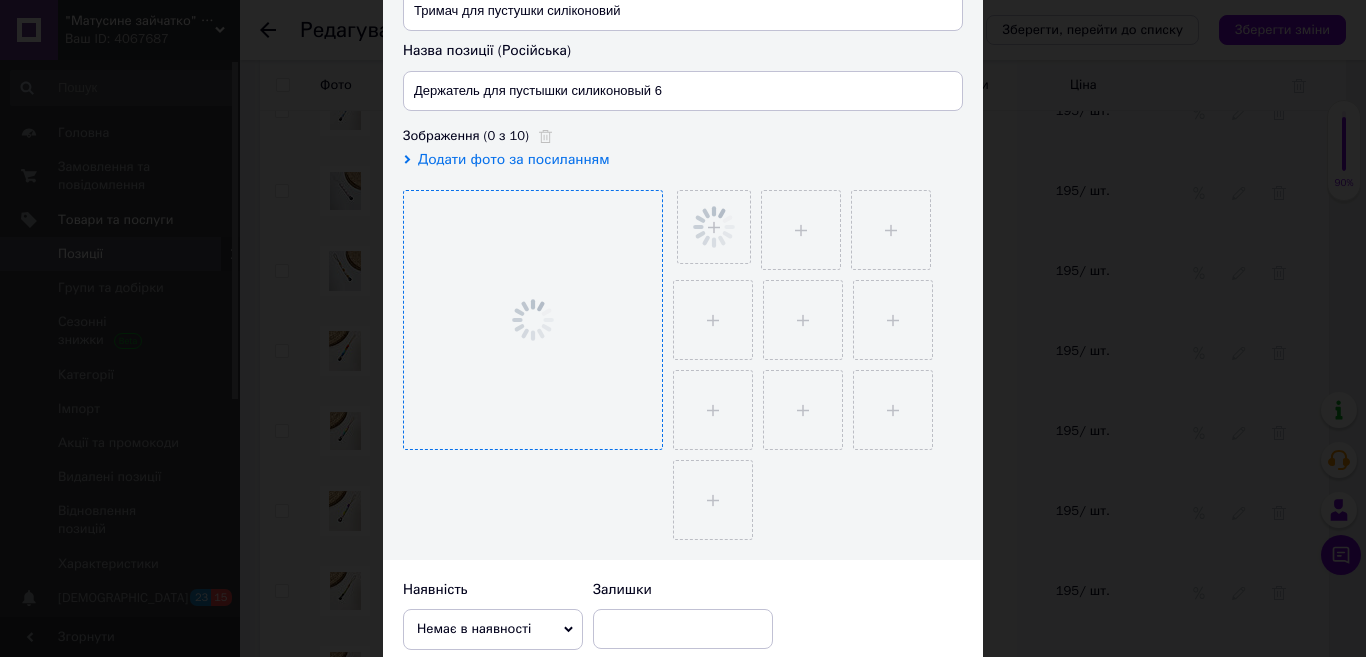 scroll, scrollTop: 300, scrollLeft: 0, axis: vertical 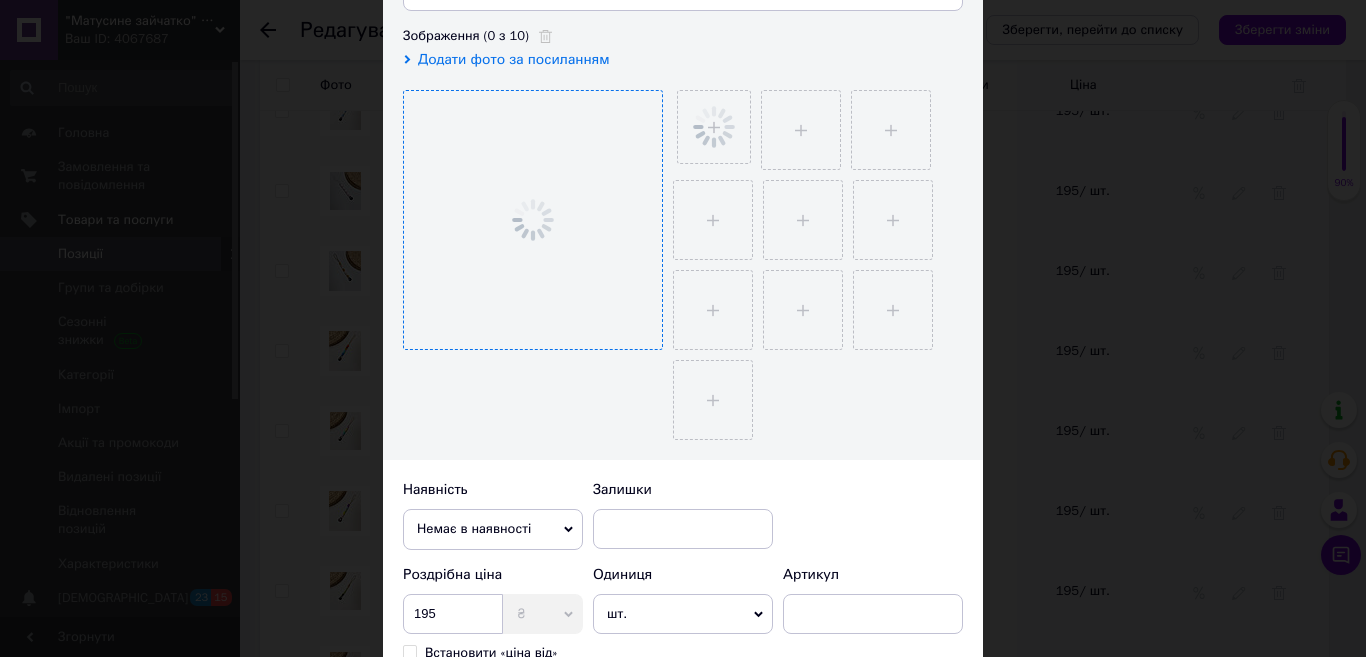 click on "Немає в наявності" at bounding box center [493, 529] 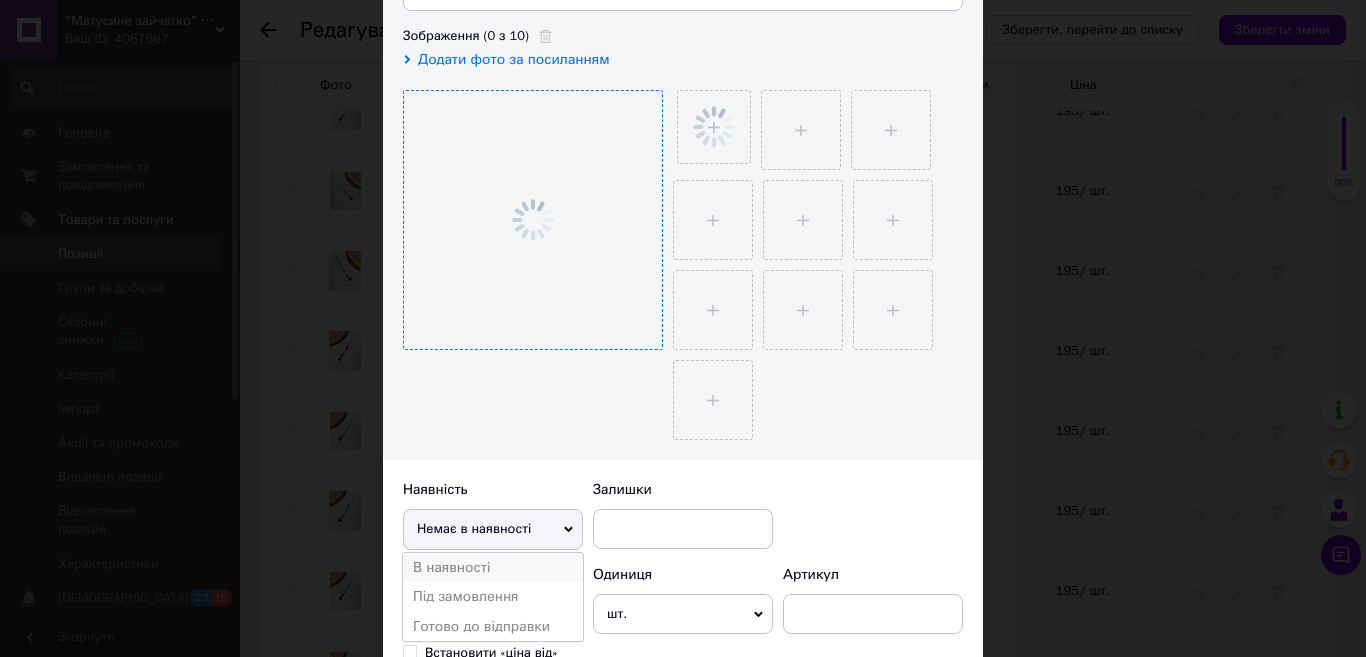 click on "В наявності" at bounding box center (493, 568) 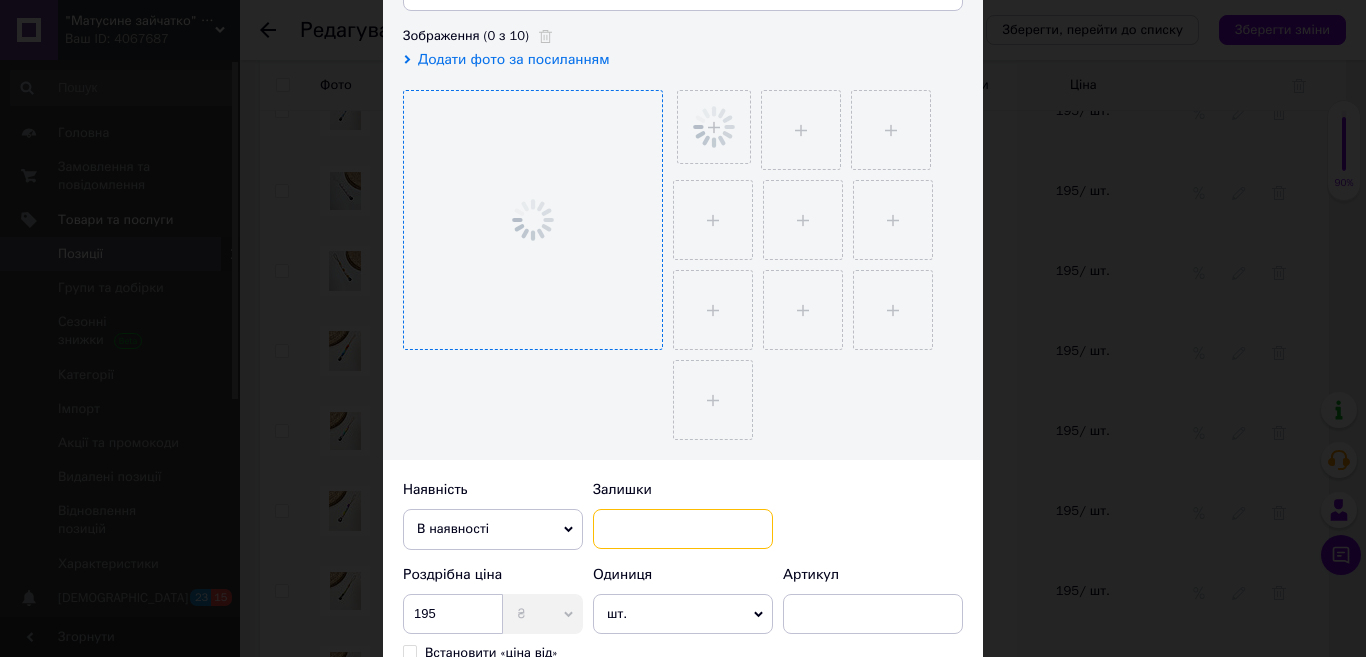 click at bounding box center (683, 529) 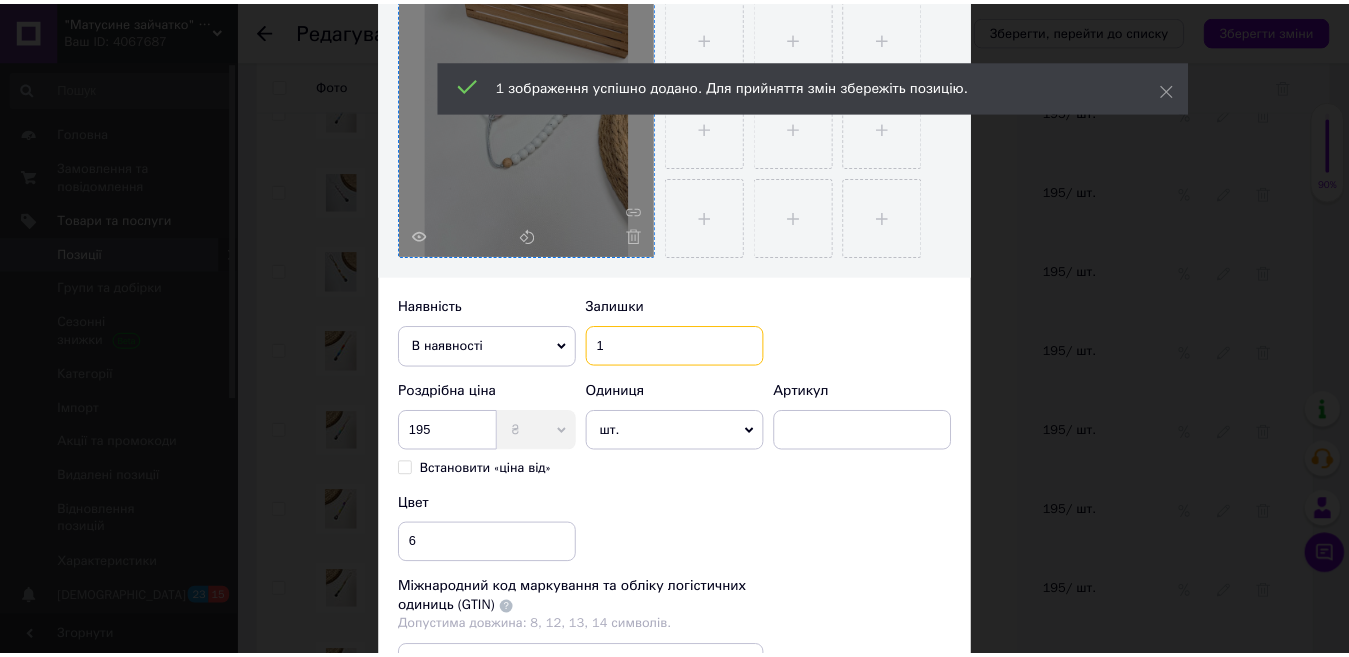 scroll, scrollTop: 600, scrollLeft: 0, axis: vertical 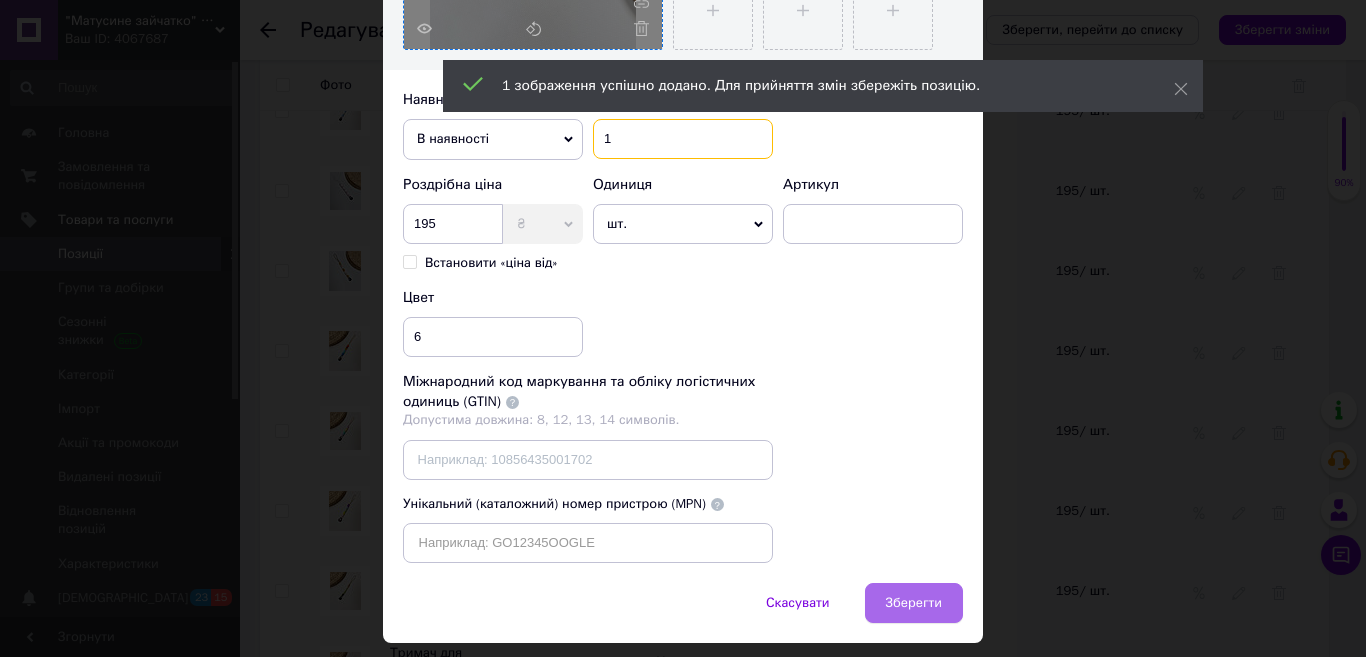 type on "1" 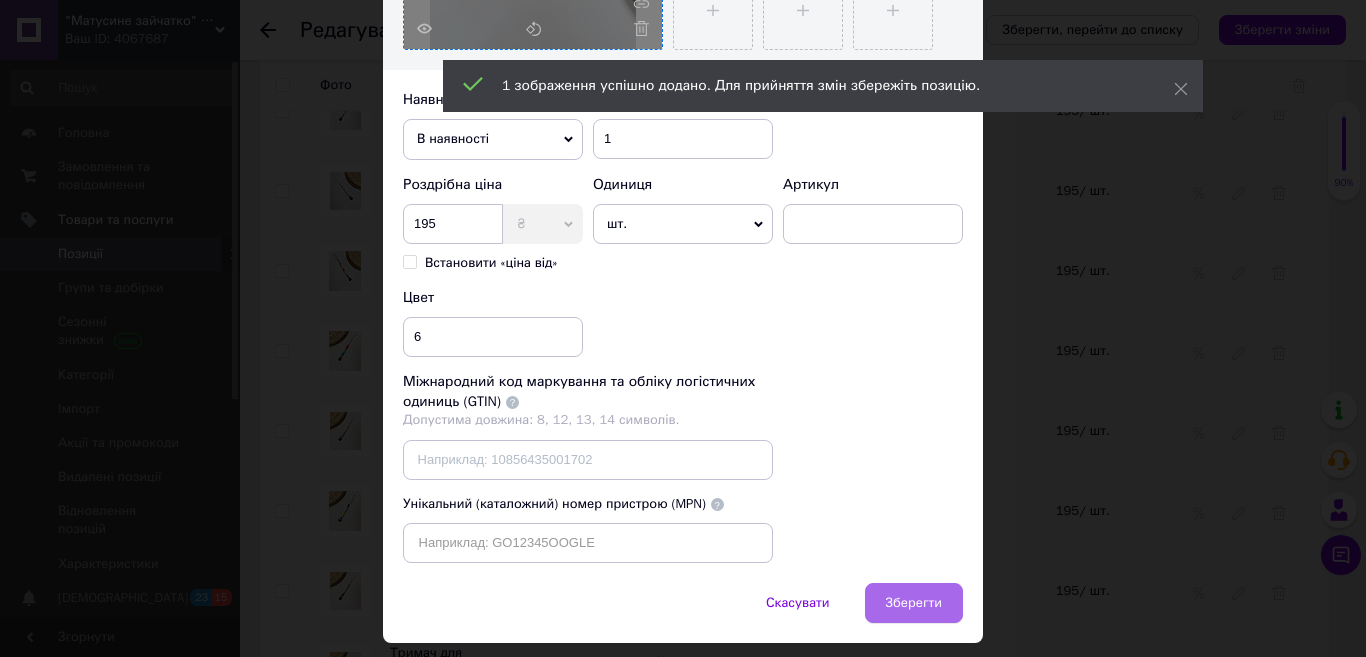 click on "Зберегти" at bounding box center (914, 603) 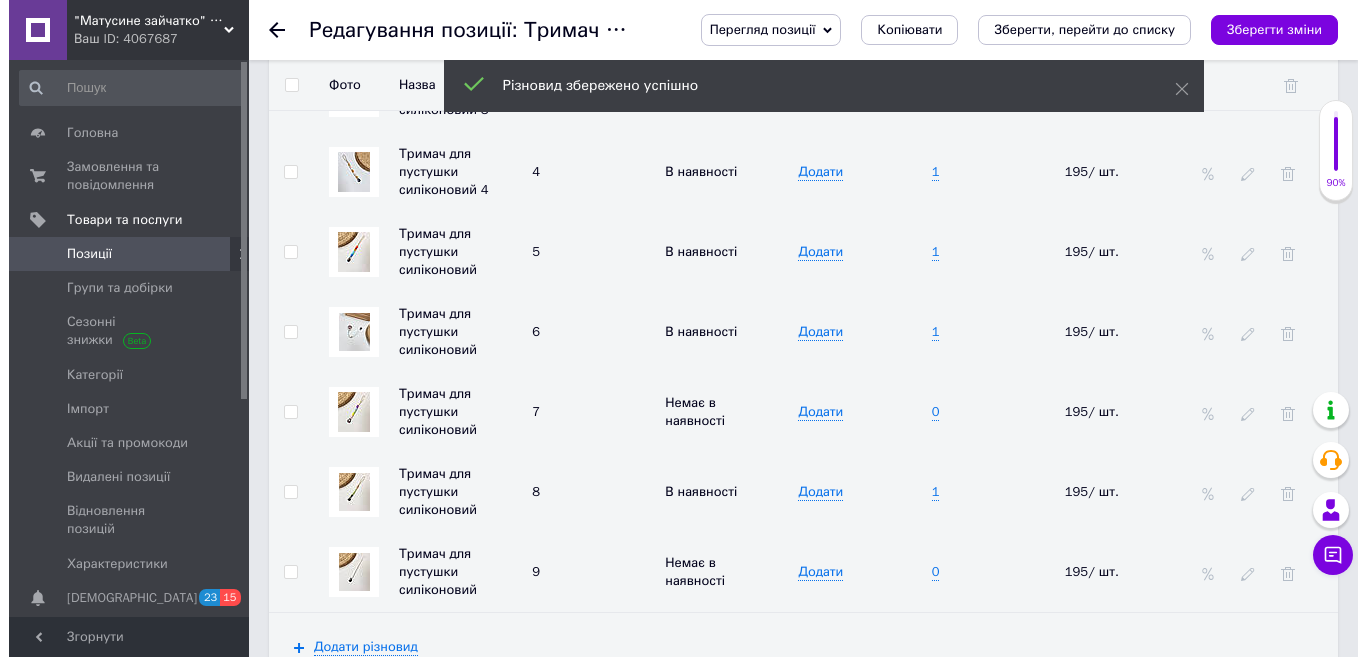 scroll, scrollTop: 3300, scrollLeft: 0, axis: vertical 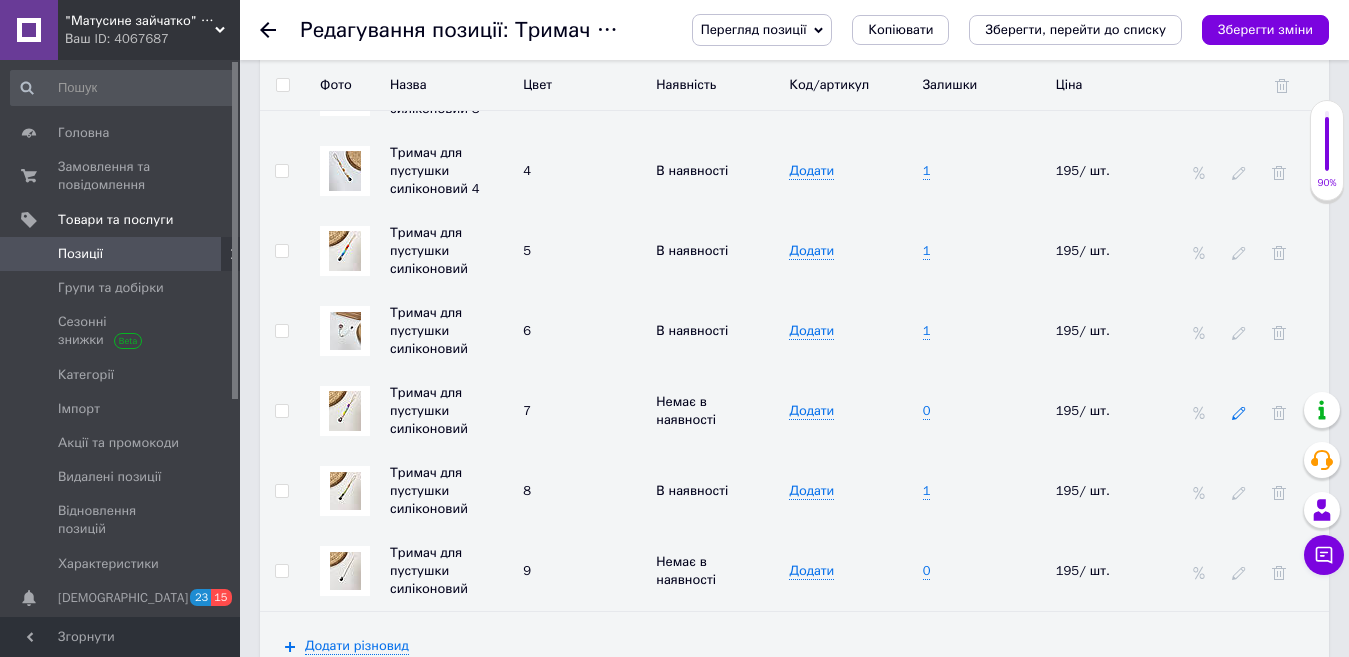 click 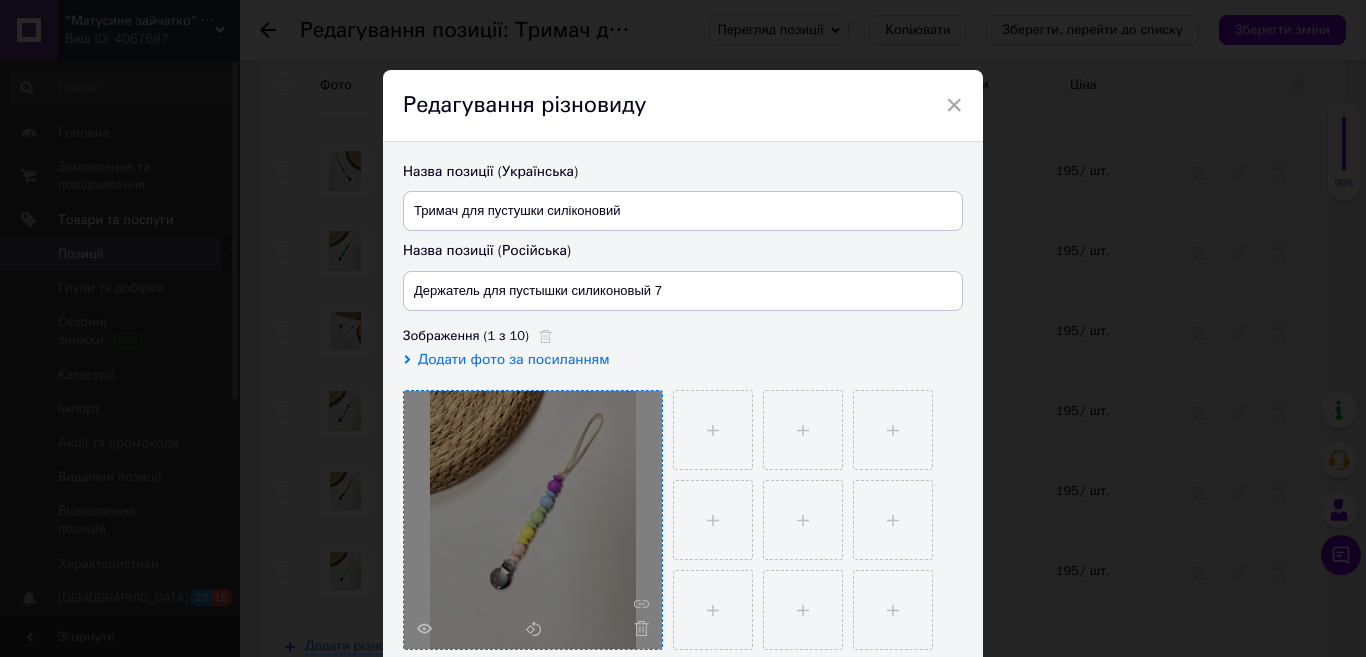 scroll, scrollTop: 100, scrollLeft: 0, axis: vertical 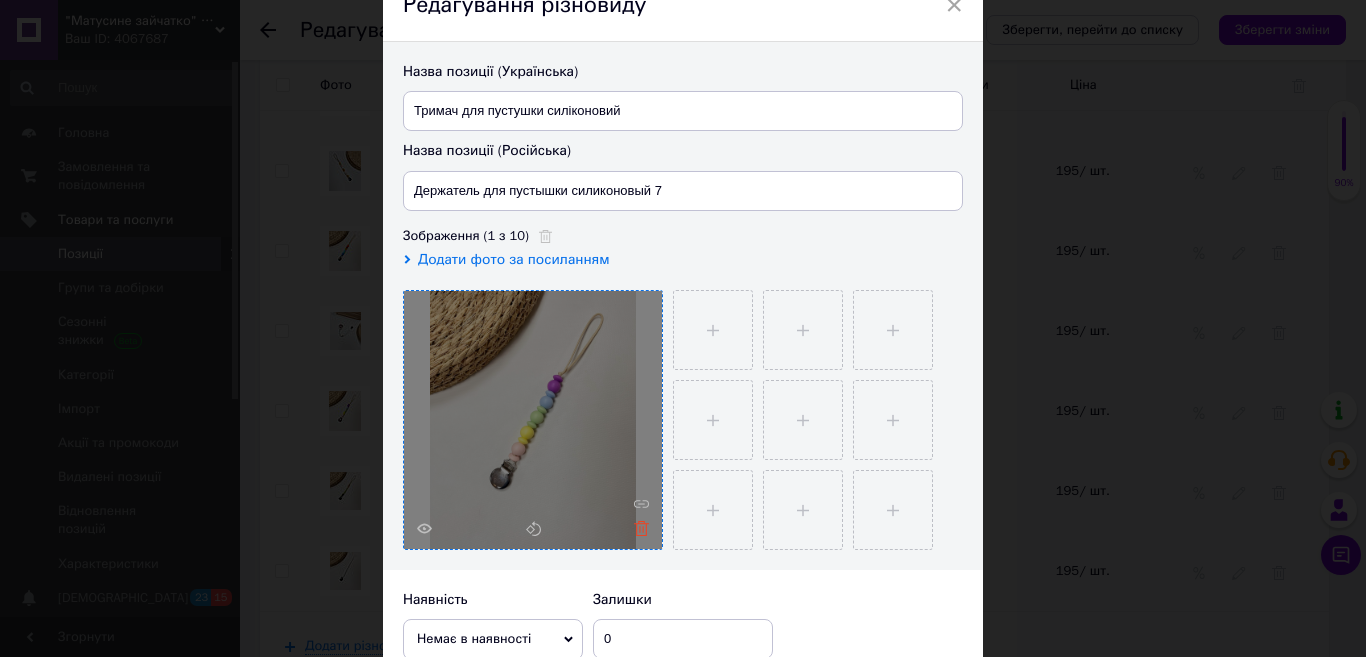 click 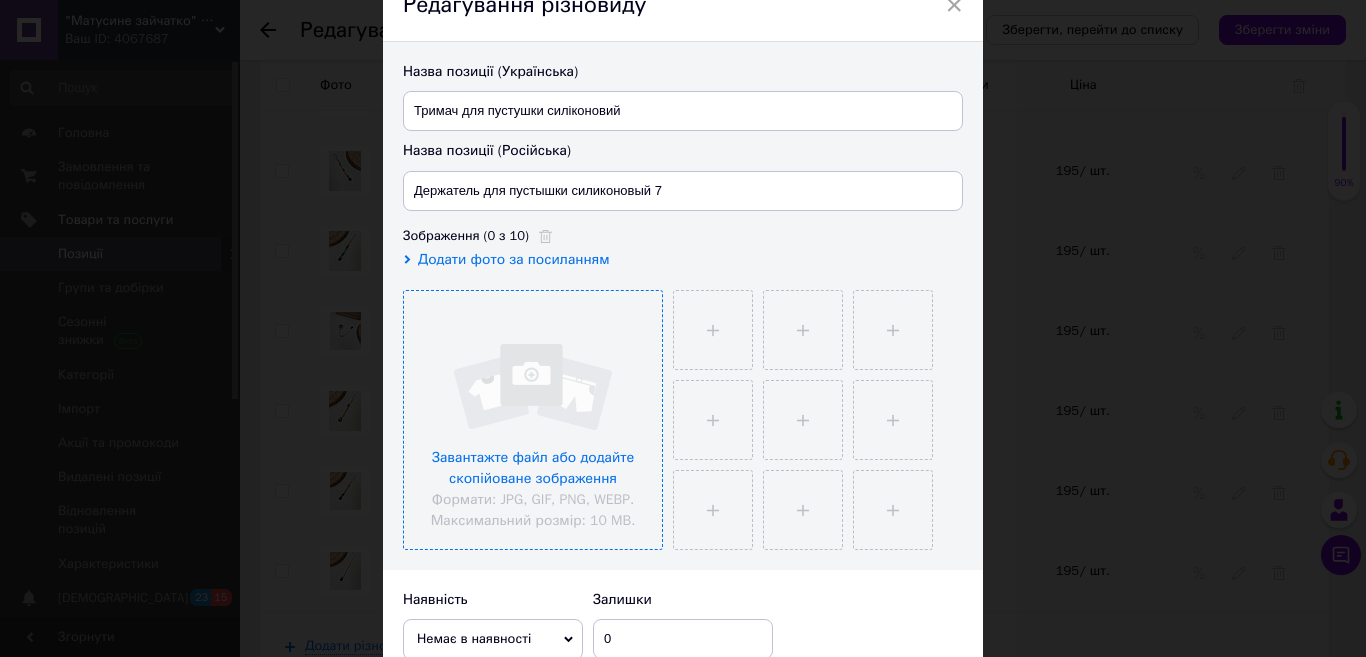 click at bounding box center [533, 420] 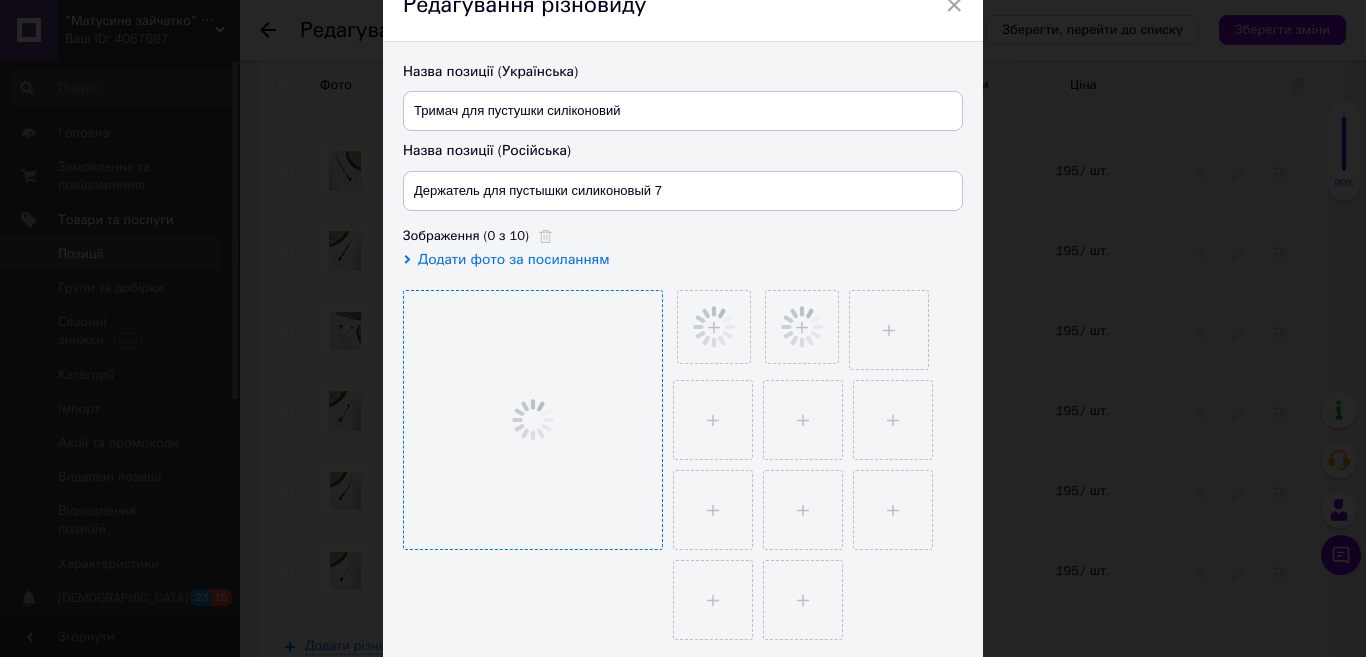 scroll, scrollTop: 400, scrollLeft: 0, axis: vertical 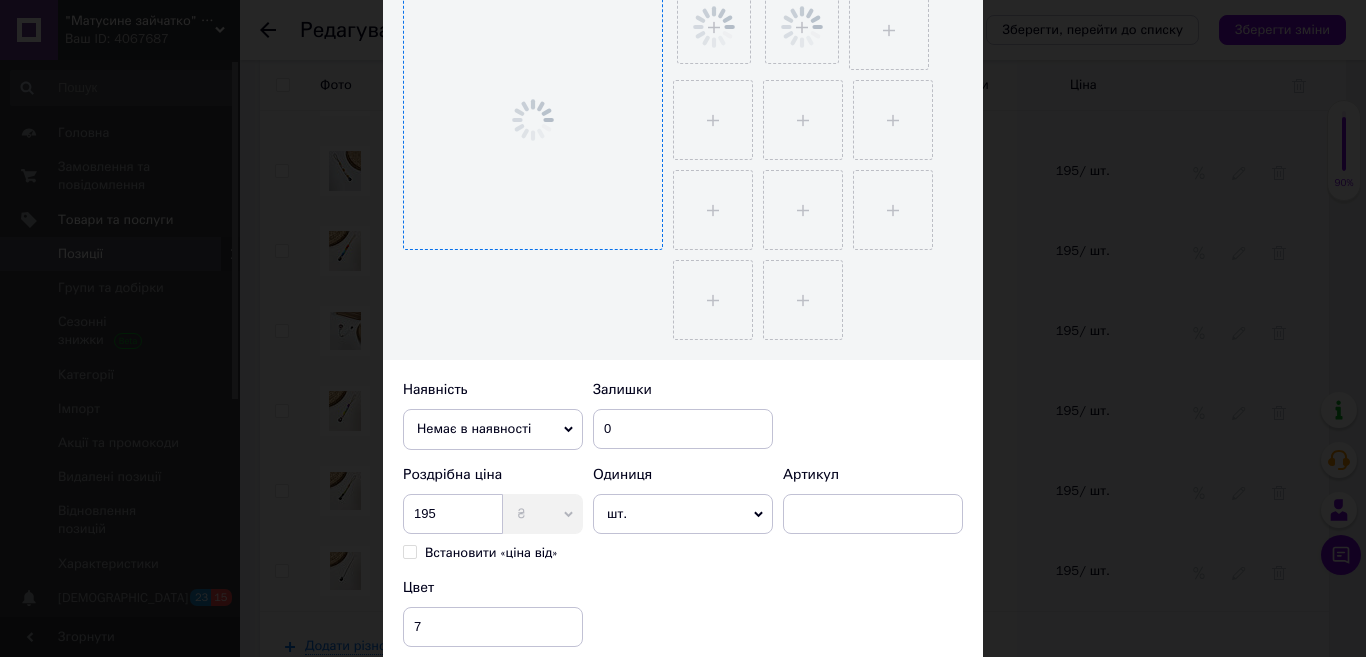 click on "Немає в наявності" at bounding box center (493, 429) 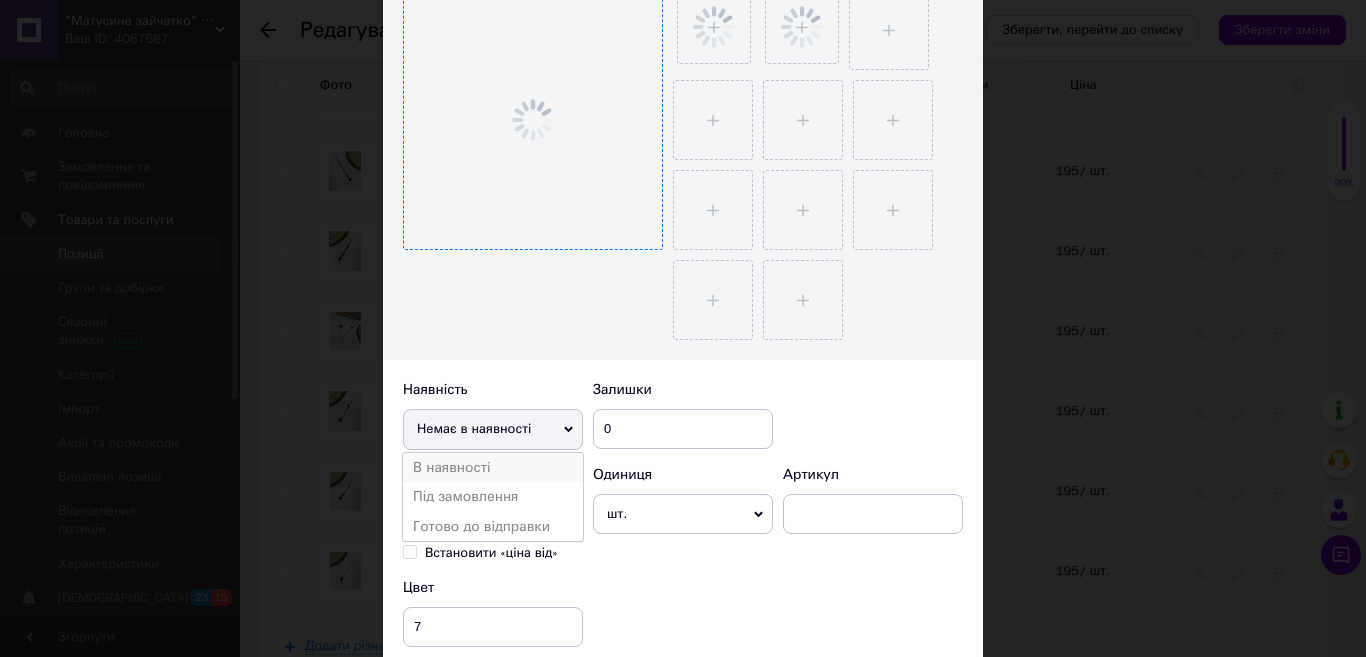click on "В наявності" at bounding box center (493, 468) 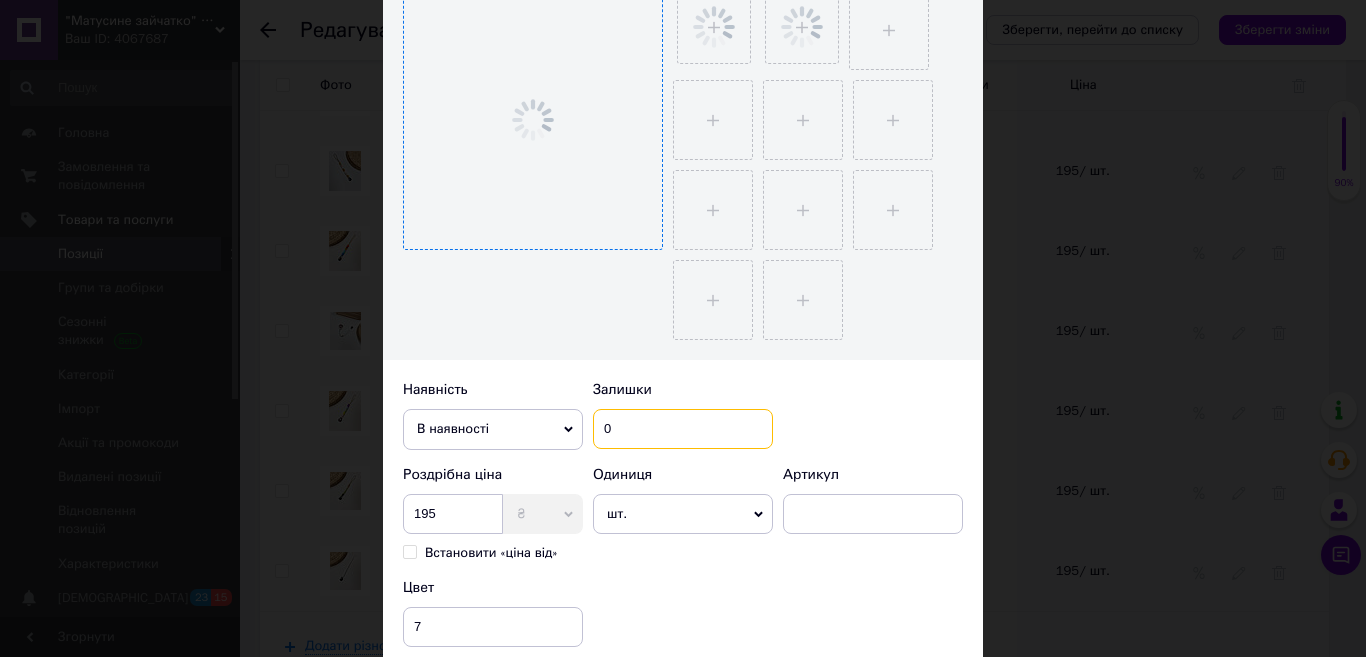 click on "0" at bounding box center [683, 429] 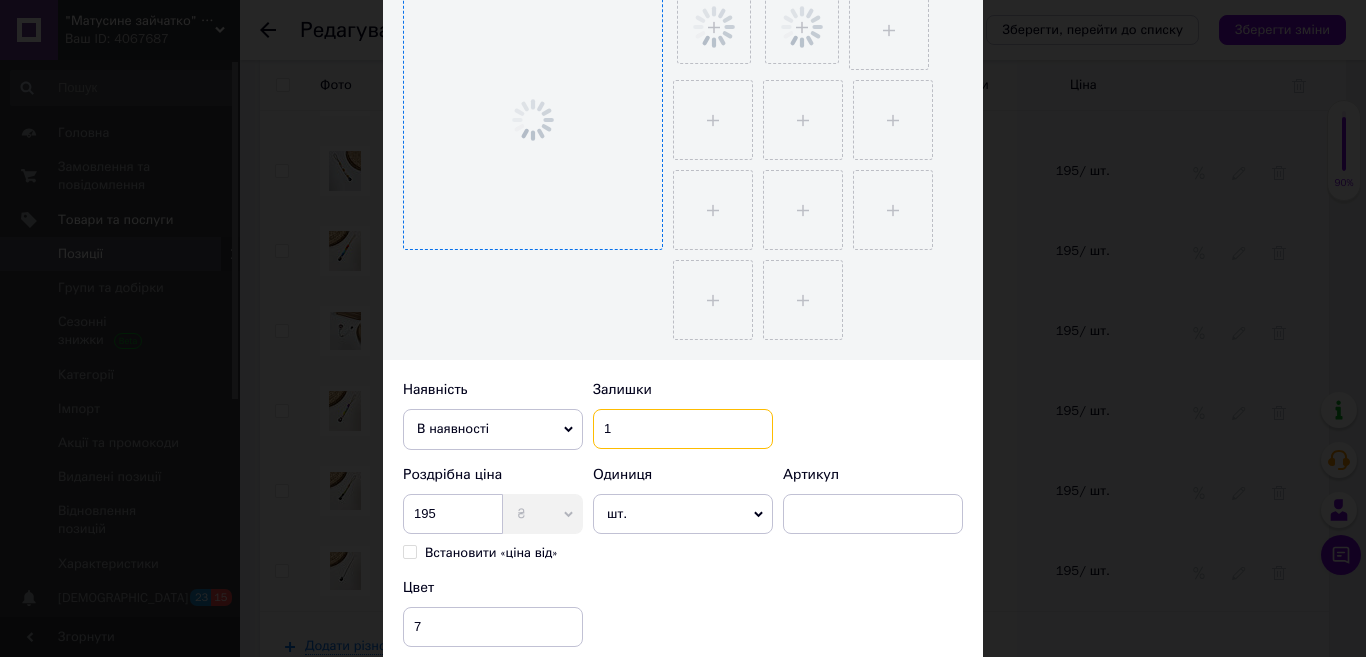 type on "1" 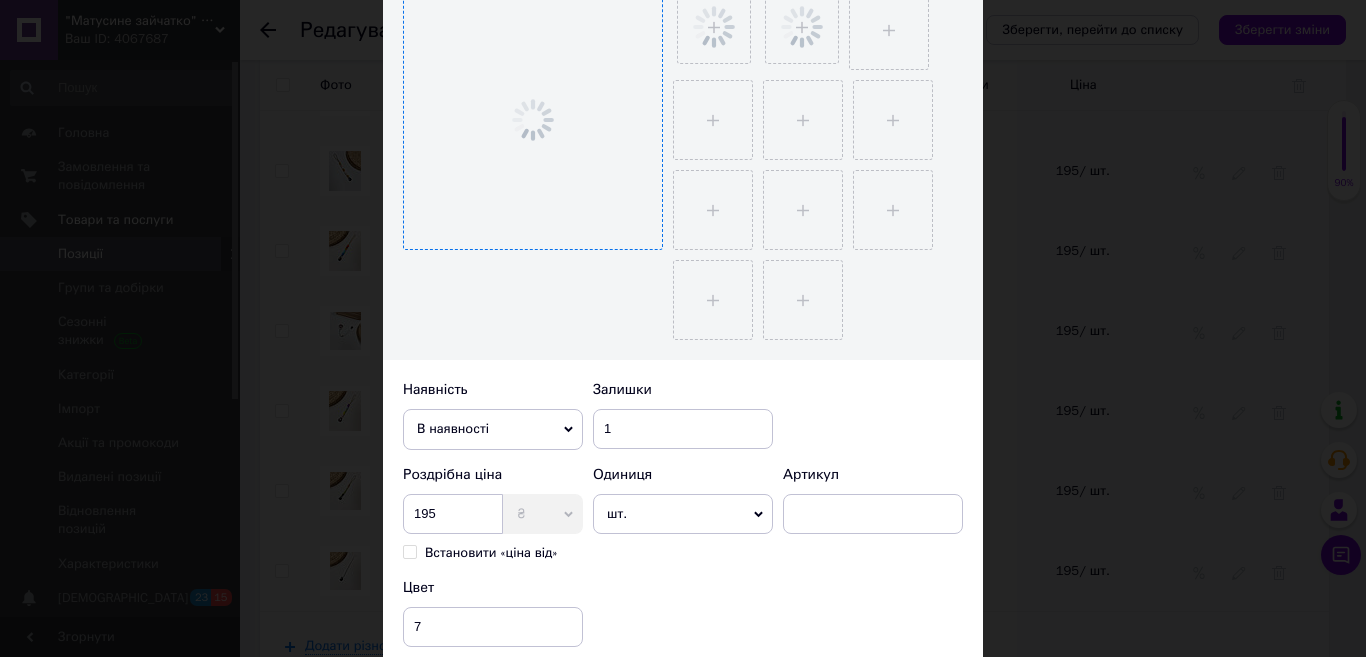 click on "Наявність В наявності Немає в наявності Під замовлення Готово до відправки Залишки 1" at bounding box center [683, 415] 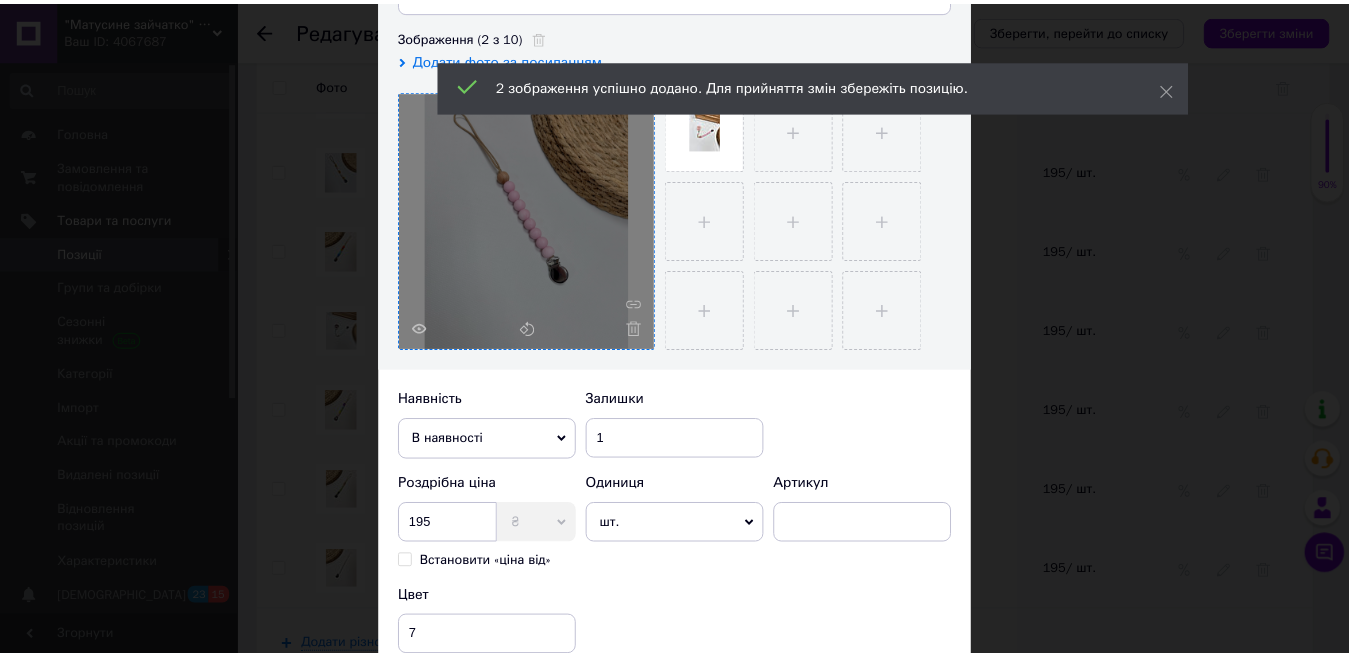 scroll, scrollTop: 600, scrollLeft: 0, axis: vertical 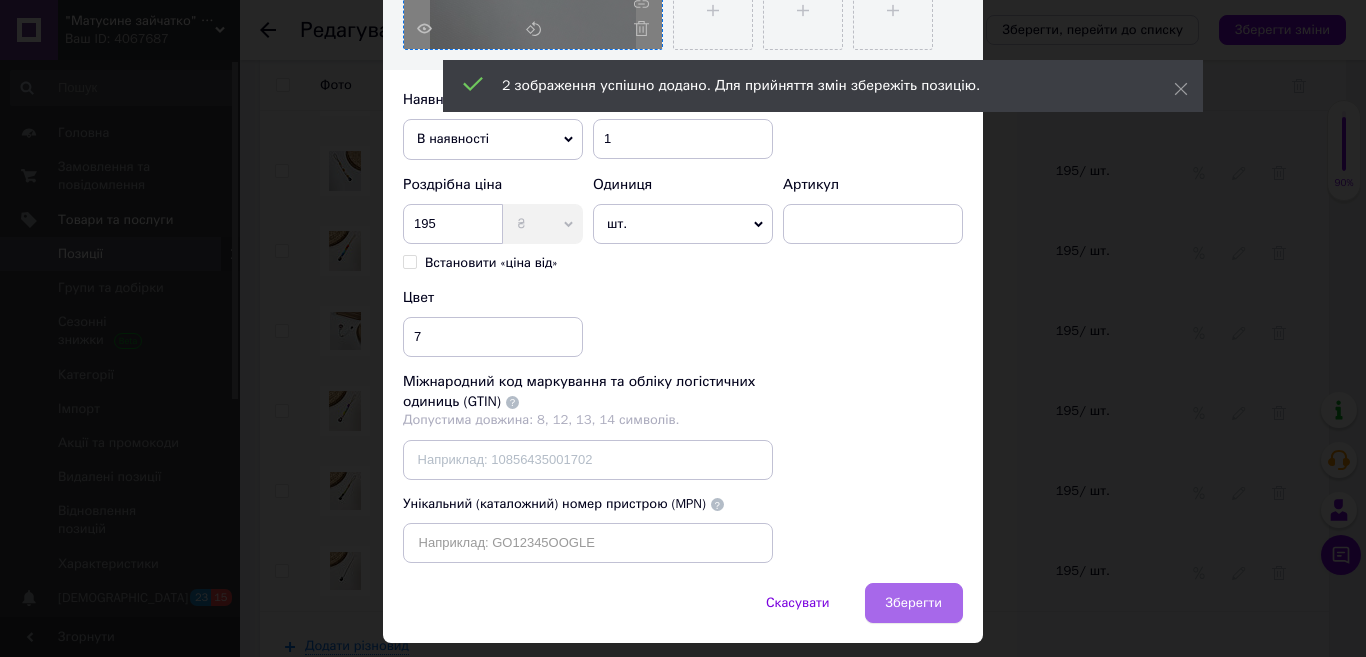 click on "Зберегти" at bounding box center [914, 603] 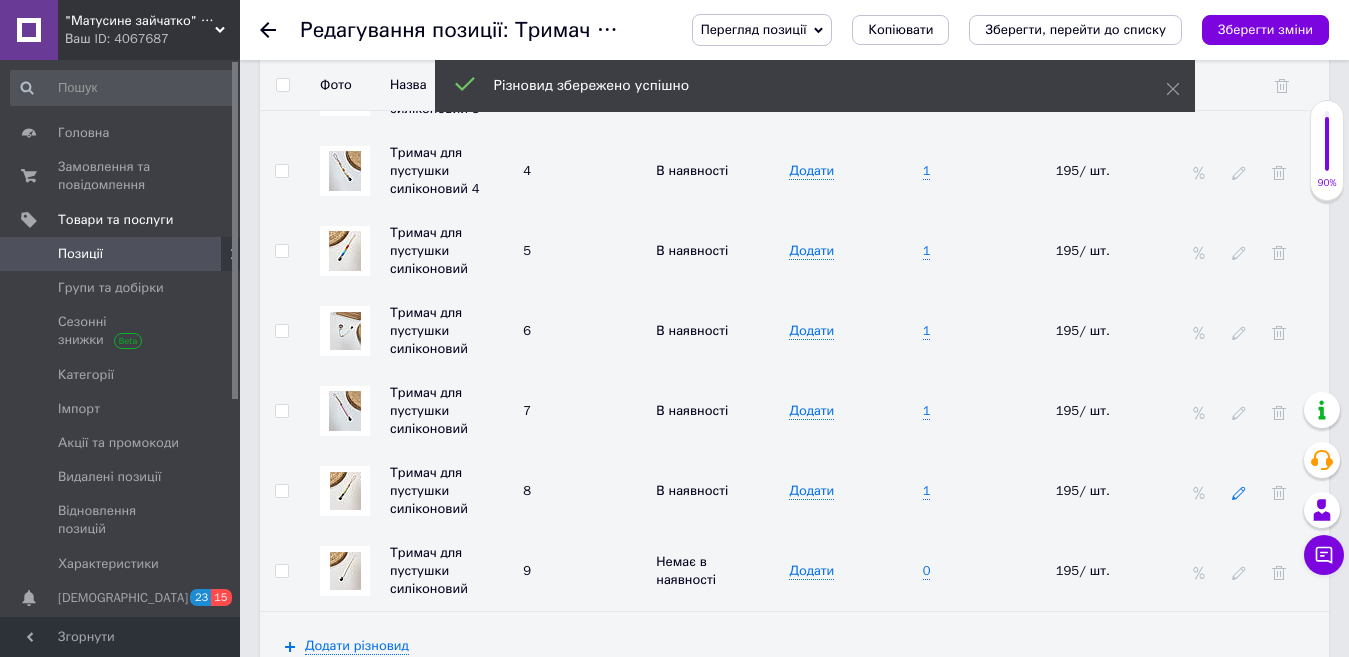 click 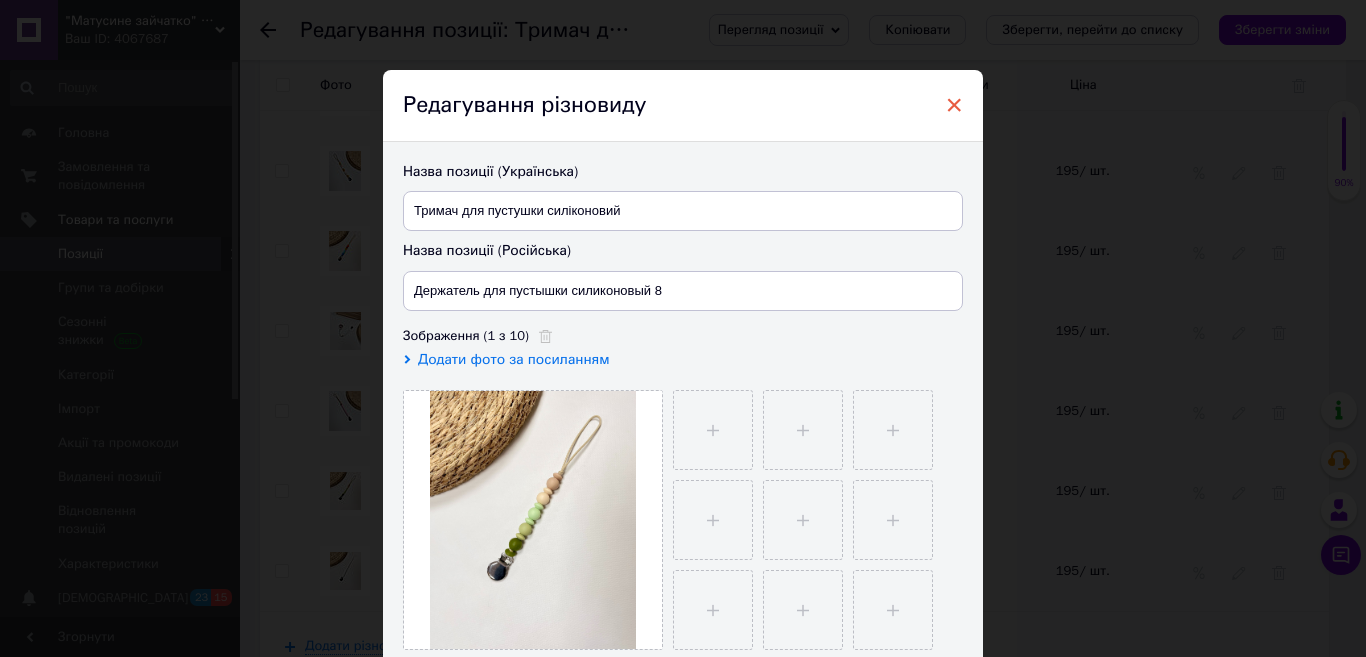 click on "×" at bounding box center (954, 105) 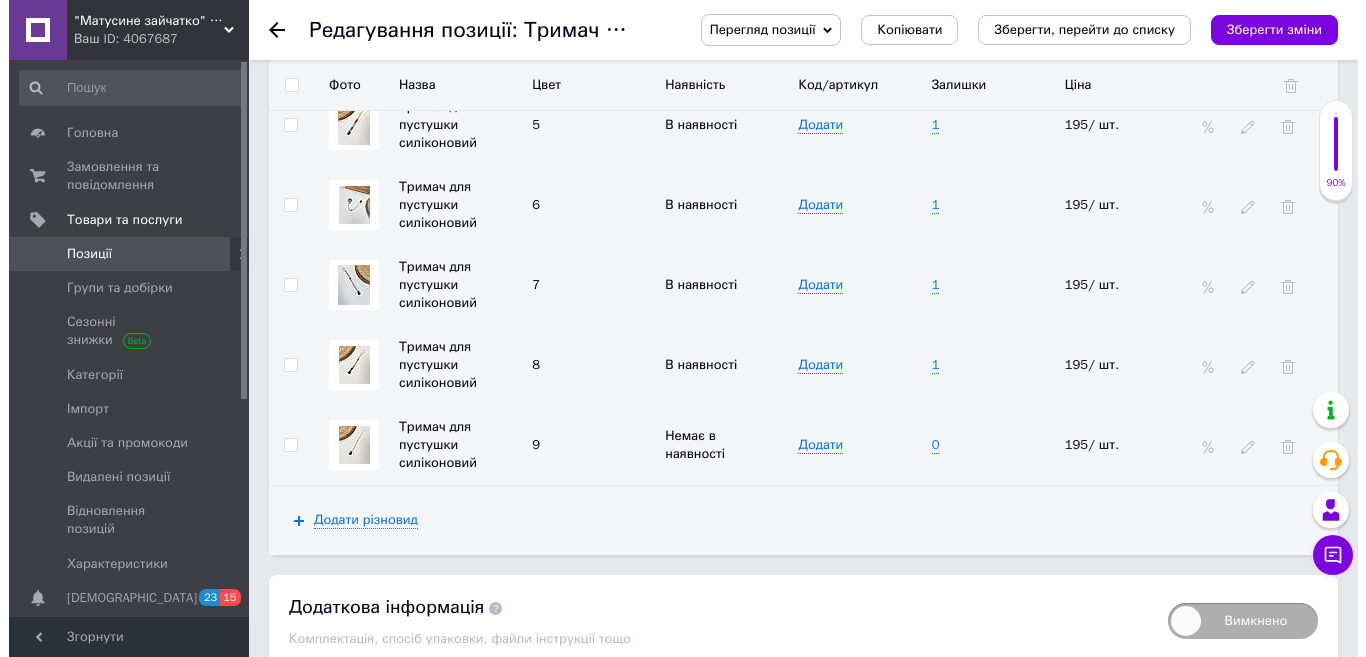 scroll, scrollTop: 3495, scrollLeft: 0, axis: vertical 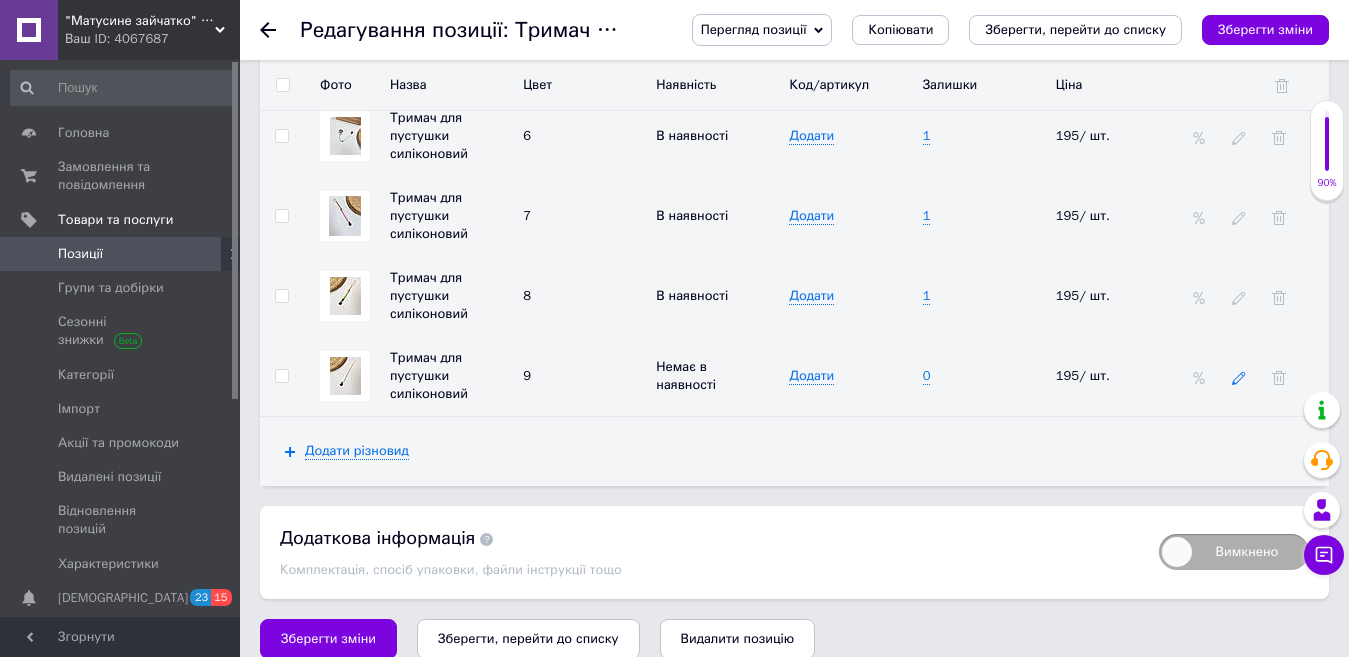 click 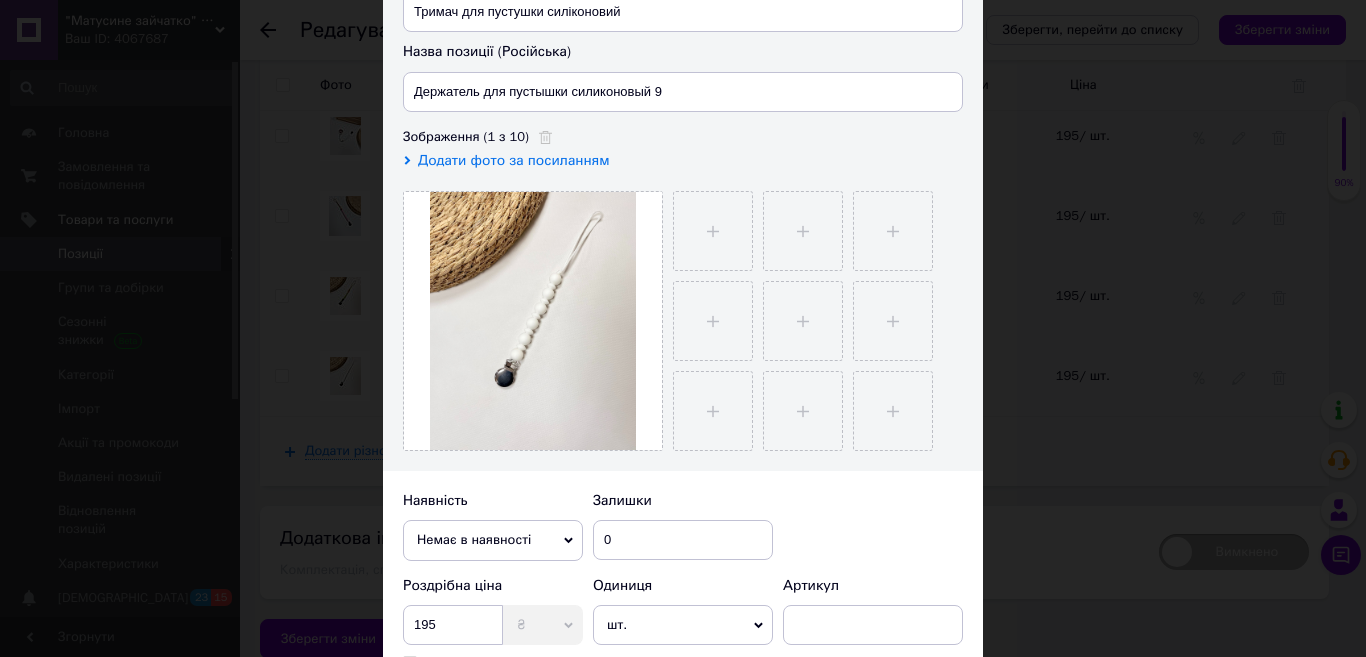 scroll, scrollTop: 200, scrollLeft: 0, axis: vertical 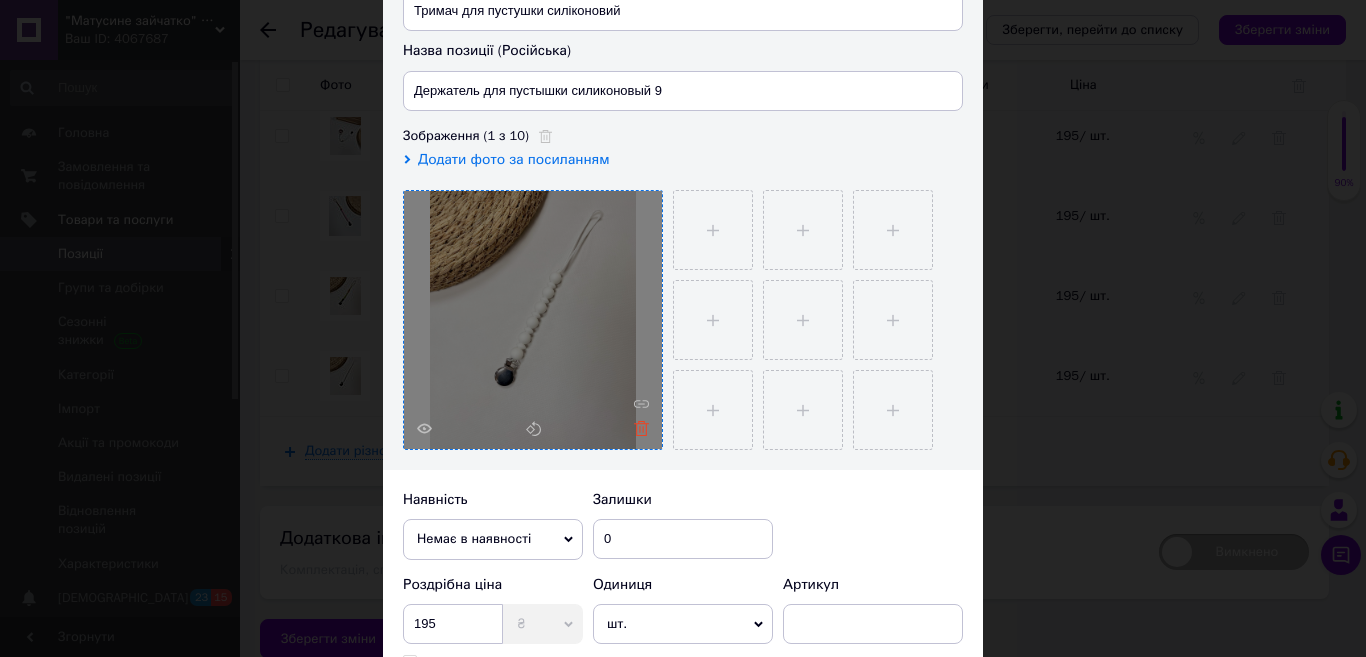 click 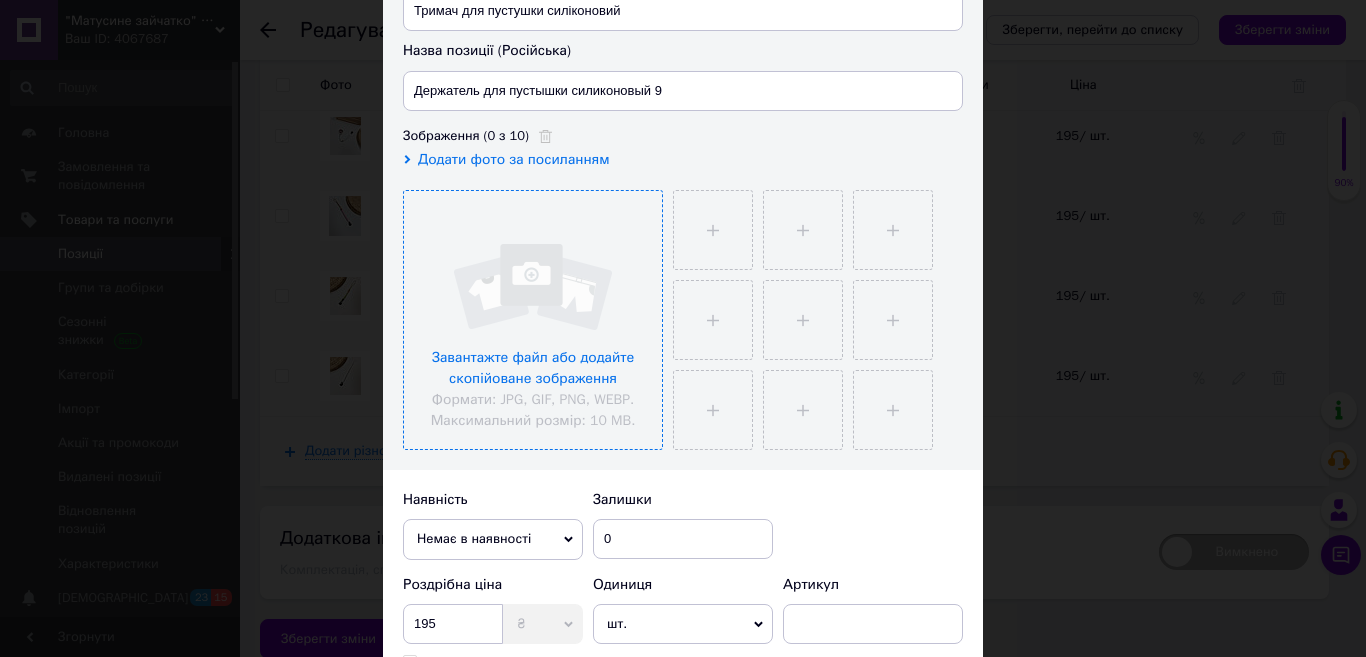 click at bounding box center [533, 320] 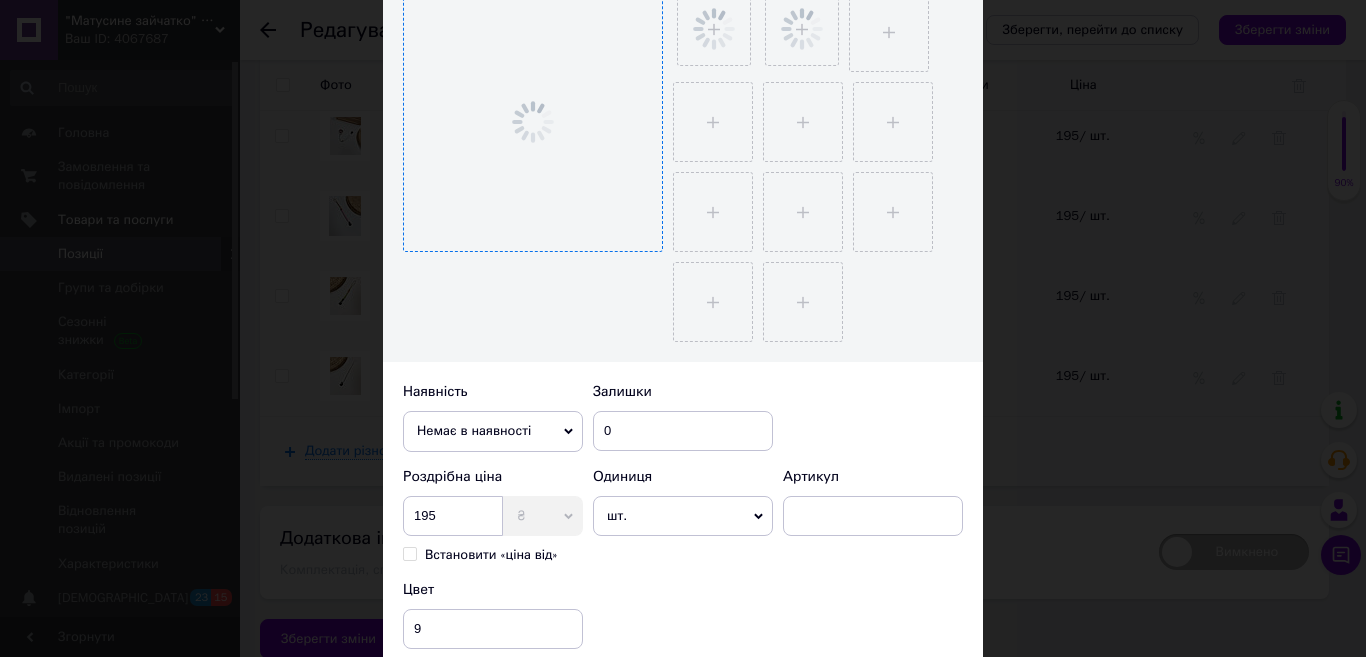scroll, scrollTop: 400, scrollLeft: 0, axis: vertical 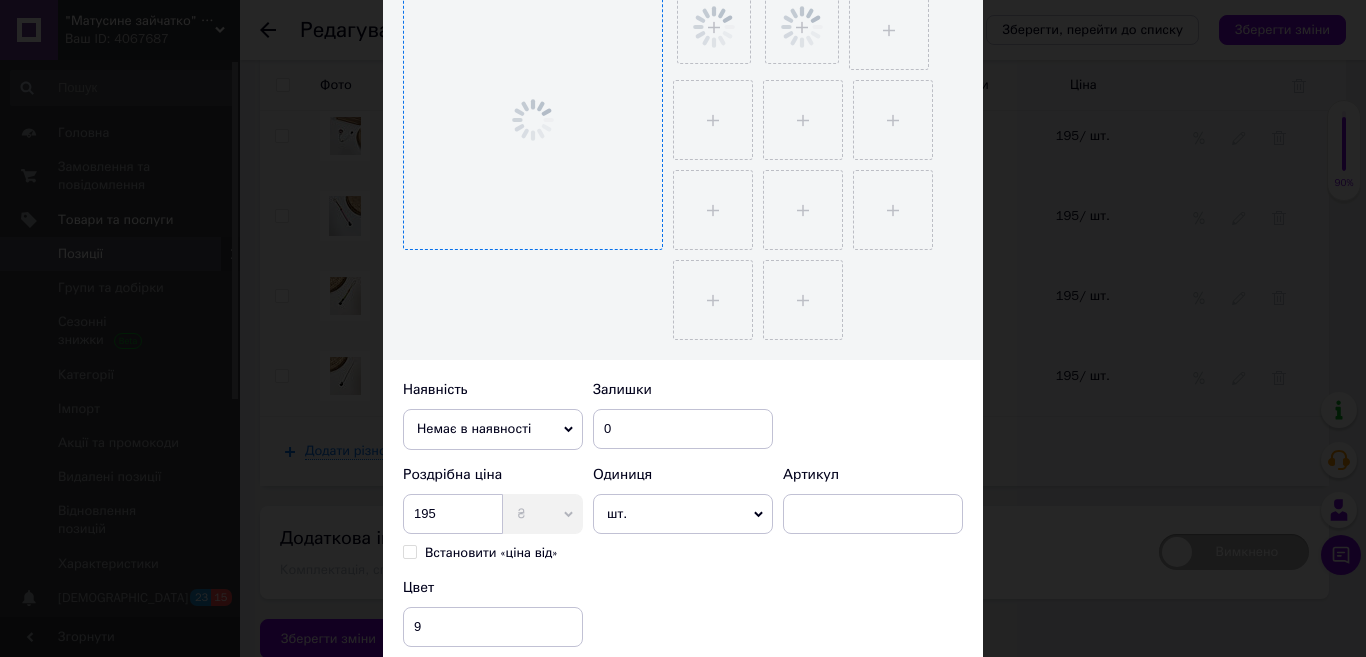 click on "Немає в наявності" at bounding box center (493, 429) 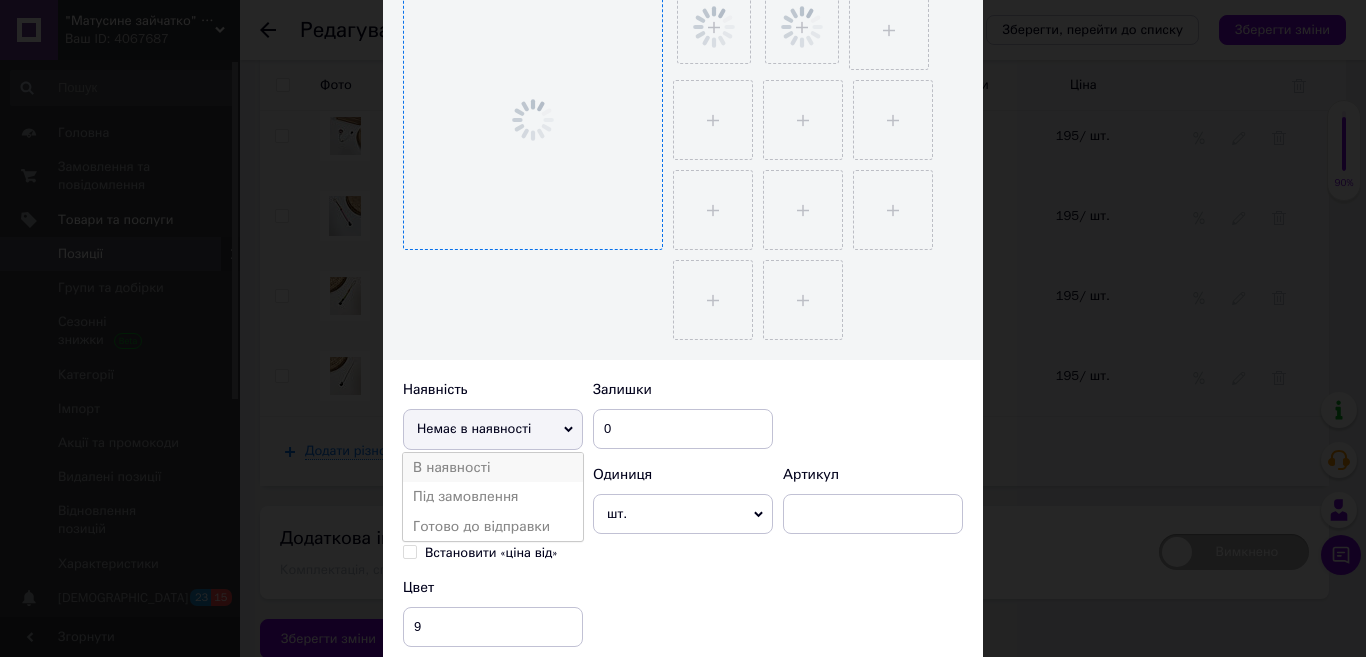 click on "В наявності" at bounding box center [493, 468] 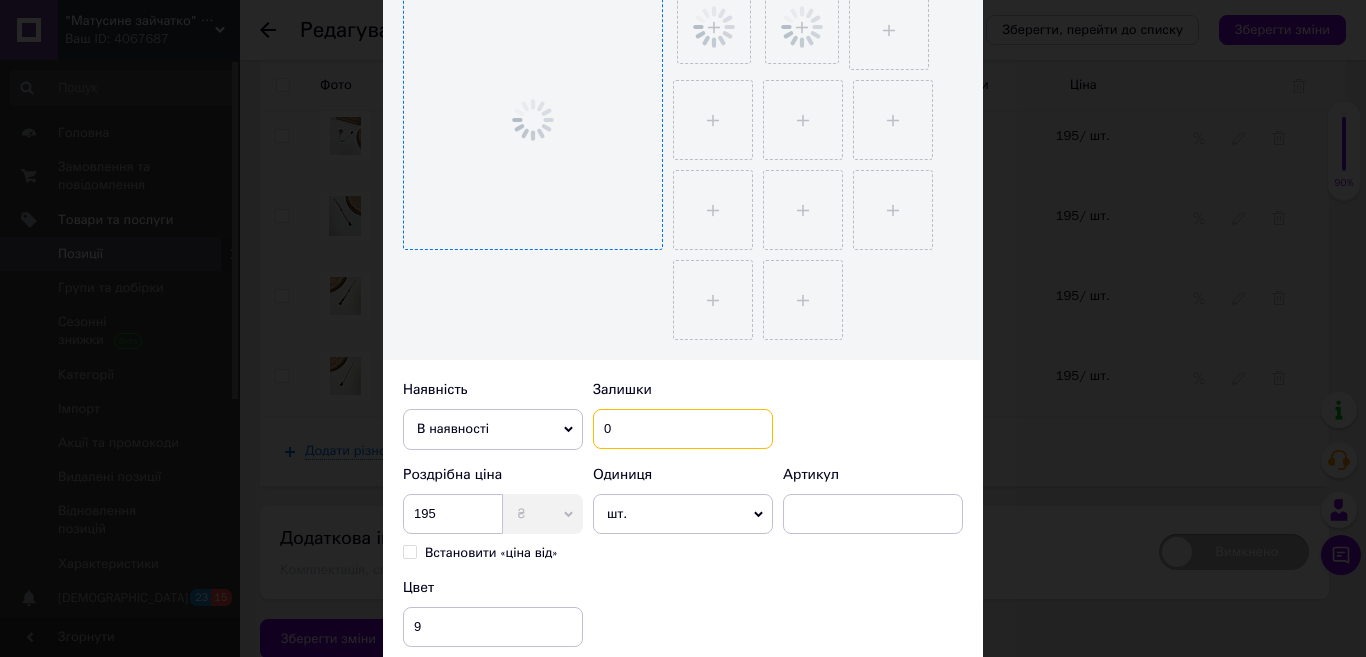 click on "0" at bounding box center (683, 429) 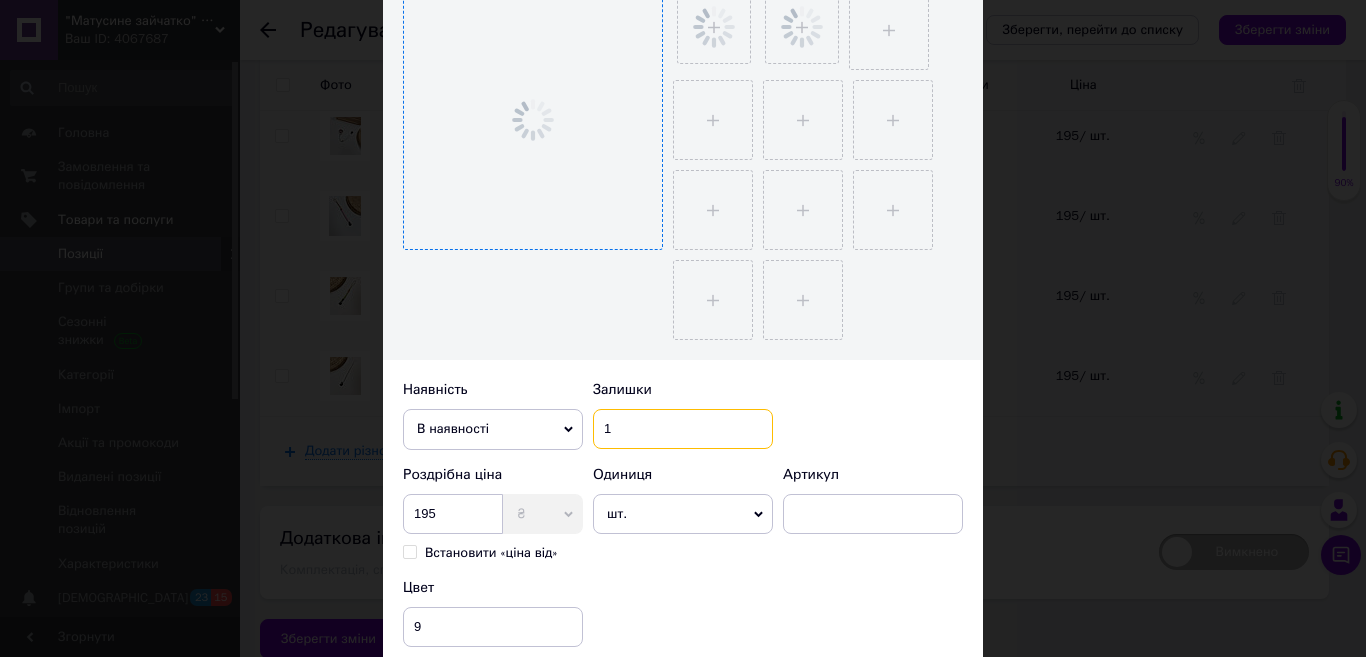 type on "1" 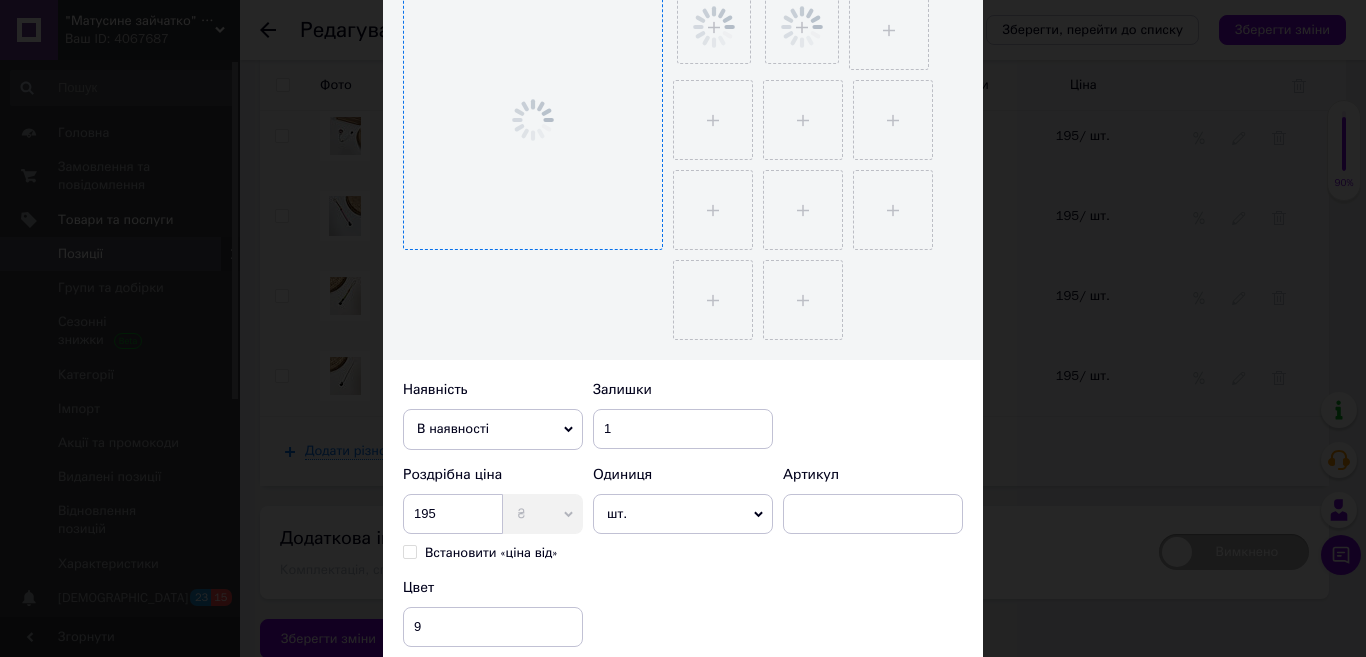click on "Наявність В наявності Немає в наявності Під замовлення Готово до відправки Залишки 1" at bounding box center (683, 415) 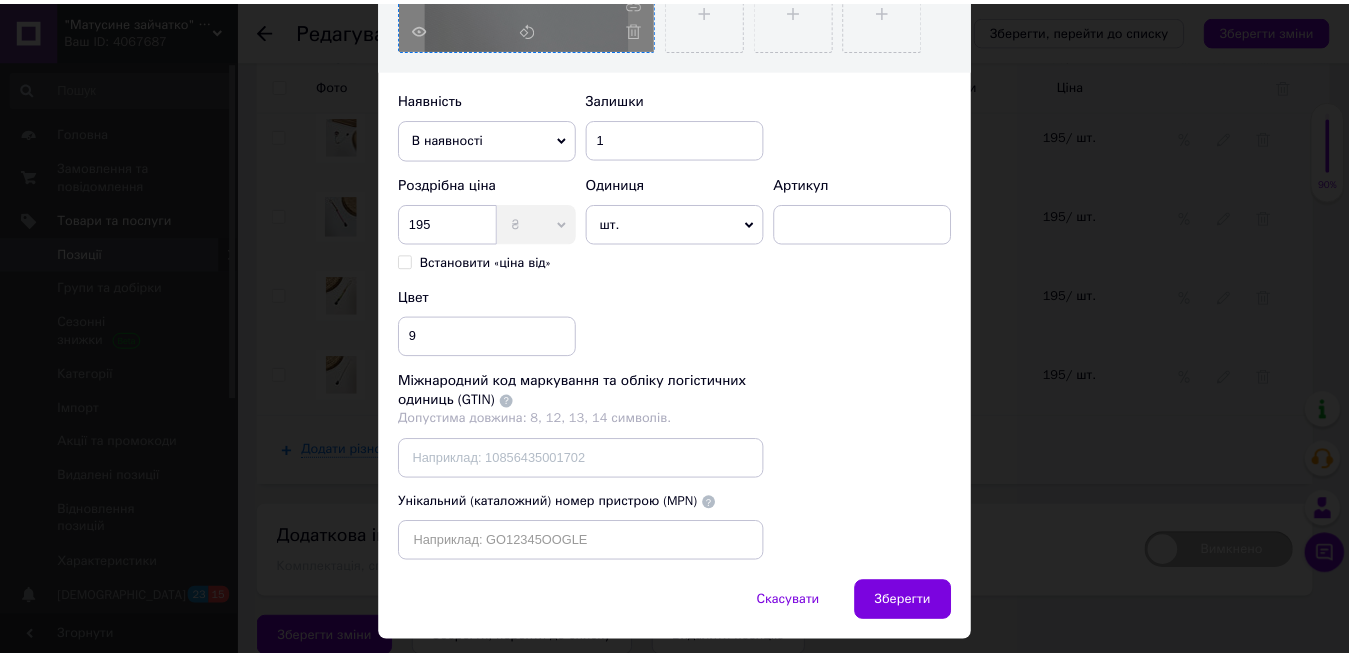 scroll, scrollTop: 656, scrollLeft: 0, axis: vertical 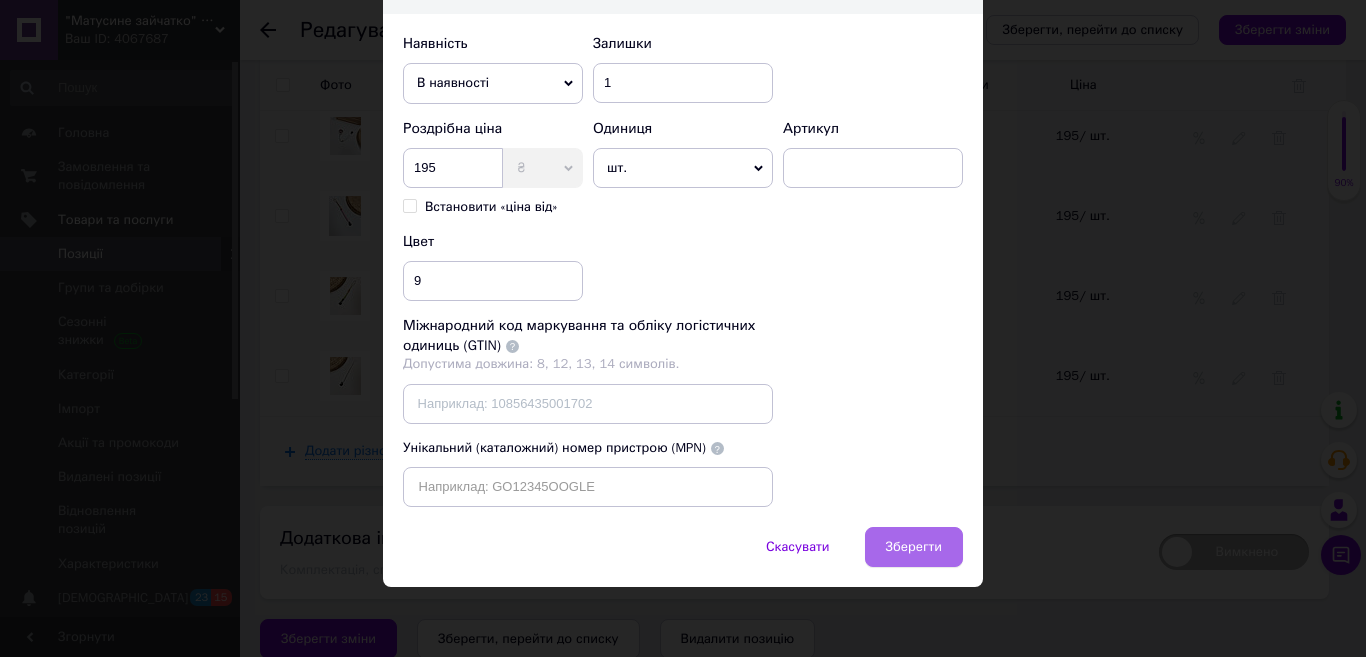 click on "Зберегти" at bounding box center (914, 547) 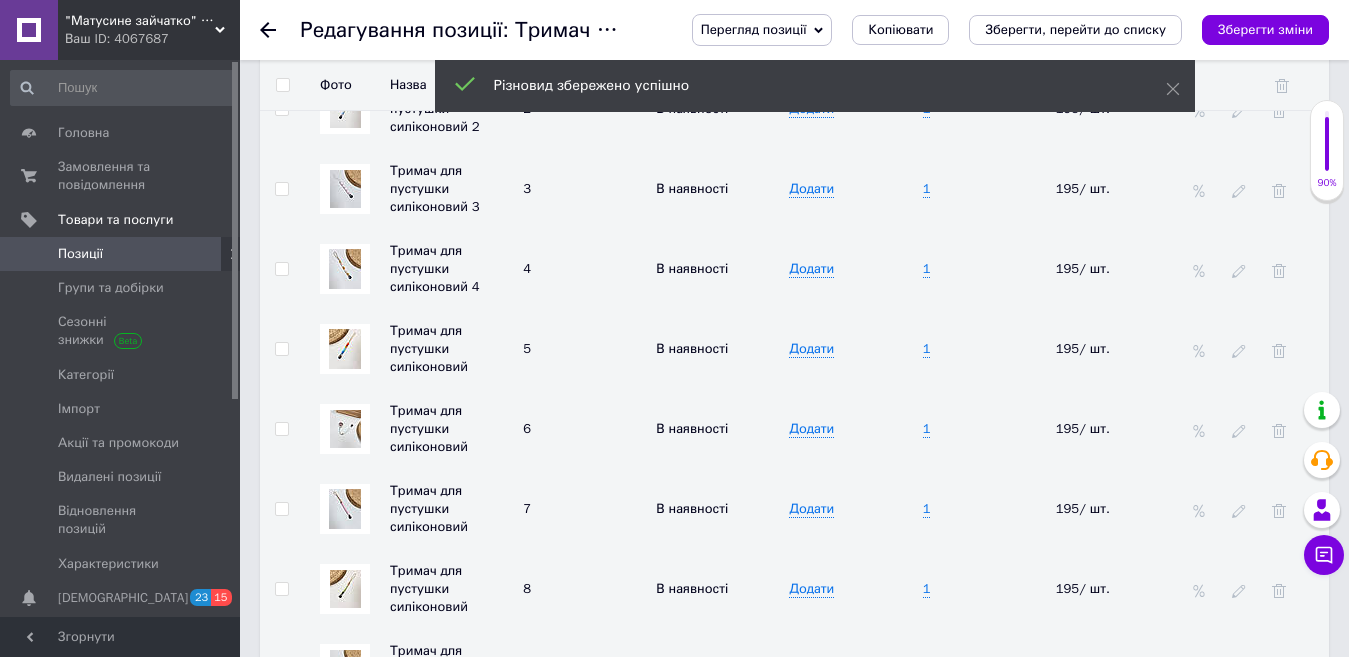 scroll, scrollTop: 3195, scrollLeft: 0, axis: vertical 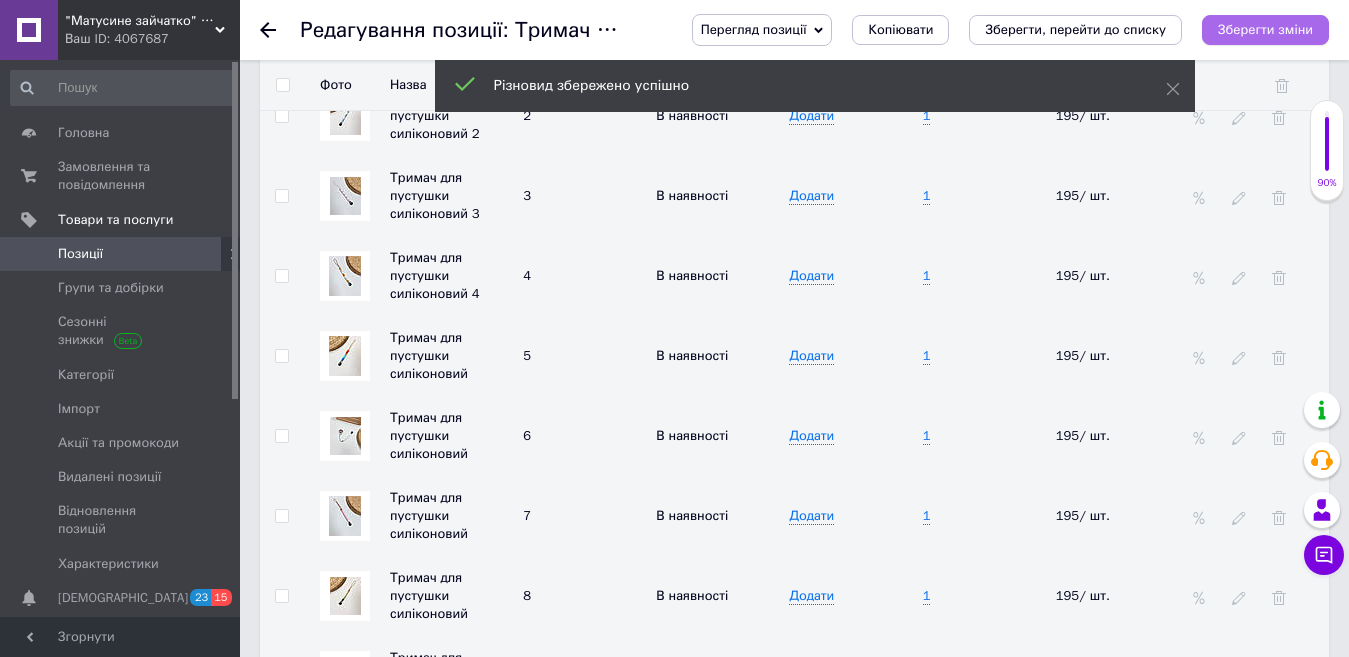 click on "Зберегти зміни" at bounding box center [1265, 29] 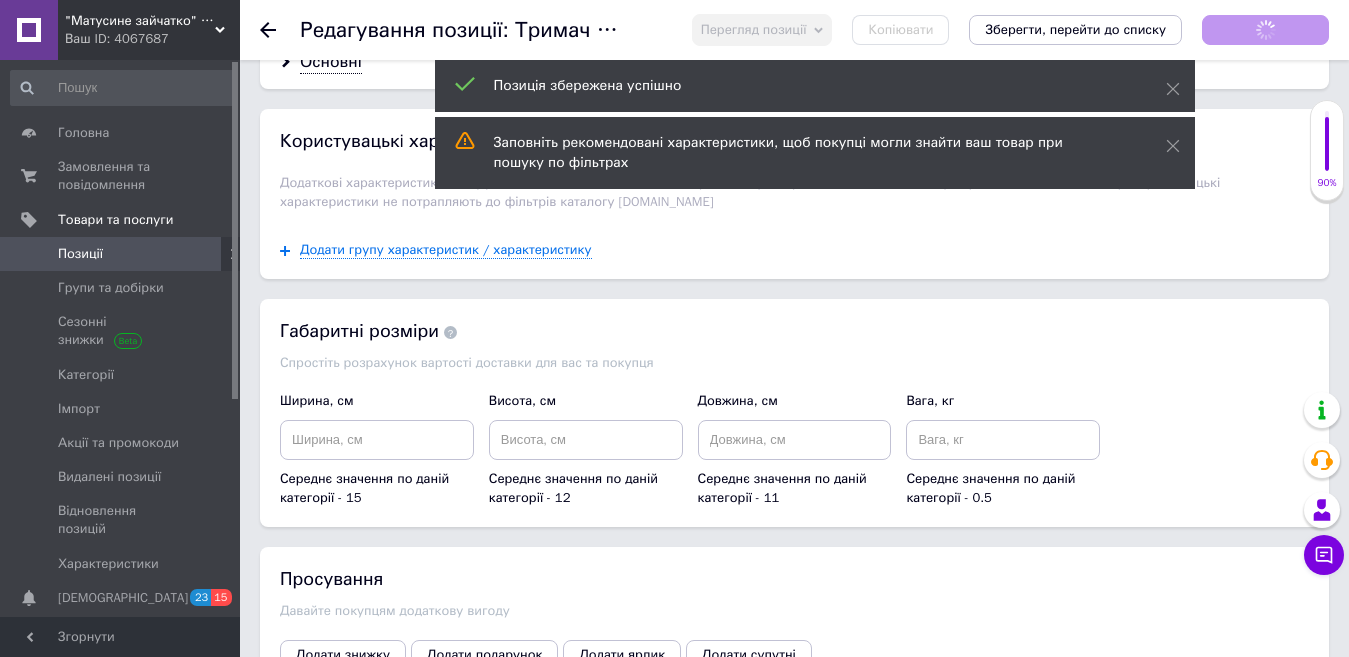 scroll, scrollTop: 2095, scrollLeft: 0, axis: vertical 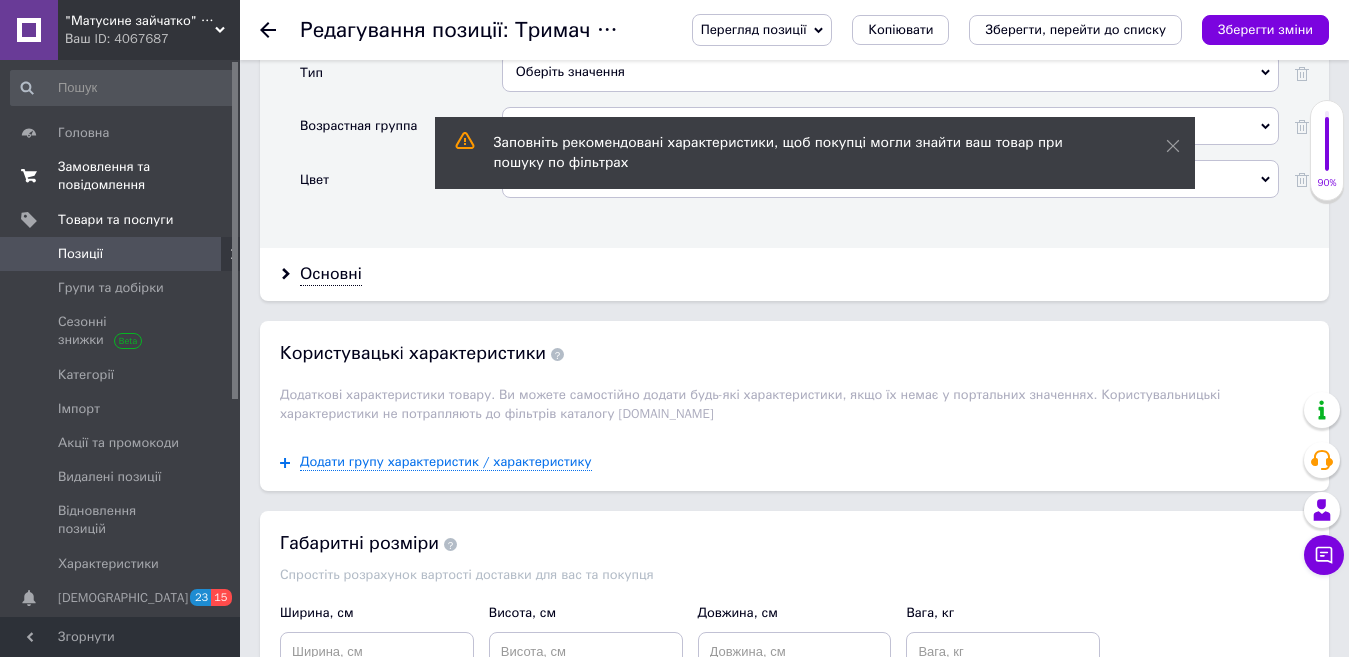 click on "Замовлення та повідомлення" at bounding box center (121, 176) 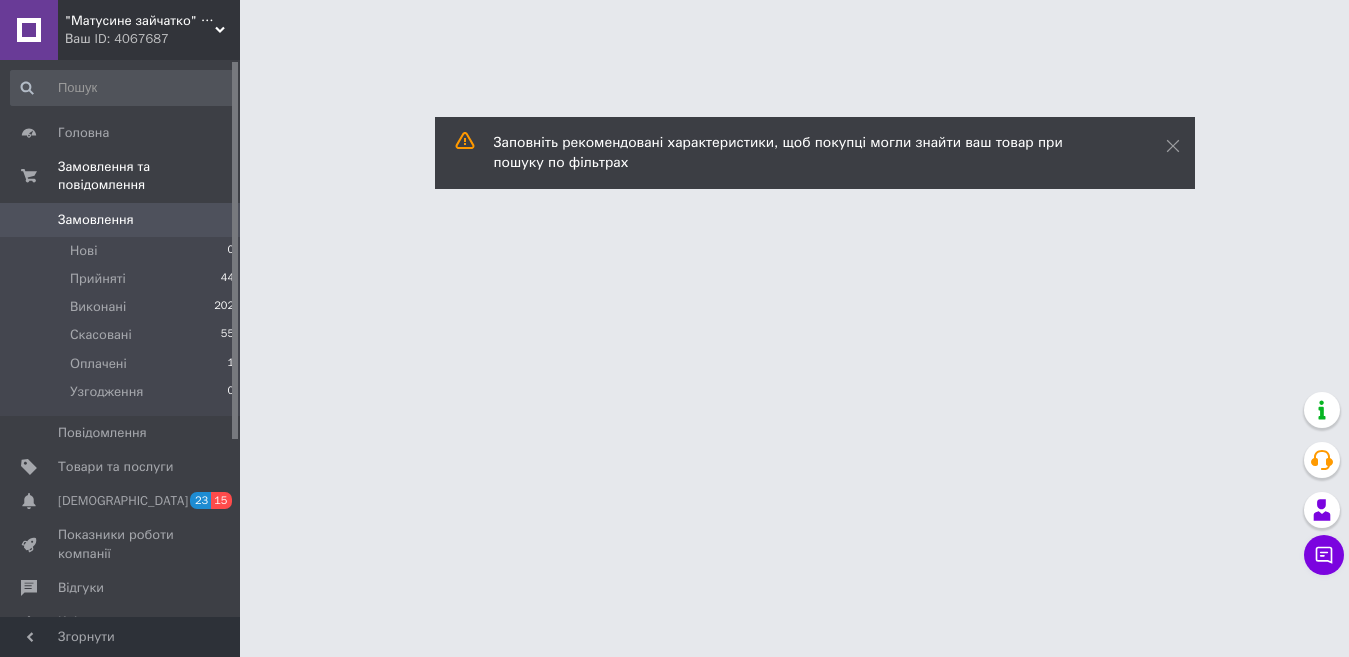 scroll, scrollTop: 0, scrollLeft: 0, axis: both 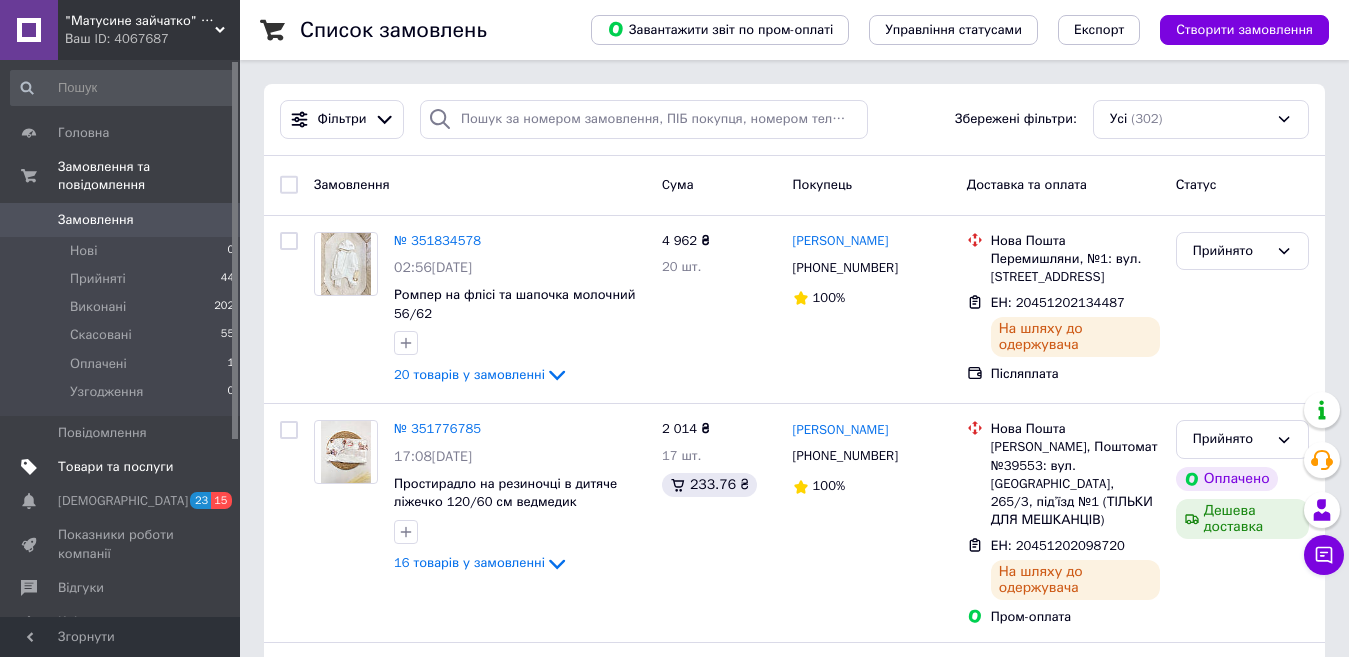click on "Товари та послуги" at bounding box center [115, 467] 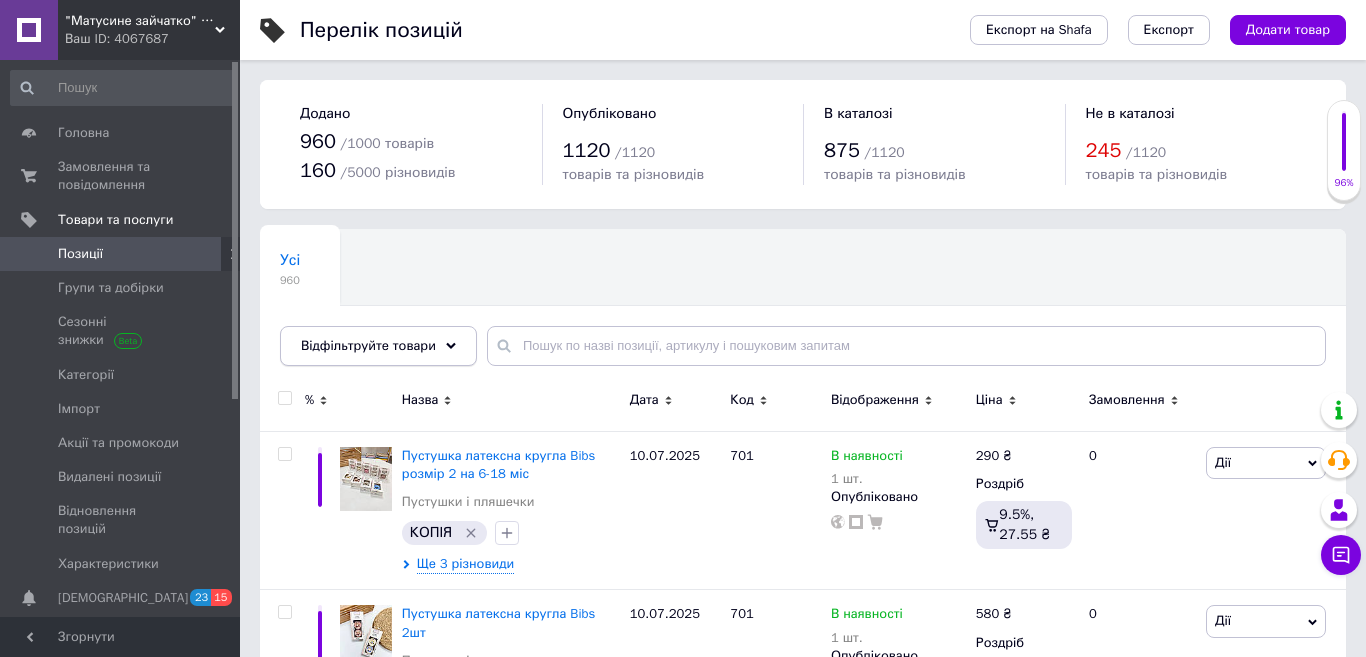 click on "Відфільтруйте товари" at bounding box center (378, 346) 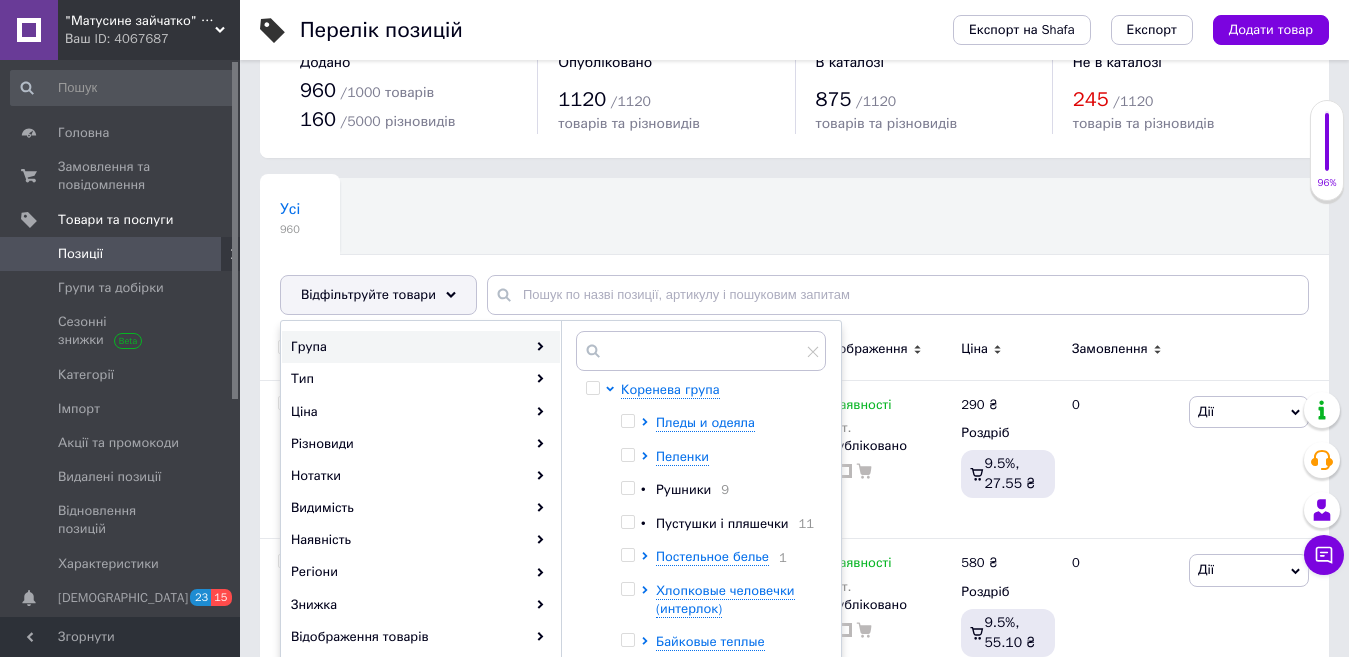 scroll, scrollTop: 100, scrollLeft: 0, axis: vertical 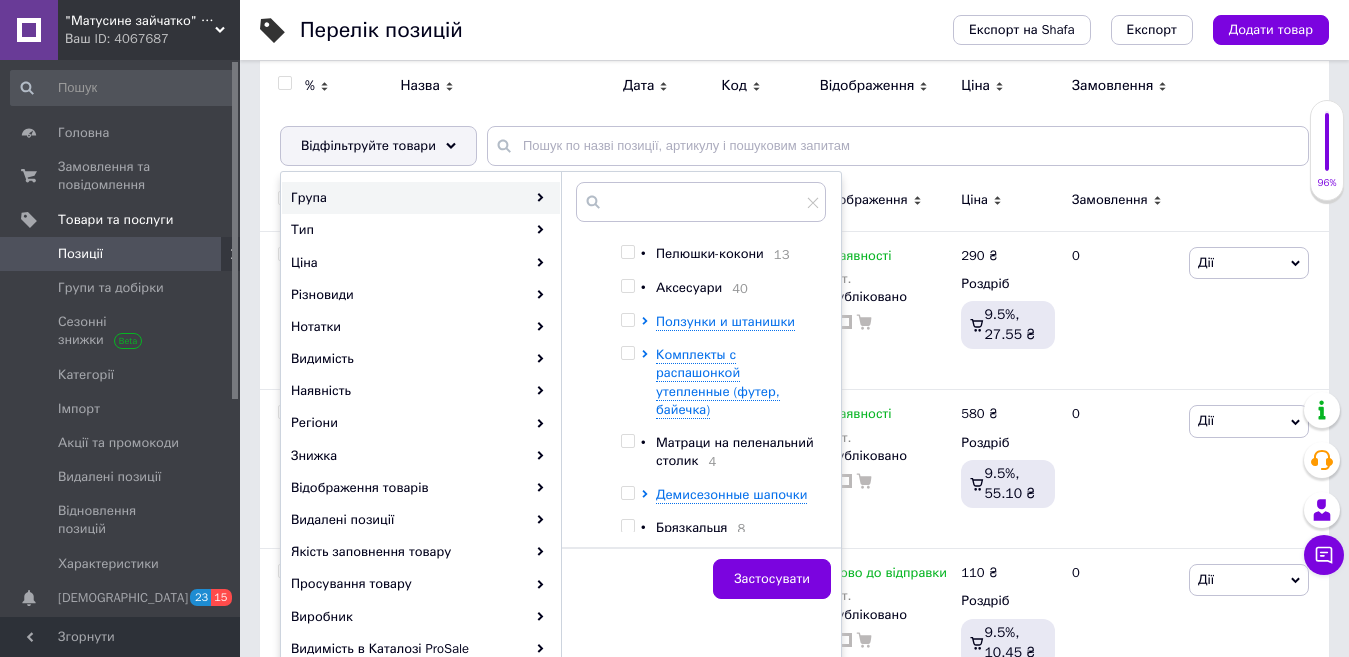 click at bounding box center [627, 441] 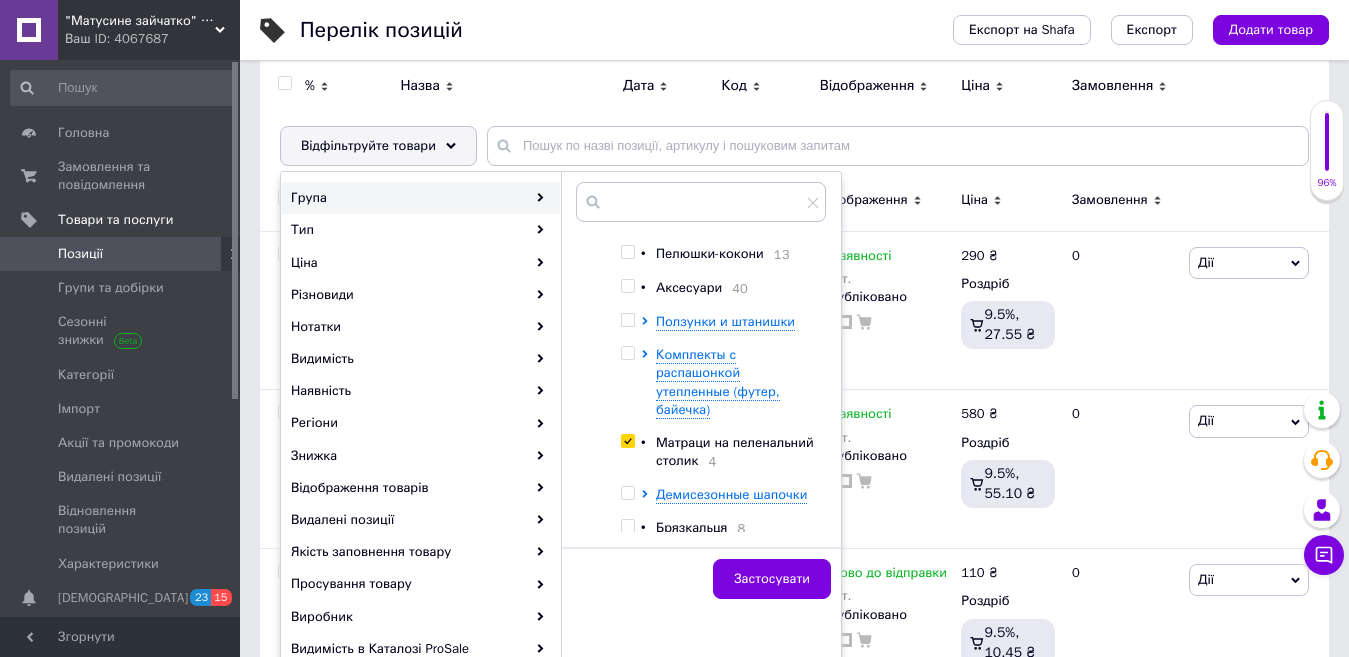 checkbox on "true" 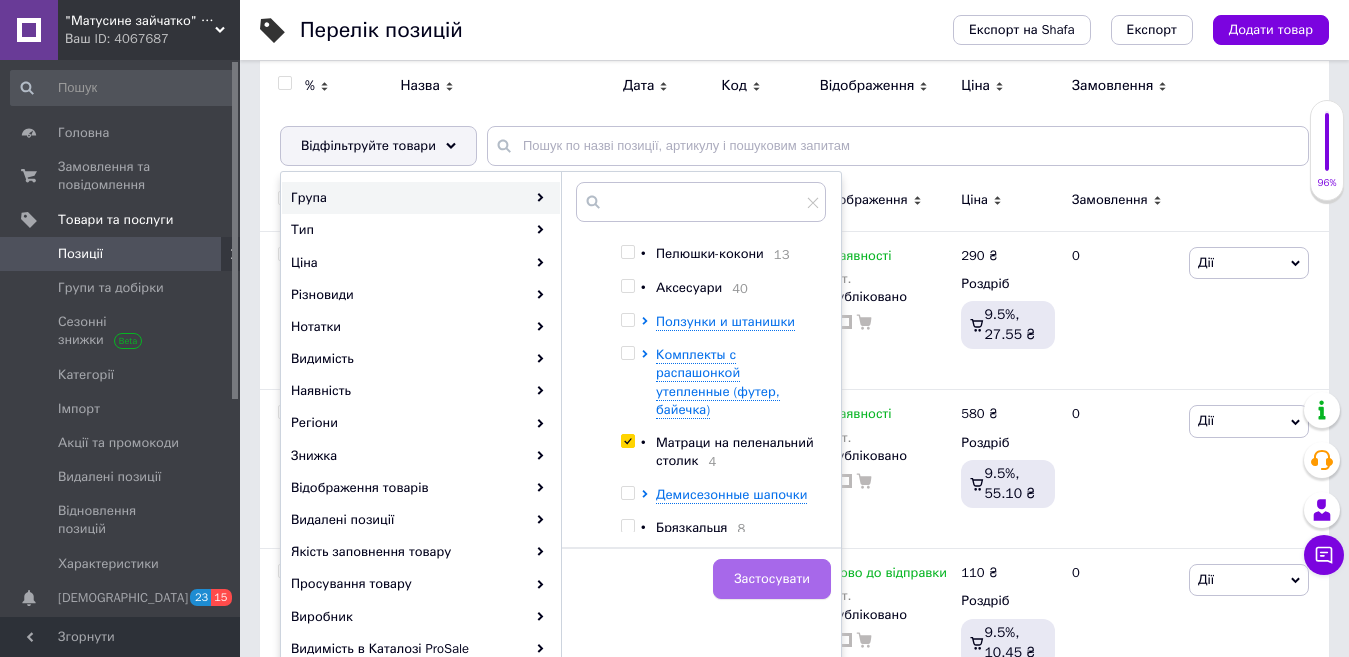 click on "Застосувати" at bounding box center (772, 579) 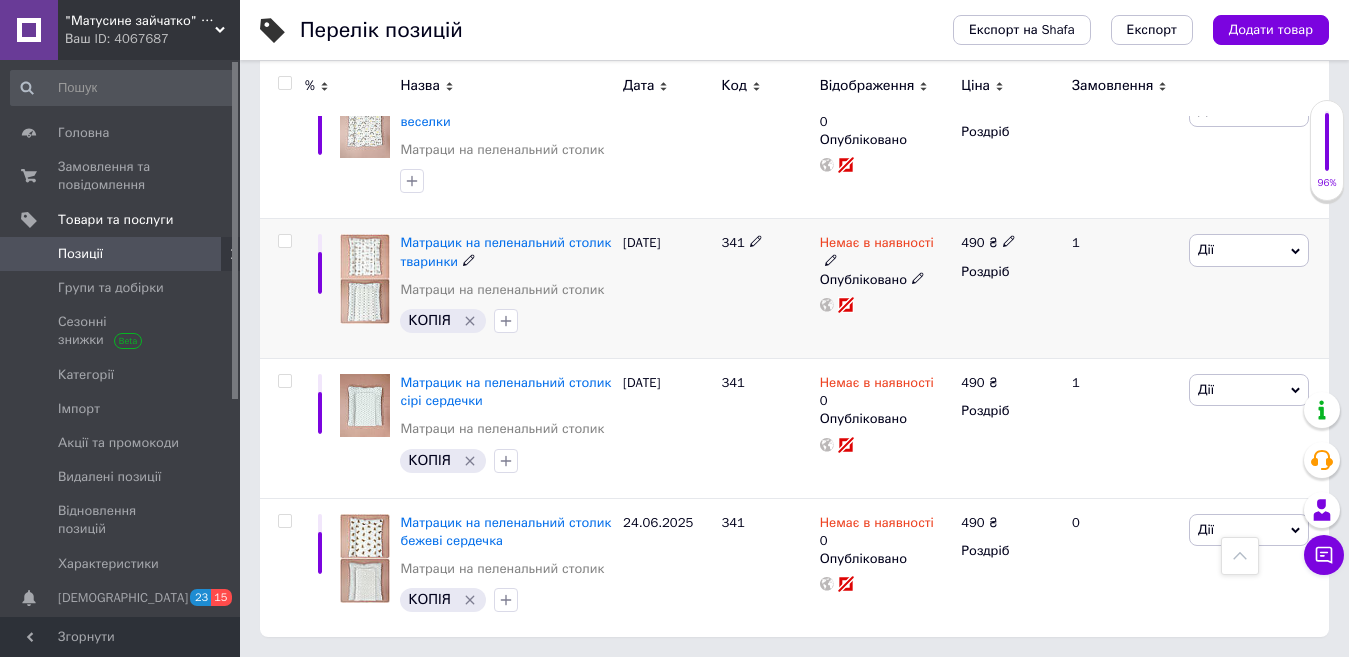 scroll, scrollTop: 287, scrollLeft: 0, axis: vertical 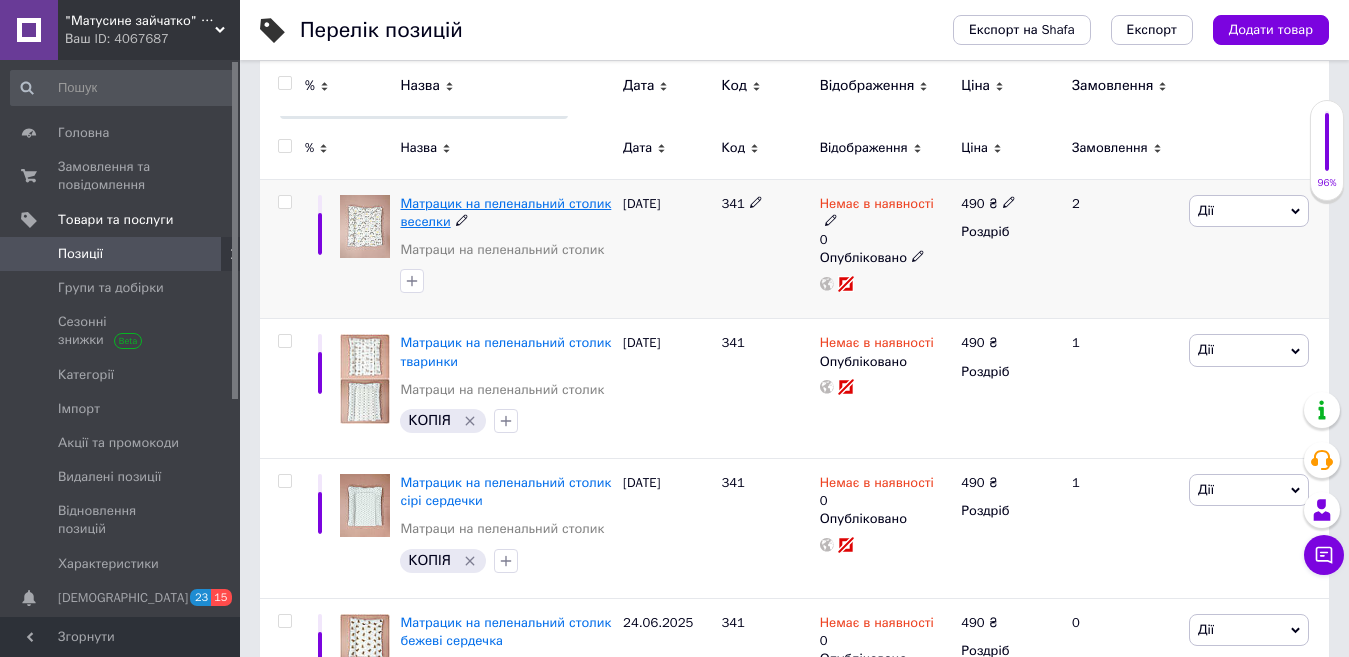 click on "Матрацик на пеленальний столик веселки" at bounding box center (505, 212) 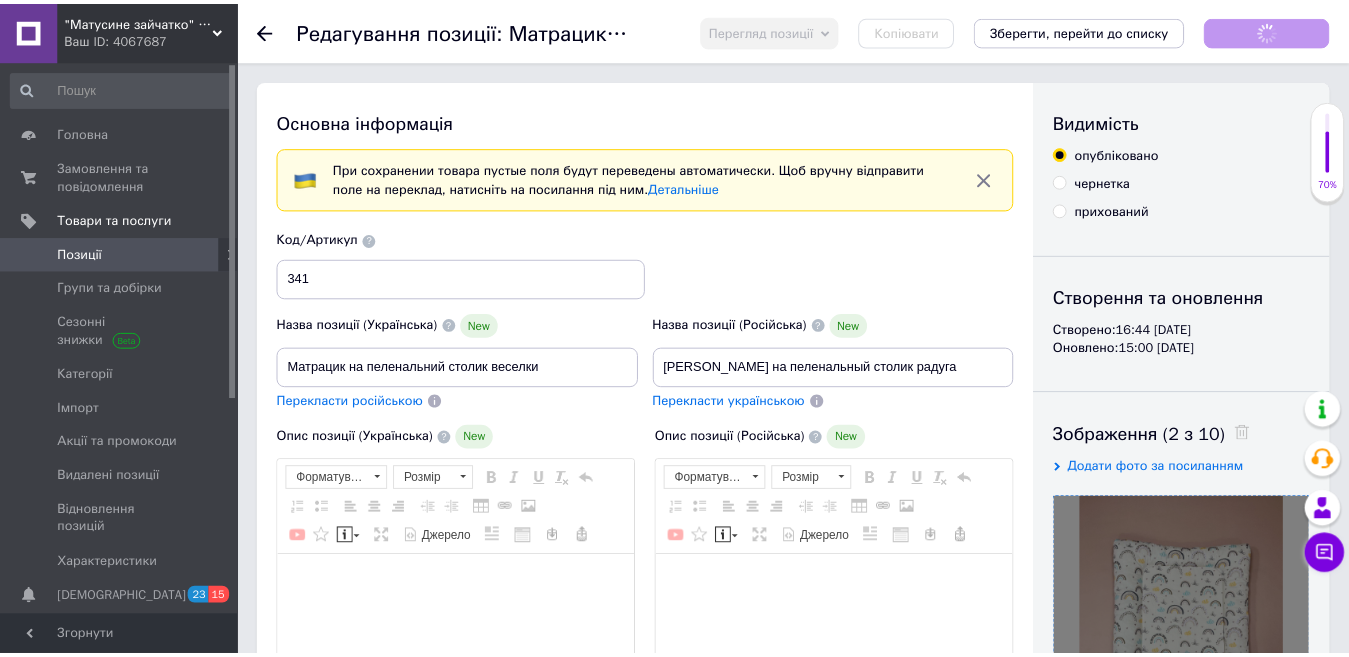 scroll, scrollTop: 300, scrollLeft: 0, axis: vertical 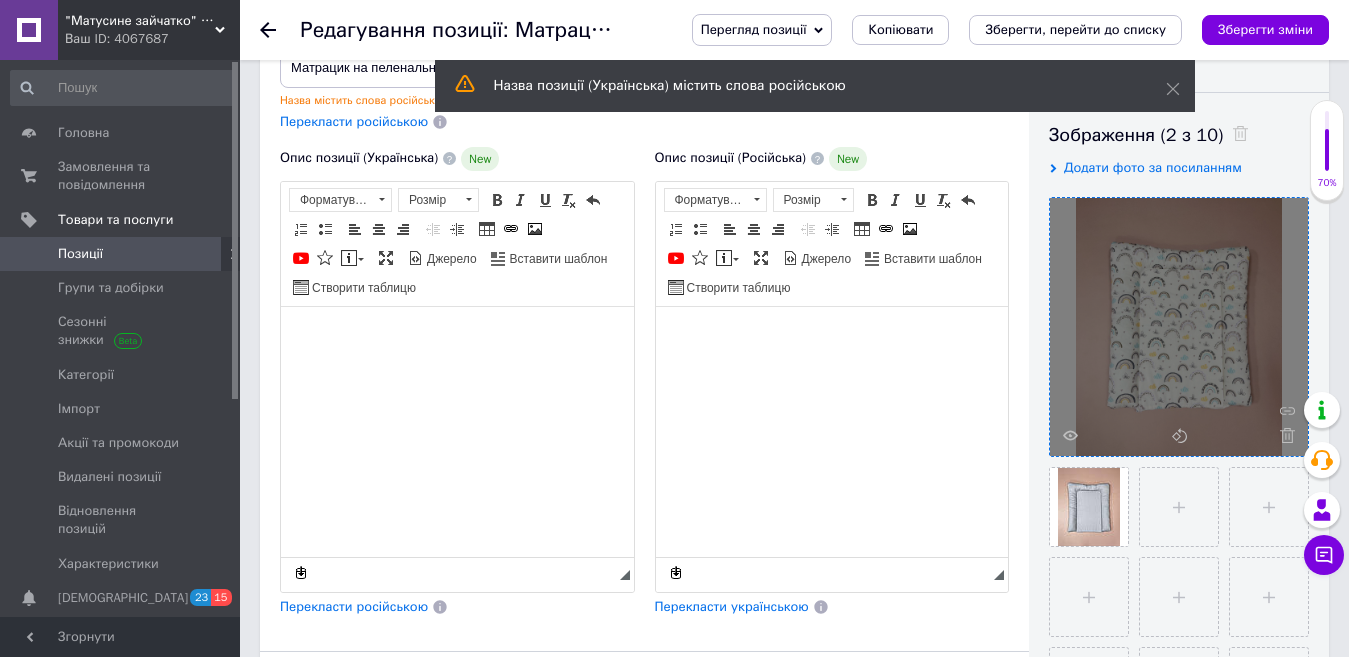 click at bounding box center [1282, 435] 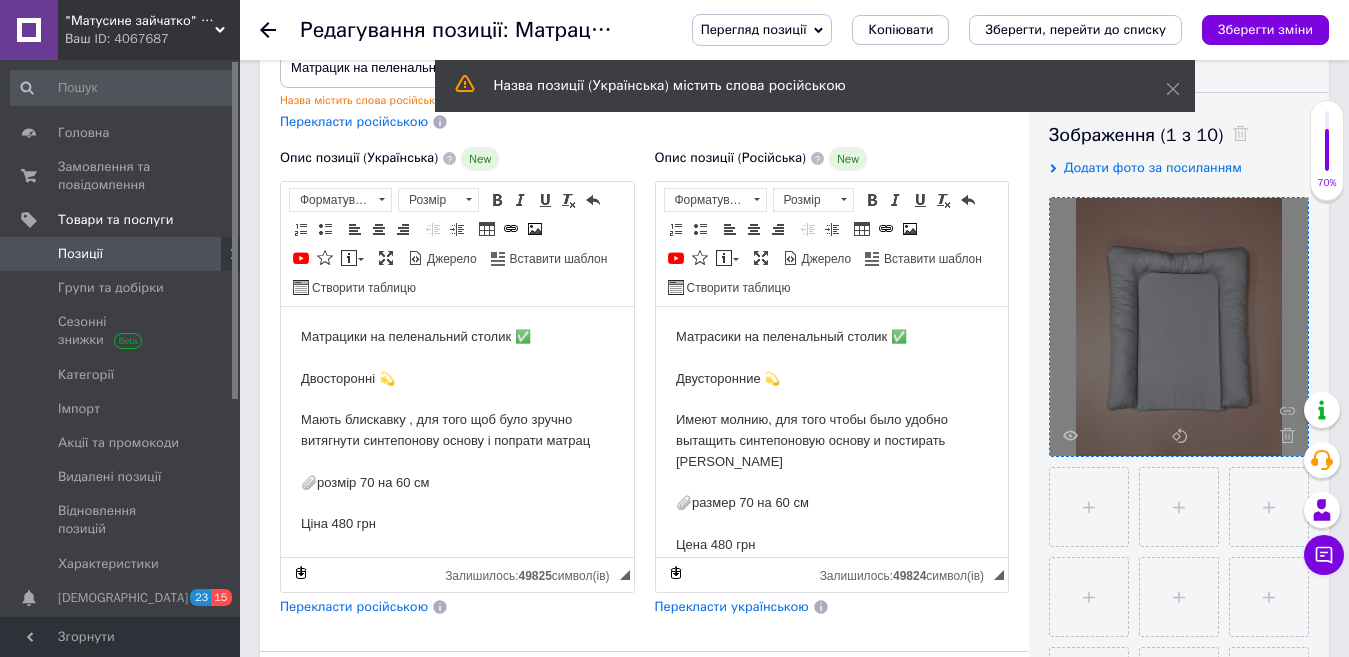 click 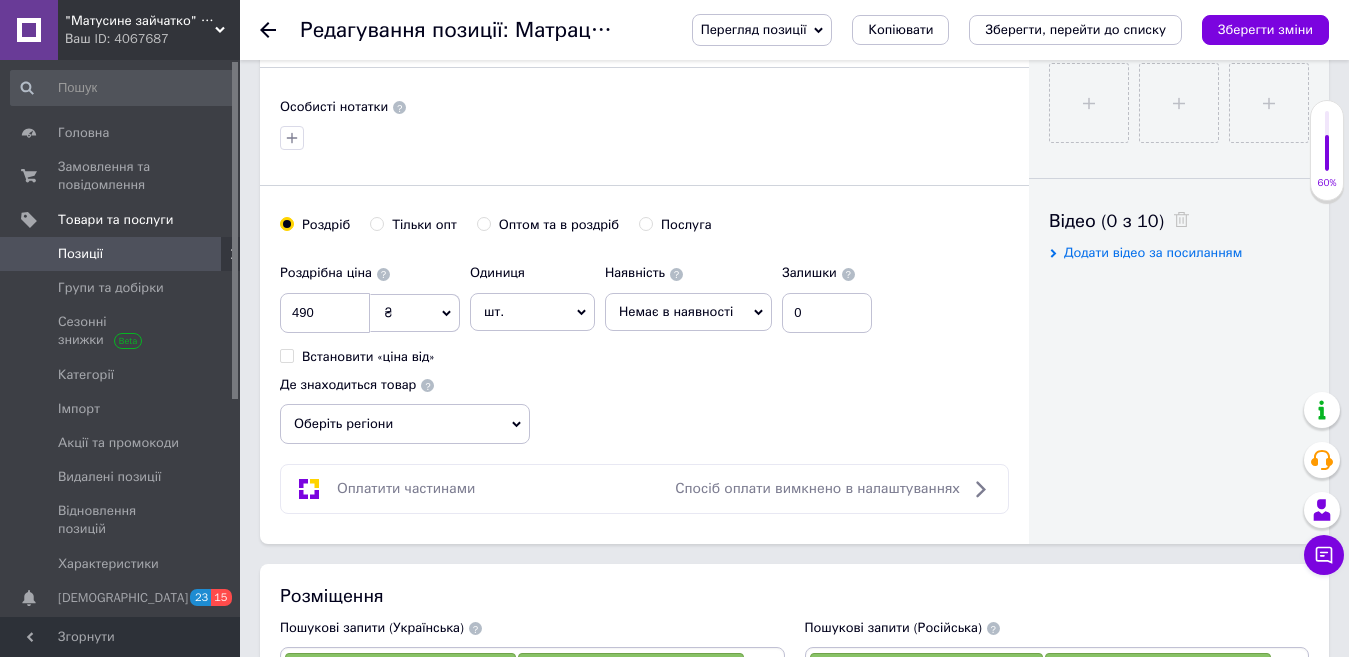 scroll, scrollTop: 700, scrollLeft: 0, axis: vertical 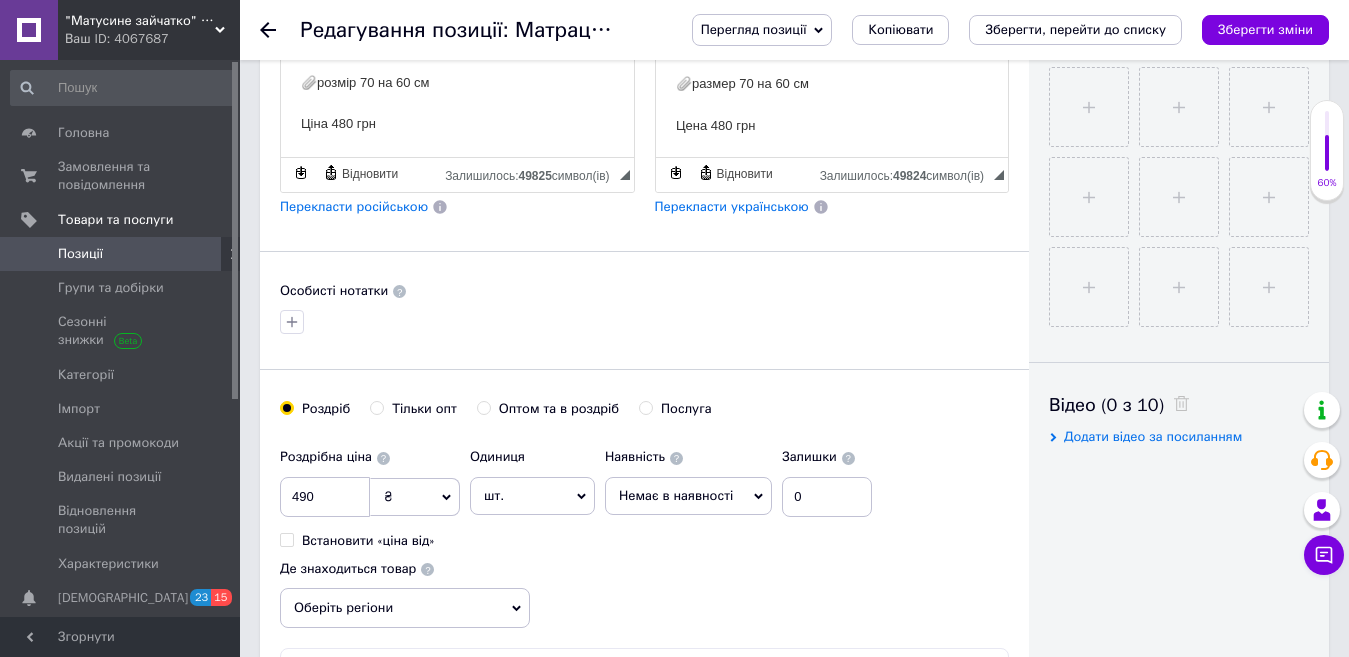 click on "Матрацики на пеленальний столик ✅ Двосторонні 💫 Мають блискавку , для того щоб було зручно витягнути синтепонову основу і попрати матрац 📎розмір 70 на 60 см Ціна 480 грн" at bounding box center (457, 31) 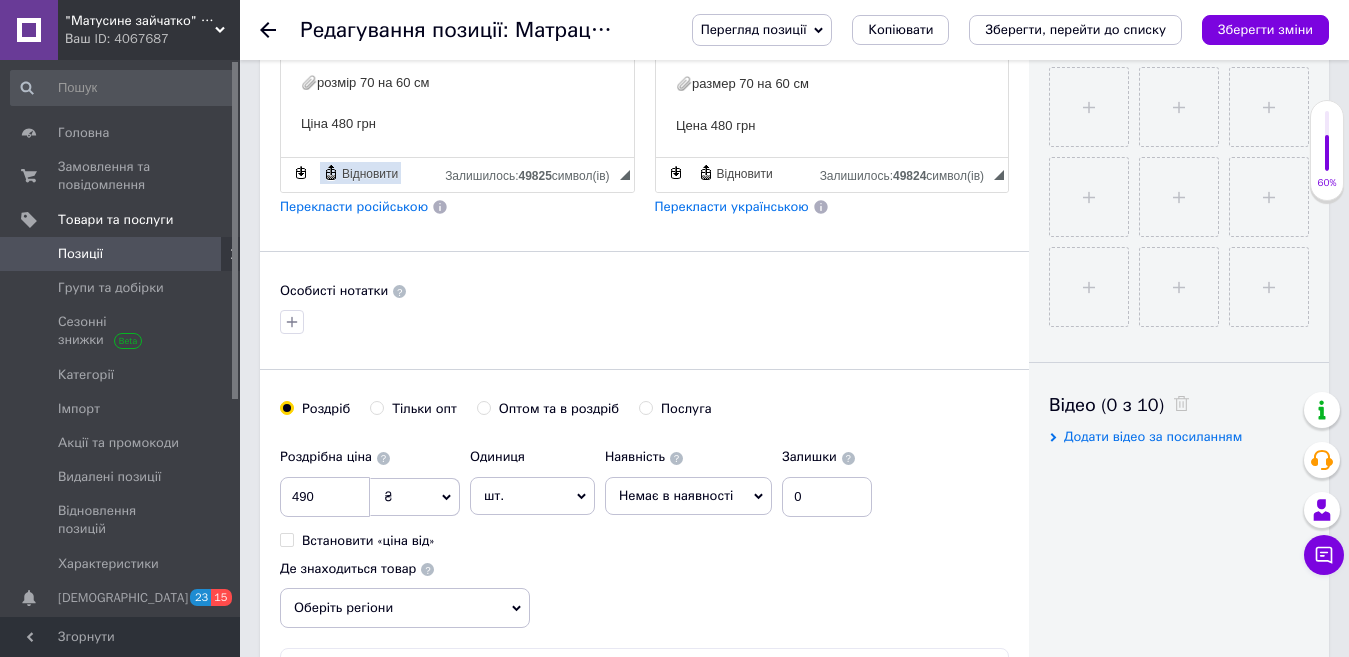 type 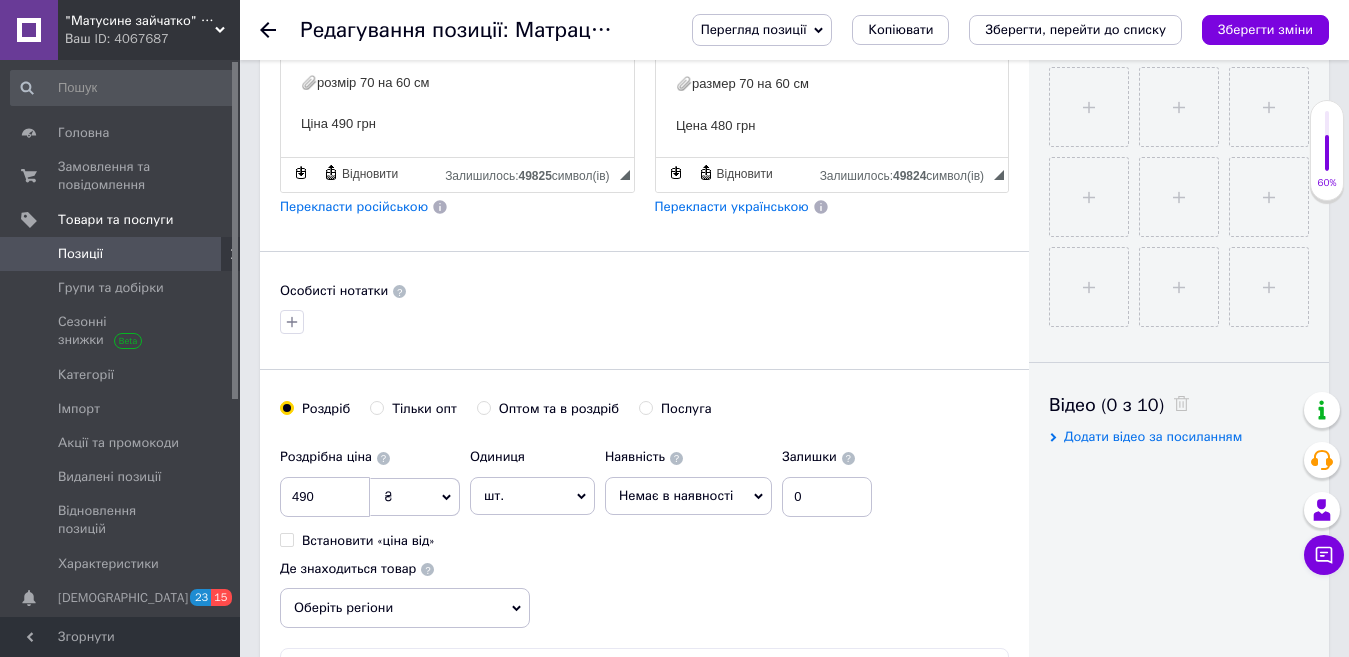 click on "Матрасики на пеленальный столик ✅ Двусторонние 💫 Имеют молнию, для того чтобы было удобно вытащить синтепоновую основу и постирать матрас 📎размер 70 на 60 см Цена 480 грн" at bounding box center [831, 22] 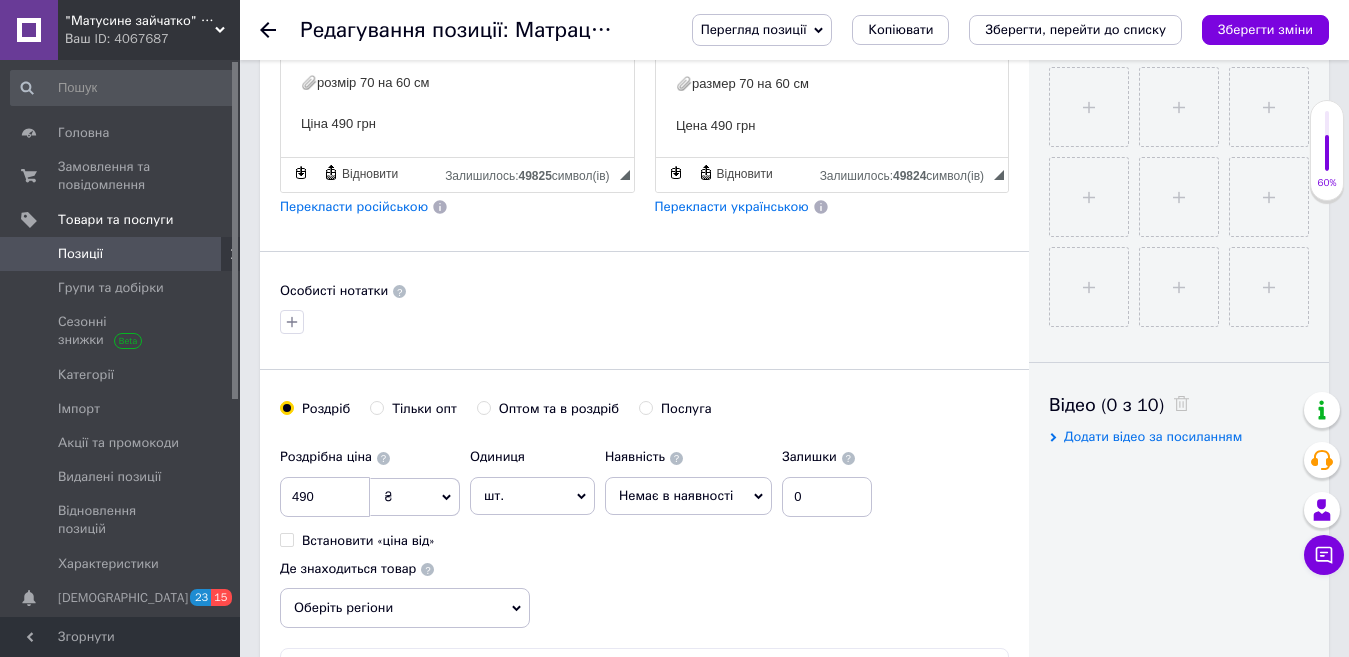 click on "Немає в наявності" at bounding box center [688, 496] 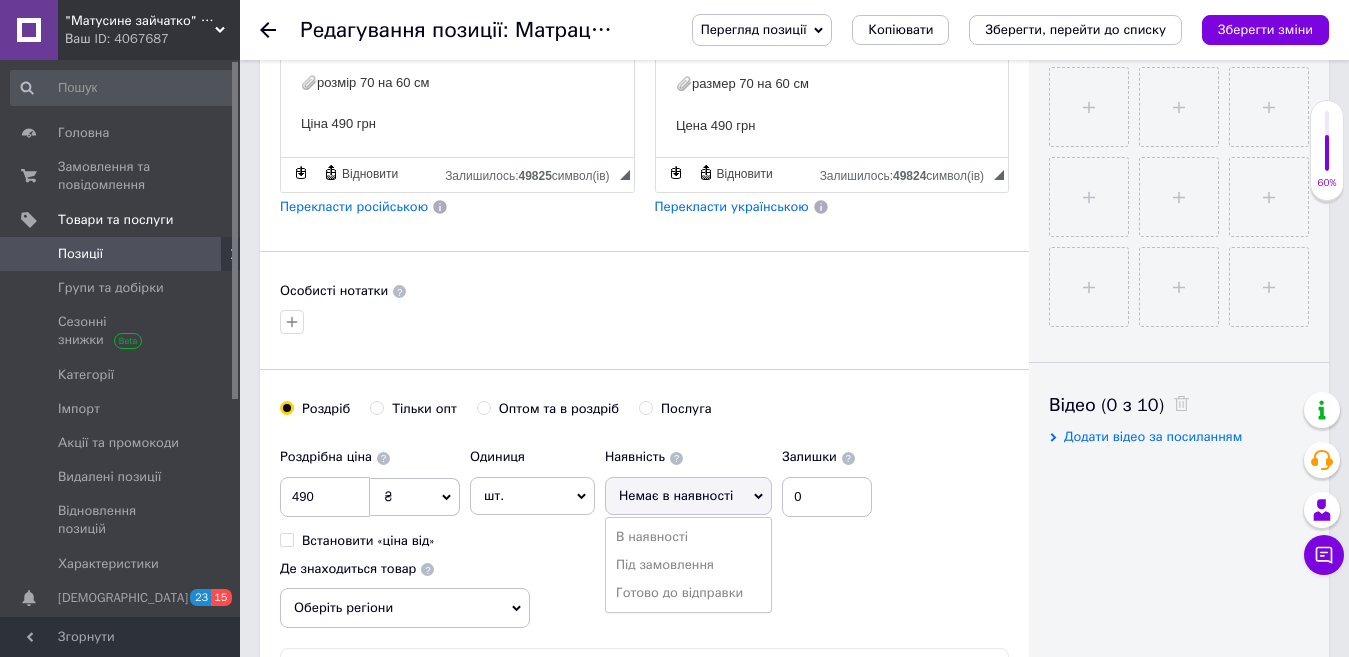 drag, startPoint x: 689, startPoint y: 594, endPoint x: 763, endPoint y: 547, distance: 87.66413 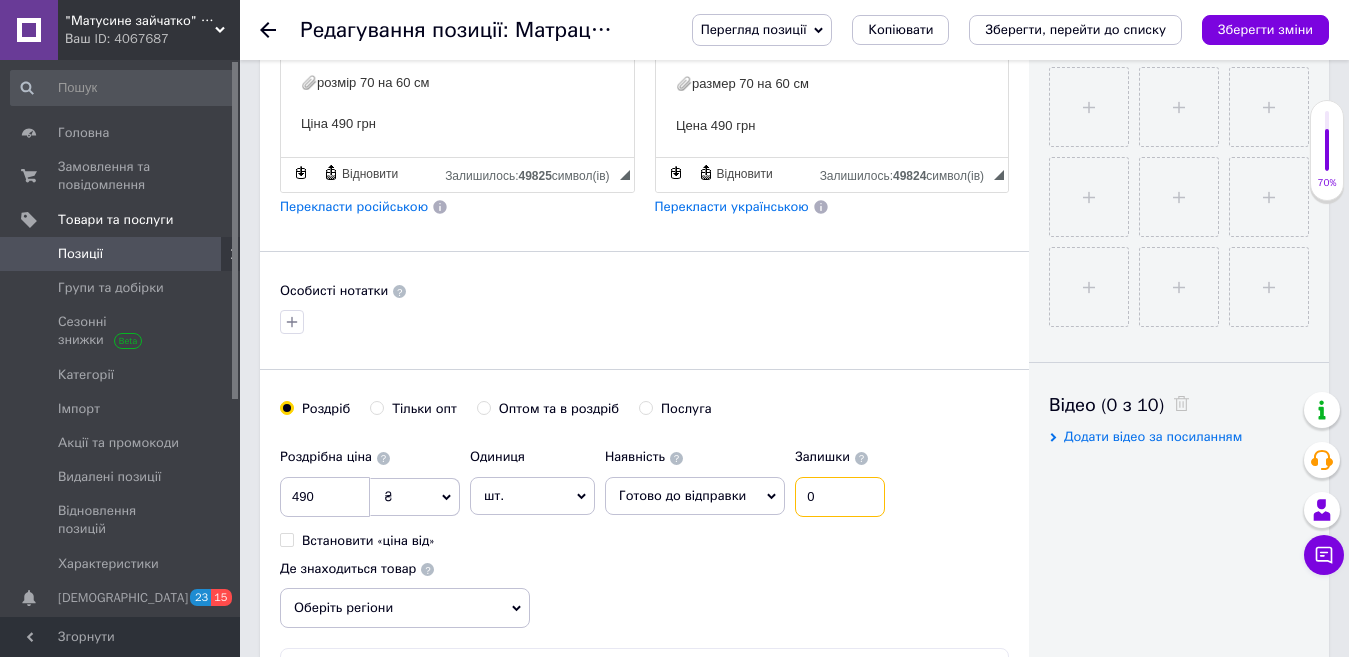 click on "0" at bounding box center [840, 497] 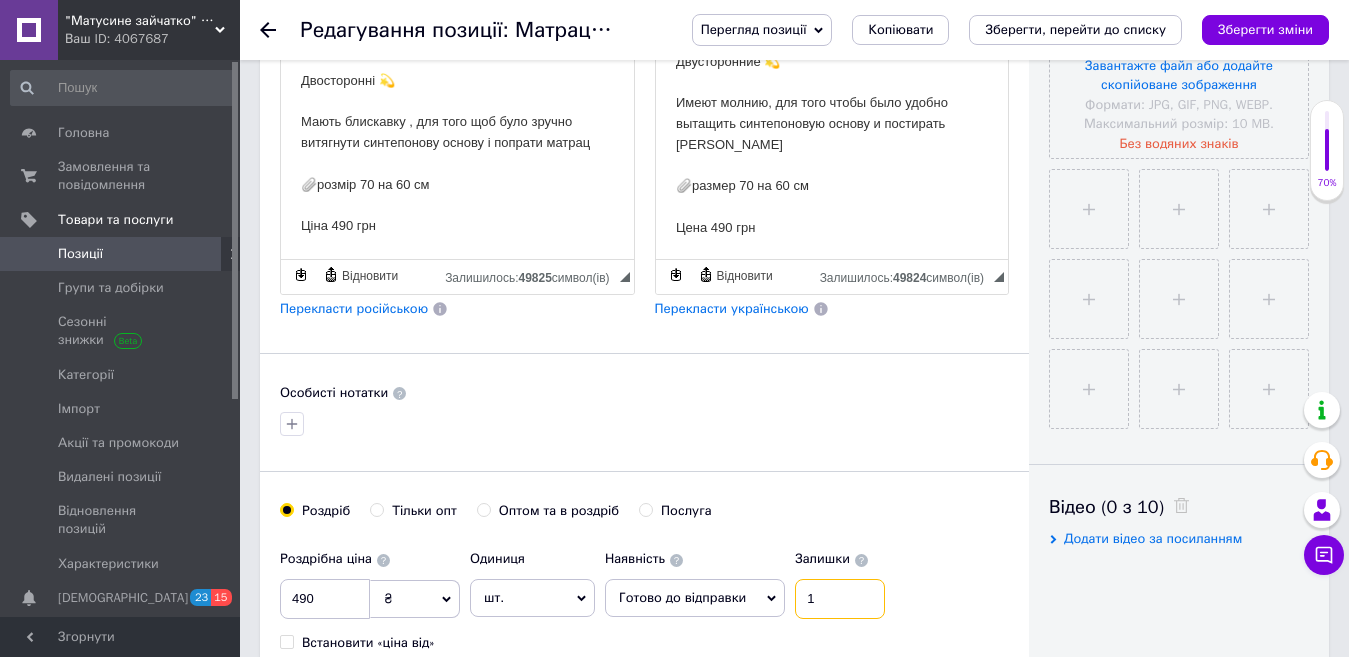 scroll, scrollTop: 300, scrollLeft: 0, axis: vertical 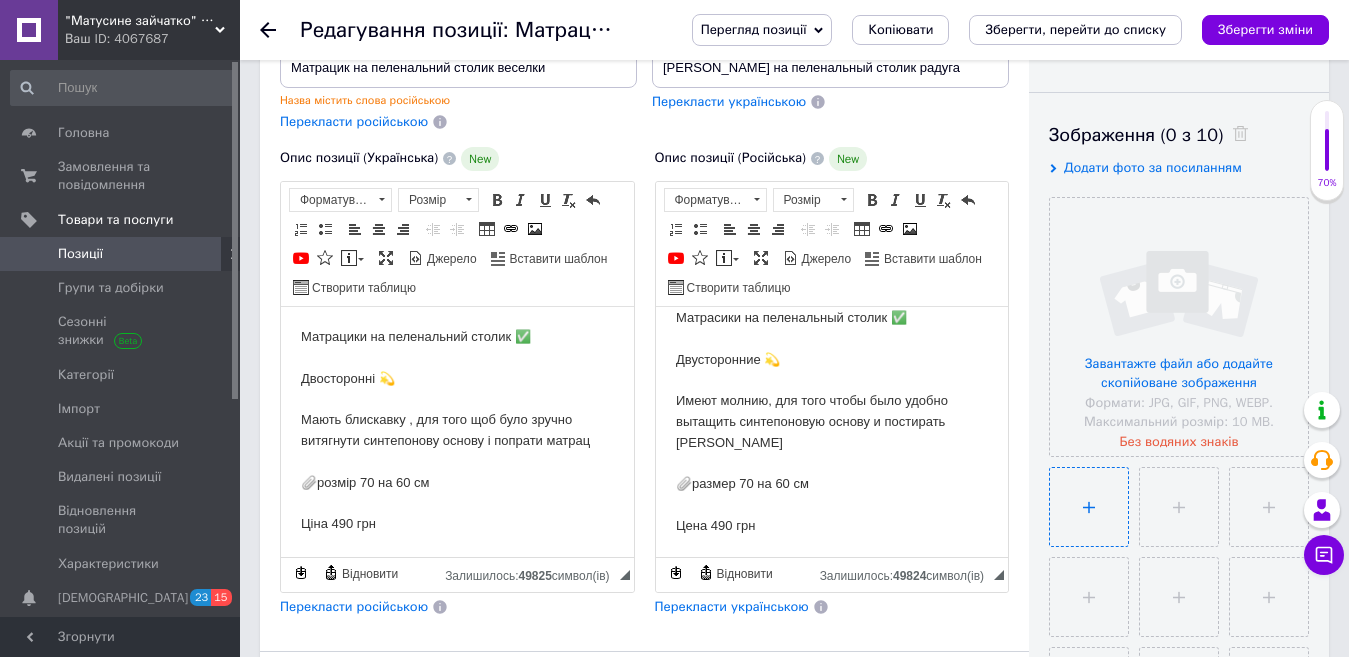 type on "1" 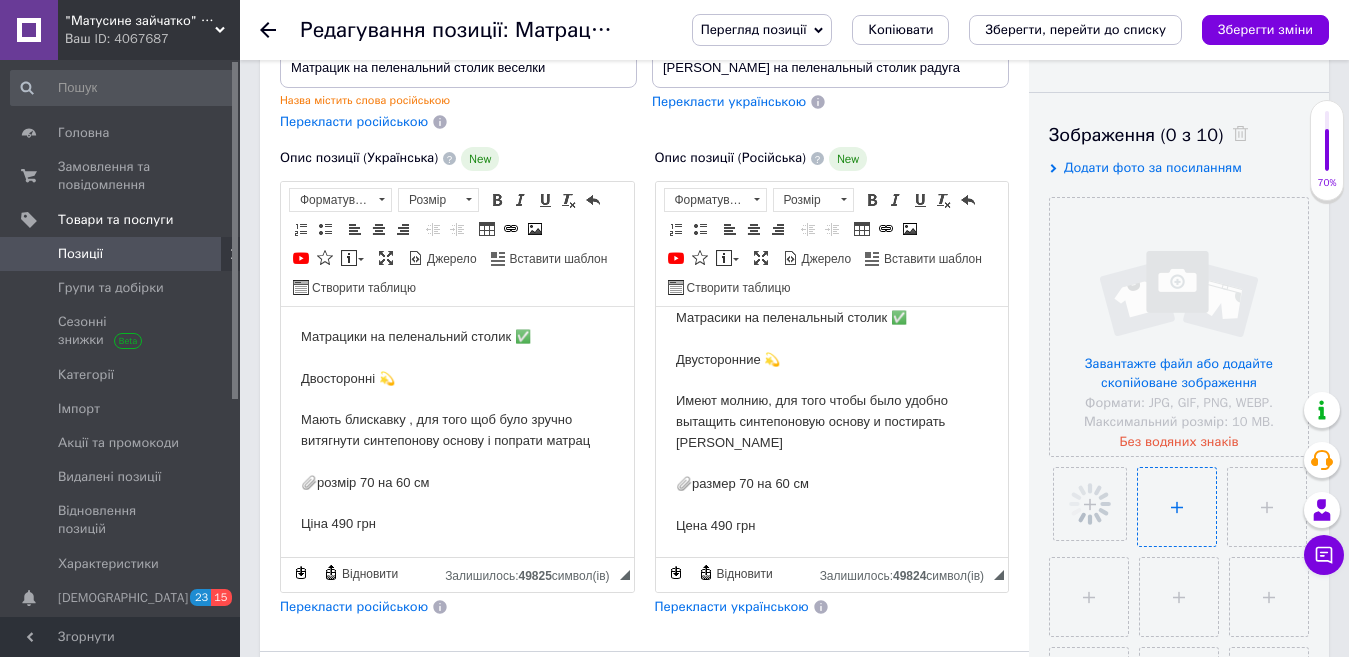 click at bounding box center [1177, 507] 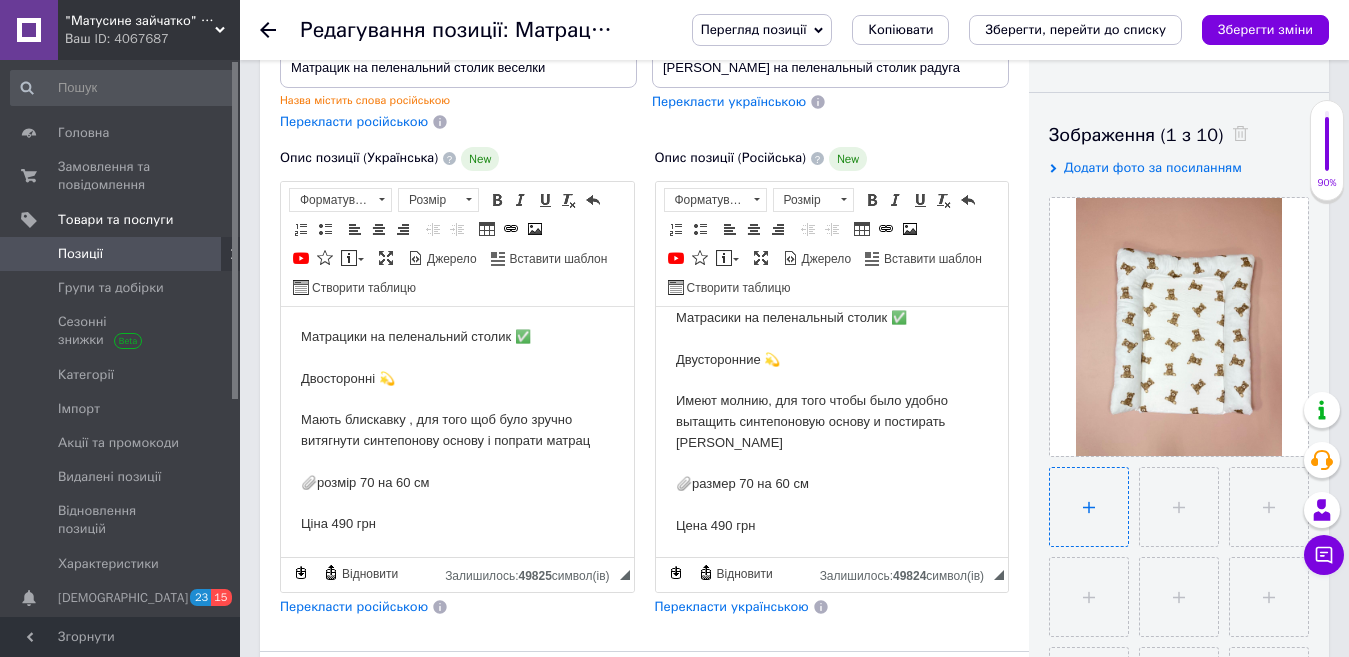 type on "C:\fakepath\бежж.jpg" 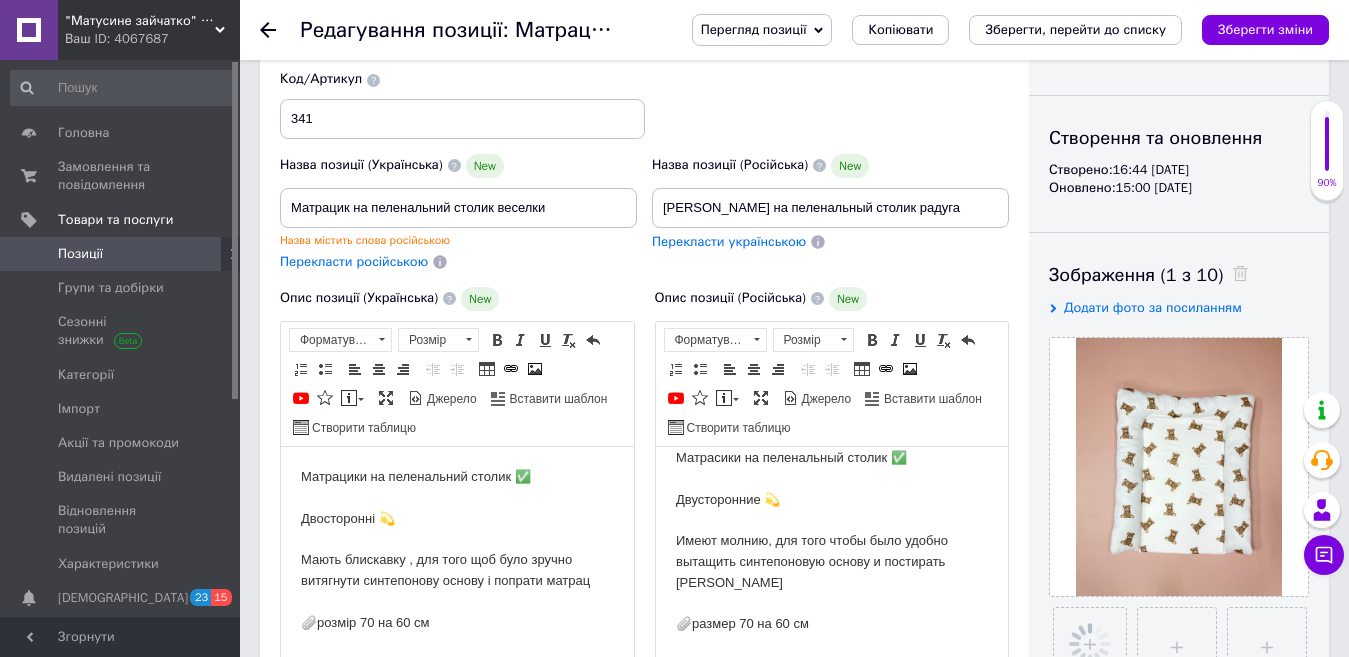scroll, scrollTop: 100, scrollLeft: 0, axis: vertical 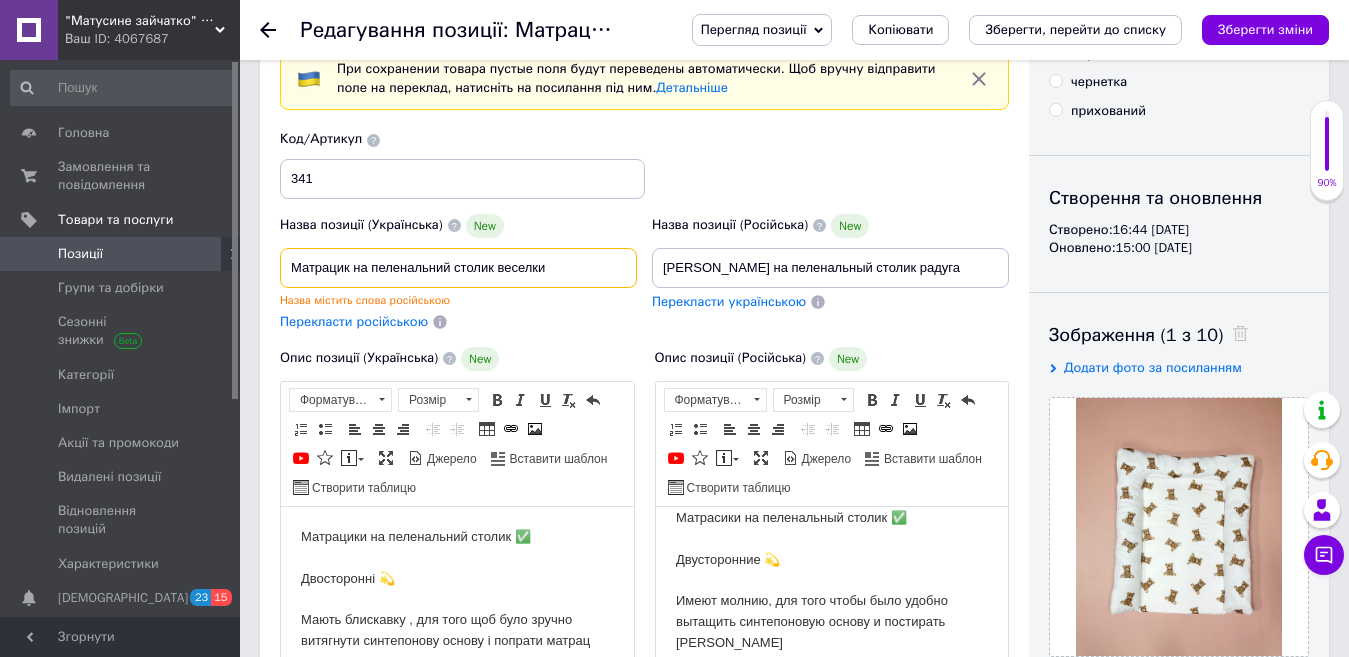 click on "Матрацик на пеленальний столик веселки" at bounding box center (458, 268) 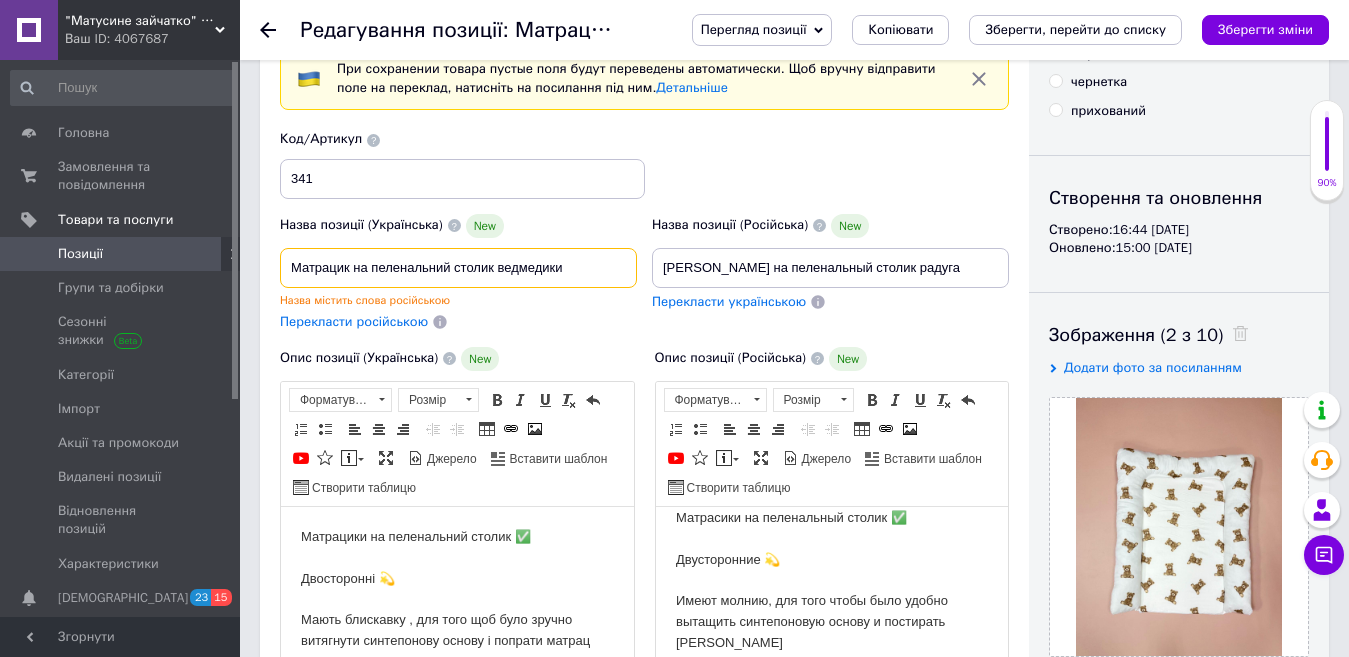 type on "Матрацик на пеленальний столик ведмедики" 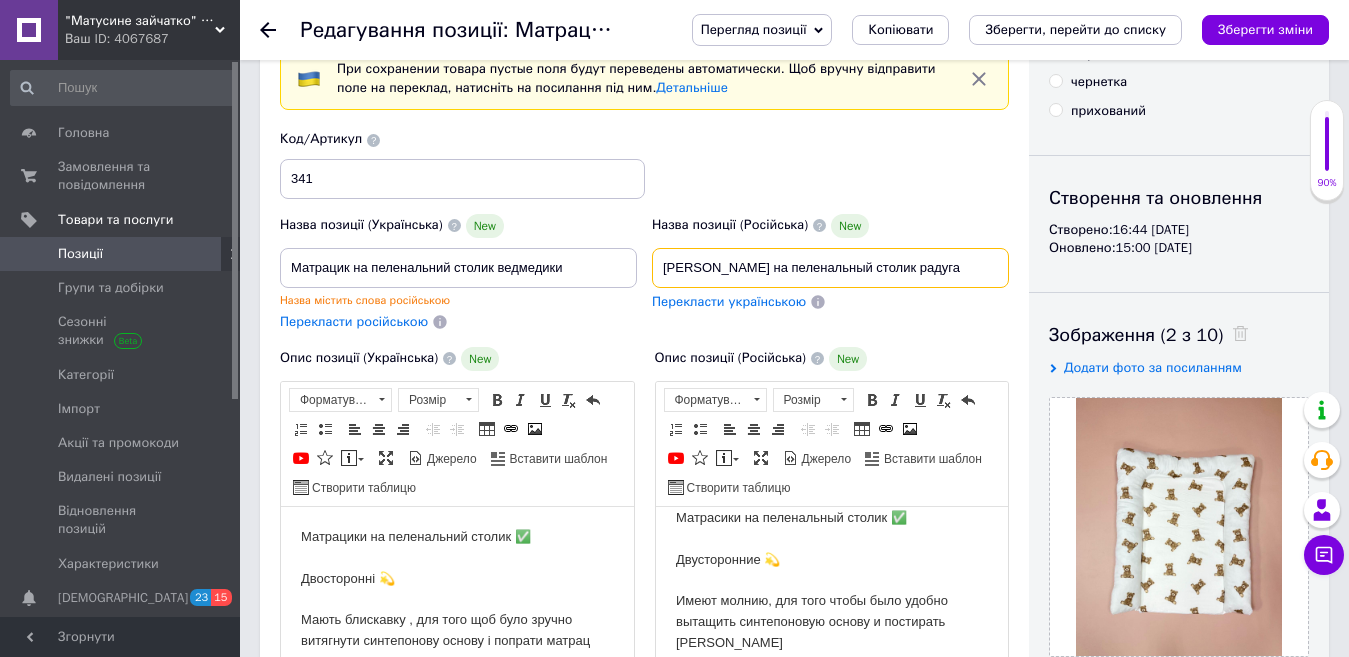 click on "Матрасик на пеленальный столик радуга" at bounding box center [830, 268] 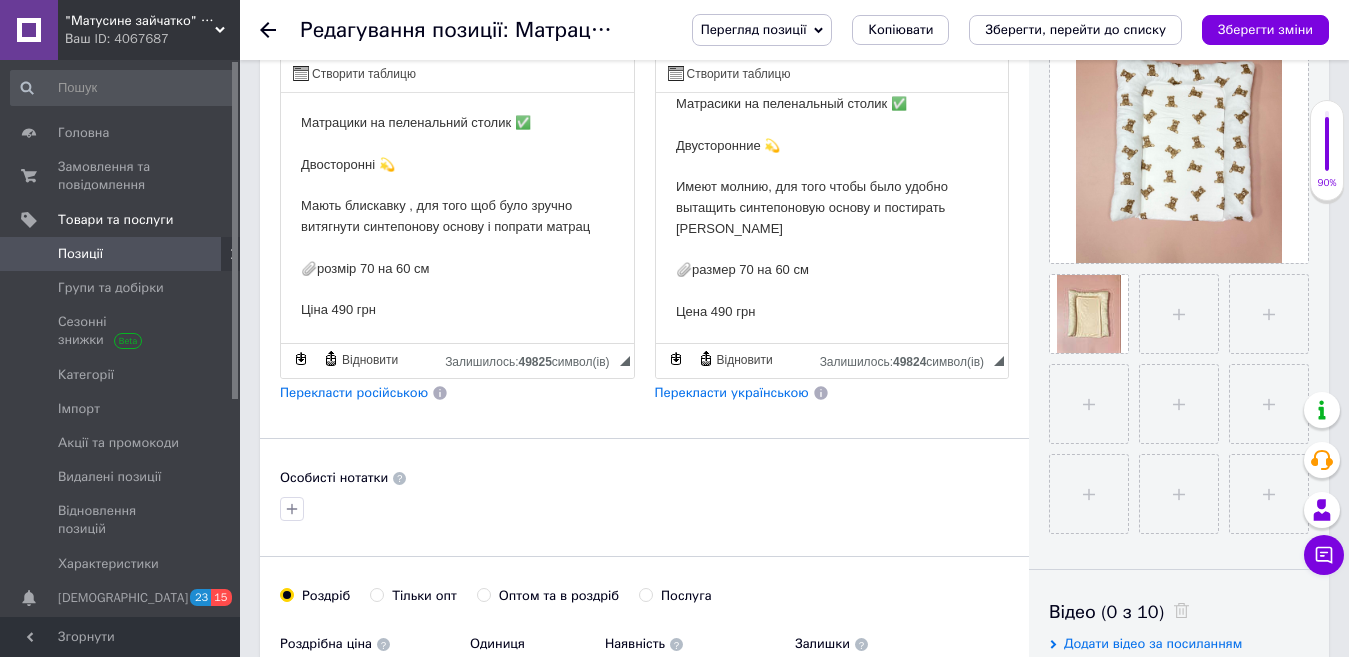 scroll, scrollTop: 500, scrollLeft: 0, axis: vertical 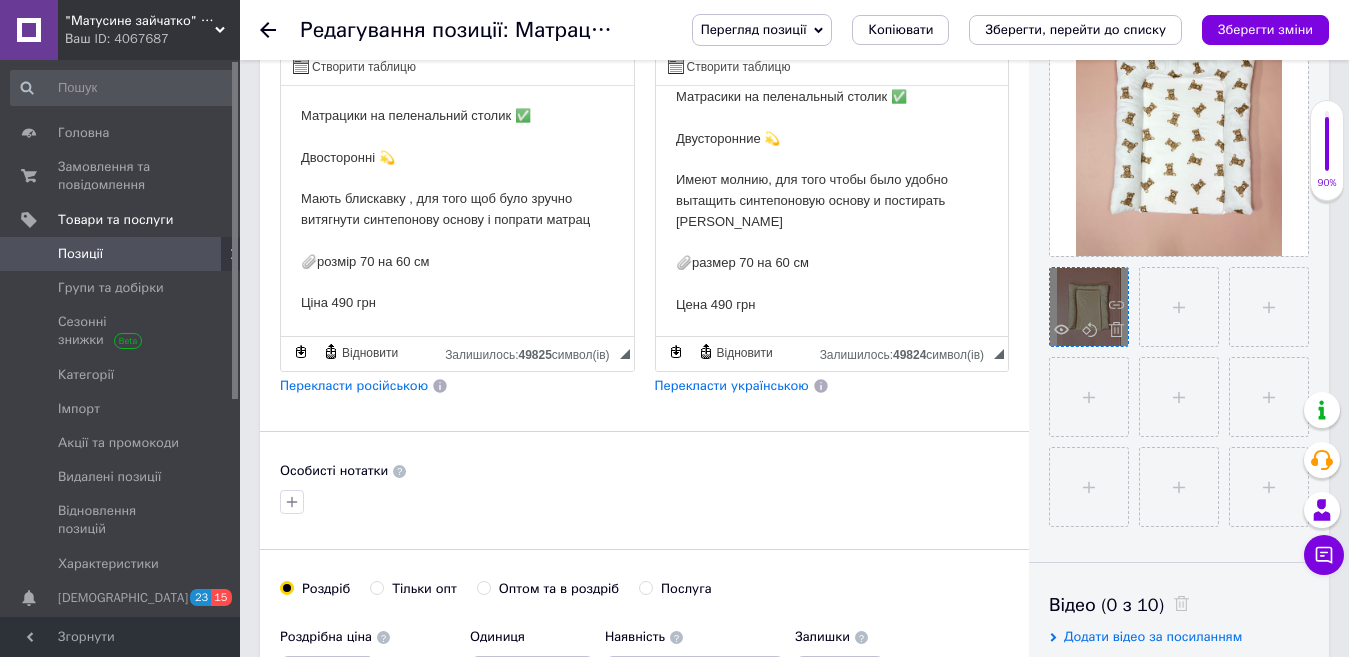type on "Матрасик на пеленальный столик мишки" 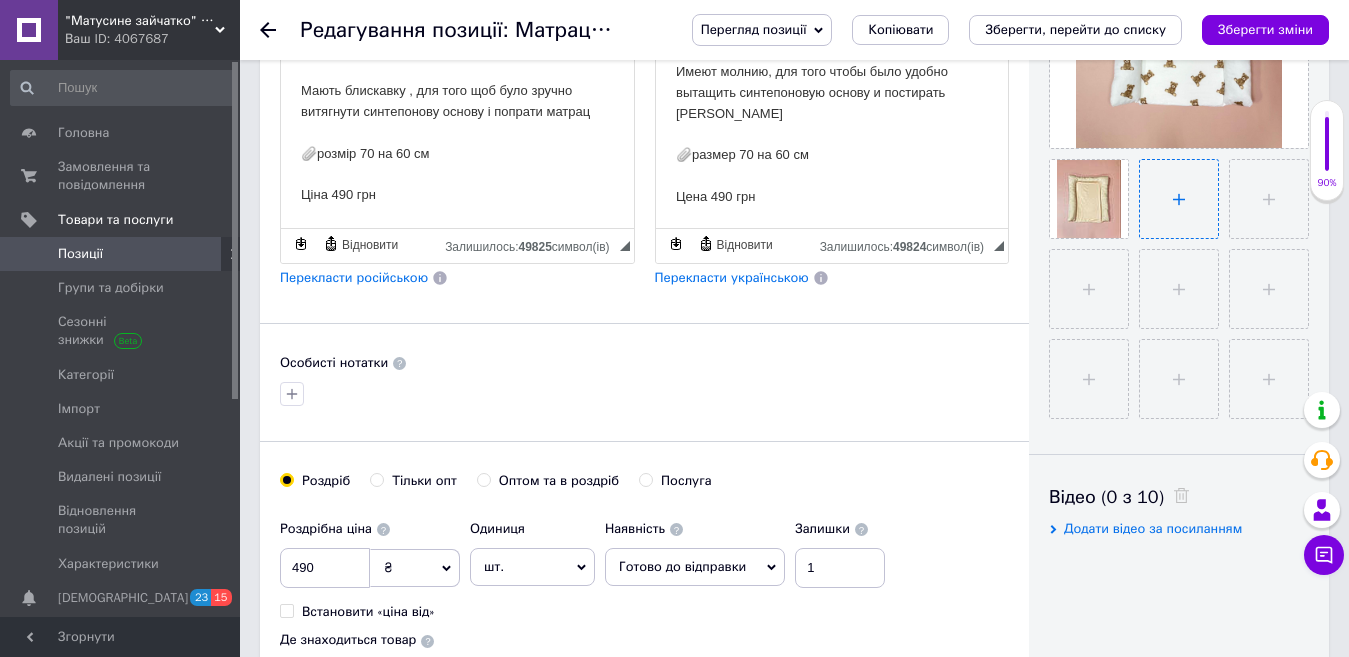 scroll, scrollTop: 600, scrollLeft: 0, axis: vertical 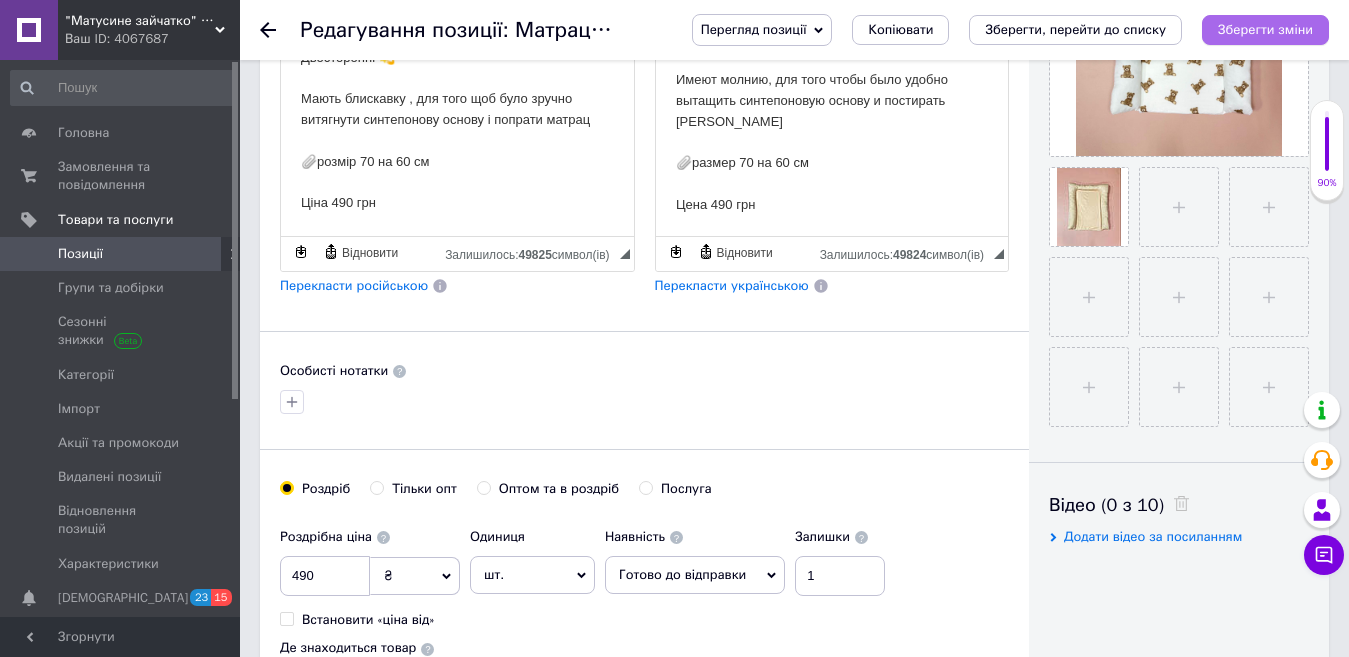 click on "Зберегти зміни" at bounding box center (1265, 29) 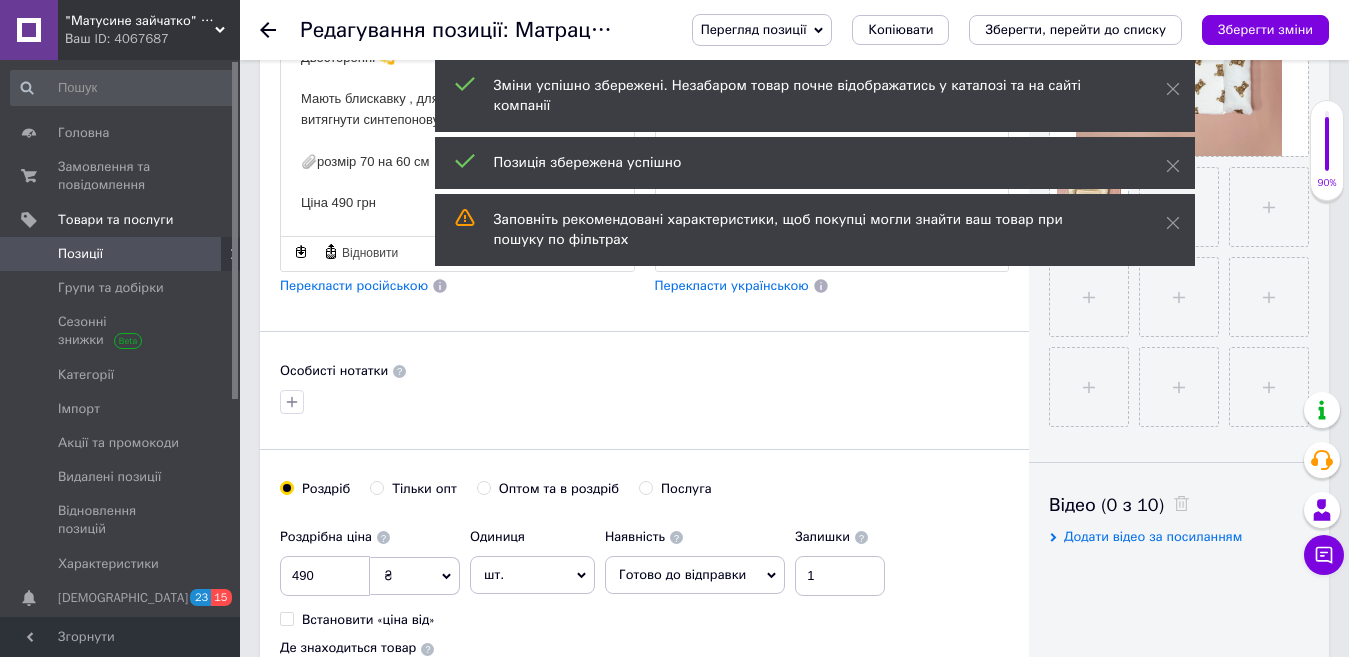 click 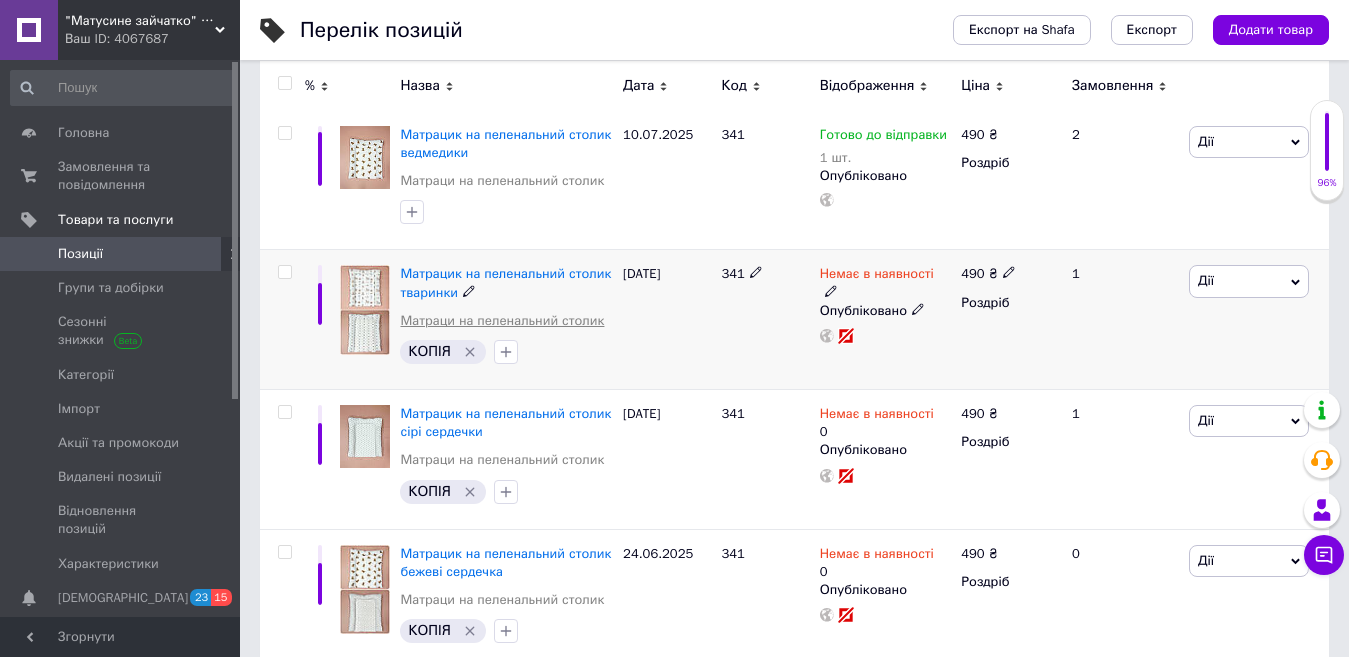 scroll, scrollTop: 387, scrollLeft: 0, axis: vertical 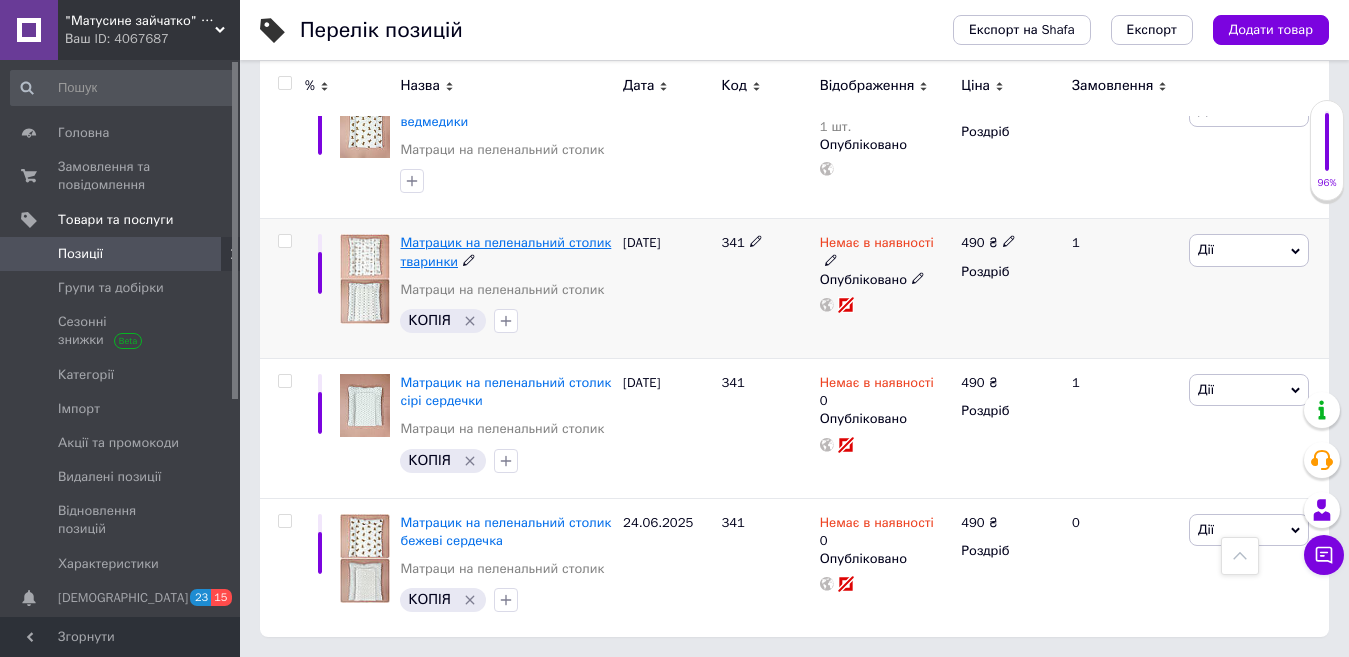 click on "Матрацик на пеленальний столик тваринки" at bounding box center [505, 251] 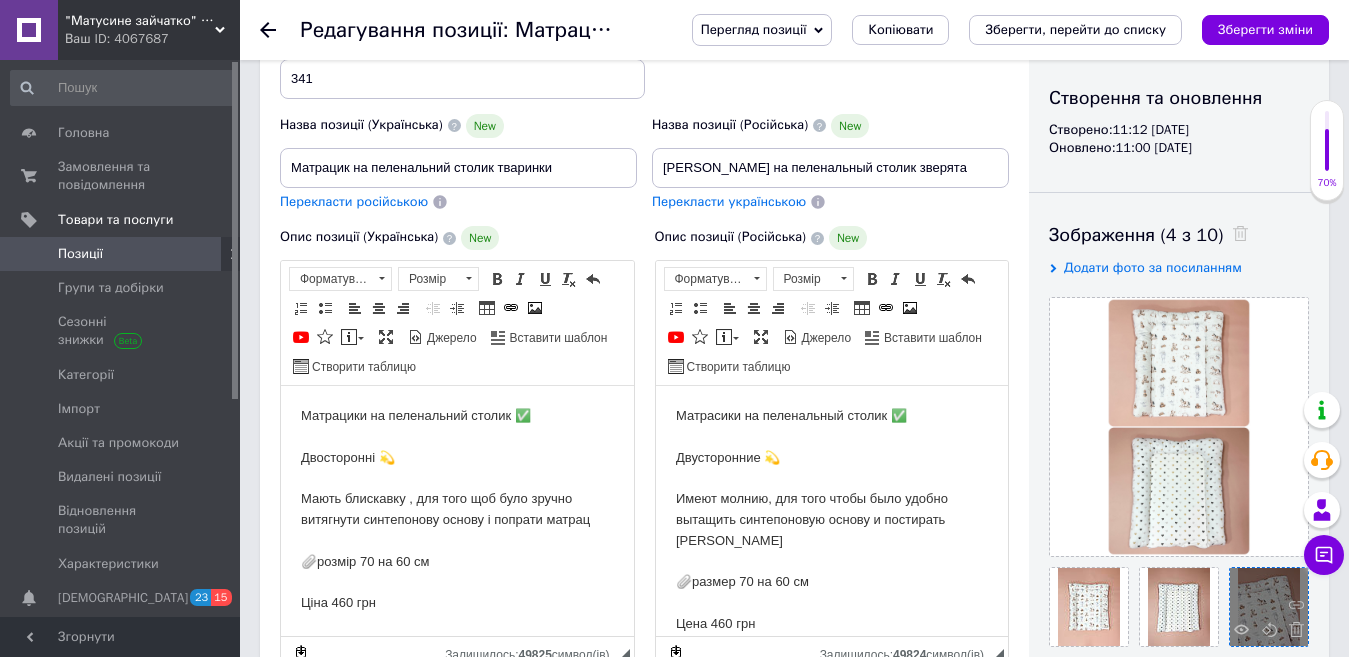 scroll, scrollTop: 300, scrollLeft: 0, axis: vertical 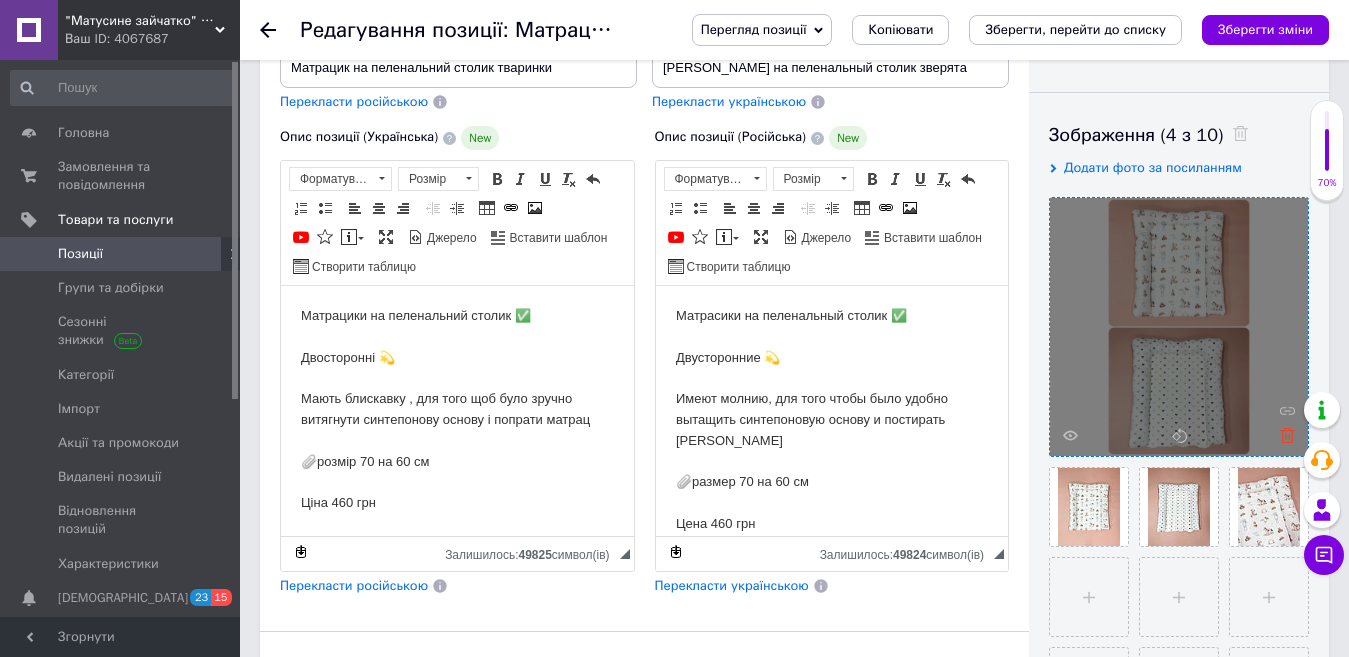 click 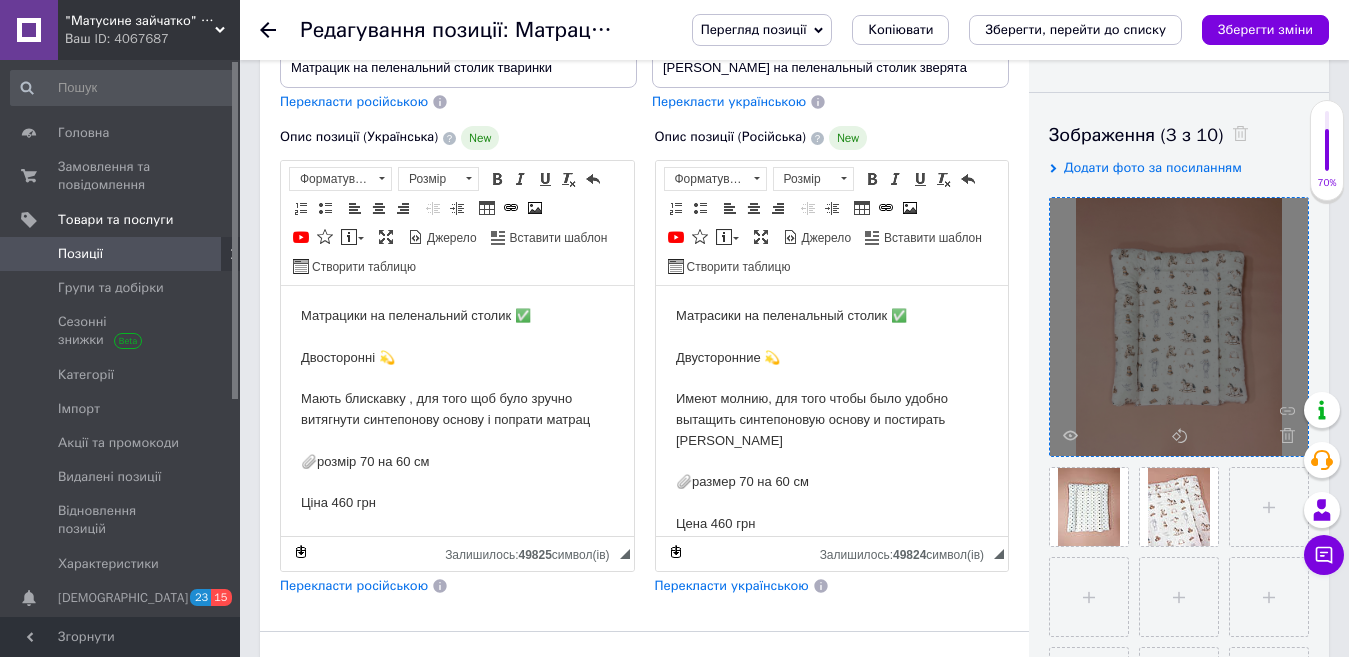 click 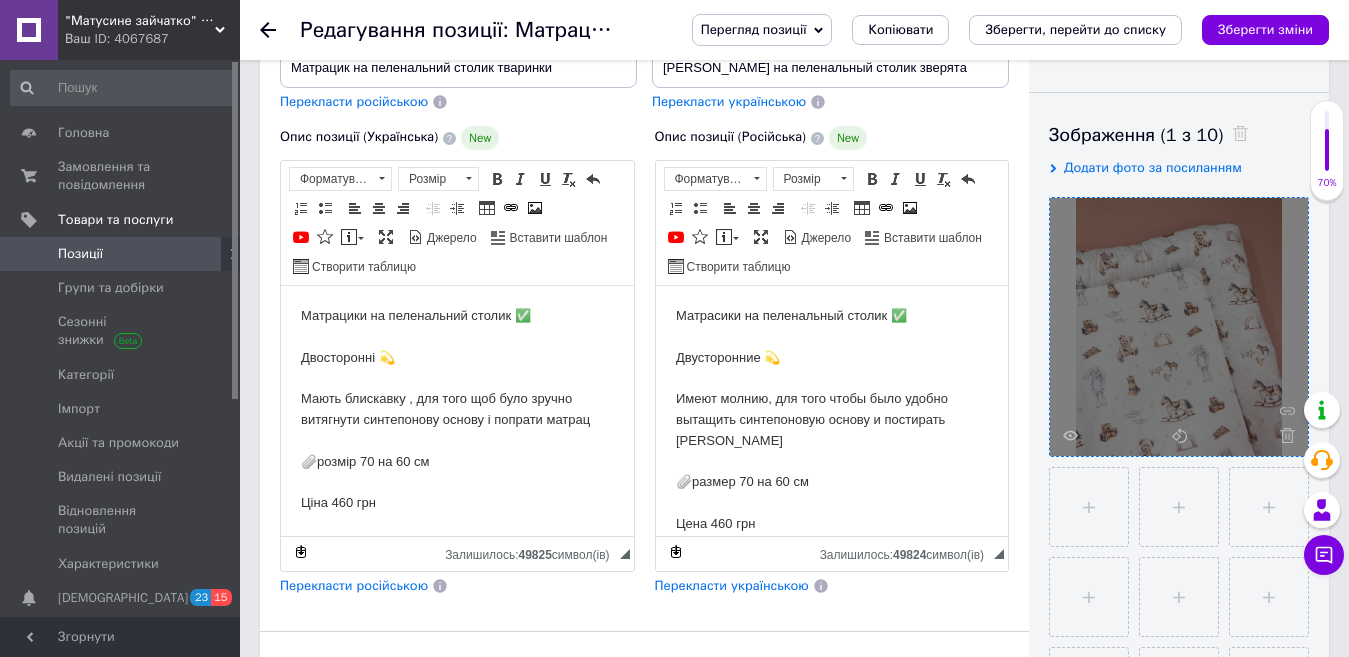 click 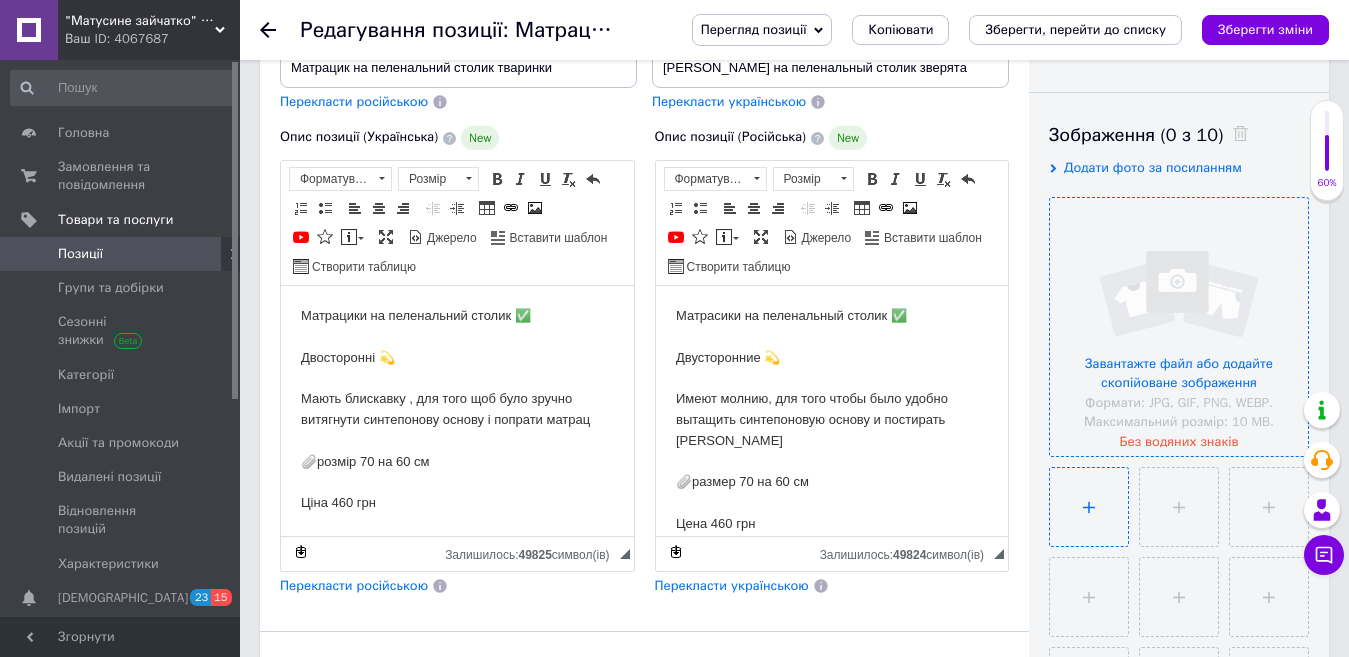 click at bounding box center [1089, 507] 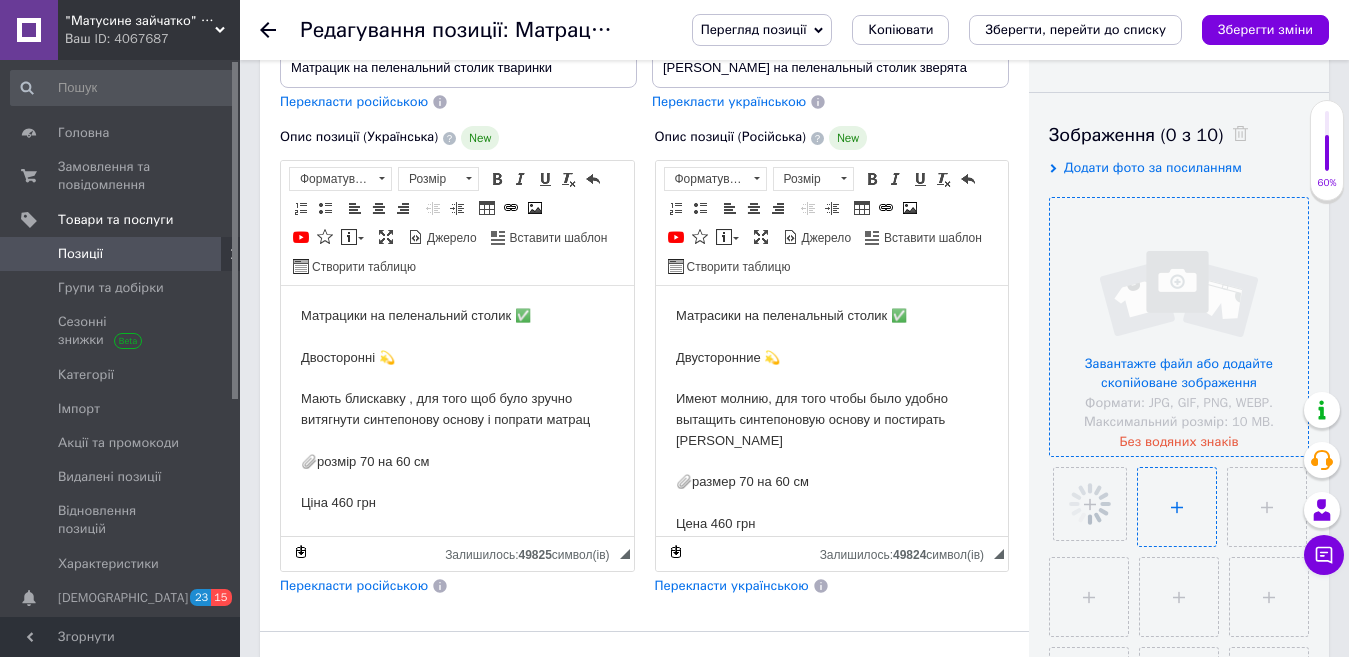 click at bounding box center (1177, 507) 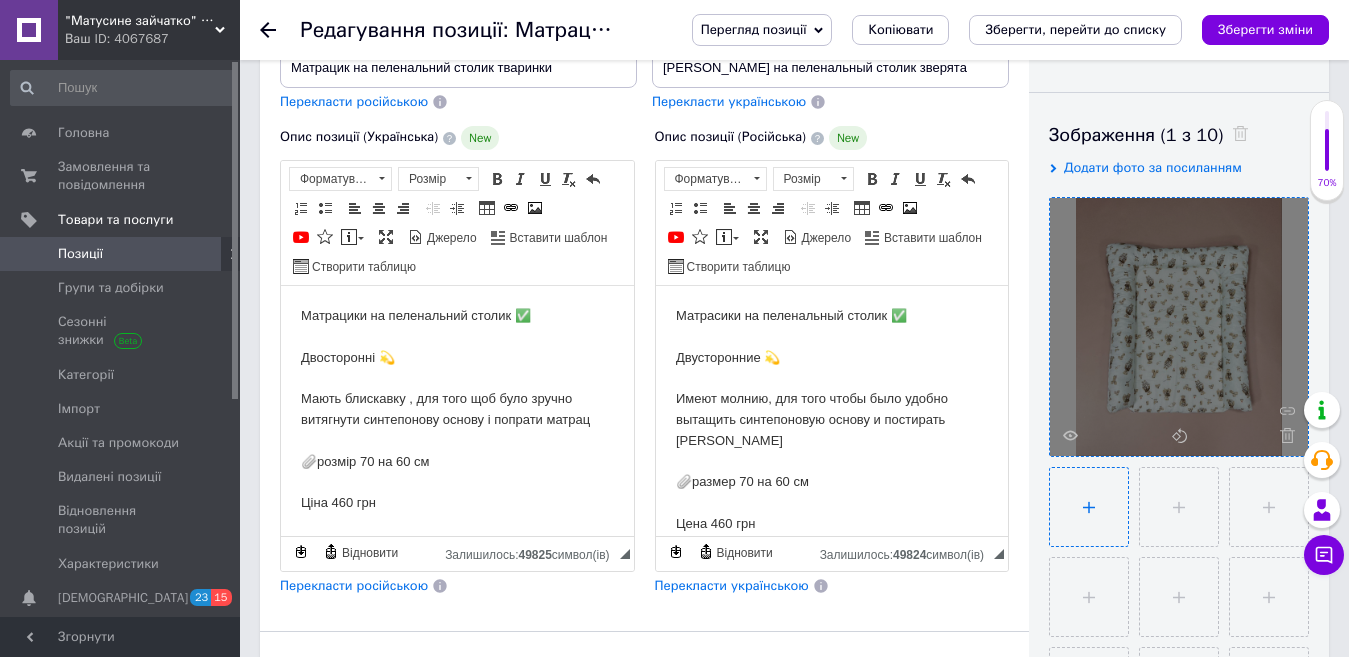 type on "C:\fakepath\сердеч корич.jpg" 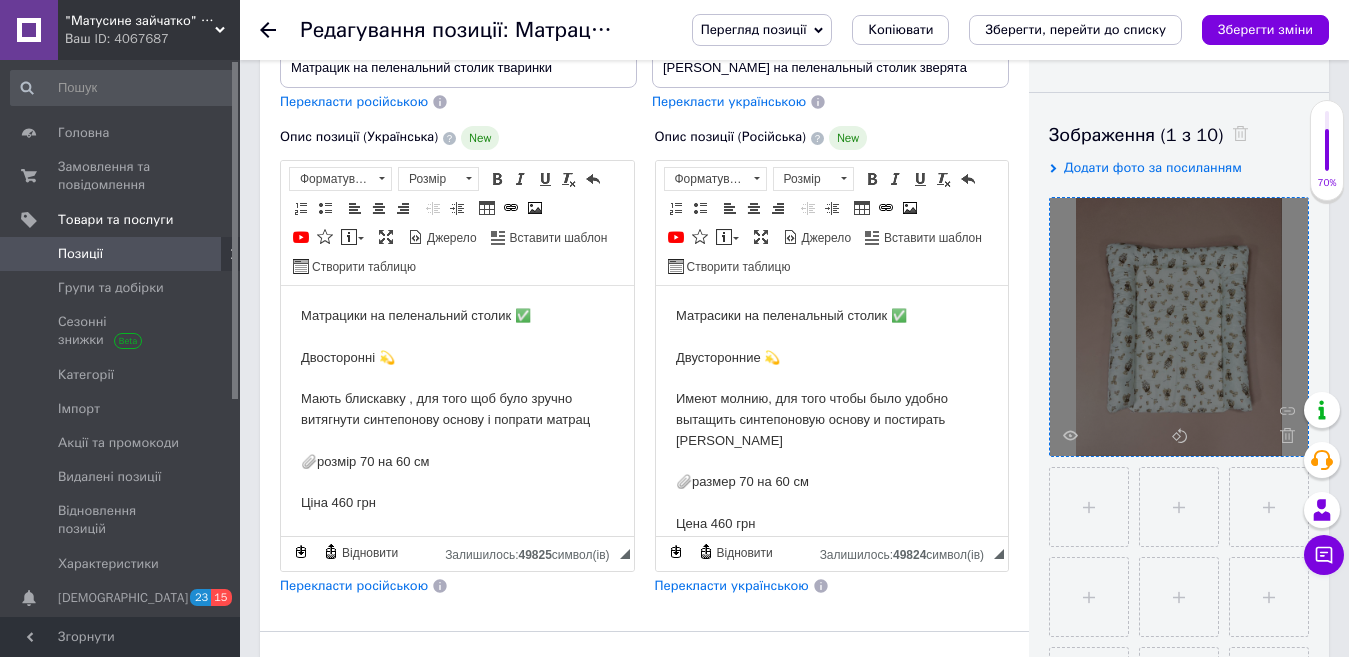 type 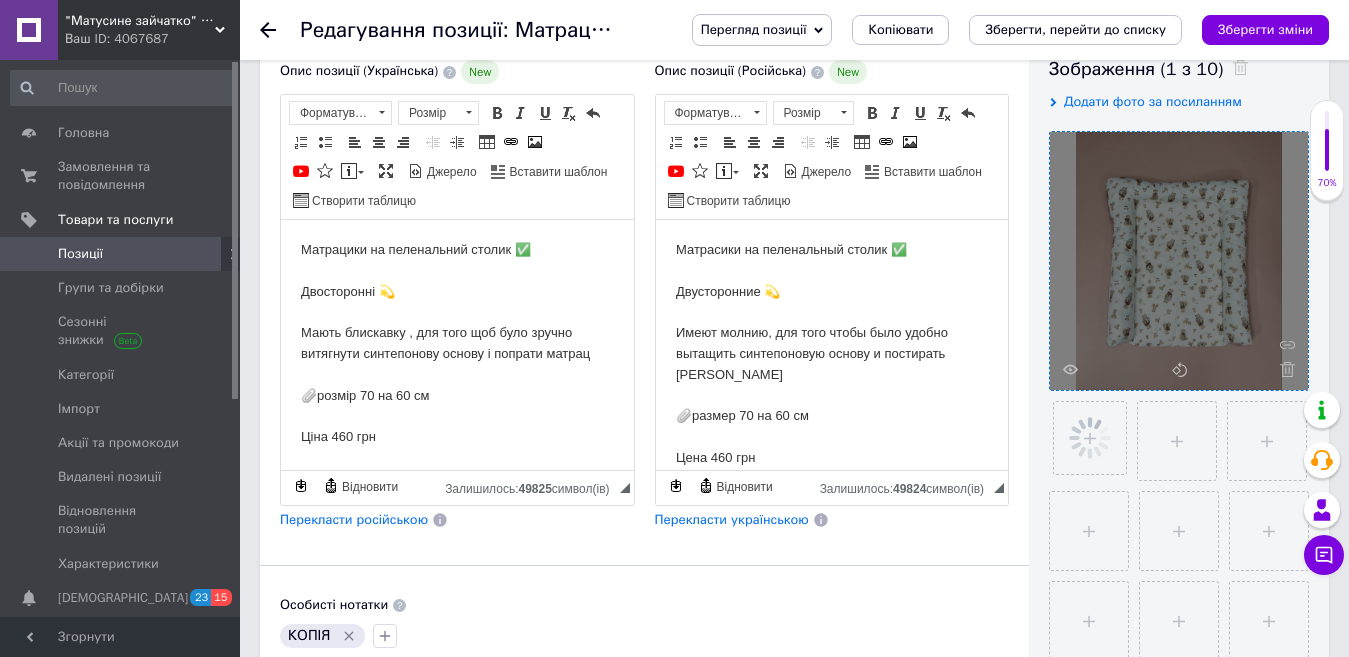 scroll, scrollTop: 400, scrollLeft: 0, axis: vertical 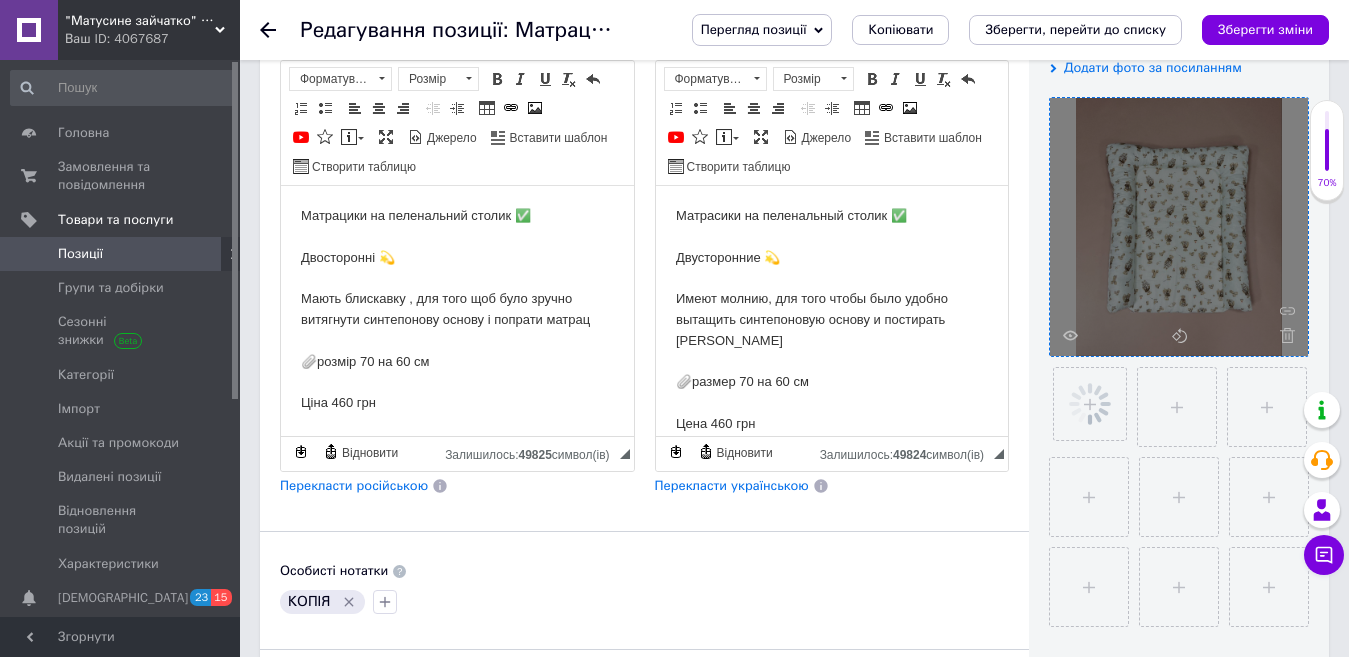 click on "Матрацики на пеленальний столик ✅ Двосторонні 💫 Мають блискавку , для того щоб було зручно витягнути синтепонову основу і попрати матрац 📎розмір 70 на 60 см Ціна 460 грн" at bounding box center [457, 310] 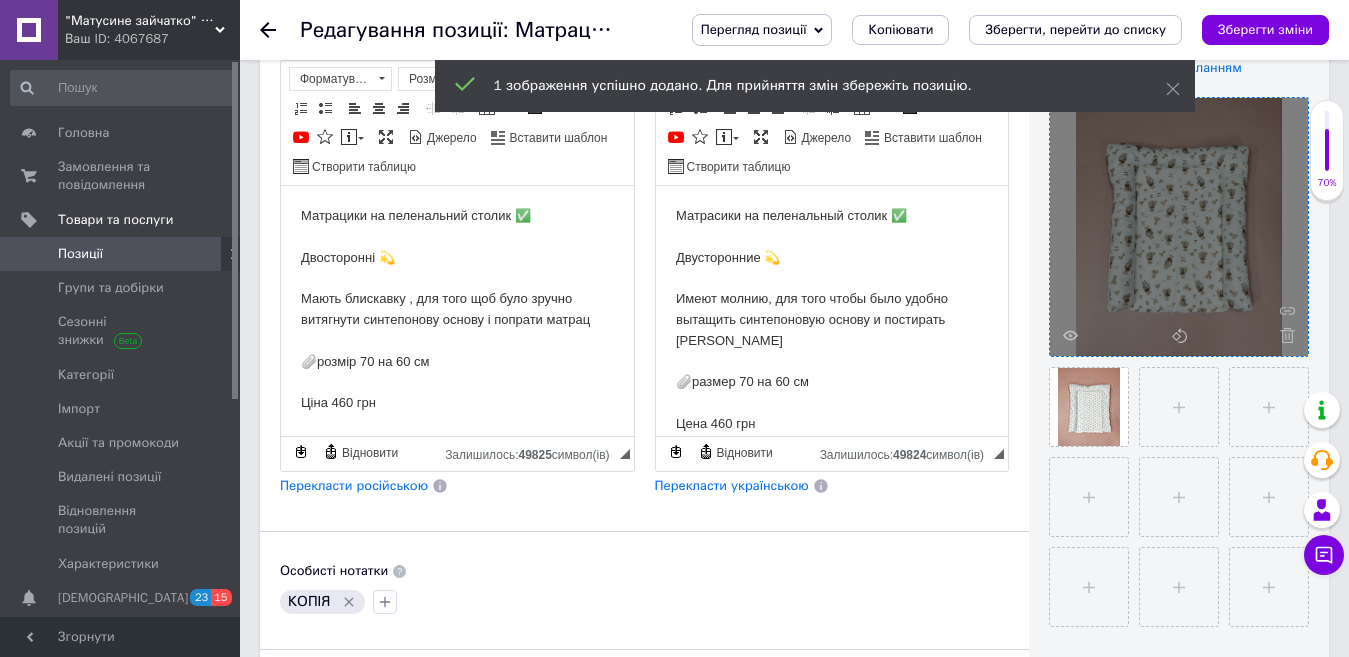 type 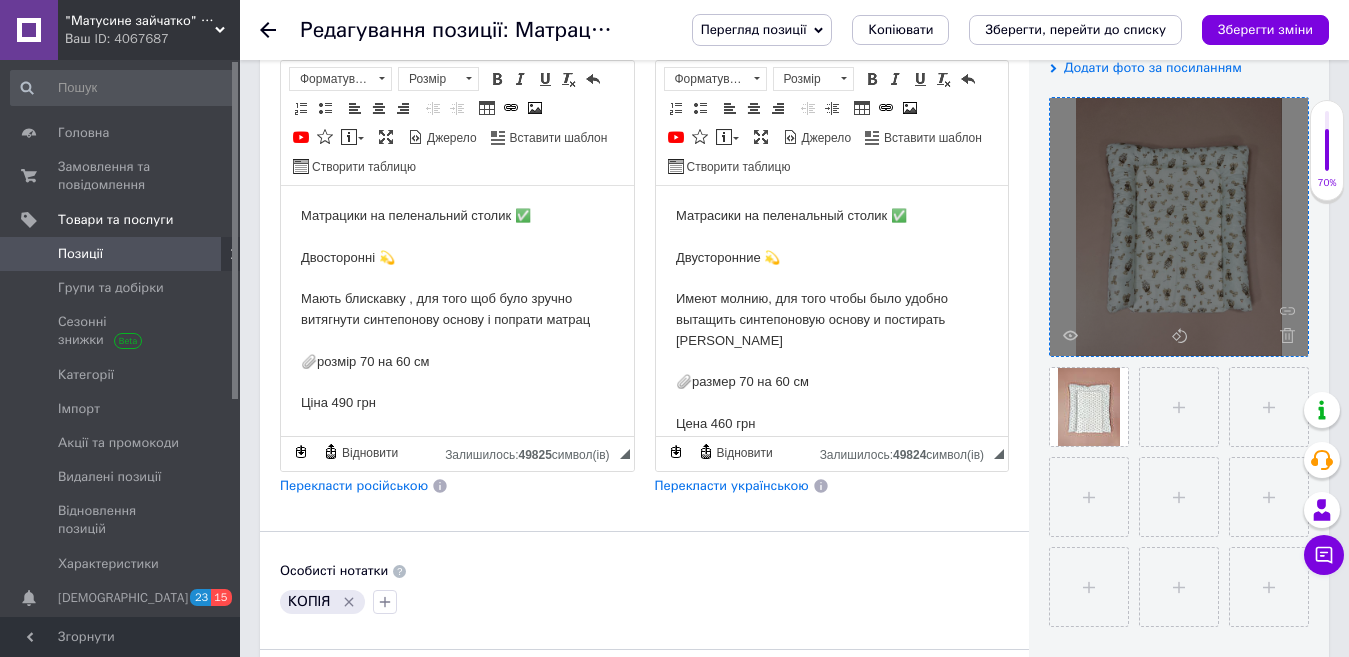 click on "Матрасики на пеленальный столик ✅ Двусторонние 💫 Имеют молнию, для того чтобы было удобно вытащить синтепоновую основу и постирать матрас 📎размер 70 на 60 см Цена 460 грн" at bounding box center (831, 320) 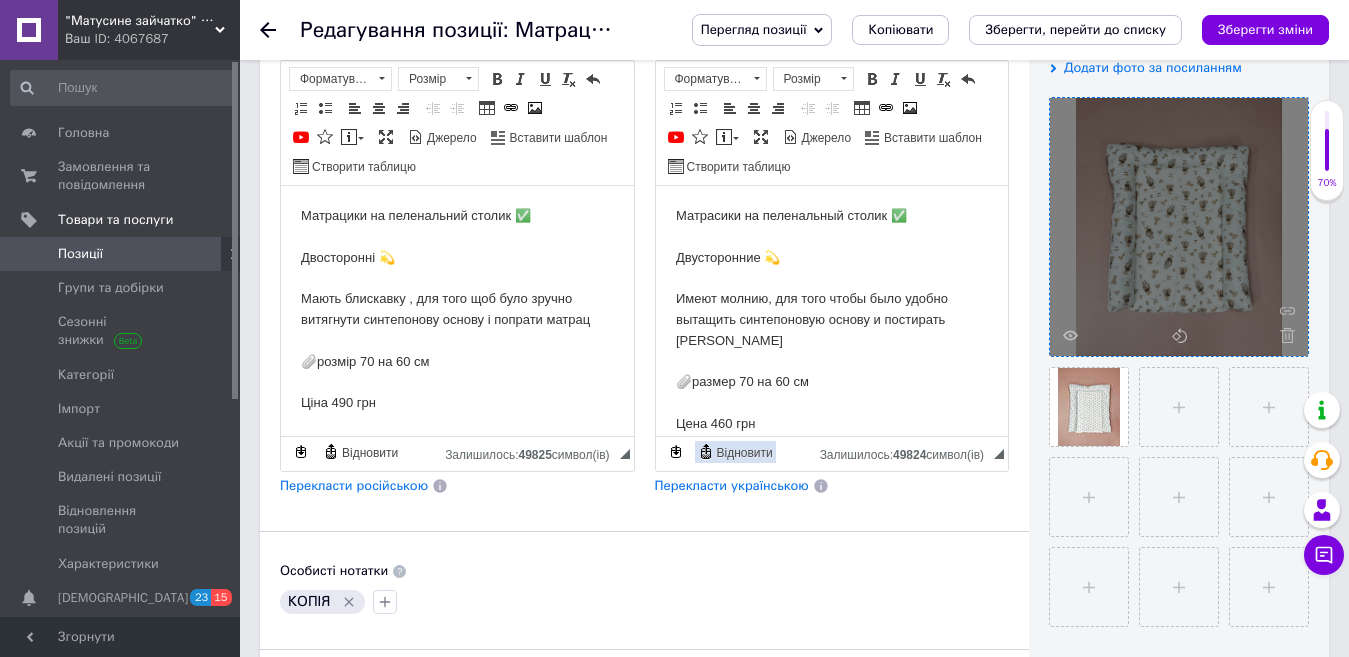 type 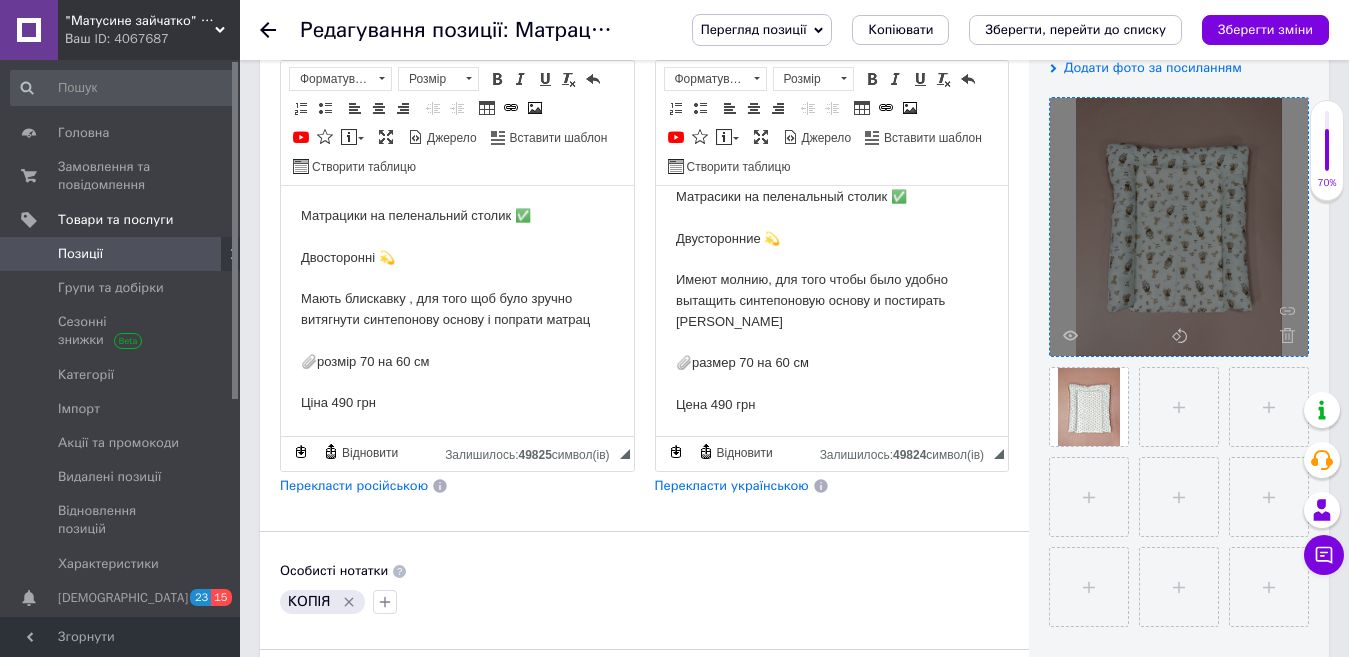 scroll, scrollTop: 700, scrollLeft: 0, axis: vertical 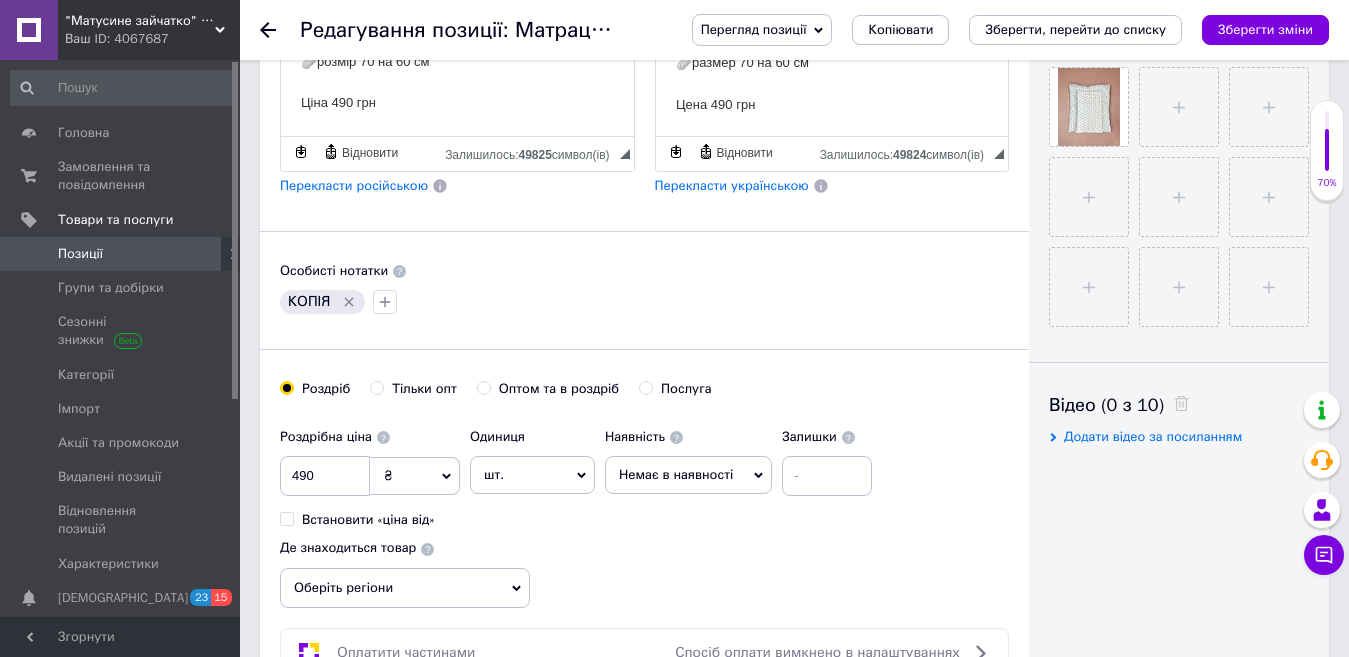 click on "Немає в наявності" at bounding box center (676, 474) 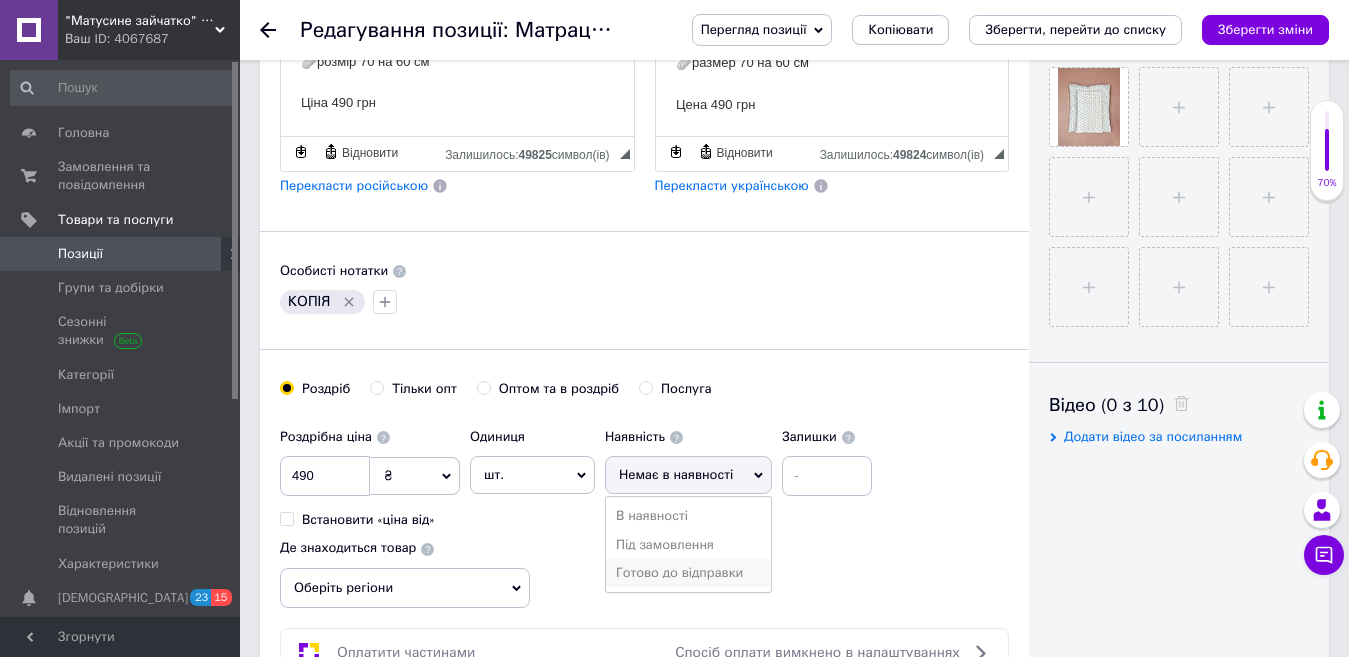 click on "Готово до відправки" at bounding box center (688, 573) 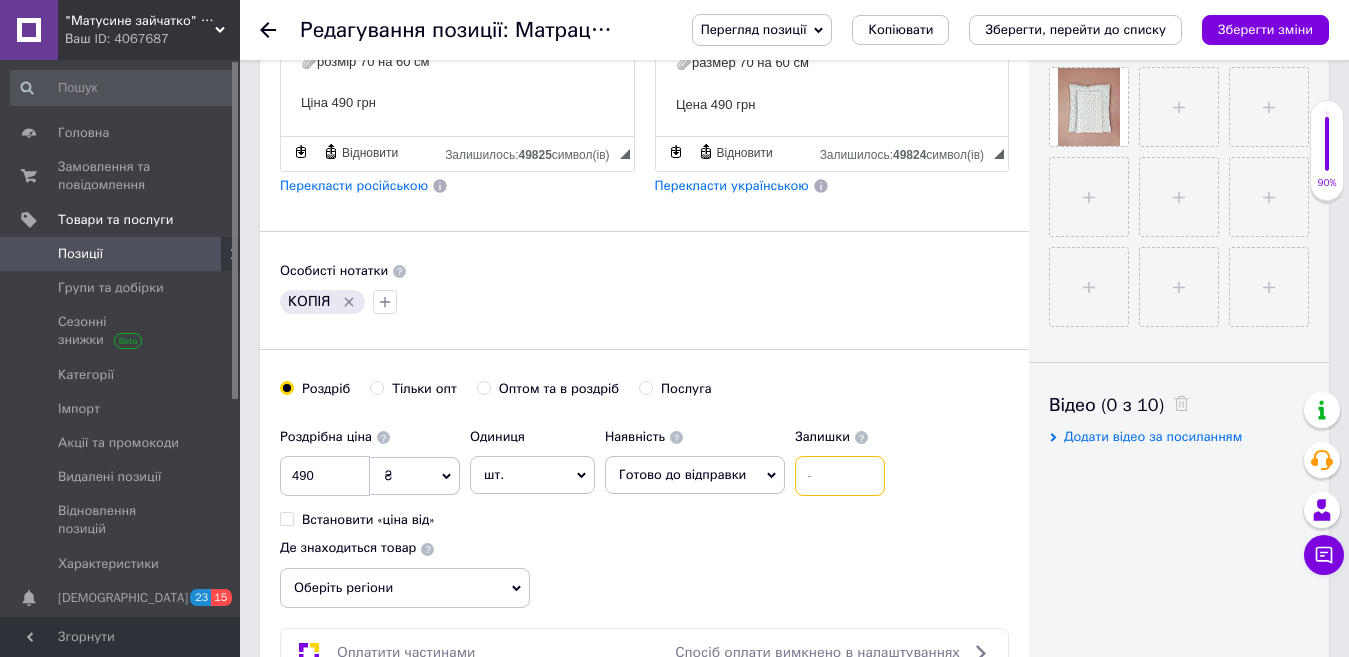drag, startPoint x: 824, startPoint y: 474, endPoint x: 823, endPoint y: 437, distance: 37.01351 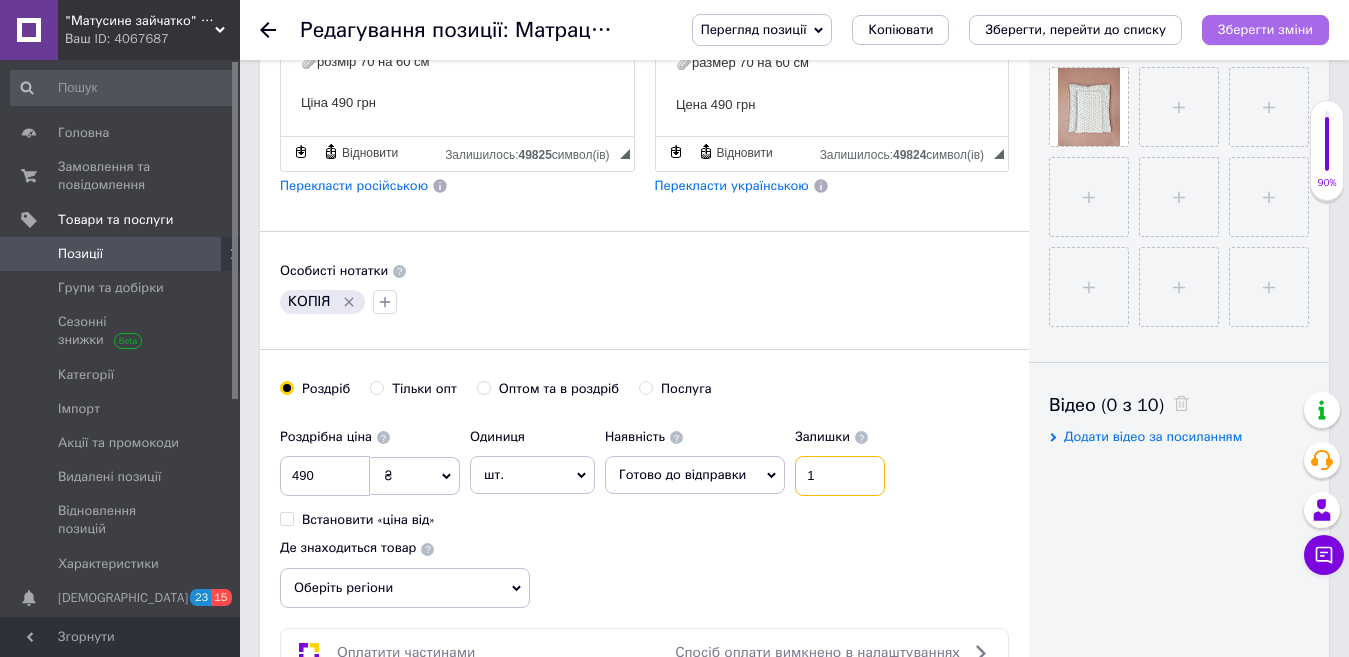 type on "1" 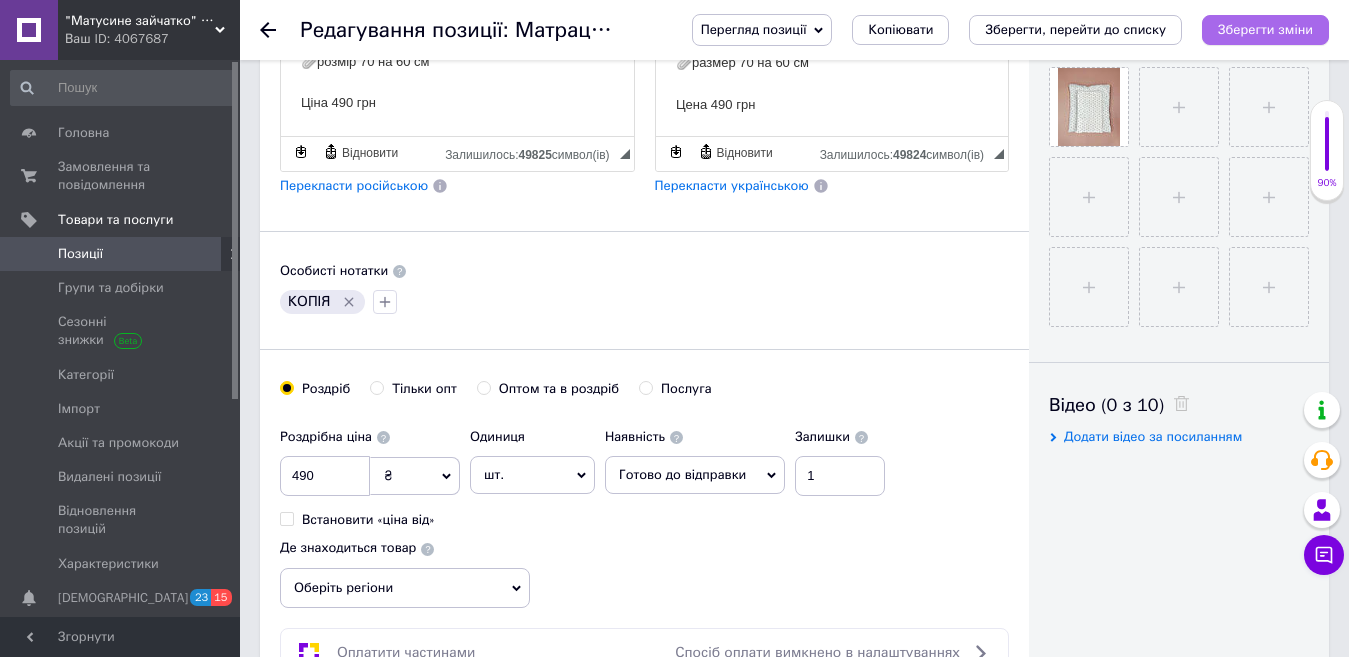click on "Зберегти зміни" at bounding box center (1265, 29) 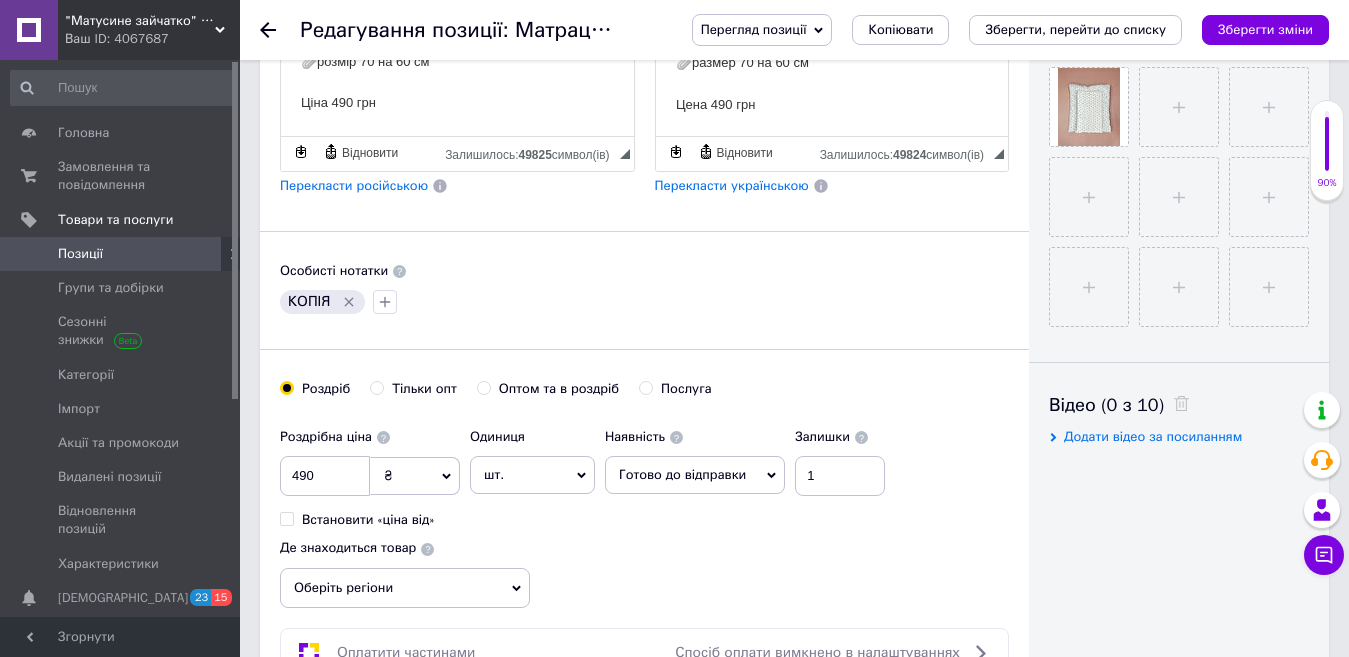 click 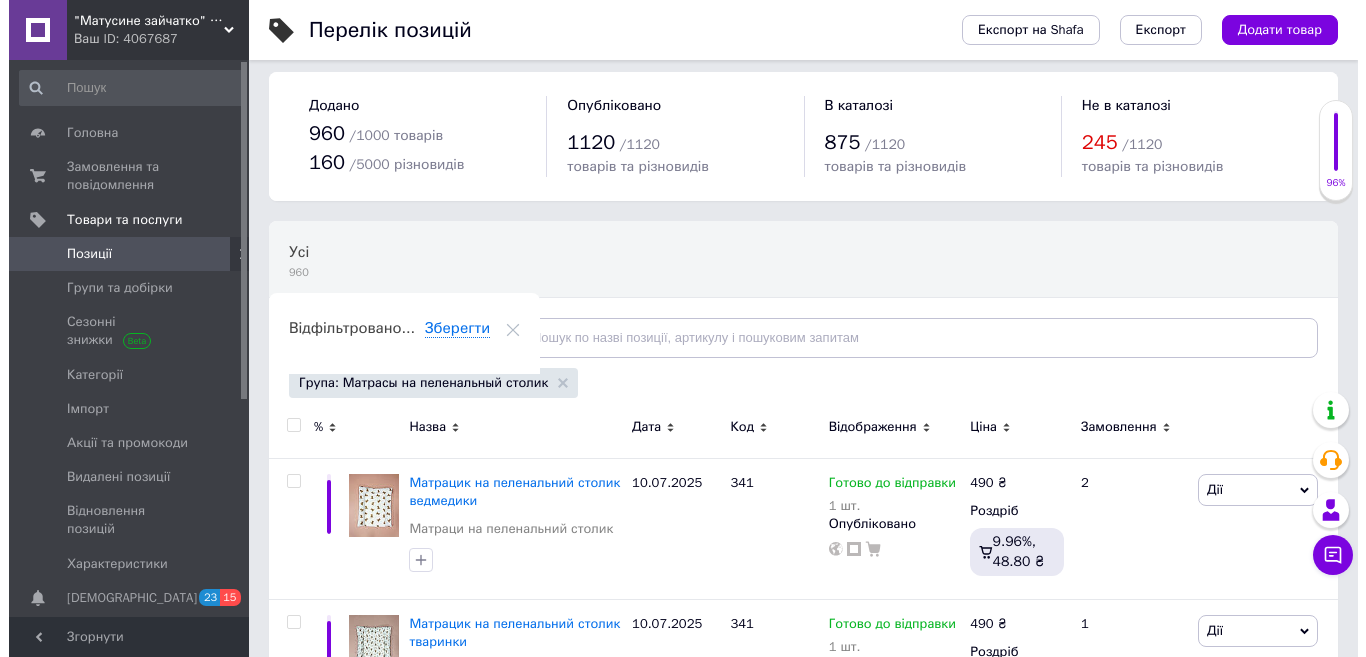 scroll, scrollTop: 0, scrollLeft: 0, axis: both 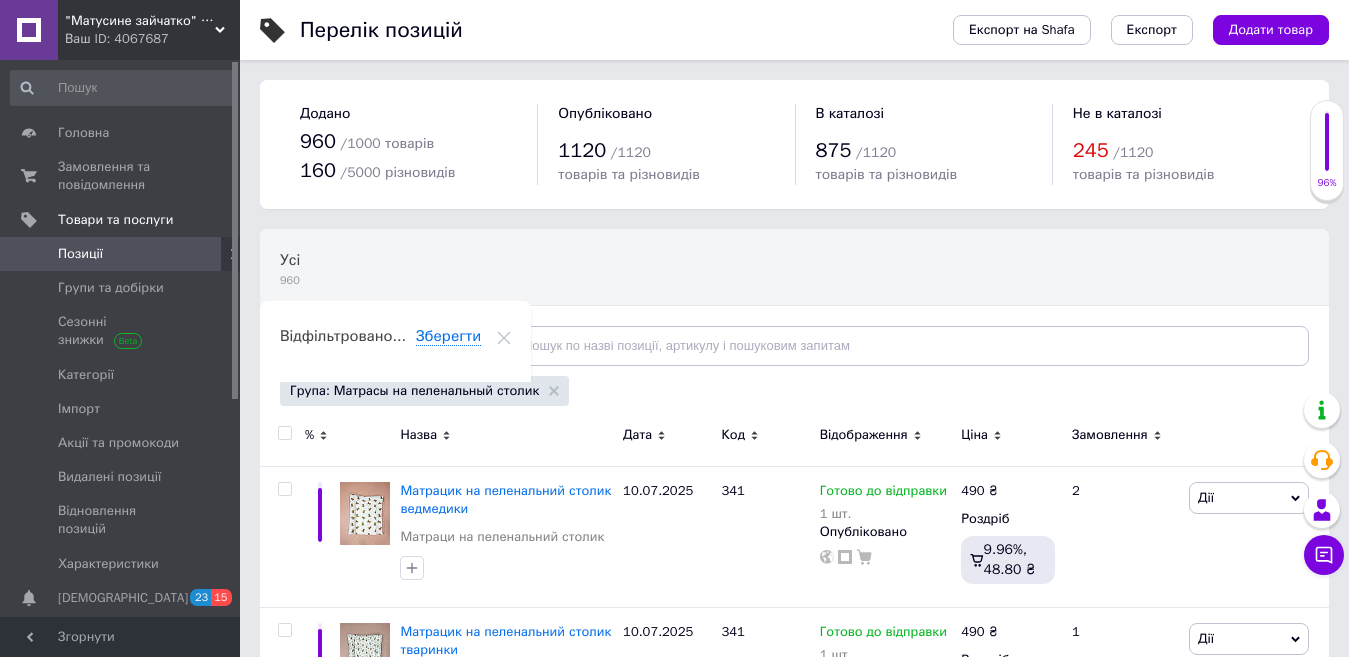 click on "Група: Матрасы на пеленальный столик" at bounding box center [424, 391] 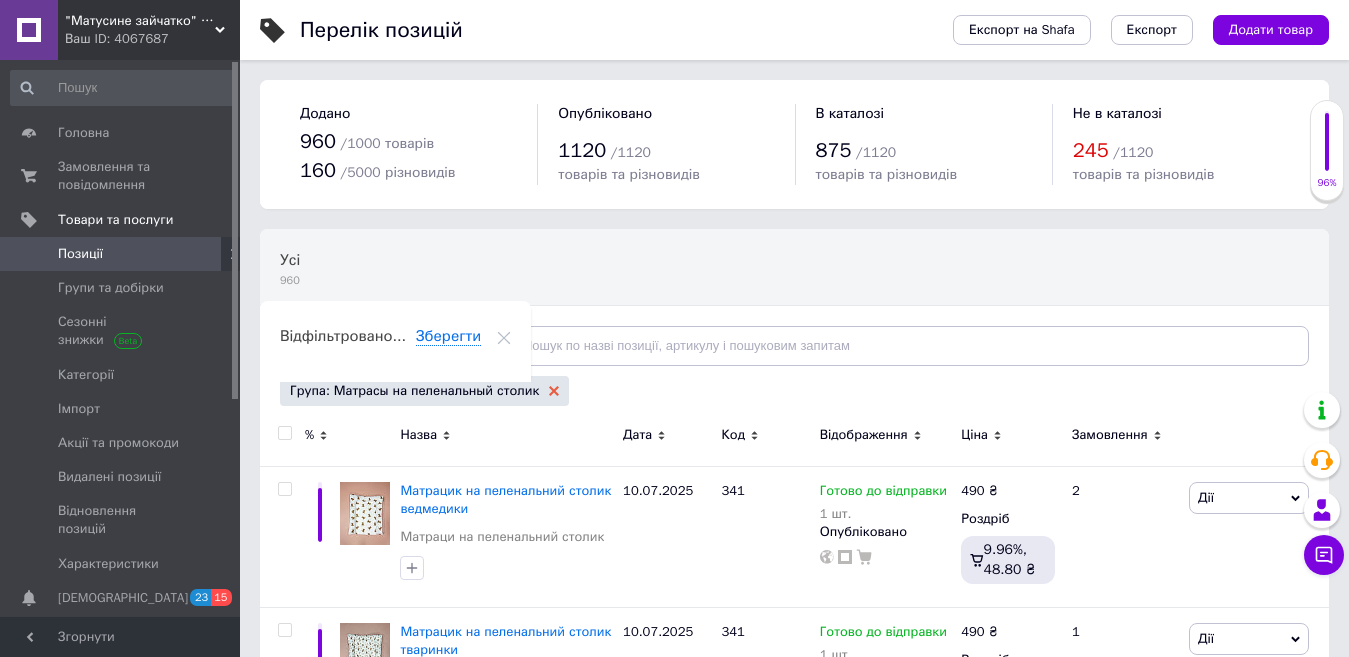 click 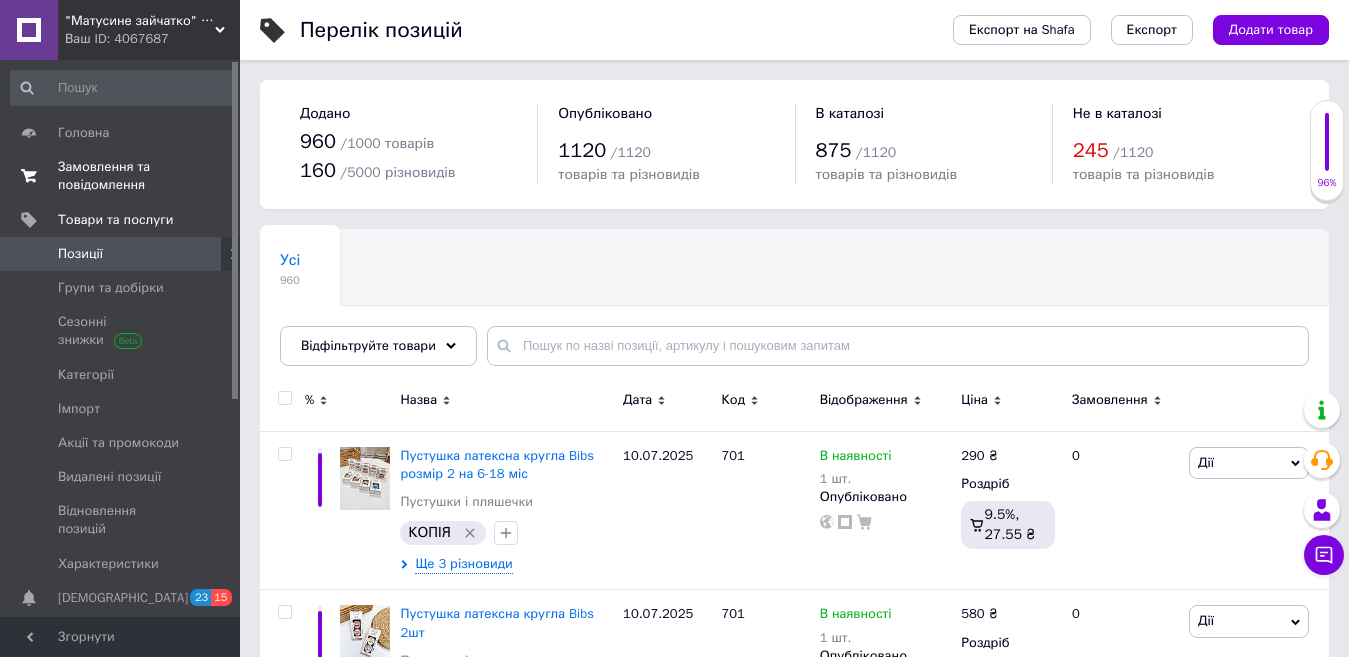 click on "Замовлення та повідомлення" at bounding box center (121, 176) 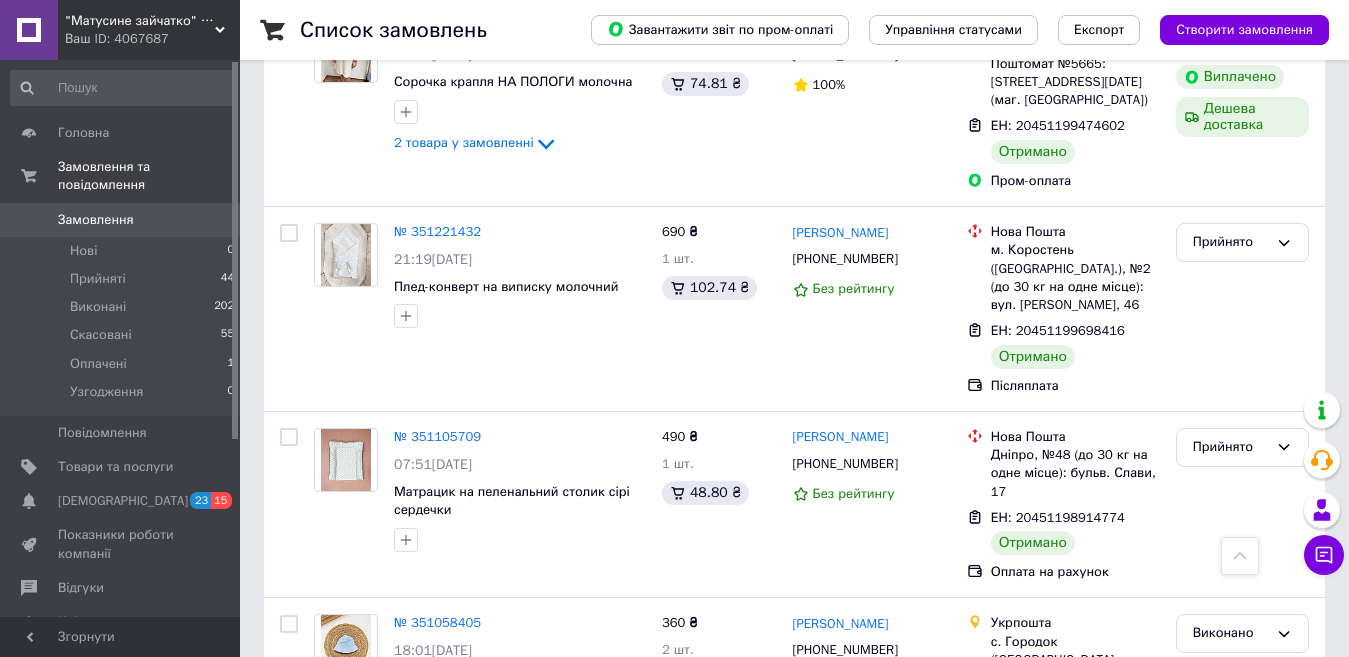 scroll, scrollTop: 2900, scrollLeft: 0, axis: vertical 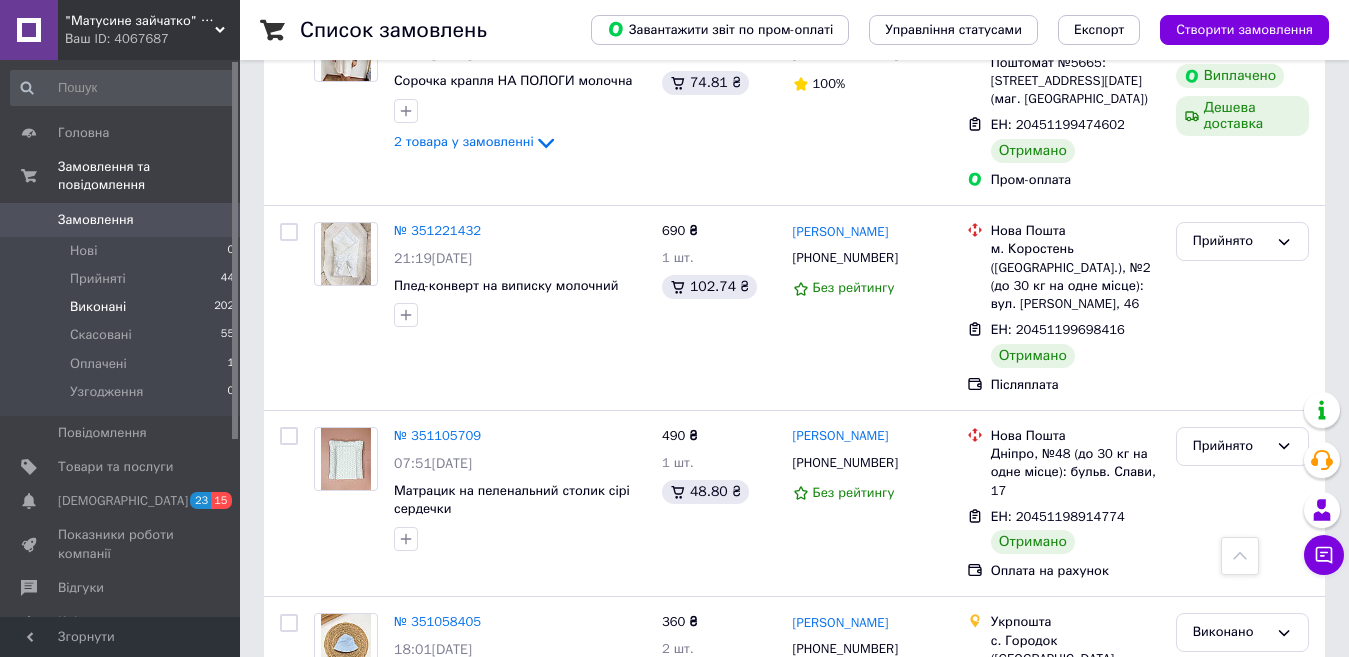 click on "Виконані 202" at bounding box center (123, 307) 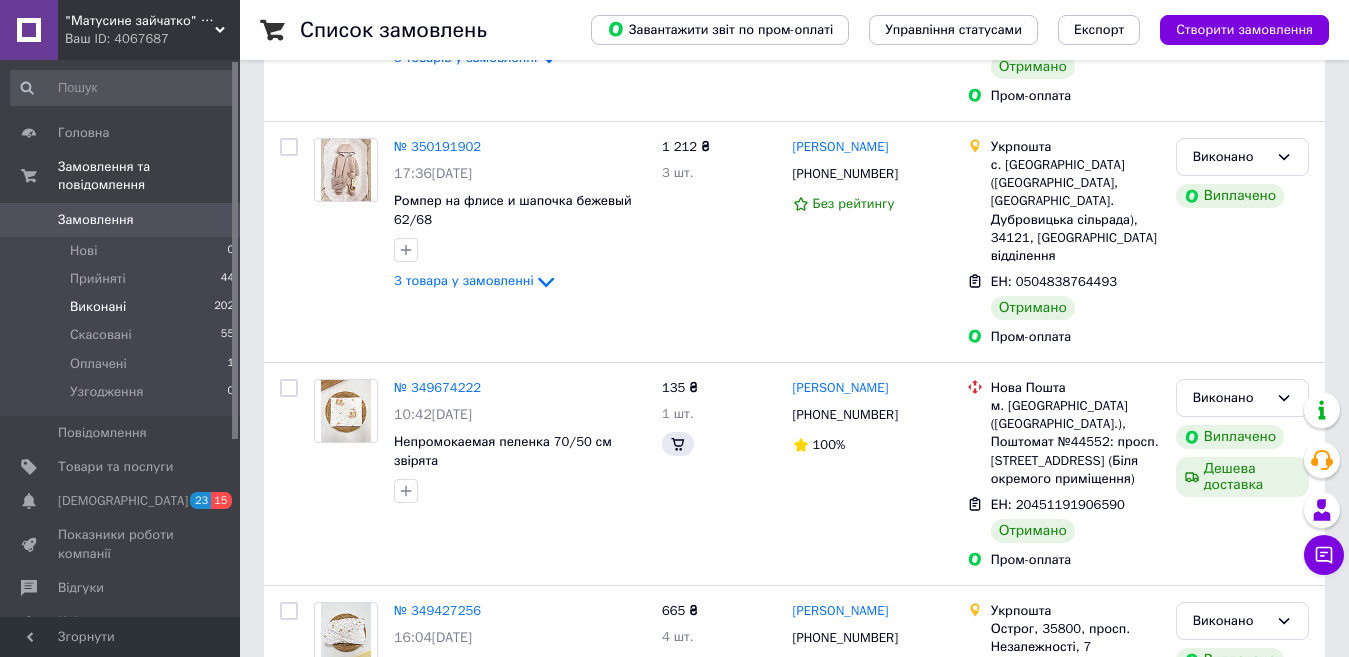 scroll, scrollTop: 0, scrollLeft: 0, axis: both 